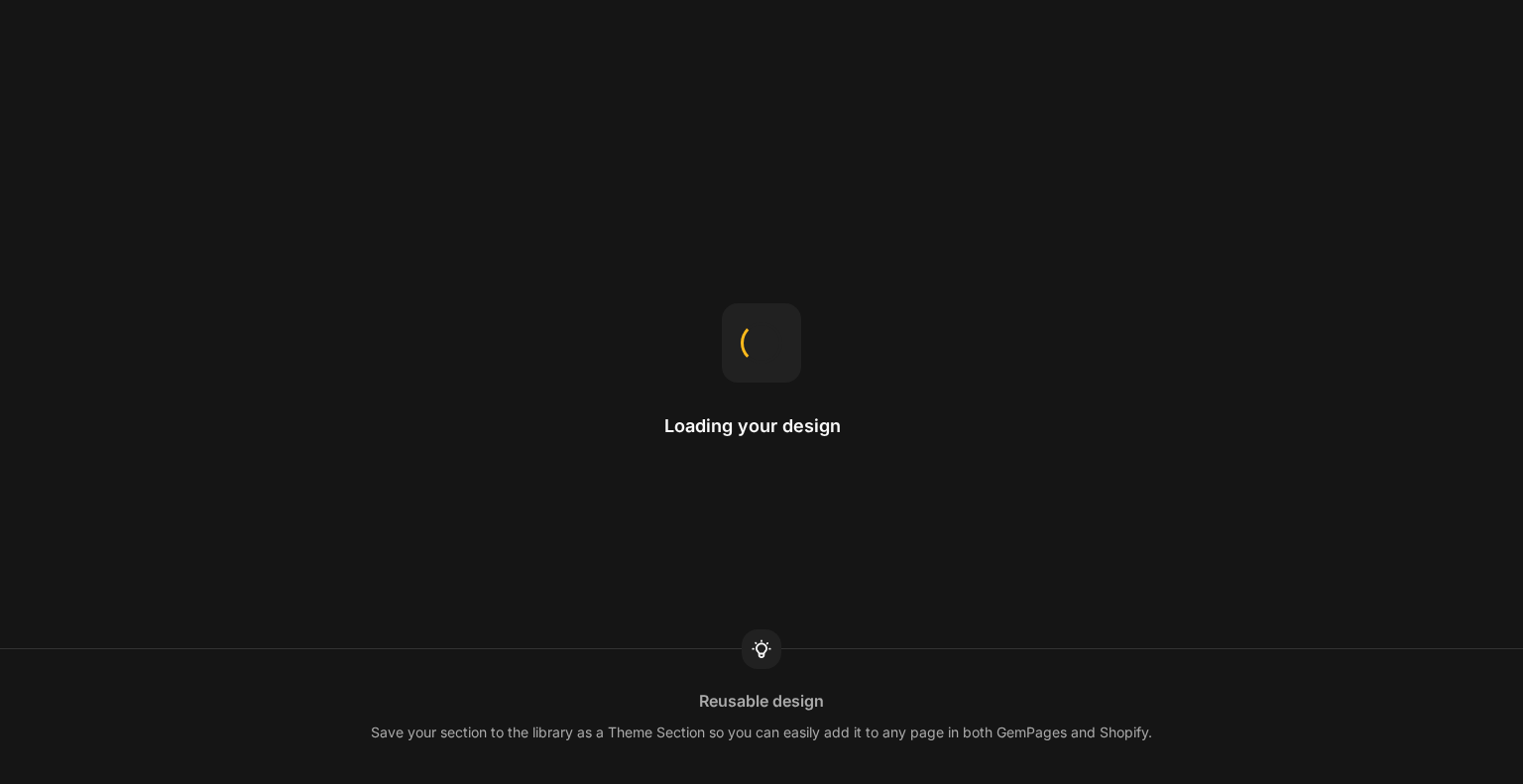scroll, scrollTop: 0, scrollLeft: 0, axis: both 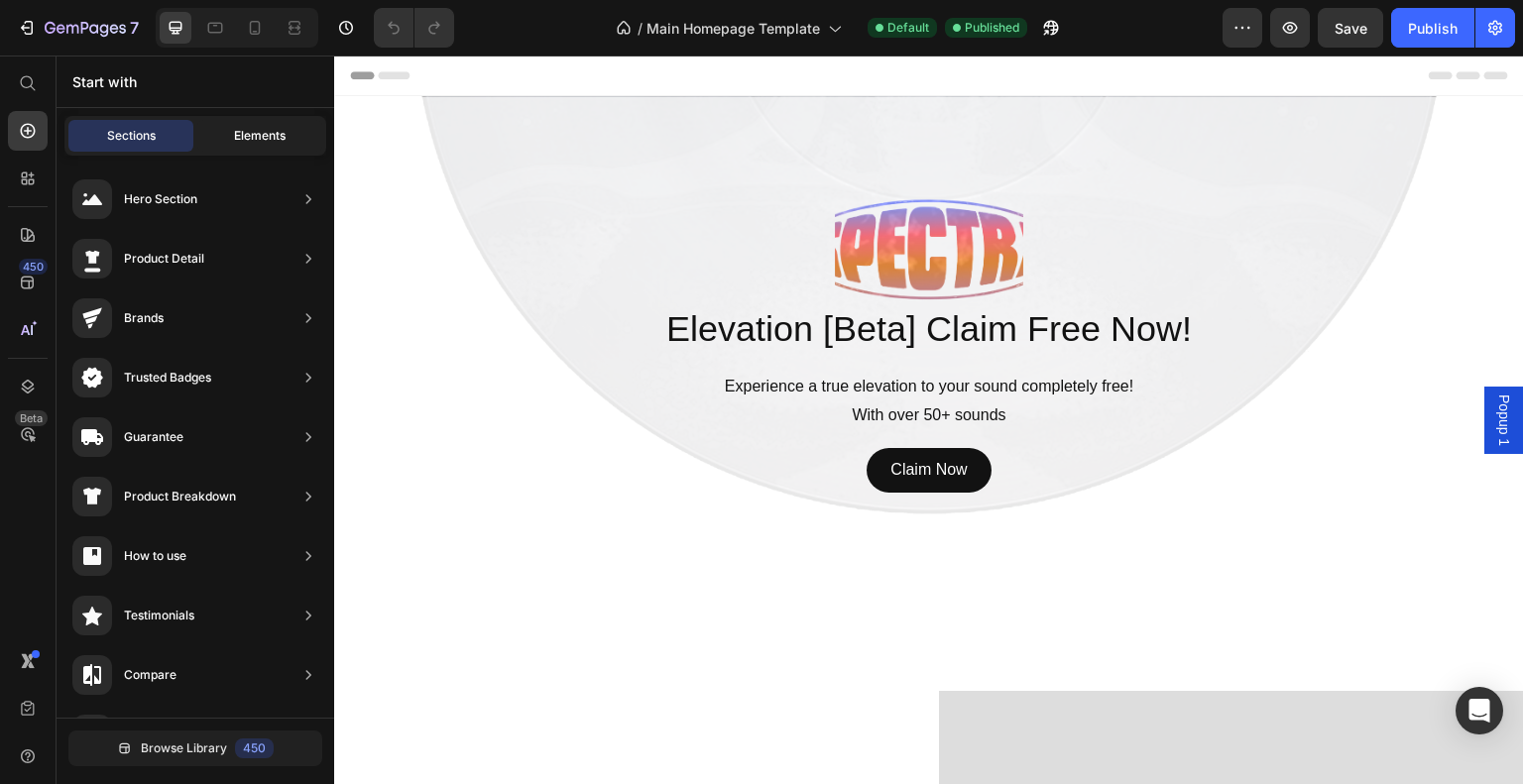 click on "Elements" at bounding box center [260, 136] 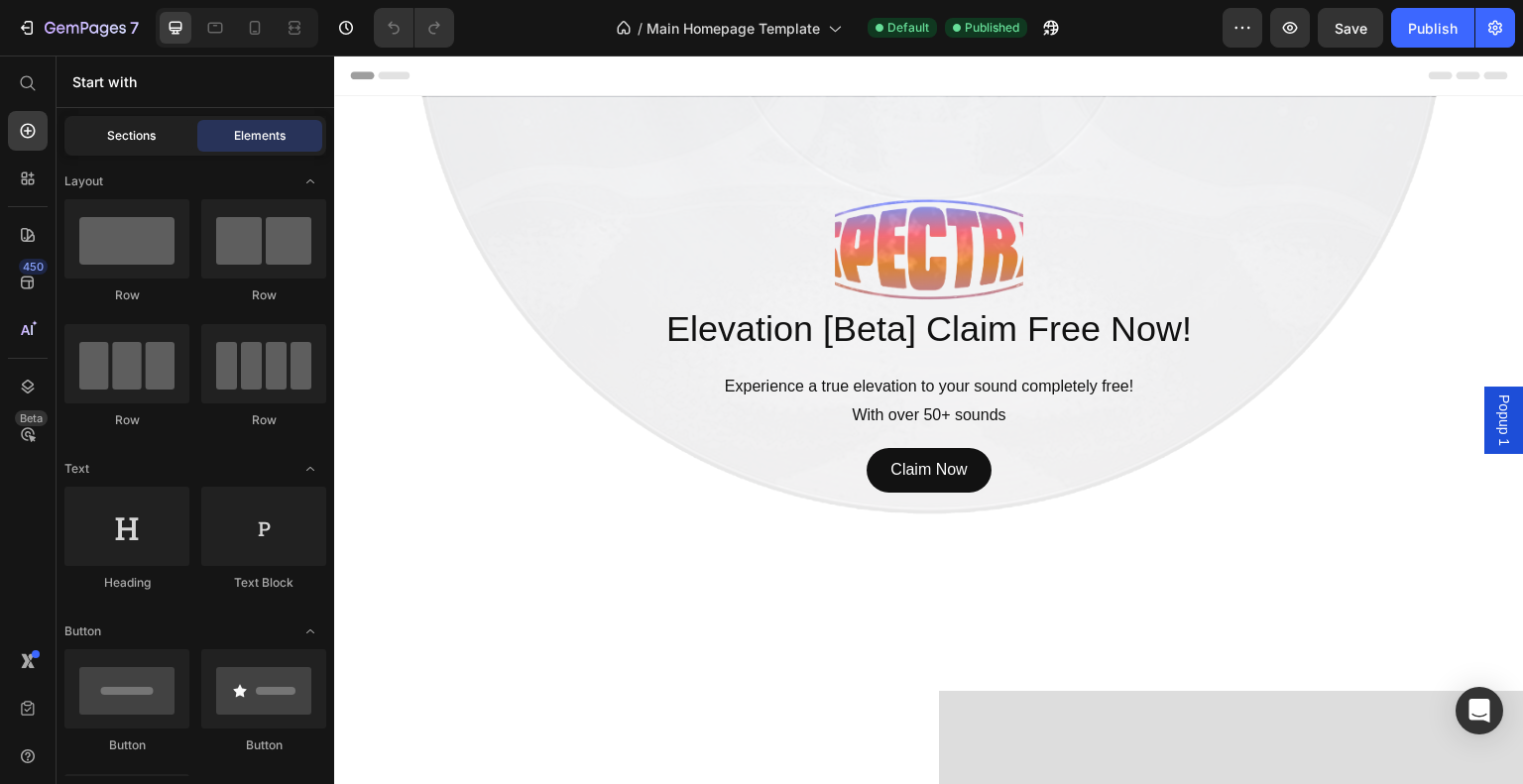 click on "Sections" at bounding box center (131, 136) 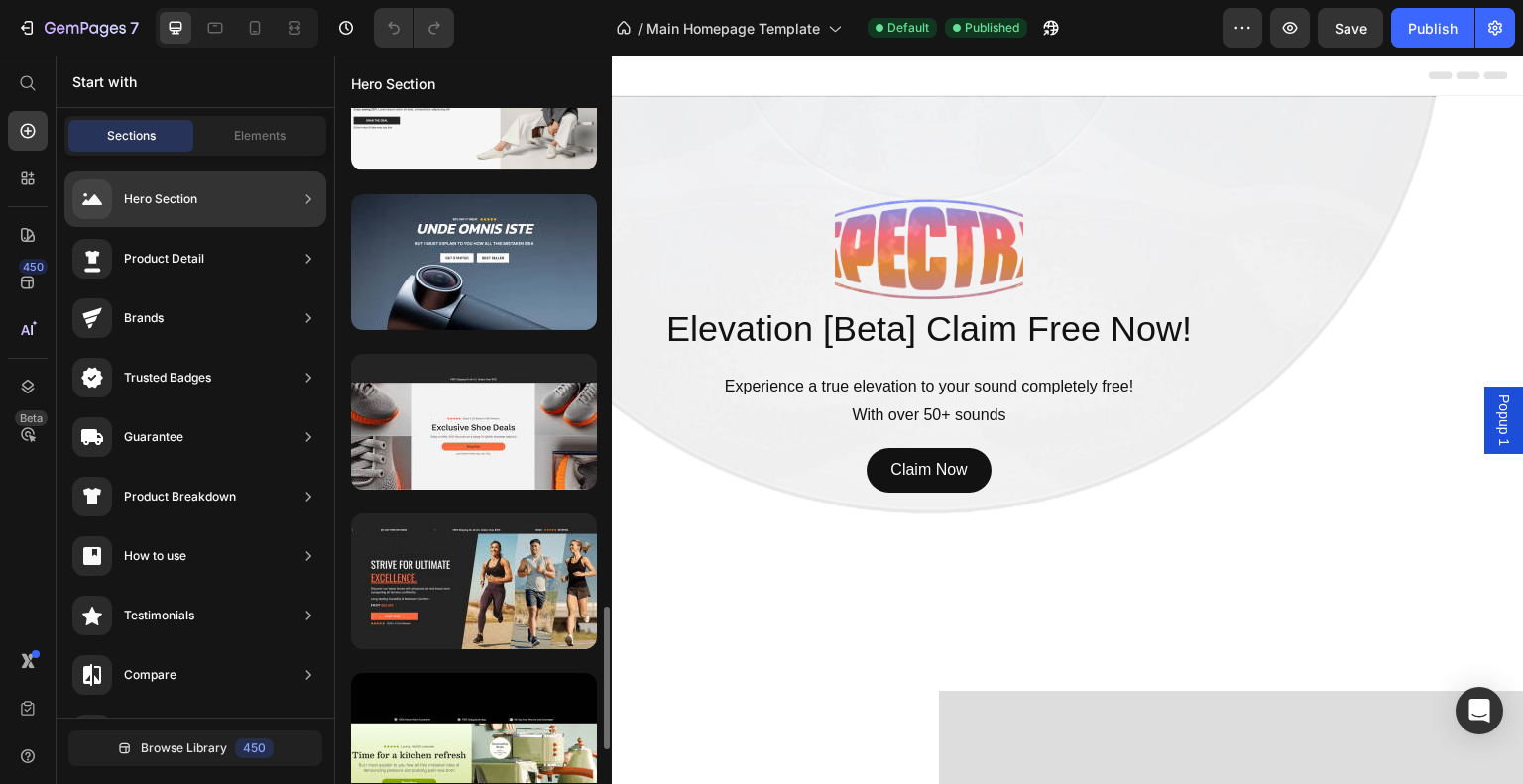 scroll, scrollTop: 2321, scrollLeft: 0, axis: vertical 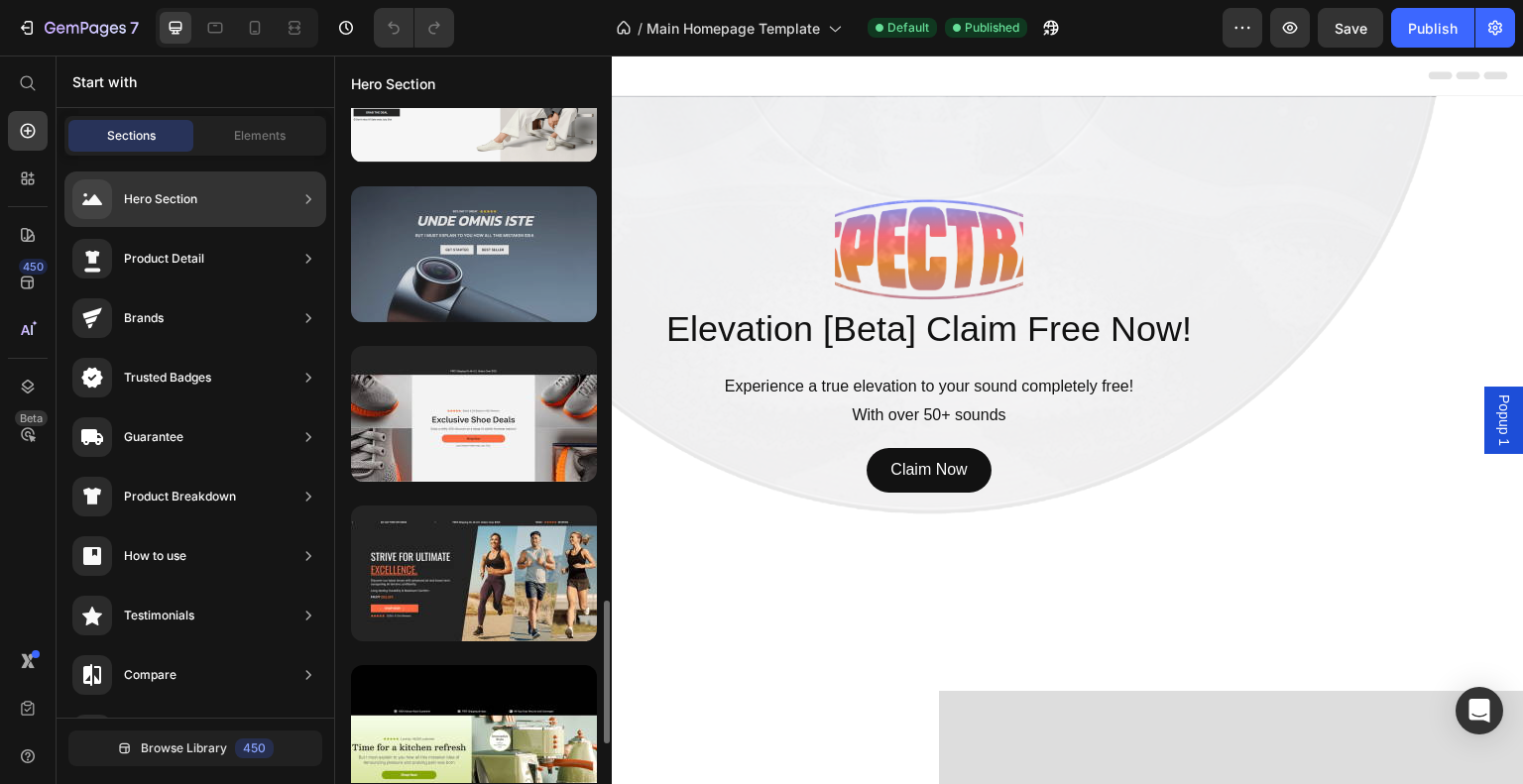 click at bounding box center [474, 254] 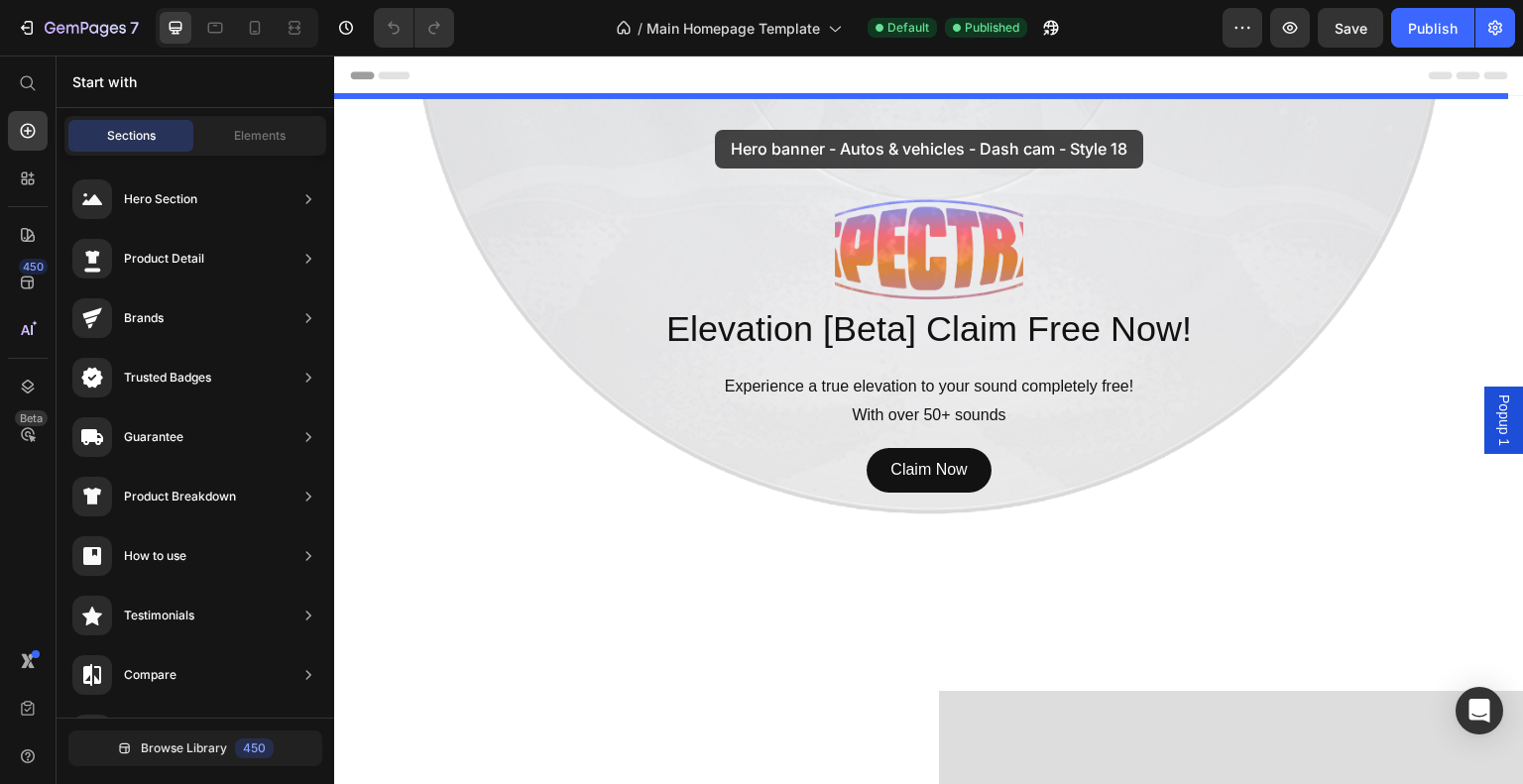 drag, startPoint x: 789, startPoint y: 297, endPoint x: 712, endPoint y: 130, distance: 183.89671 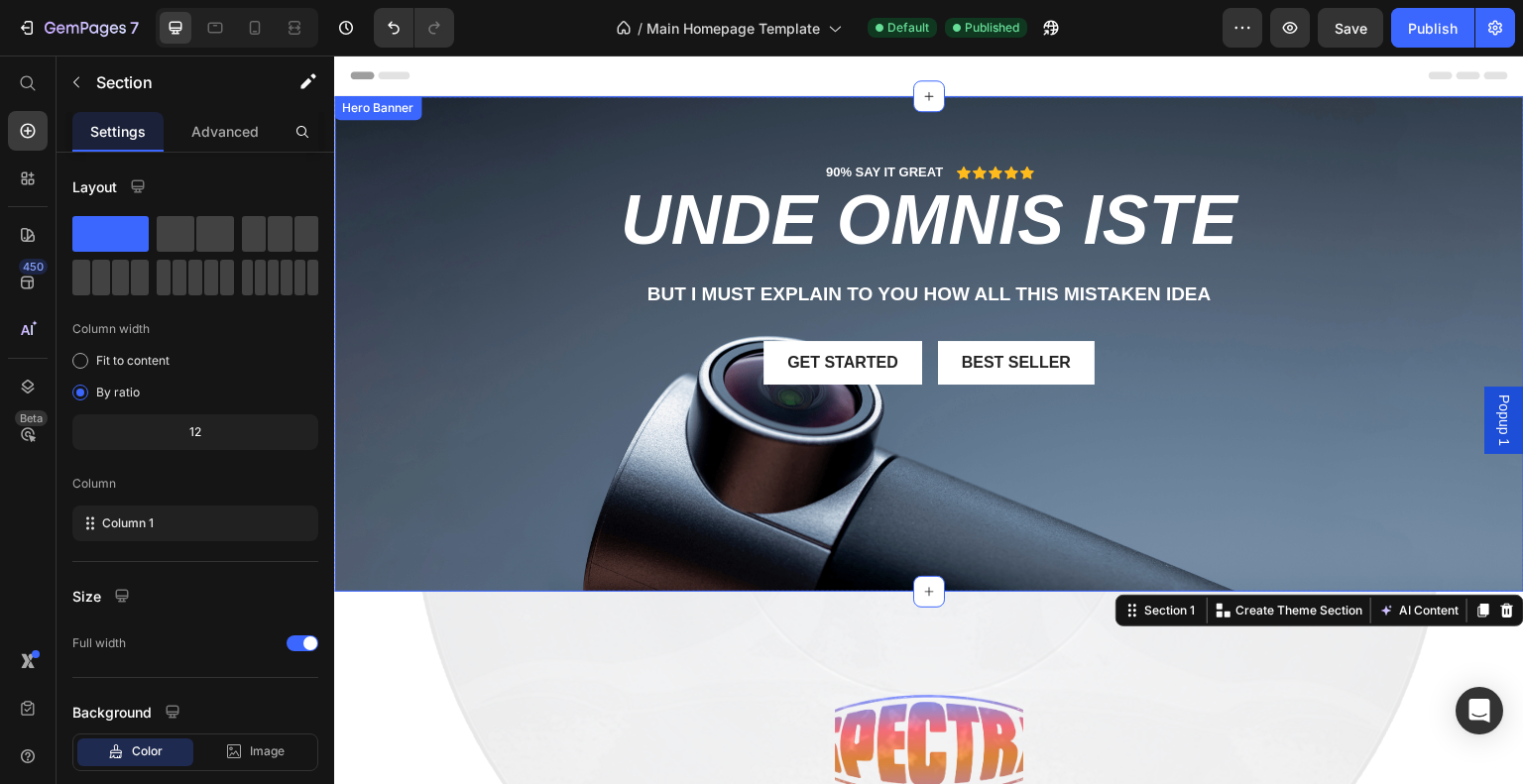 click at bounding box center [929, 344] 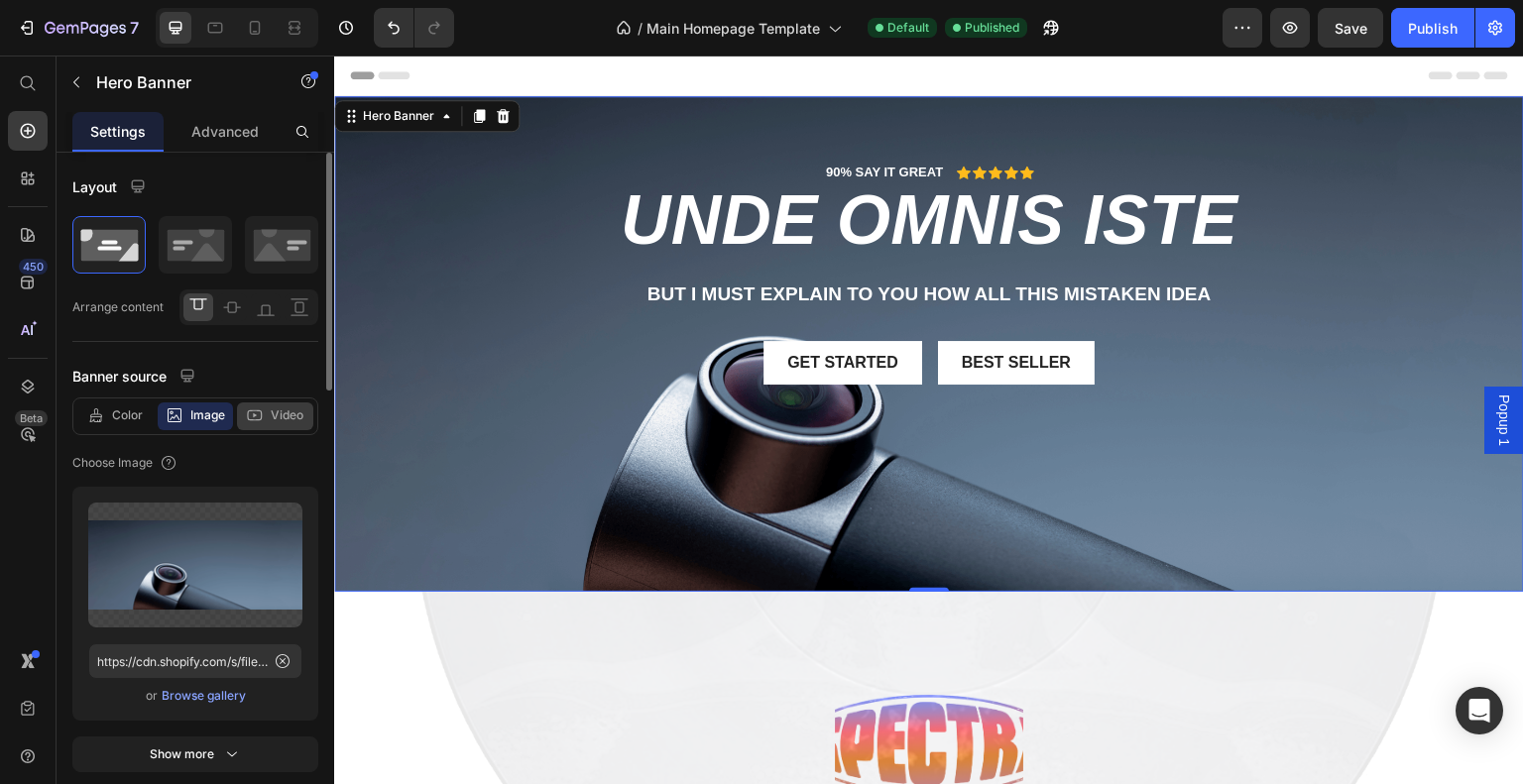 click on "Video" at bounding box center (287, 415) 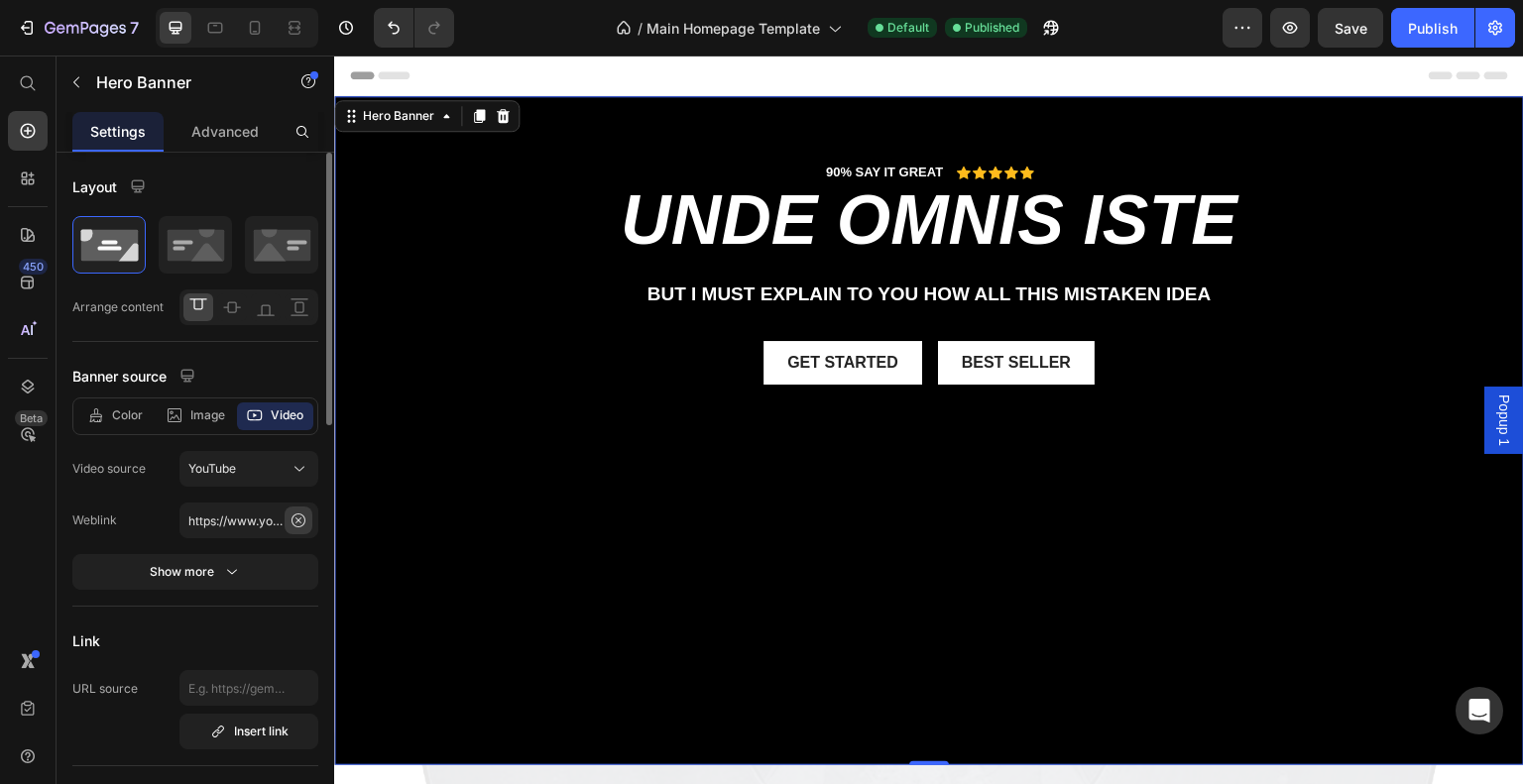 click 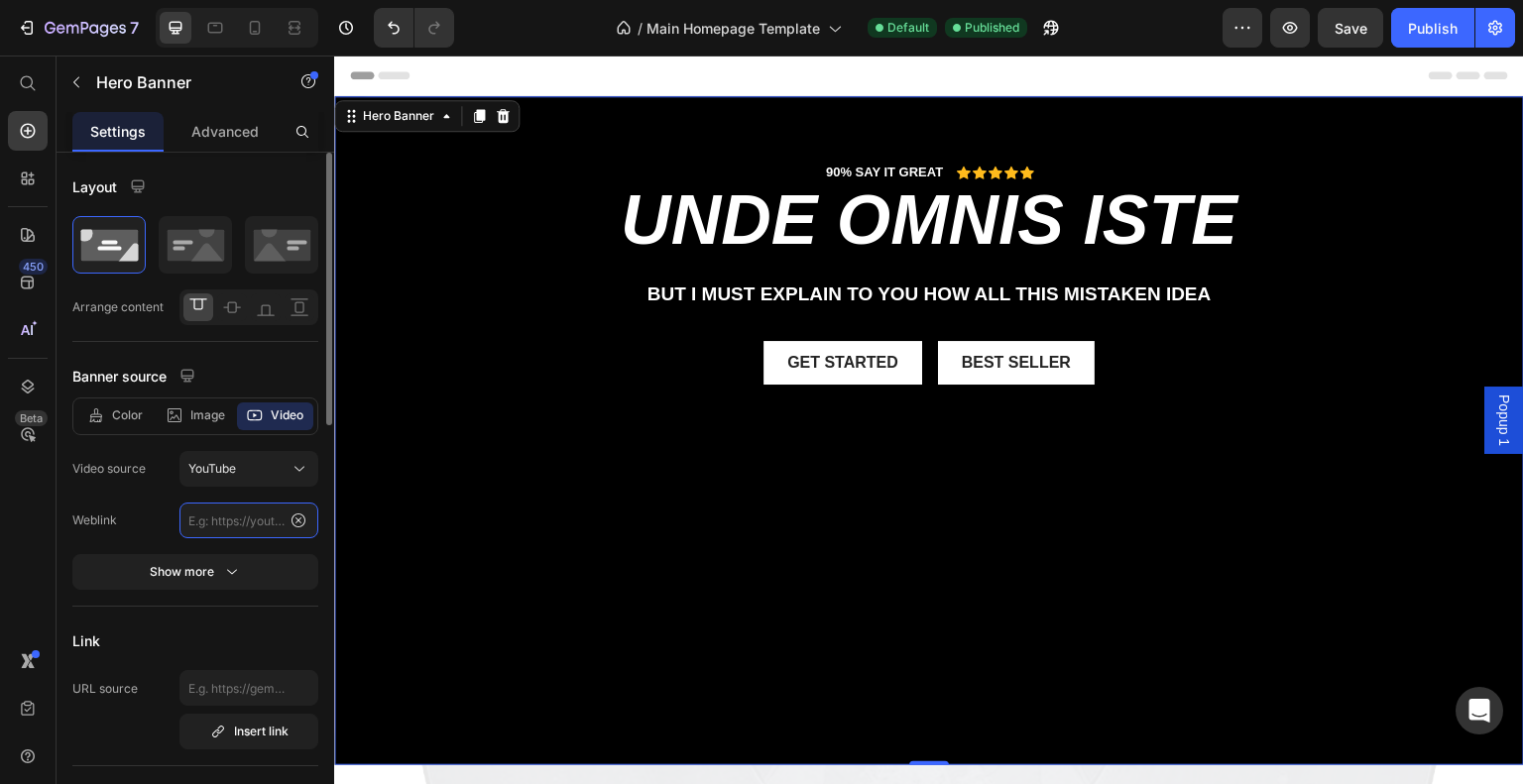 scroll, scrollTop: 0, scrollLeft: 0, axis: both 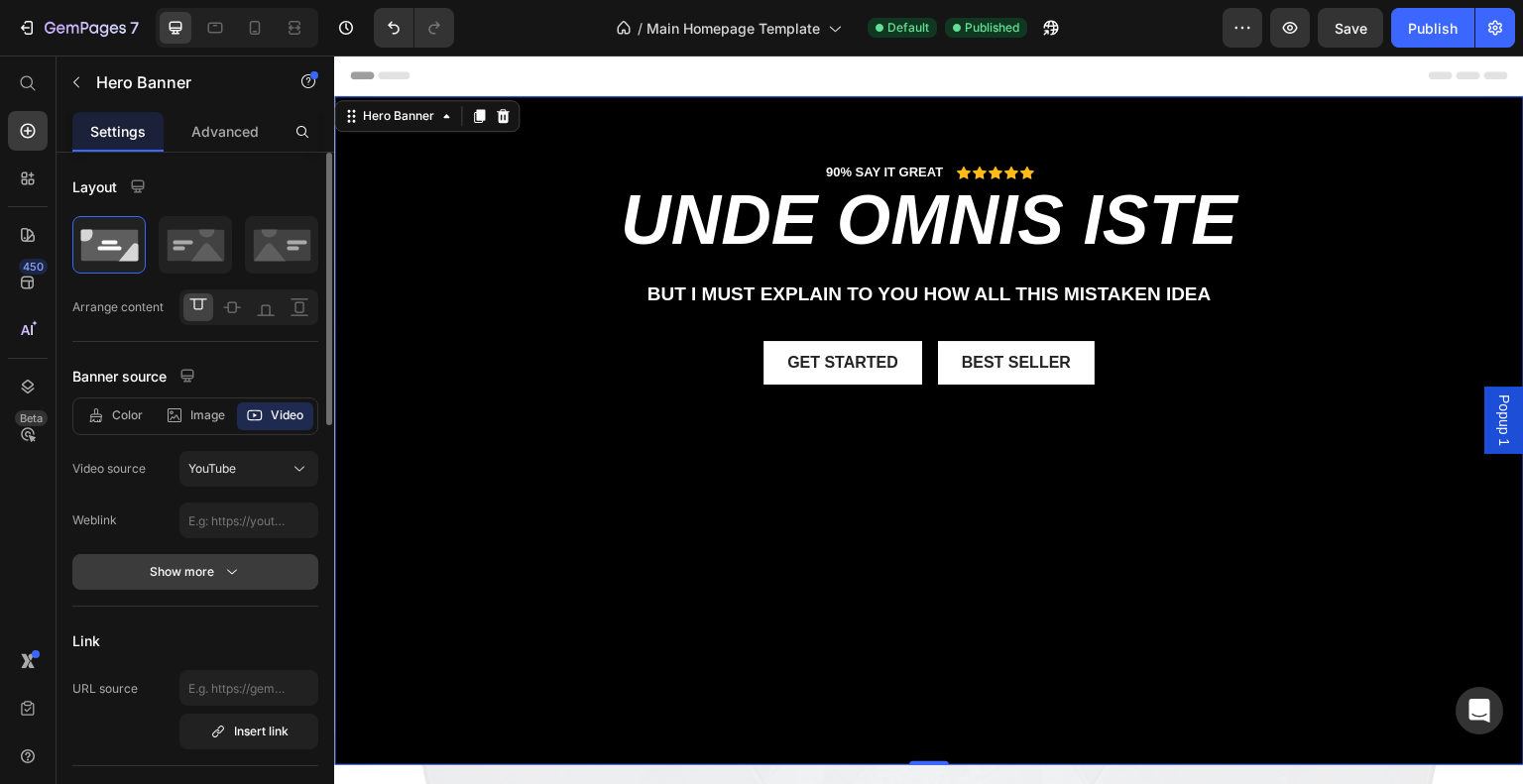 click 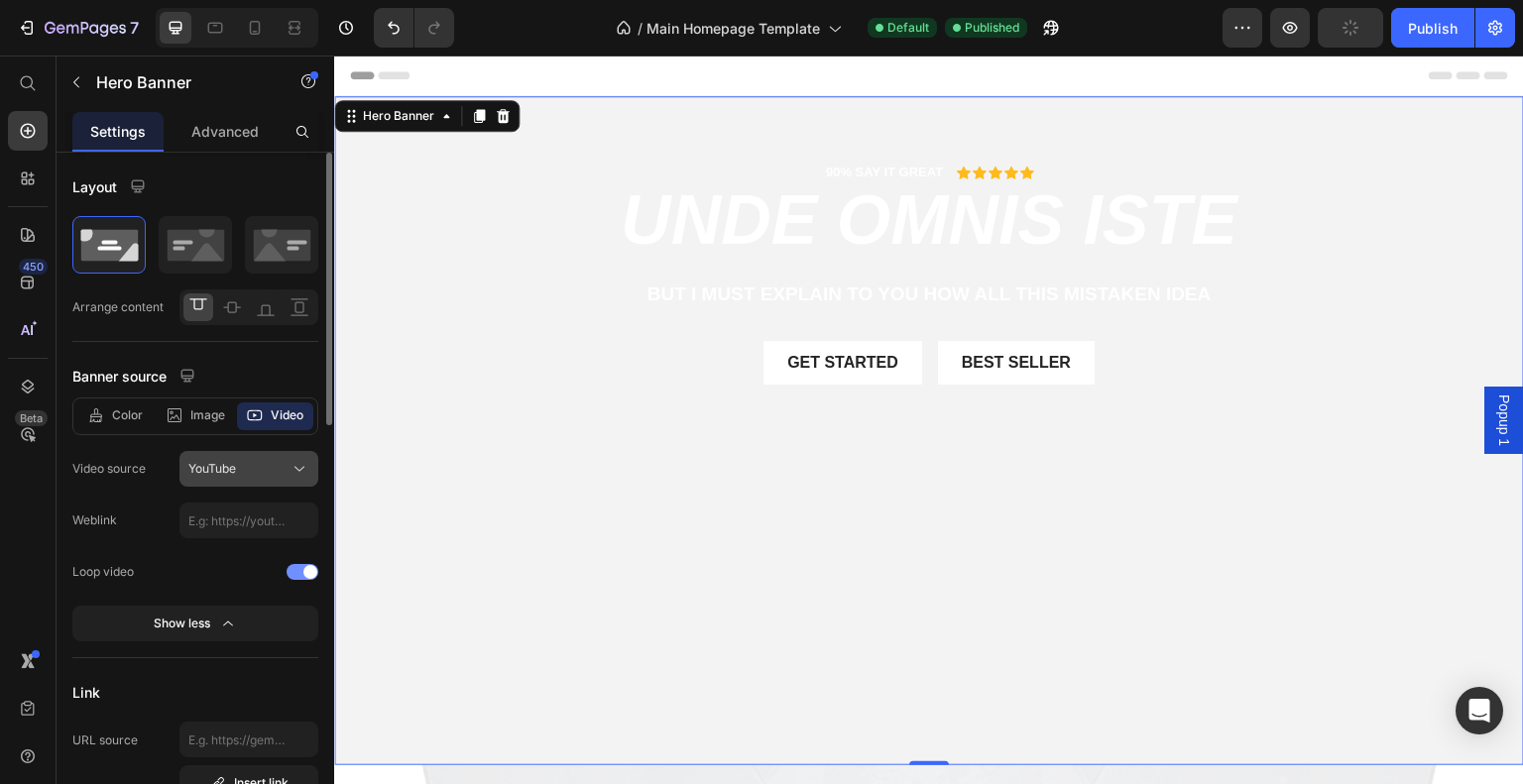 click on "YouTube" at bounding box center [249, 469] 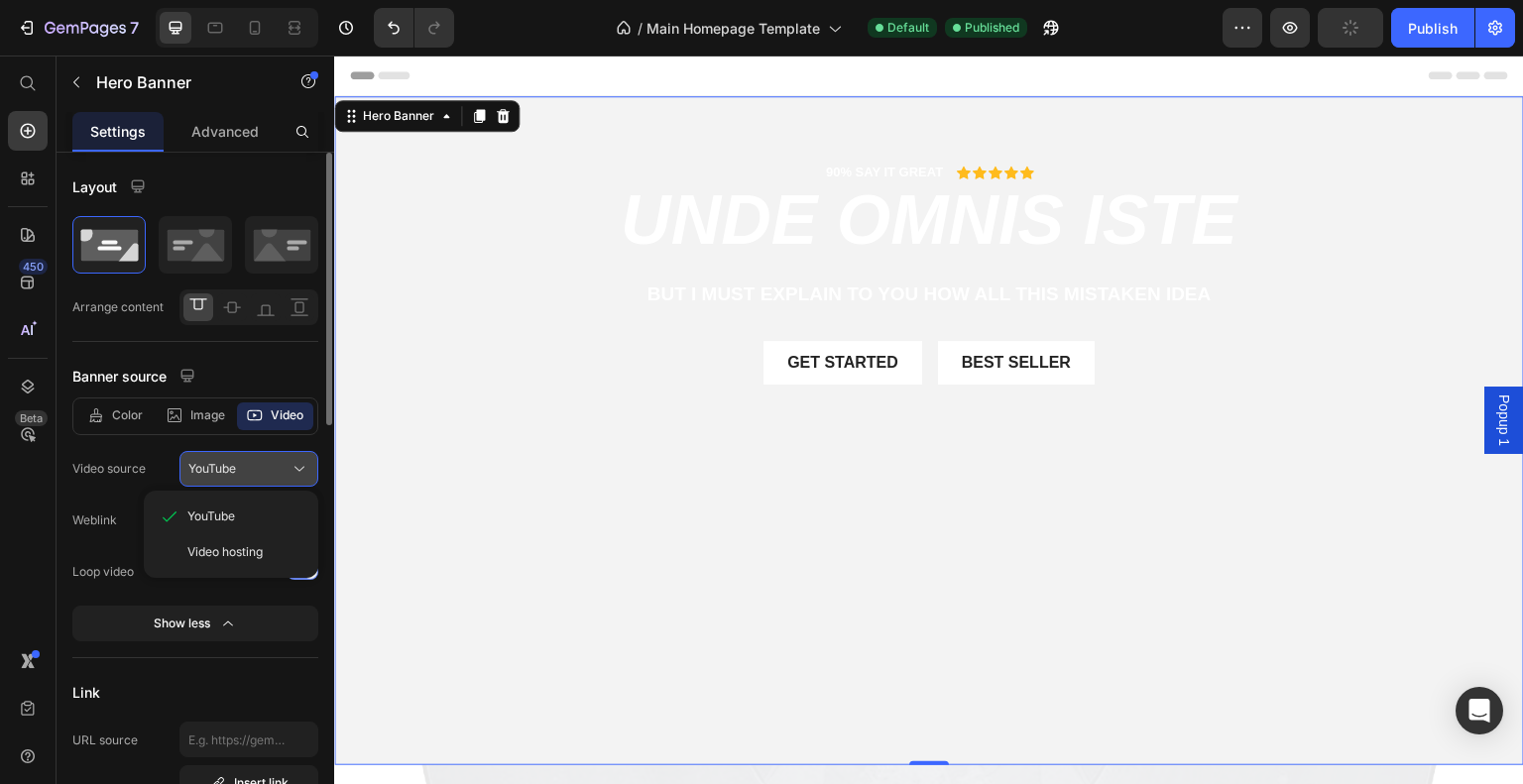 click on "YouTube" 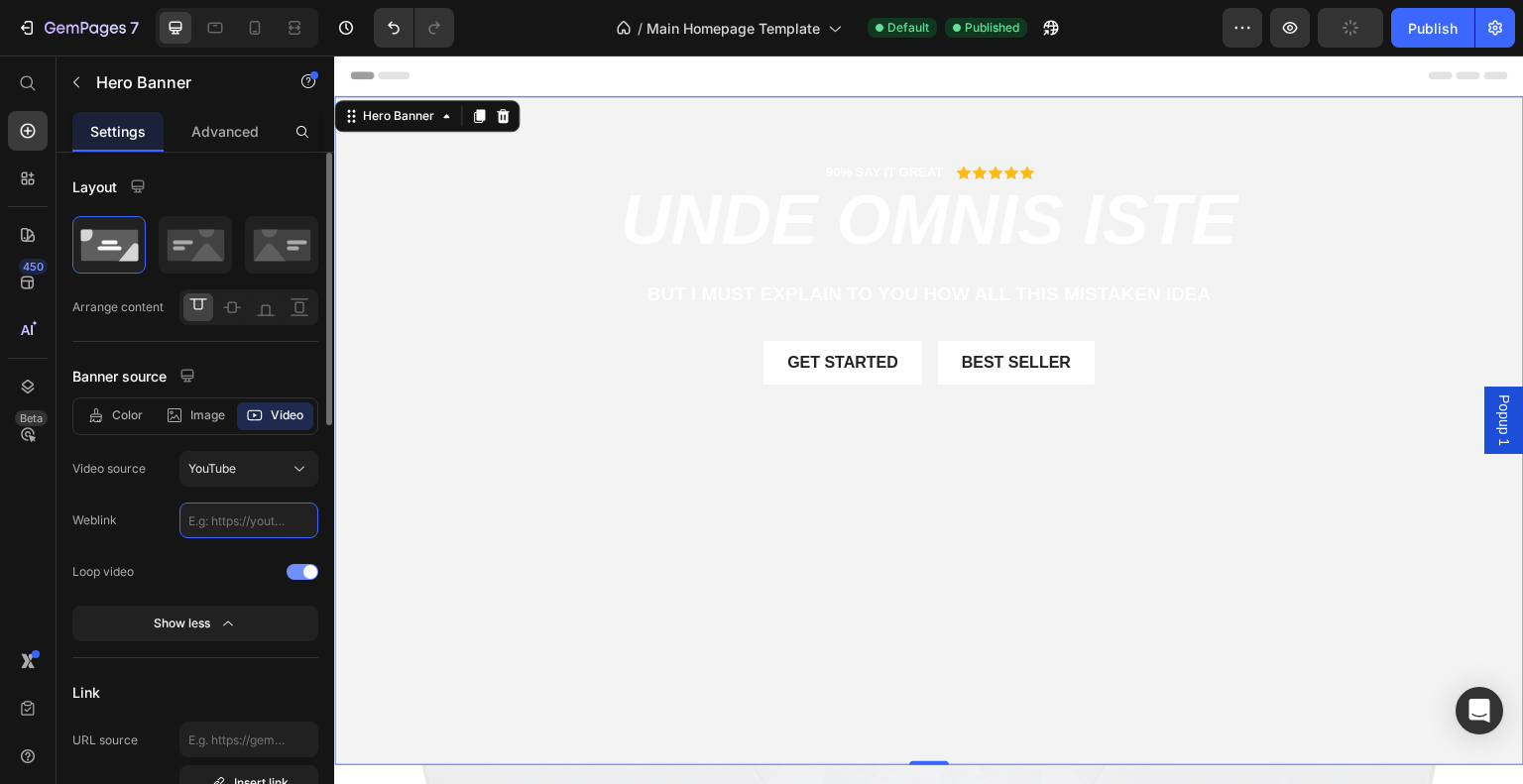 click 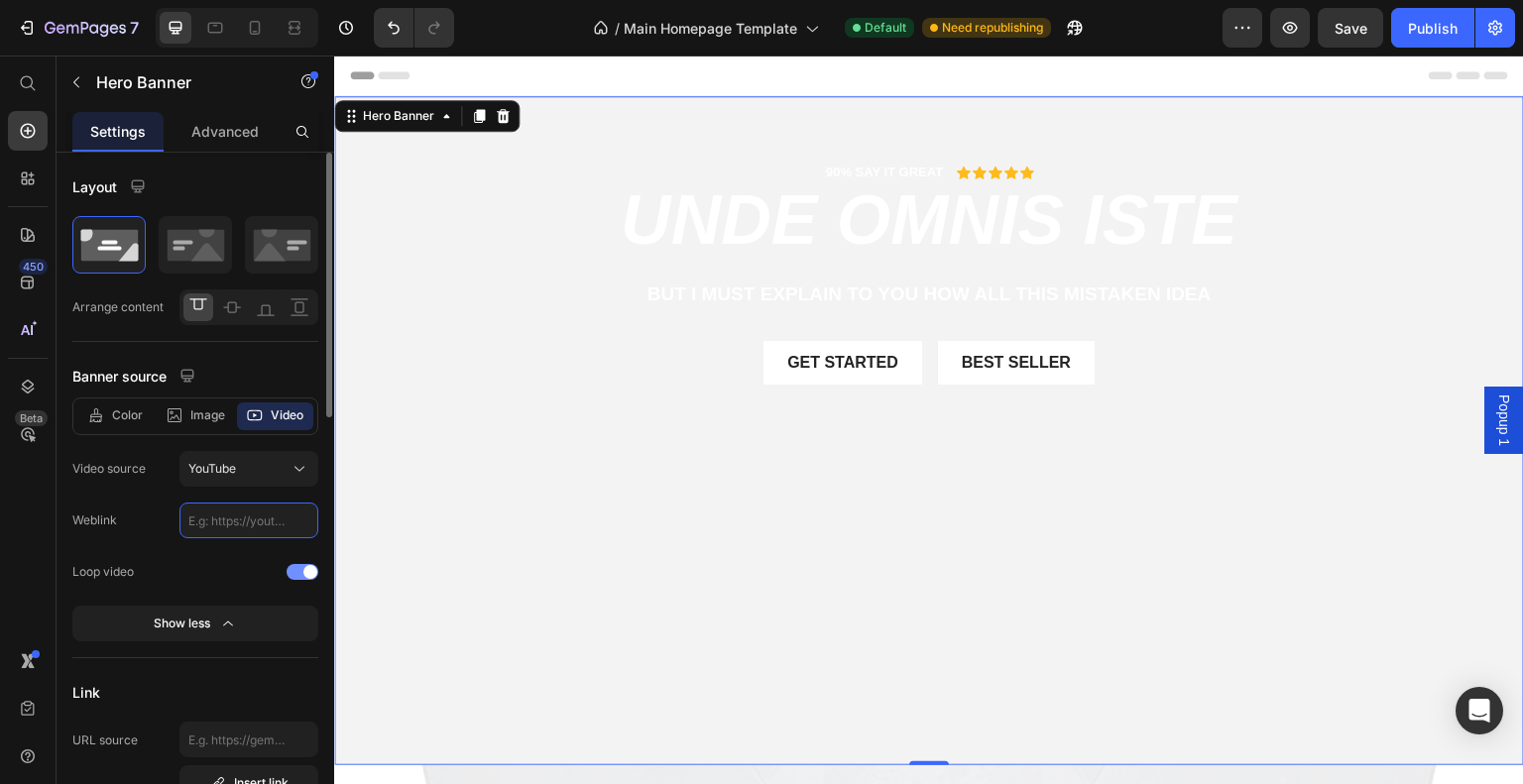 paste on "https://www.youtube.com/watch?v=4DfHbLNPiZ0" 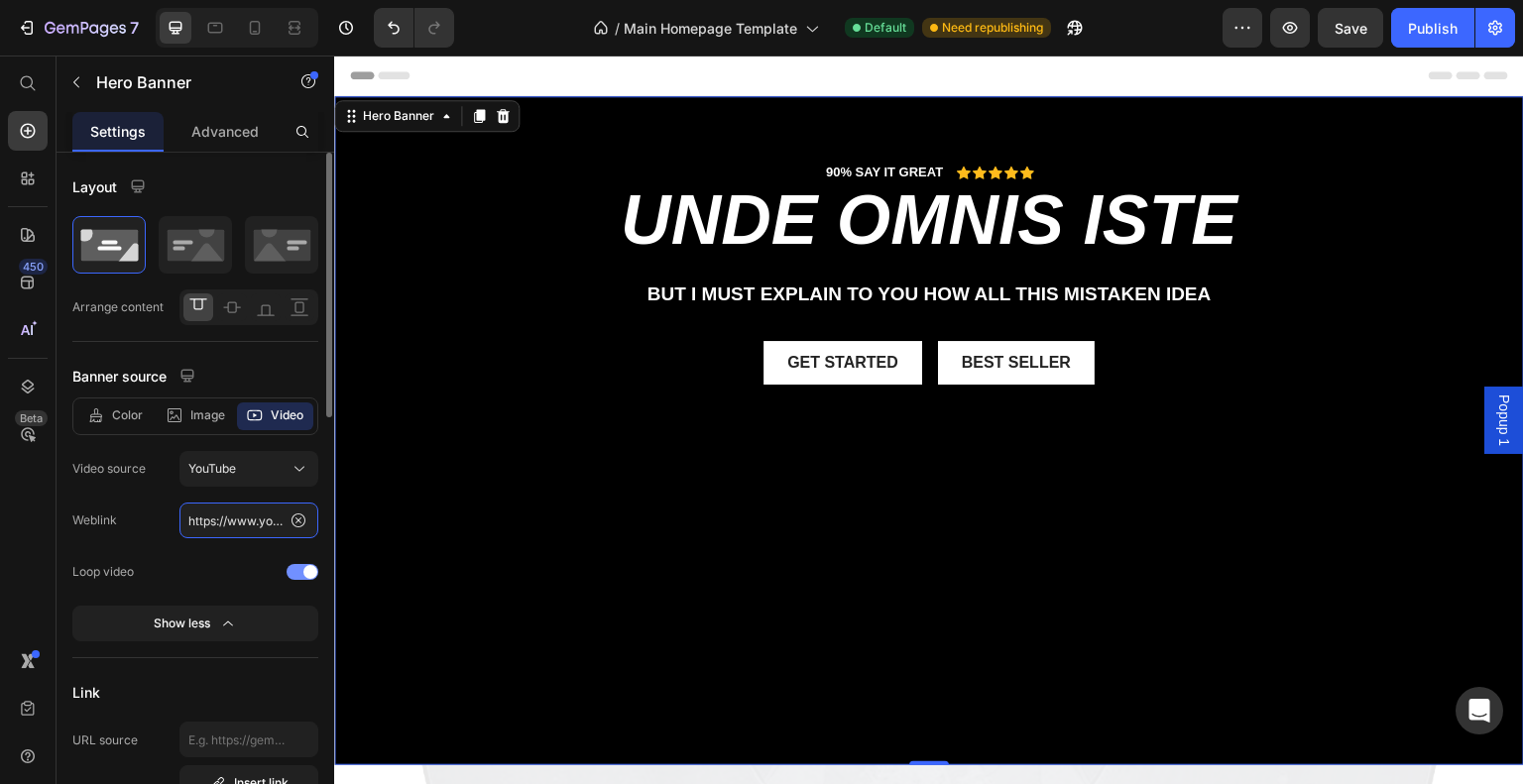 scroll, scrollTop: 0, scrollLeft: 184, axis: horizontal 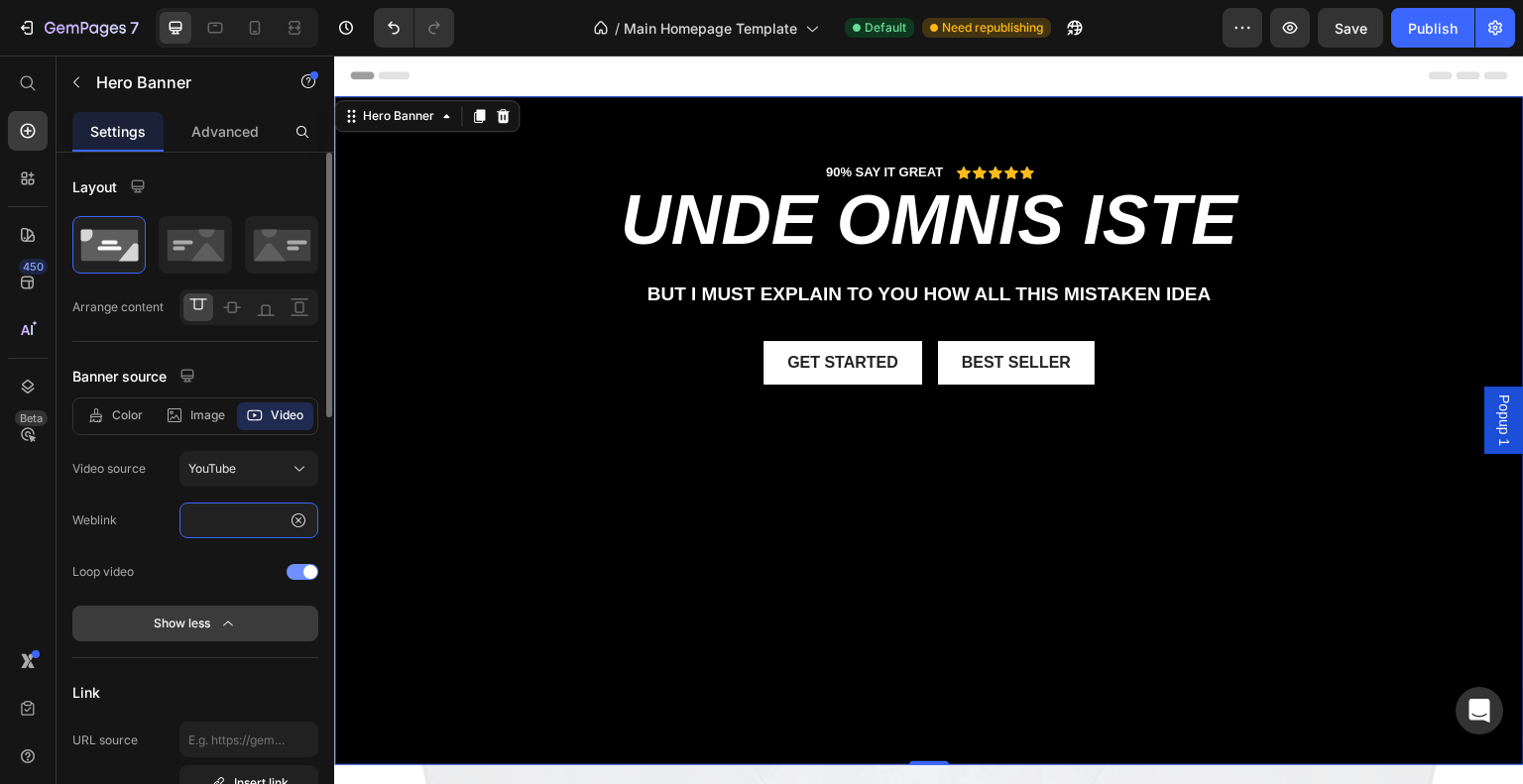 type on "https://www.youtube.com/watch?v=4DfHbLNPiZ0" 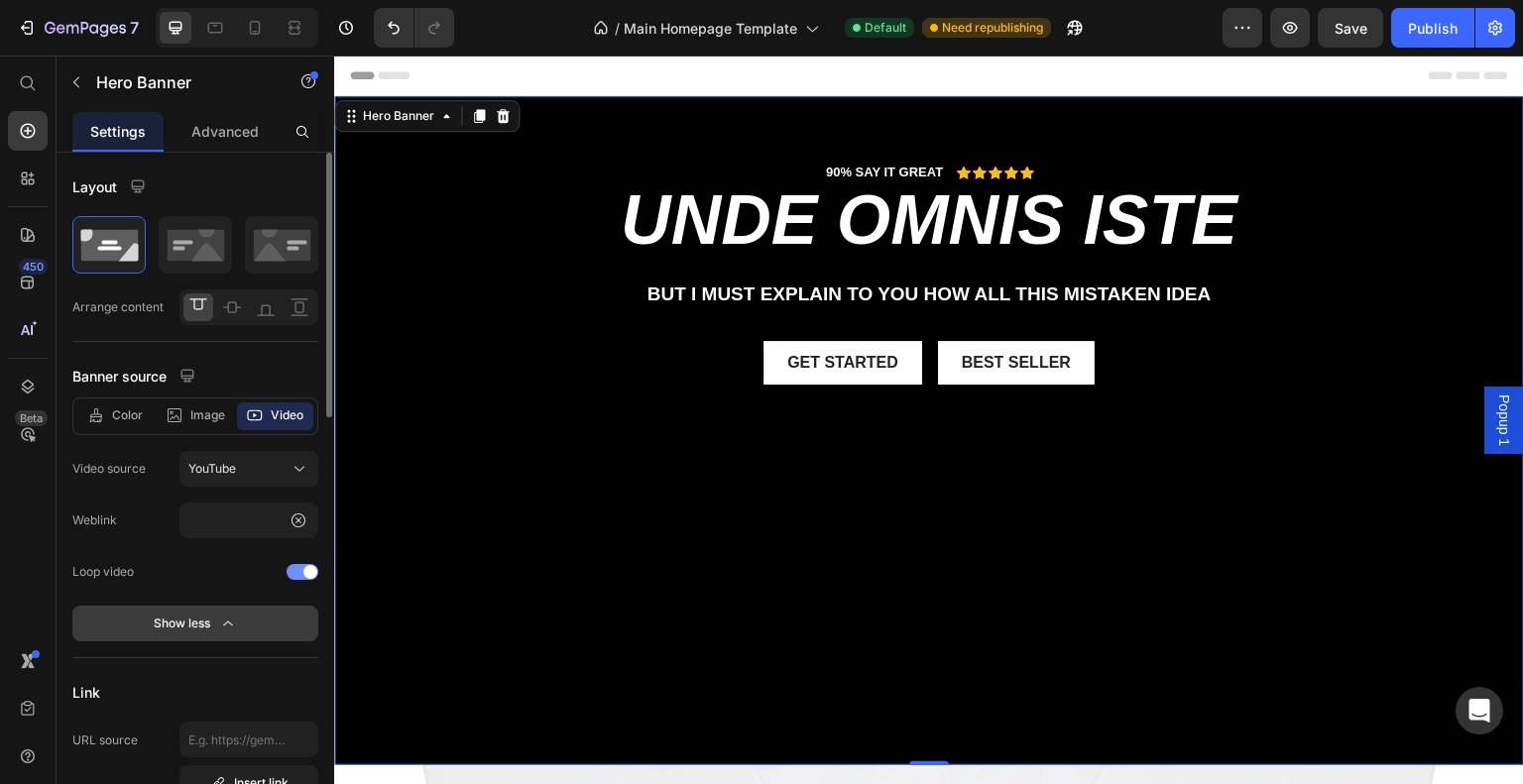 click on "Show less" at bounding box center (195, 623) 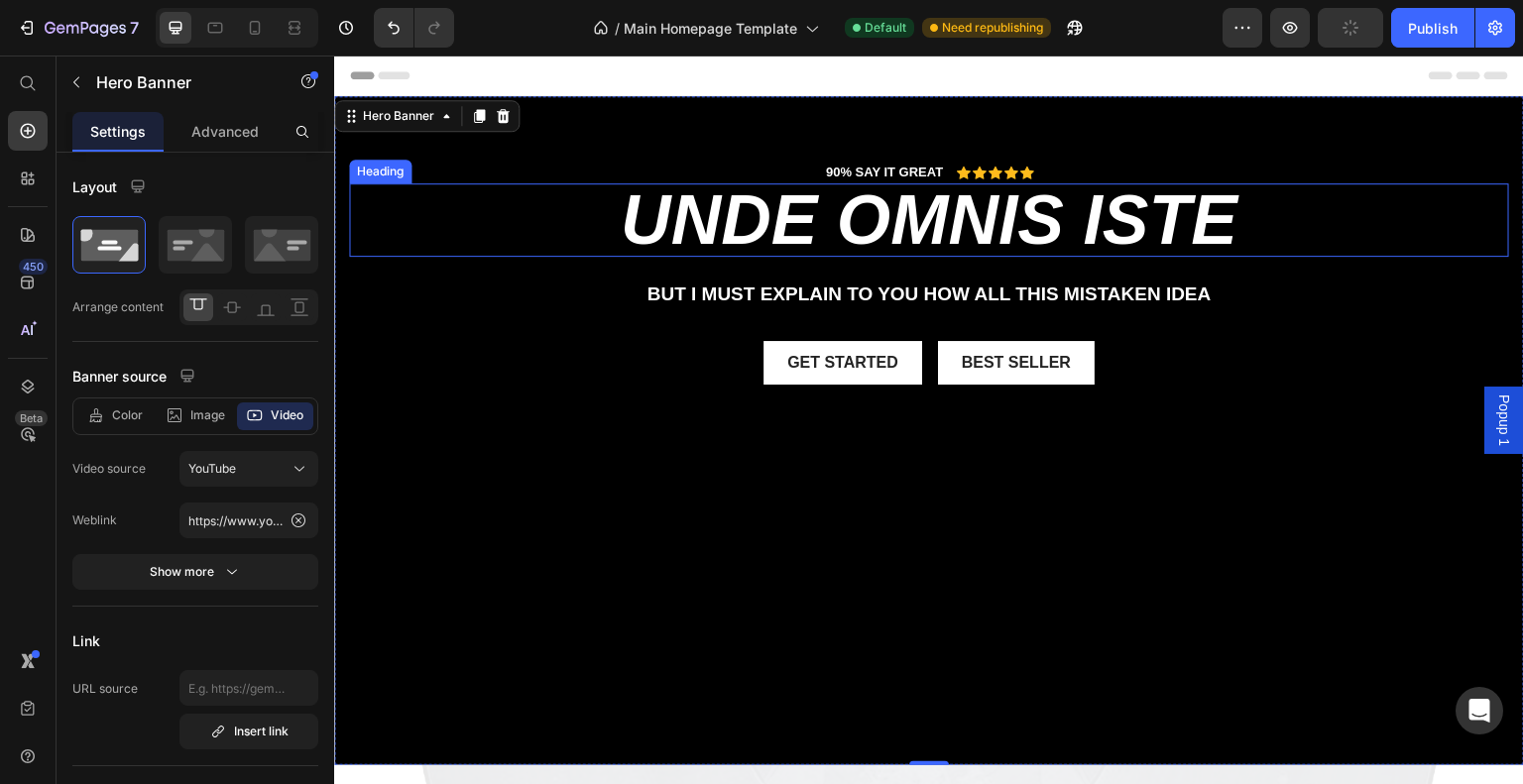 click on "unde omnis iste" at bounding box center (929, 220) 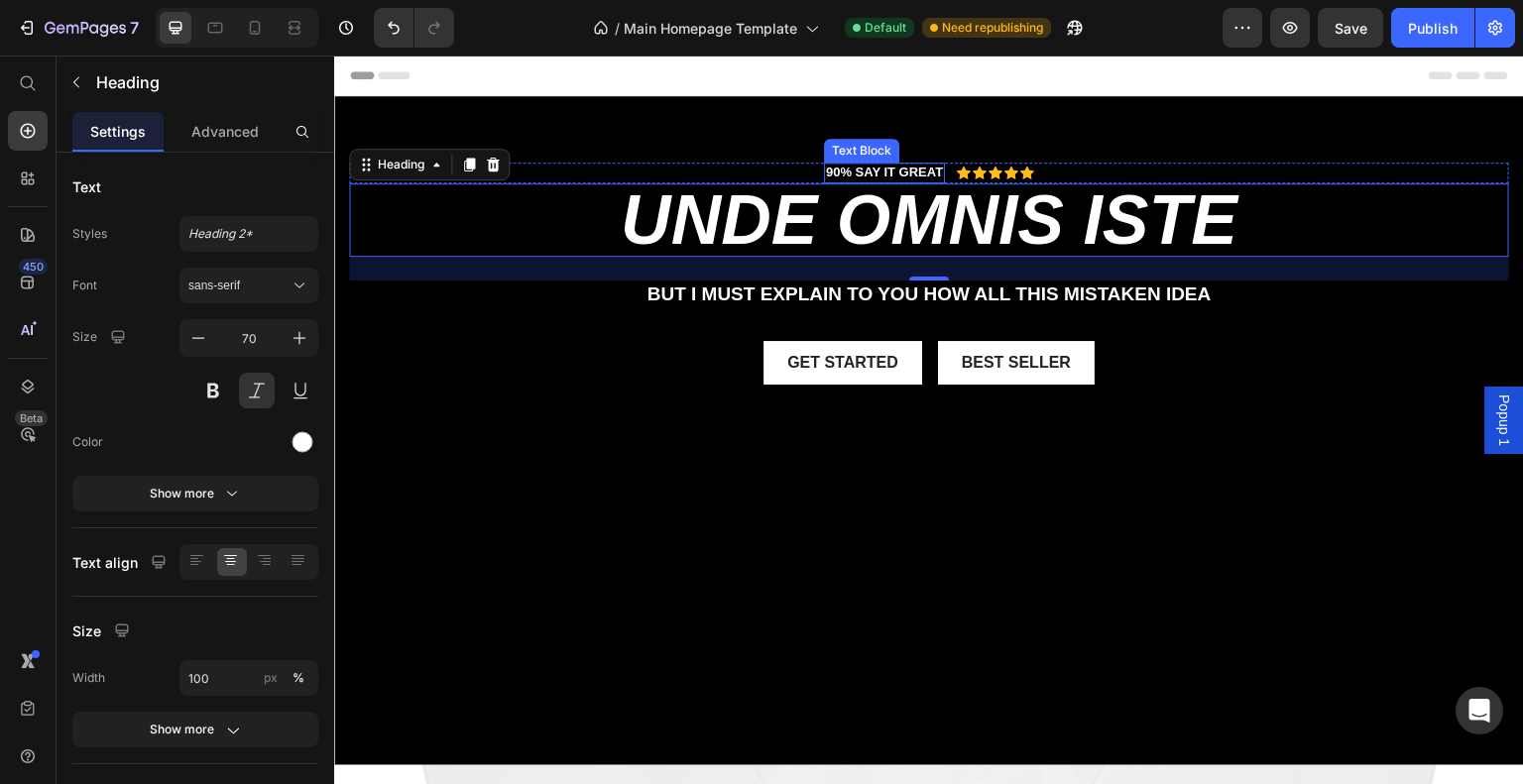 click on "90% SAY IT GREAT" at bounding box center [884, 172] 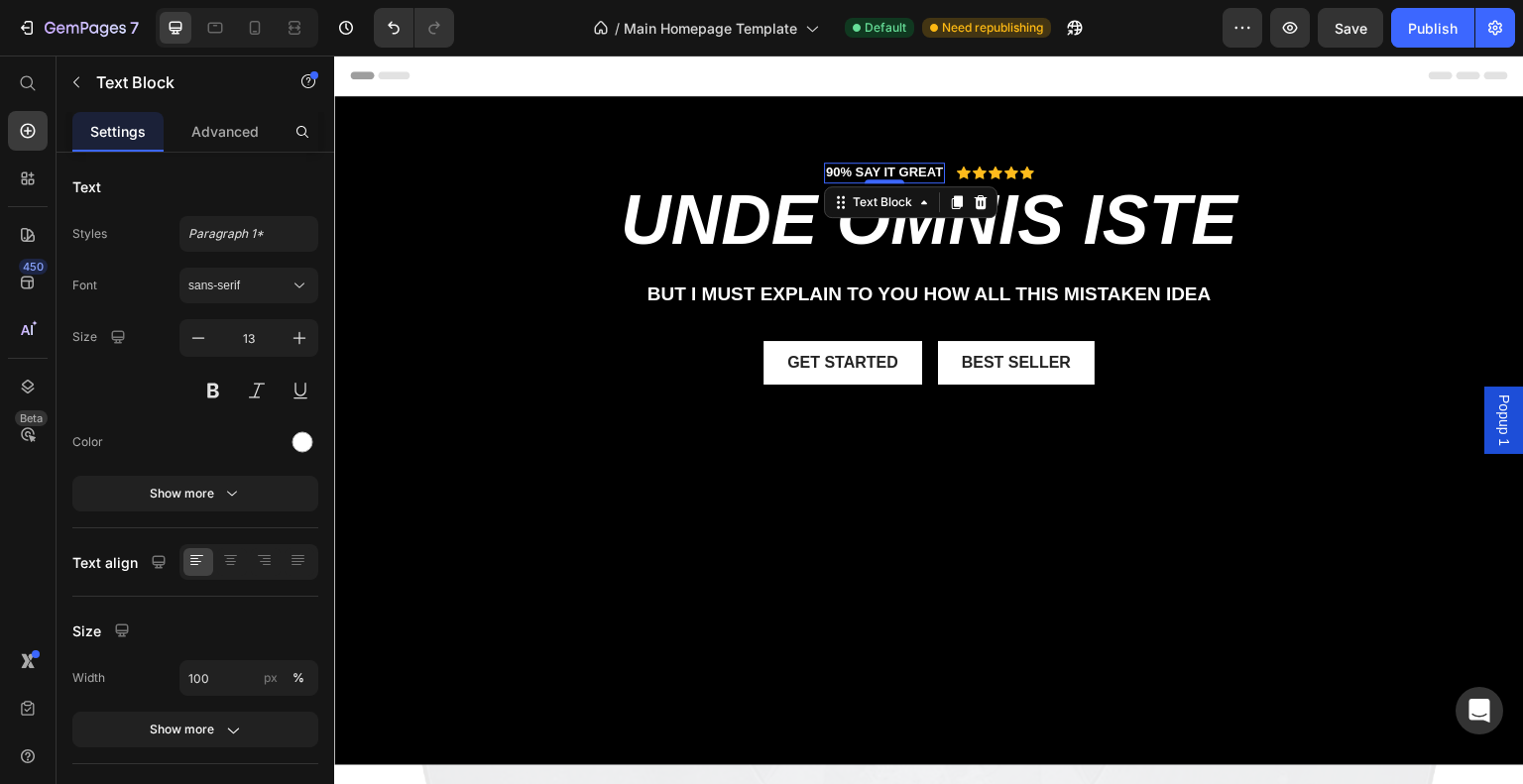 click on "90% SAY IT GREAT" at bounding box center [884, 172] 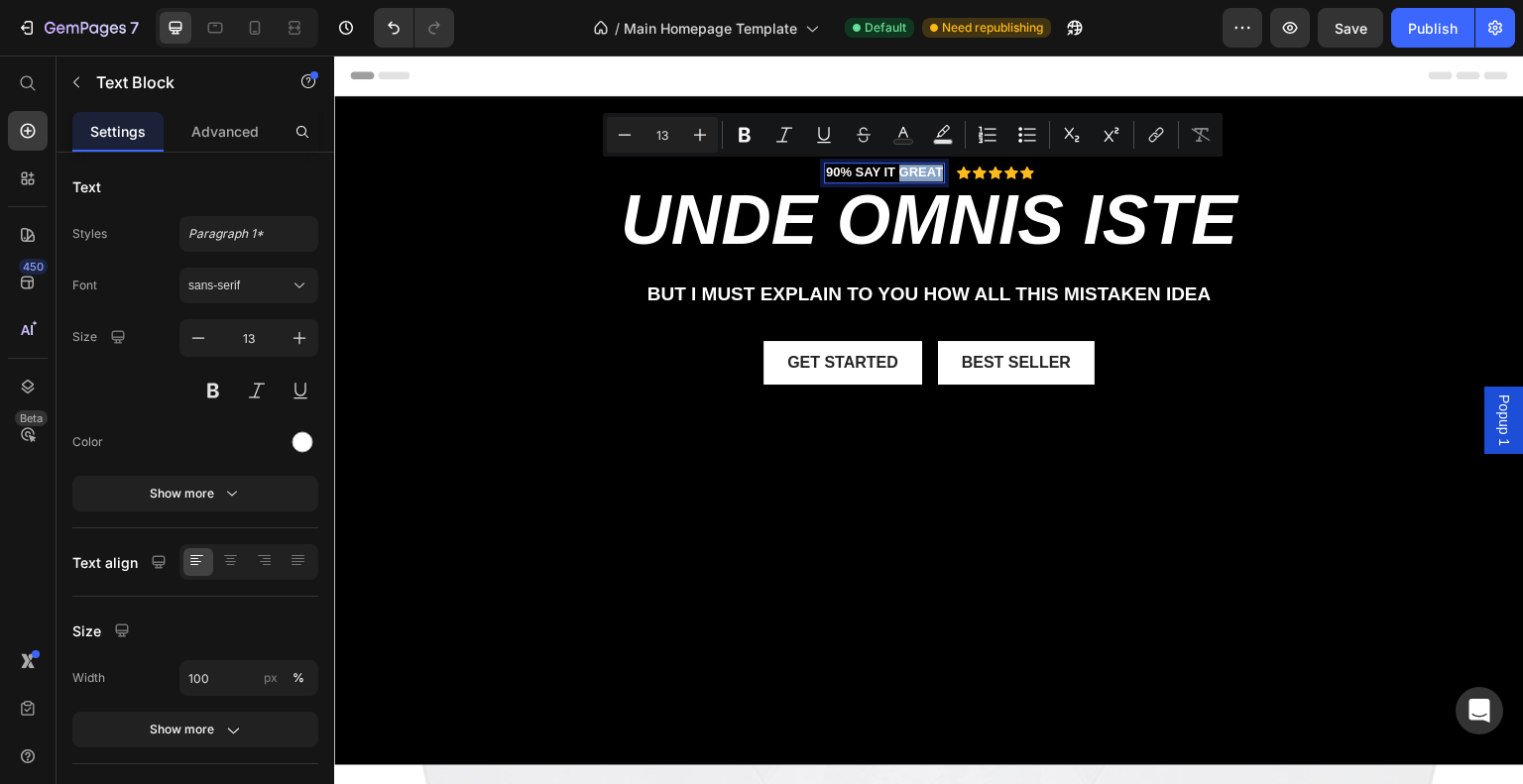 click on "unde omnis iste" at bounding box center [929, 220] 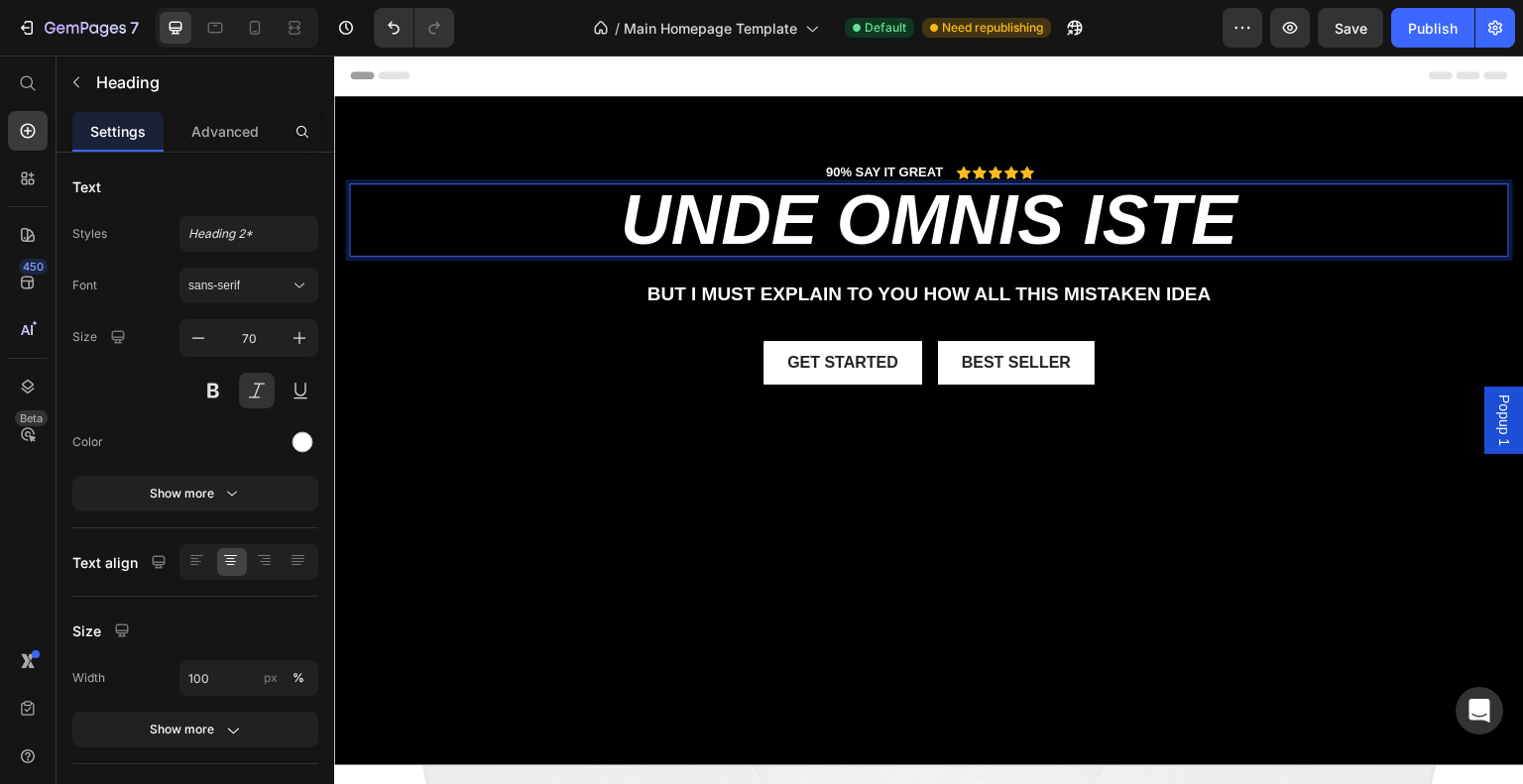 click on "unde omnis iste" at bounding box center (929, 220) 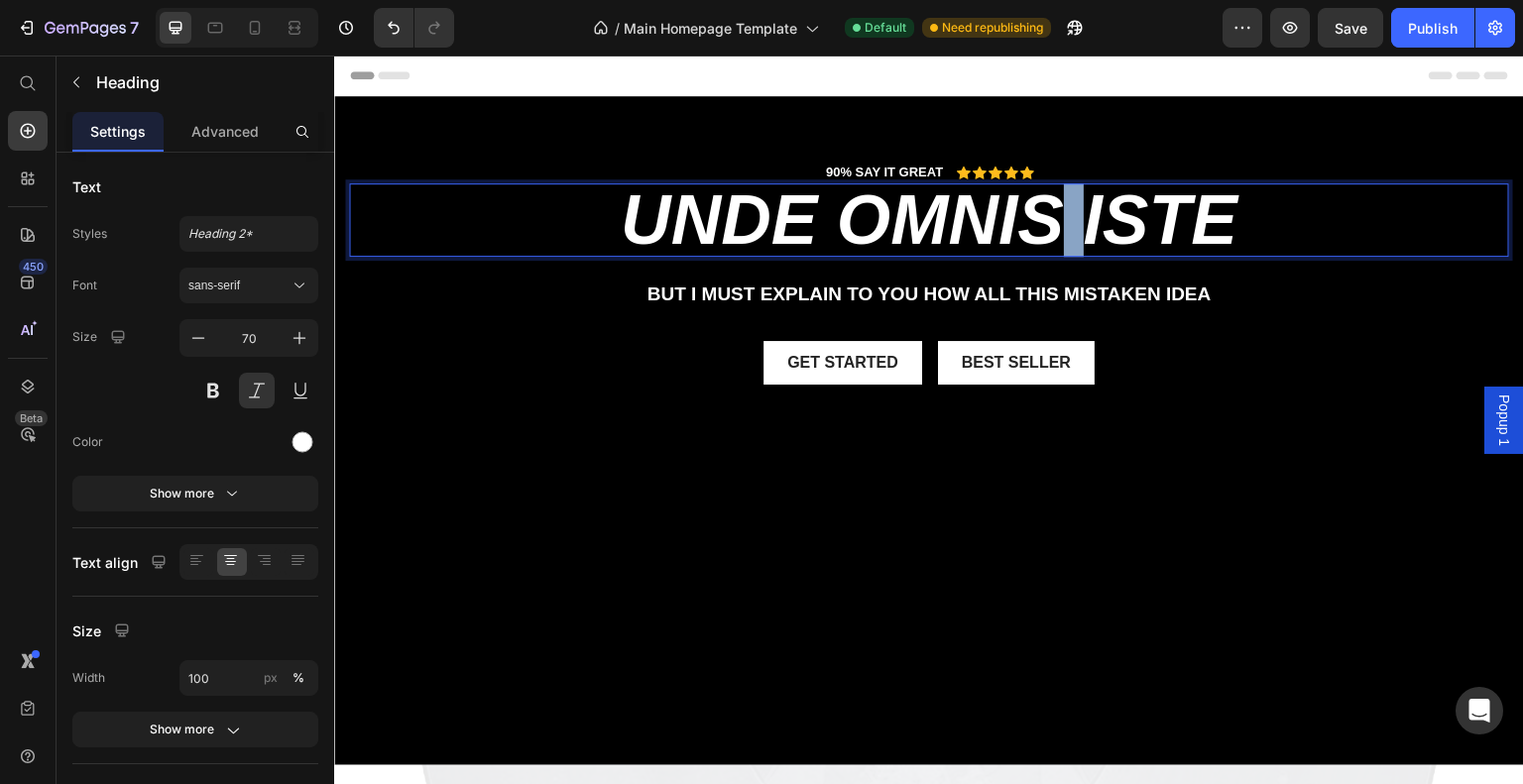 click on "unde omnis iste" at bounding box center [929, 220] 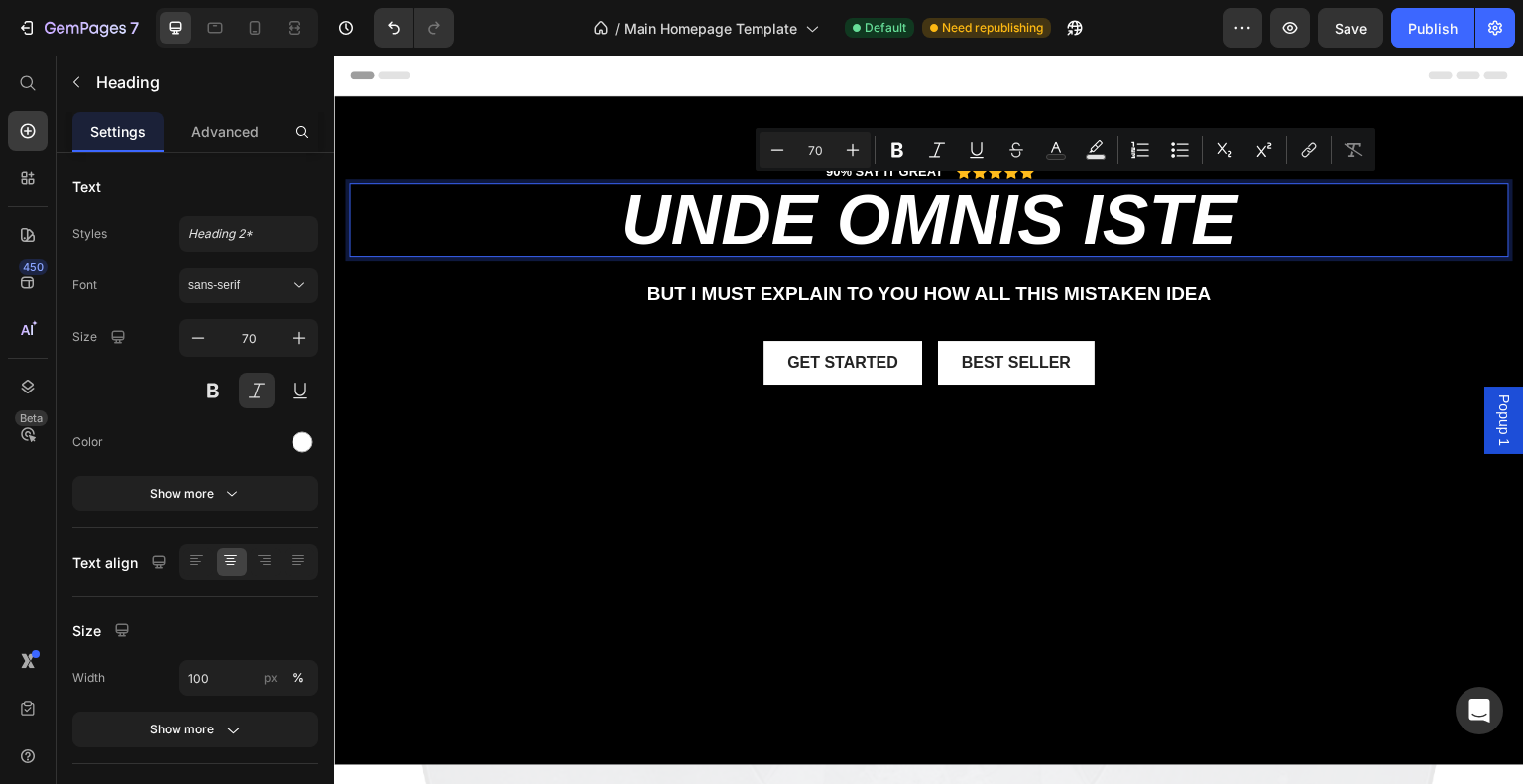 click on "unde omnis iste" at bounding box center (929, 220) 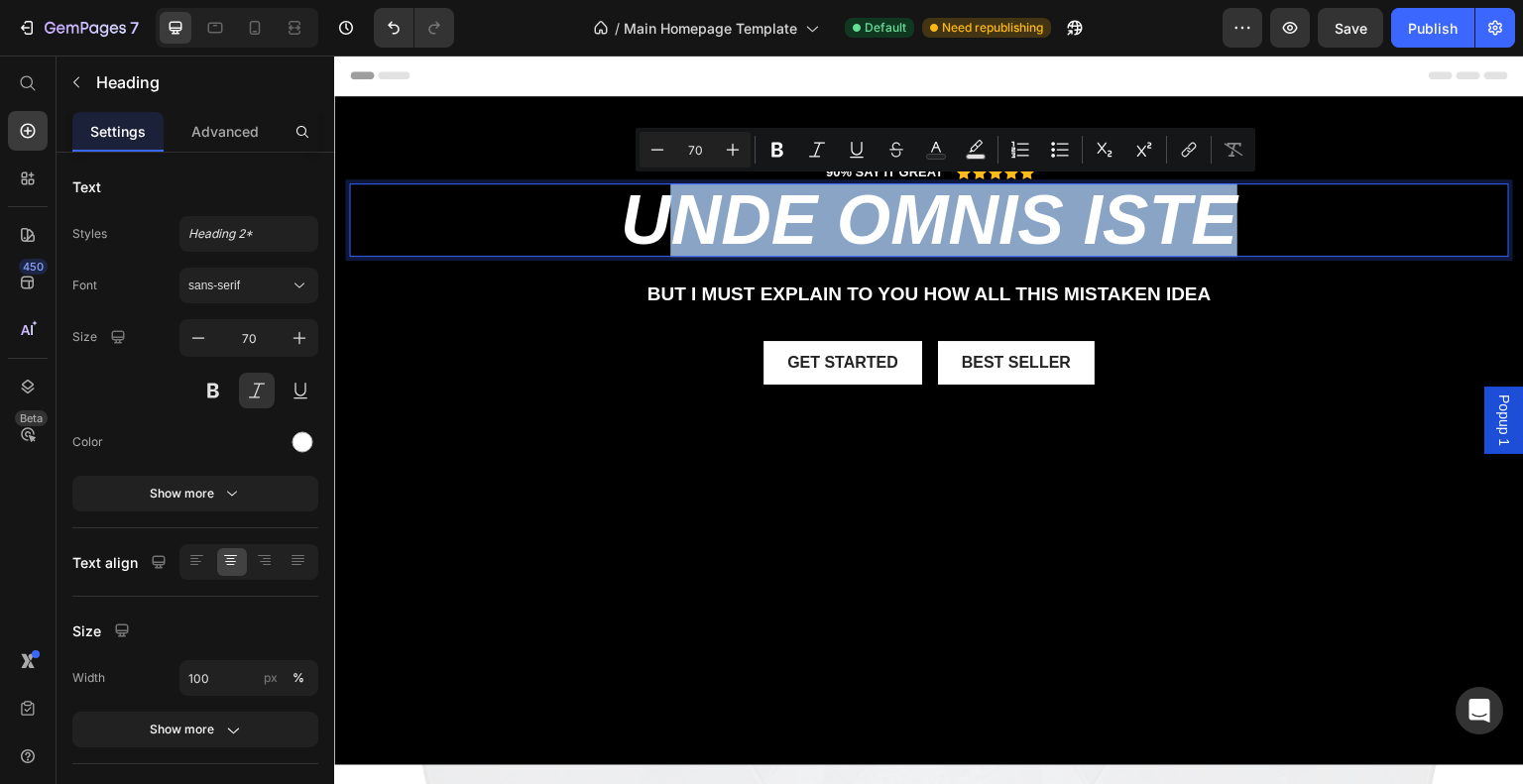drag, startPoint x: 1241, startPoint y: 217, endPoint x: 655, endPoint y: 217, distance: 586 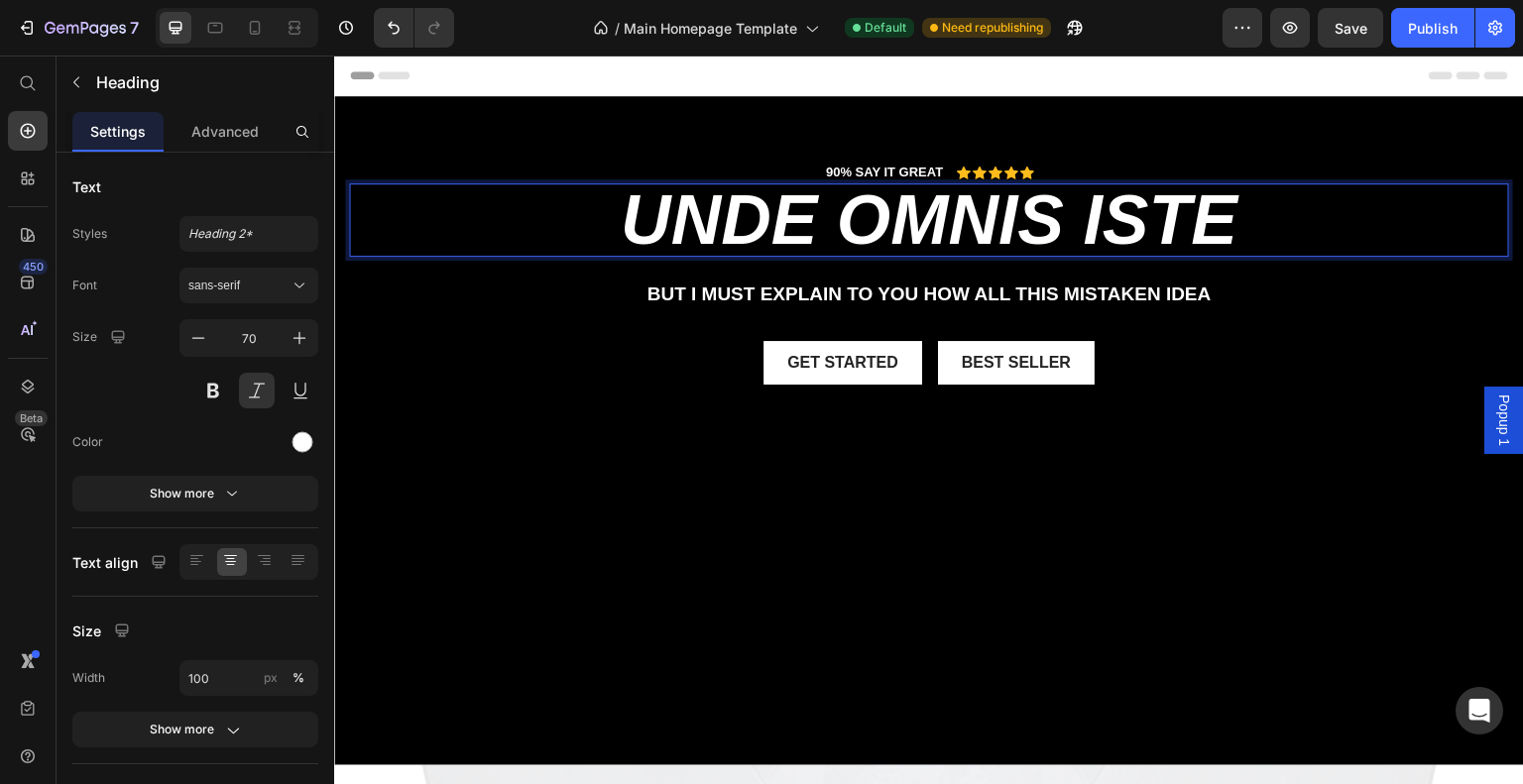 drag, startPoint x: 1149, startPoint y: 221, endPoint x: 1163, endPoint y: 222, distance: 14.035669 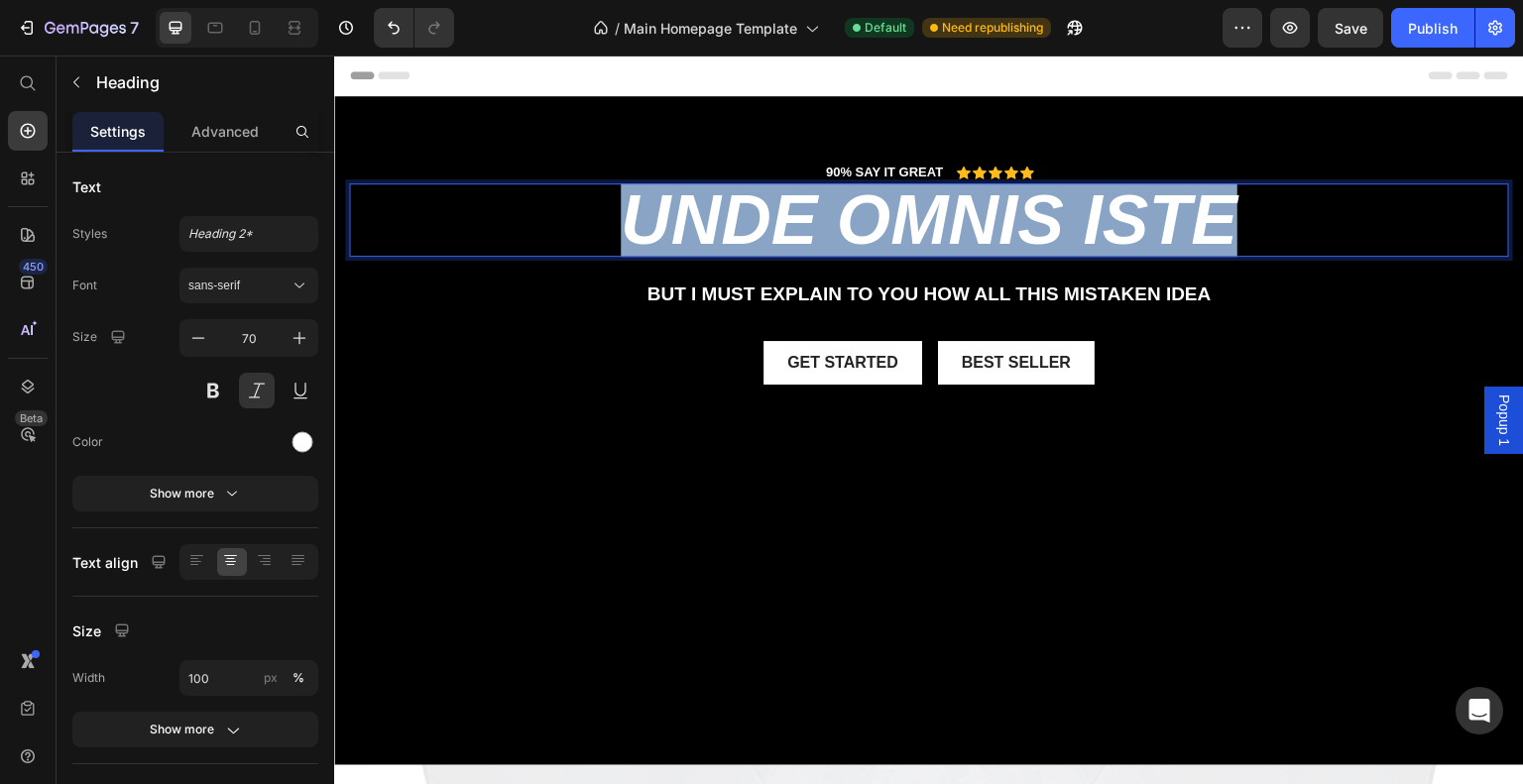 drag, startPoint x: 1236, startPoint y: 223, endPoint x: 565, endPoint y: 226, distance: 671.00671 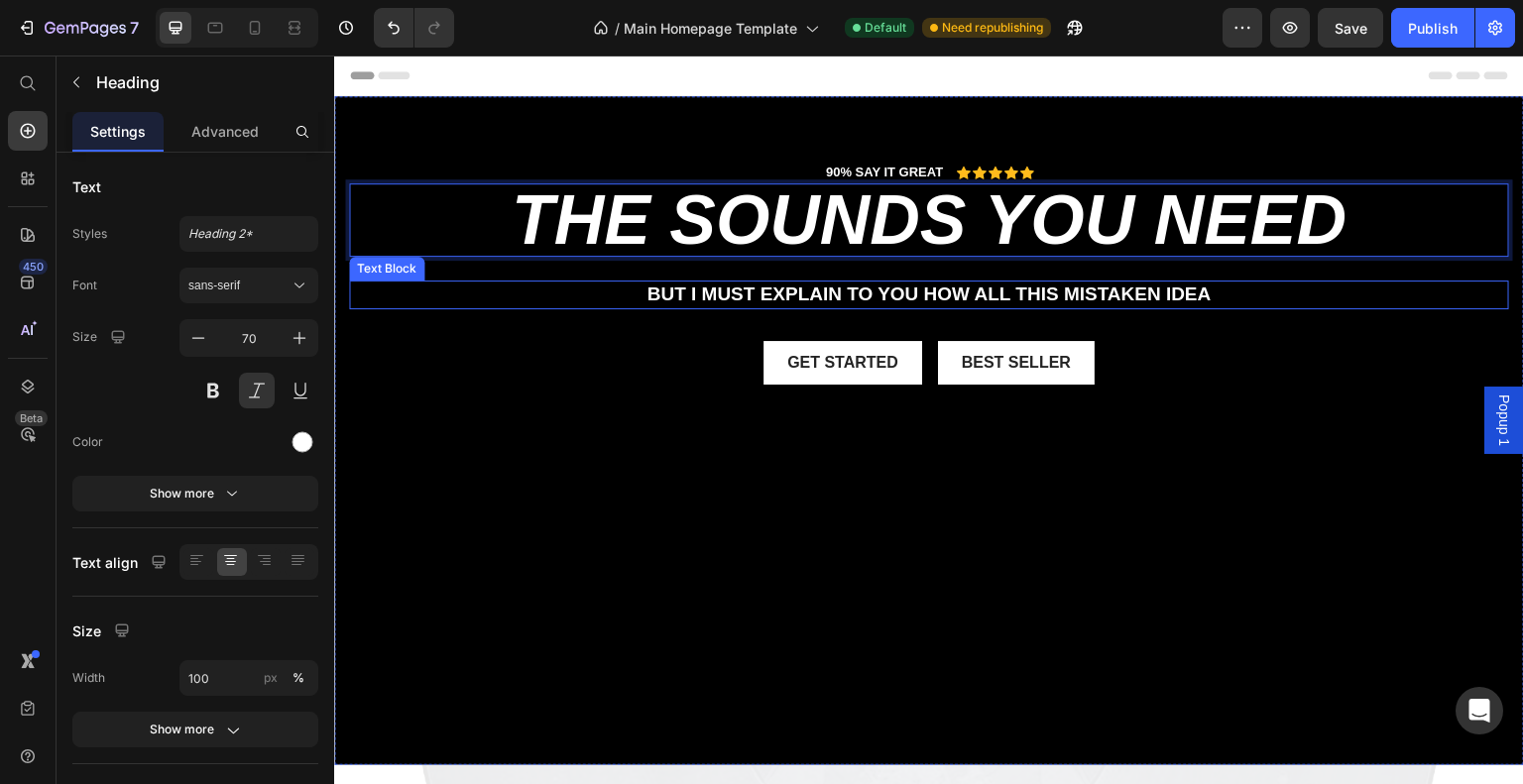 click on "But I must explain to you how all this mistaken idea" at bounding box center (929, 294) 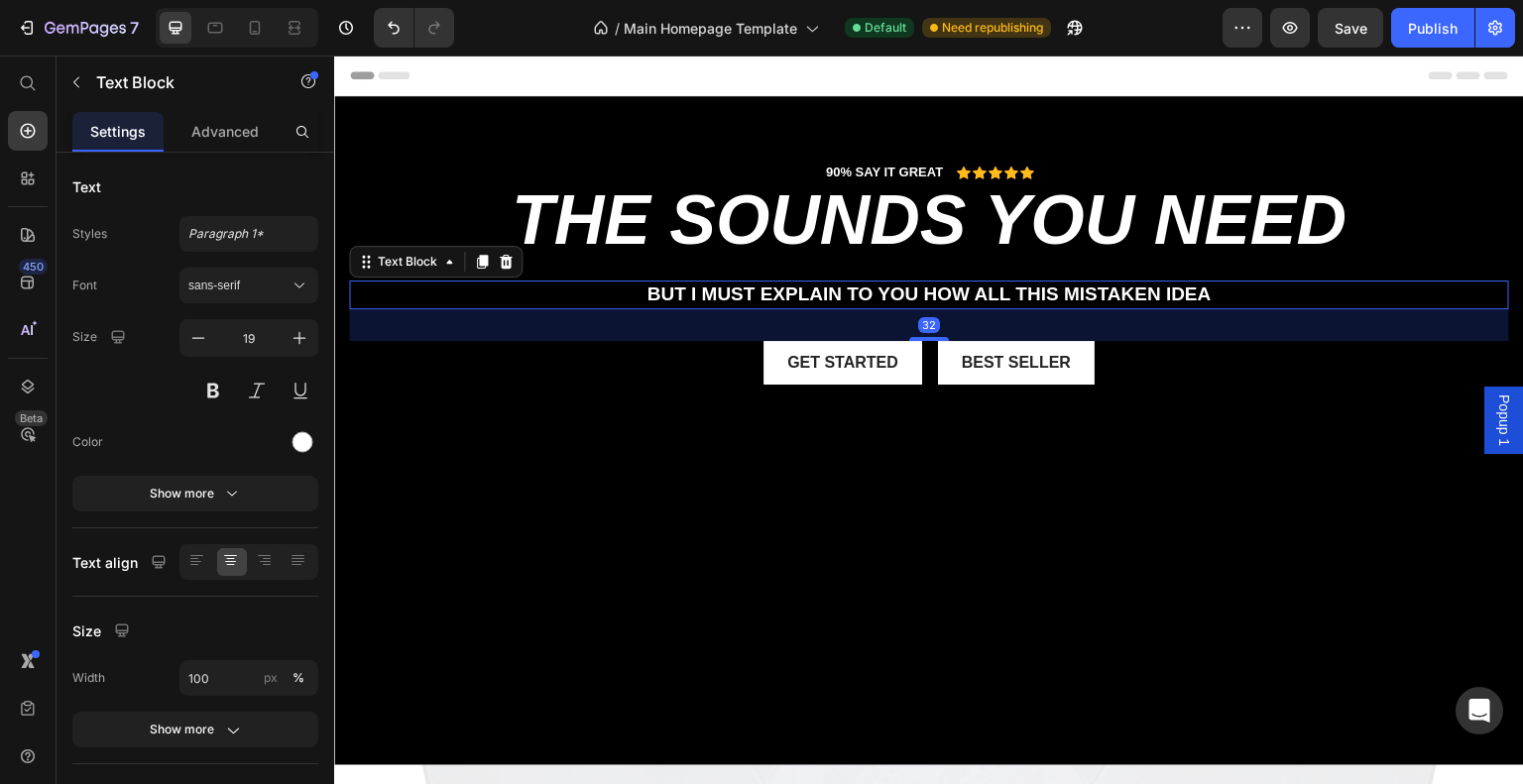 click on "But I must explain to you how all this mistaken idea" at bounding box center (929, 294) 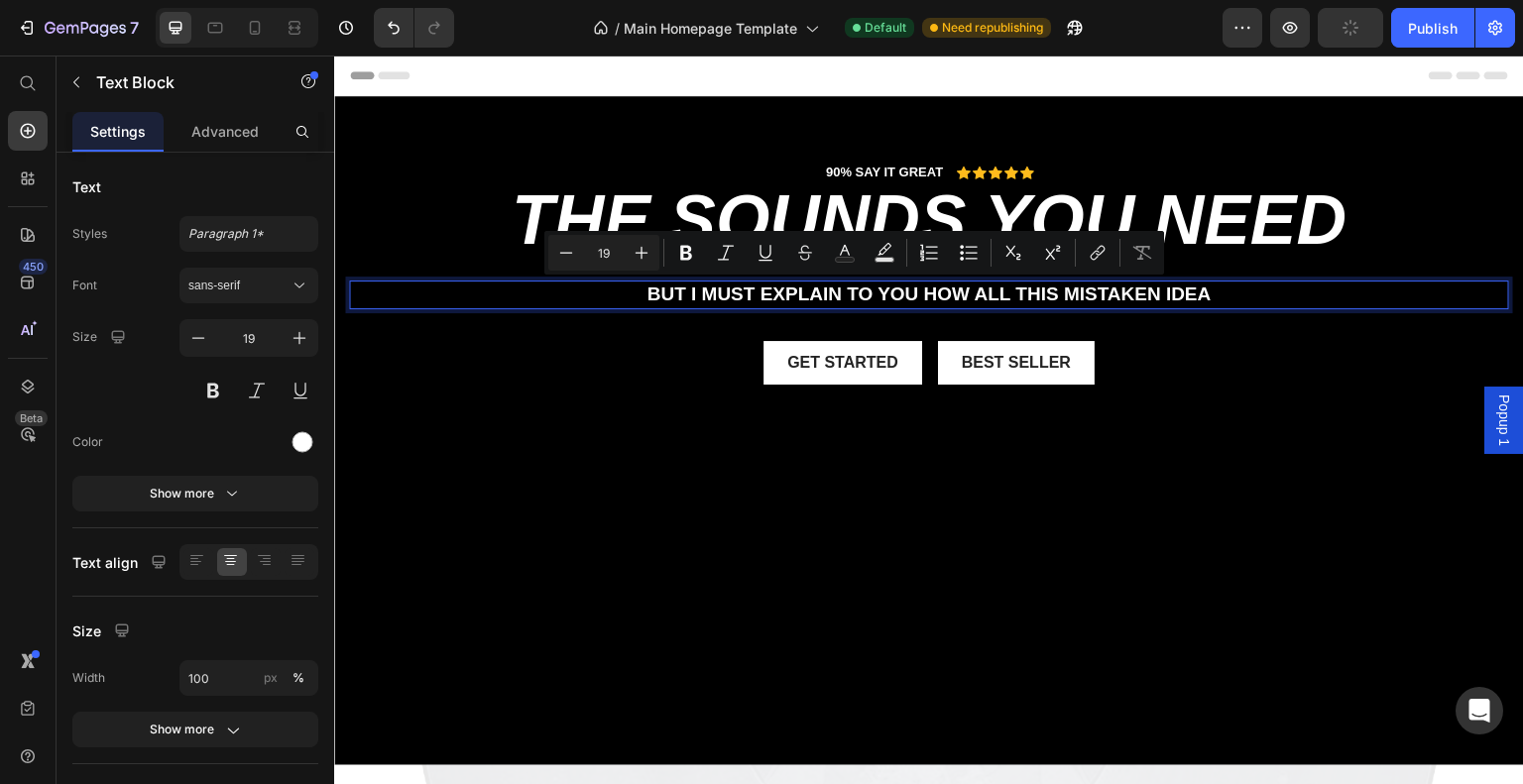 click on "But I must explain to you how all this mistaken idea" at bounding box center [929, 294] 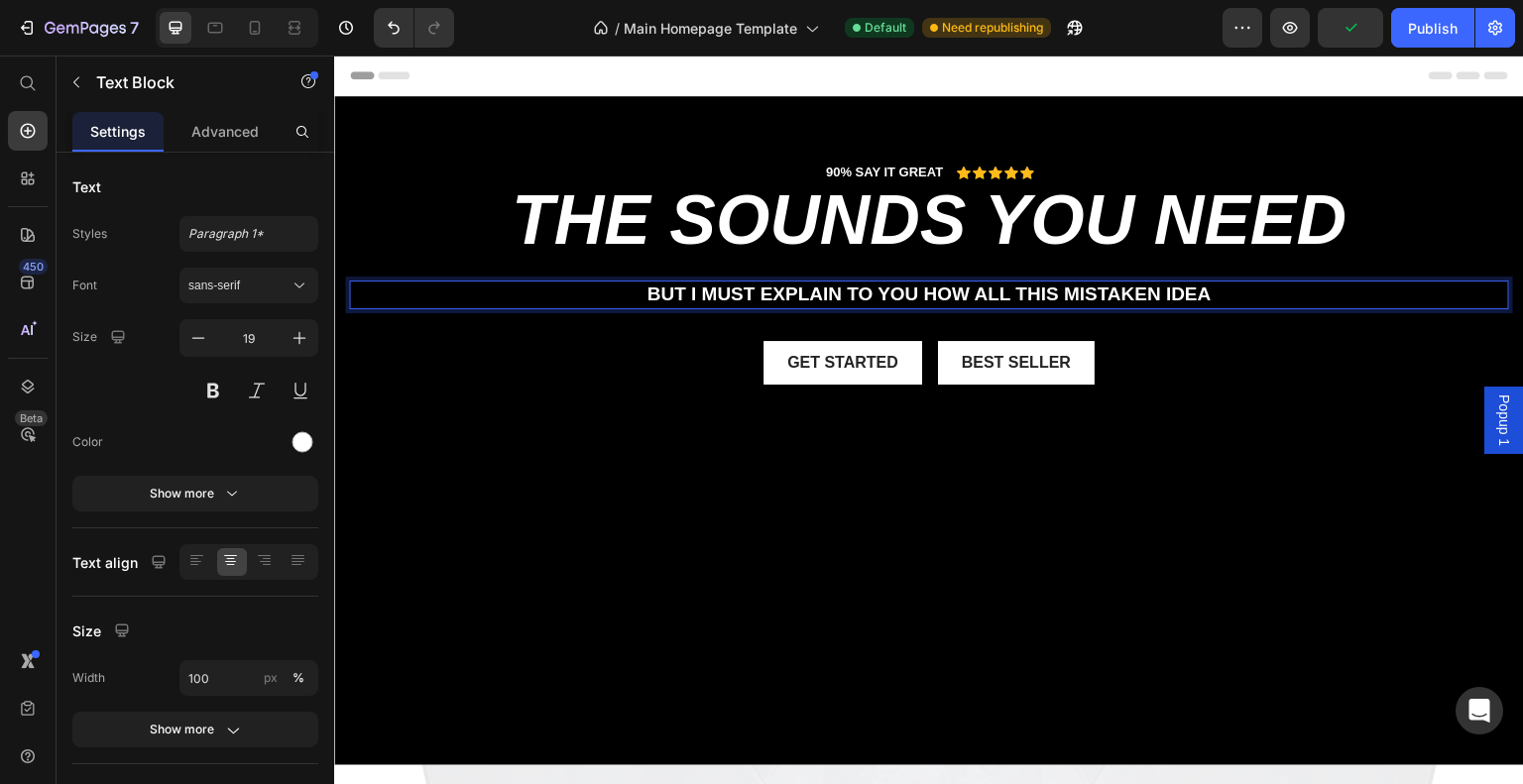click on "But I must explain to you how all this mistaken idea" at bounding box center (929, 294) 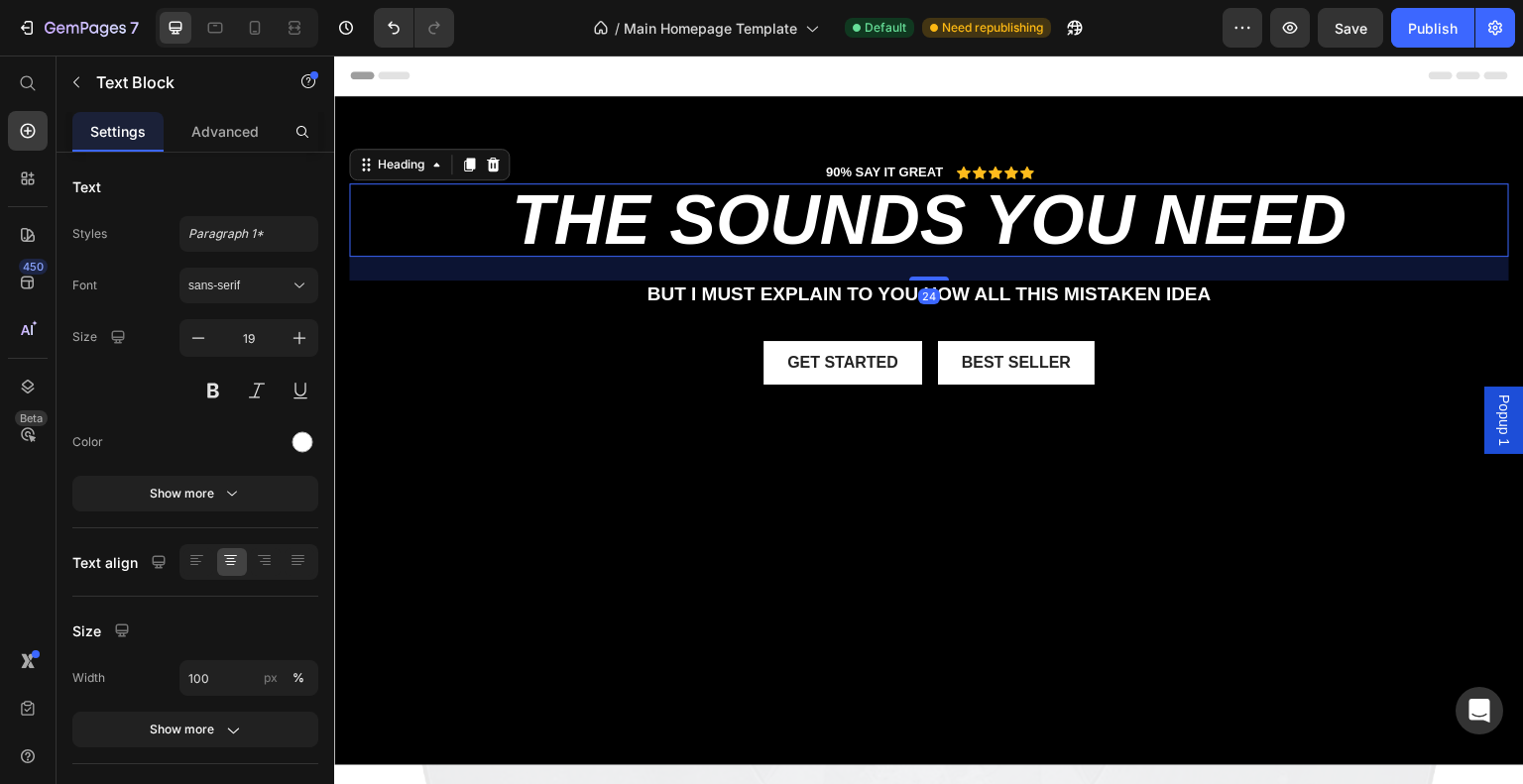 click on "the sounds you need" at bounding box center (929, 220) 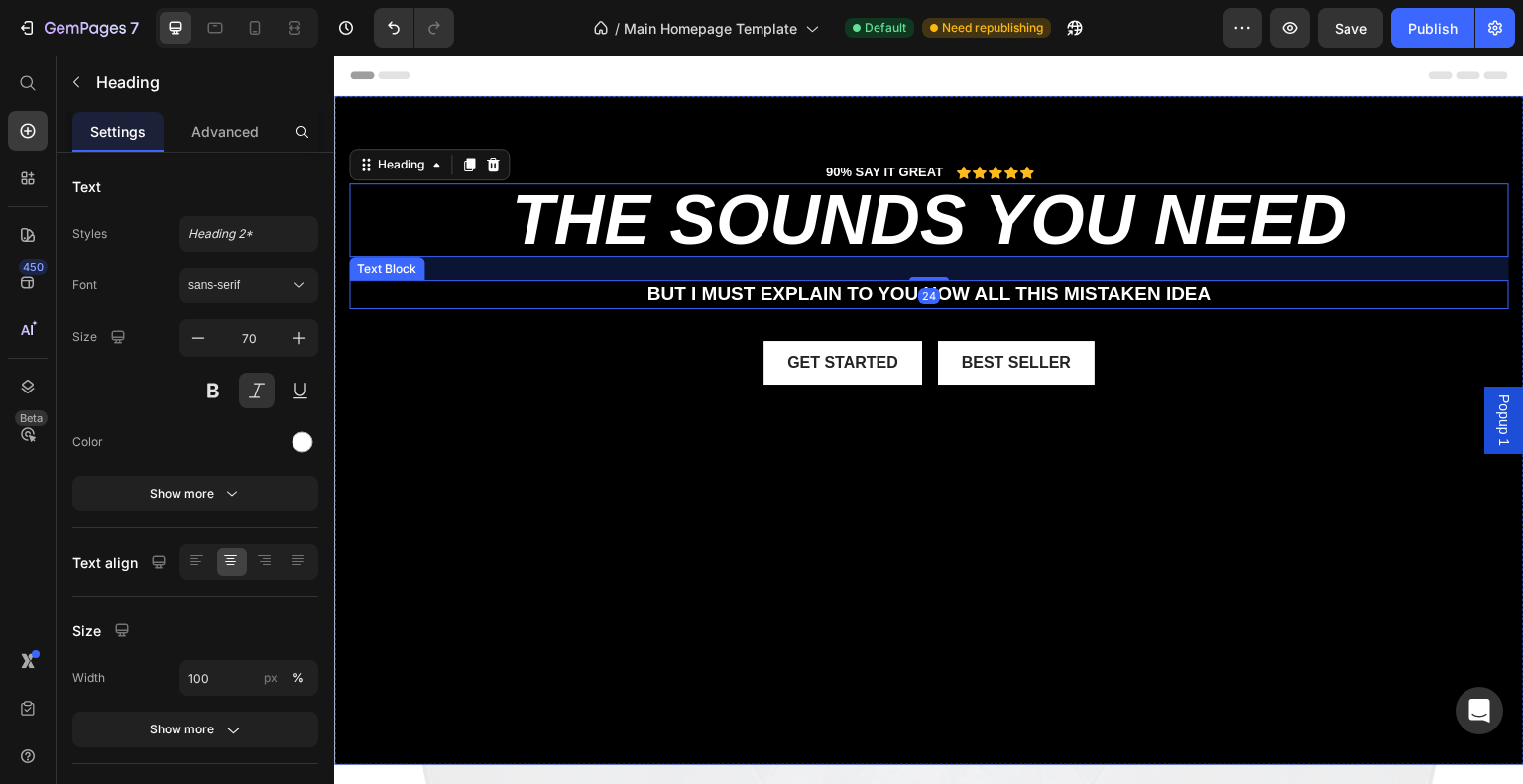 click on "But I must explain to you how all this mistaken idea" at bounding box center [929, 294] 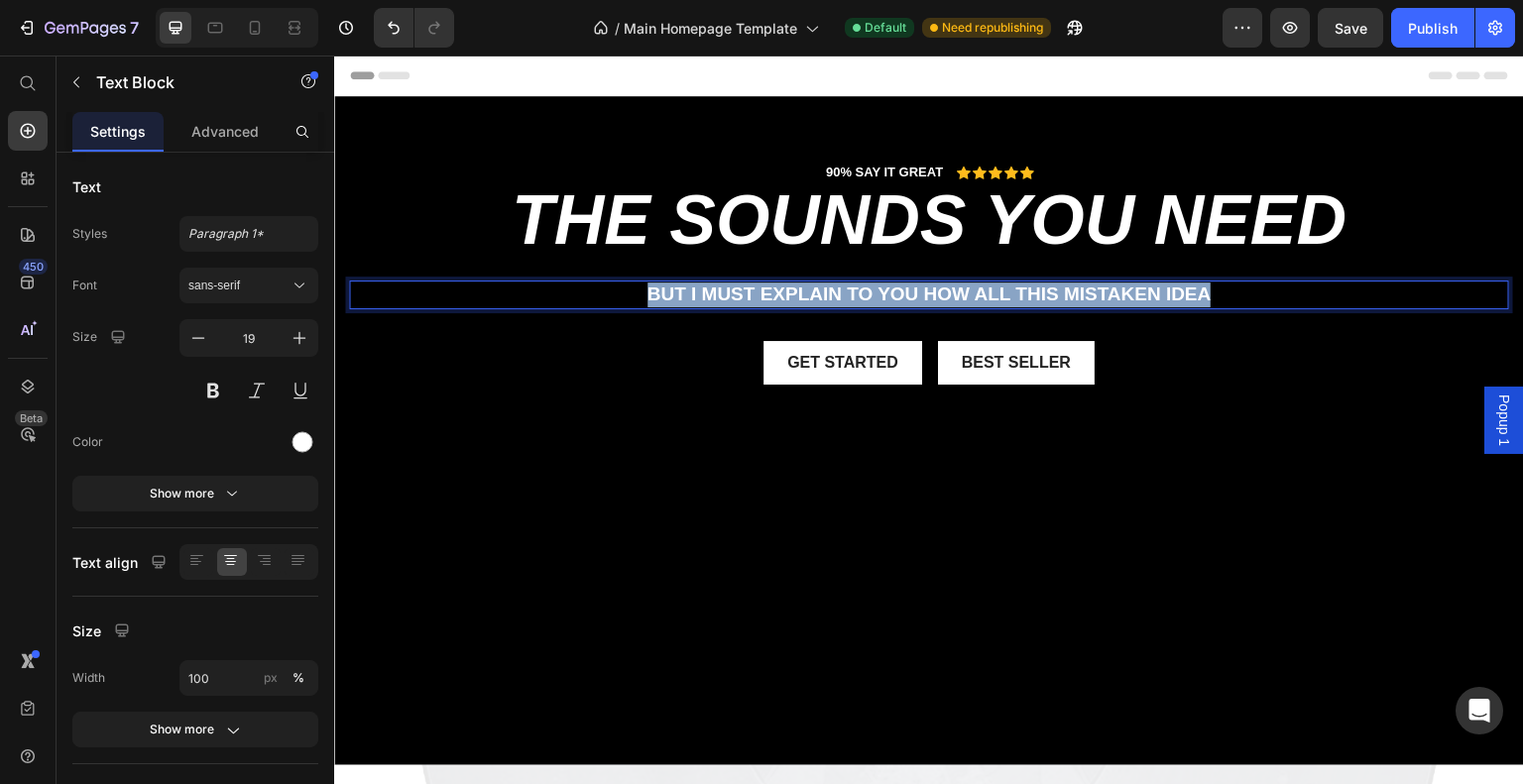 drag, startPoint x: 1230, startPoint y: 294, endPoint x: 480, endPoint y: 308, distance: 750.13066 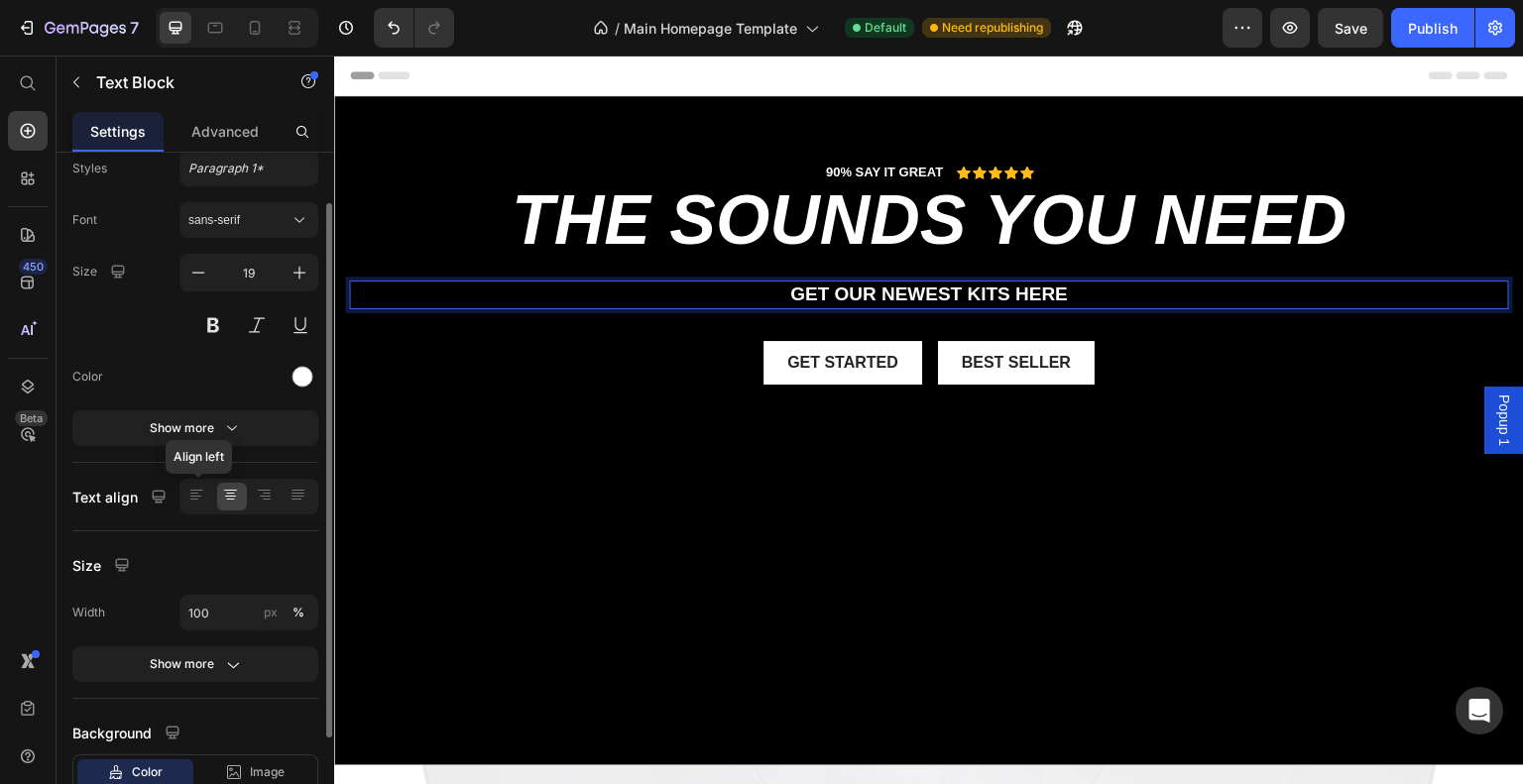 scroll, scrollTop: 0, scrollLeft: 0, axis: both 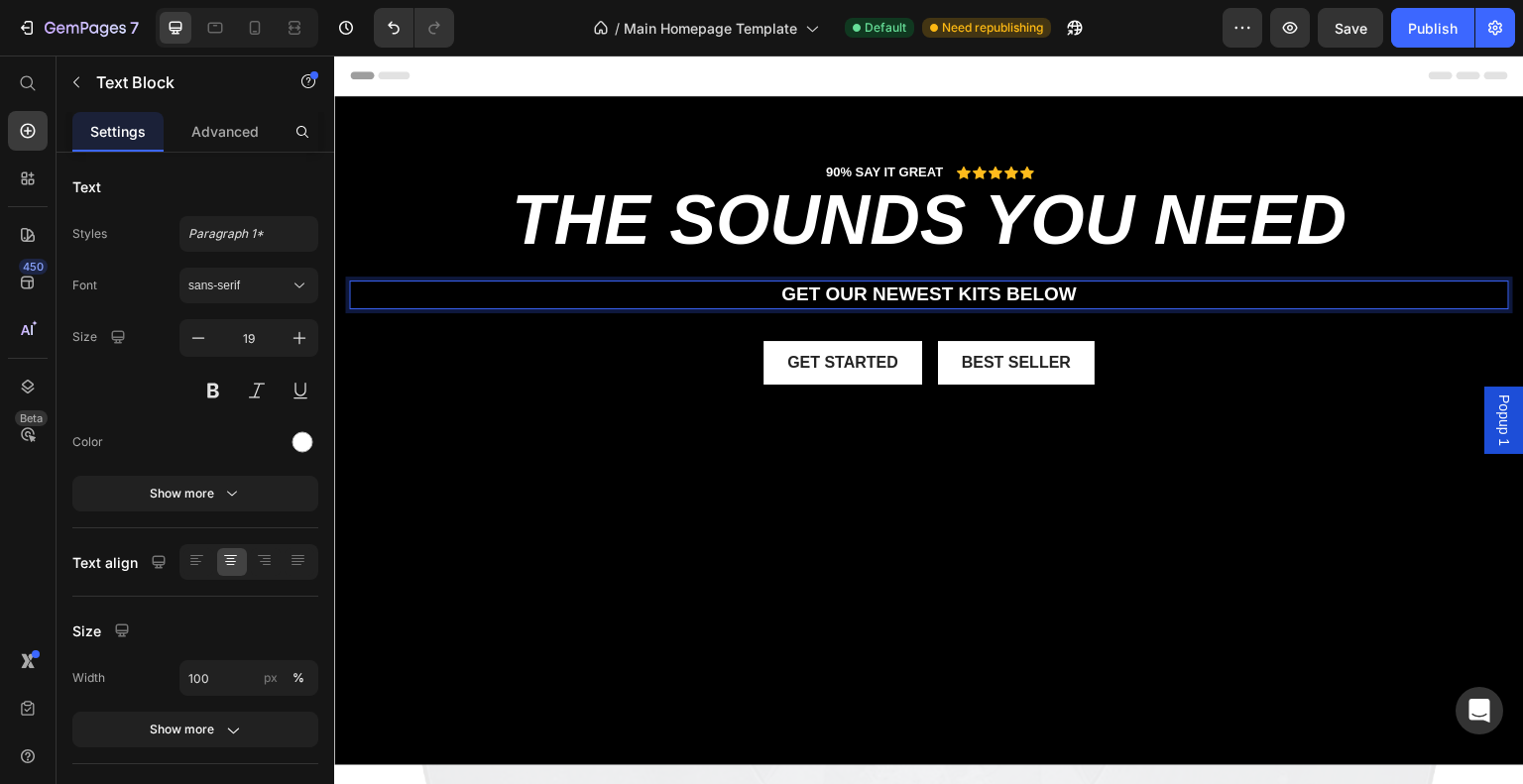 click on "get our newest kits BELOW" at bounding box center (929, 294) 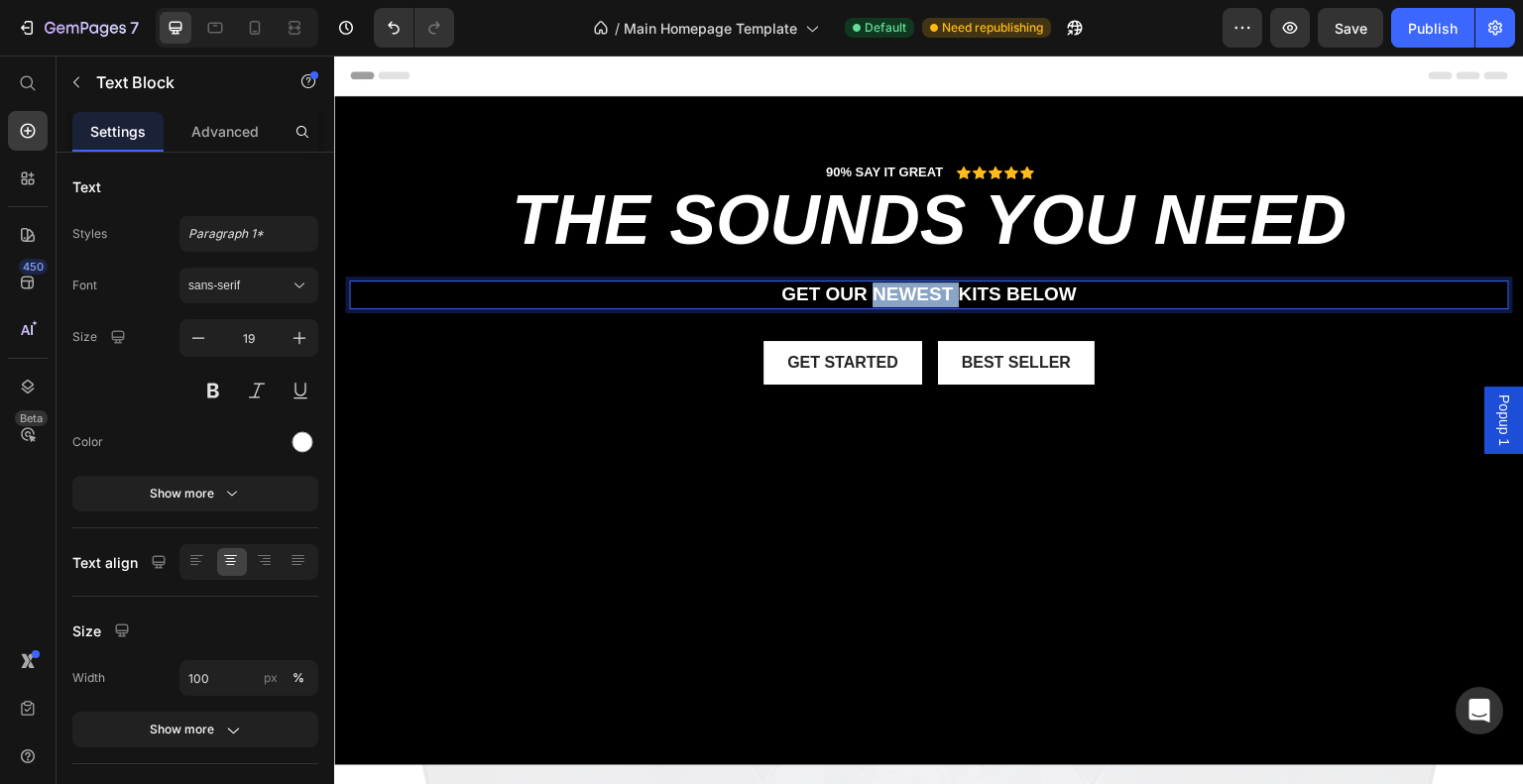 click on "get our newest kits BELOW" at bounding box center (929, 294) 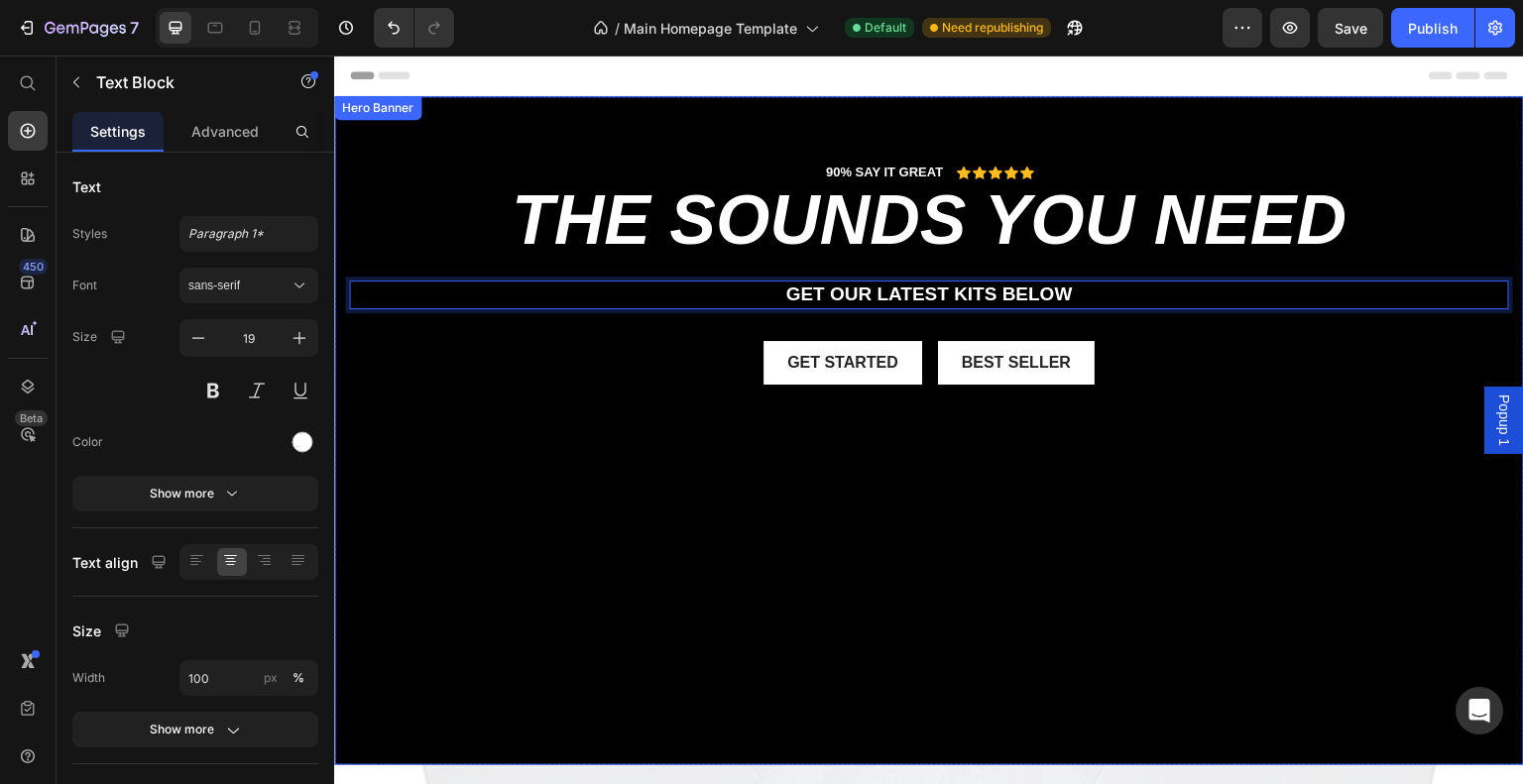 click on "90% SAY IT GREAT Text Block Icon Icon Icon Icon Icon Icon List Row the sounds you need Heading get our LATEST kits BELOW Text Block   32 Get started Button Best Seller Button Row" at bounding box center (929, 272) 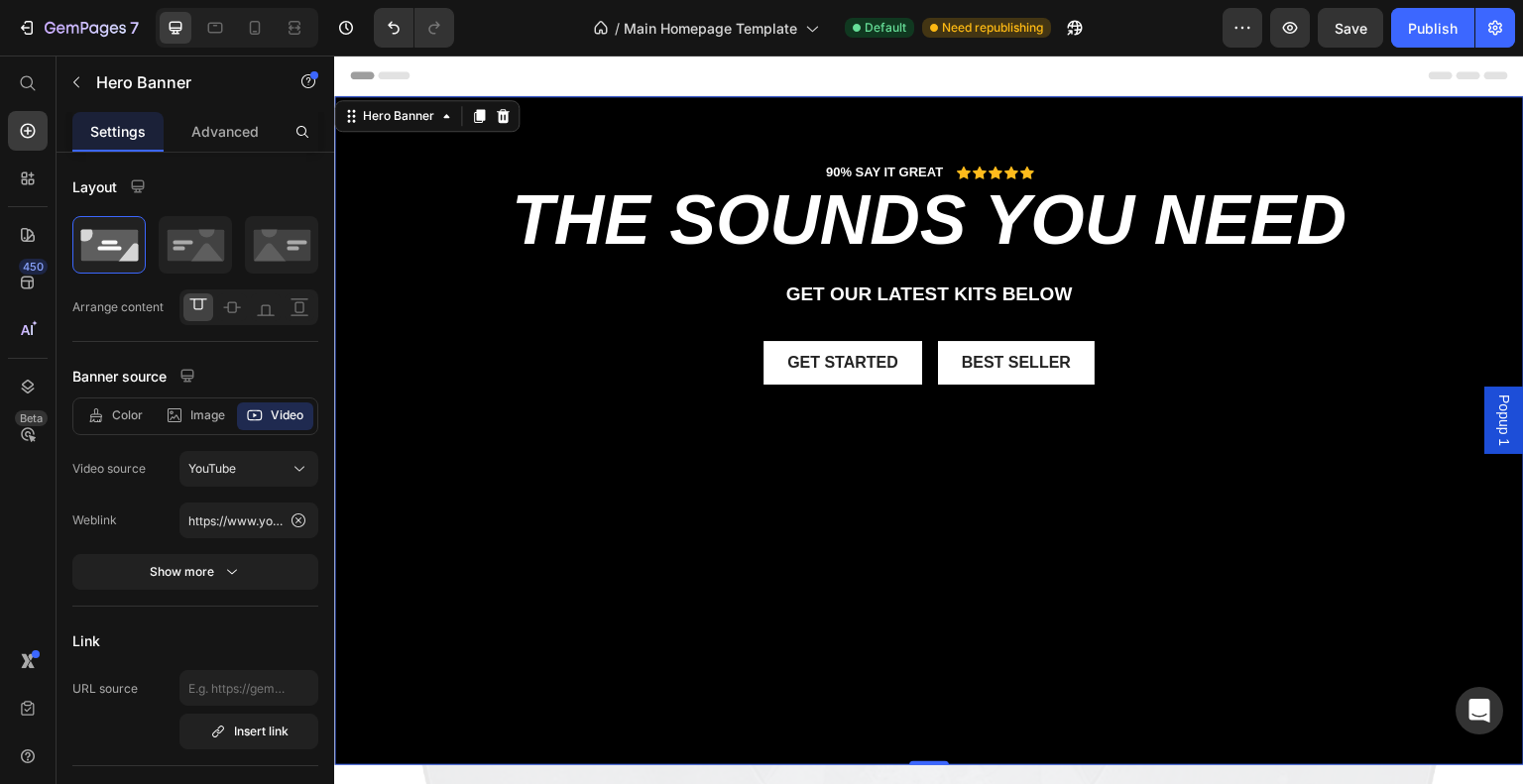 click on "90% SAY IT GREAT Text Block Icon Icon Icon Icon Icon Icon List Row the sounds you need Heading get our LATEST kits BELOW Text Block Get started Button Best Seller Button Row" at bounding box center [929, 289] 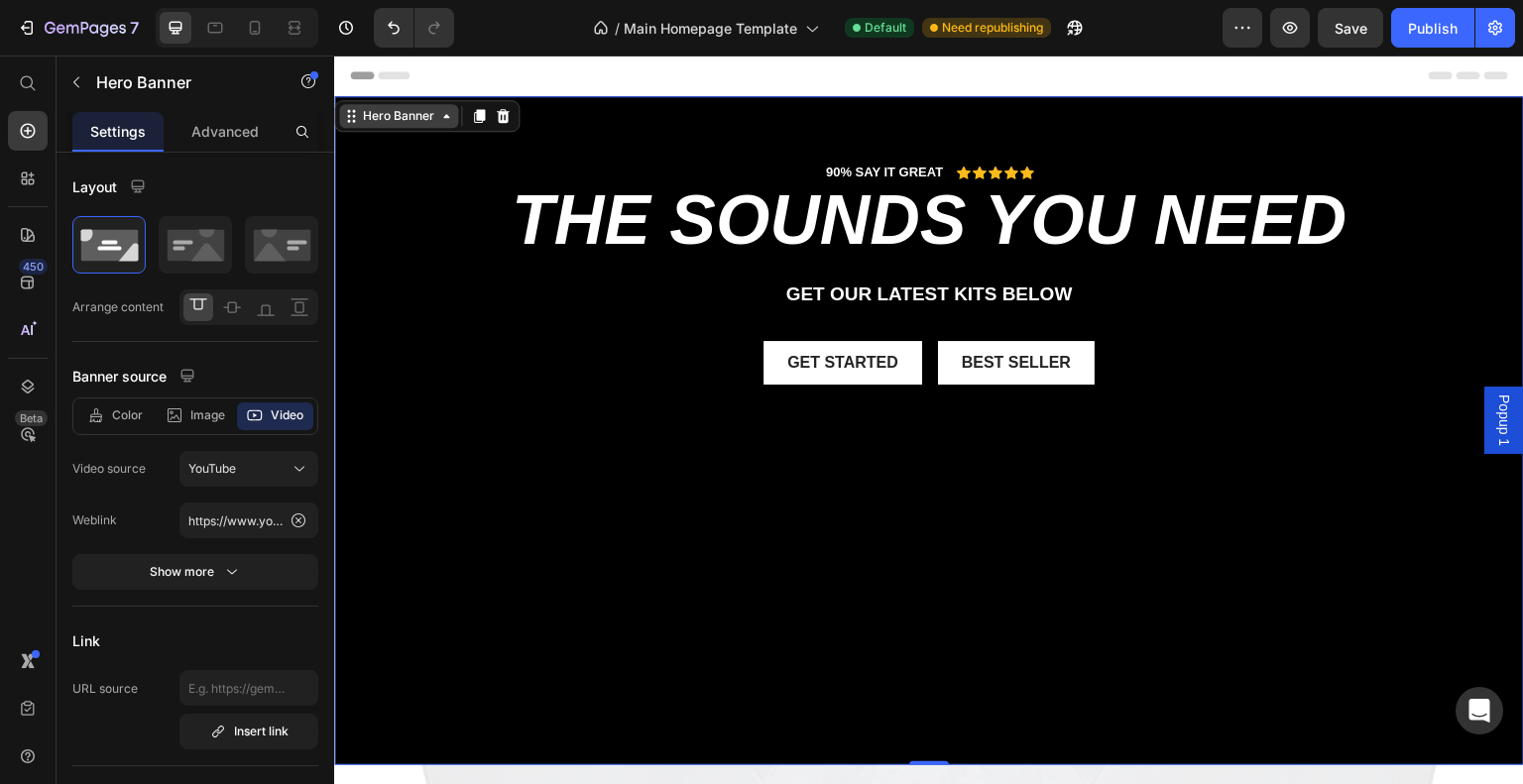 click 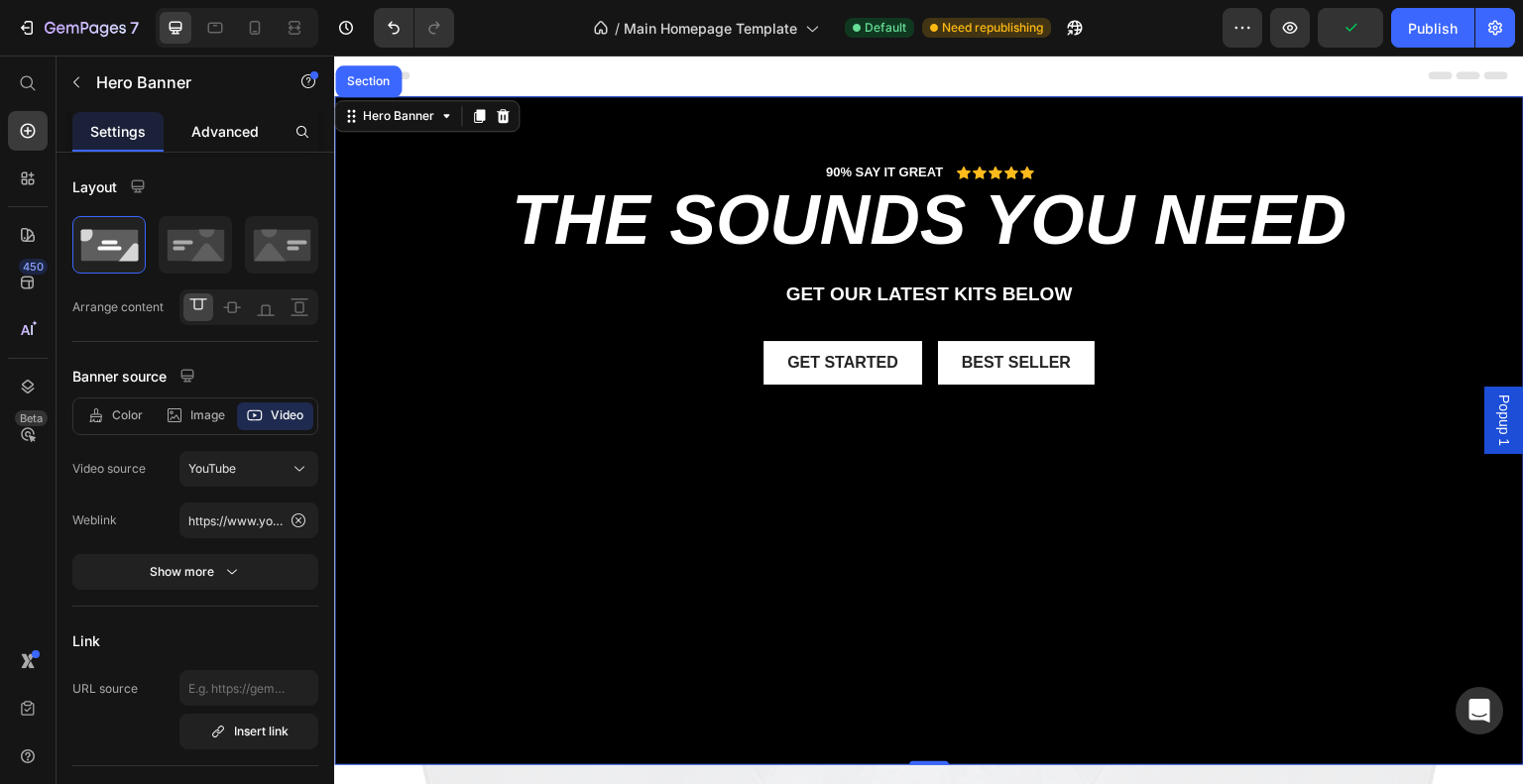 click on "Advanced" at bounding box center [225, 131] 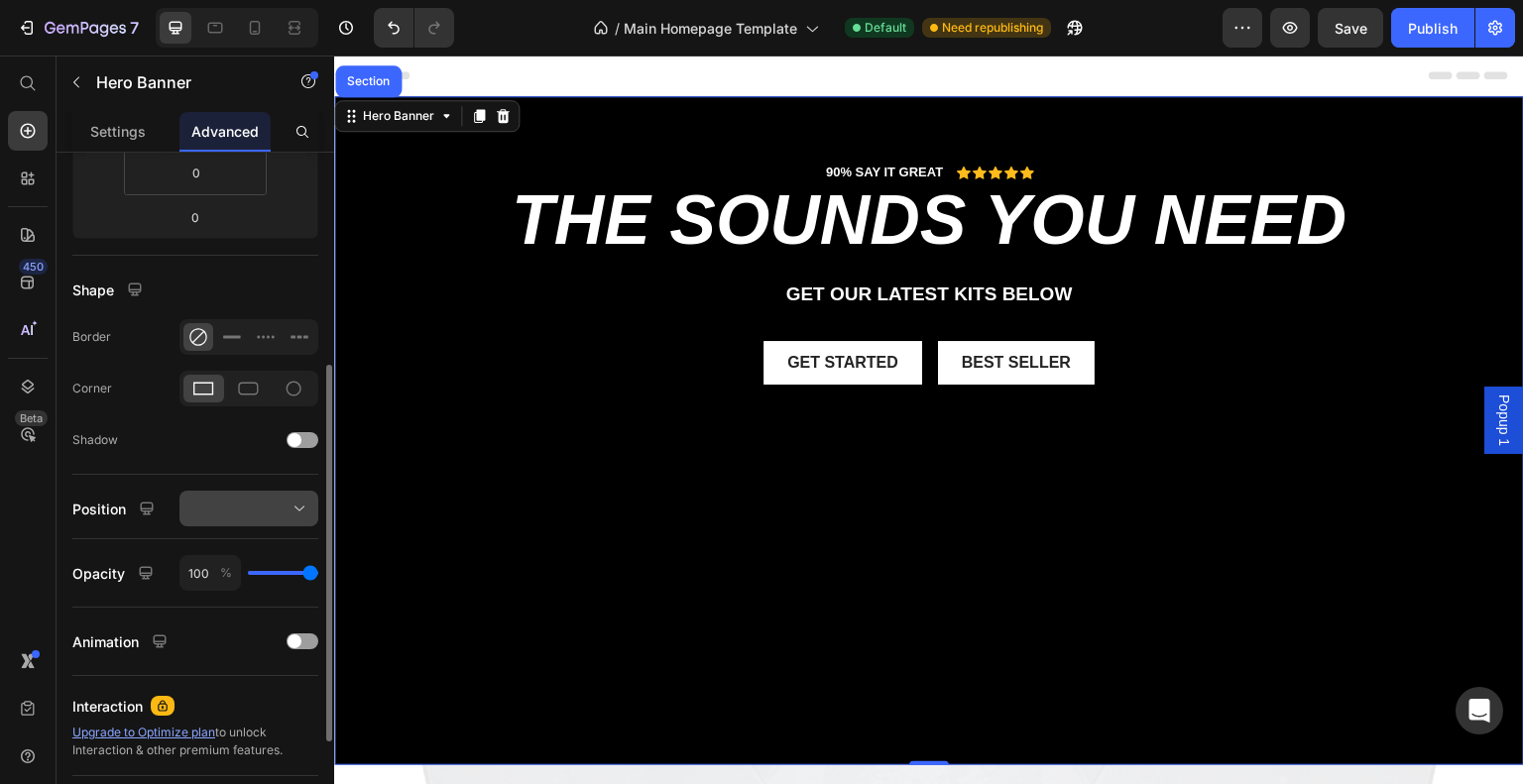 scroll, scrollTop: 392, scrollLeft: 0, axis: vertical 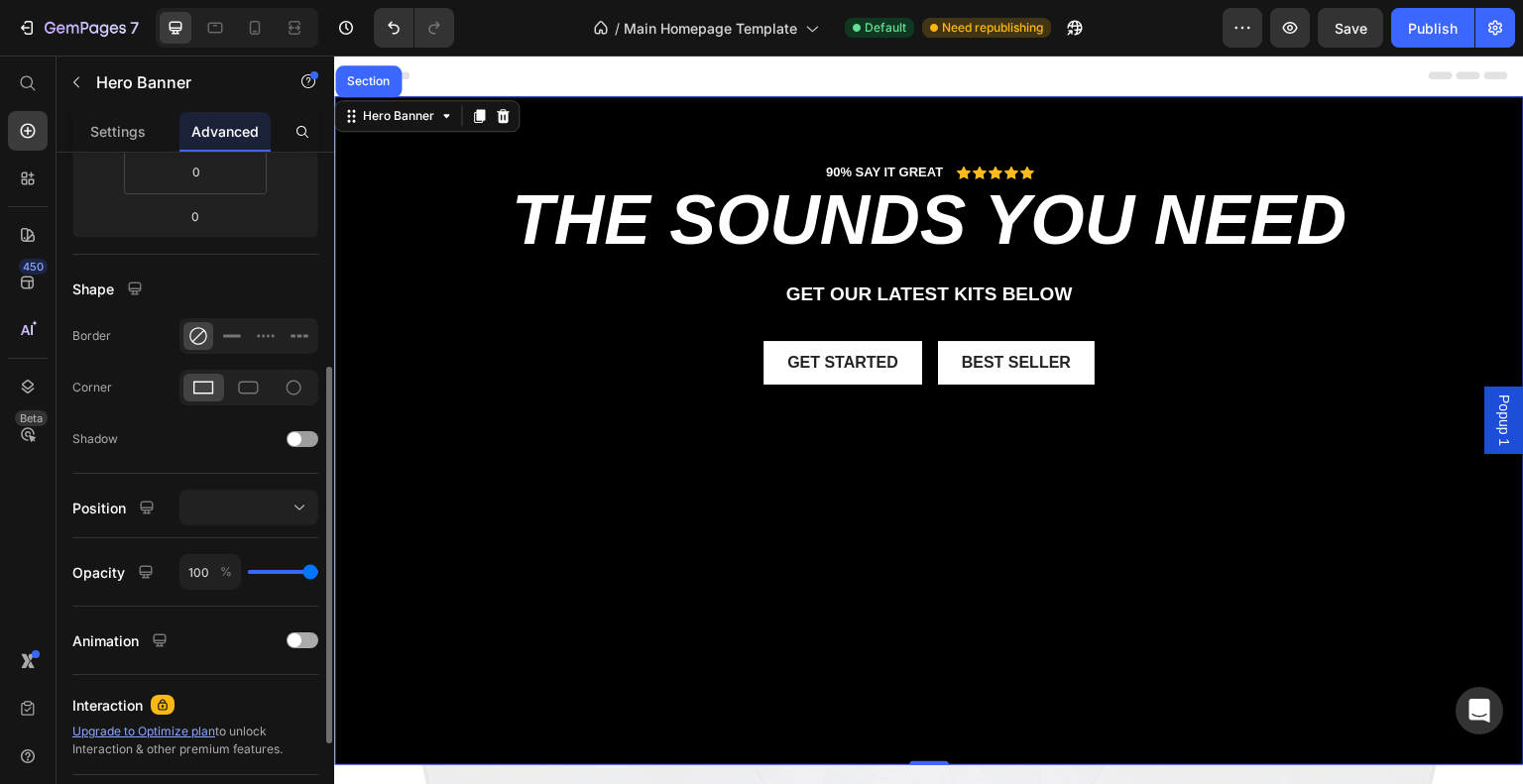click at bounding box center [302, 640] 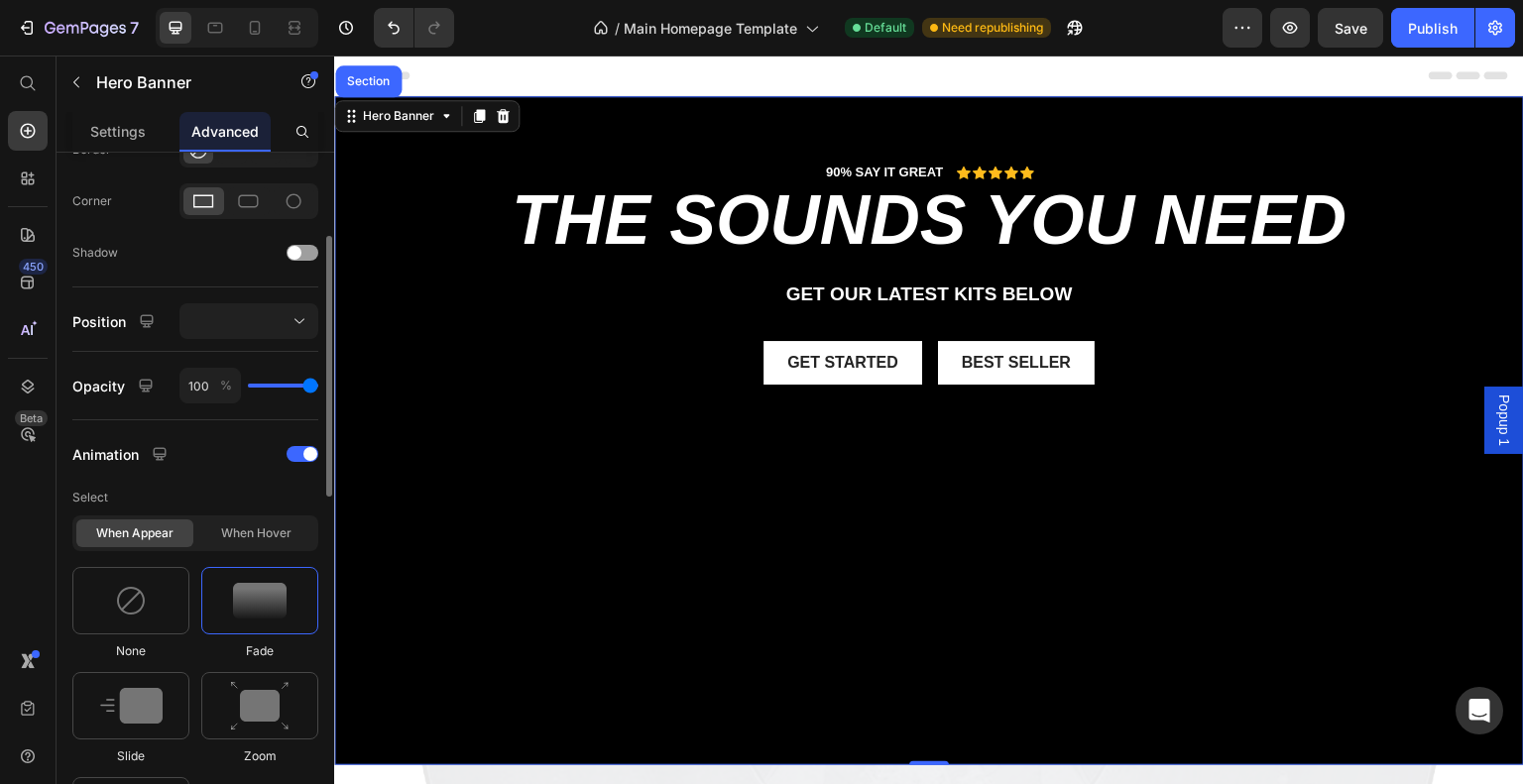 scroll, scrollTop: 630, scrollLeft: 0, axis: vertical 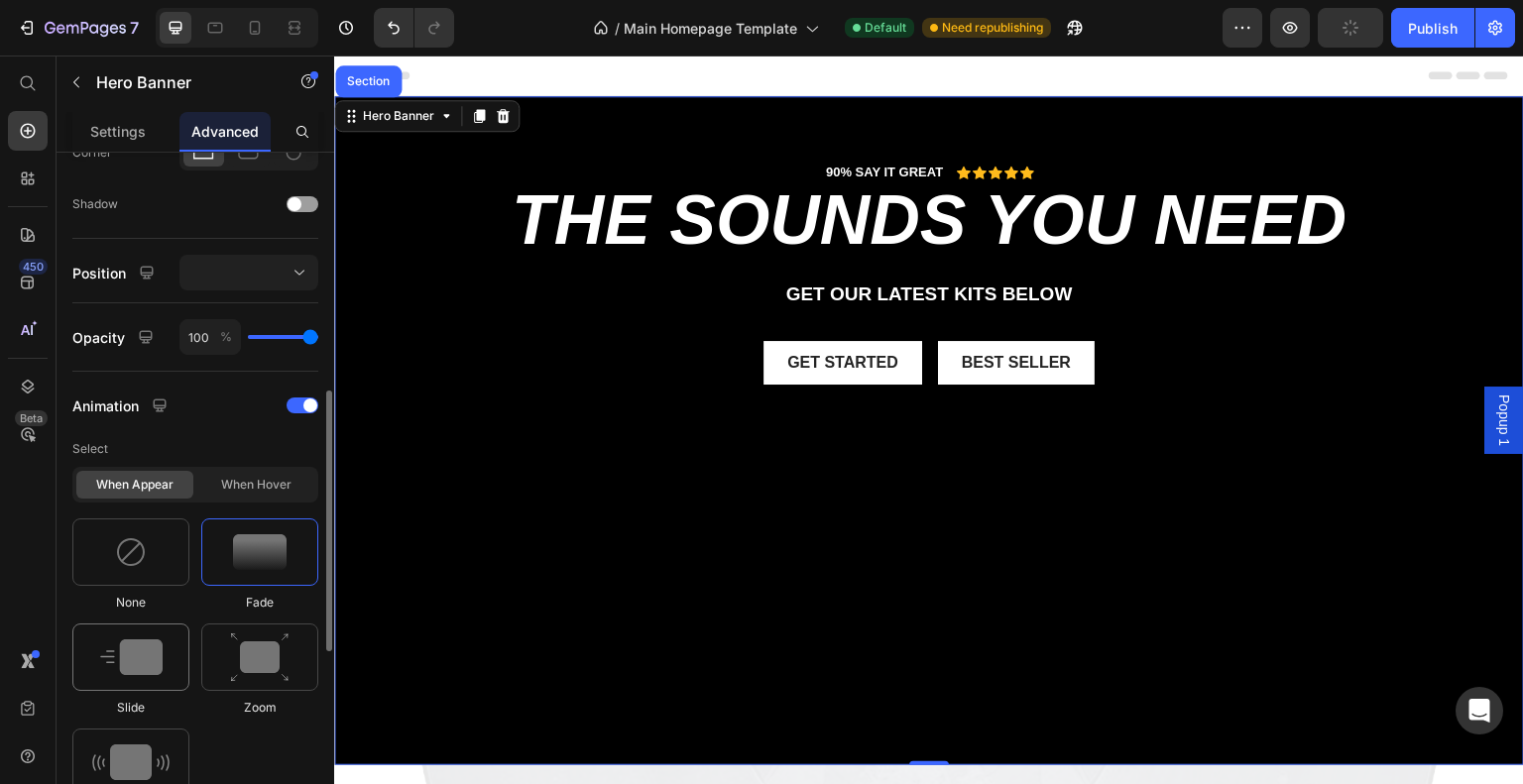 click at bounding box center [131, 657] 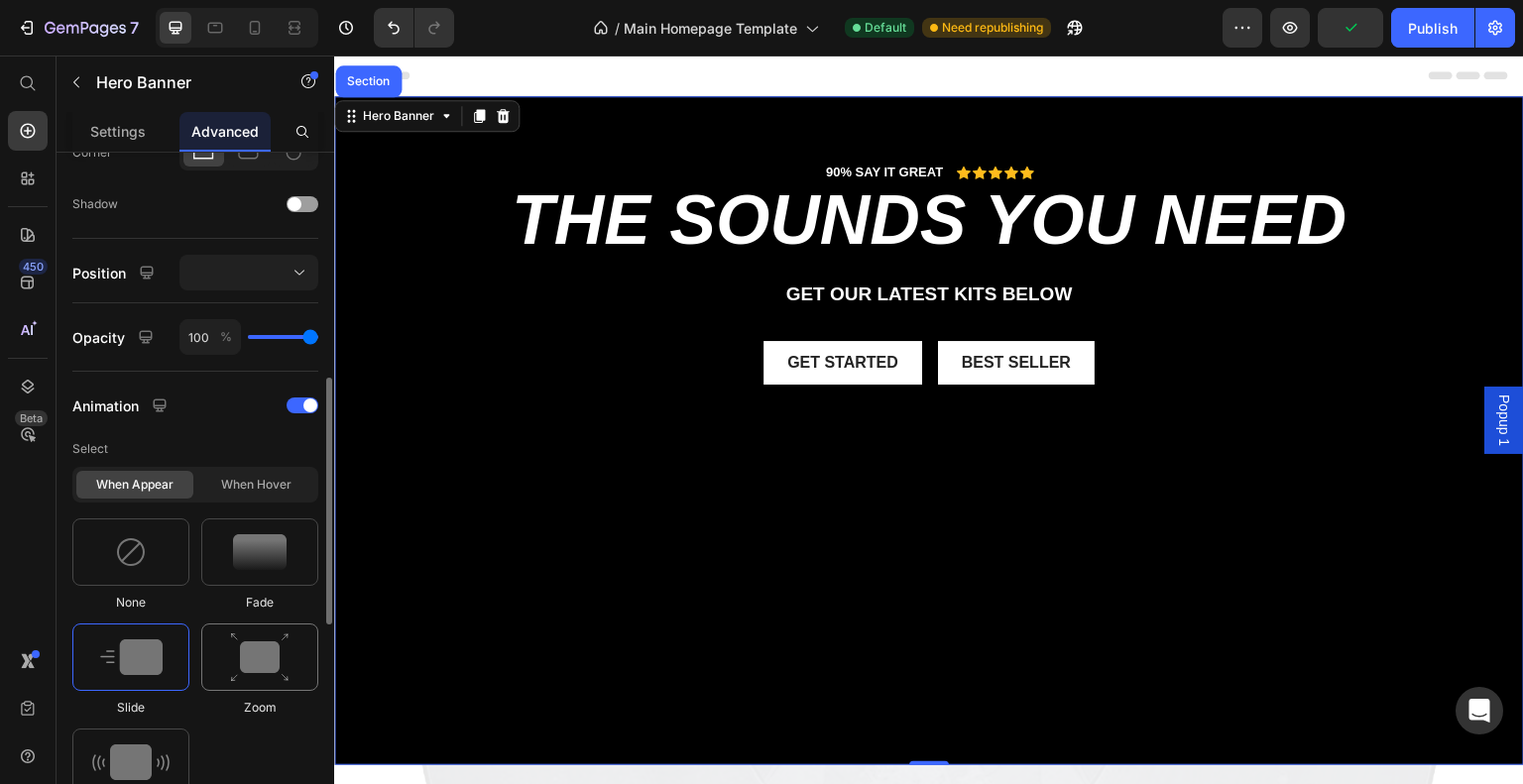 click at bounding box center (260, 657) 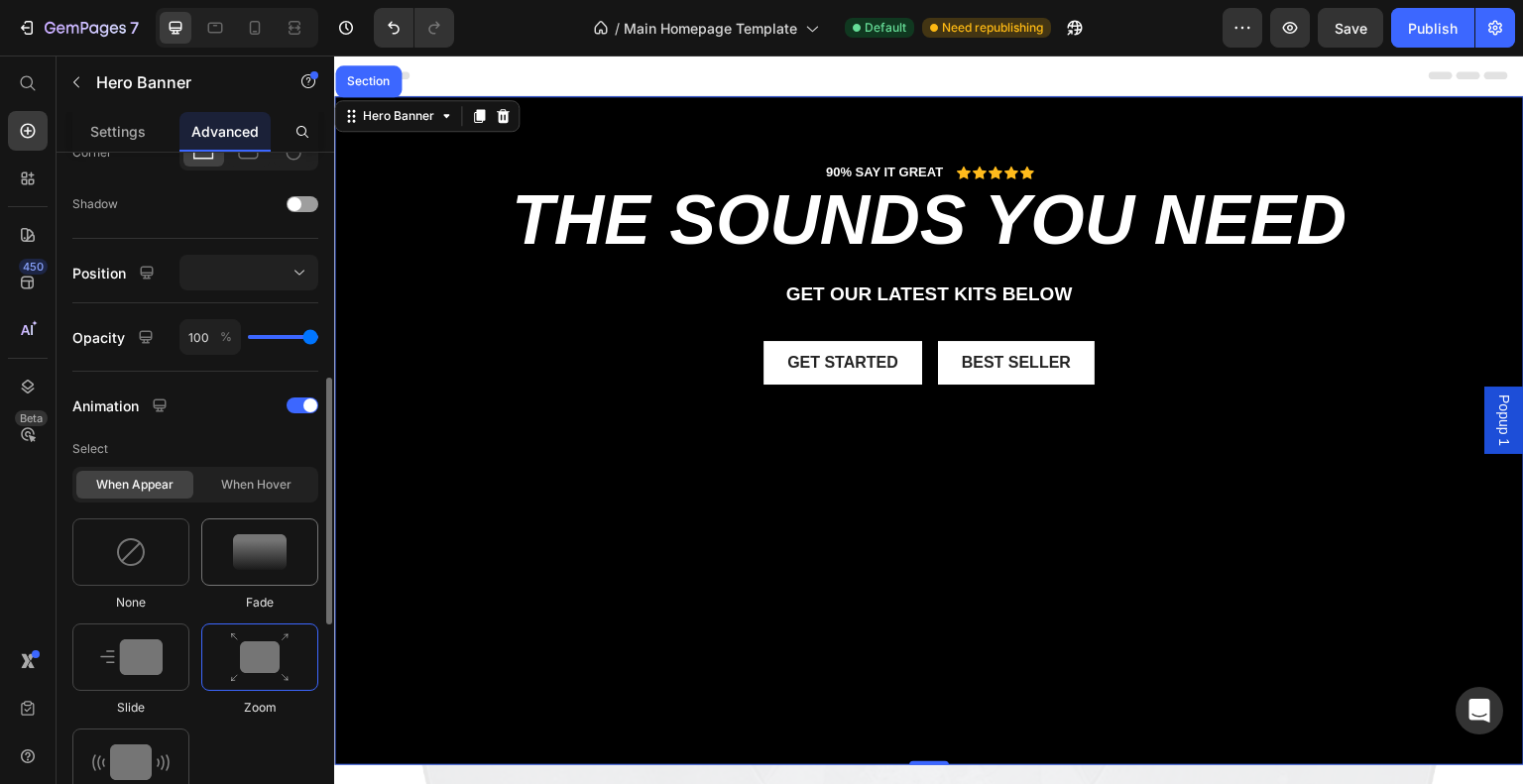 click at bounding box center [260, 552] 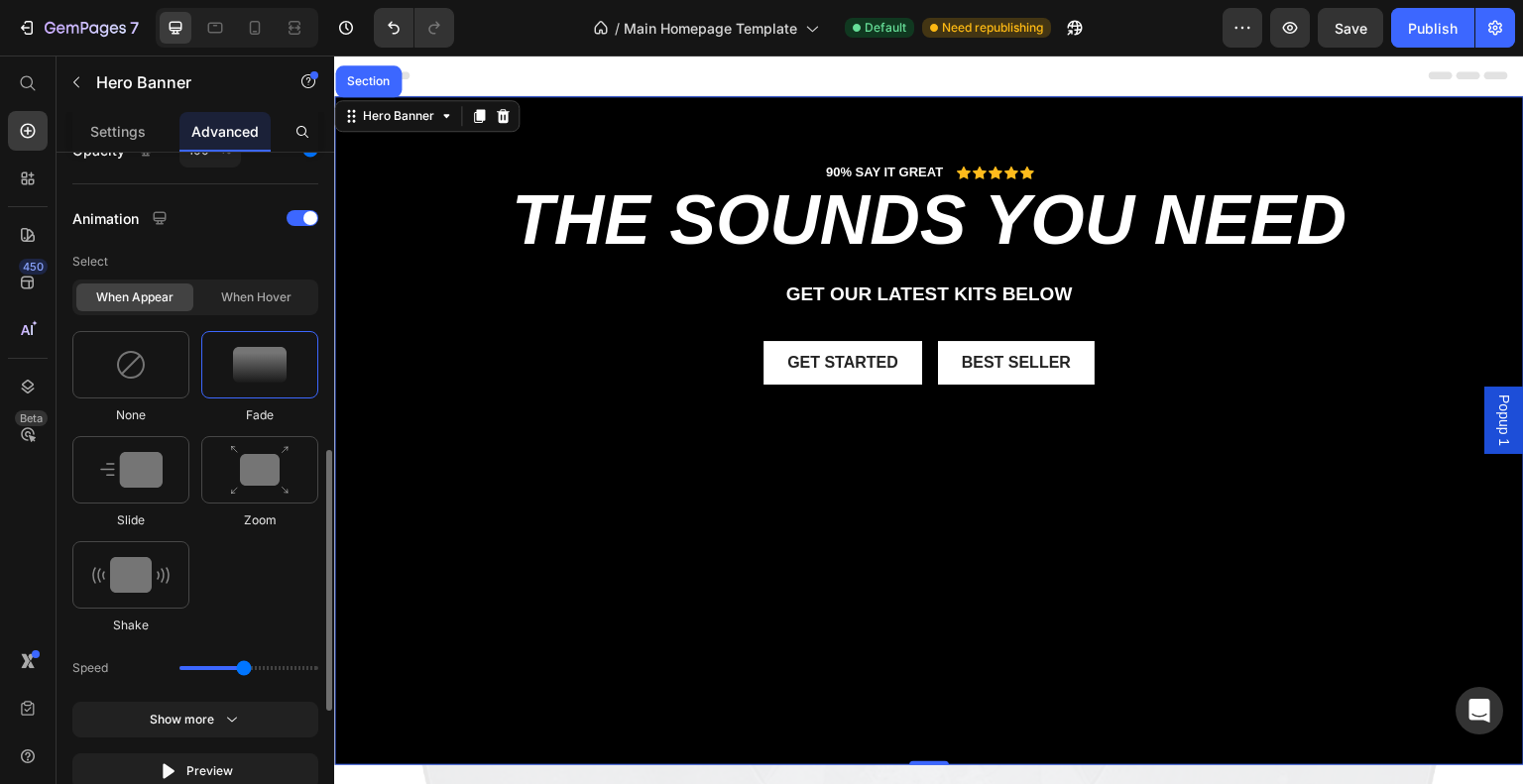 scroll, scrollTop: 817, scrollLeft: 0, axis: vertical 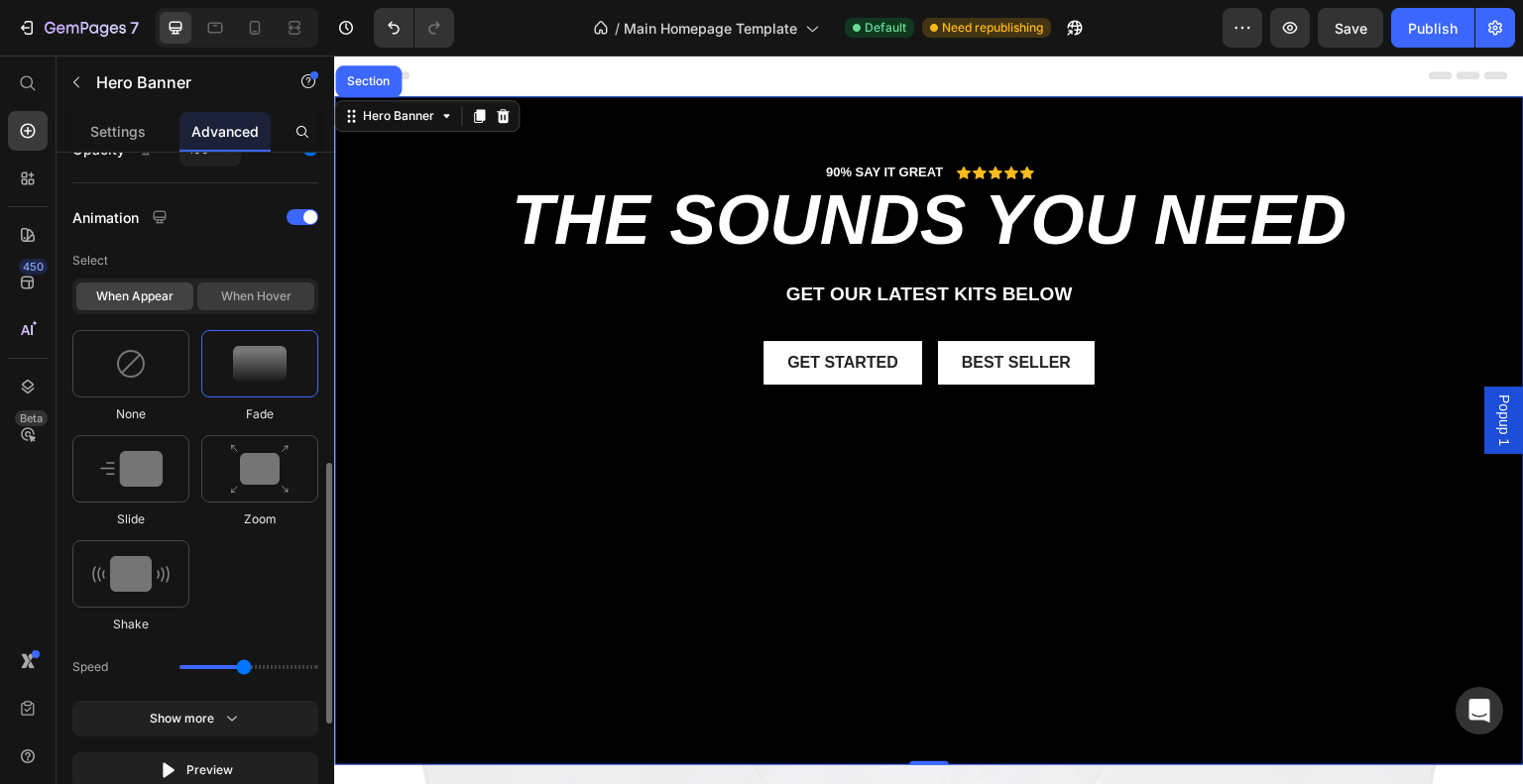 click on "When hover" 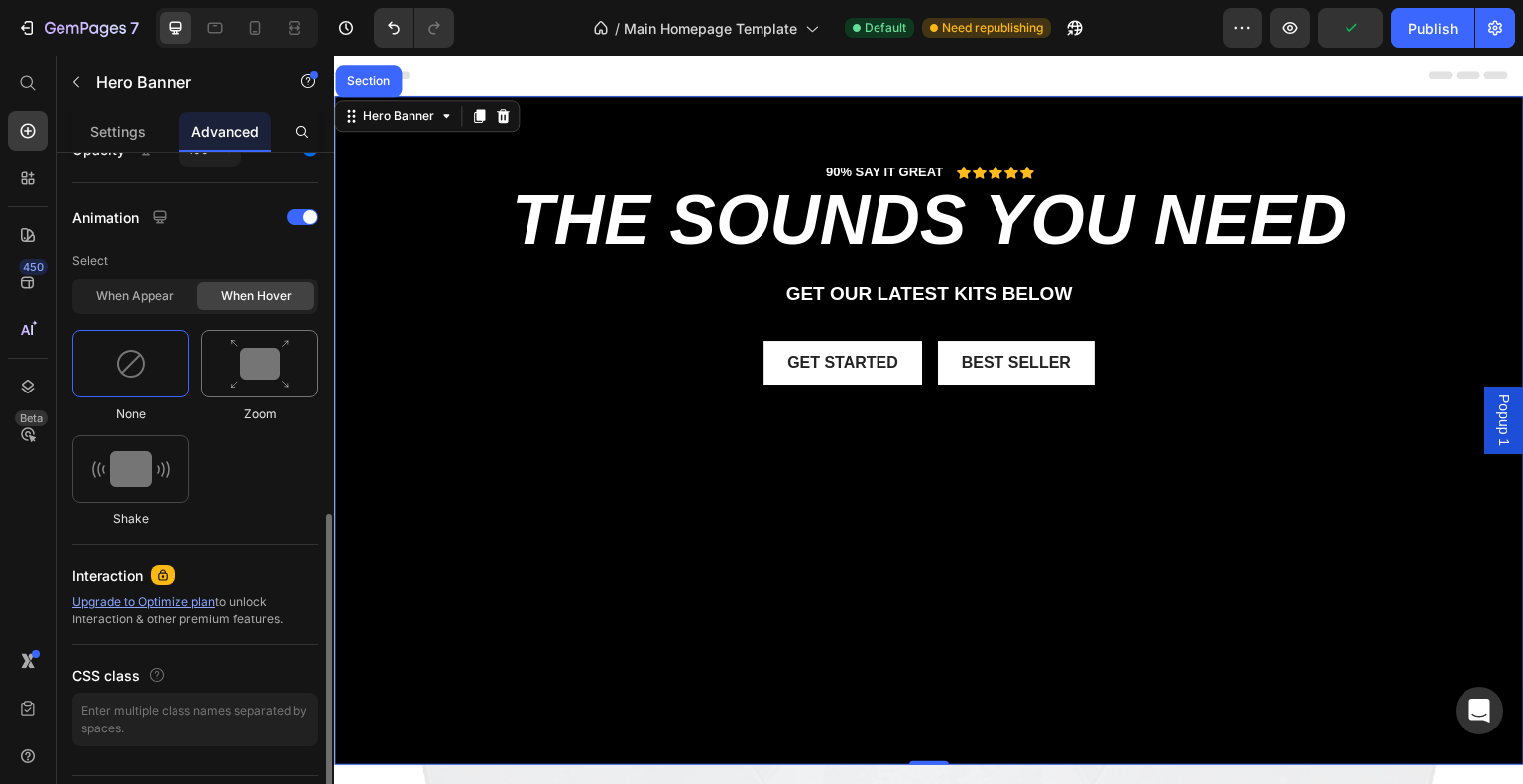 click at bounding box center (260, 364) 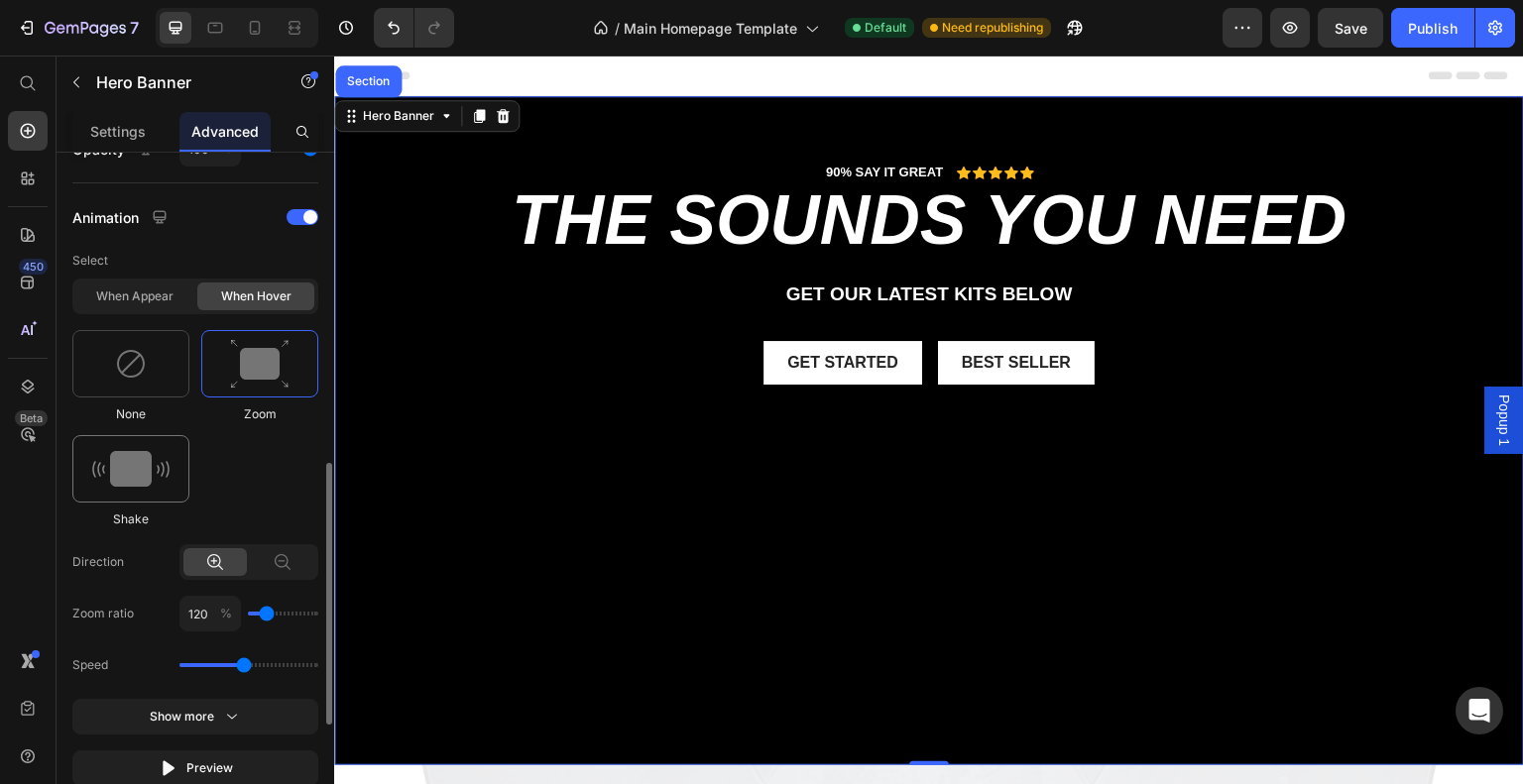 click at bounding box center [131, 469] 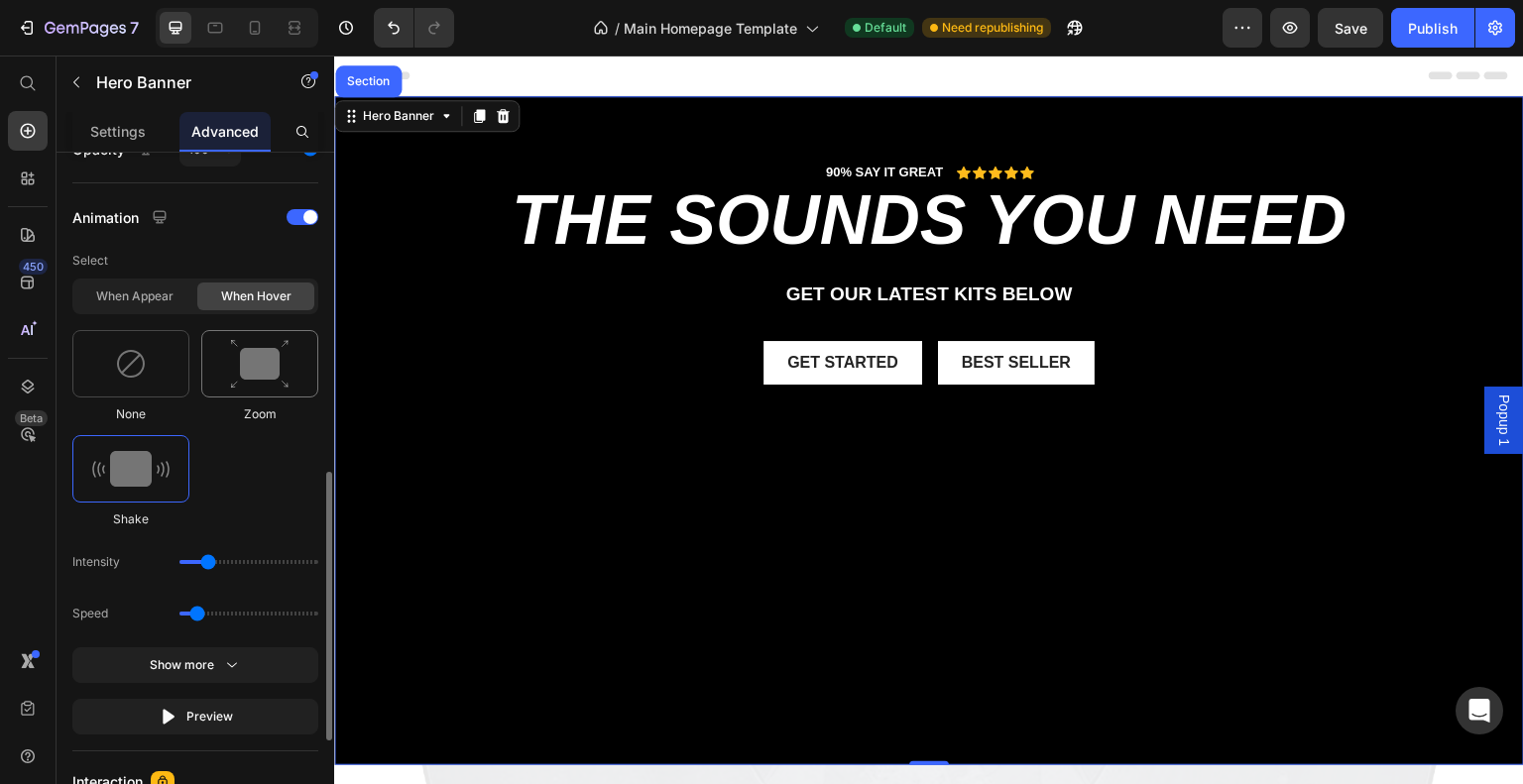 click at bounding box center [260, 364] 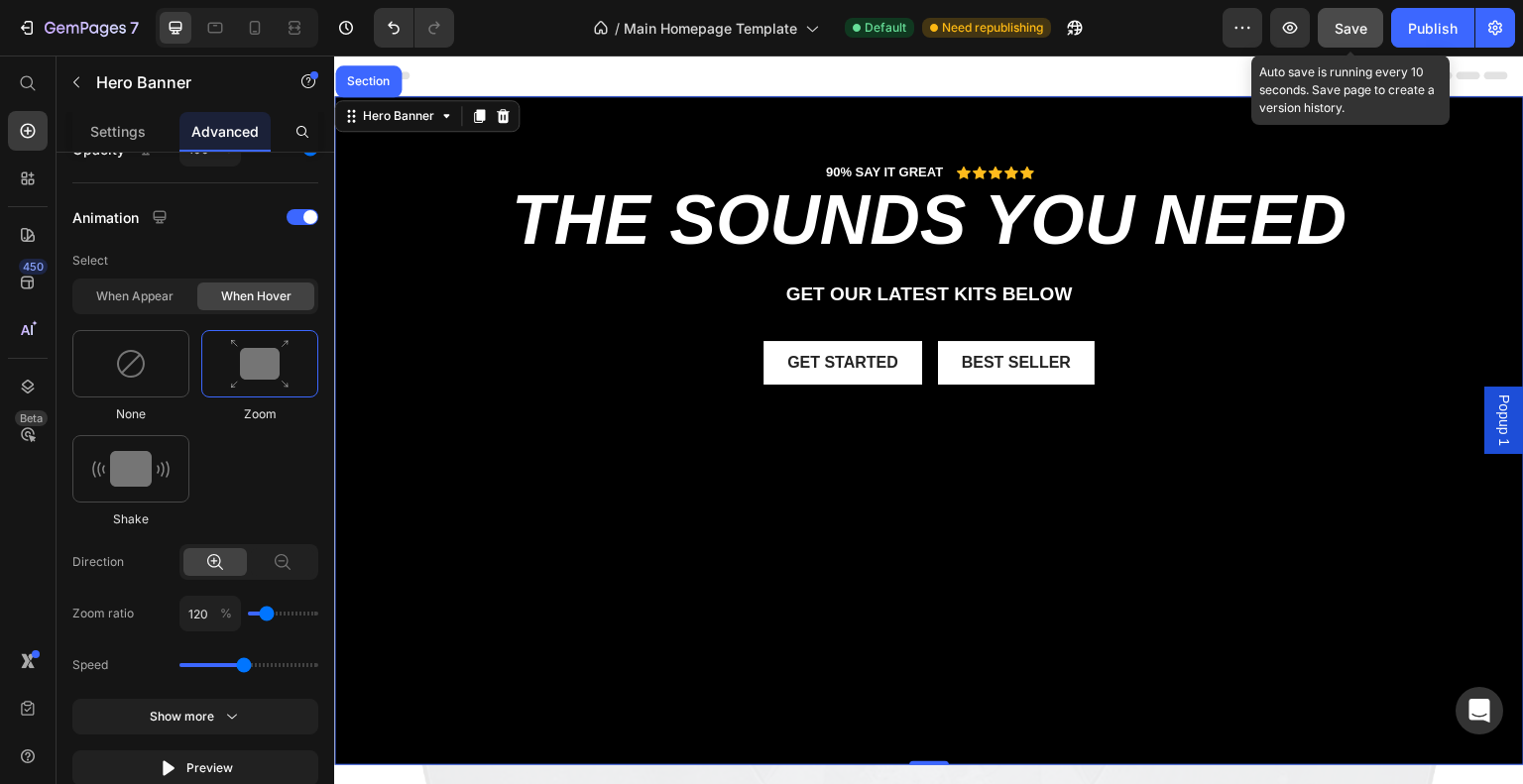 click on "Save" at bounding box center (1350, 28) 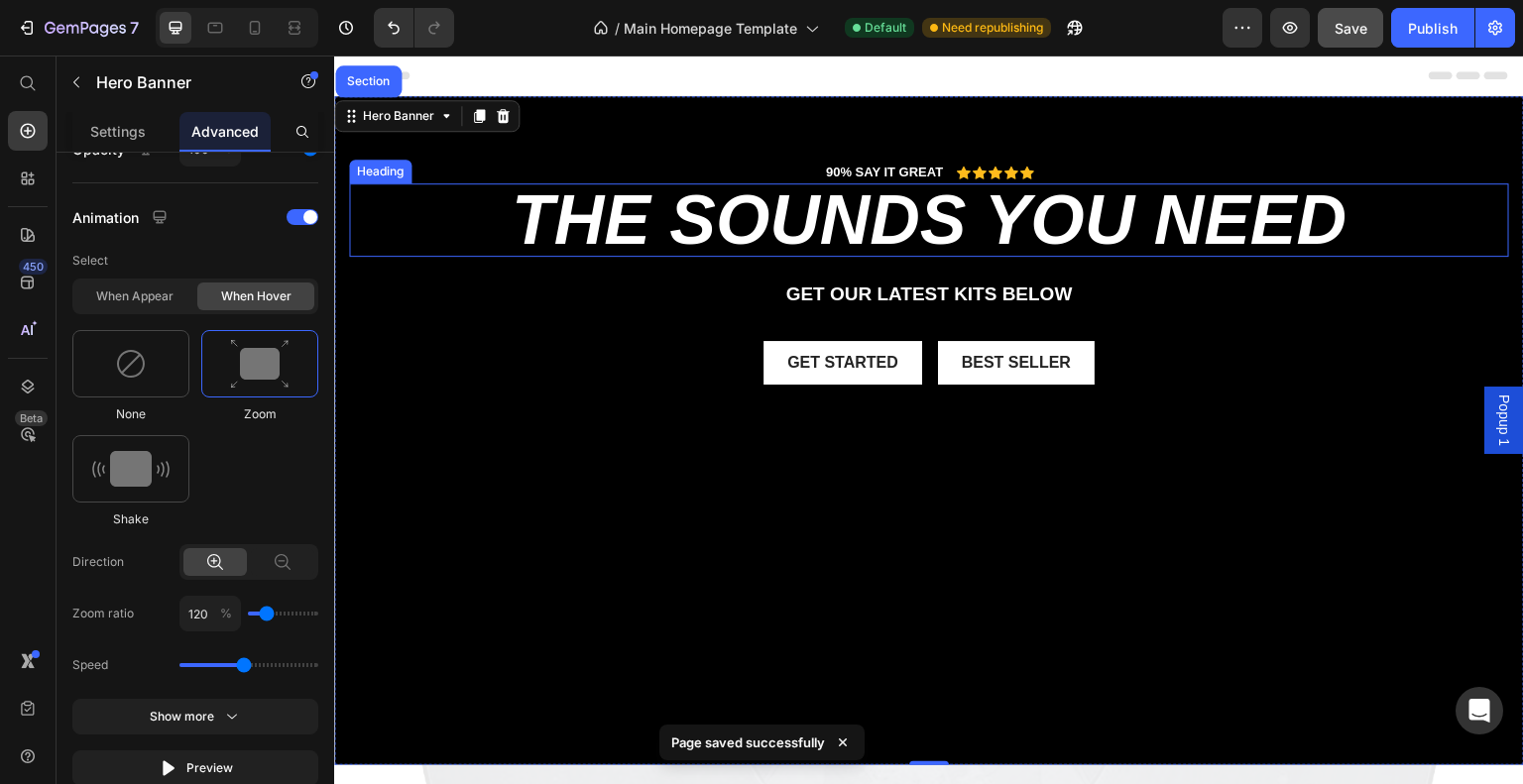 click on "the sounds you need" at bounding box center [929, 220] 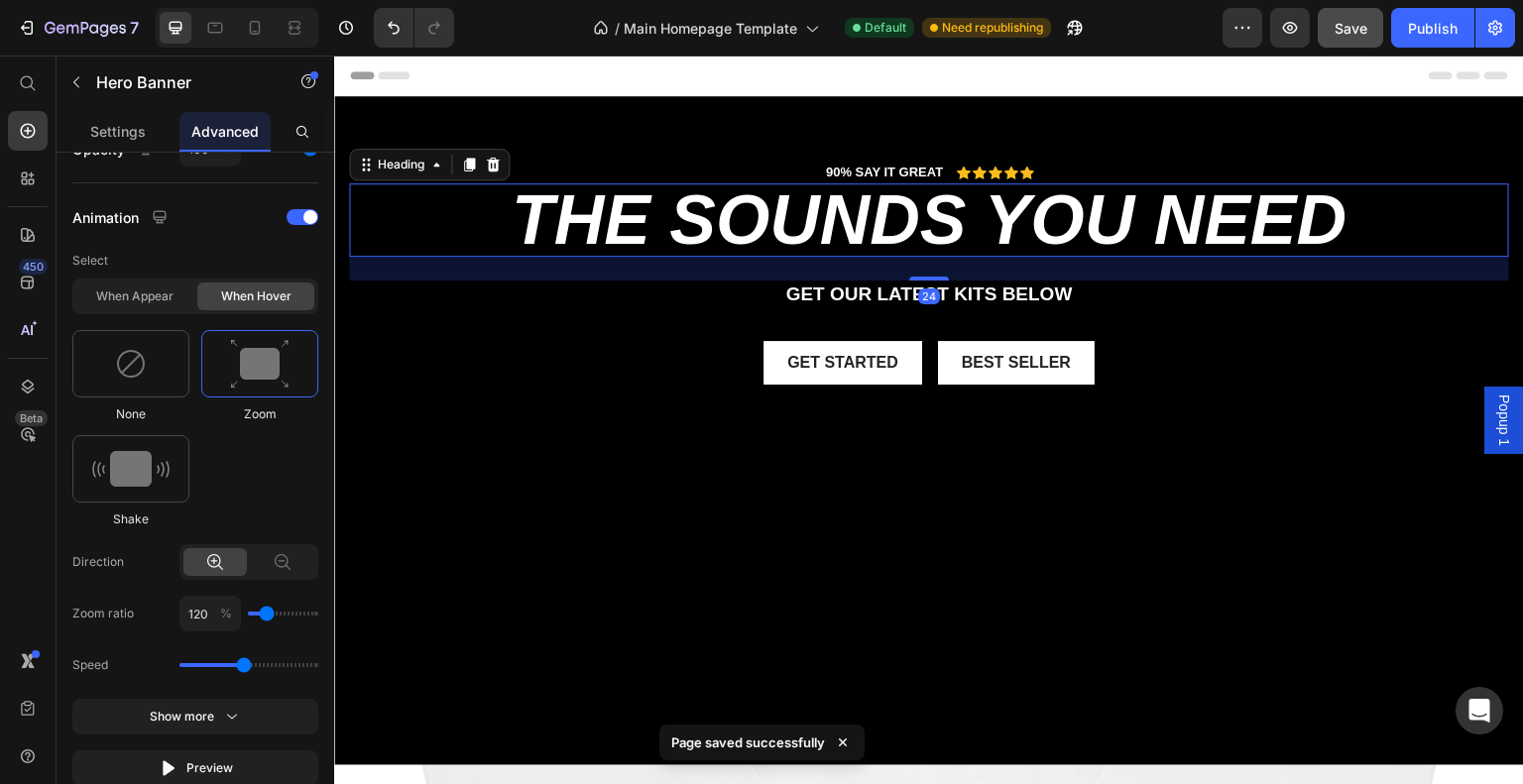 scroll, scrollTop: 0, scrollLeft: 0, axis: both 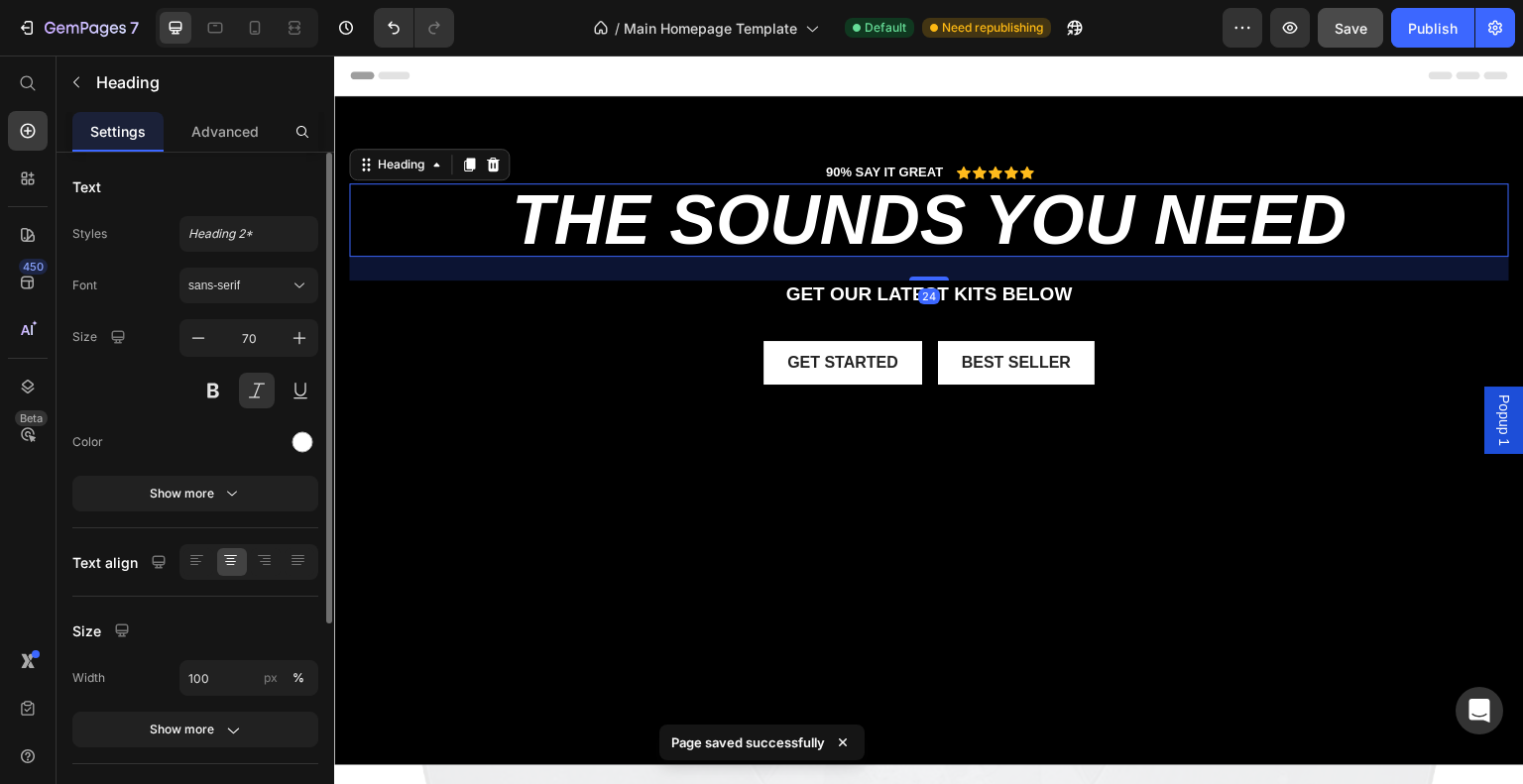 drag, startPoint x: 488, startPoint y: 220, endPoint x: 513, endPoint y: 218, distance: 25.079872 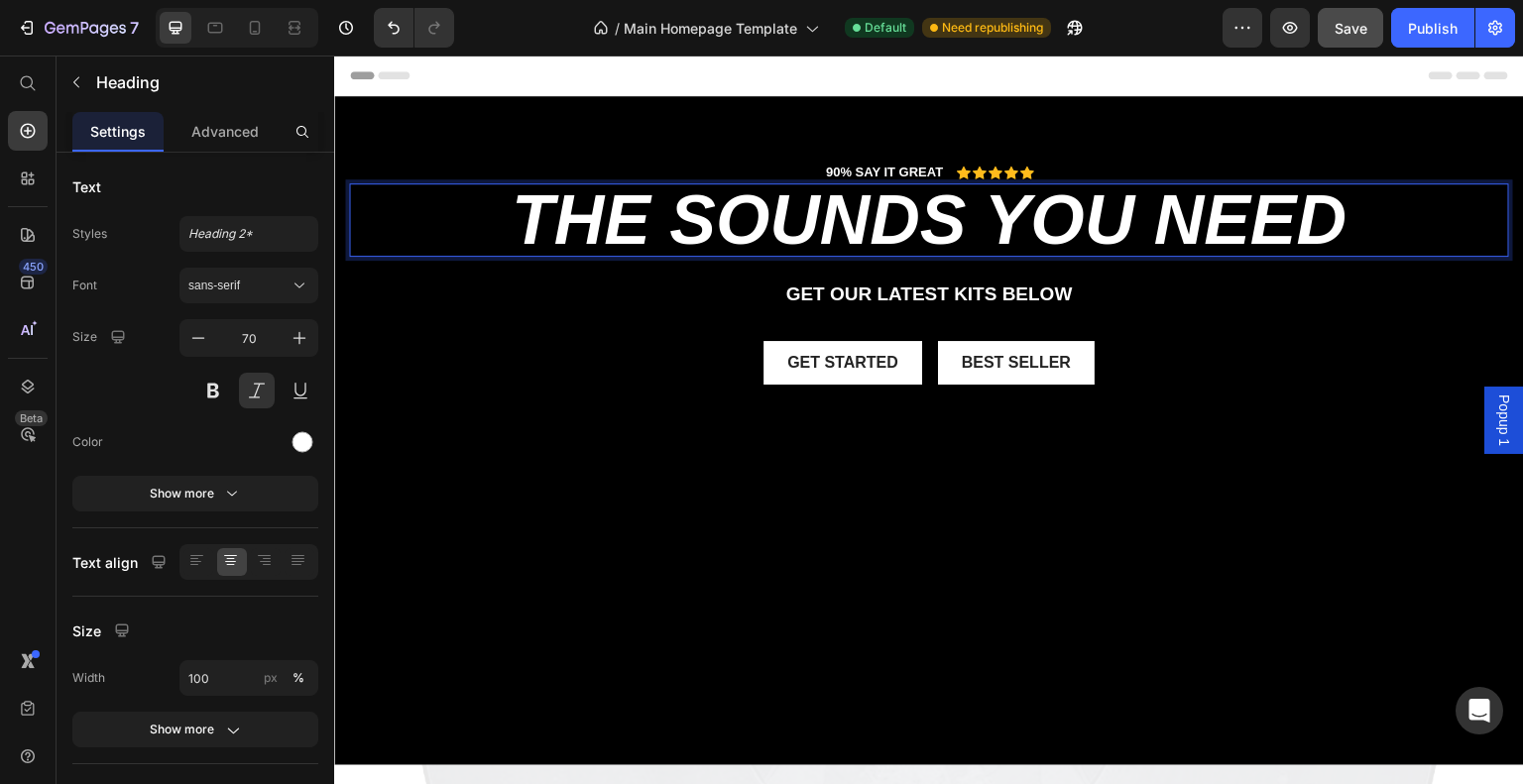 click on "the sounds you need" at bounding box center (929, 220) 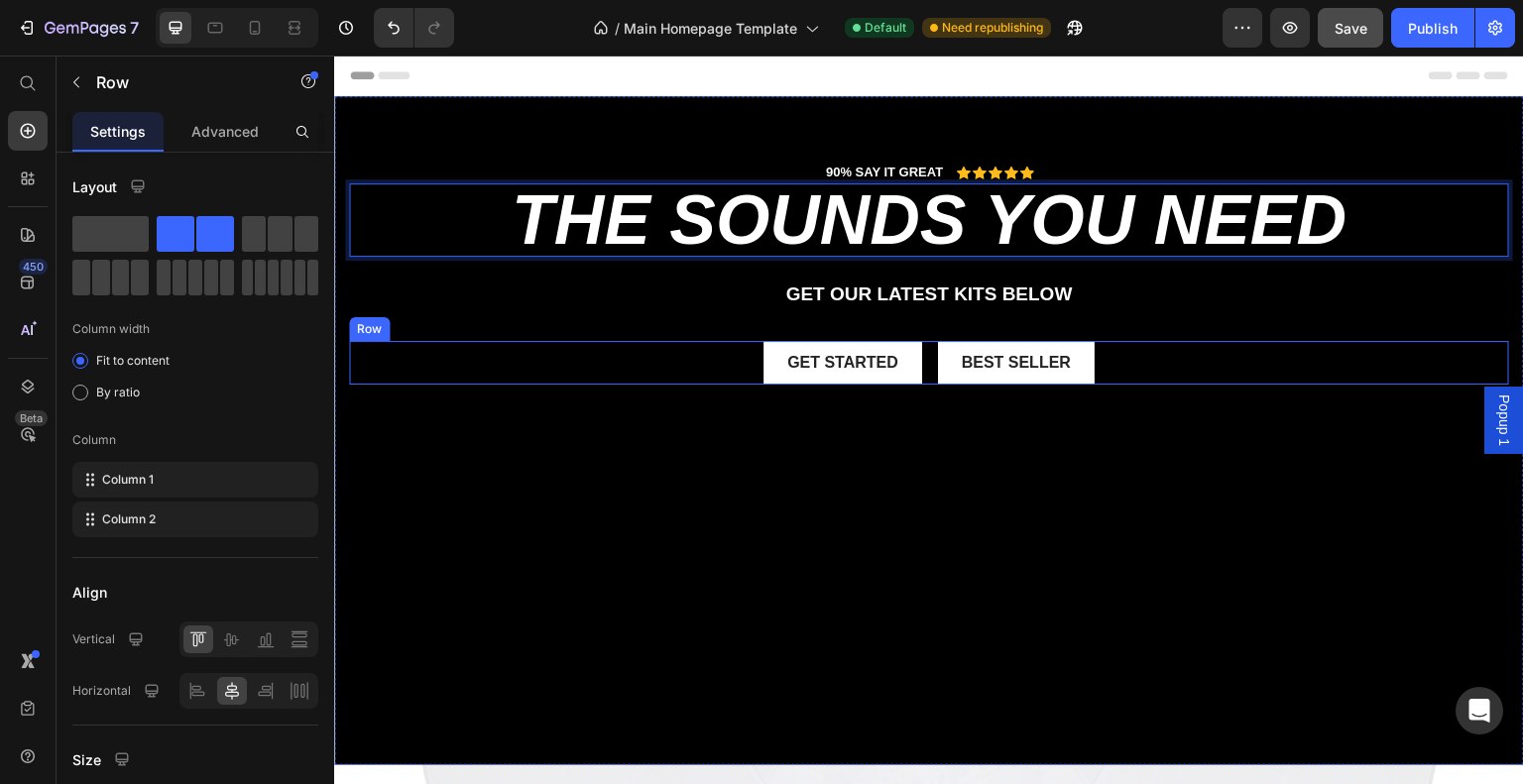 click on "Get started Button Best Seller Button Row" at bounding box center [929, 363] 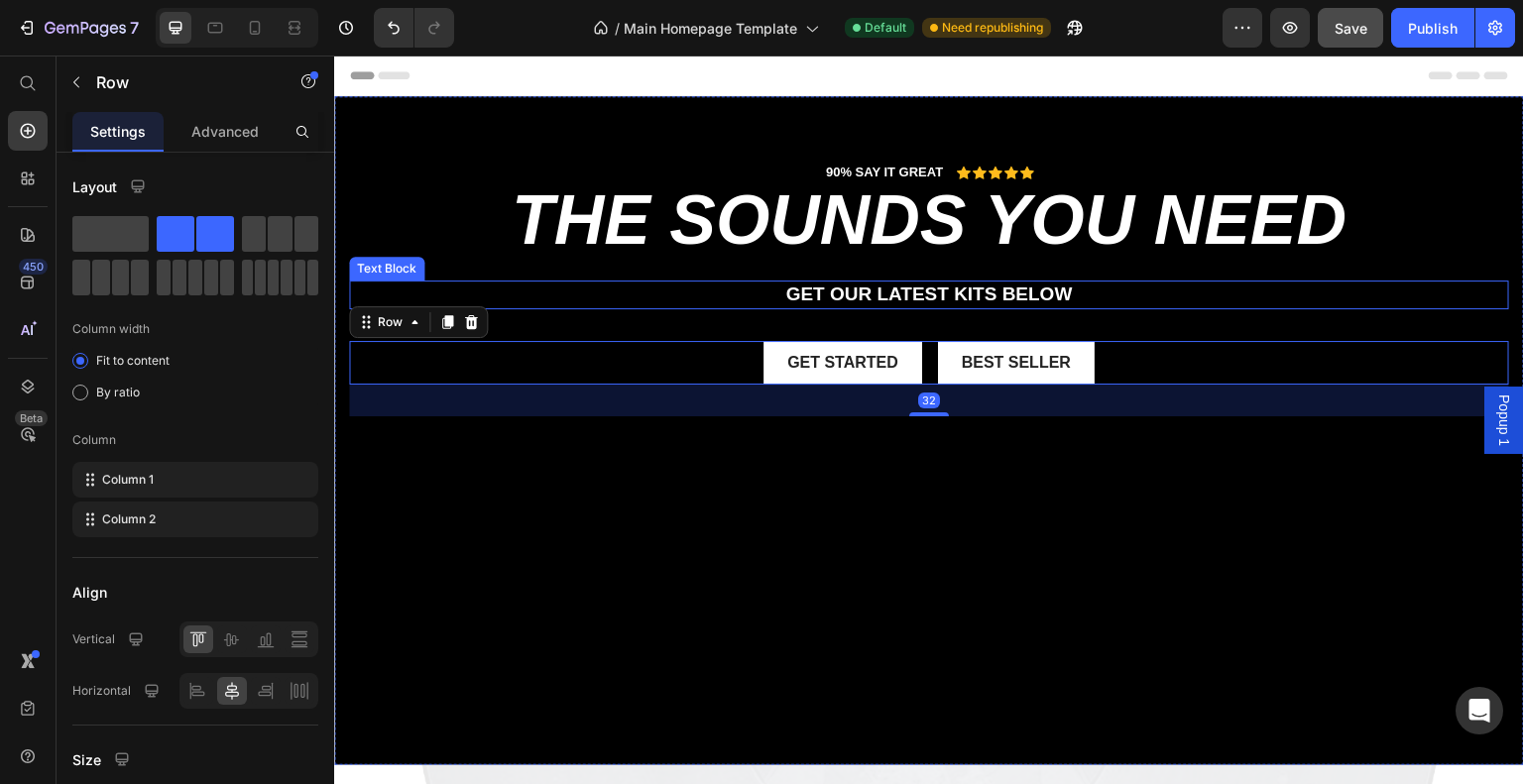 click on "get our LATEST kits BELOW" at bounding box center (929, 294) 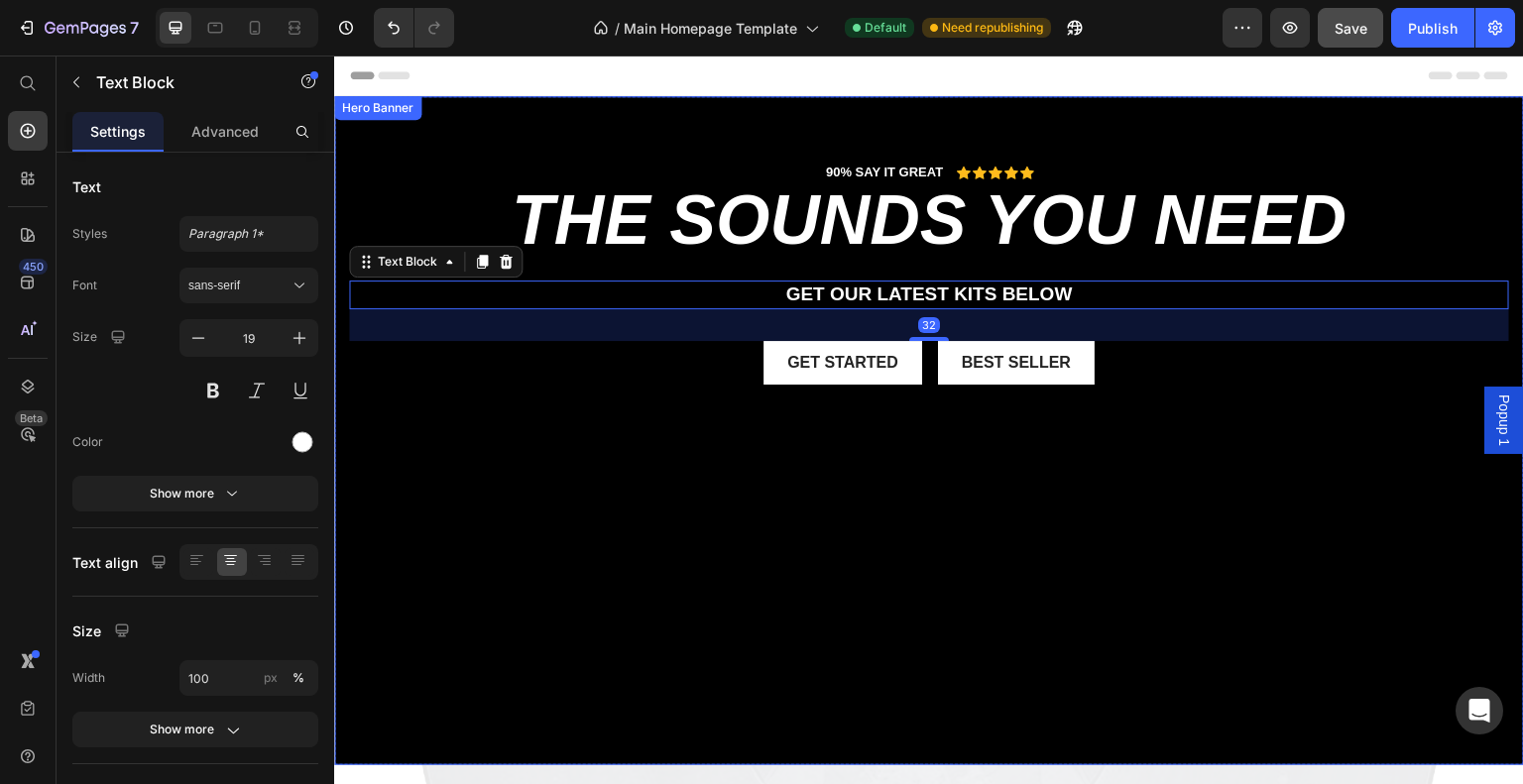 click on "the sounds you need" at bounding box center (929, 220) 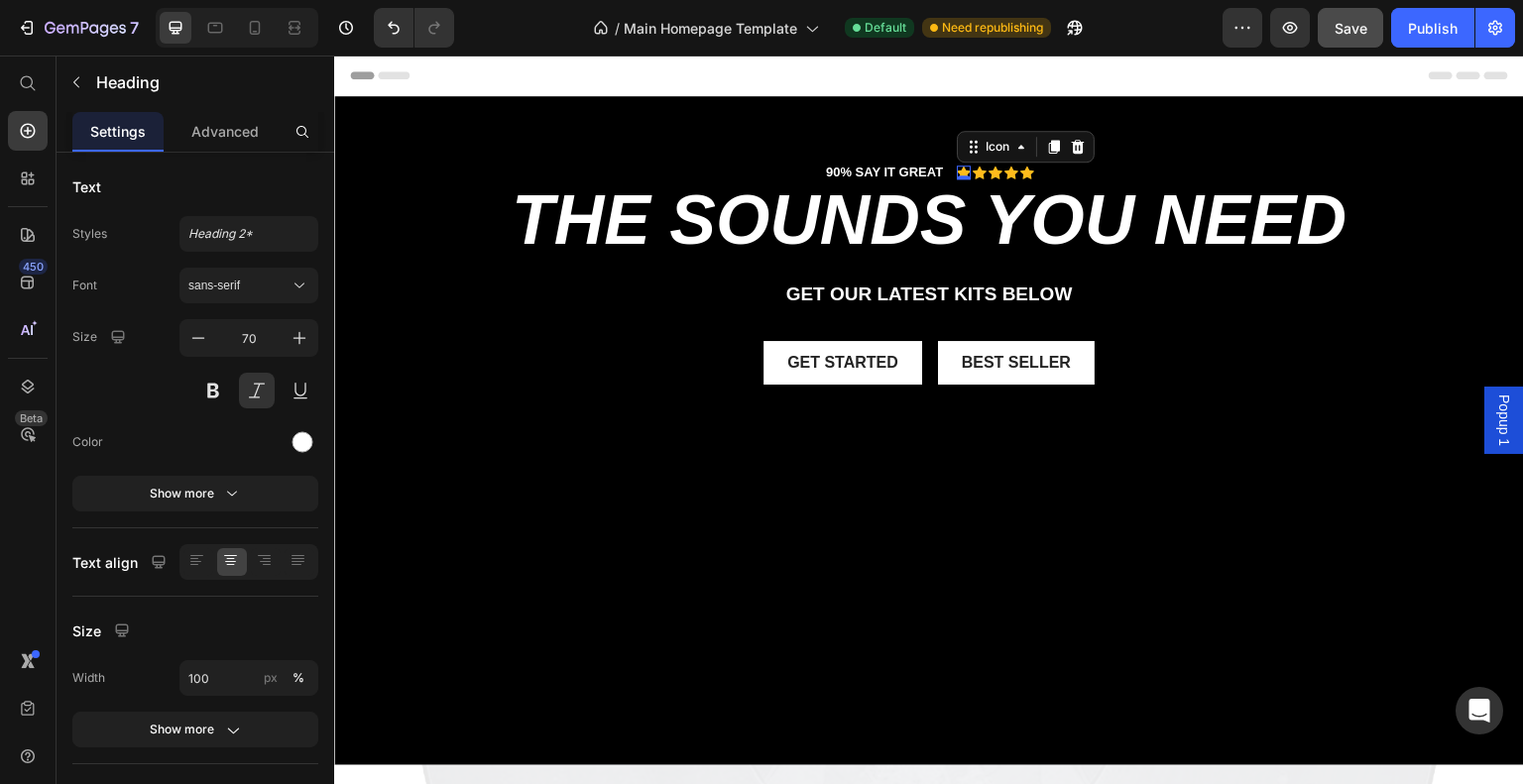 click on "Icon   0" at bounding box center (964, 172) 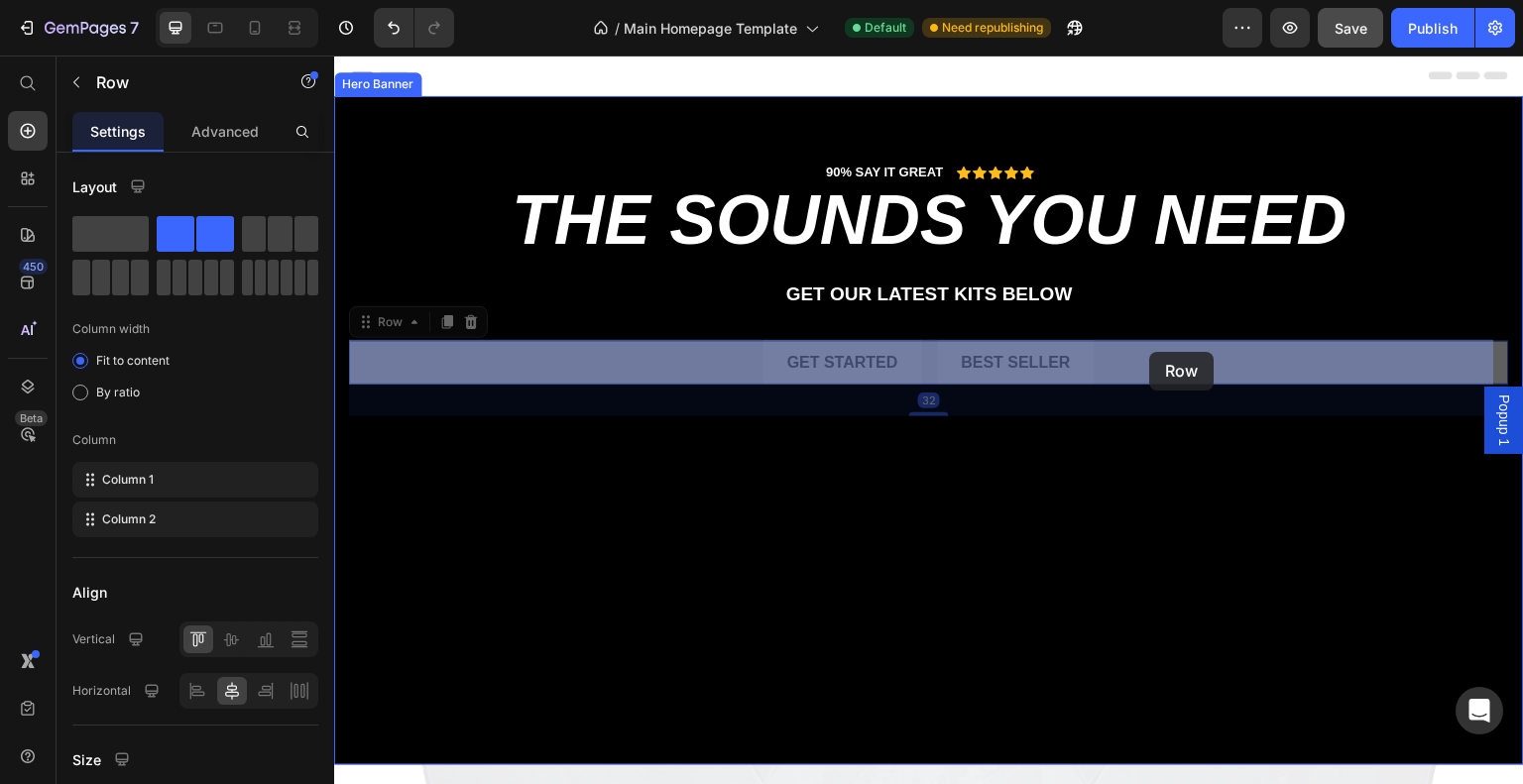 drag, startPoint x: 1141, startPoint y: 360, endPoint x: 1150, endPoint y: 347, distance: 15.811388 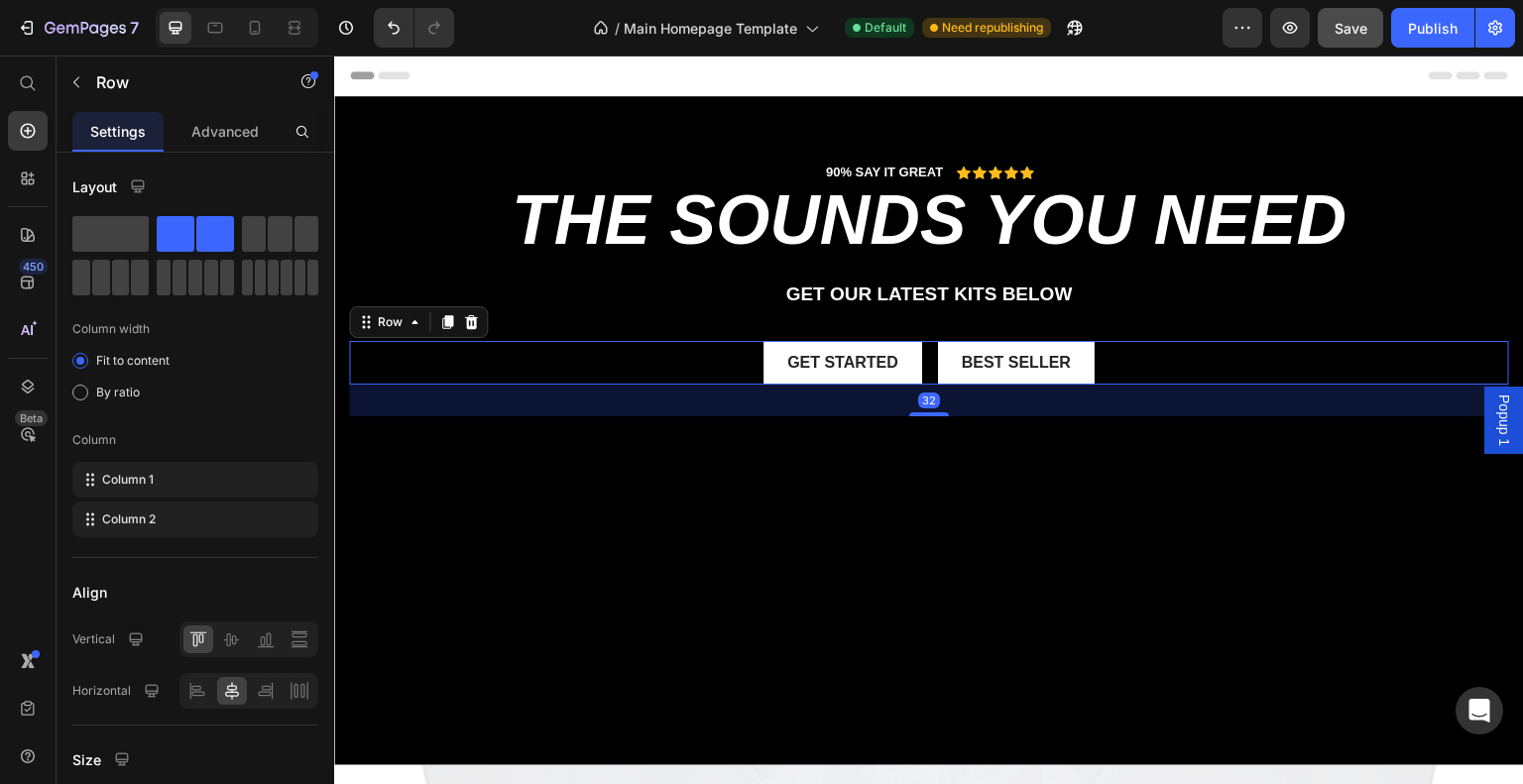 click at bounding box center [929, 430] 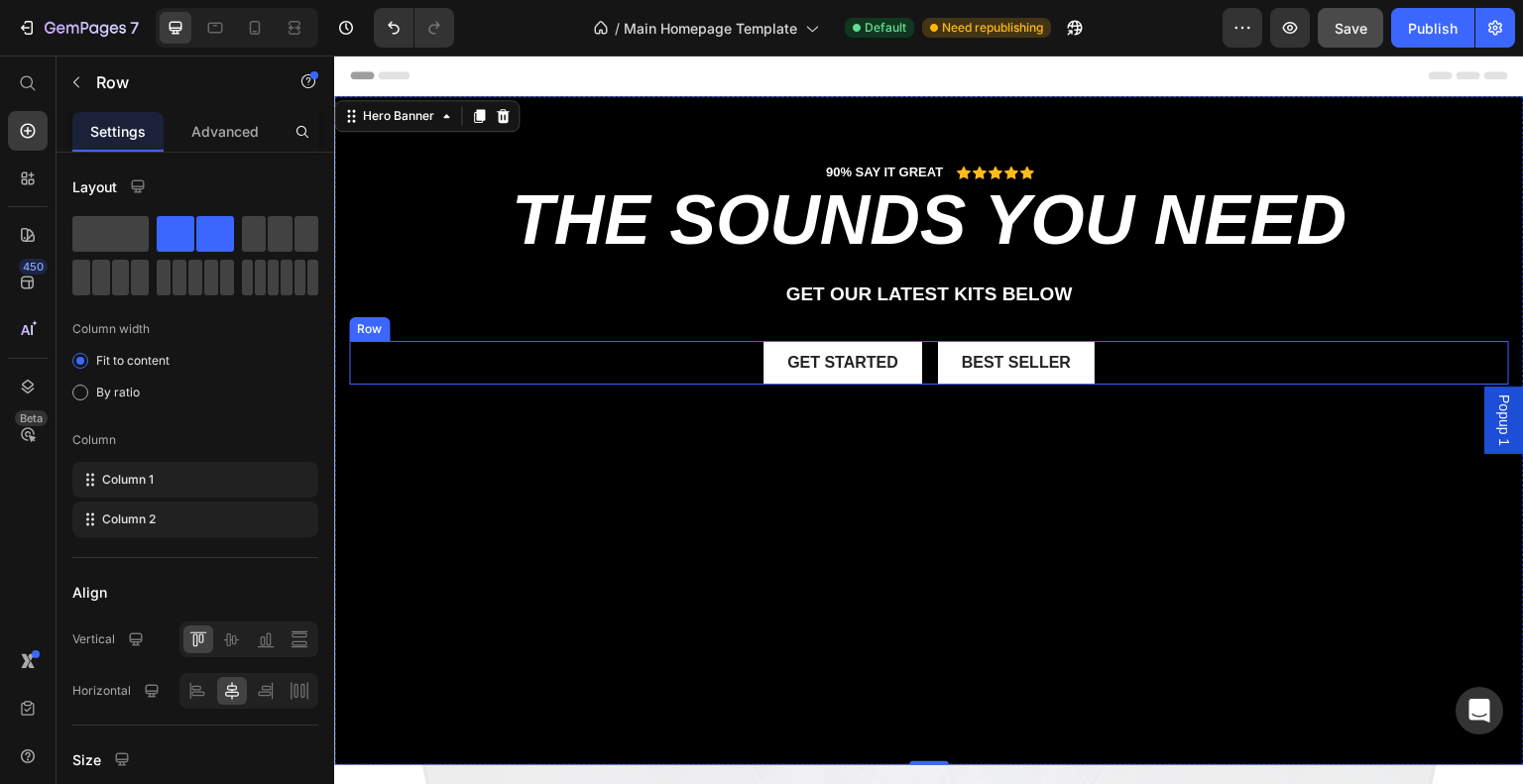 click on "Get started Button Best Seller Button Row" at bounding box center (929, 363) 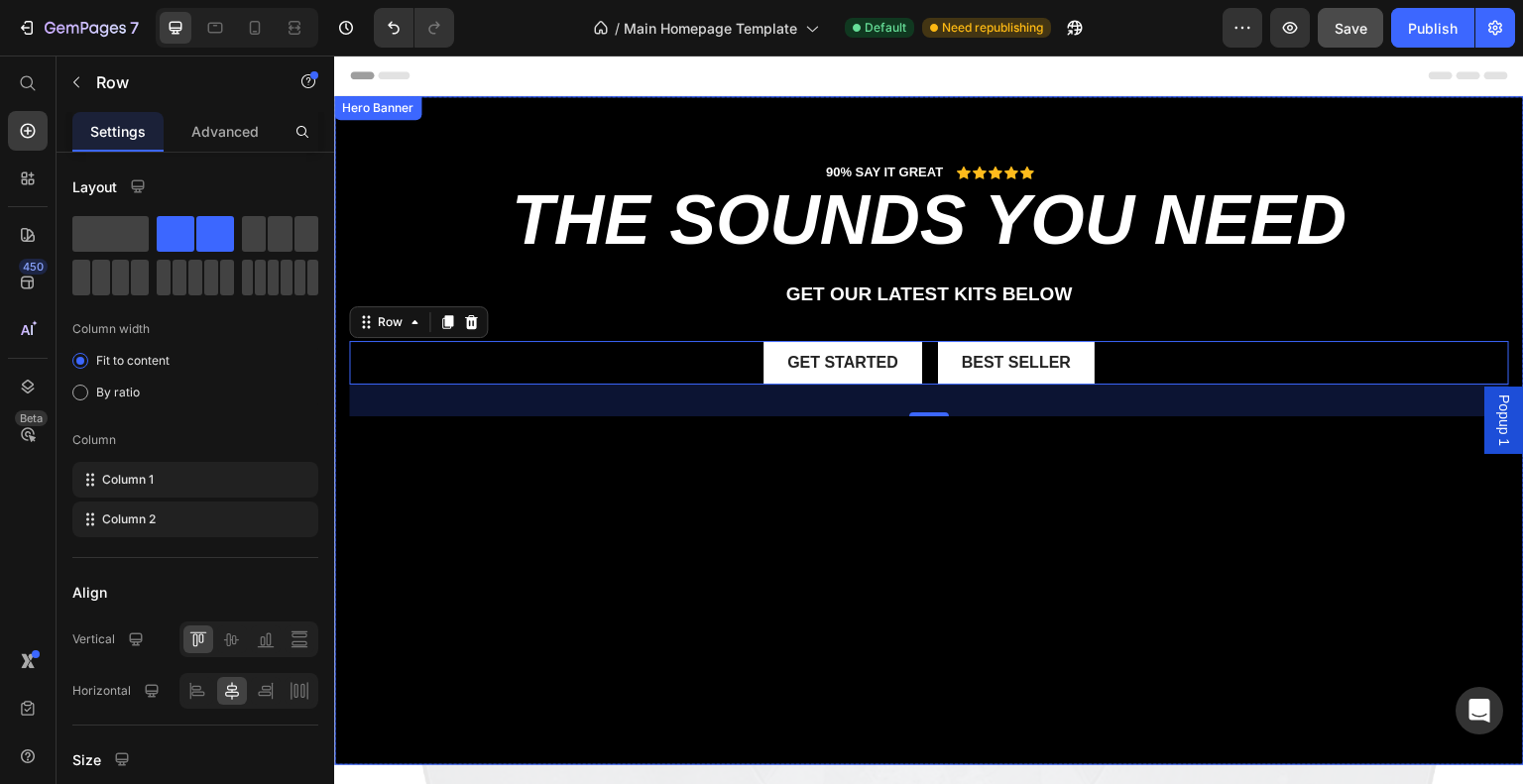 click at bounding box center [929, 430] 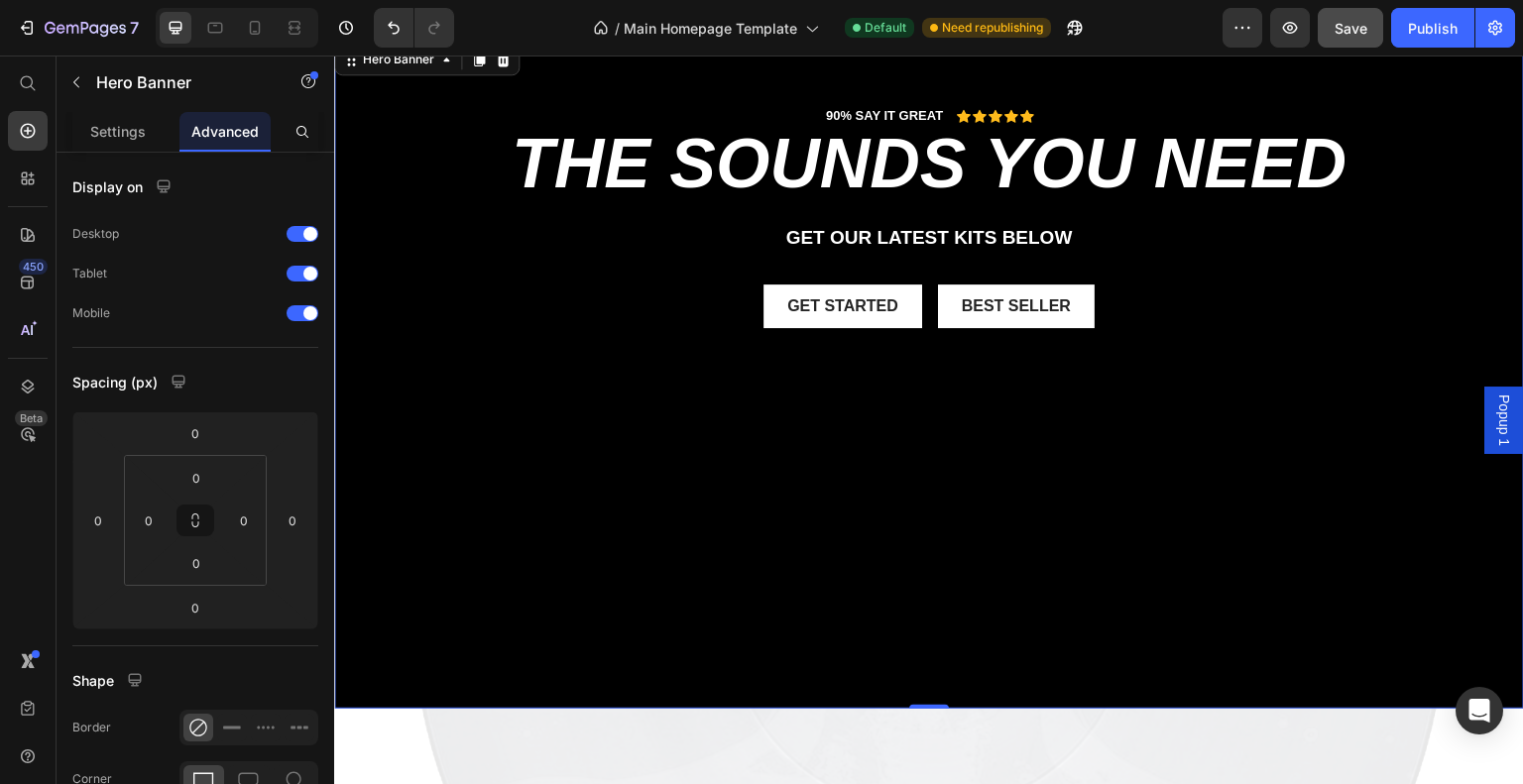 scroll, scrollTop: 0, scrollLeft: 0, axis: both 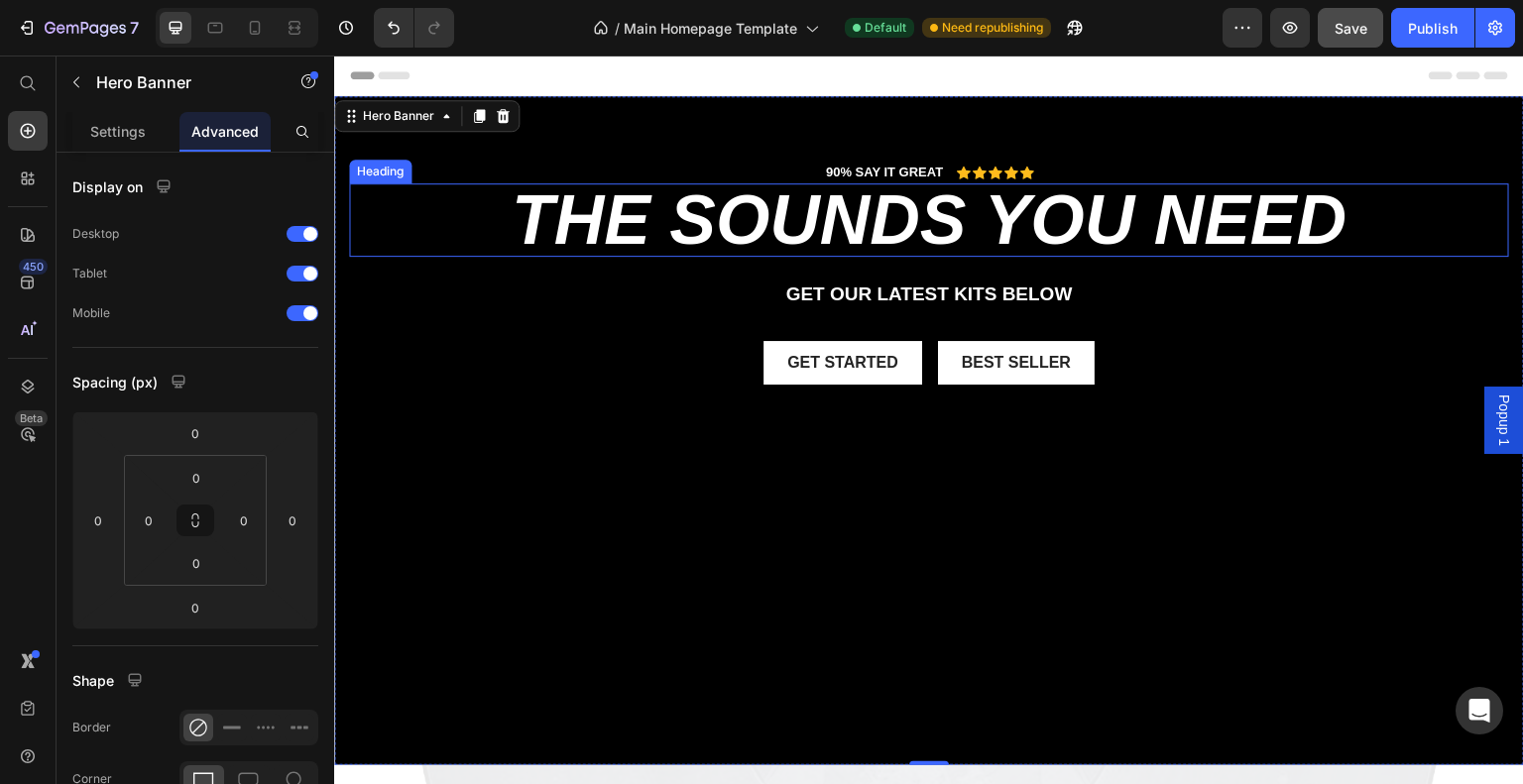click on "the sounds you need" at bounding box center (929, 220) 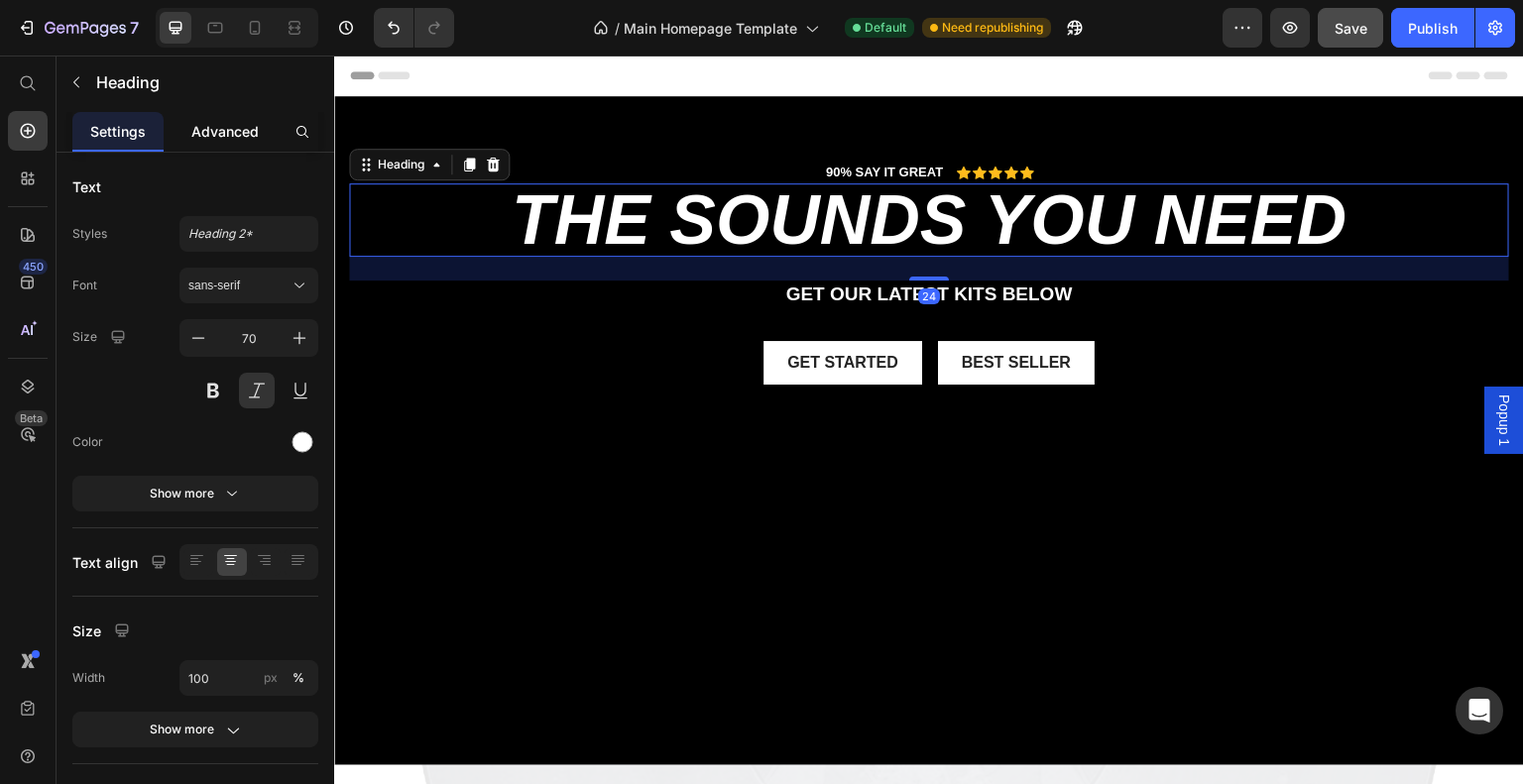 click on "Advanced" at bounding box center [225, 131] 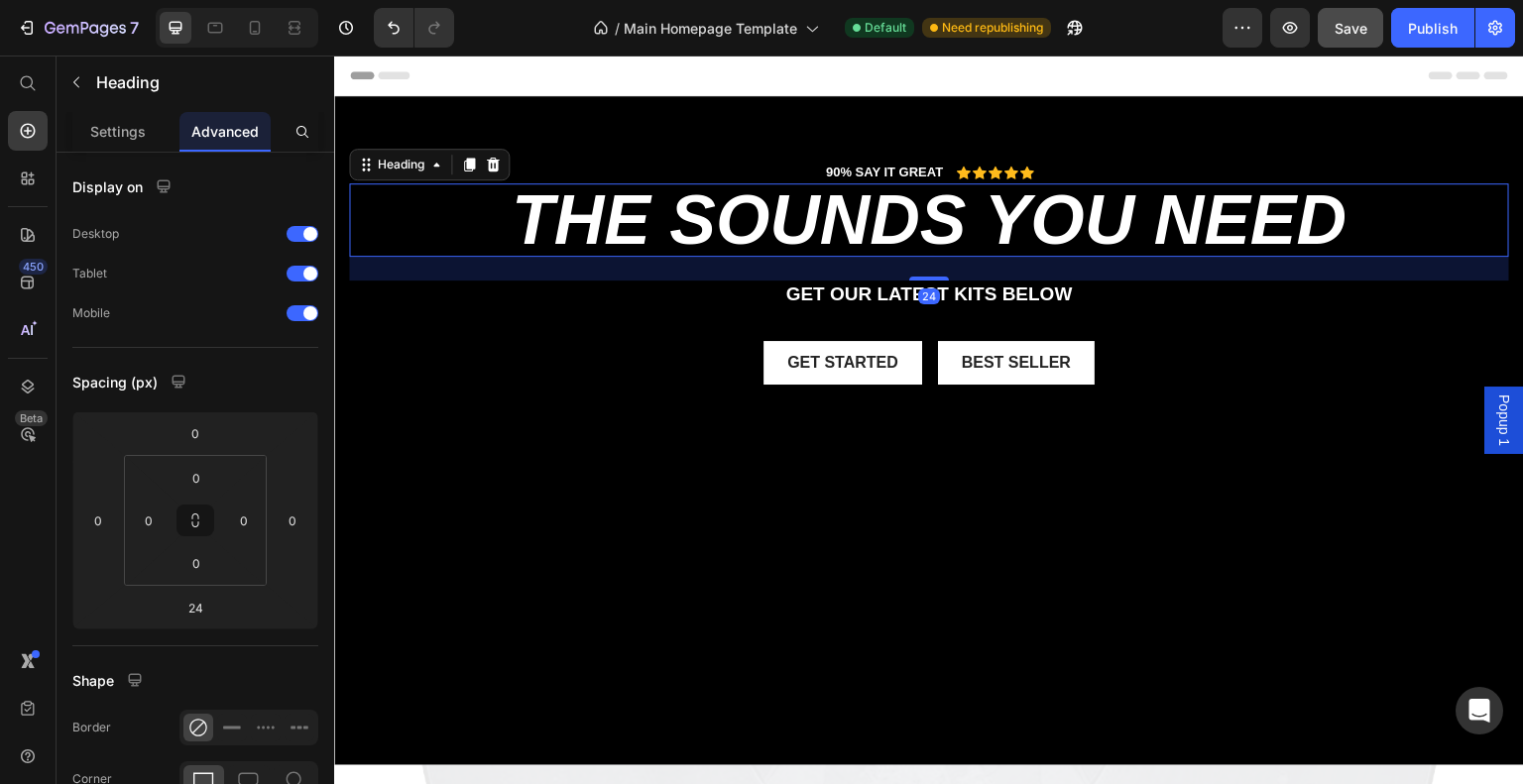 click on "Settings Advanced" at bounding box center [195, 132] 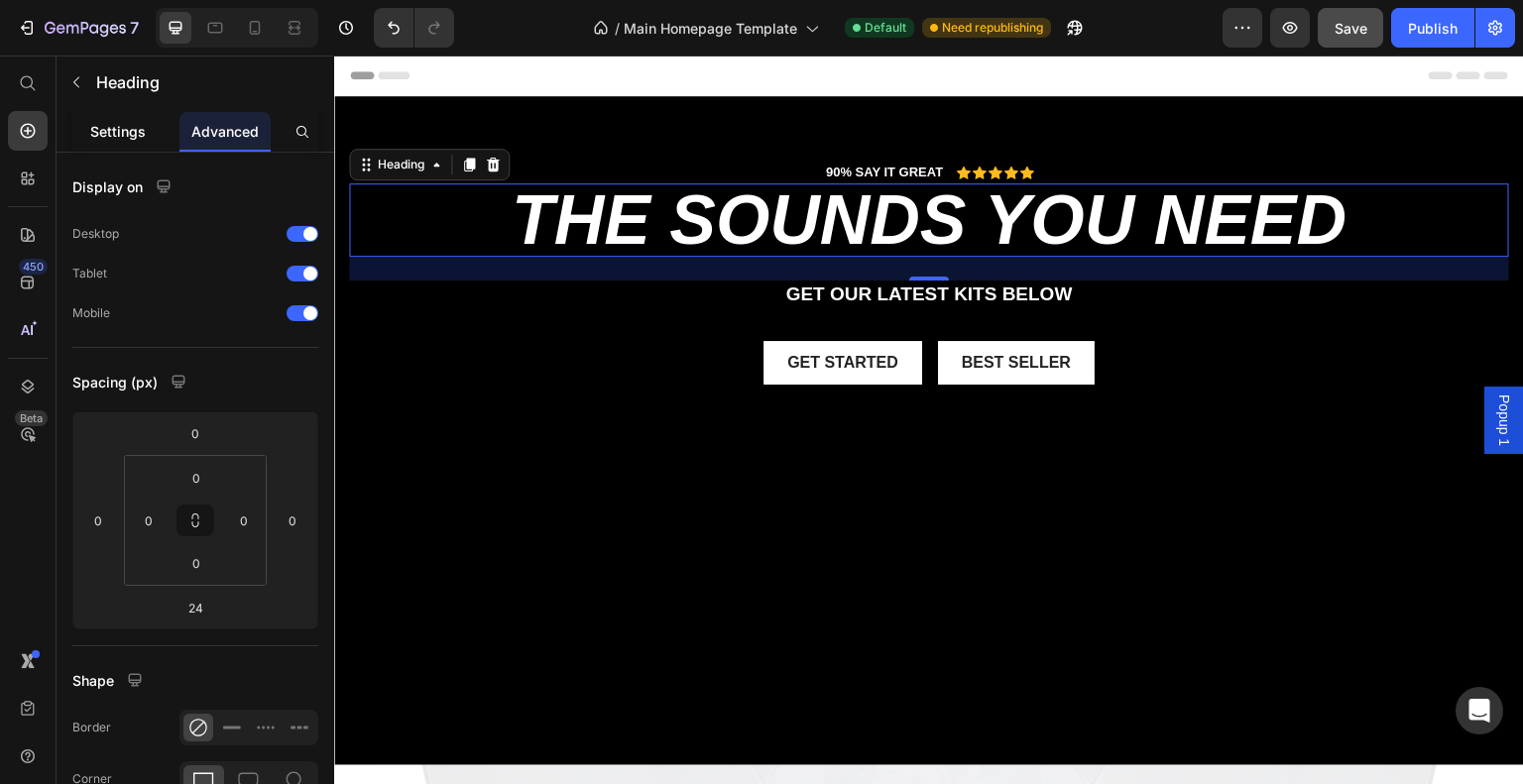 click on "Settings" 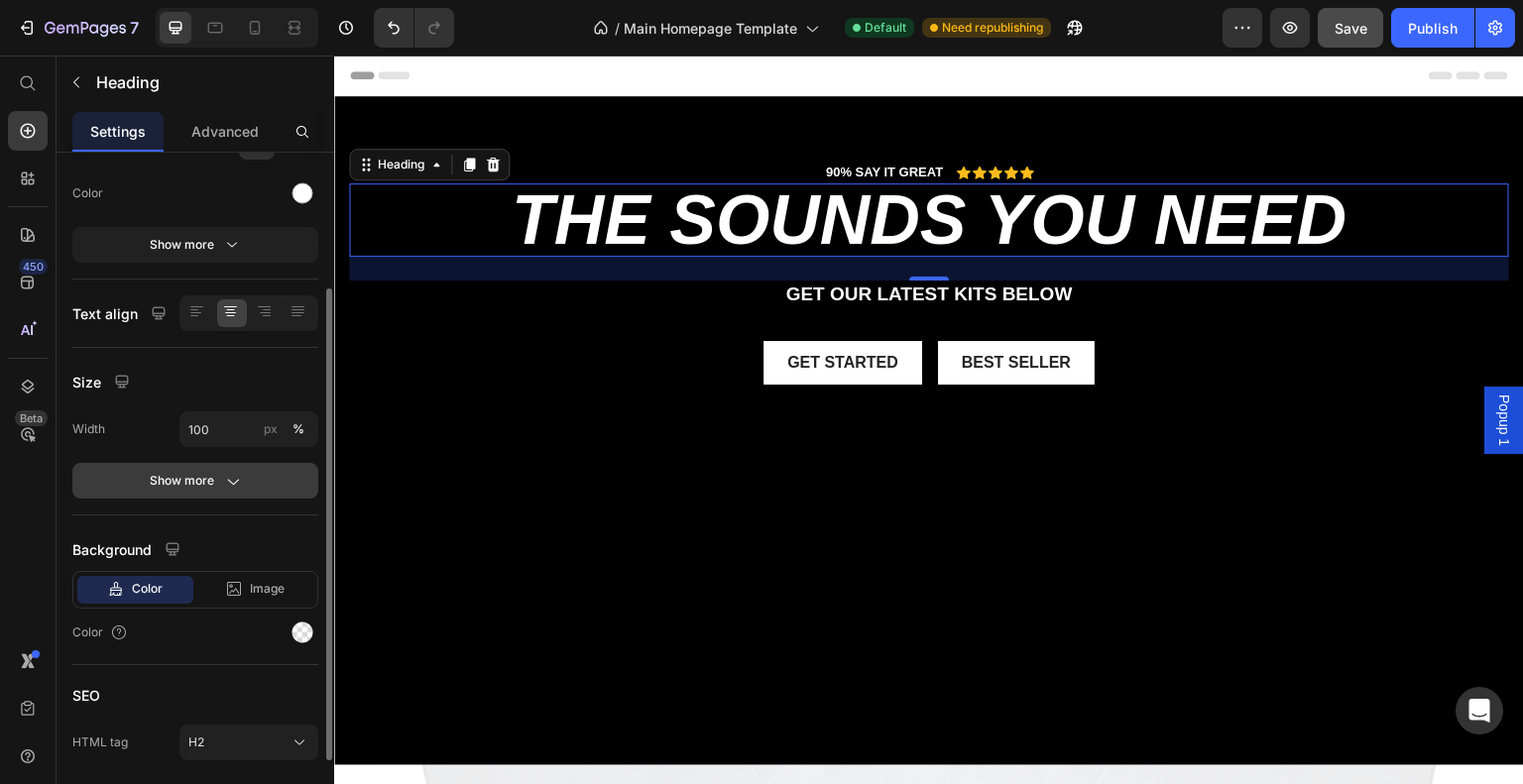 scroll, scrollTop: 312, scrollLeft: 0, axis: vertical 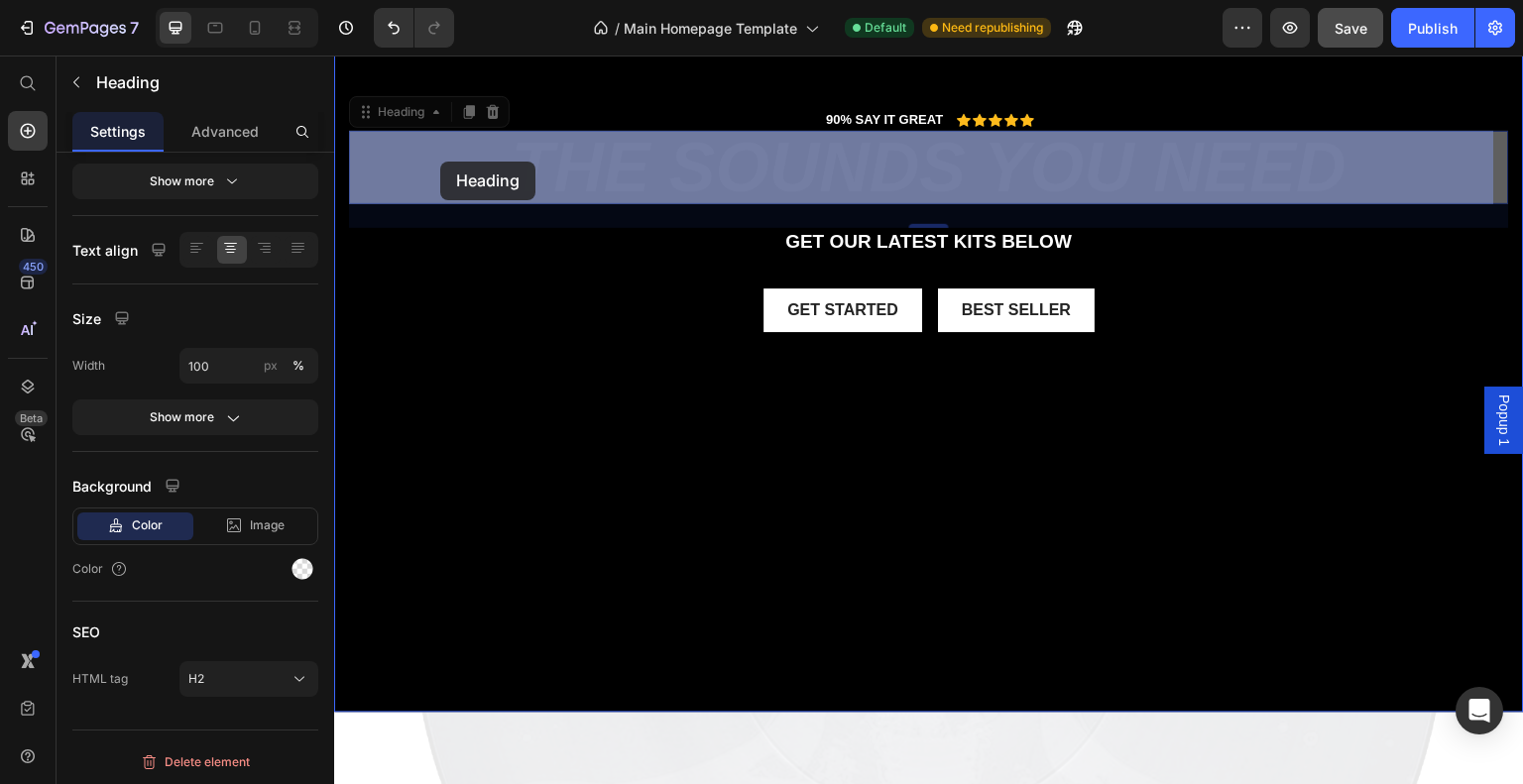 drag, startPoint x: 439, startPoint y: 114, endPoint x: 440, endPoint y: 162, distance: 48.010416 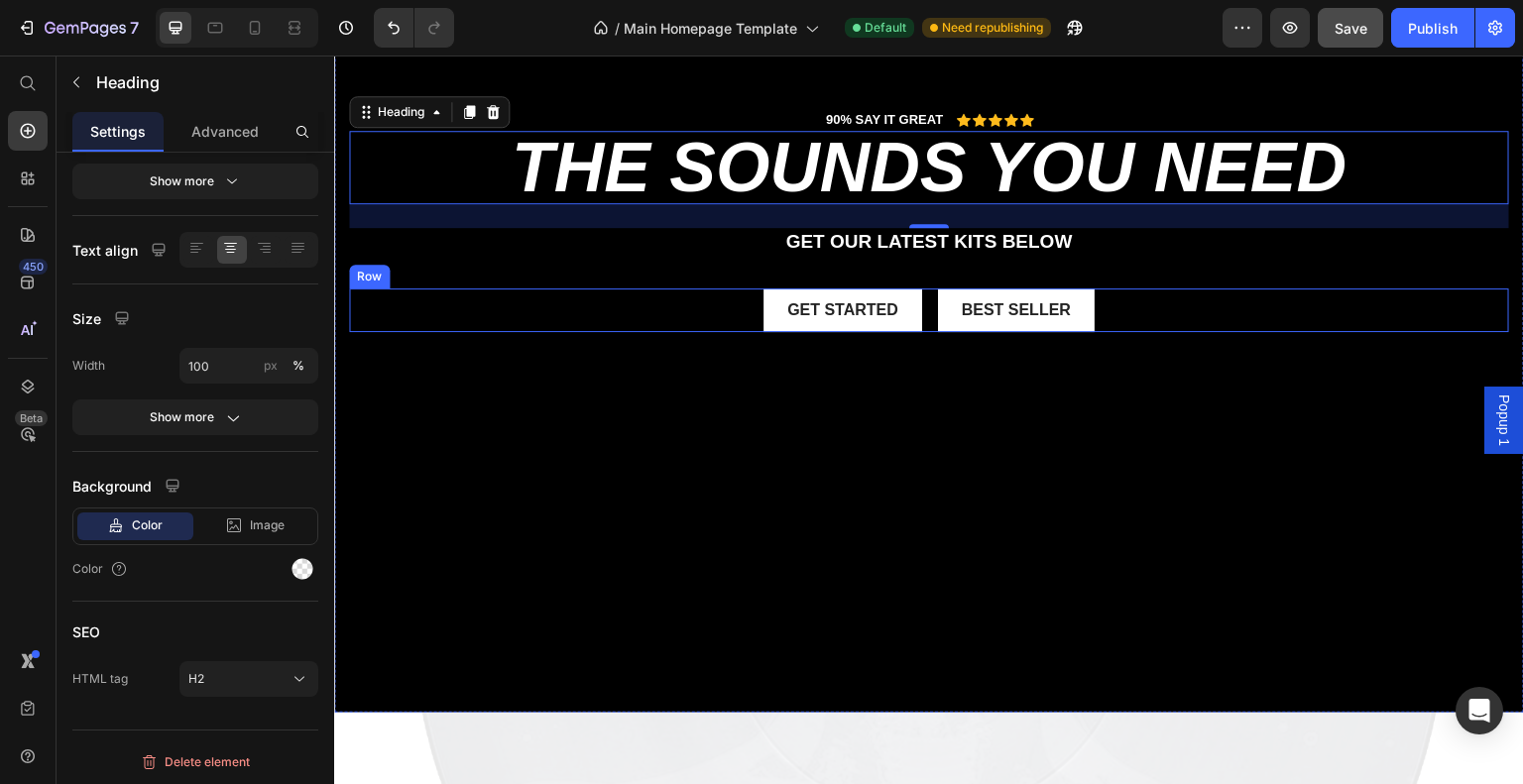 click on "Get started Button Best Seller Button Row" at bounding box center (929, 310) 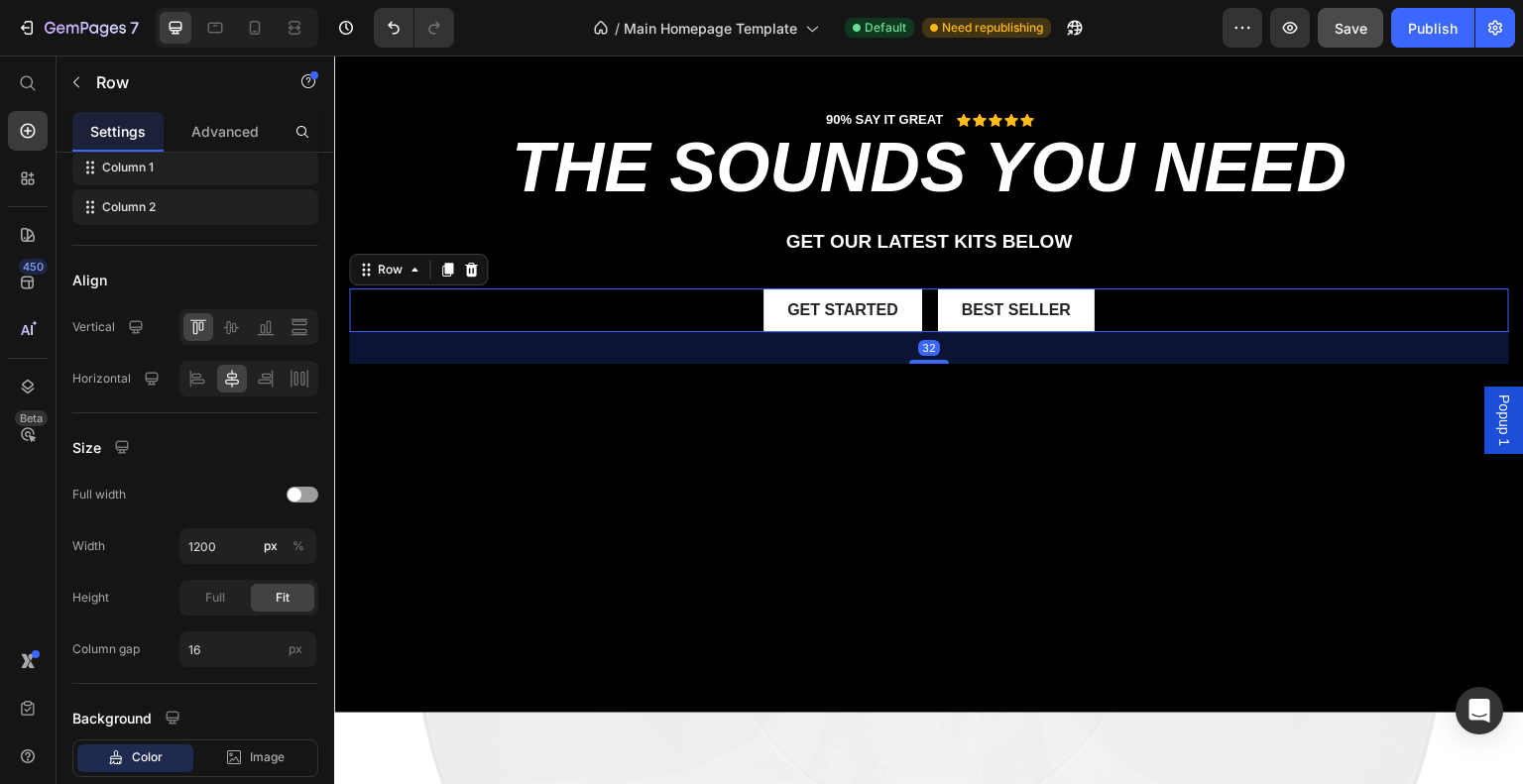 scroll, scrollTop: 0, scrollLeft: 0, axis: both 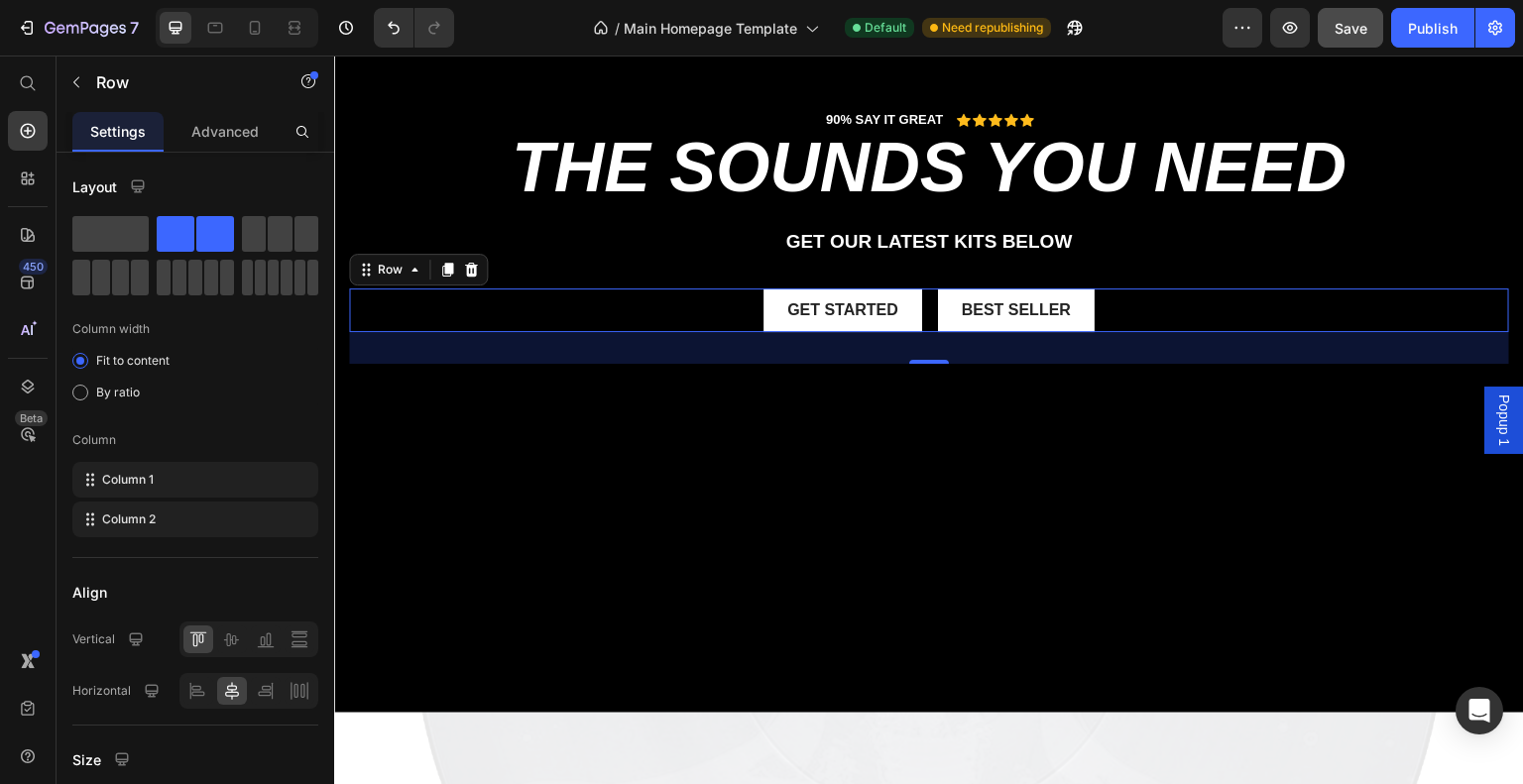click on "Get started Button Best Seller Button Row   32" at bounding box center (929, 310) 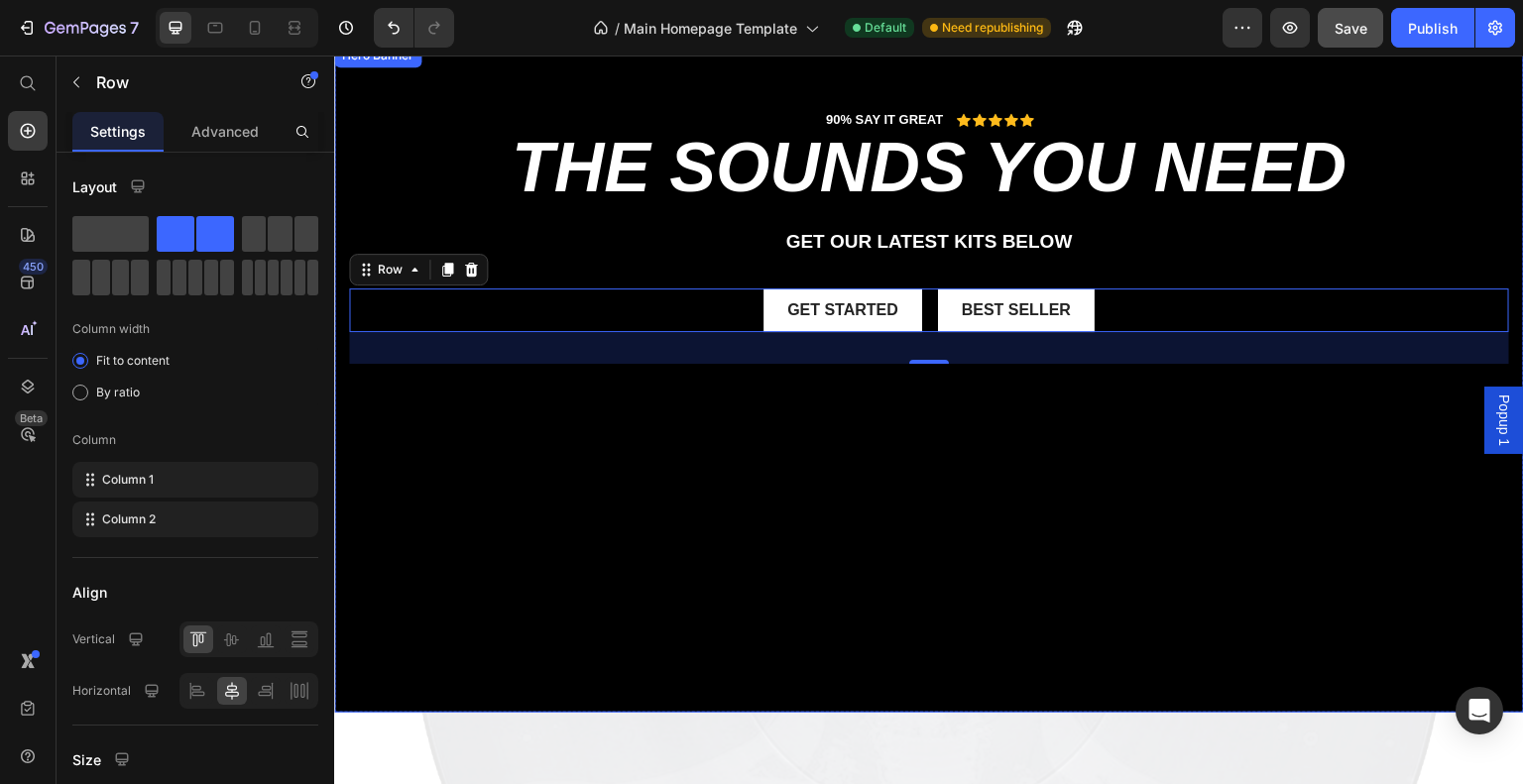 click on "90% SAY IT GREAT Text Block Icon Icon Icon Icon Icon Icon List Row the sounds you need Heading get our LATEST kits BELOW Text Block Get started Button Best Seller Button Row   32" at bounding box center (929, 219) 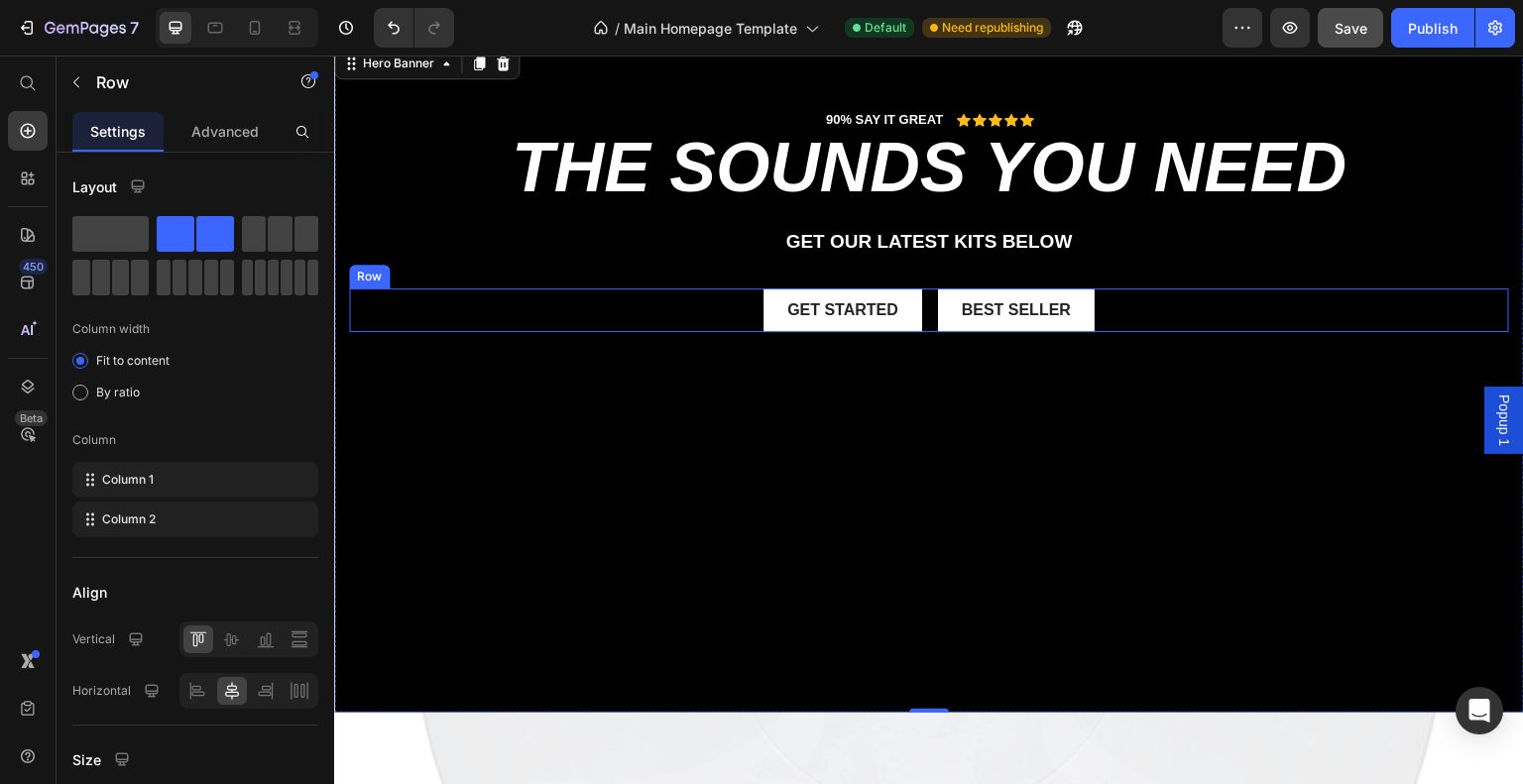 click on "Get started Button Best Seller Button Row" at bounding box center [929, 310] 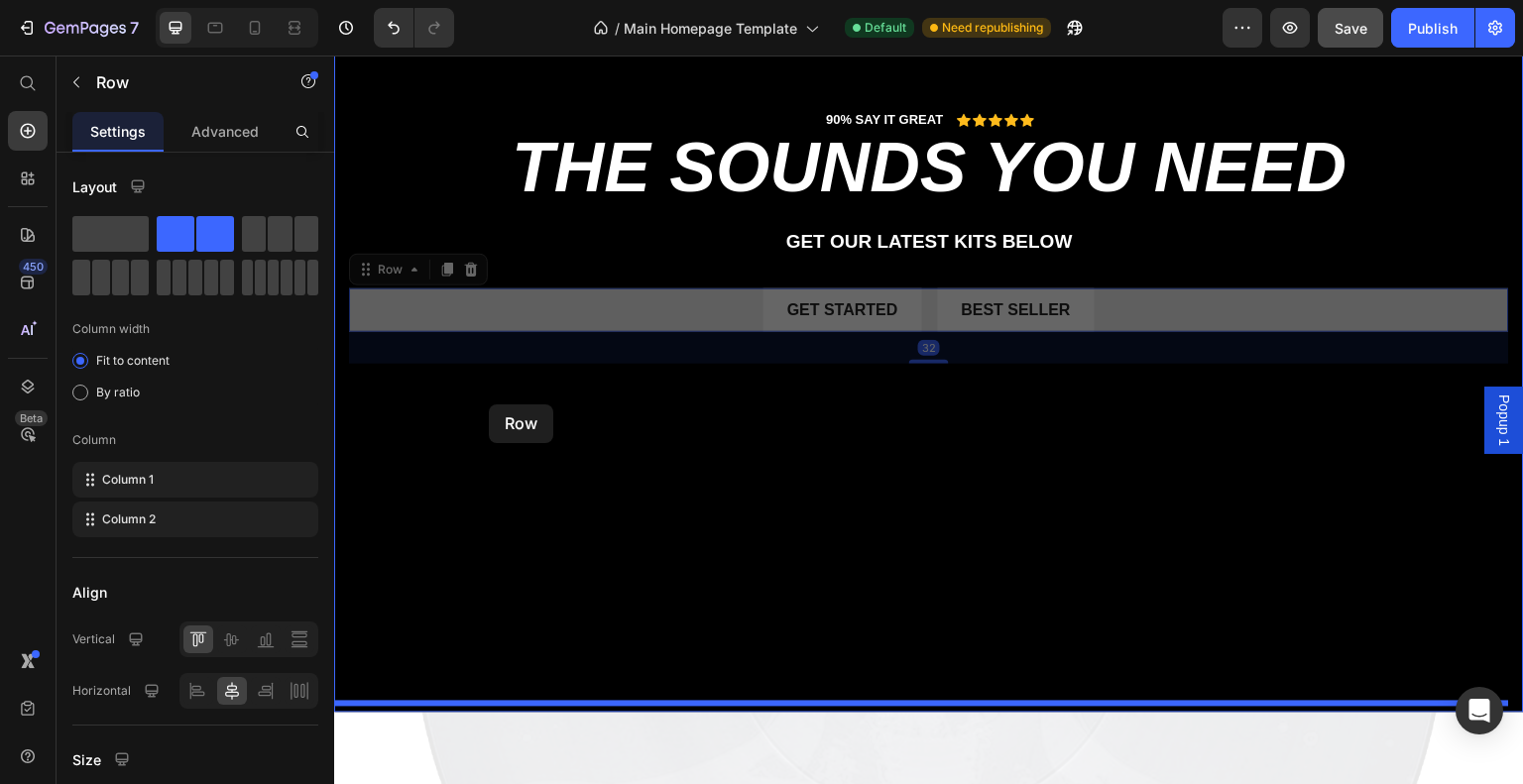 drag, startPoint x: 485, startPoint y: 308, endPoint x: 489, endPoint y: 405, distance: 97.0824 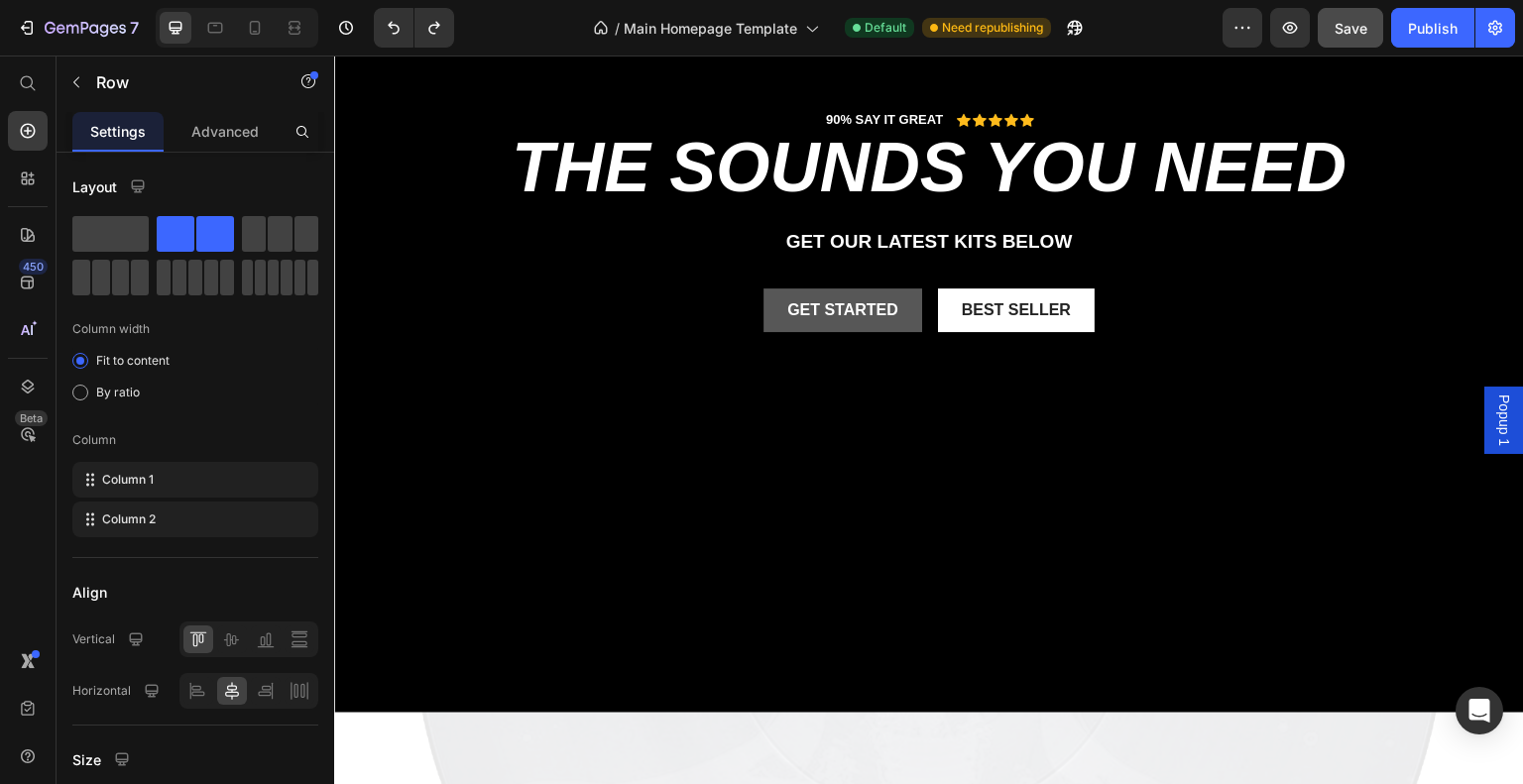 click on "Get started" at bounding box center [843, 310] 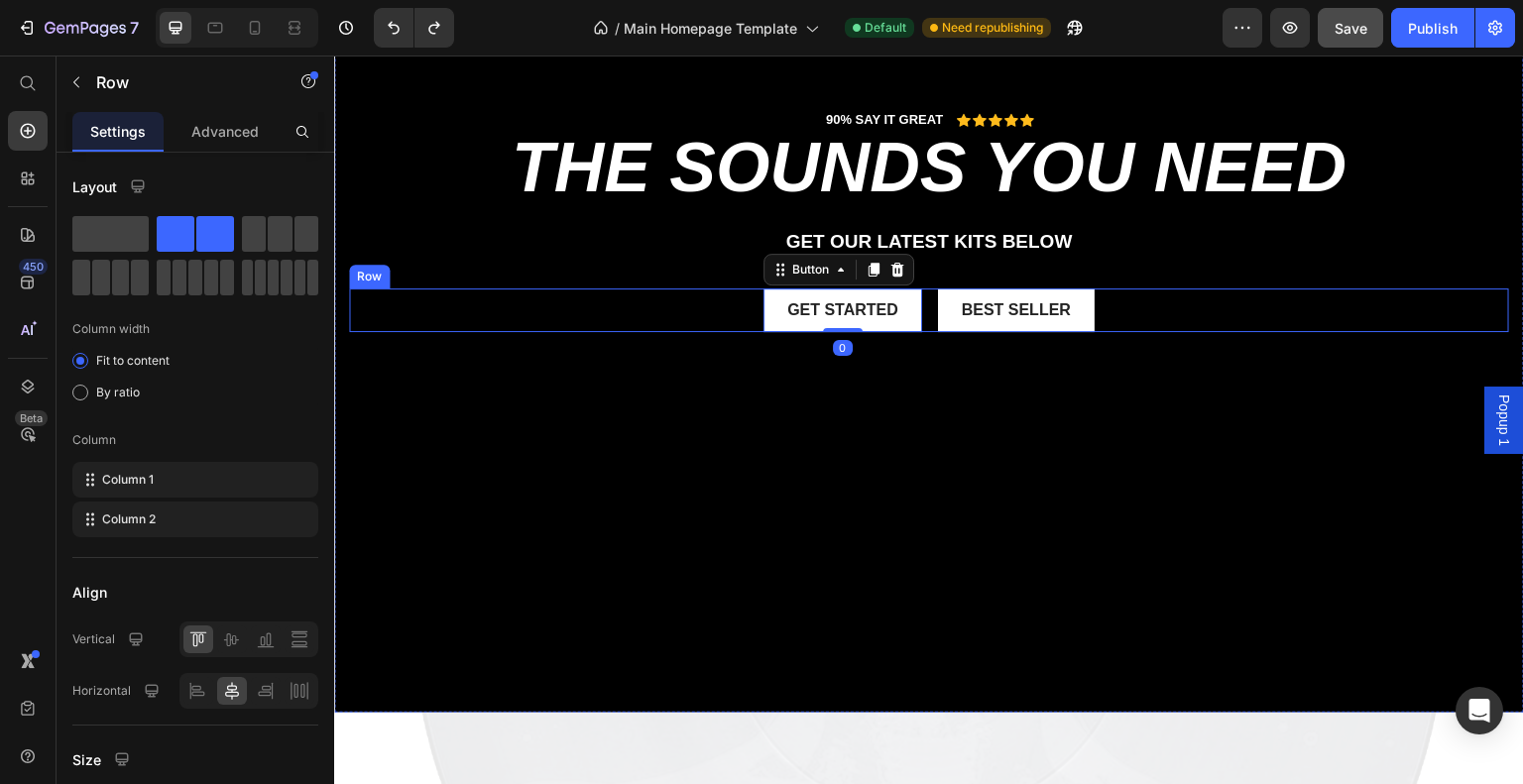 click on "Get started Button   0 Best Seller Button Row" at bounding box center [929, 310] 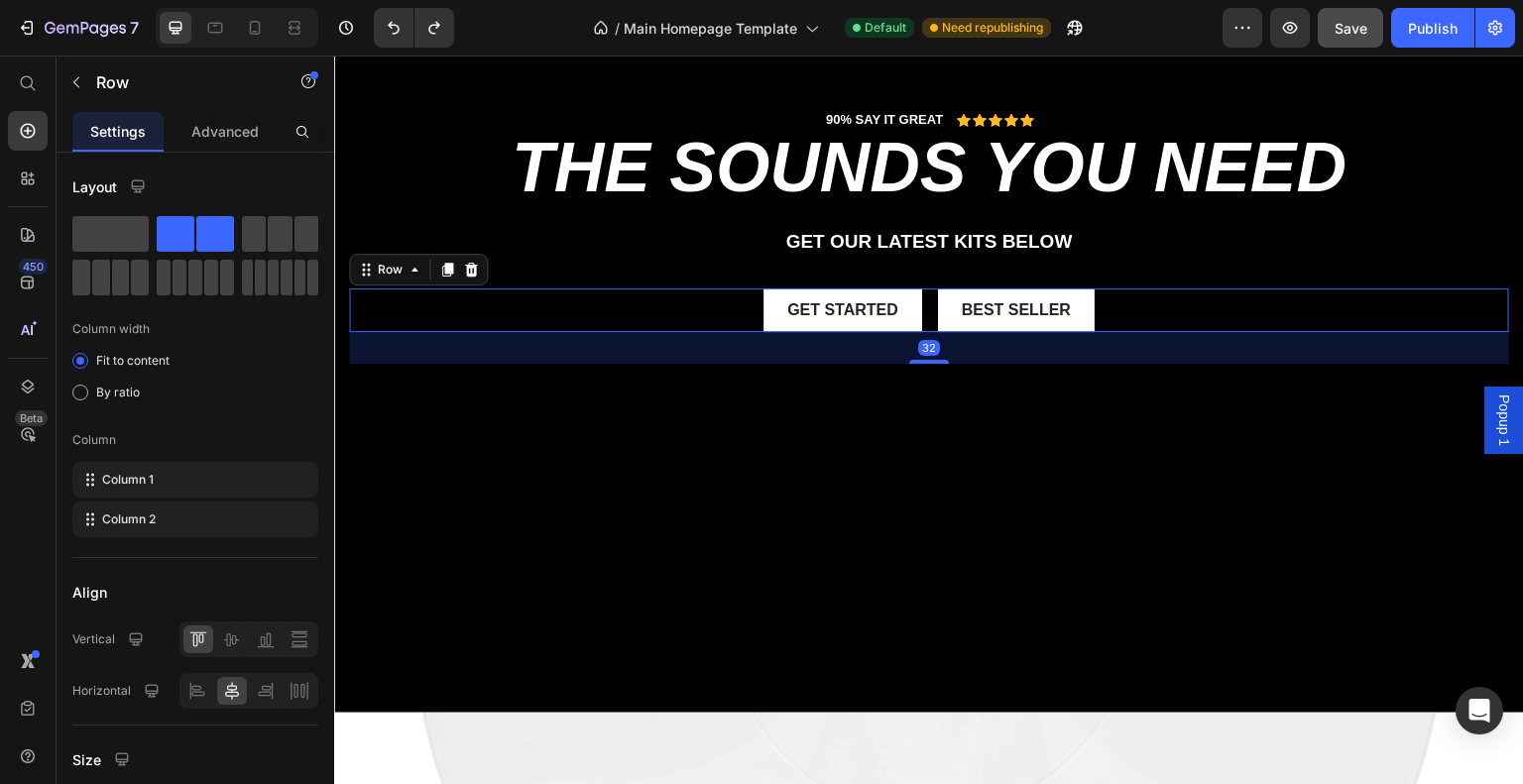 click on "Get started Button Best Seller Button Row   32" at bounding box center (929, 310) 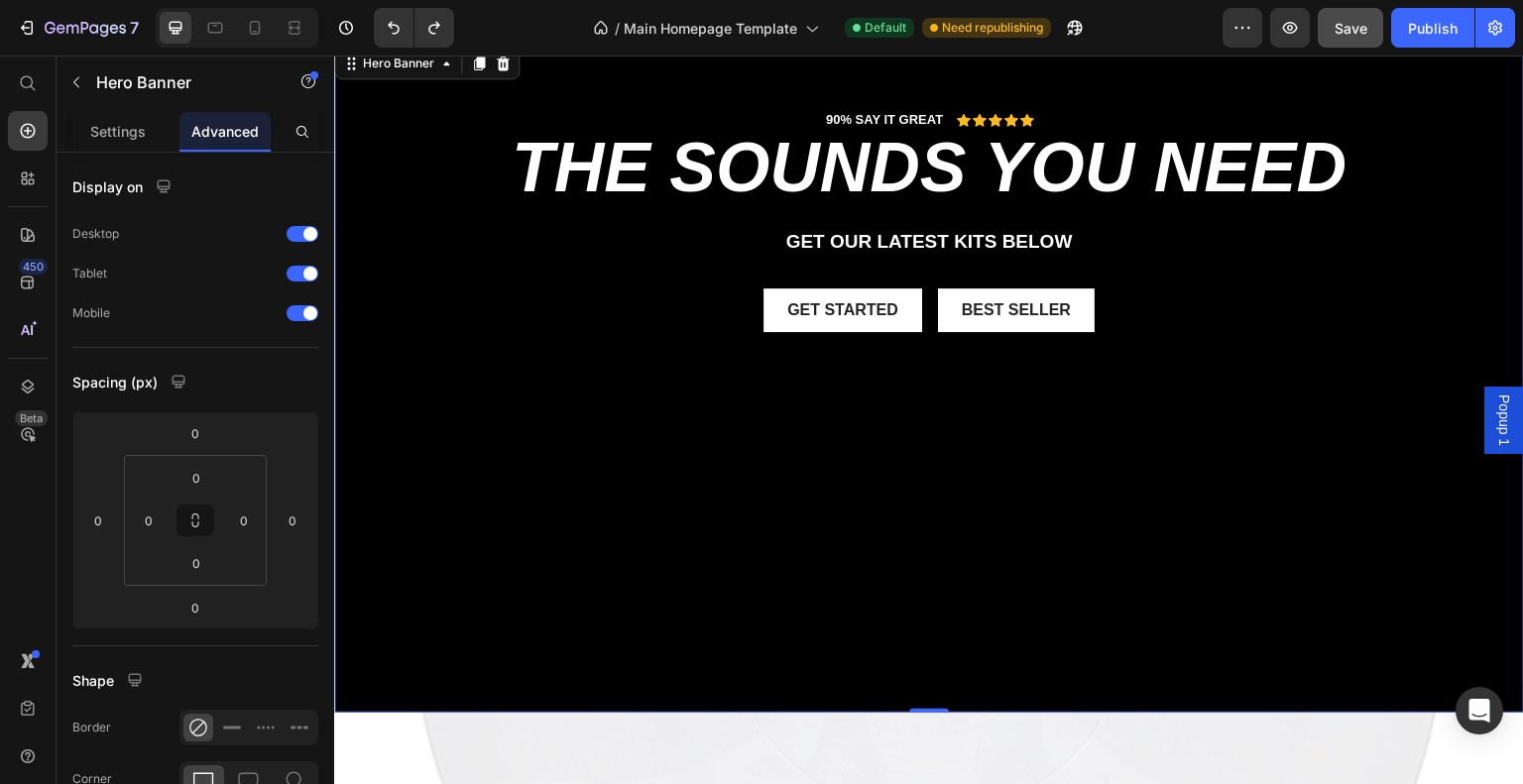 click on "Get started Button Best Seller Button Row" at bounding box center [929, 310] 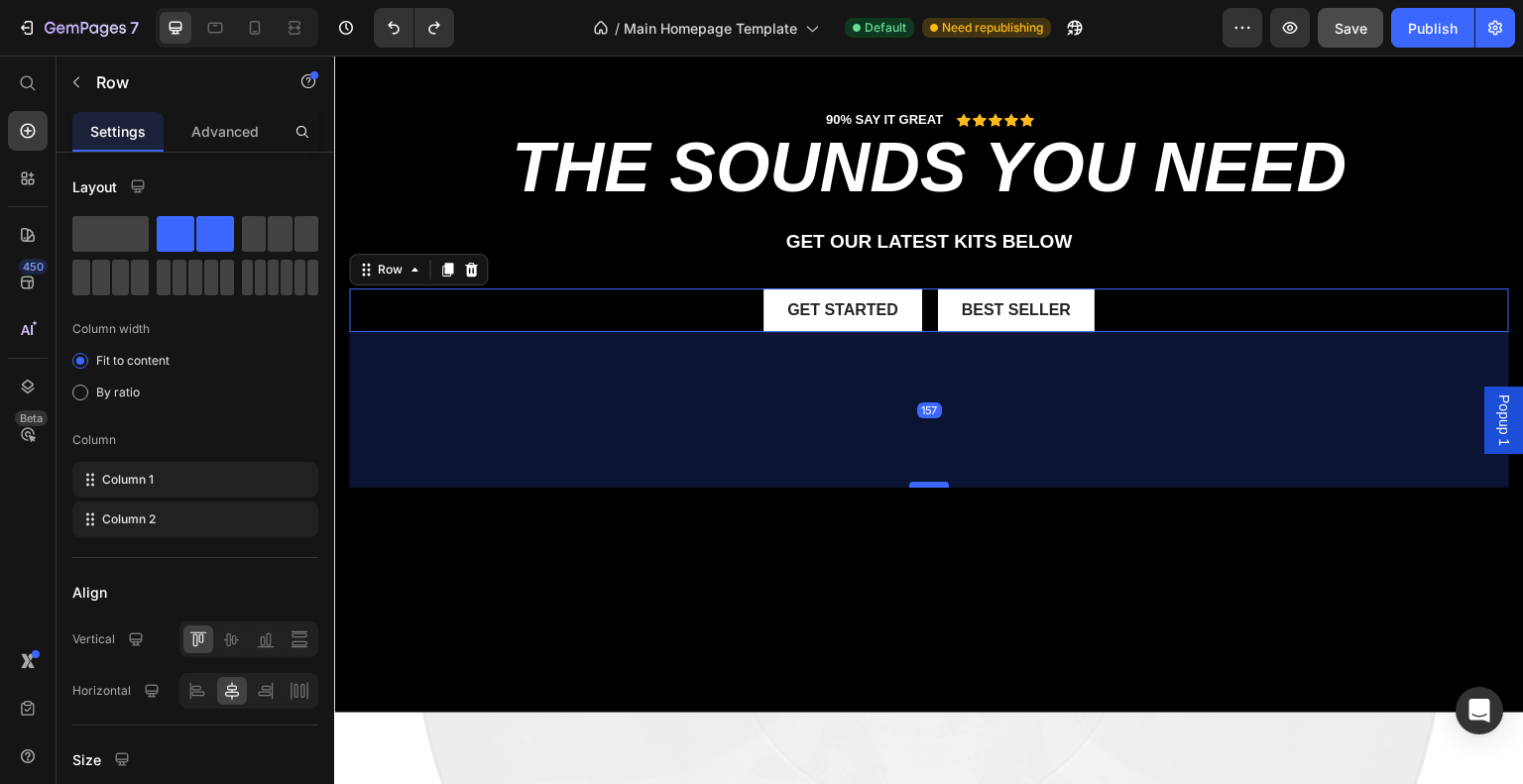 drag, startPoint x: 927, startPoint y: 361, endPoint x: 934, endPoint y: 484, distance: 123.199026 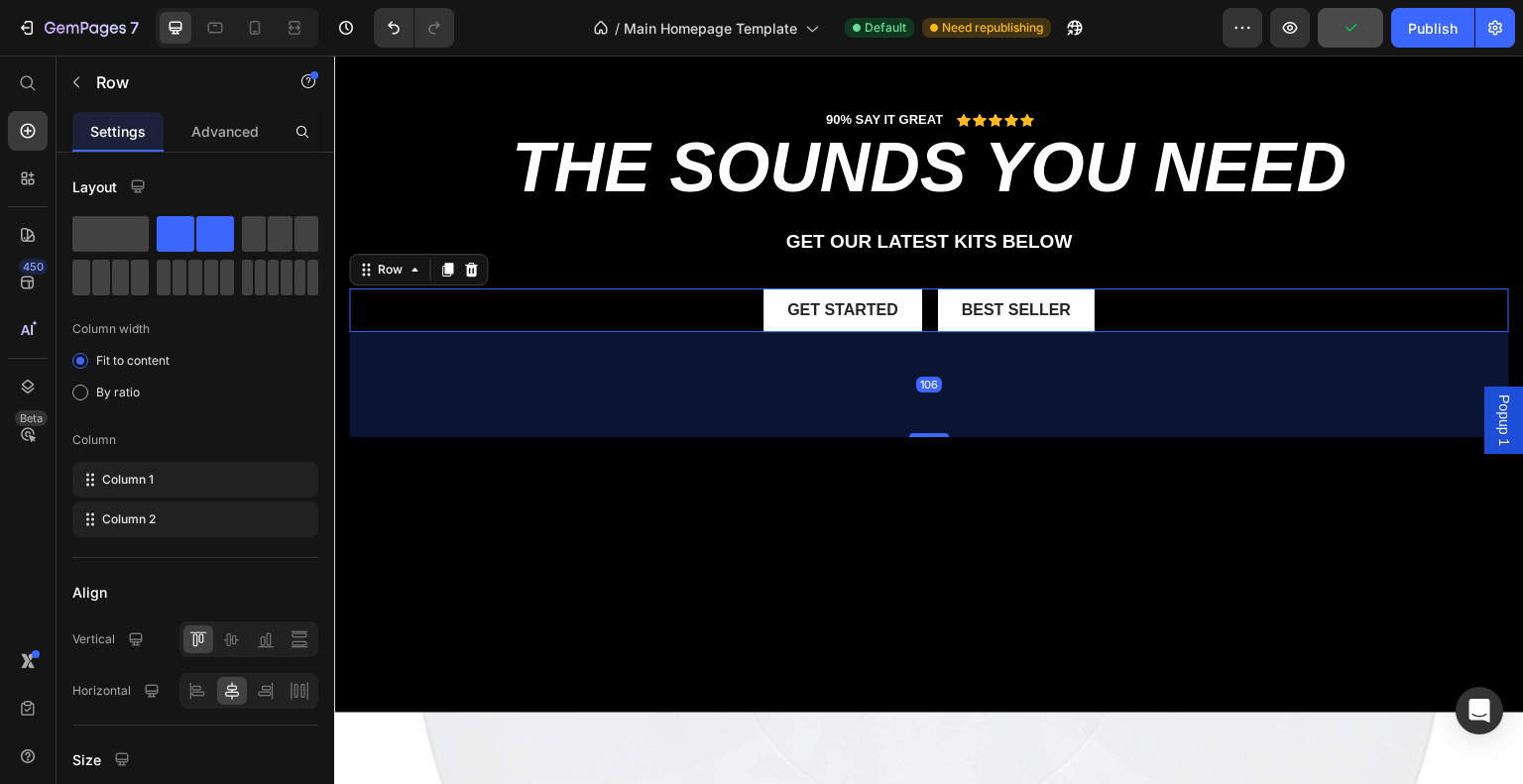 drag, startPoint x: 930, startPoint y: 482, endPoint x: 928, endPoint y: 333, distance: 149.01342 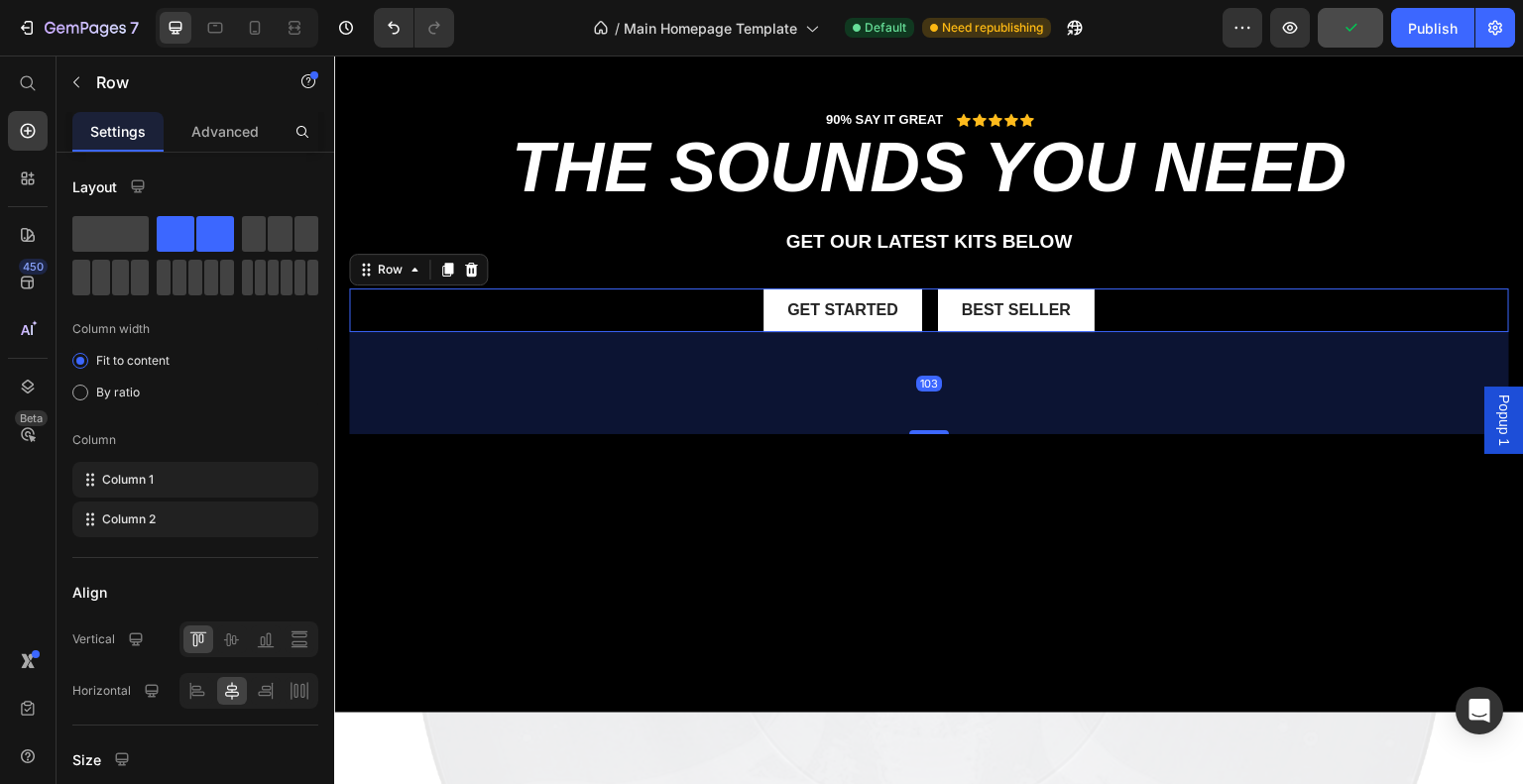 click on "Get started Button Best Seller Button Row   103" at bounding box center [929, 310] 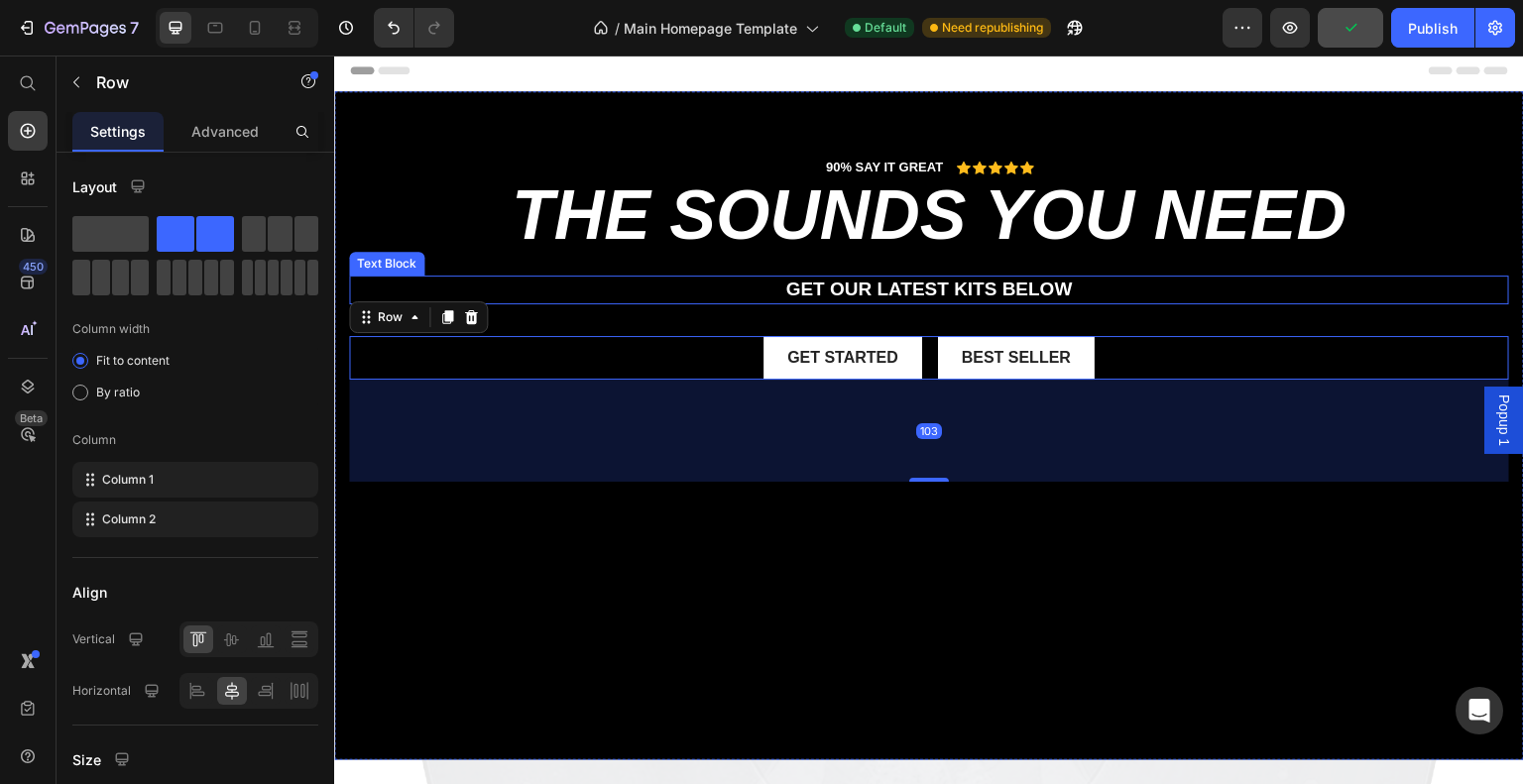 scroll, scrollTop: 0, scrollLeft: 0, axis: both 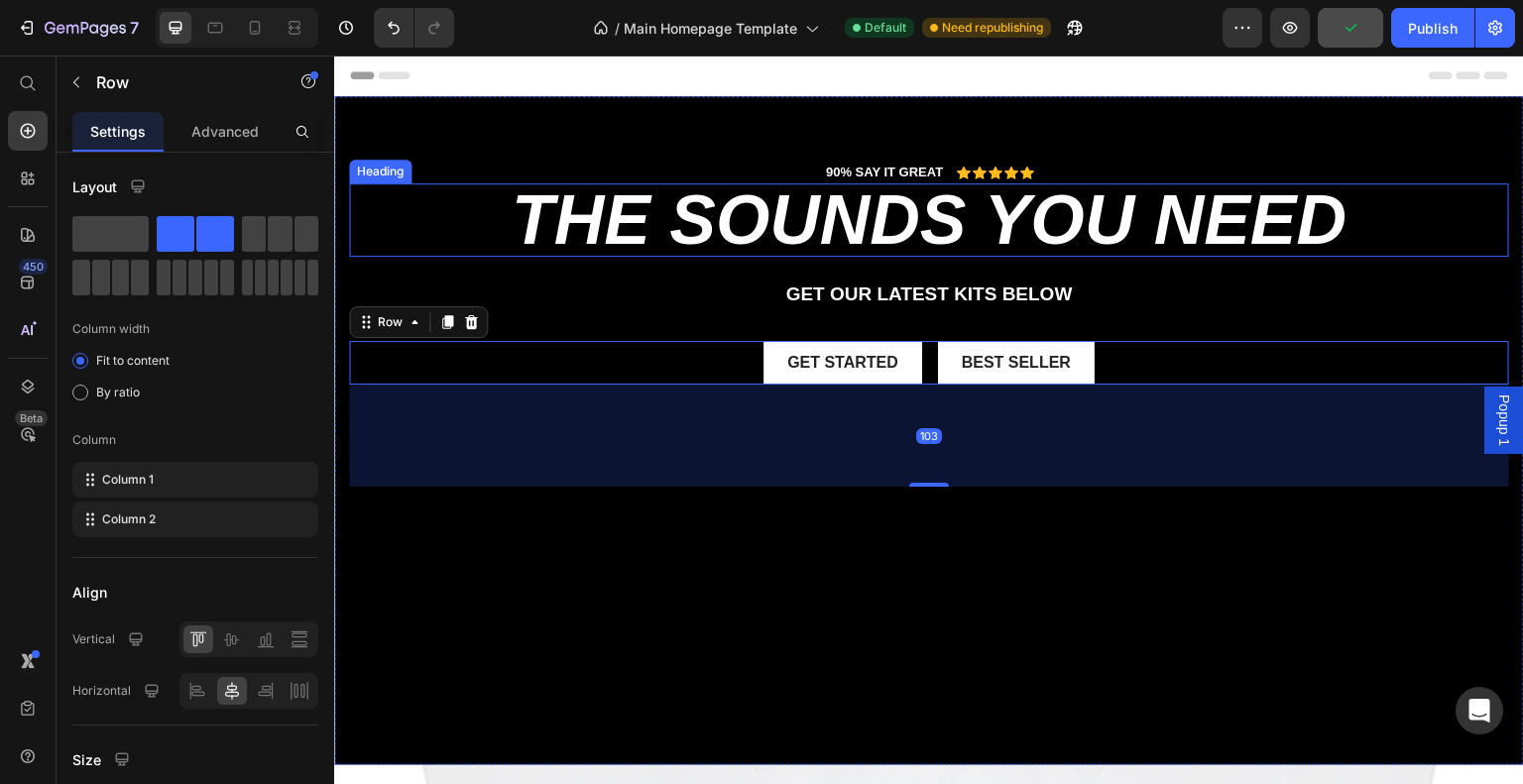 click on "the sounds you need" at bounding box center (929, 220) 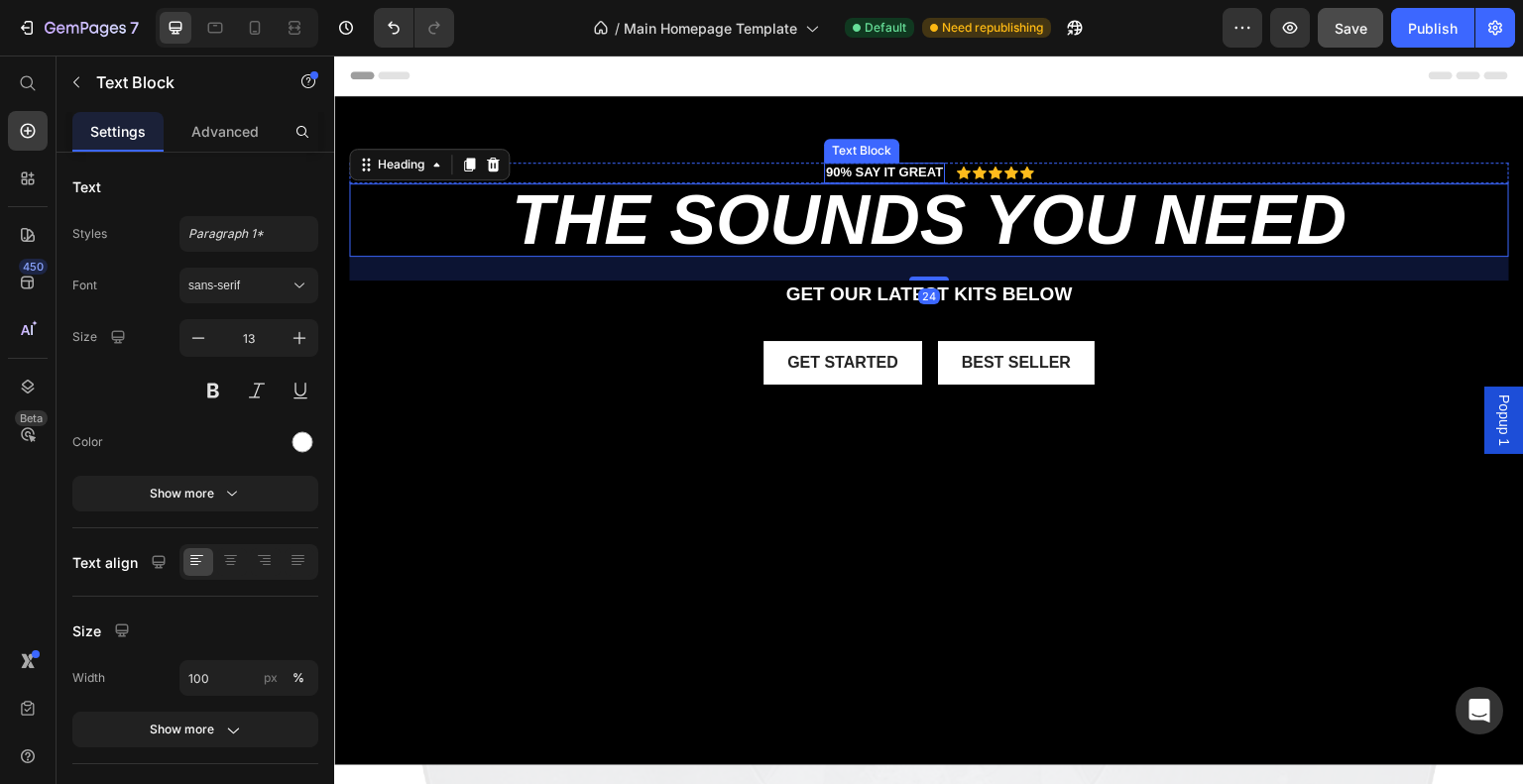 click on "90% SAY IT GREAT Text Block Icon Icon Icon Icon Icon Icon List Row the sounds you need Heading   24 get our LATEST kits BELOW Text Block Get started Button Best Seller Button Row" at bounding box center (929, 307) 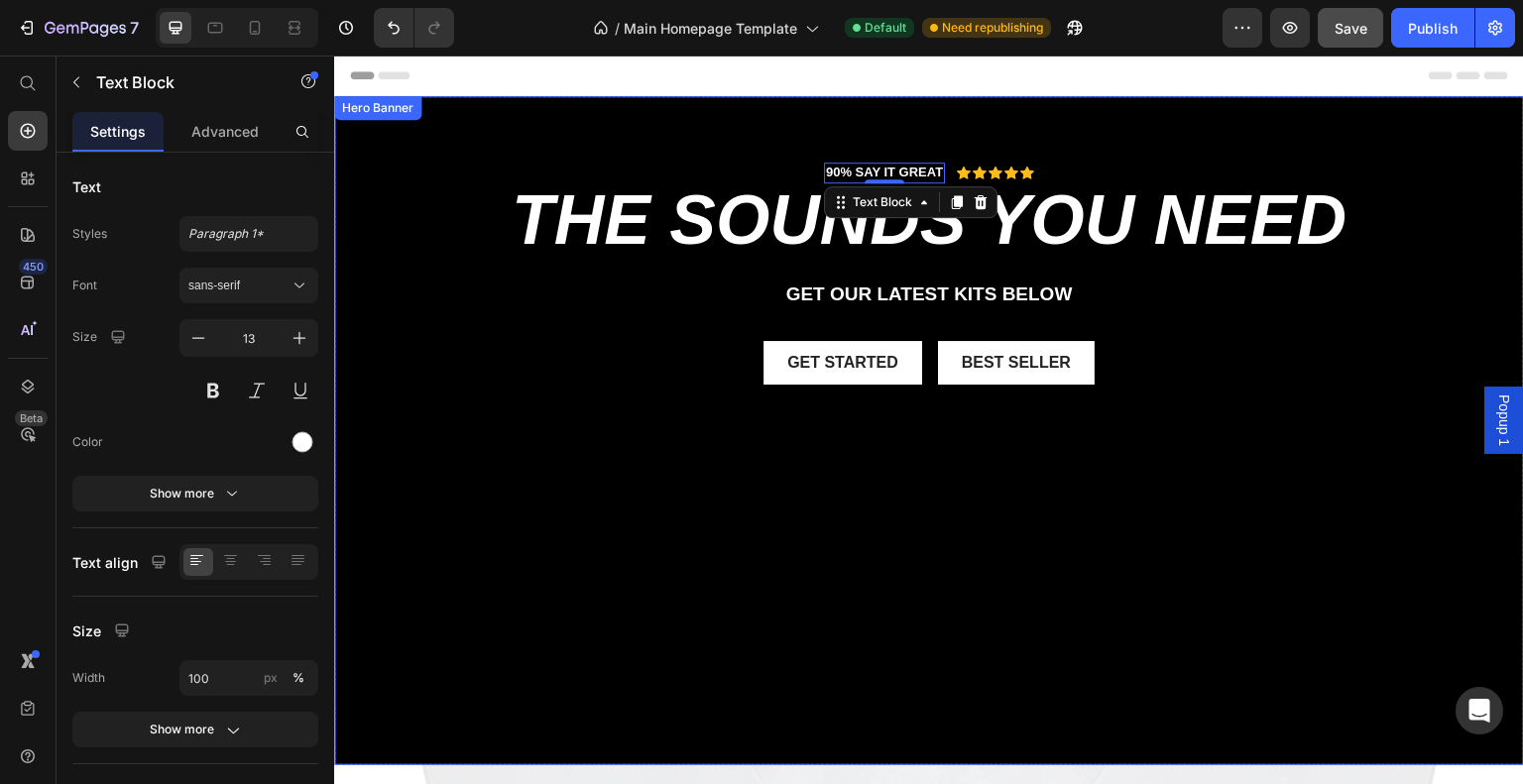 click on "90% SAY IT GREAT Text Block   0 Icon Icon Icon Icon Icon Icon List Row the sounds you need Heading get our LATEST kits BELOW Text Block Get started Button Best Seller Button Row" at bounding box center [929, 307] 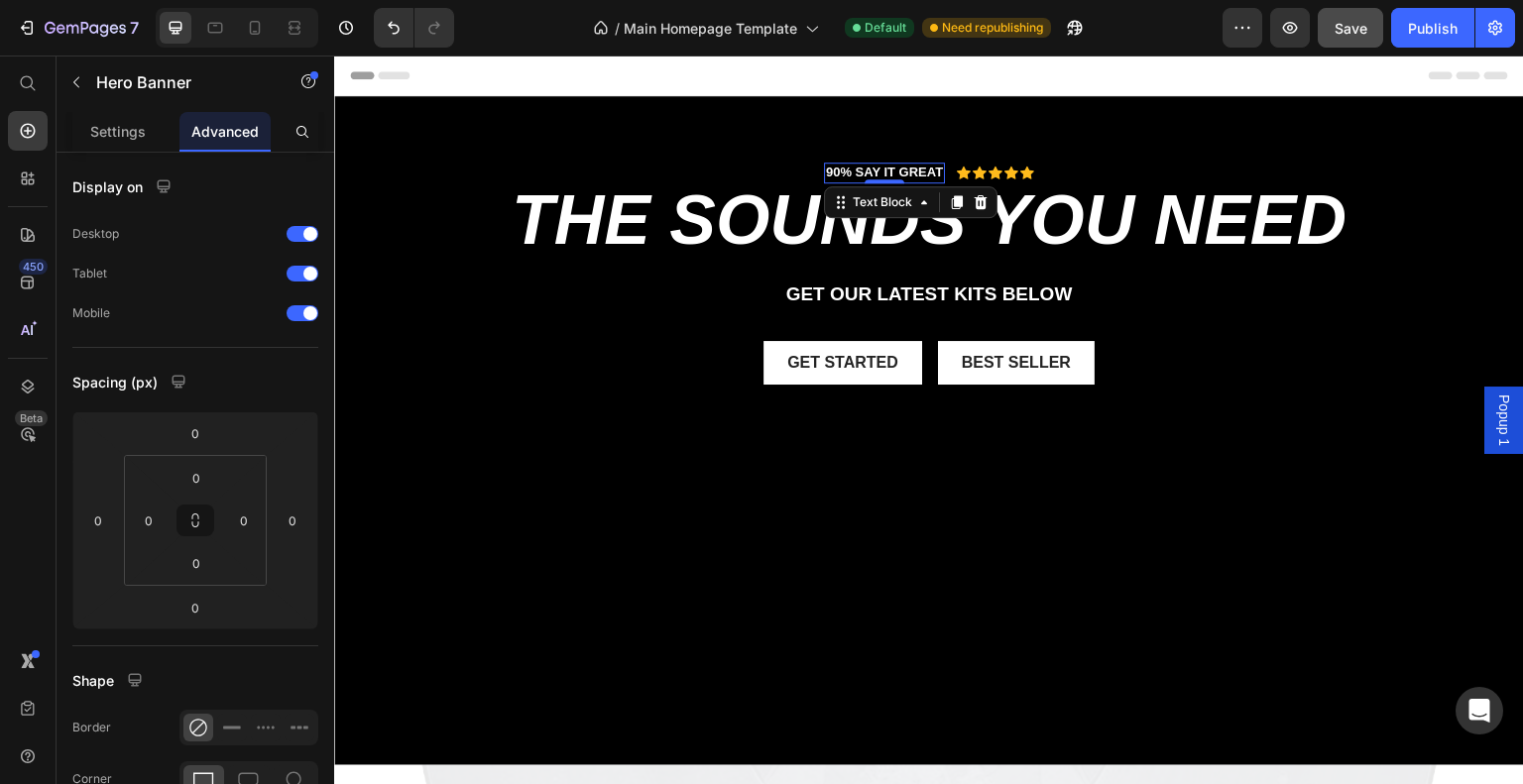 click on "90% SAY IT GREAT" at bounding box center (884, 172) 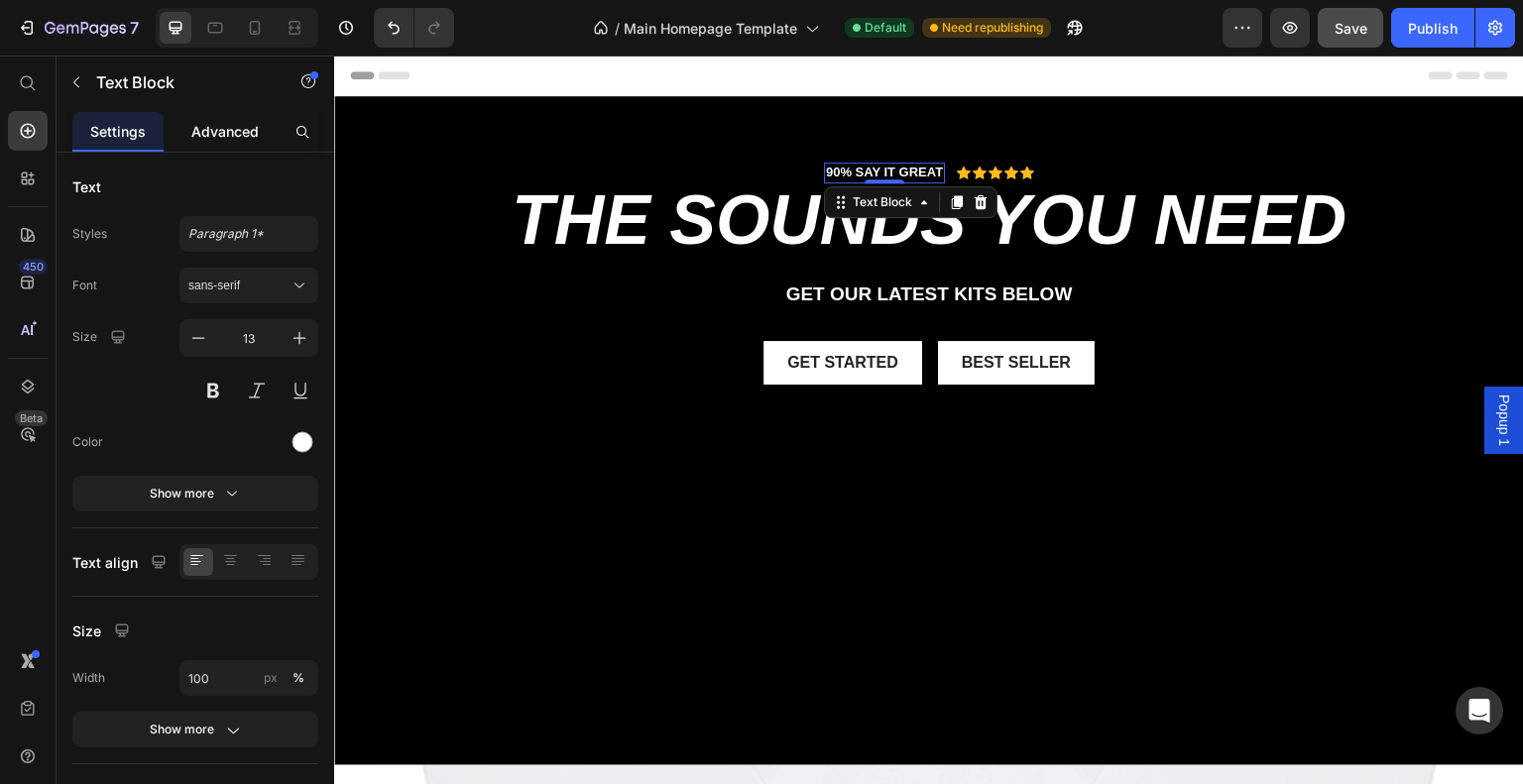 click on "Advanced" at bounding box center [225, 131] 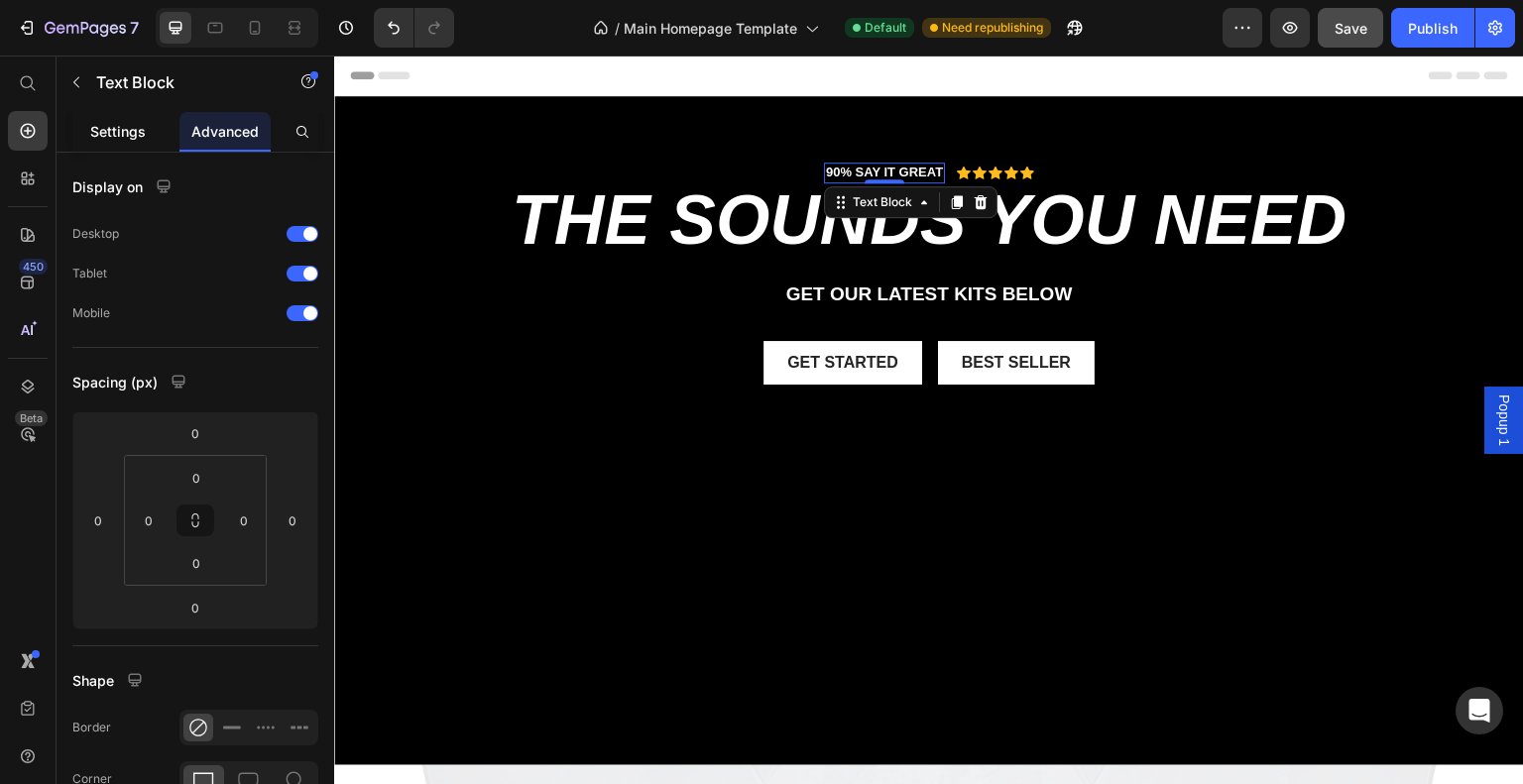 click on "Settings" at bounding box center [118, 131] 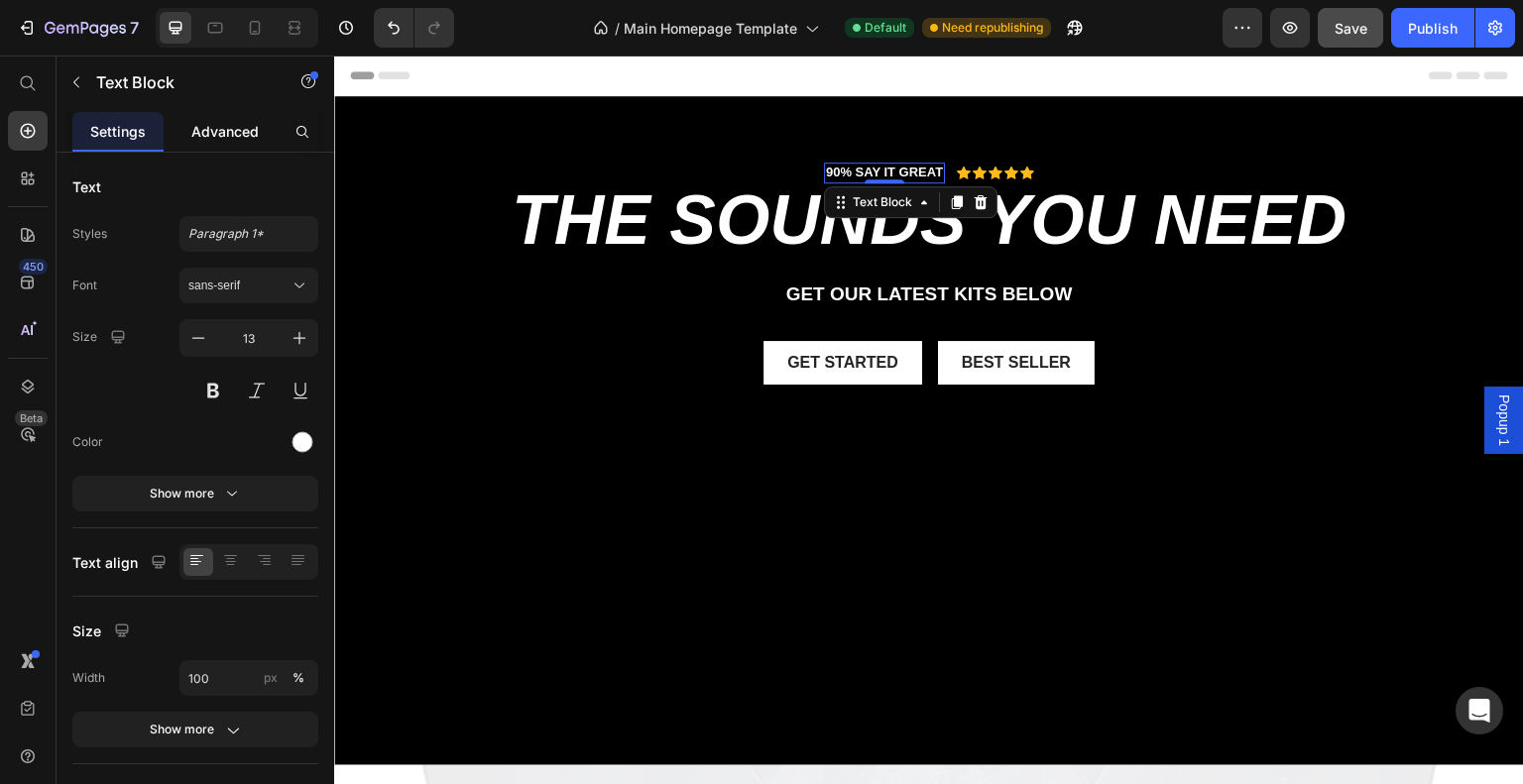 click on "Advanced" 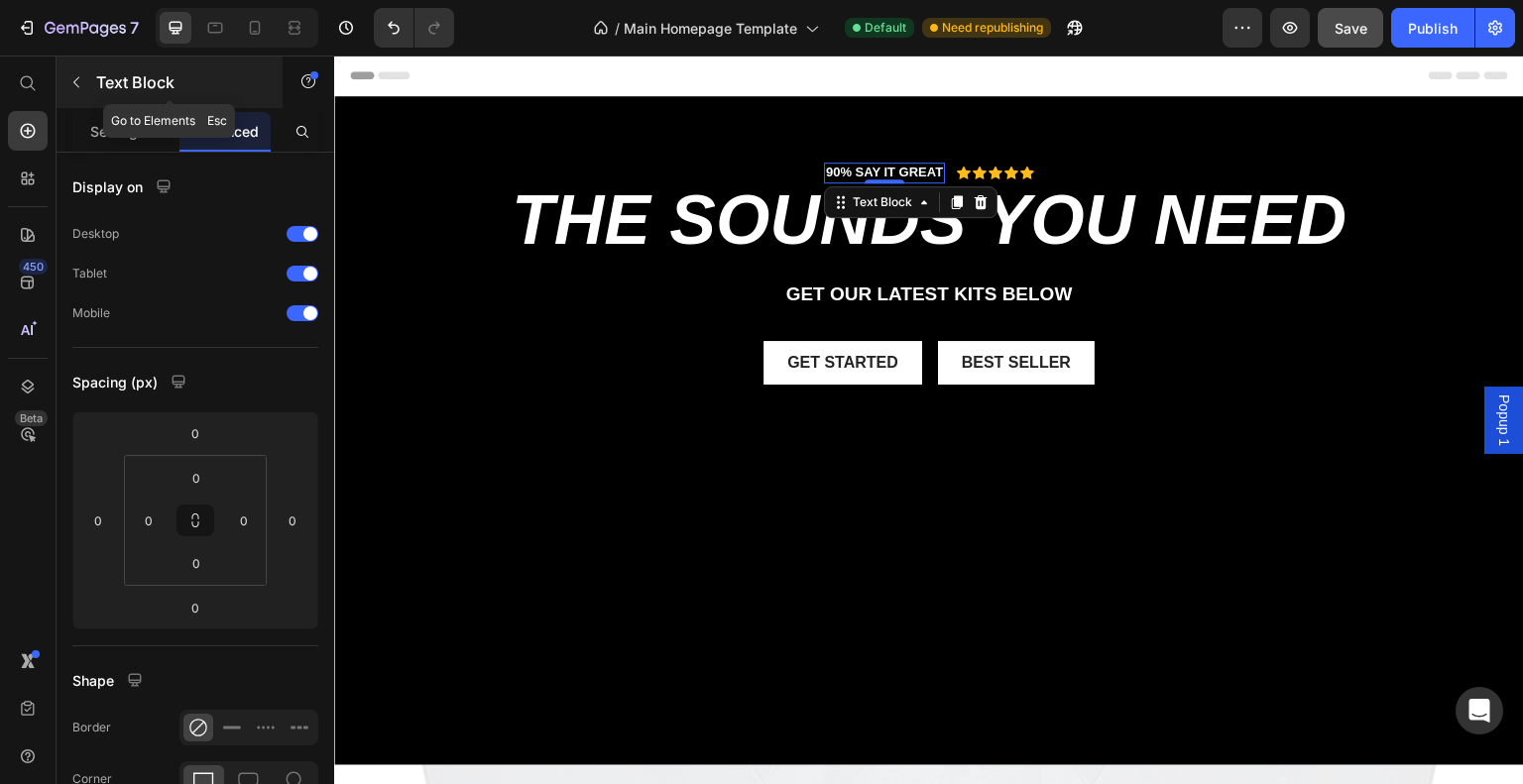 click 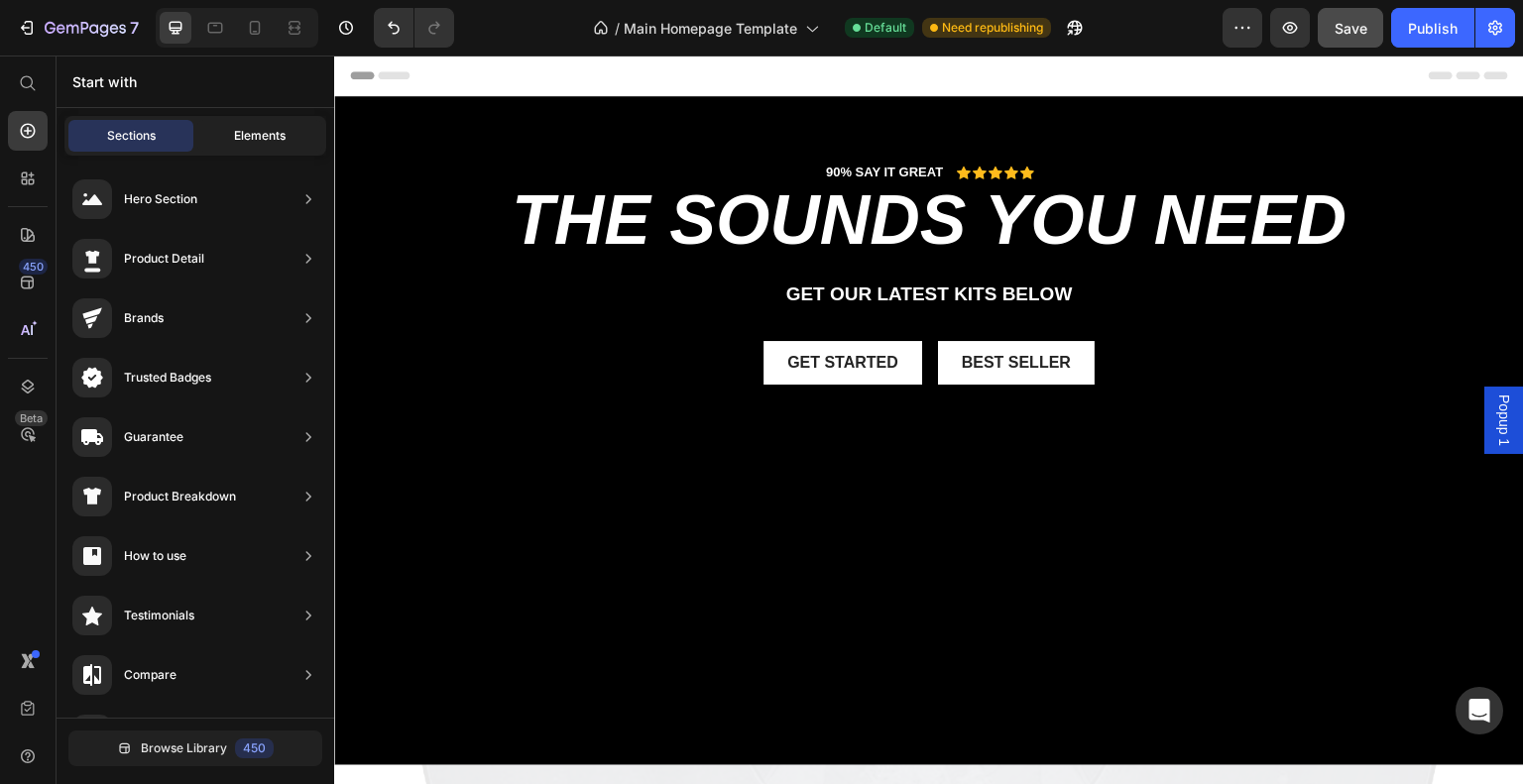 click on "Elements" at bounding box center [260, 136] 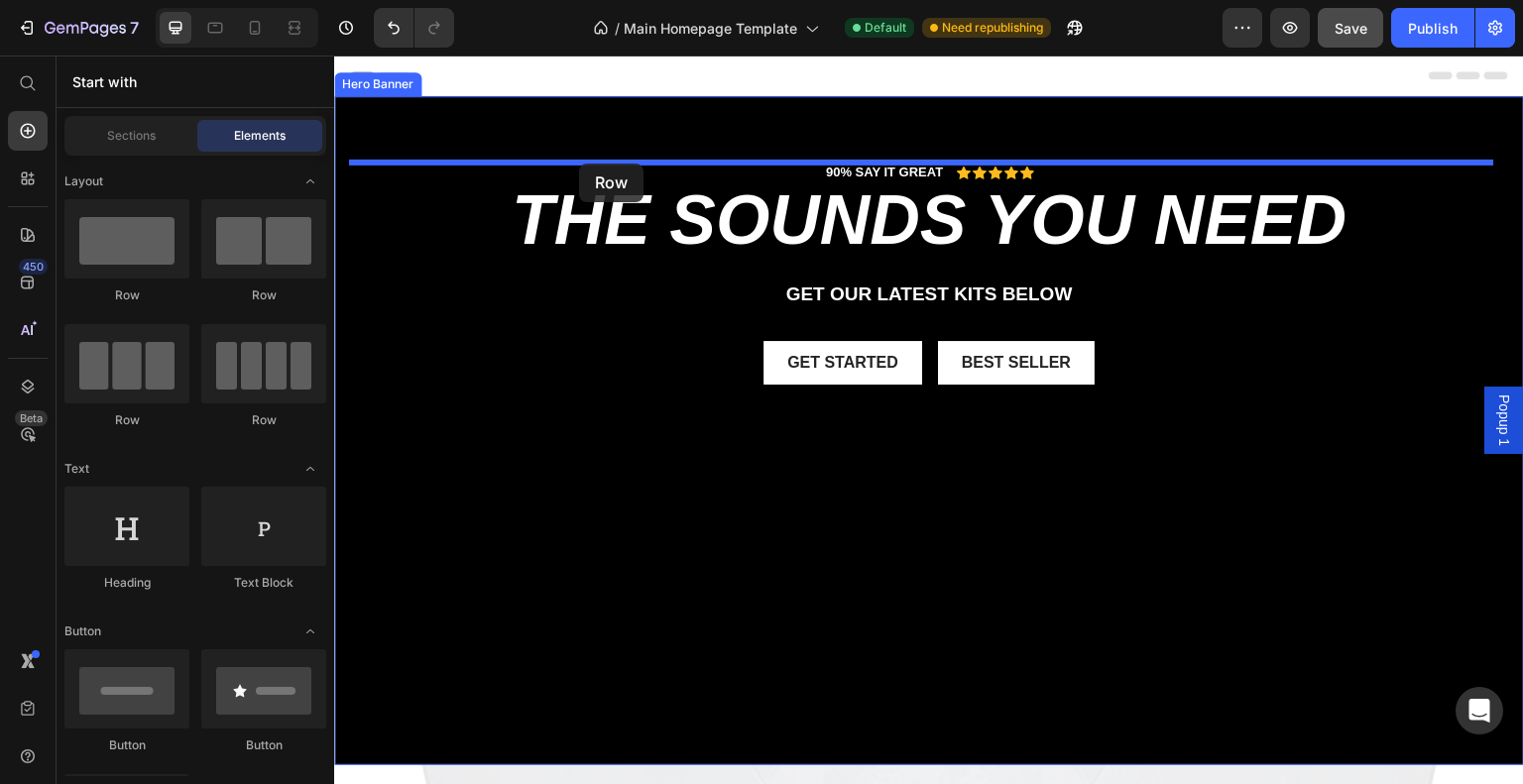 drag, startPoint x: 478, startPoint y: 304, endPoint x: 579, endPoint y: 164, distance: 172.62966 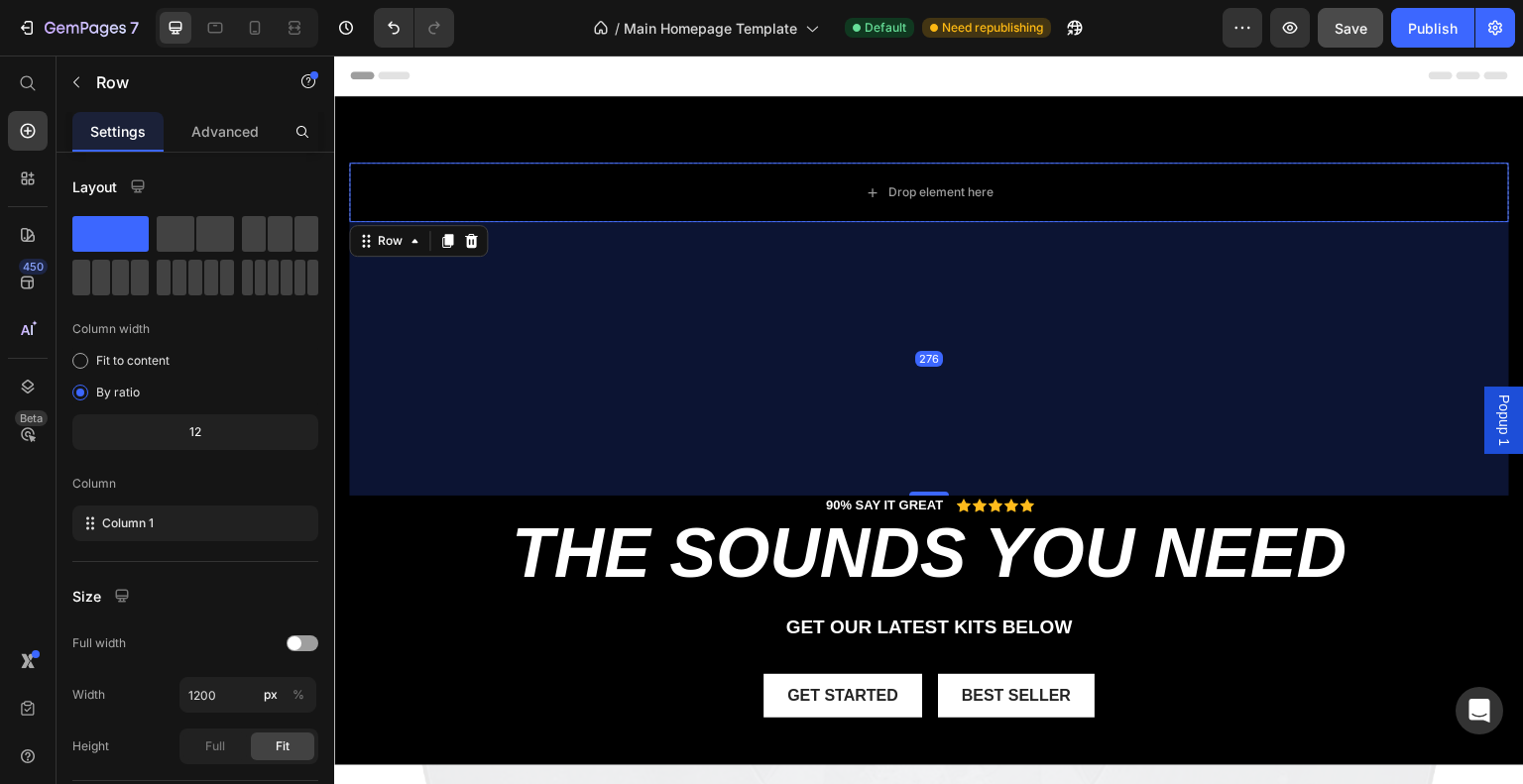 drag, startPoint x: 917, startPoint y: 216, endPoint x: 904, endPoint y: 484, distance: 268.31511 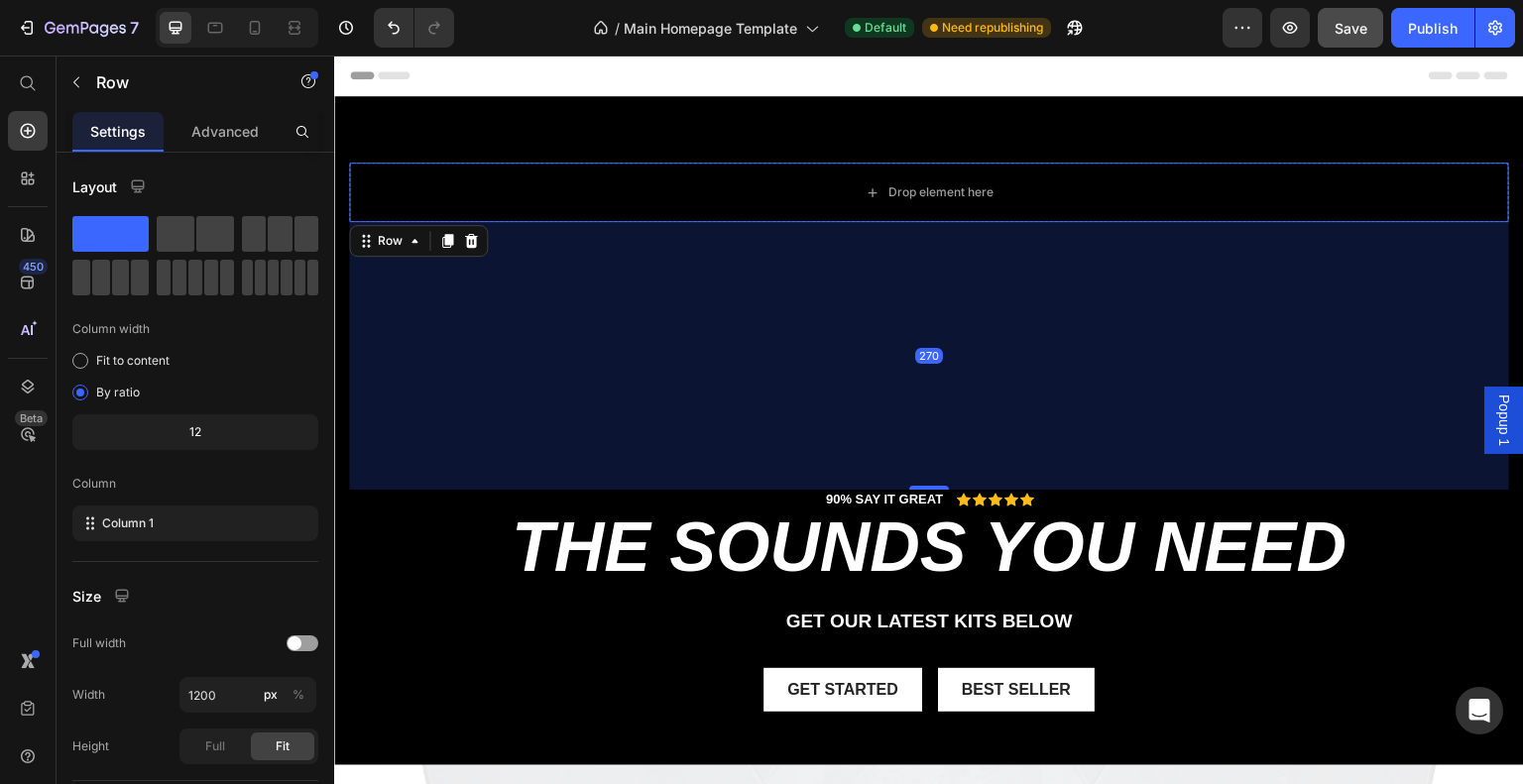 drag, startPoint x: 931, startPoint y: 483, endPoint x: 934, endPoint y: 470, distance: 13.341664 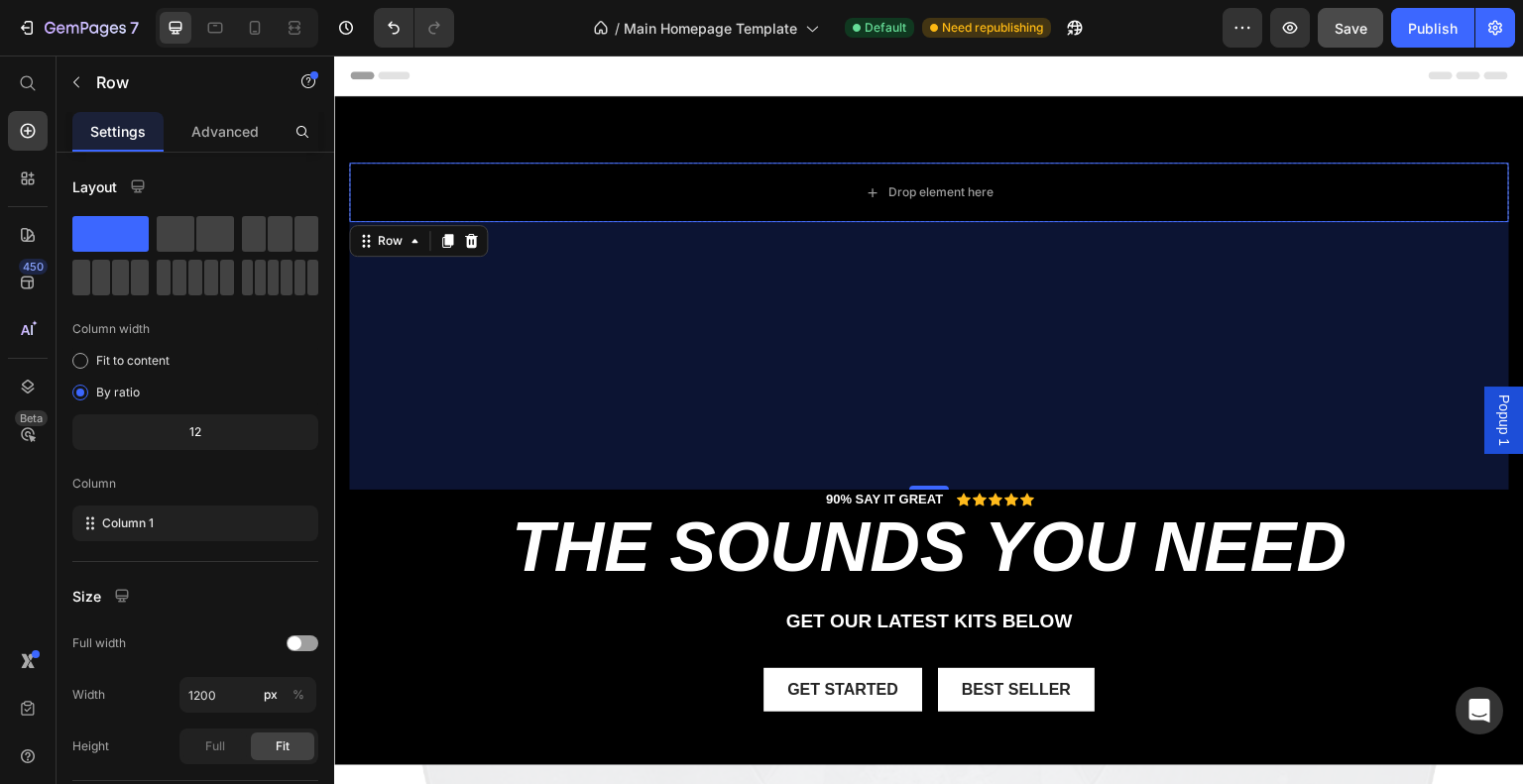 click on "270" at bounding box center [929, 356] 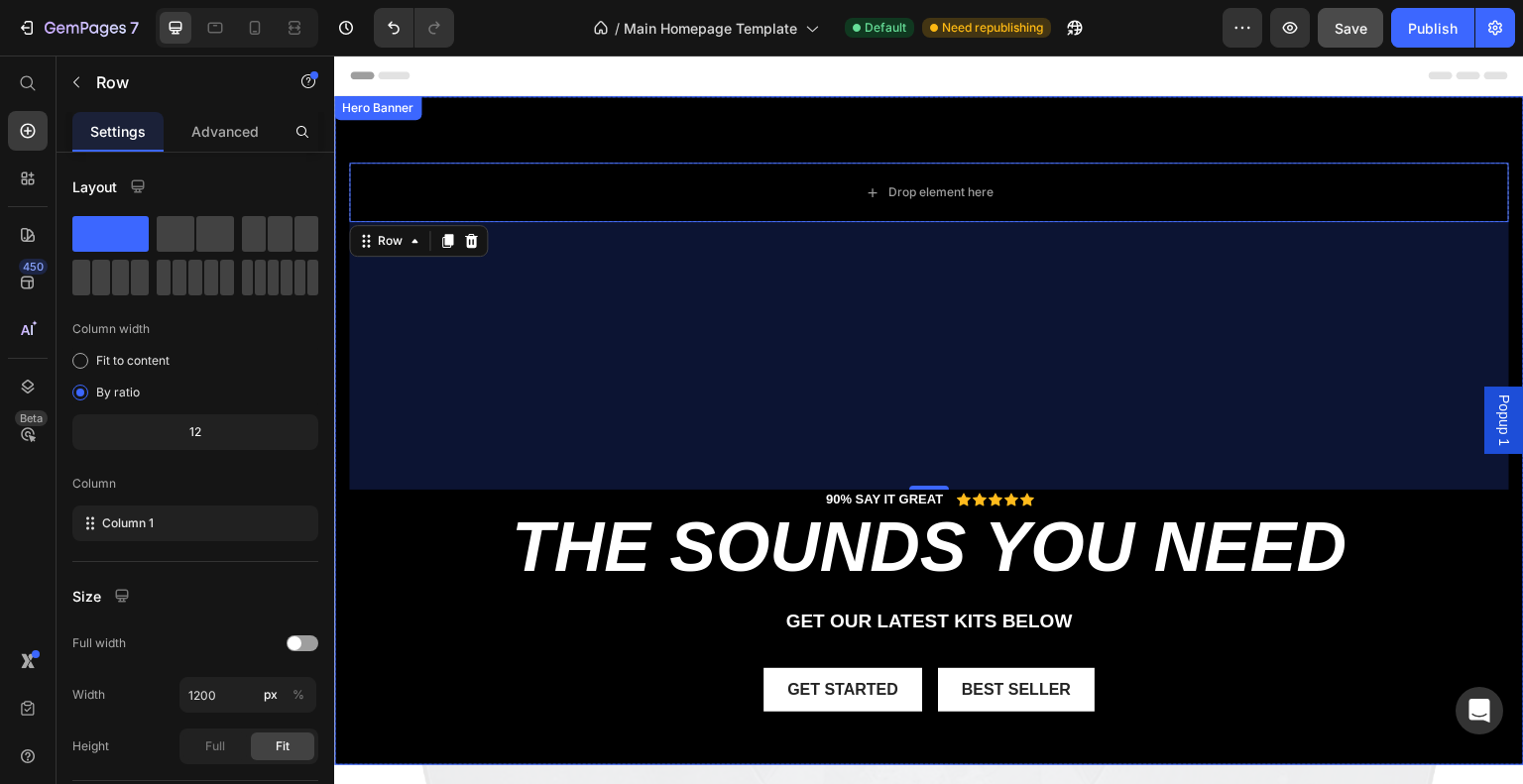 click on "Drop element here Row   270 90% SAY IT GREAT Text Block Icon Icon Icon Icon Icon Icon List Row the sounds you need Heading get our LATEST kits BELOW Text Block Get started Button Best Seller Button Row" at bounding box center [929, 471] 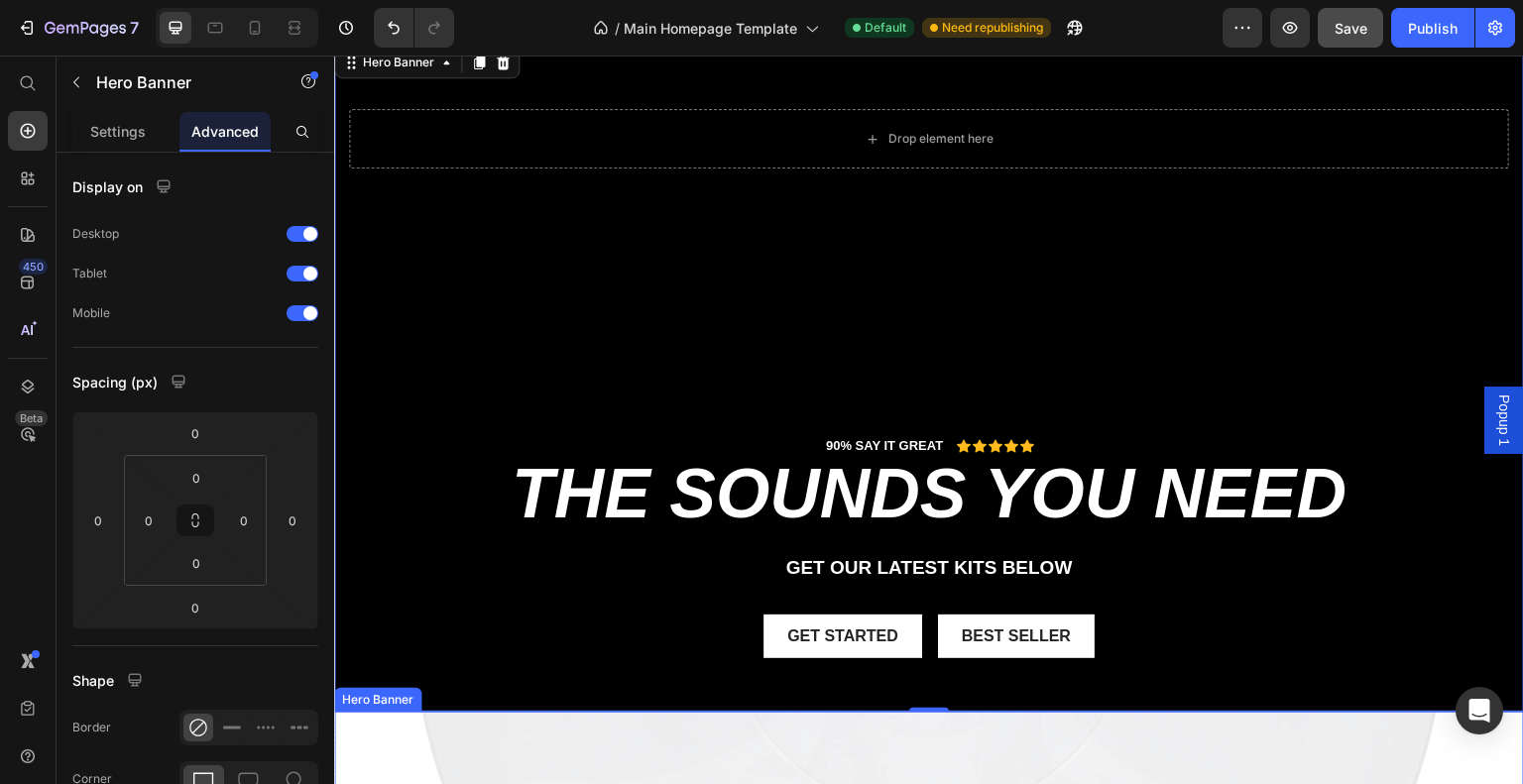 scroll, scrollTop: 0, scrollLeft: 0, axis: both 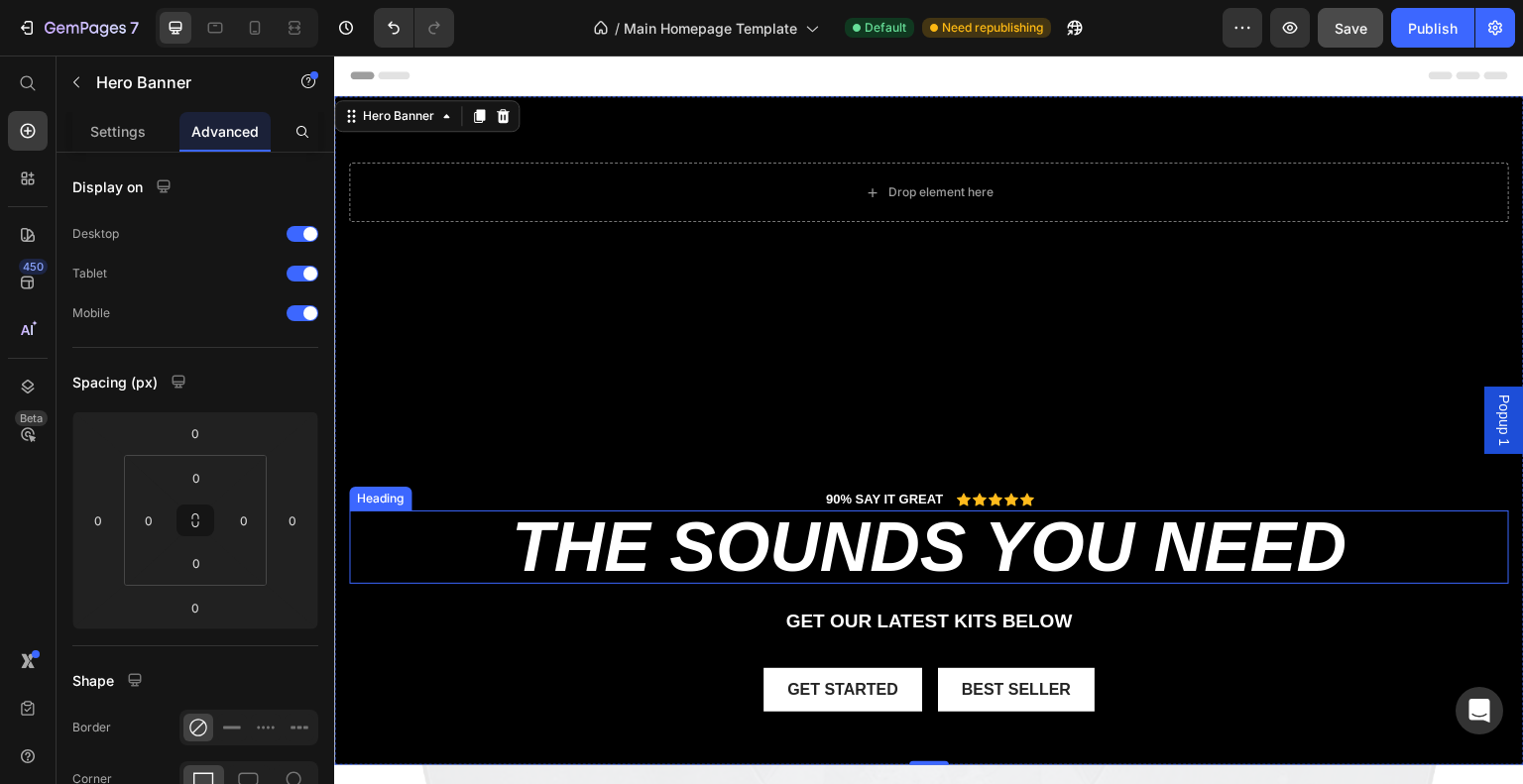 click on "the sounds you need" at bounding box center [929, 547] 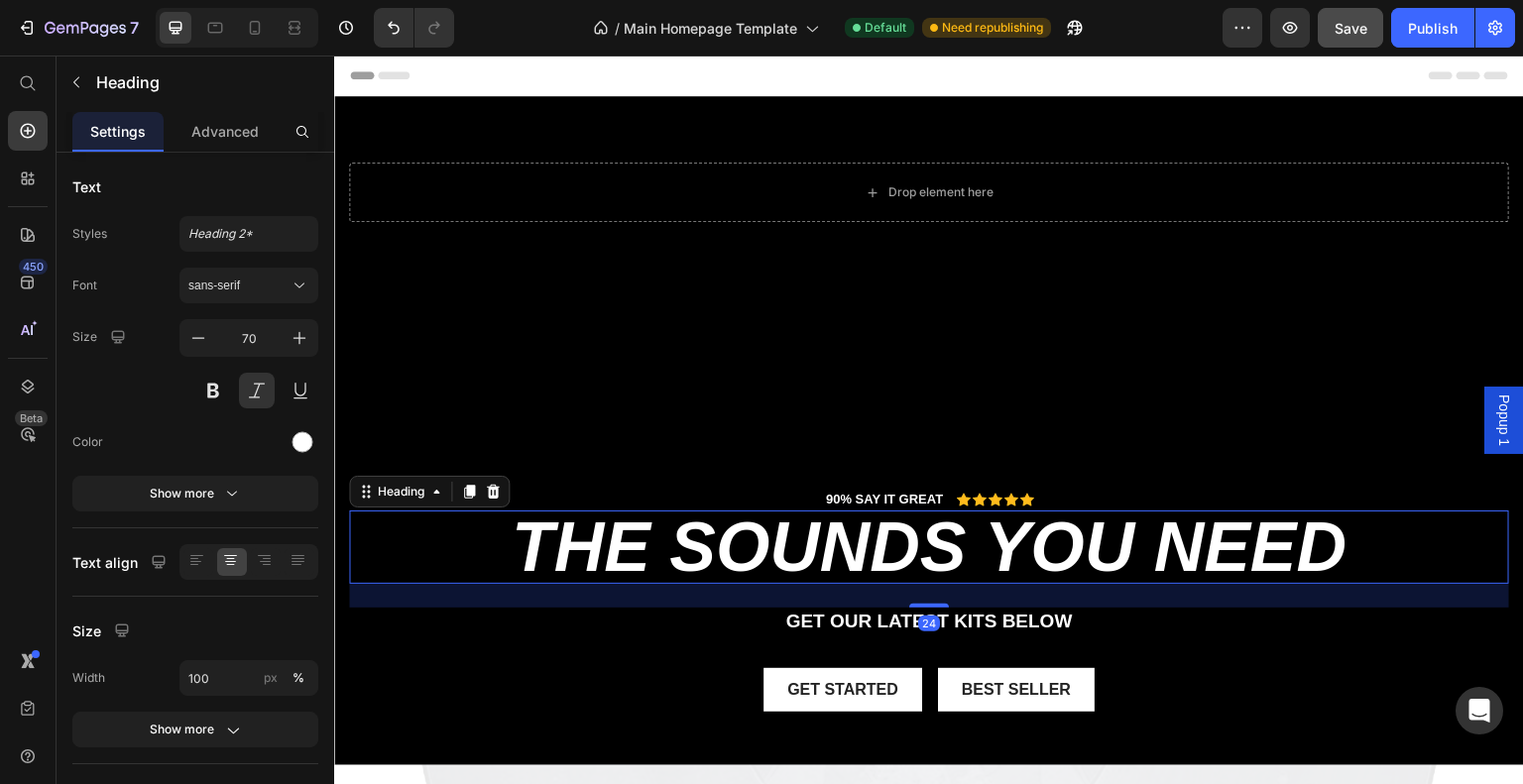 click on "Drop element here Row 90% SAY IT GREAT Text Block Icon Icon Icon Icon Icon Icon List Row the sounds you need Heading   24 get our LATEST kits BELOW Text Block Get started Button Best Seller Button Row" at bounding box center (929, 488) 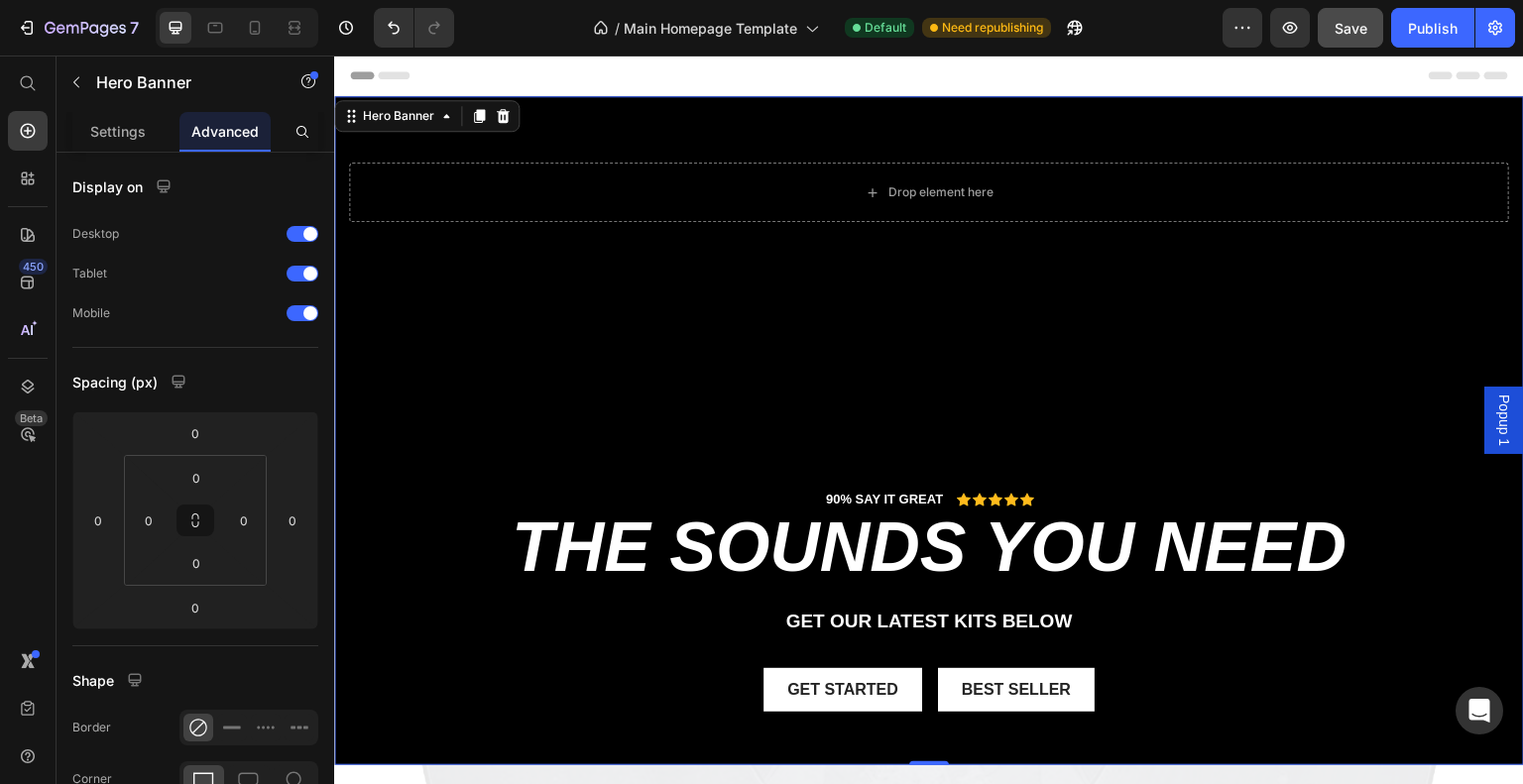 click on "Drop element here Row 90% SAY IT GREAT Text Block Icon Icon Icon Icon Icon Icon List Row the sounds you need Heading get our LATEST kits BELOW Text Block Get started Button Best Seller Button Row" at bounding box center [929, 488] 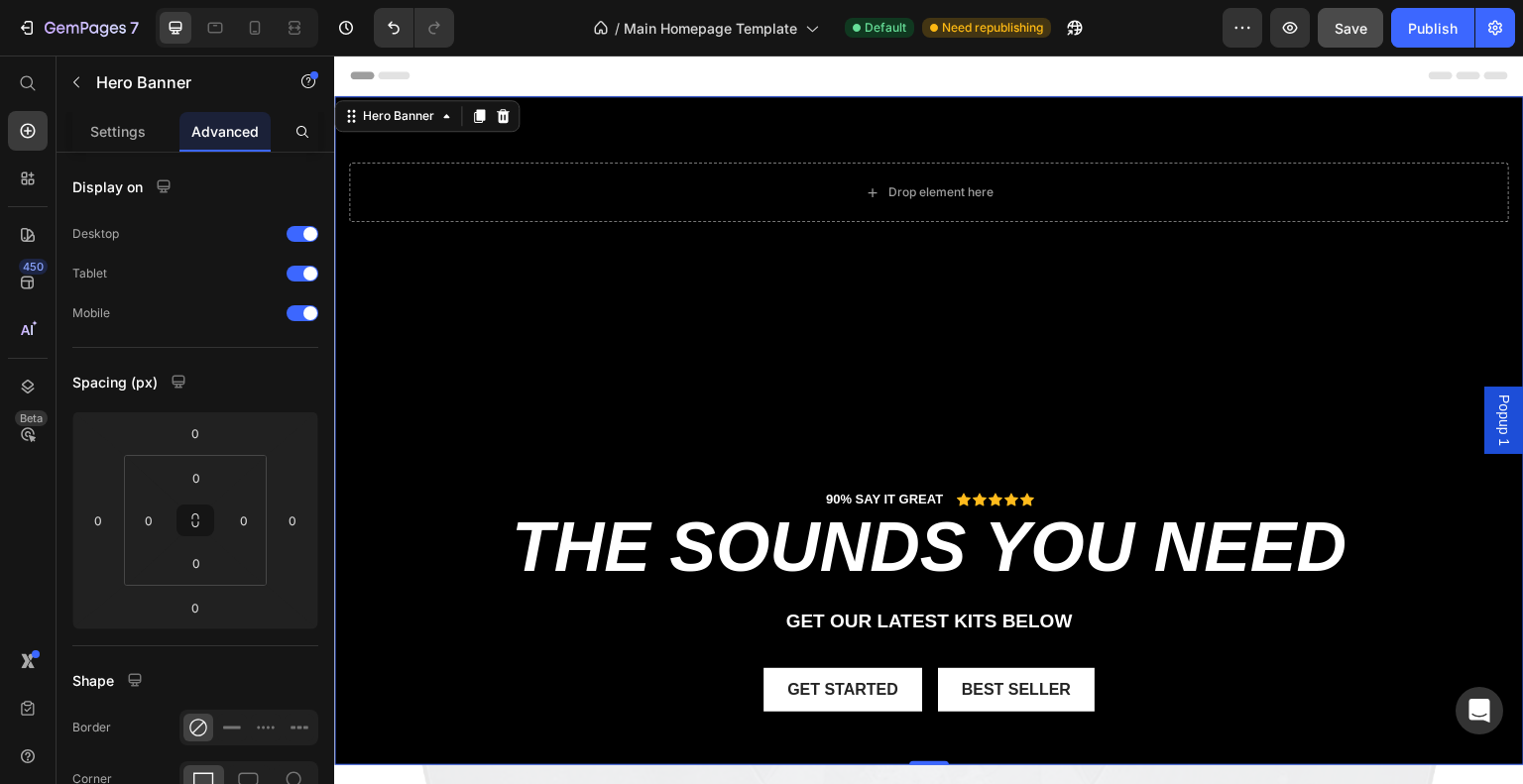 drag, startPoint x: 897, startPoint y: 286, endPoint x: 884, endPoint y: 297, distance: 17.029386 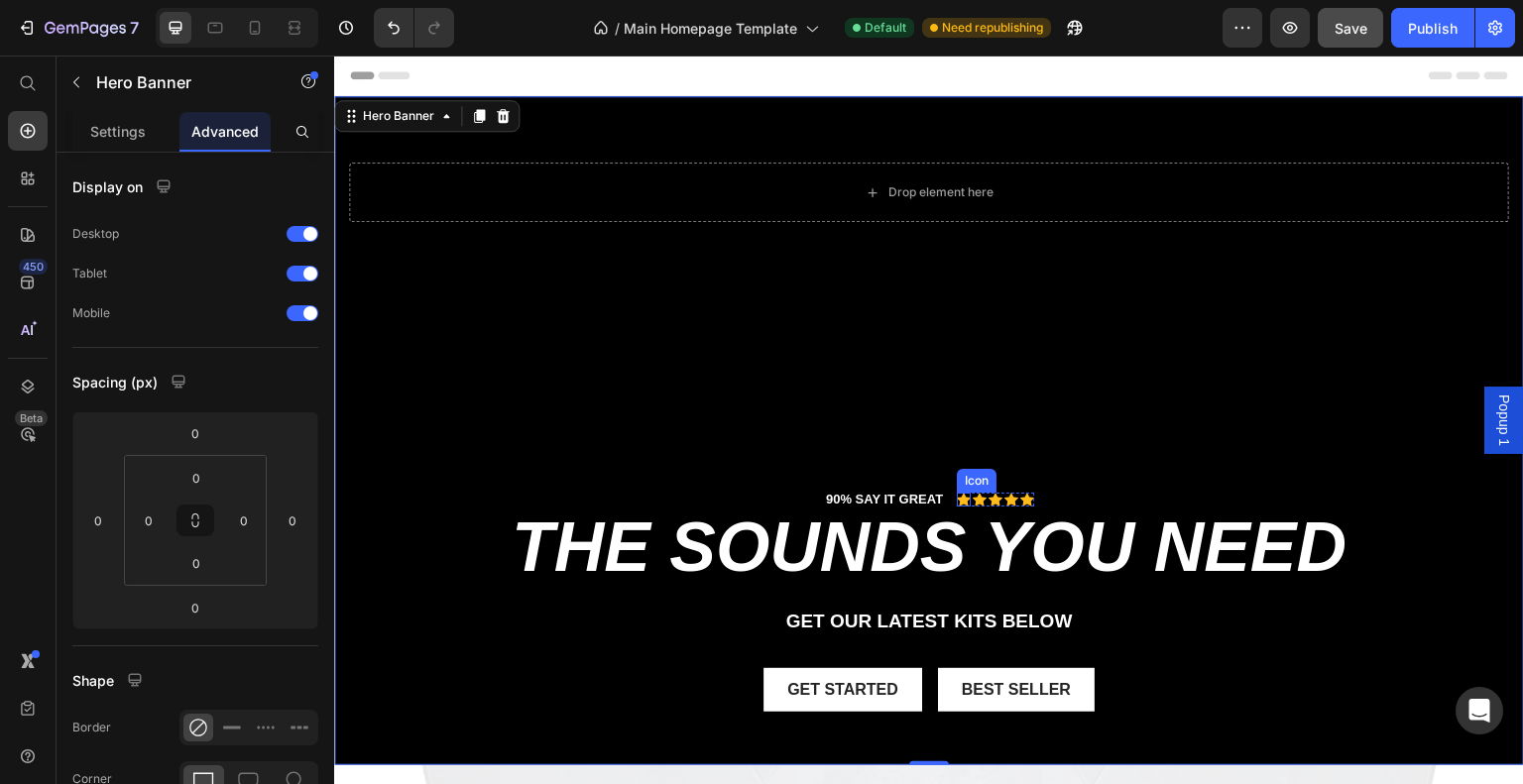 click on "Icon Icon Icon Icon Icon Icon List" at bounding box center (996, 500) 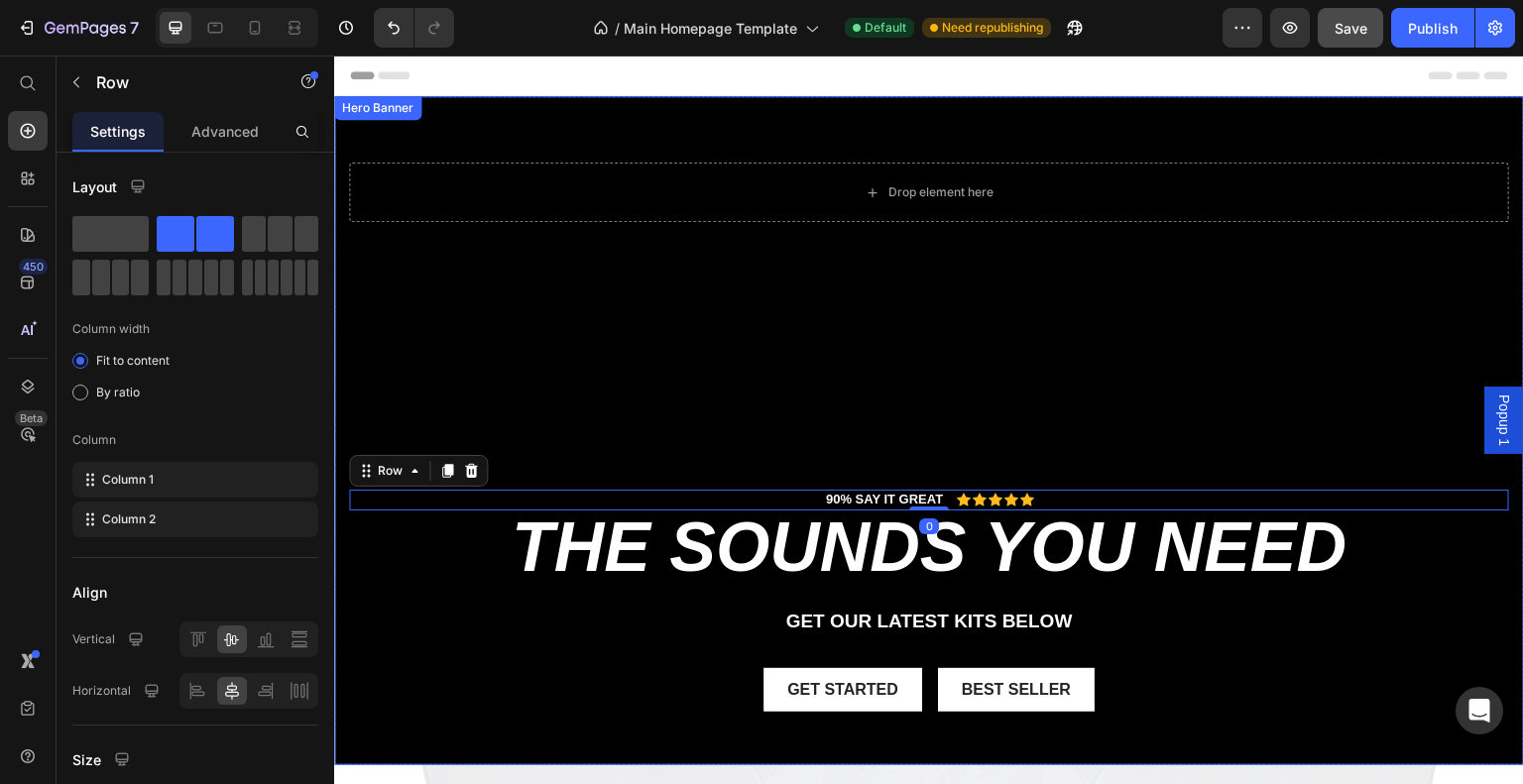 click on "Drop element here Row 90% SAY IT GREAT Text Block Icon Icon Icon Icon Icon Icon List Row   0 the sounds you need Heading get our LATEST kits BELOW Text Block Get started Button Best Seller Button Row" at bounding box center (929, 488) 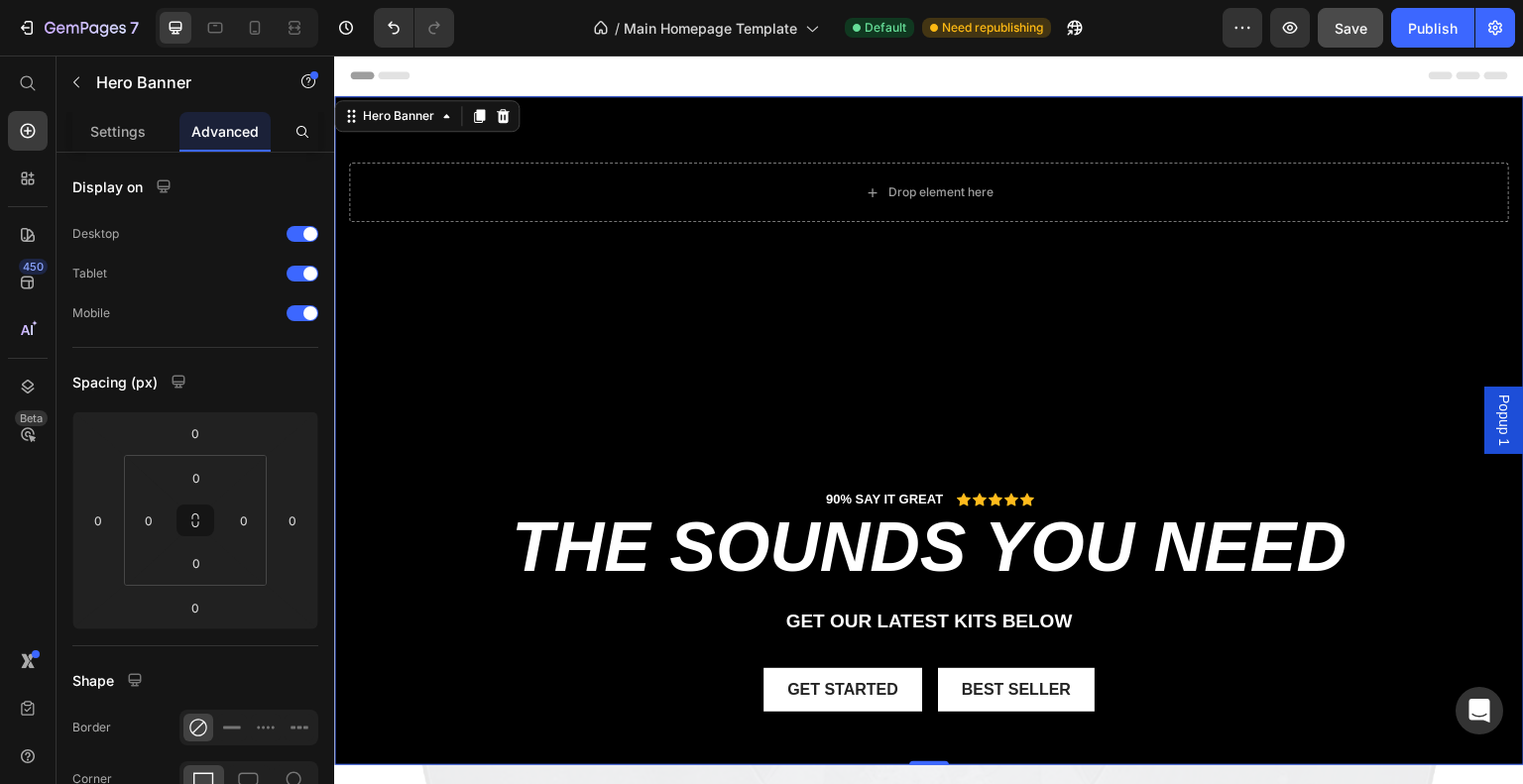 click on "Drop element here Row 90% SAY IT GREAT Text Block Icon Icon Icon Icon Icon Icon List Row the sounds you need Heading get our LATEST kits BELOW Text Block Get started Button Best Seller Button Row" at bounding box center [929, 488] 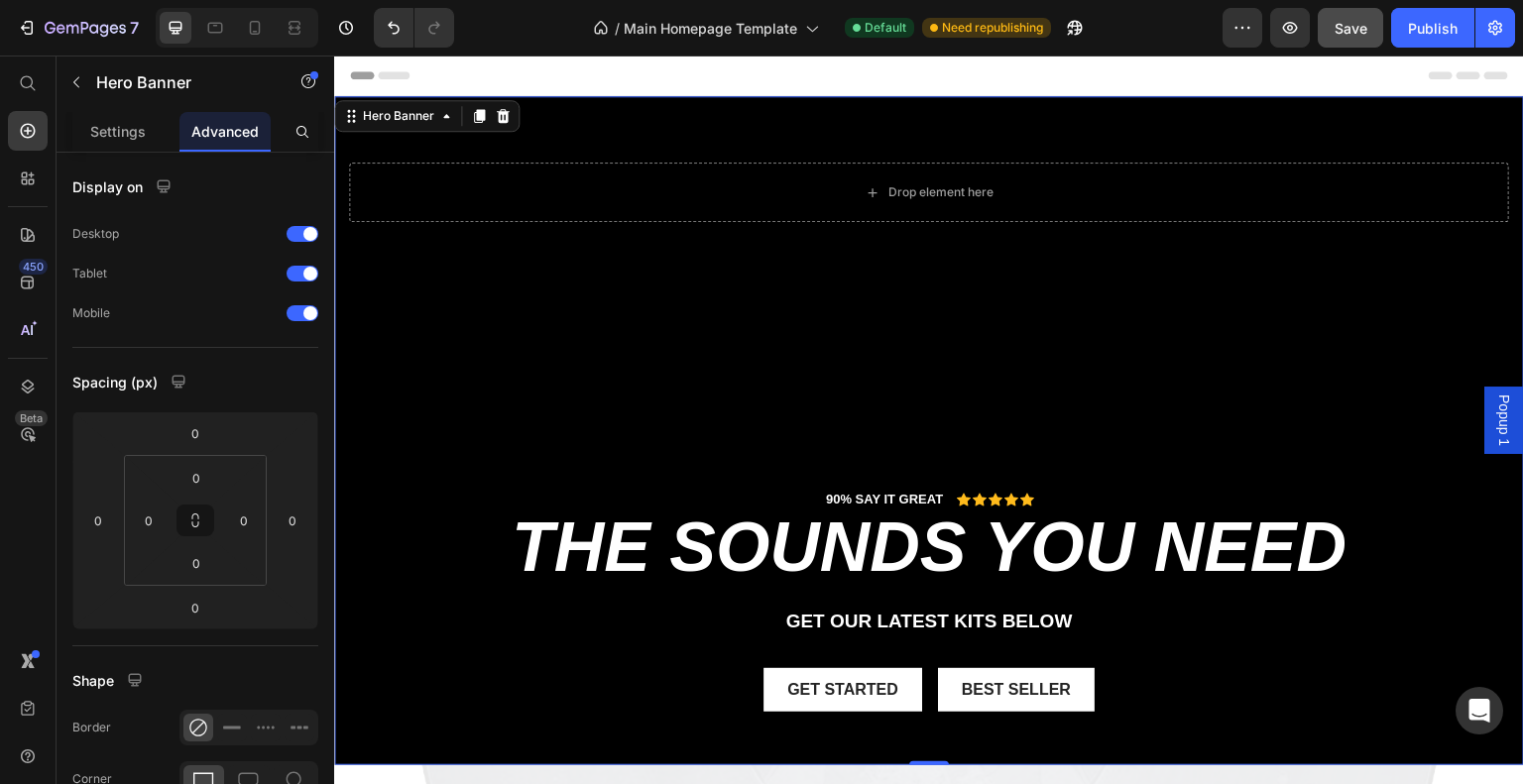 click on "Drop element here Row 90% SAY IT GREAT Text Block Icon Icon Icon Icon Icon Icon List Row the sounds you need Heading get our LATEST kits BELOW Text Block Get started Button Best Seller Button Row" at bounding box center (929, 488) 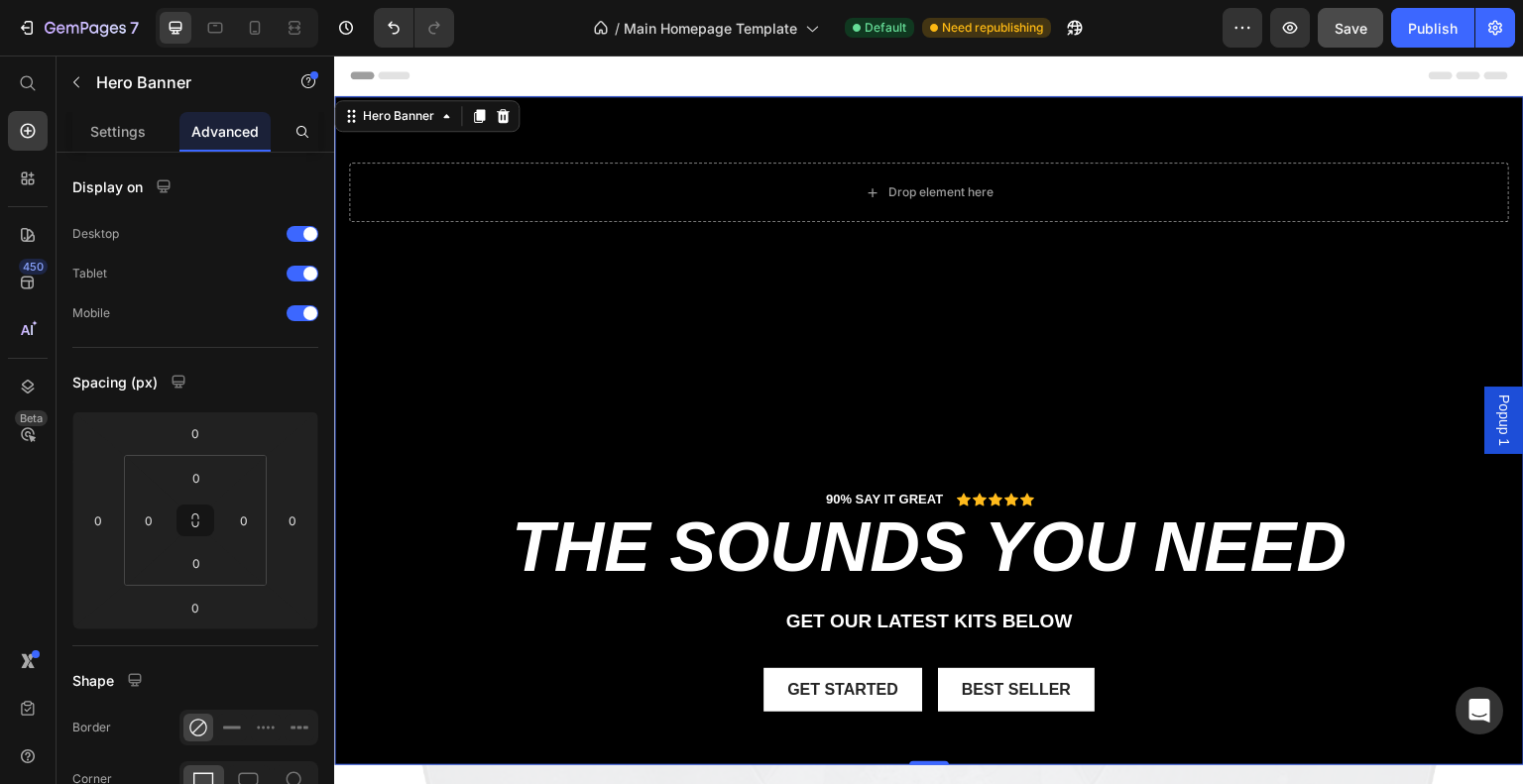 click on "Drop element here Row 90% SAY IT GREAT Text Block Icon Icon Icon Icon Icon Icon List Row the sounds you need Heading get our LATEST kits BELOW Text Block Get started Button Best Seller Button Row" at bounding box center [929, 488] 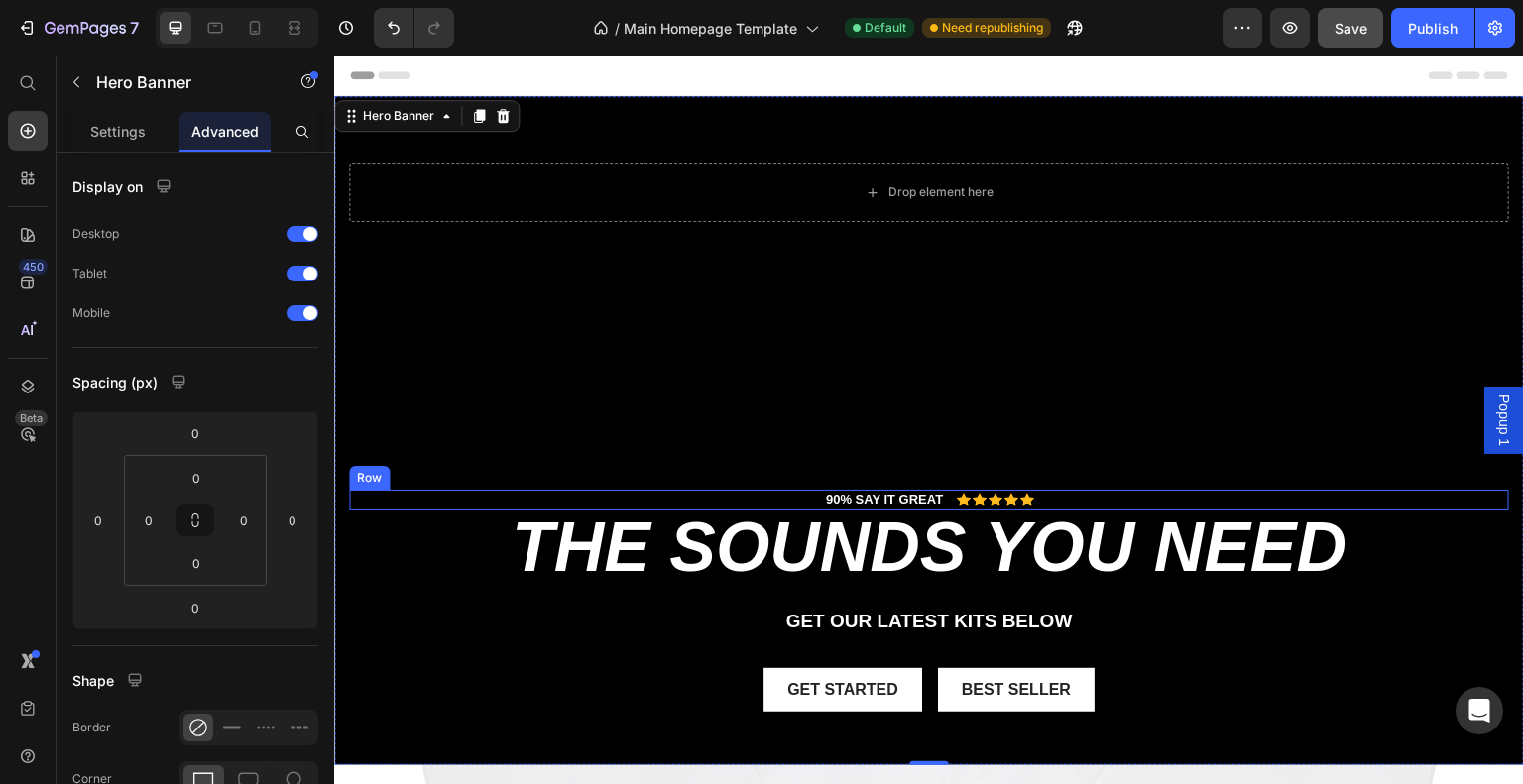 click on "90% SAY IT GREAT Text Block Icon Icon Icon Icon Icon Icon List Row" at bounding box center [929, 500] 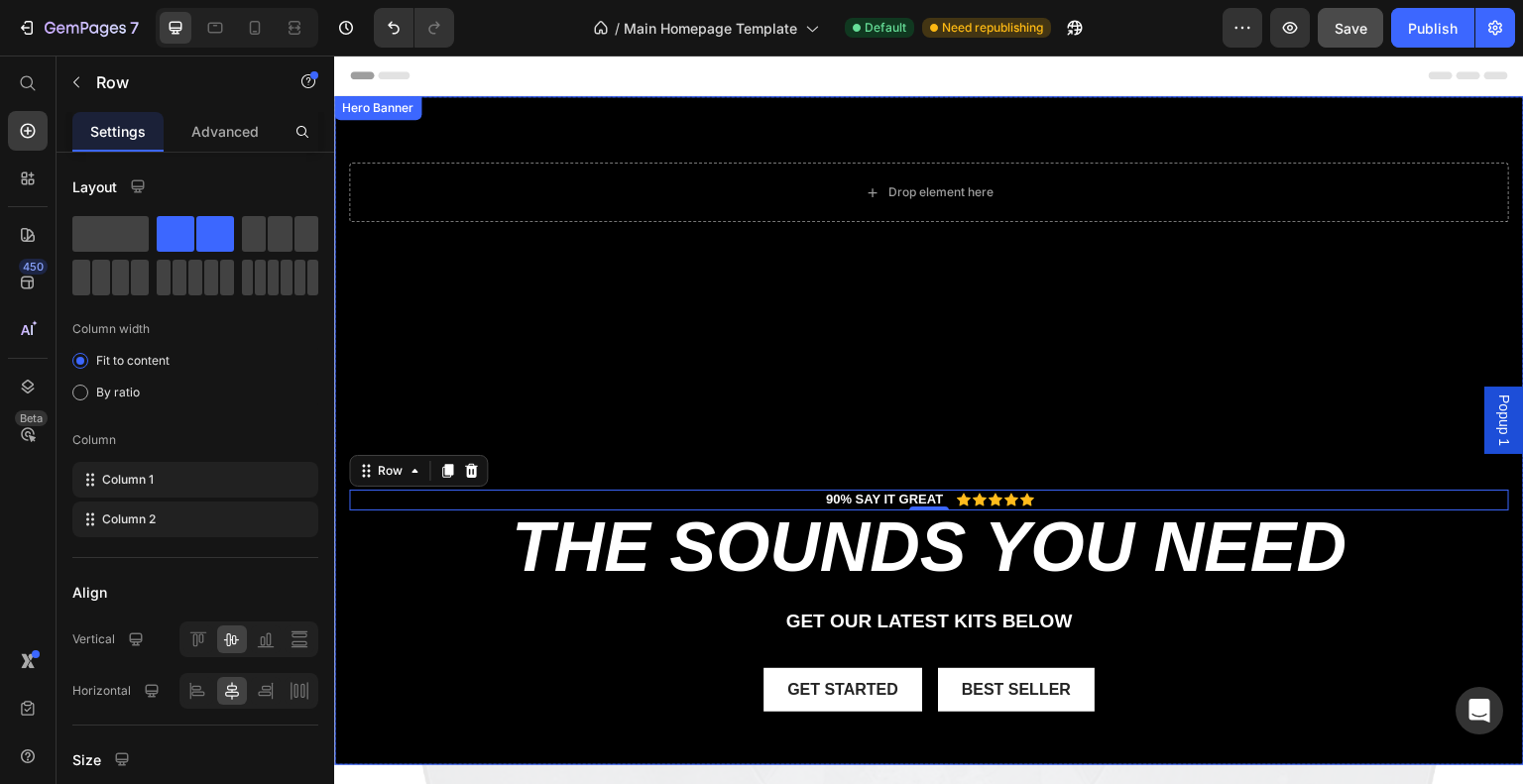 click on "Drop element here Row 90% SAY IT GREAT Text Block Icon Icon Icon Icon Icon Icon List Row   0 the sounds you need Heading get our LATEST kits BELOW Text Block Get started Button Best Seller Button Row" at bounding box center (929, 488) 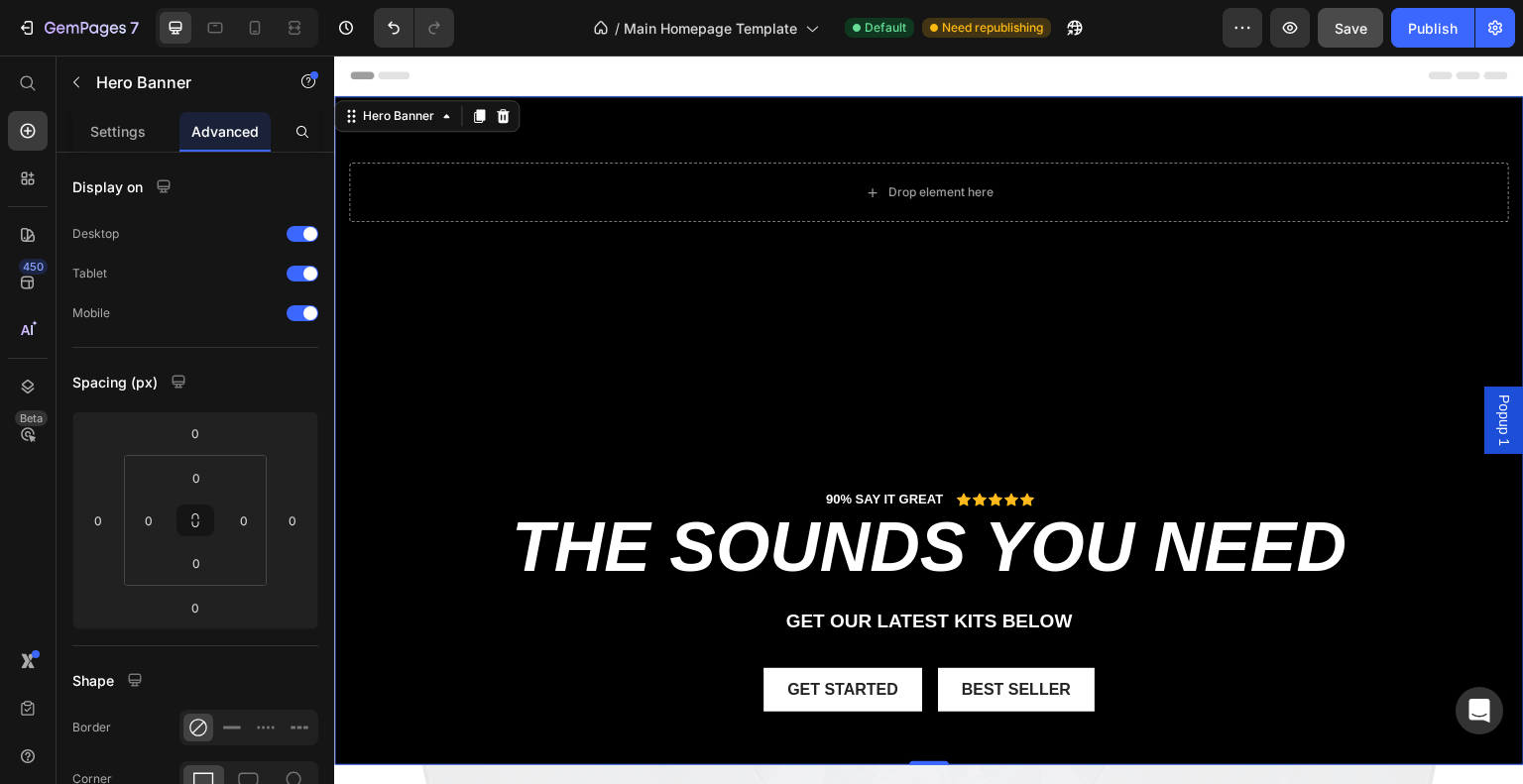 click on "90% SAY IT GREAT" at bounding box center [884, 500] 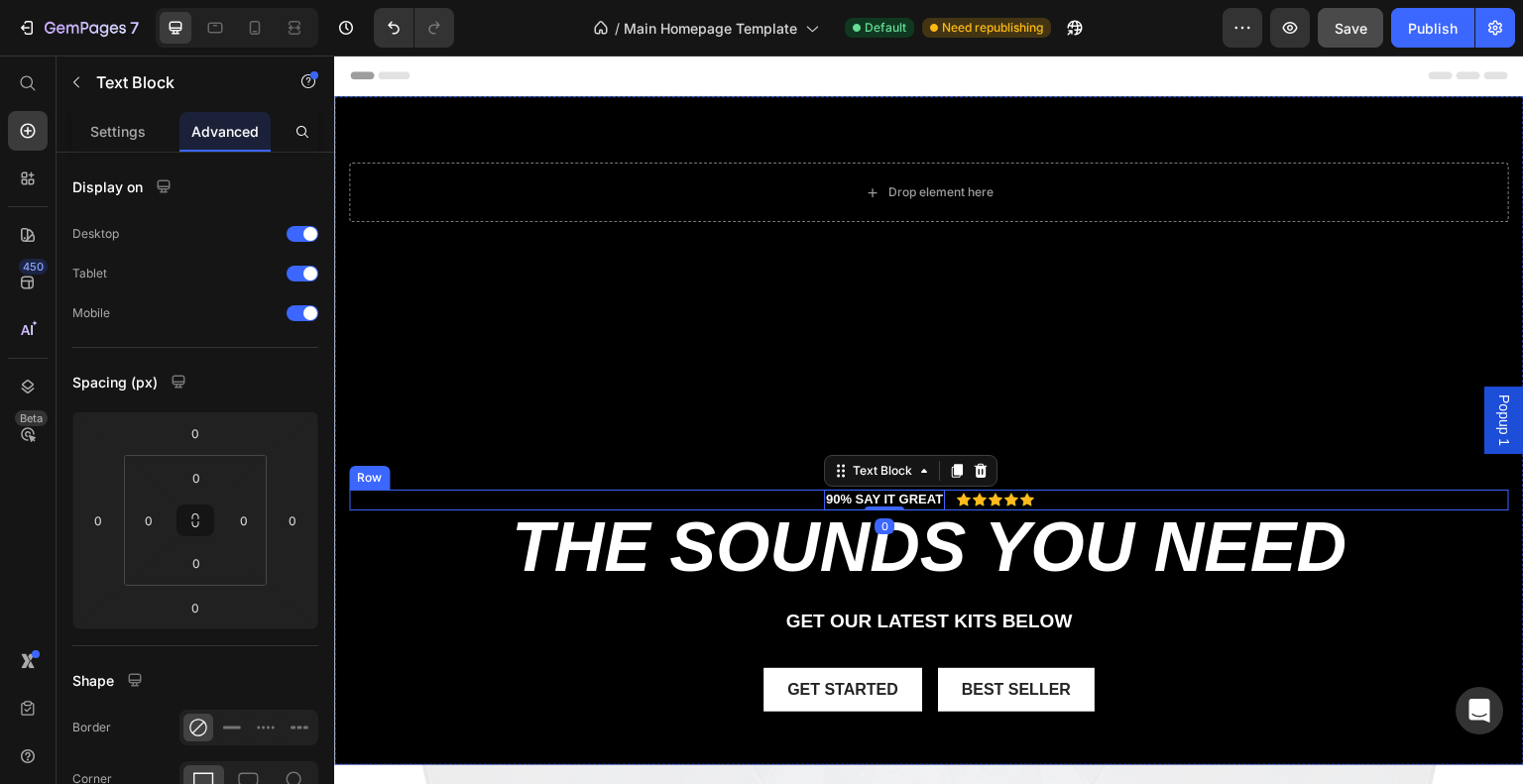 click on "90% SAY IT GREAT Text Block   0 Icon Icon Icon Icon Icon Icon List Row" at bounding box center [929, 500] 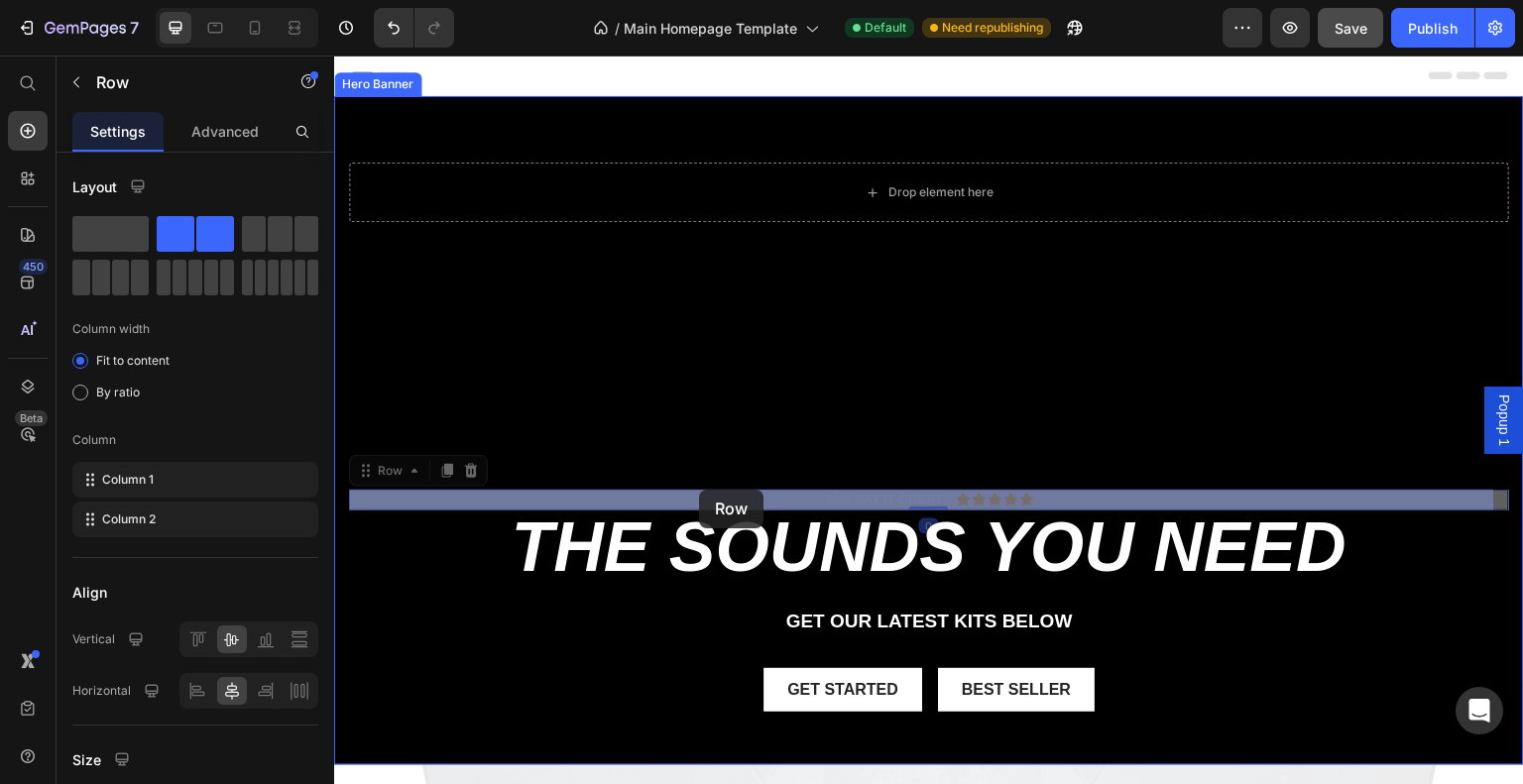 drag, startPoint x: 691, startPoint y: 499, endPoint x: 699, endPoint y: 490, distance: 12.0415946 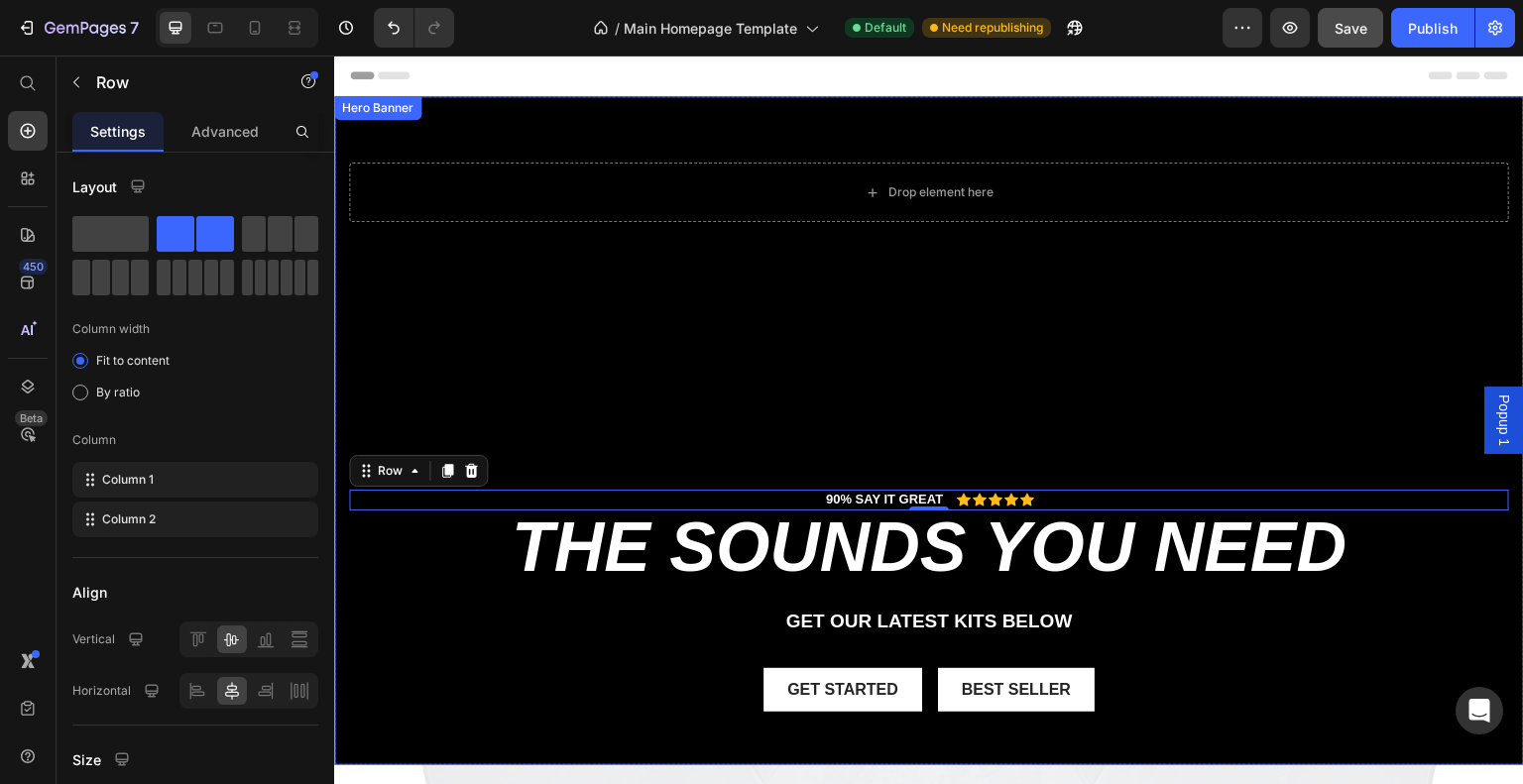 click on "Drop element here Row 90% SAY IT GREAT Text Block Icon Icon Icon Icon Icon Icon List Row   0 the sounds you need Heading get our LATEST kits BELOW Text Block Get started Button Best Seller Button Row" at bounding box center [929, 488] 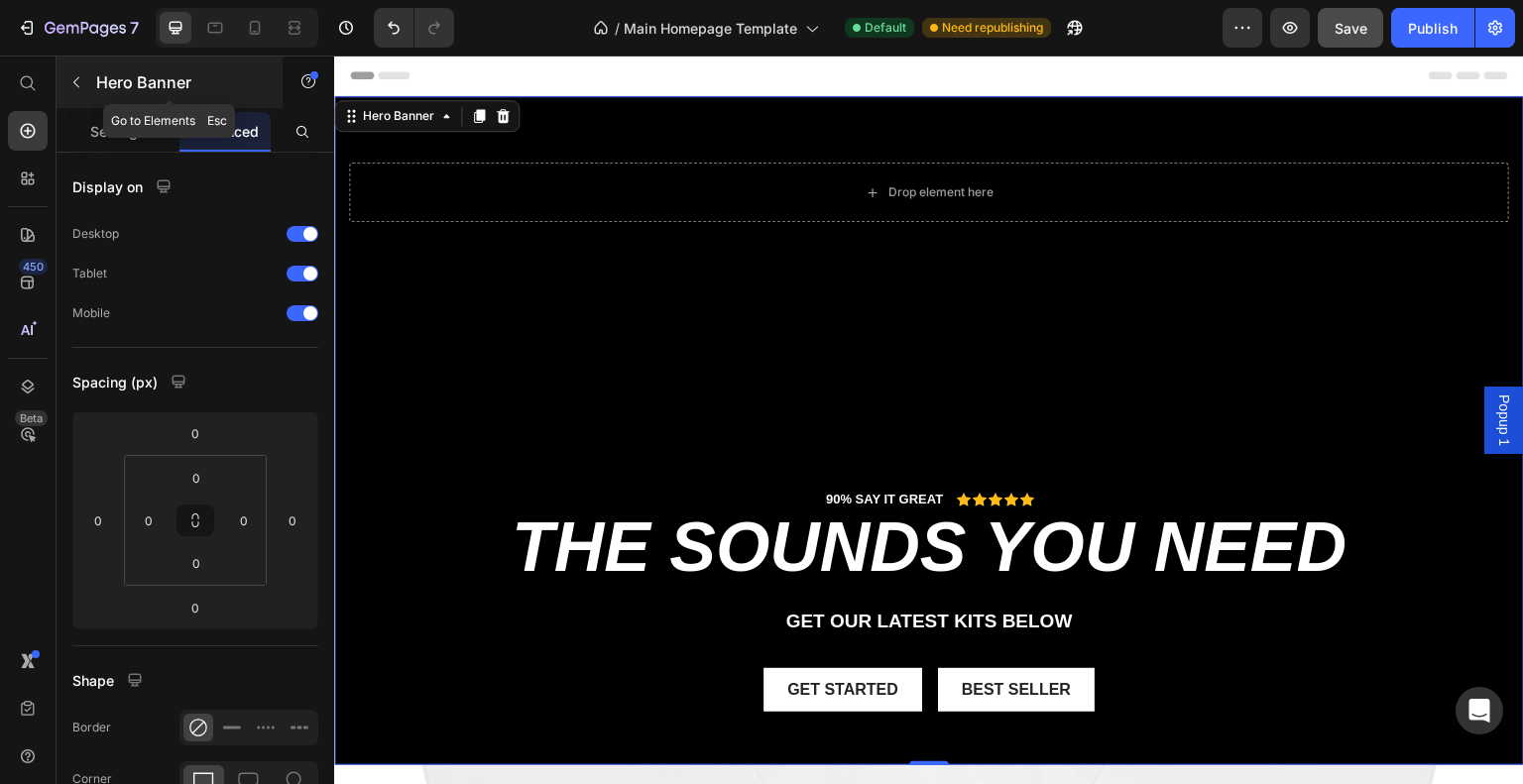 click 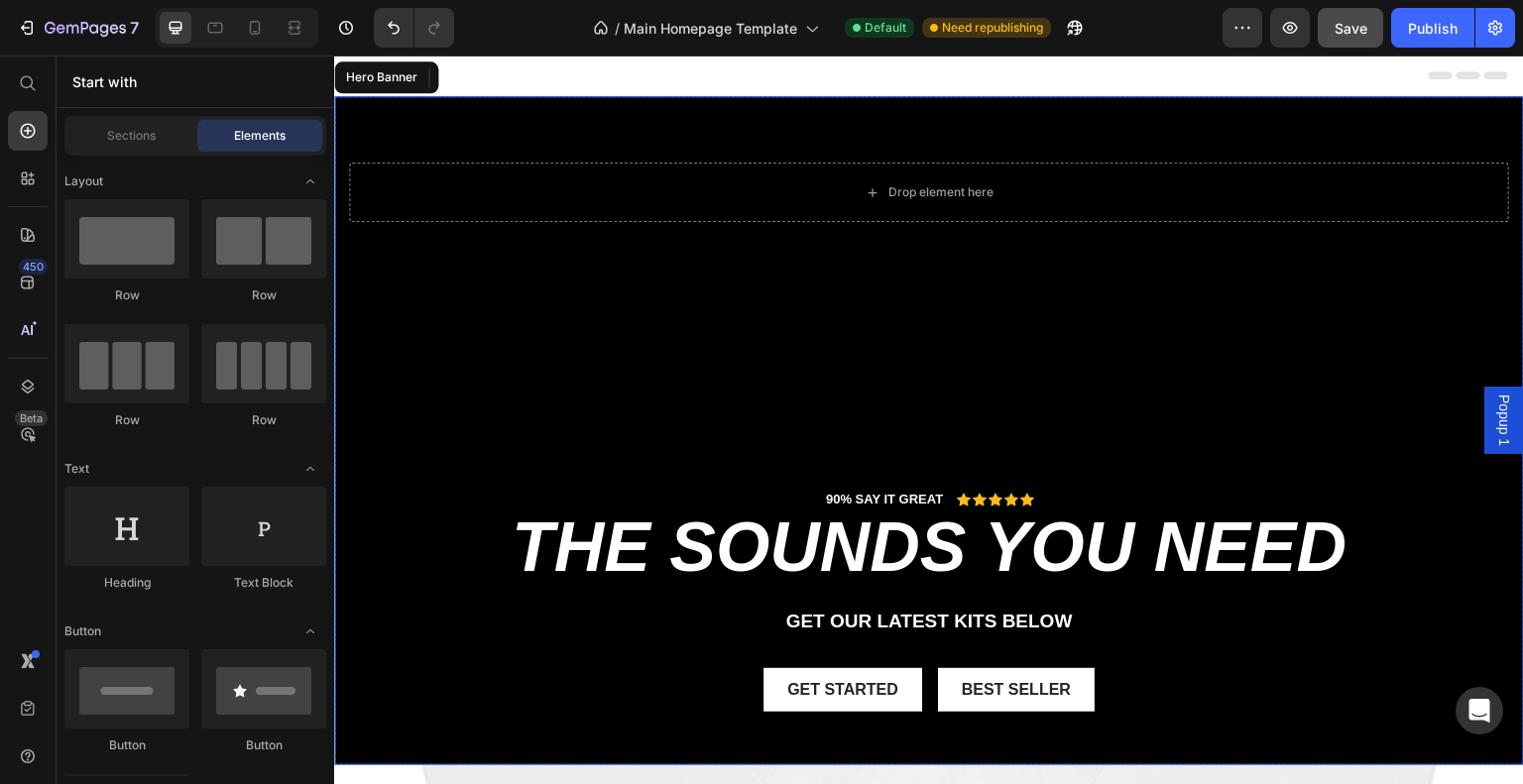 click on "Drop element here Row 90% SAY IT GREAT Text Block Icon Icon Icon Icon Icon Icon List Row the sounds you need Heading get our LATEST kits BELOW Text Block Get started Button Best Seller Button Row" at bounding box center [929, 488] 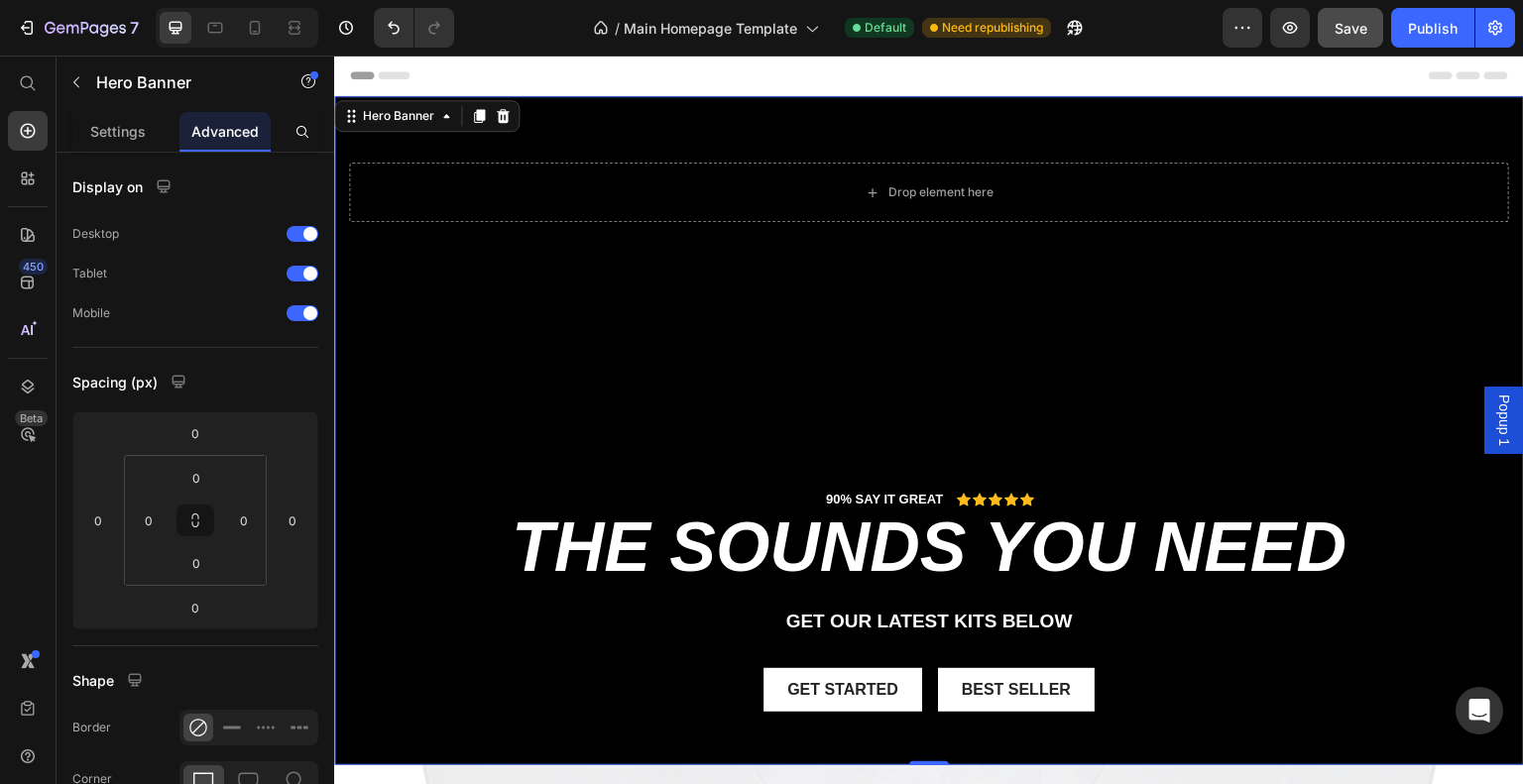 click on "Drop element here Row 90% SAY IT GREAT Text Block Icon Icon Icon Icon Icon Icon List Row the sounds you need Heading get our LATEST kits BELOW Text Block Get started Button Best Seller Button Row" at bounding box center (929, 488) 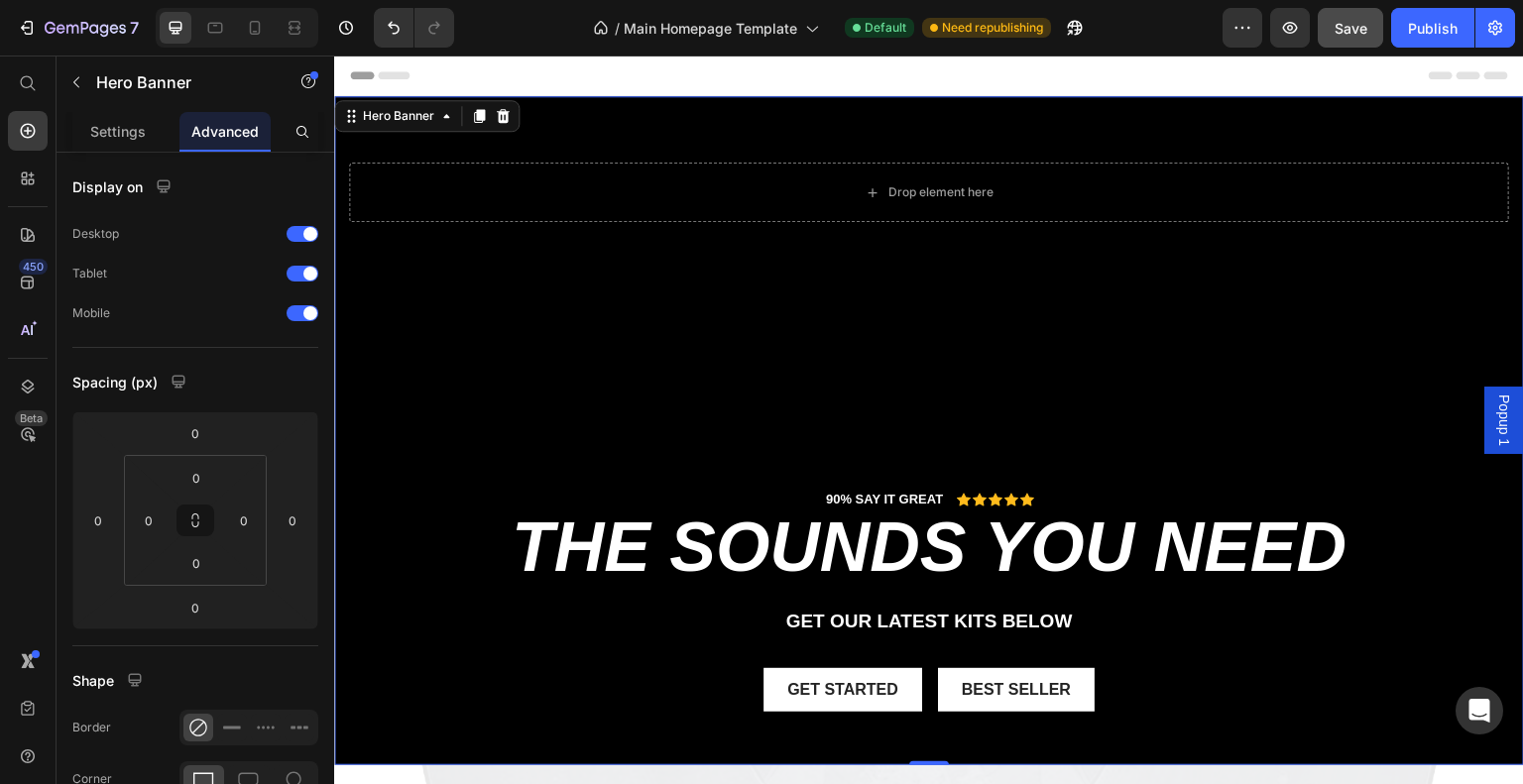 click on "Drop element here Row 90% SAY IT GREAT Text Block Icon Icon Icon Icon Icon Icon List Row the sounds you need Heading get our LATEST kits BELOW Text Block Get started Button Best Seller Button Row" at bounding box center (929, 488) 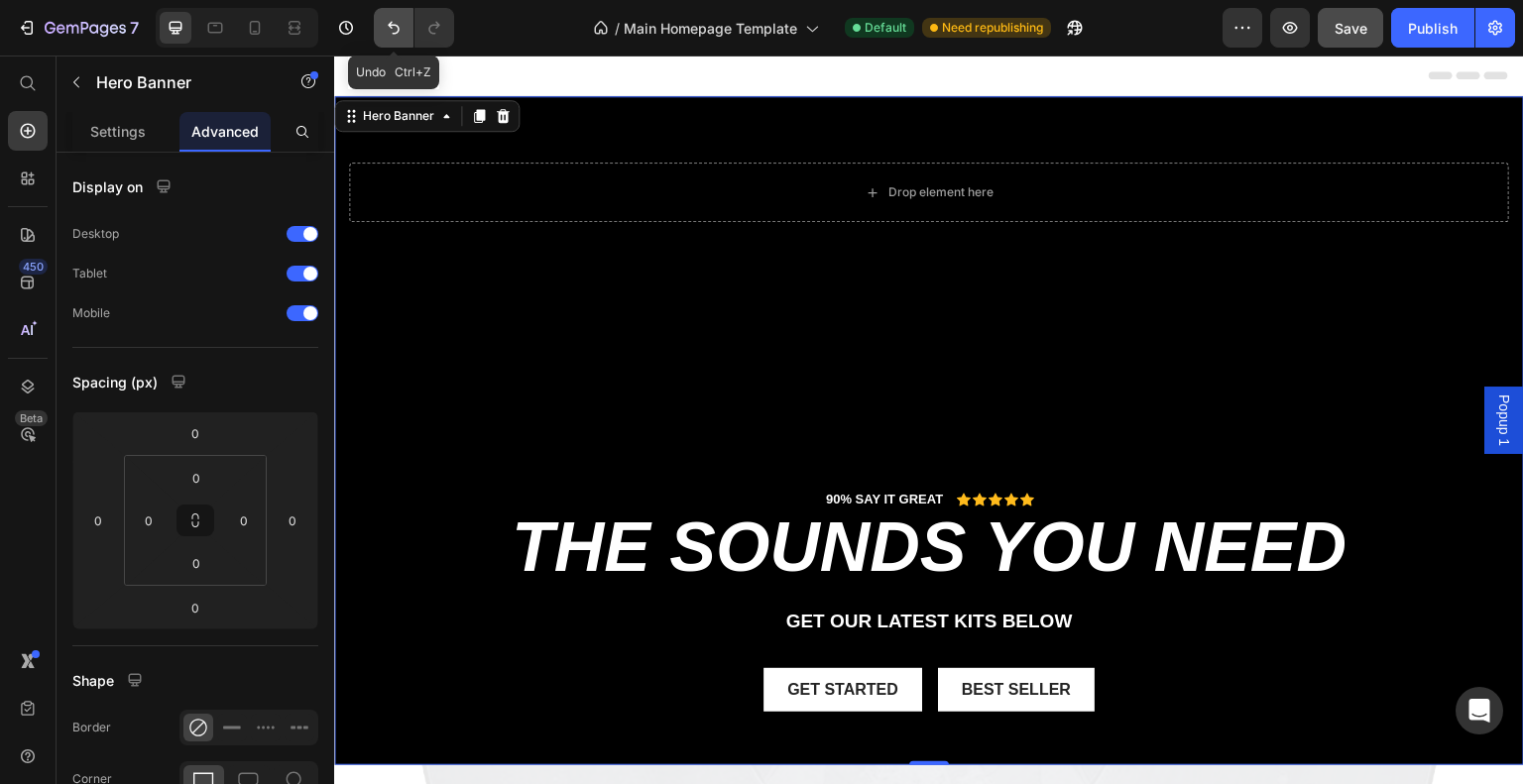 click 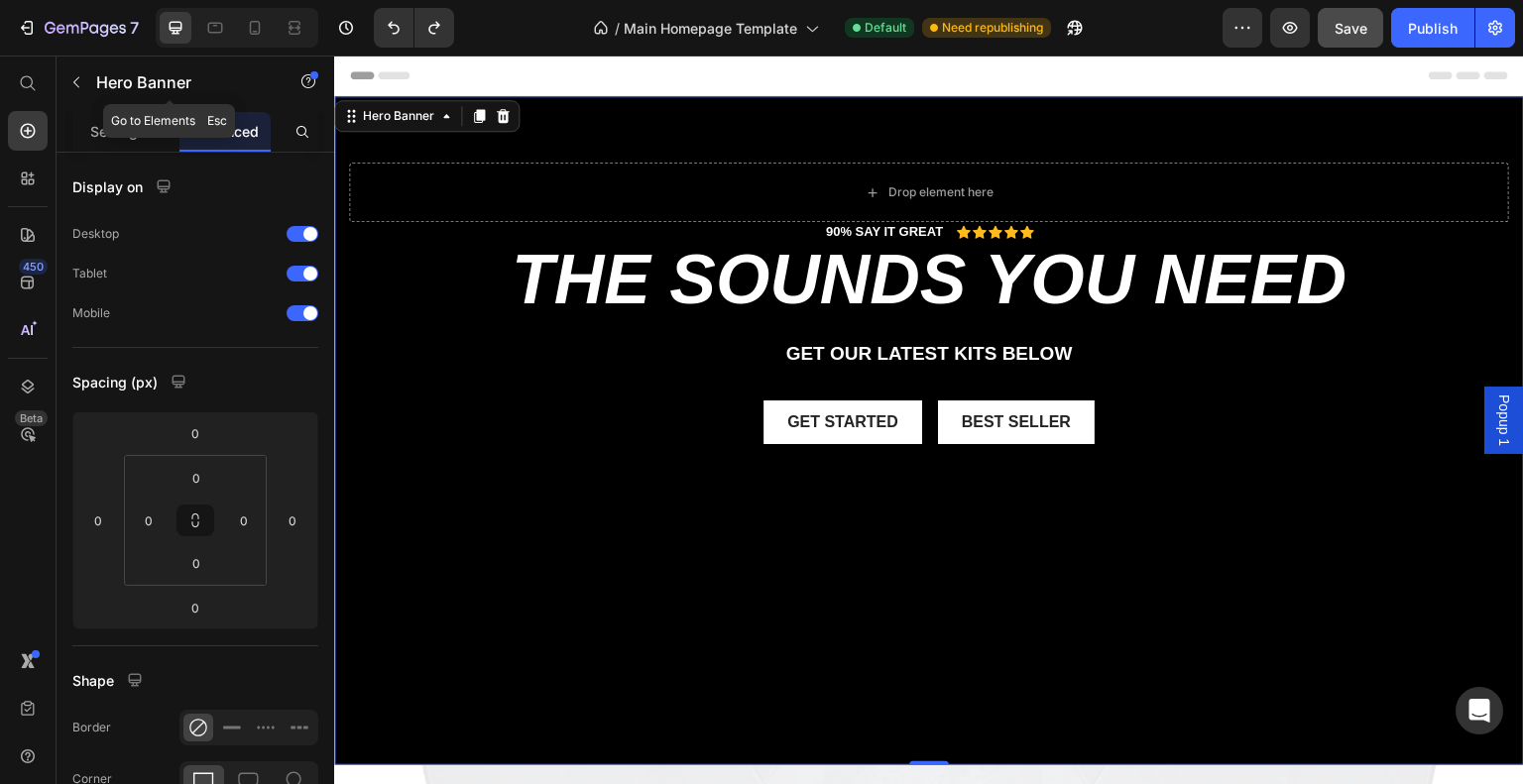 click 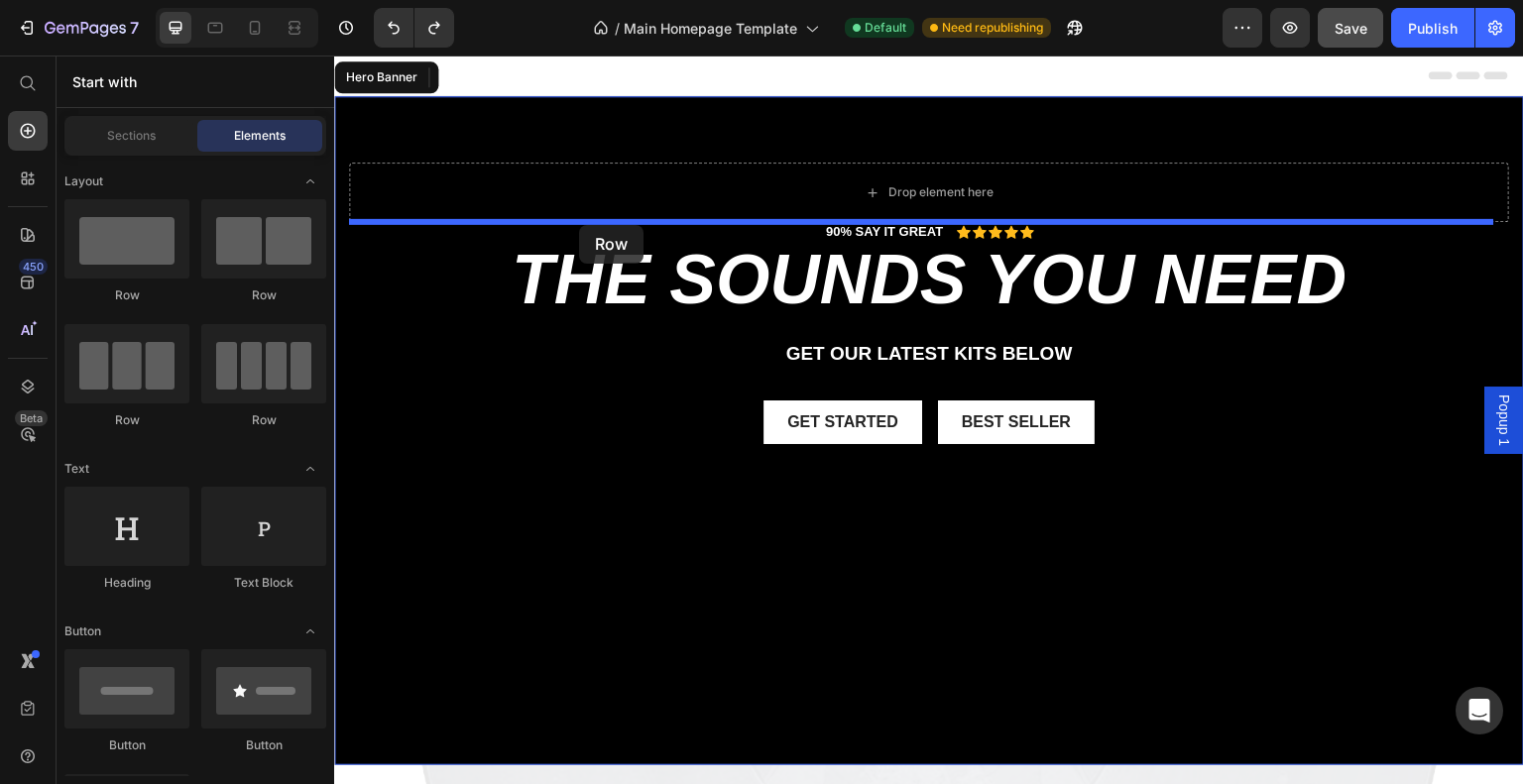 drag, startPoint x: 598, startPoint y: 313, endPoint x: 579, endPoint y: 225, distance: 90.02777 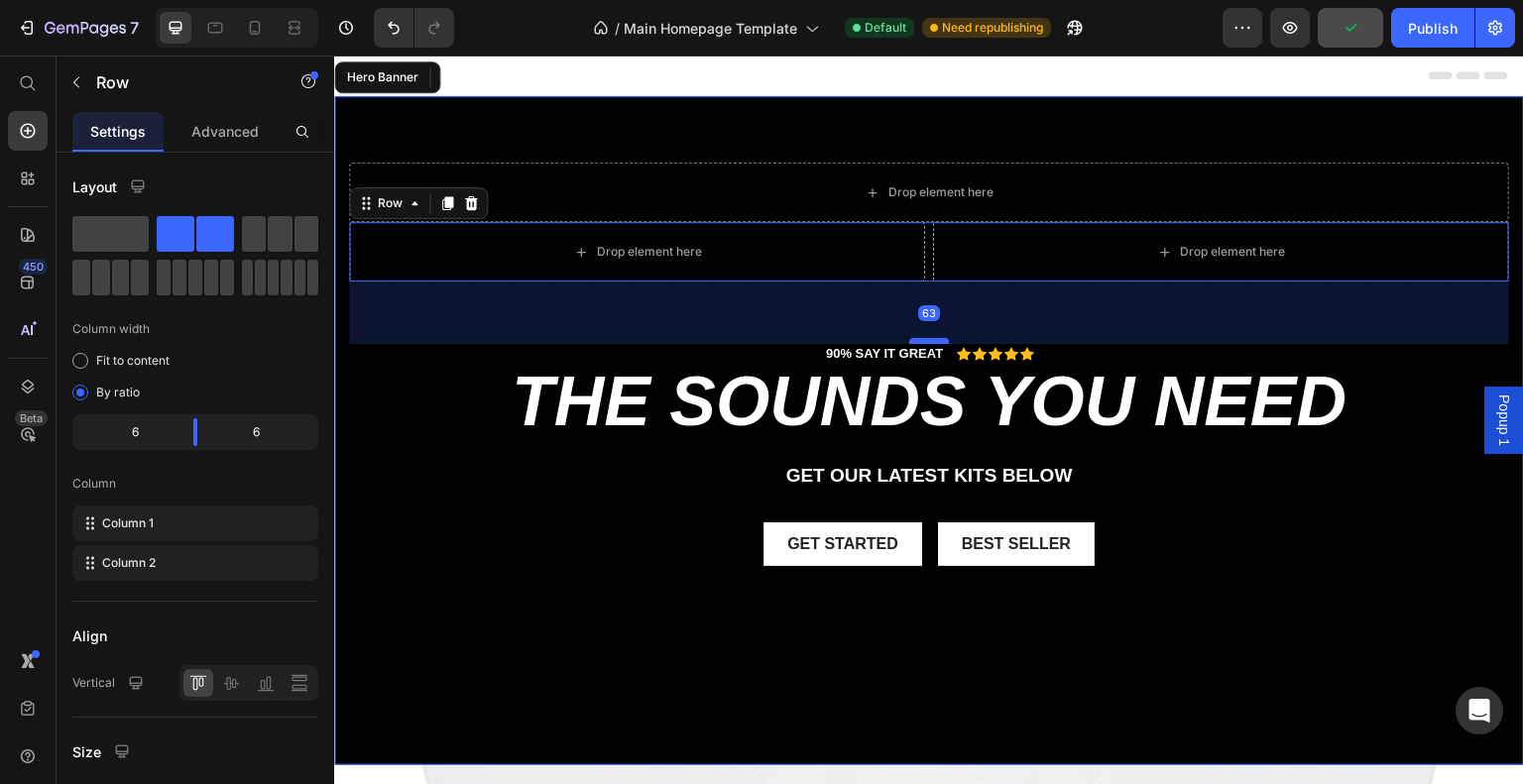 drag, startPoint x: 916, startPoint y: 277, endPoint x: 904, endPoint y: 339, distance: 63.150614 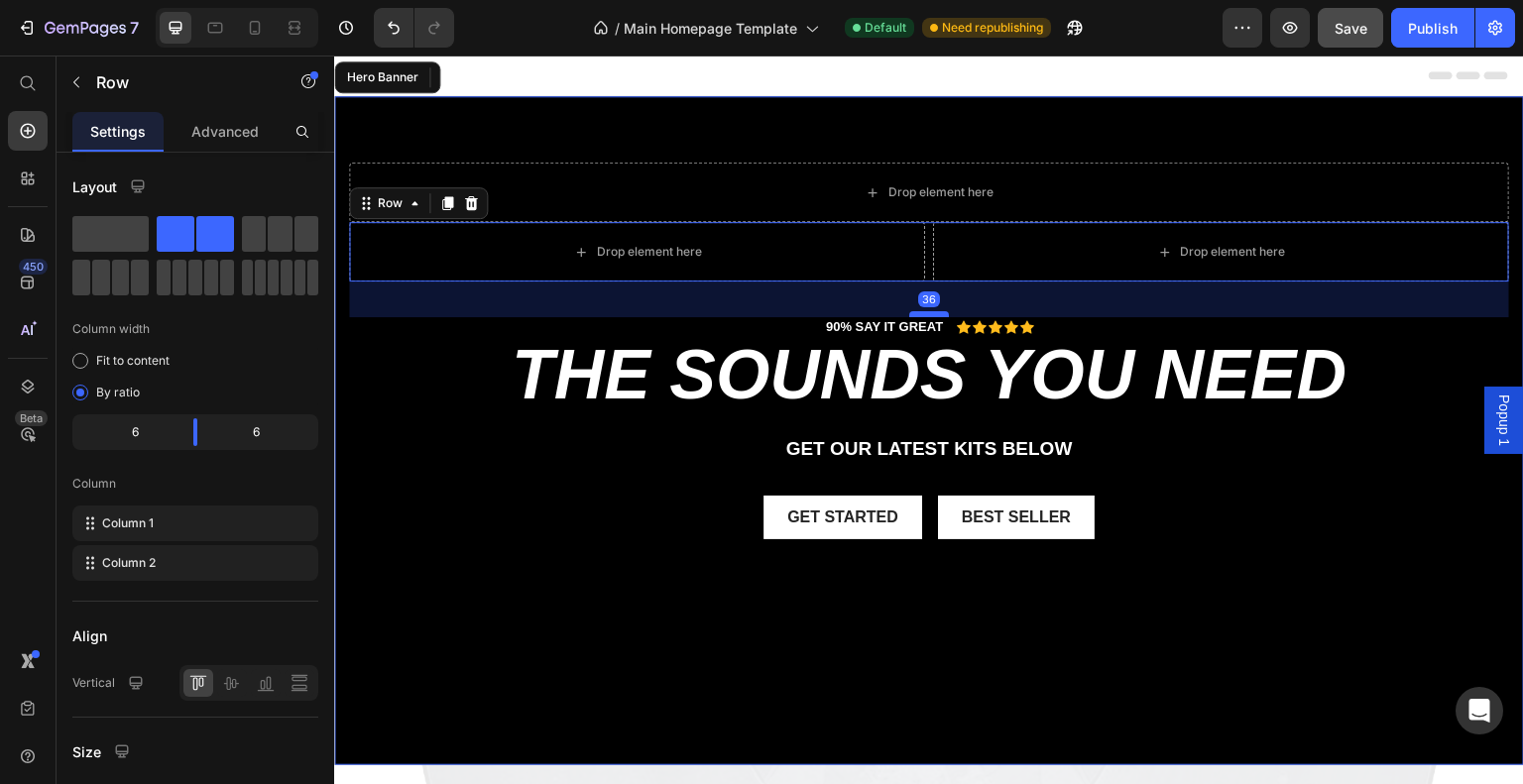 drag, startPoint x: 929, startPoint y: 341, endPoint x: 927, endPoint y: 314, distance: 27.073973 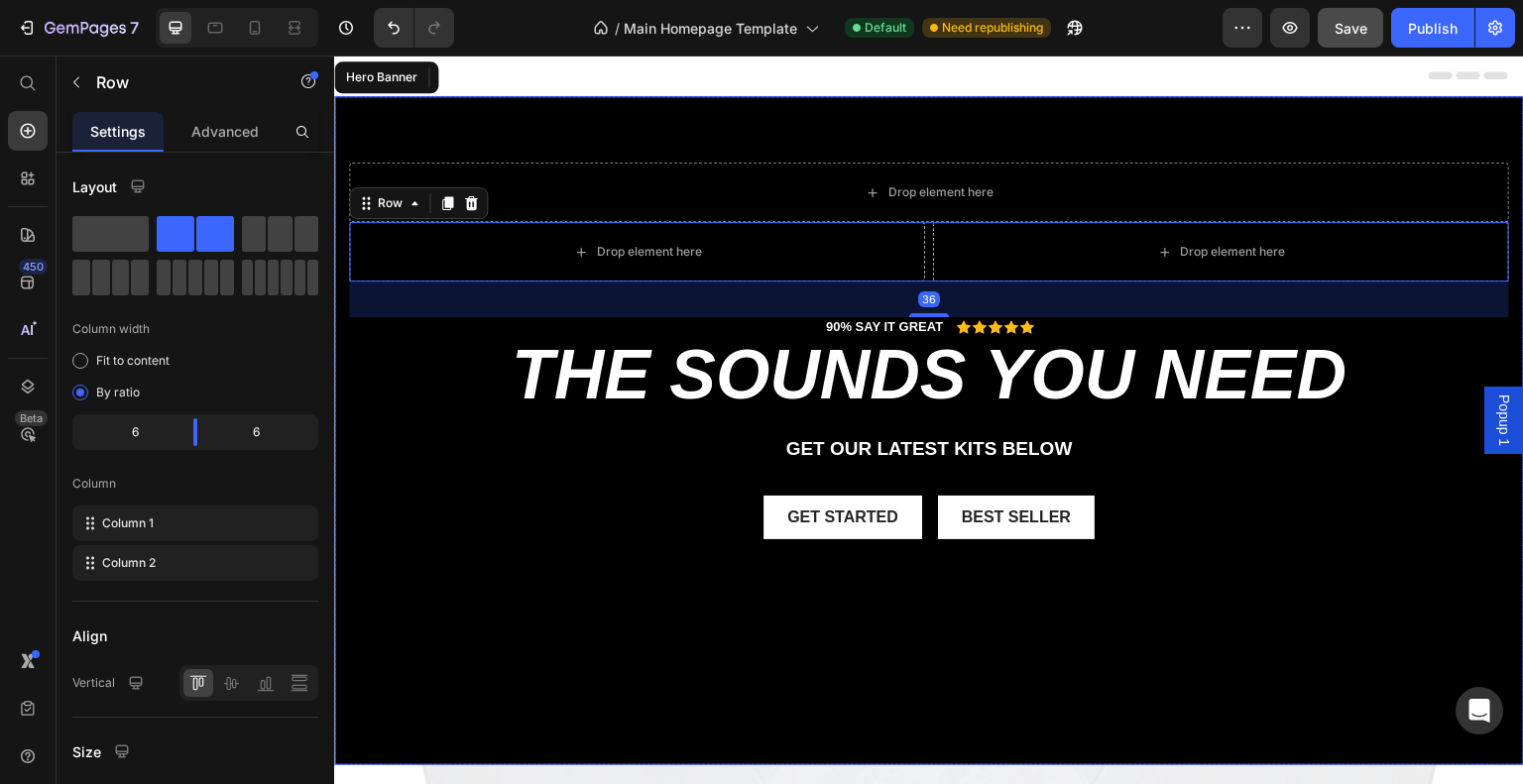 click on "Drop element here Row
Drop element here
Drop element here Row   36 90% SAY IT GREAT Text Block Icon Icon Icon Icon Icon Icon List Row the sounds you need Heading get our LATEST kits BELOW Text Block Get started Button Best Seller Button Row" at bounding box center [929, 401] 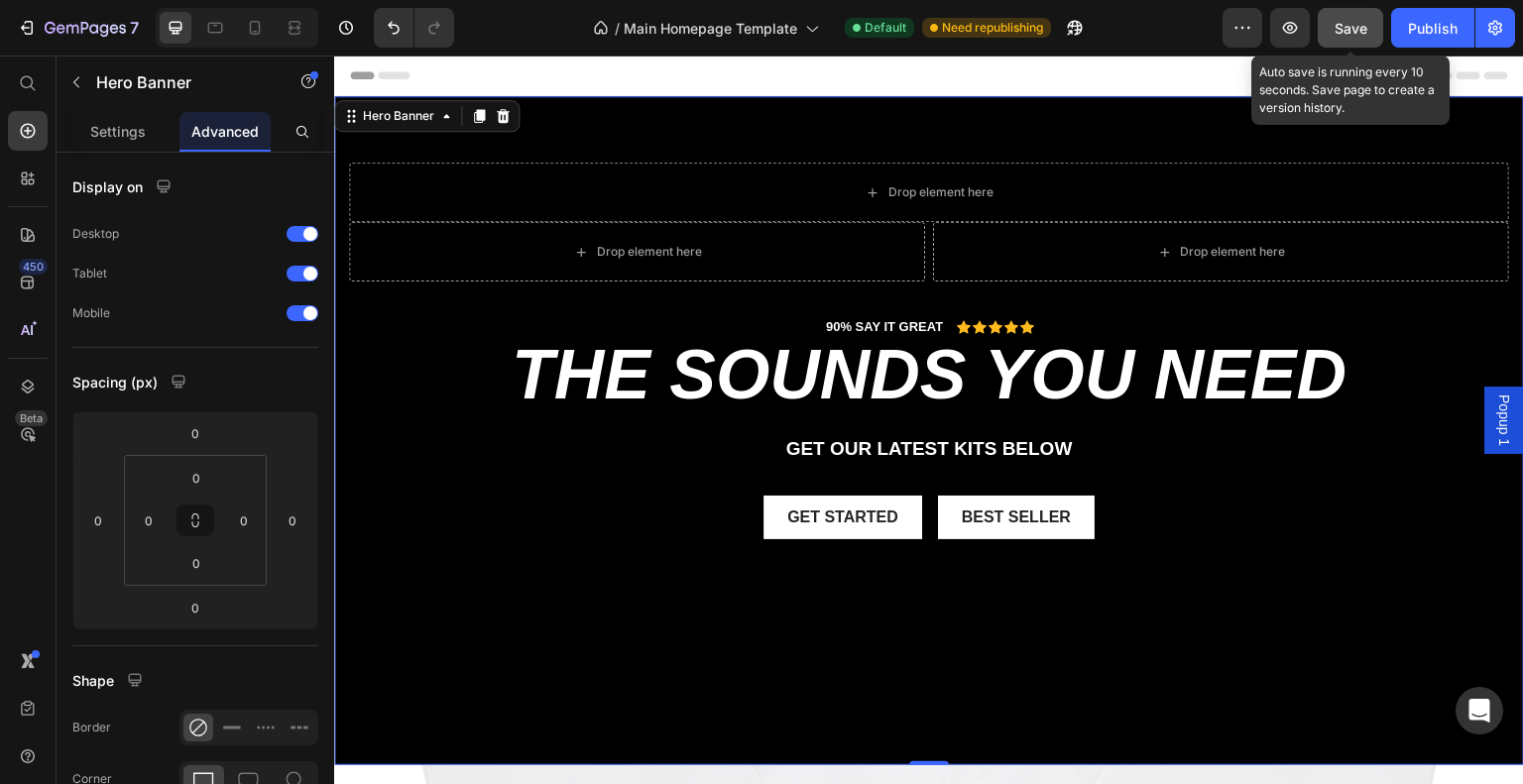 click on "Save" at bounding box center (1350, 28) 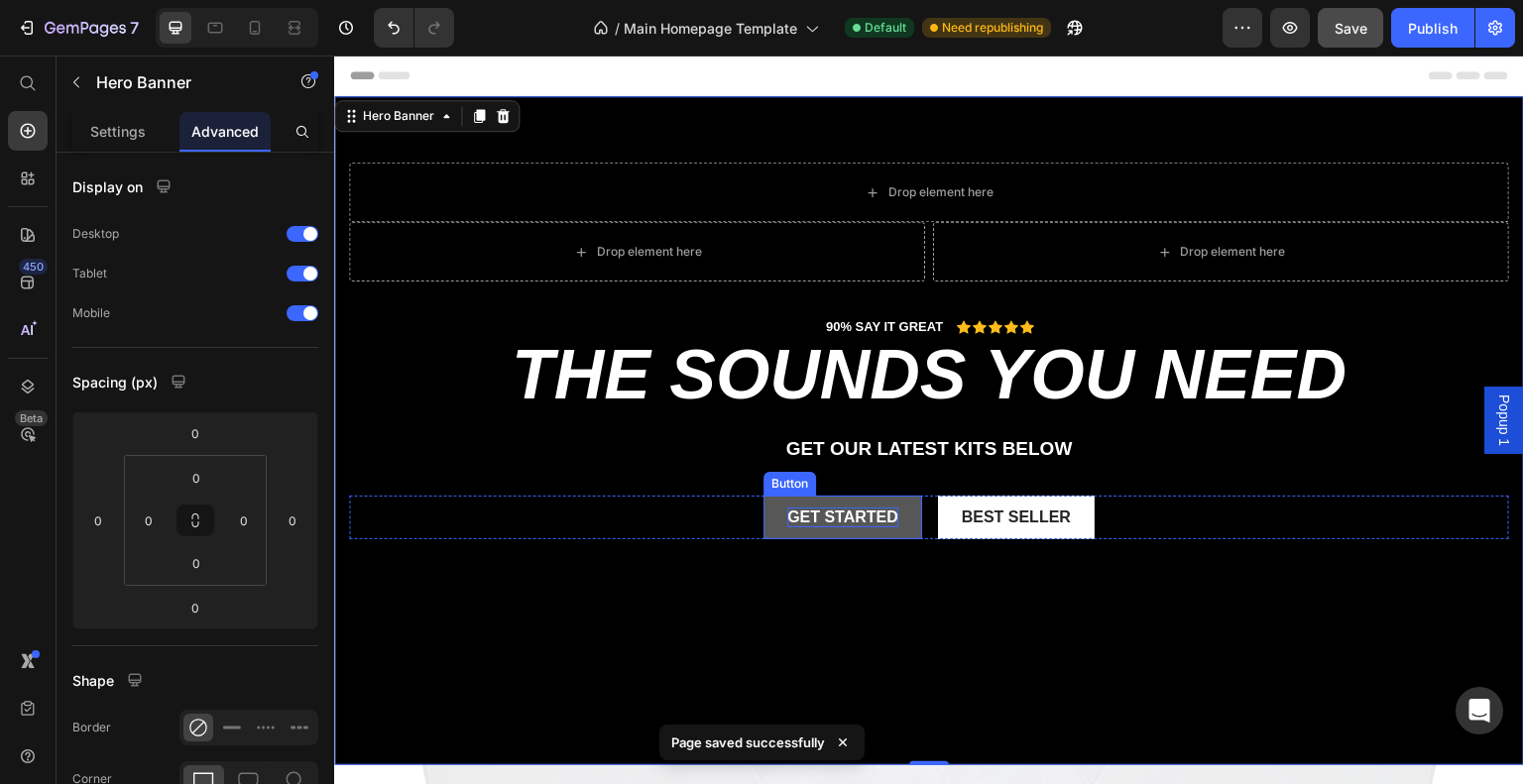 click on "Get started" at bounding box center (843, 517) 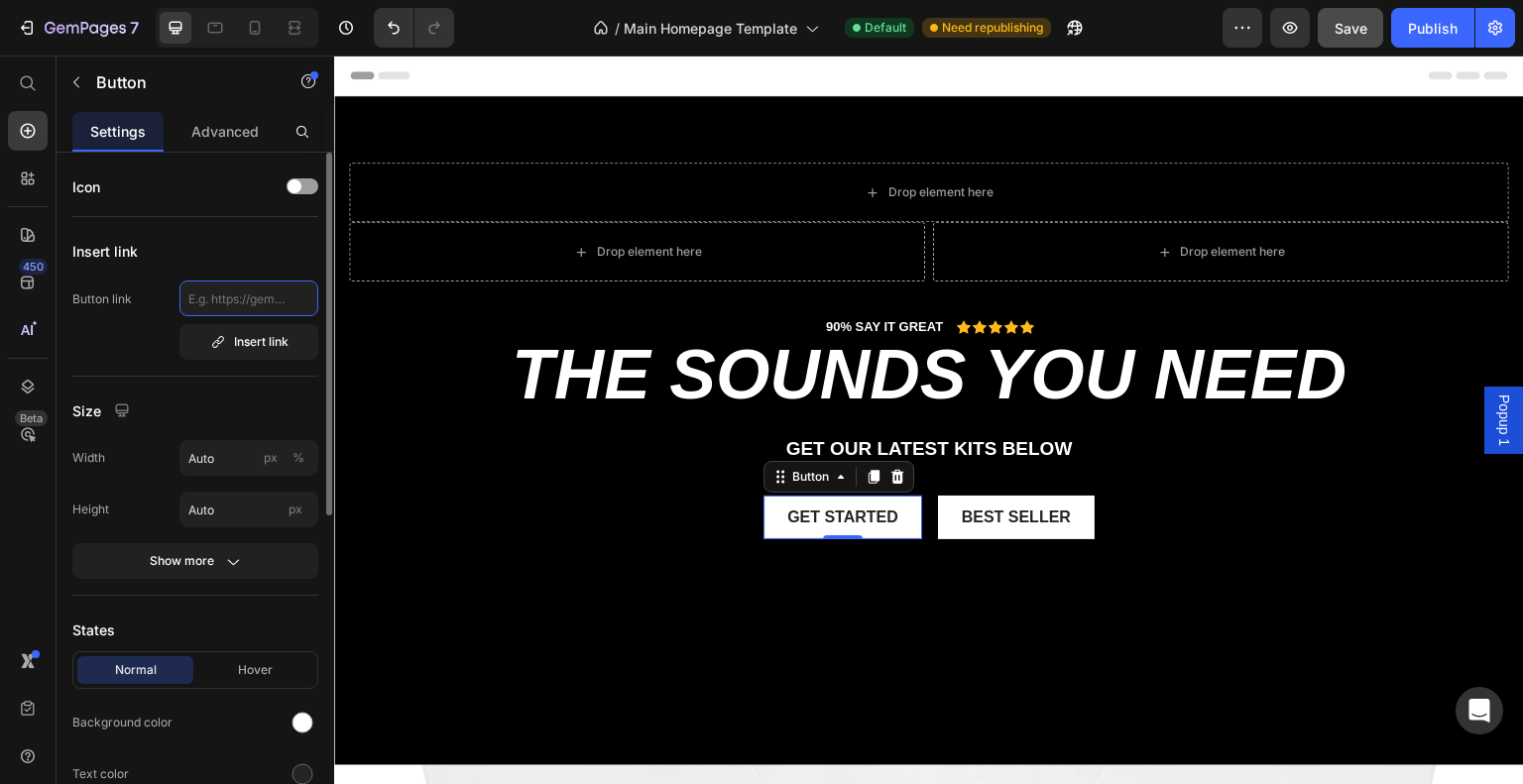 click 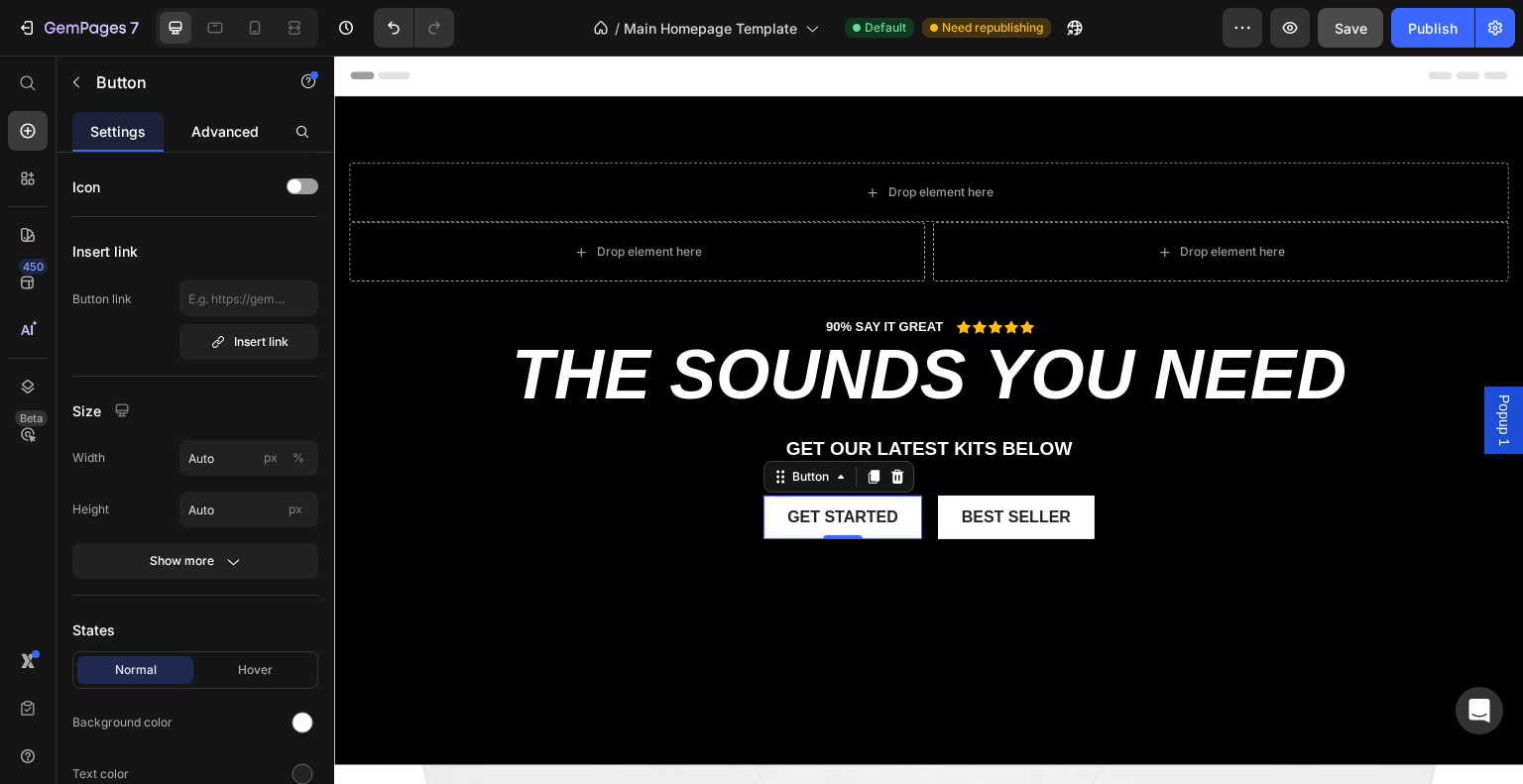 click on "Advanced" at bounding box center (225, 131) 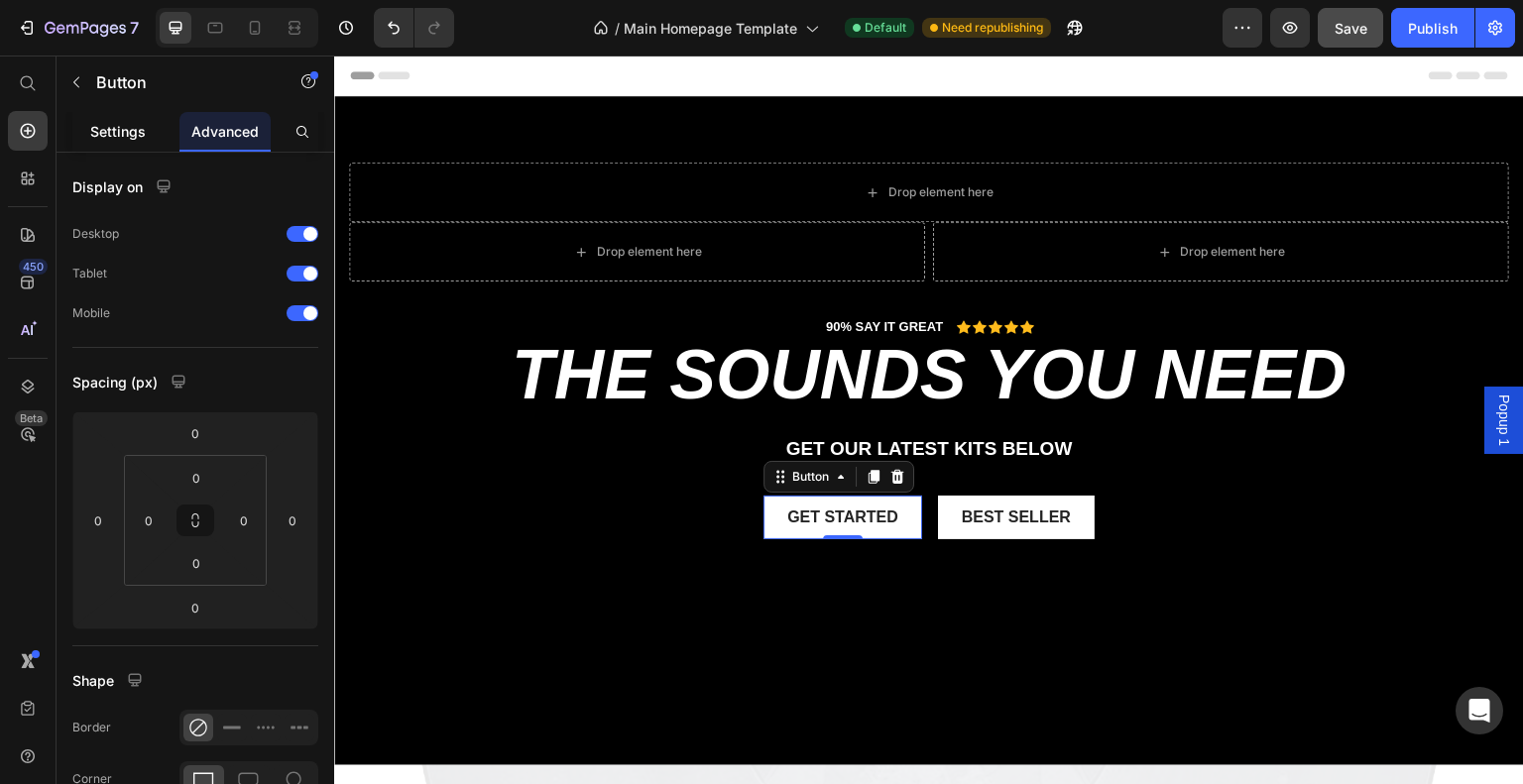 click on "Settings" at bounding box center [118, 131] 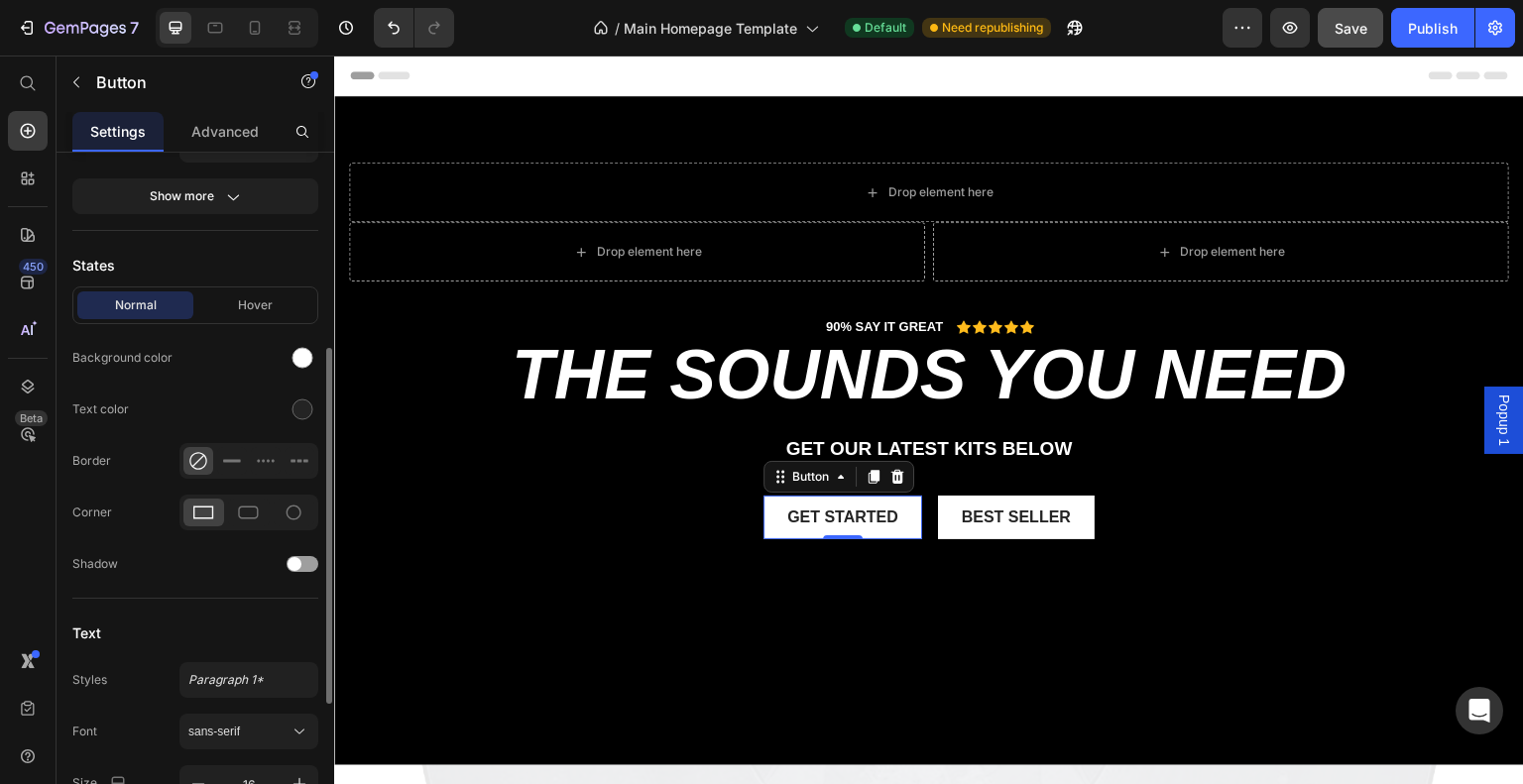 scroll, scrollTop: 390, scrollLeft: 0, axis: vertical 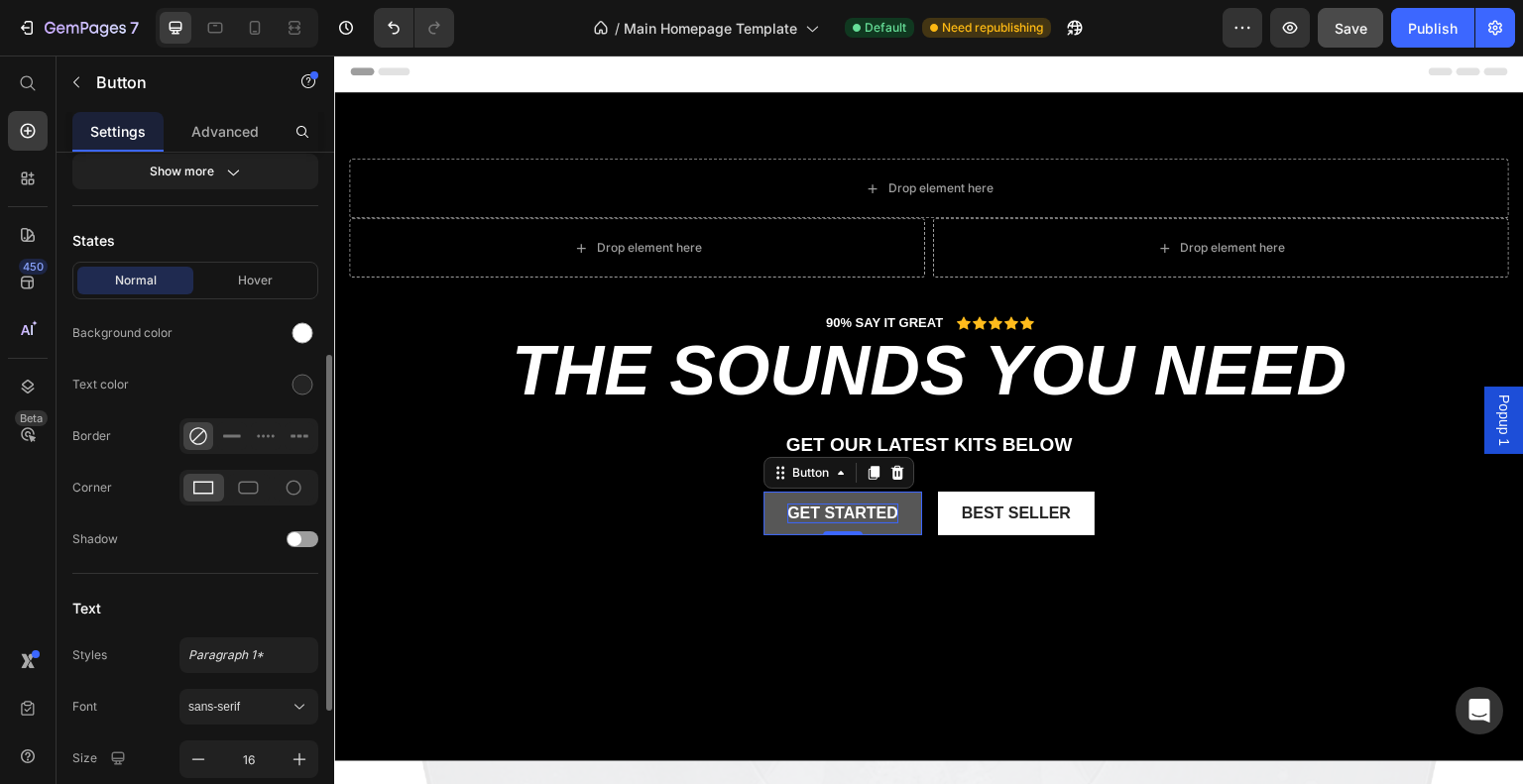 click on "Get started" at bounding box center [843, 513] 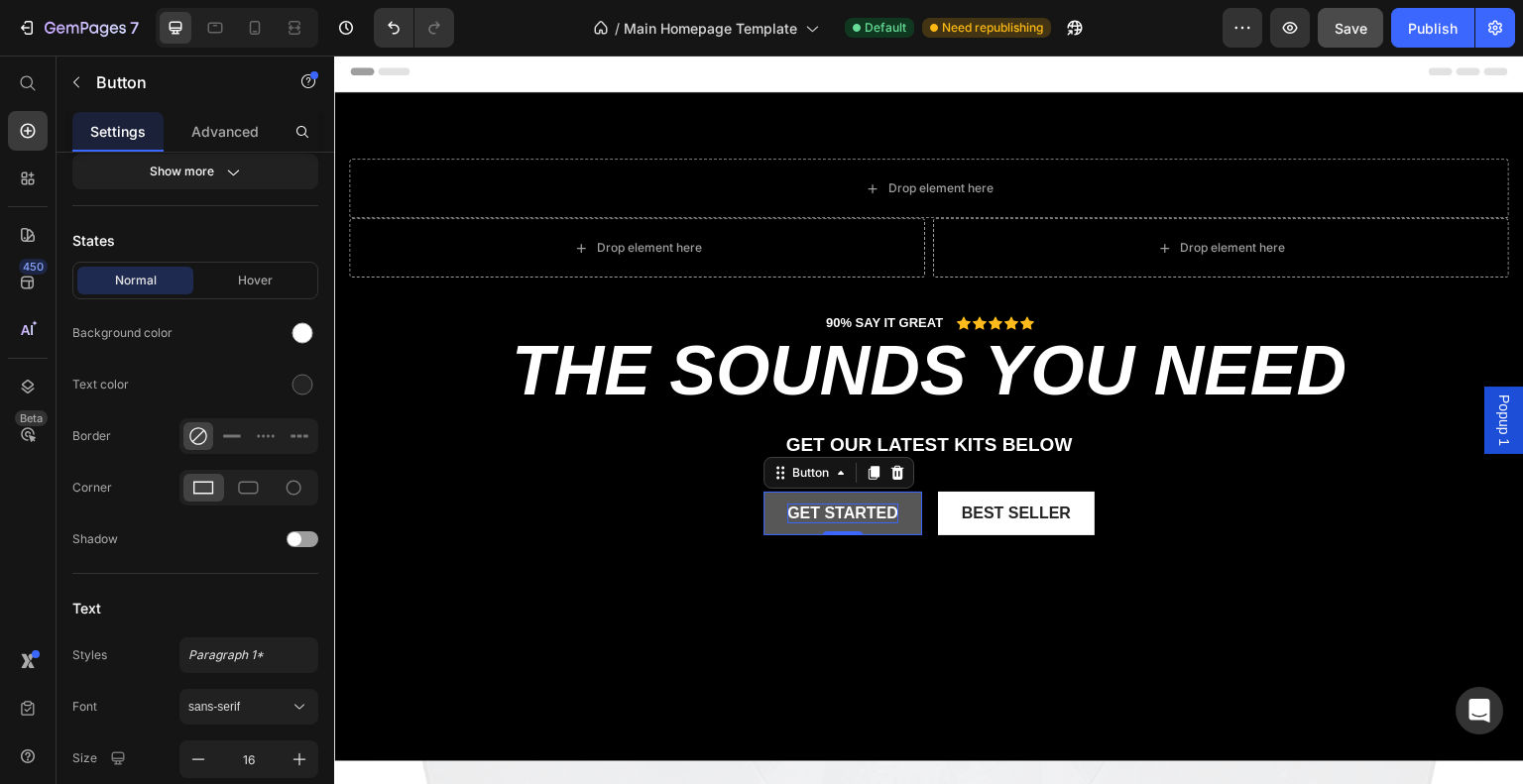 click on "Get started" at bounding box center (843, 513) 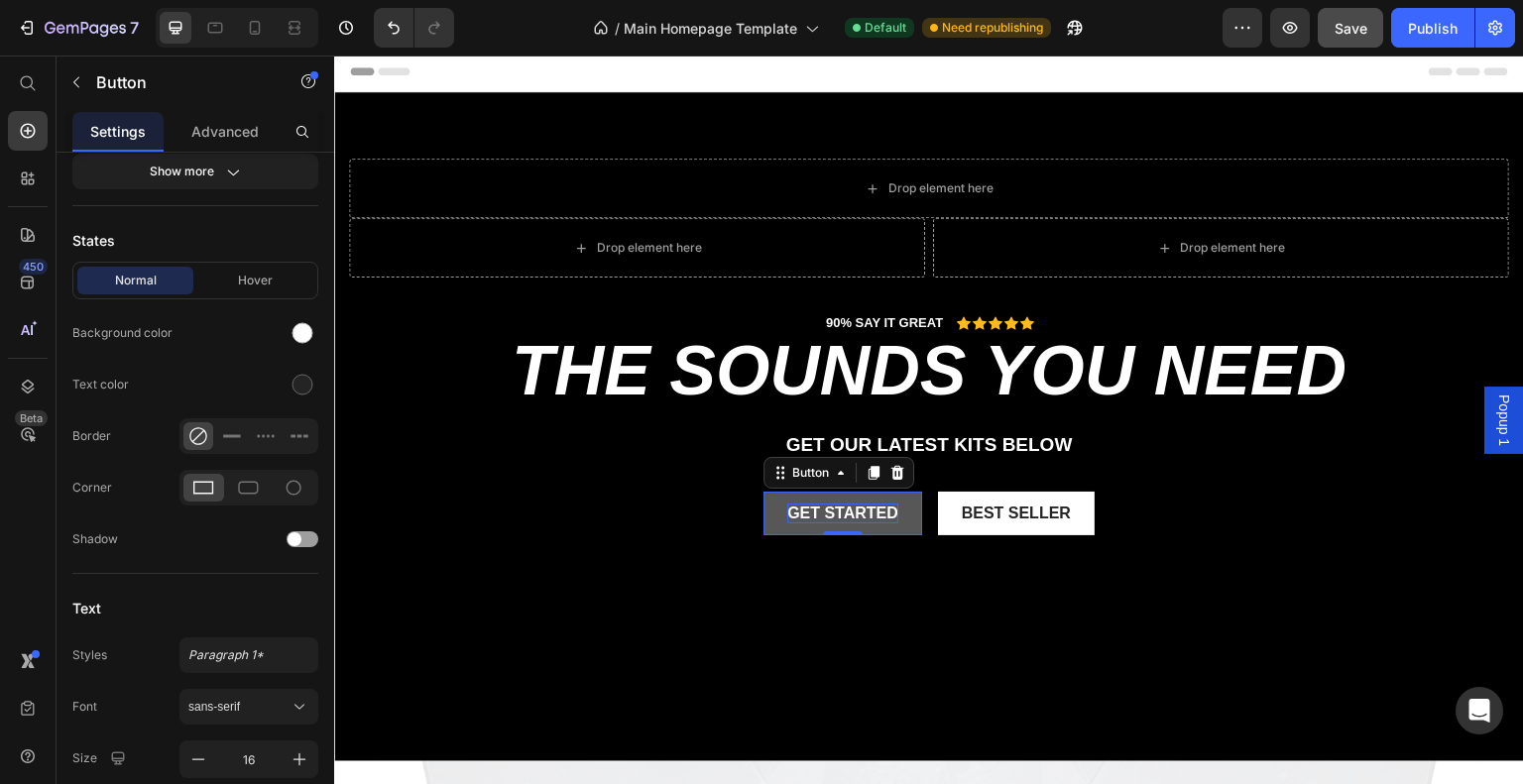 click on "Get started" at bounding box center (843, 513) 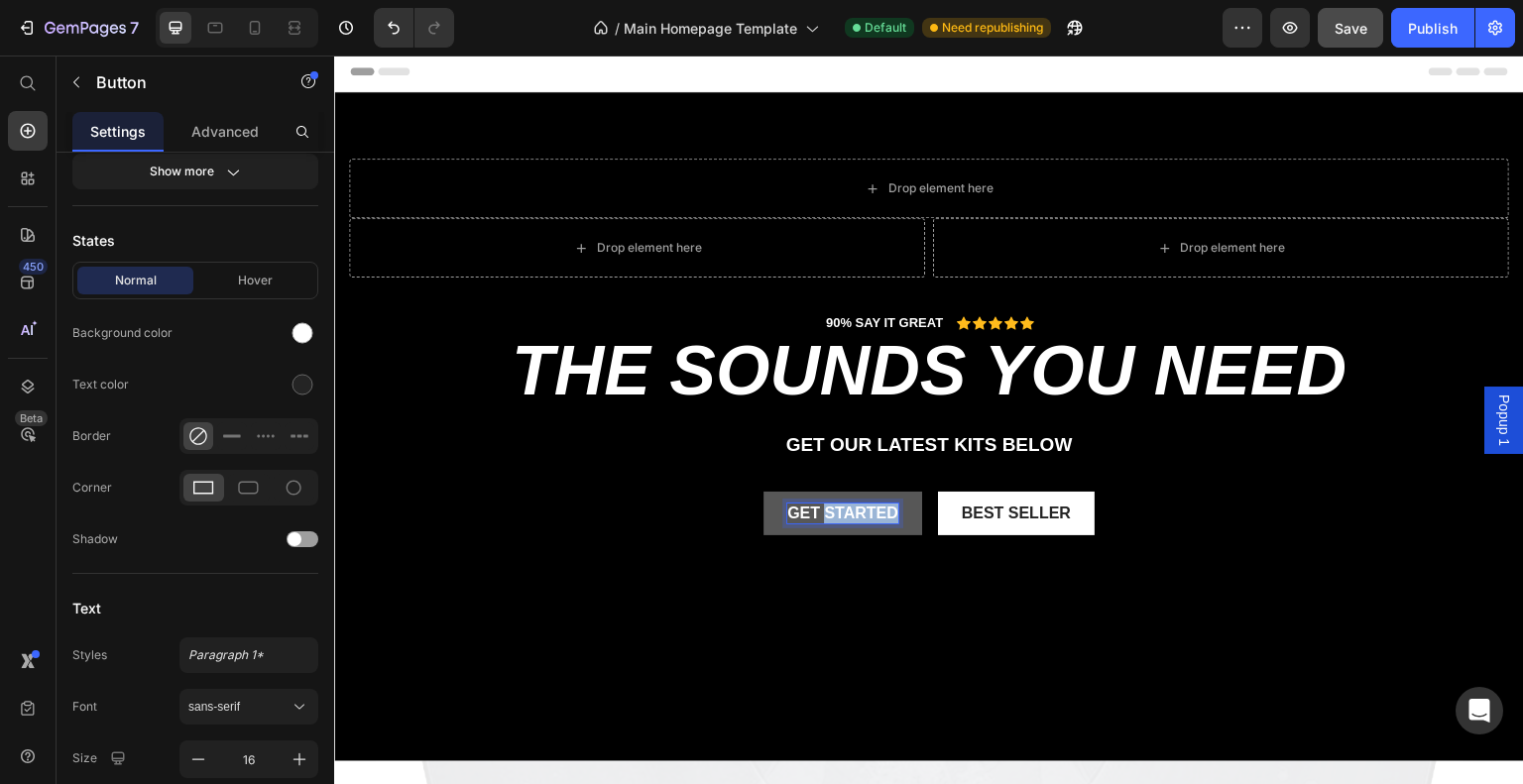 click on "Get started" at bounding box center (843, 513) 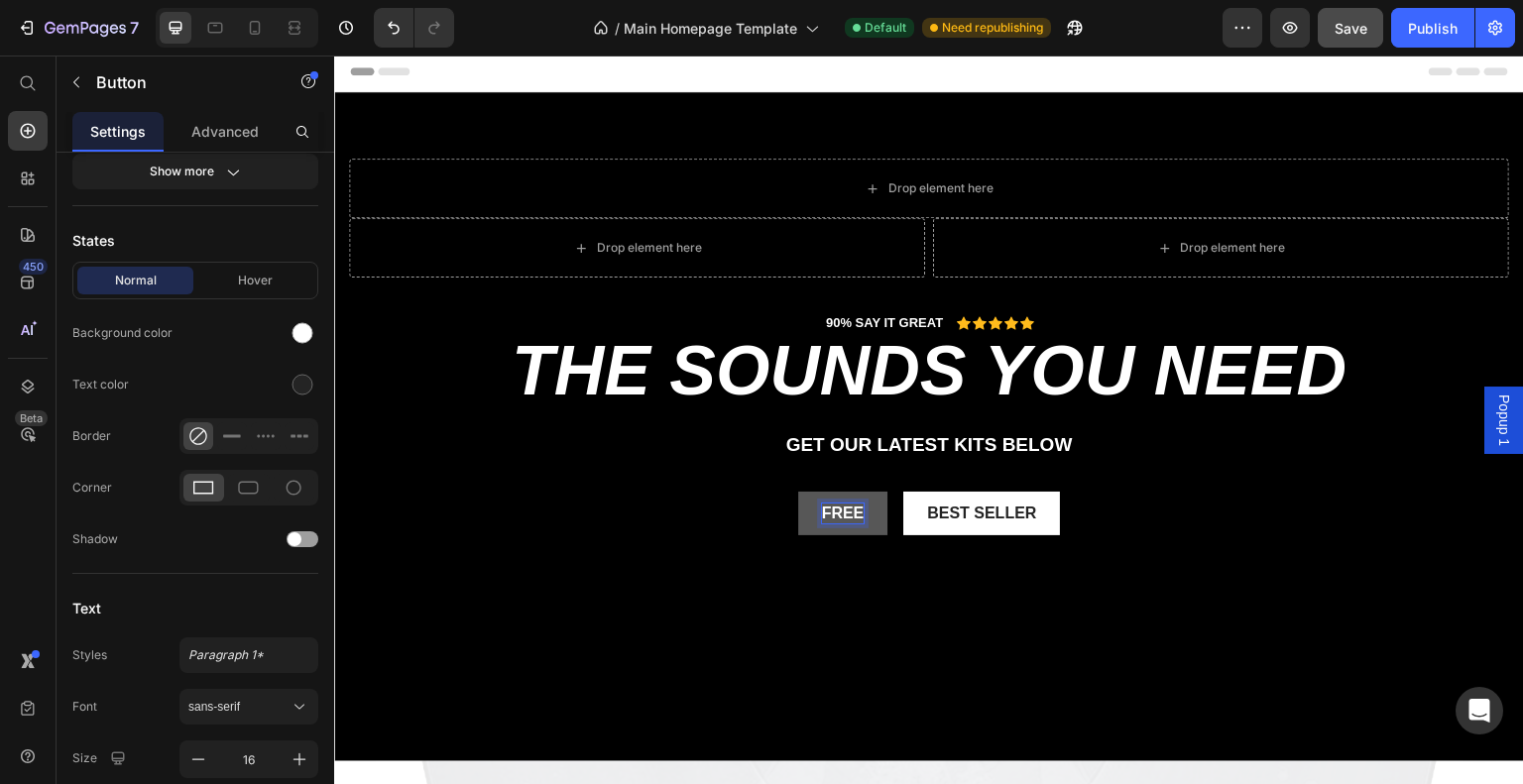 click on "Free" at bounding box center [843, 513] 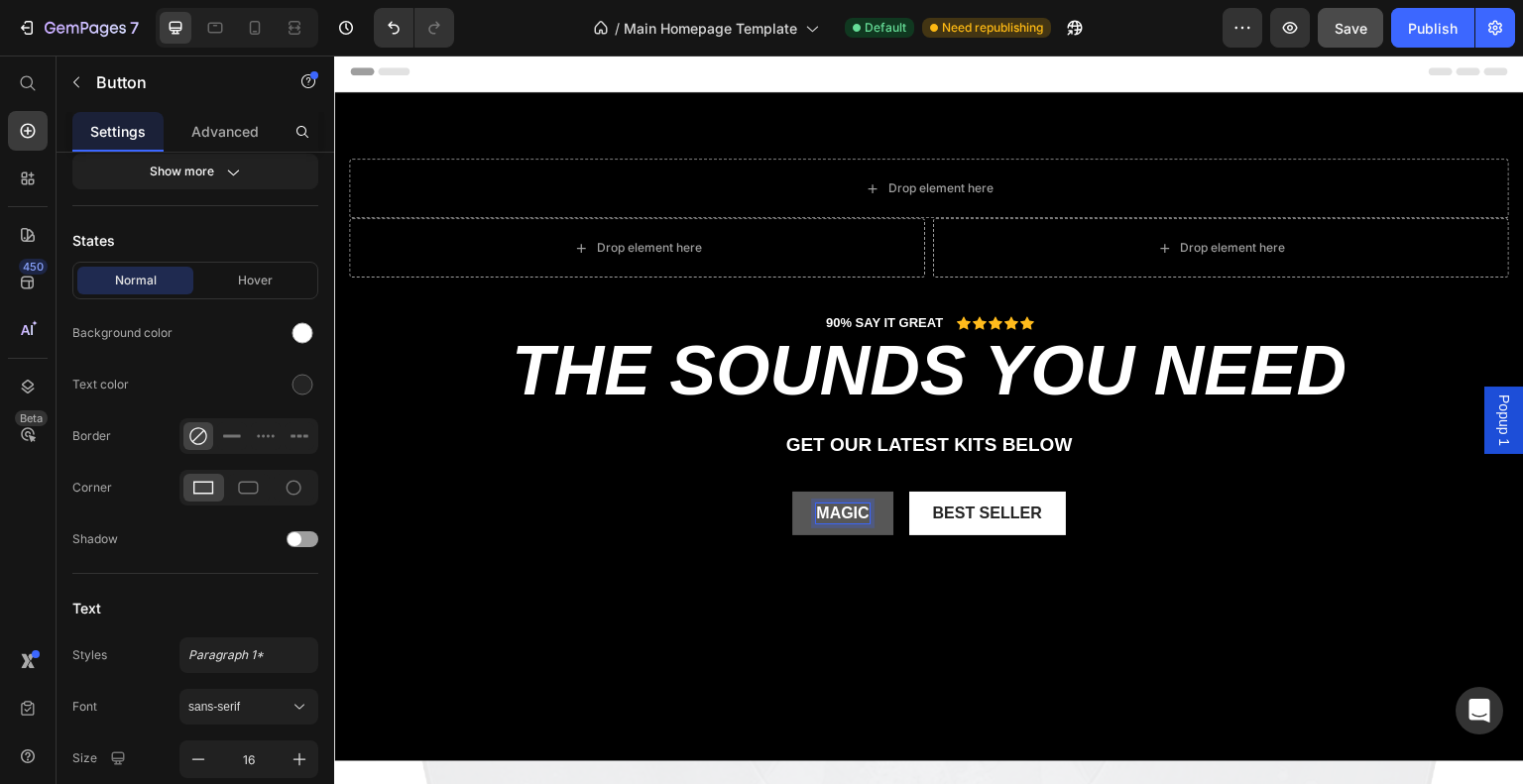 click on "magic" at bounding box center [842, 513] 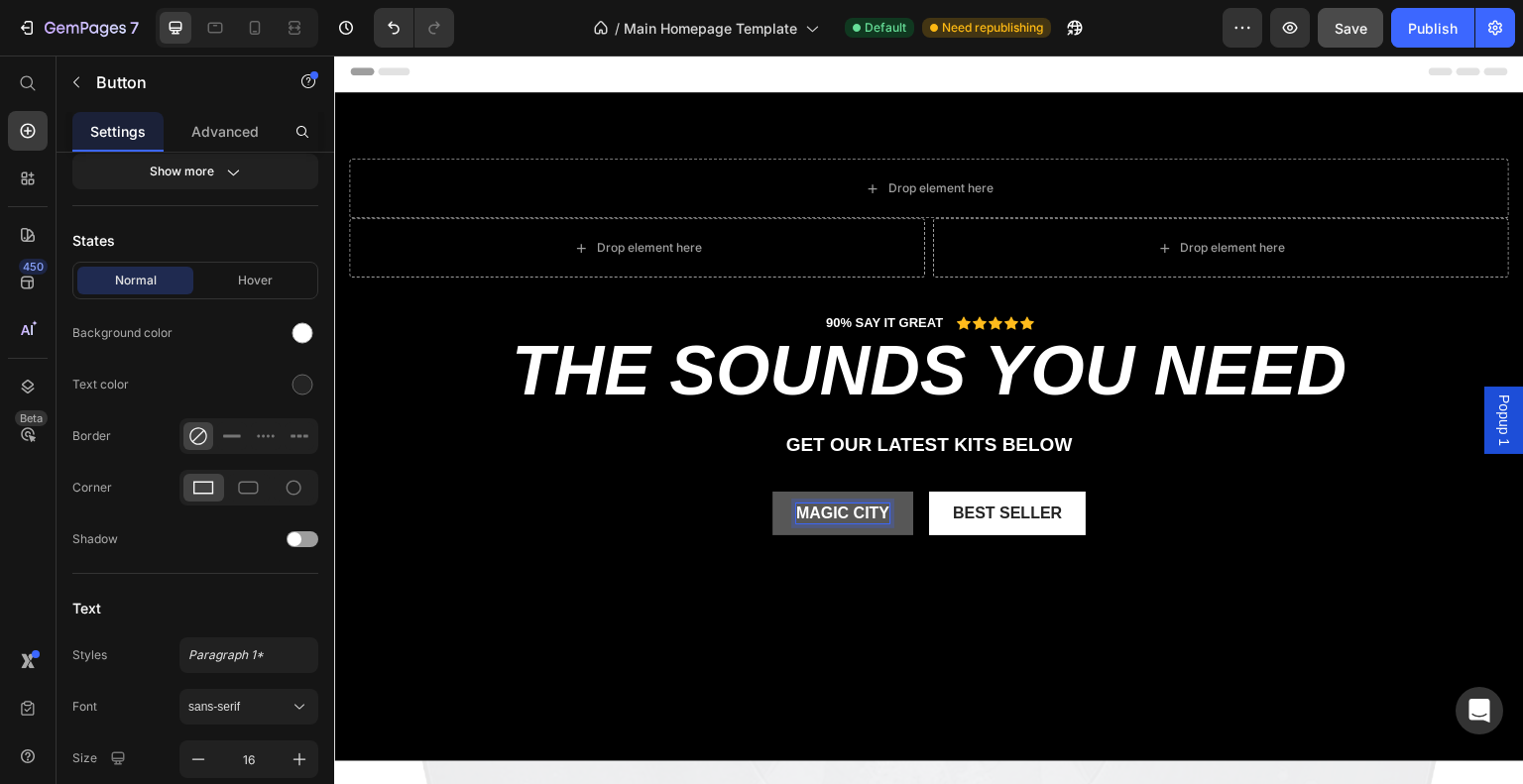 click on "magic city" at bounding box center [843, 513] 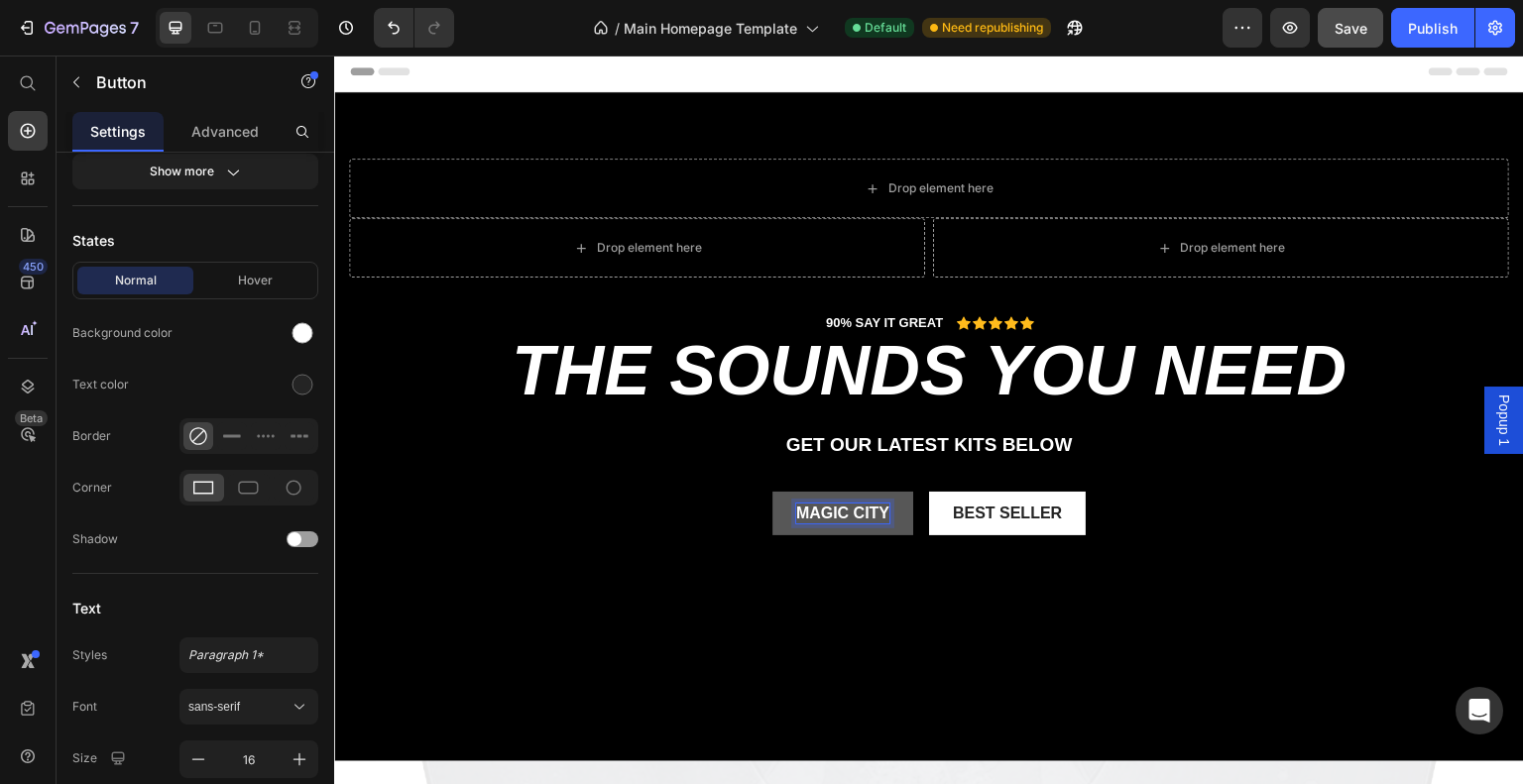 click on "magic city" at bounding box center [843, 513] 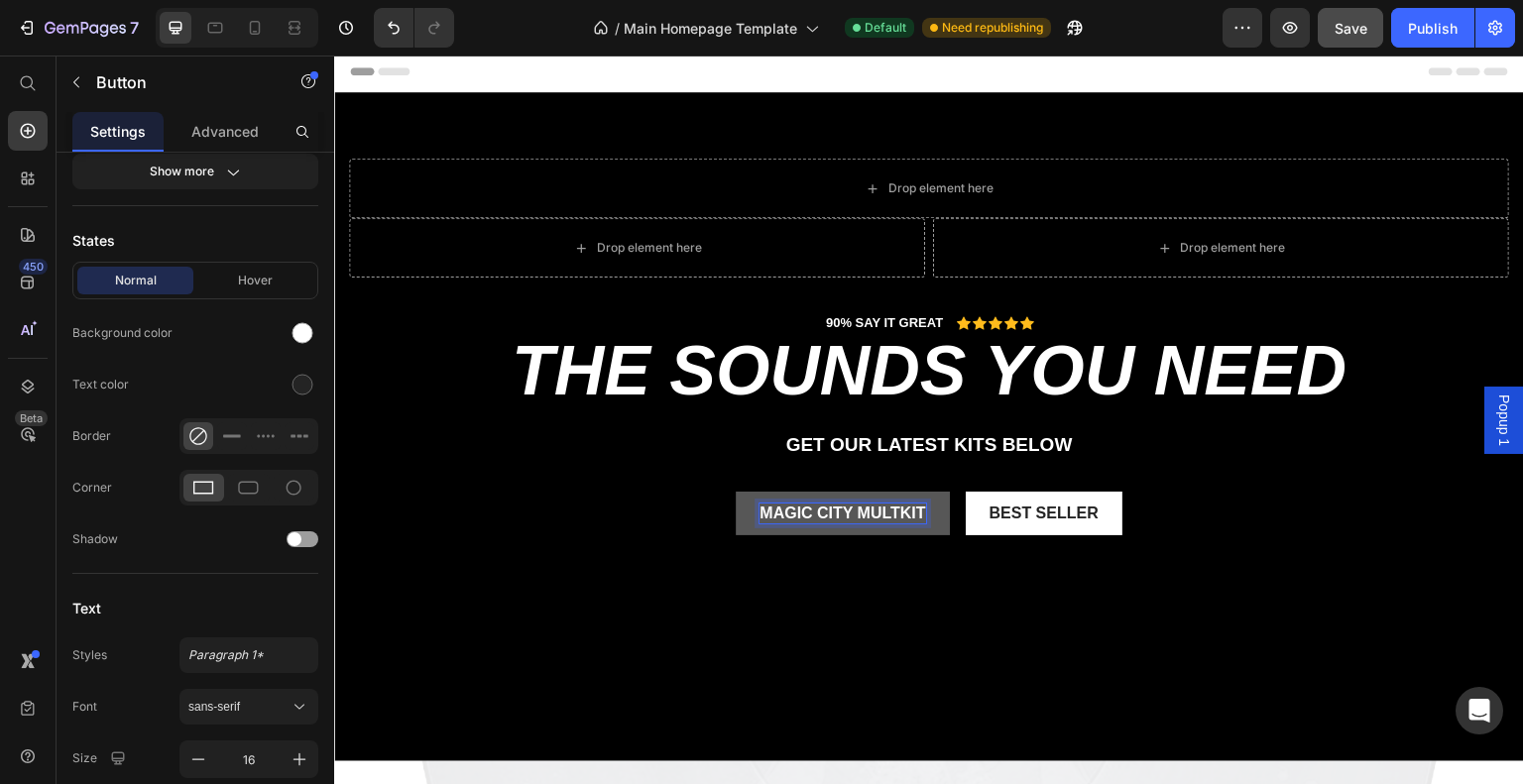 click on "magic city multkit" at bounding box center (842, 513) 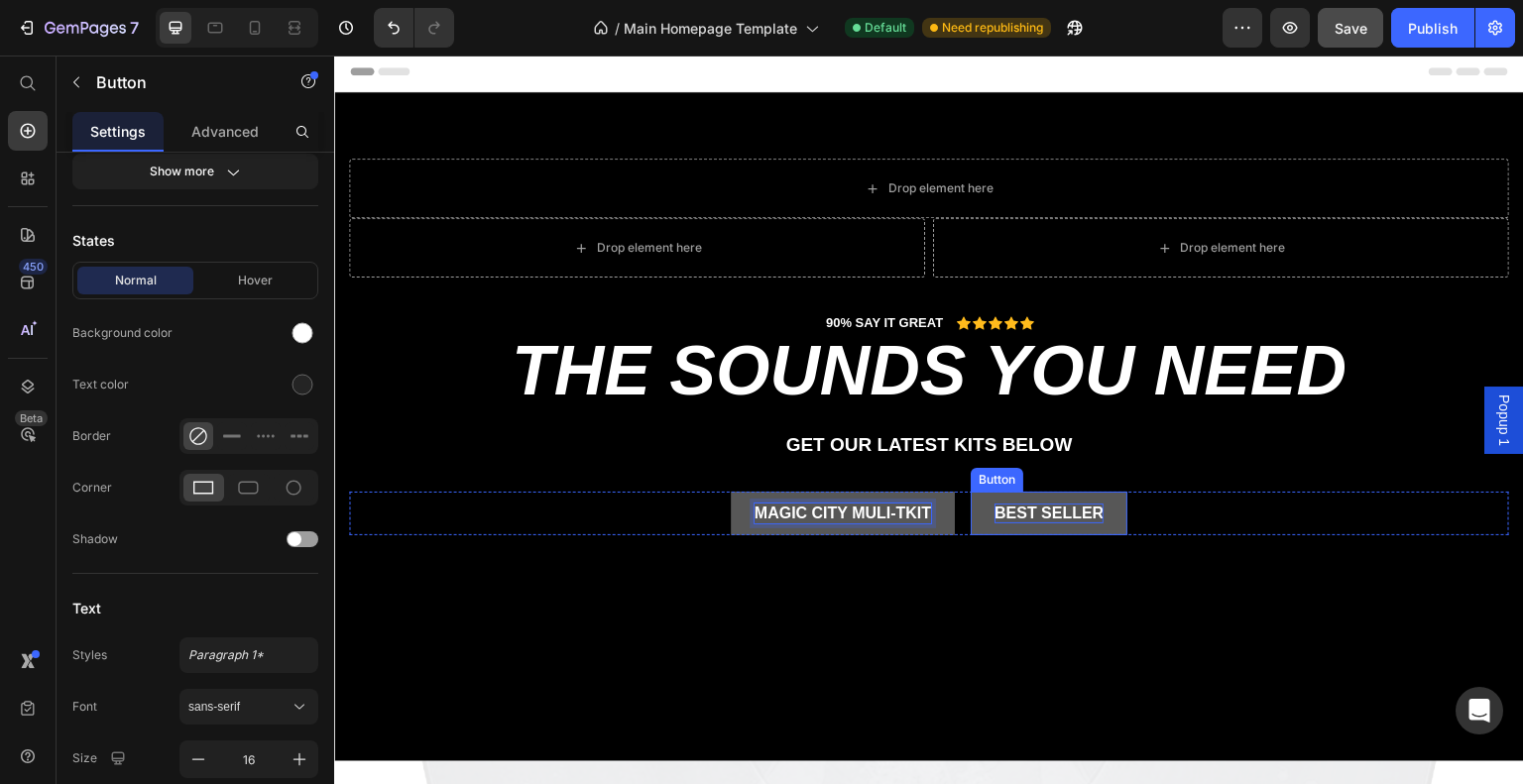 click on "Best Seller" at bounding box center (1049, 513) 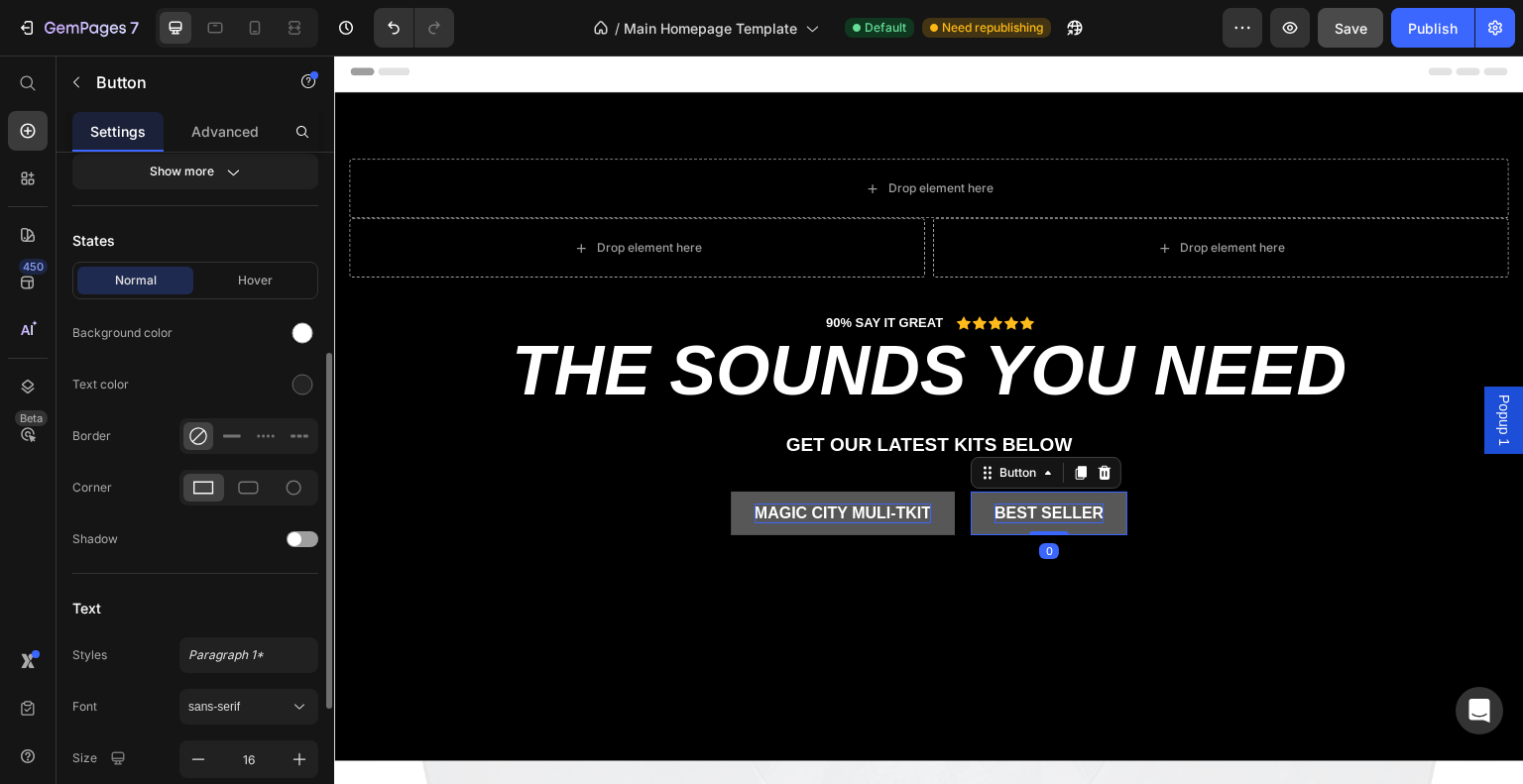 scroll, scrollTop: 389, scrollLeft: 0, axis: vertical 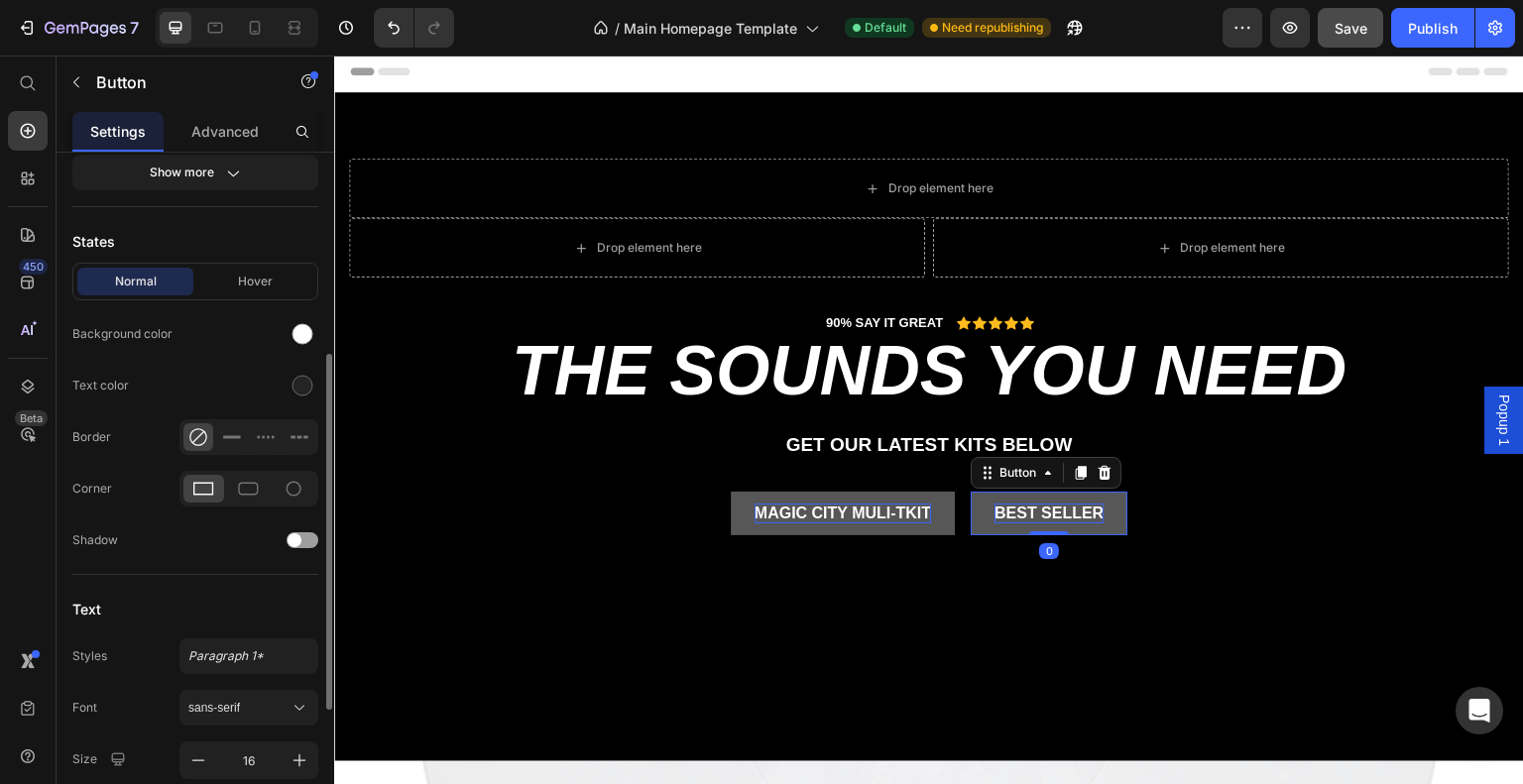 click on "Best Seller" at bounding box center (1049, 513) 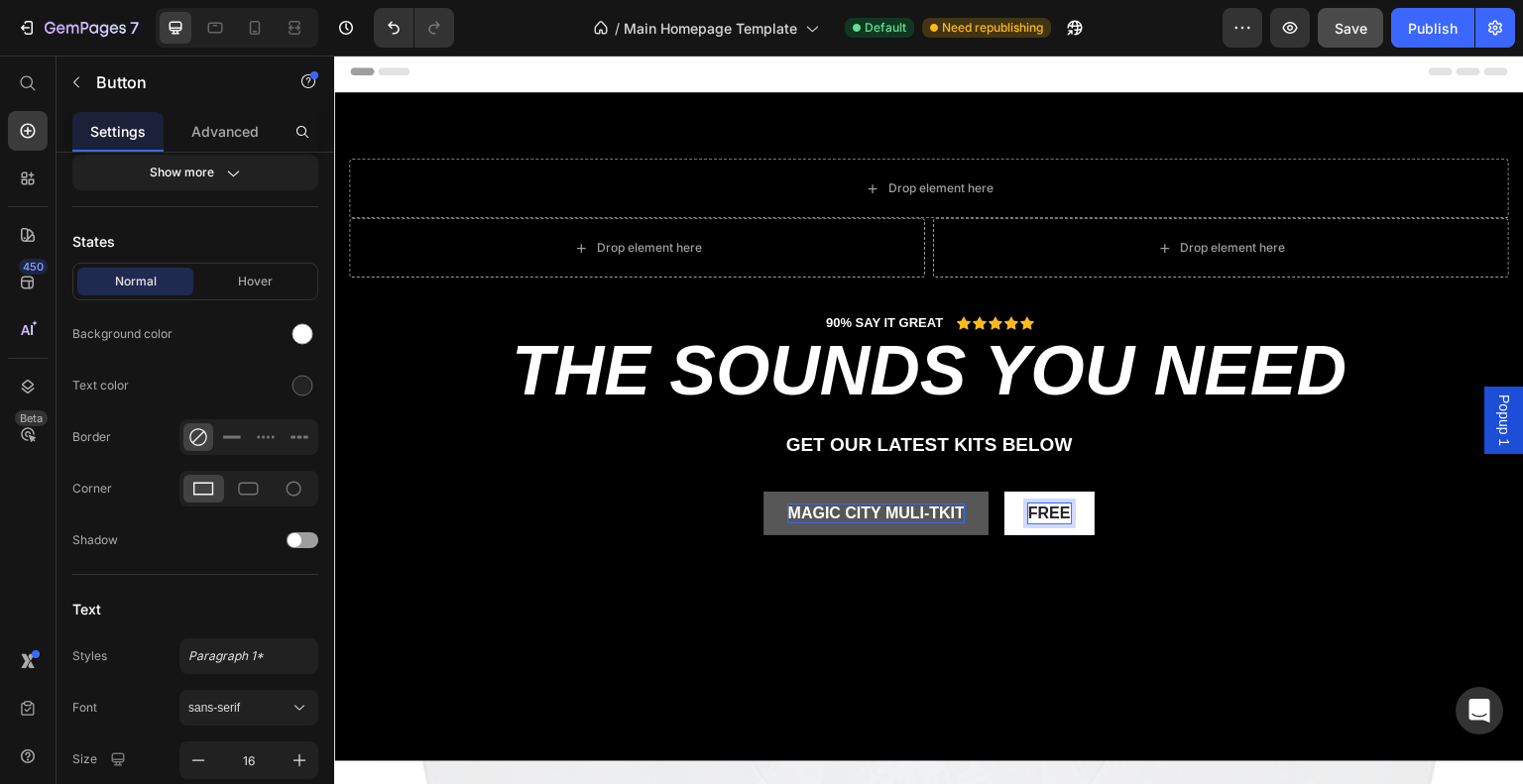 click on "Free" at bounding box center (1049, 513) 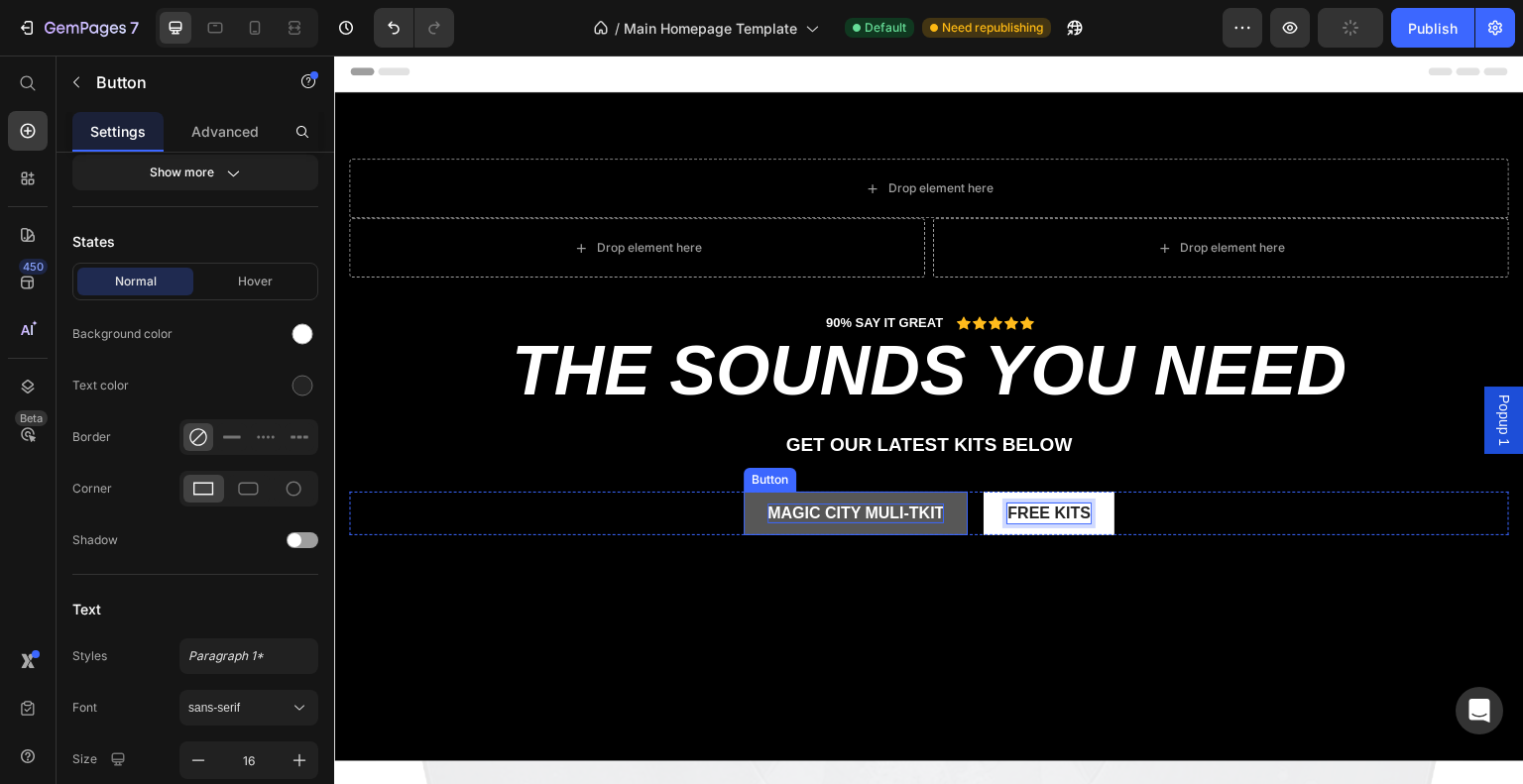 click on "magic city muli-tkit" at bounding box center [856, 513] 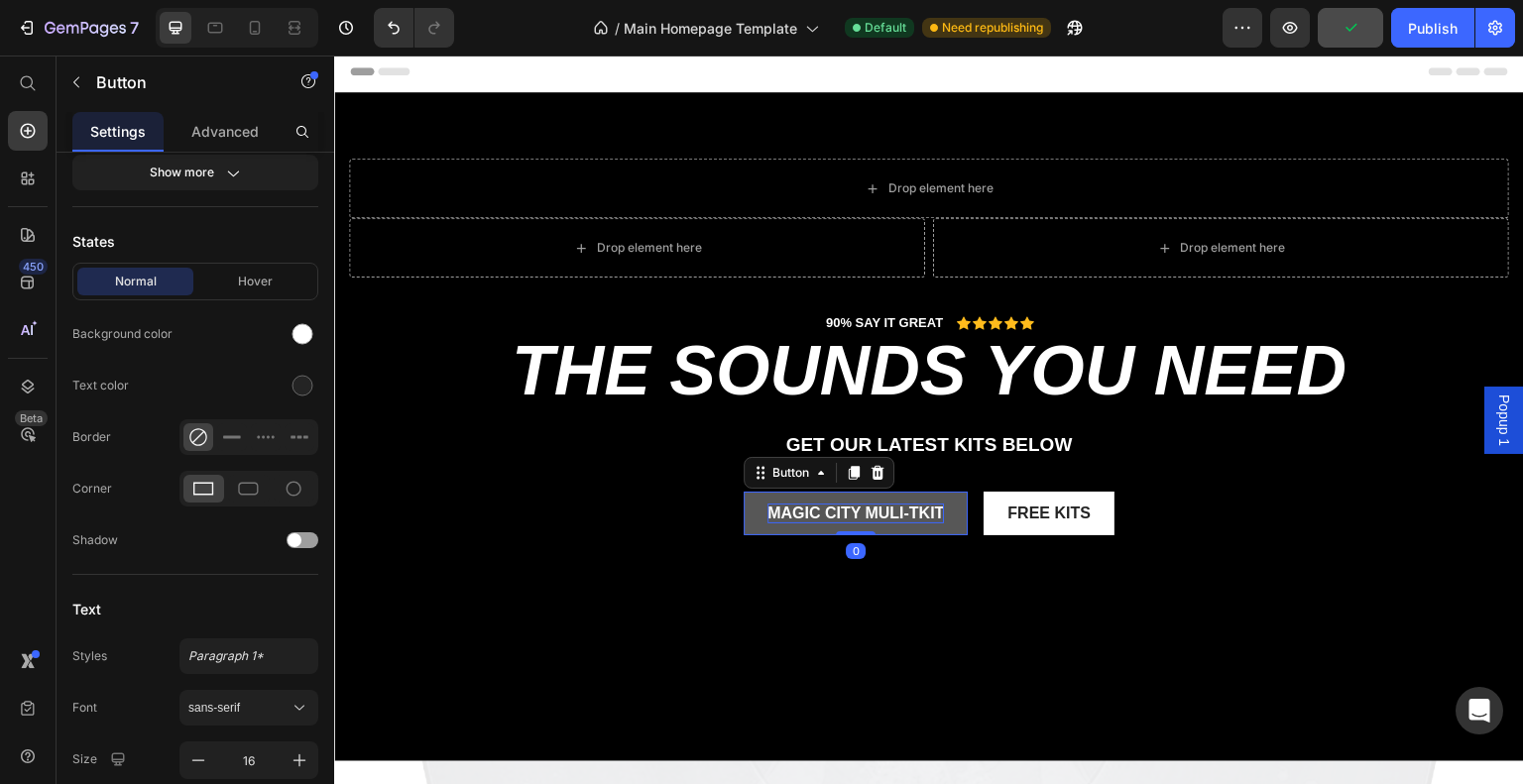 scroll, scrollTop: 389, scrollLeft: 0, axis: vertical 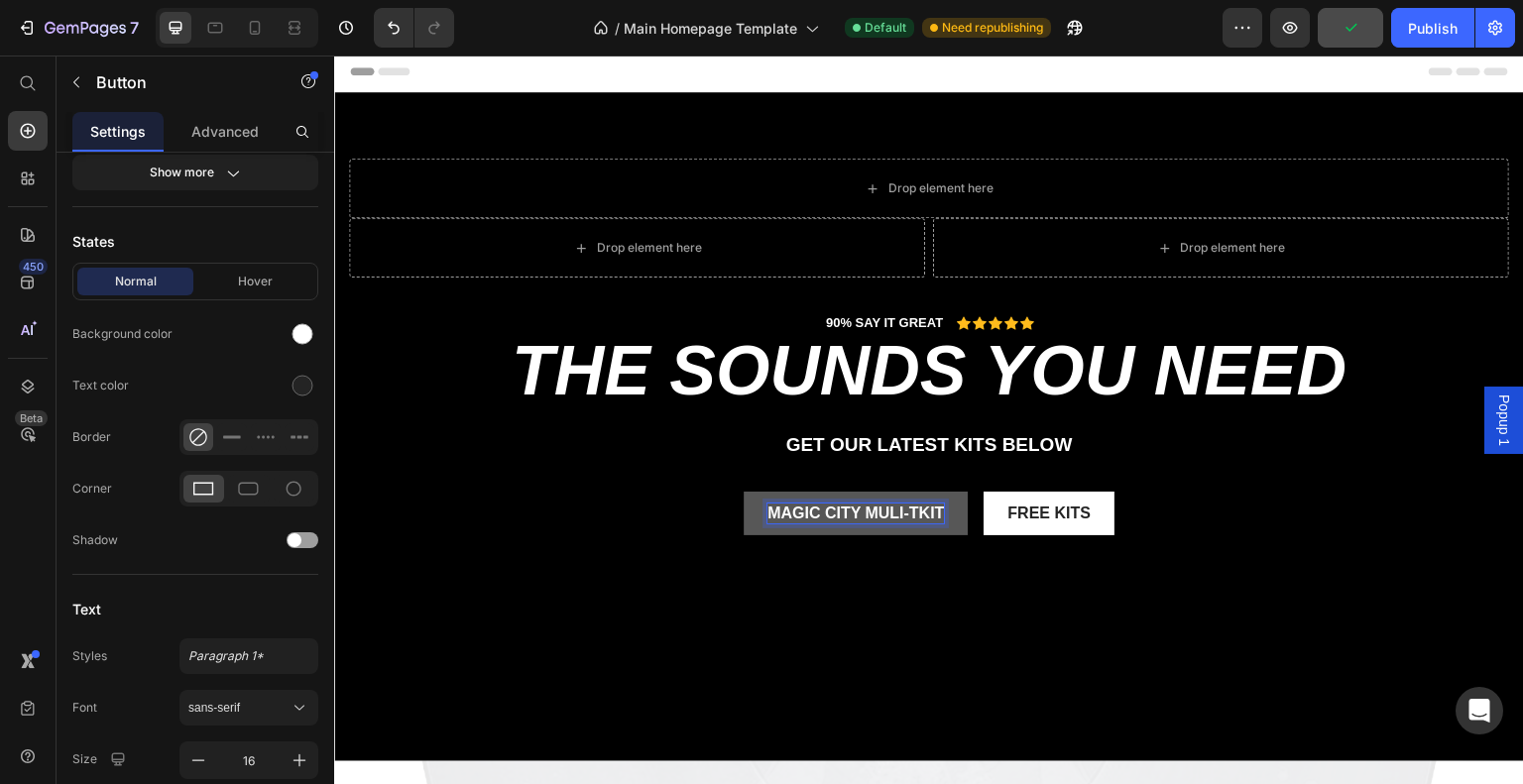 click on "magic city muli-tkit" at bounding box center [856, 513] 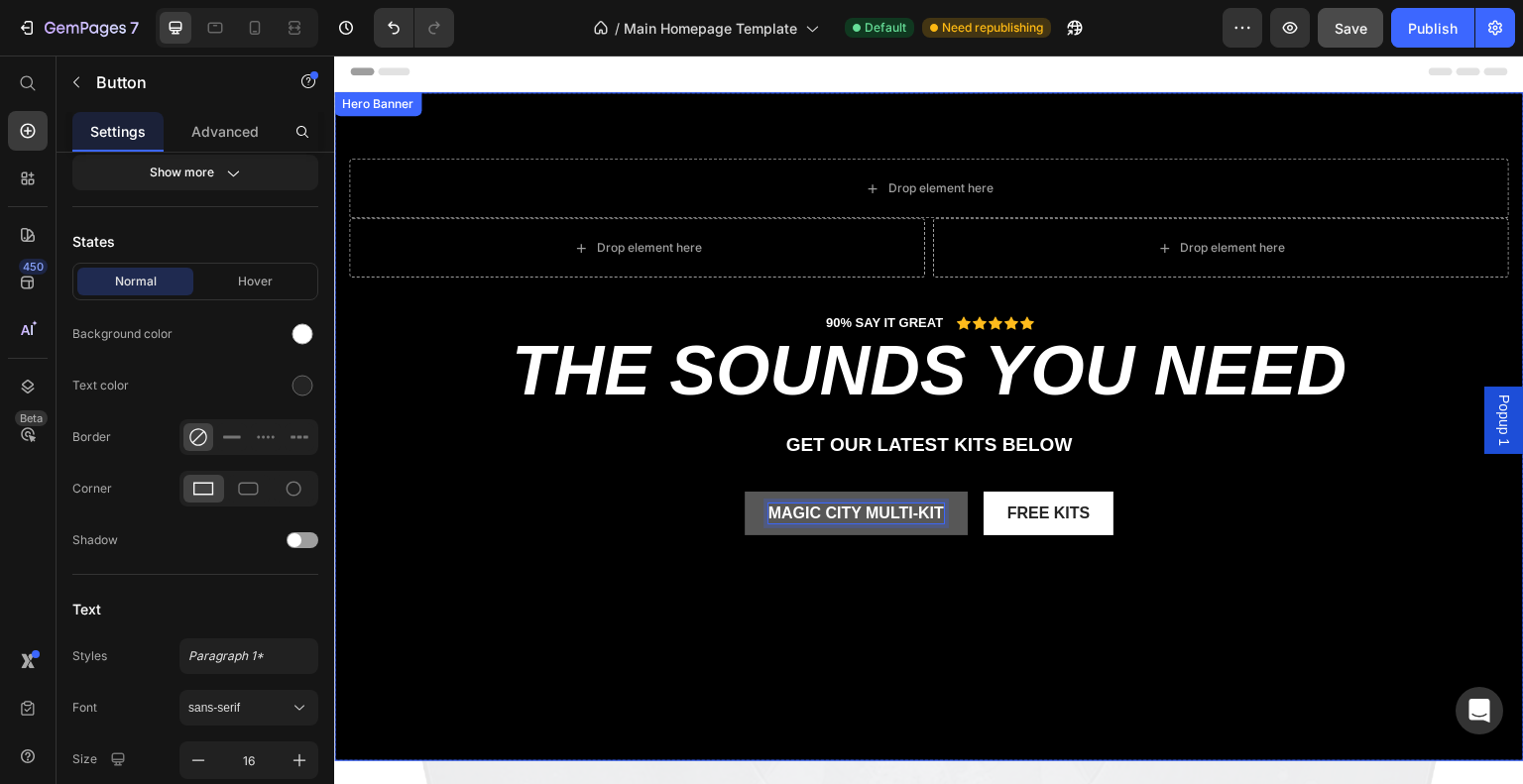 click on "Drop element here Row
Drop element here
Drop element here Row 90% SAY IT GREAT Text Block Icon Icon Icon Icon Icon Icon List Row the sounds you need Heading get our LATEST kits BELOW Text Block magic city multi-kit Button   0 Free kits Button Row" at bounding box center (929, 397) 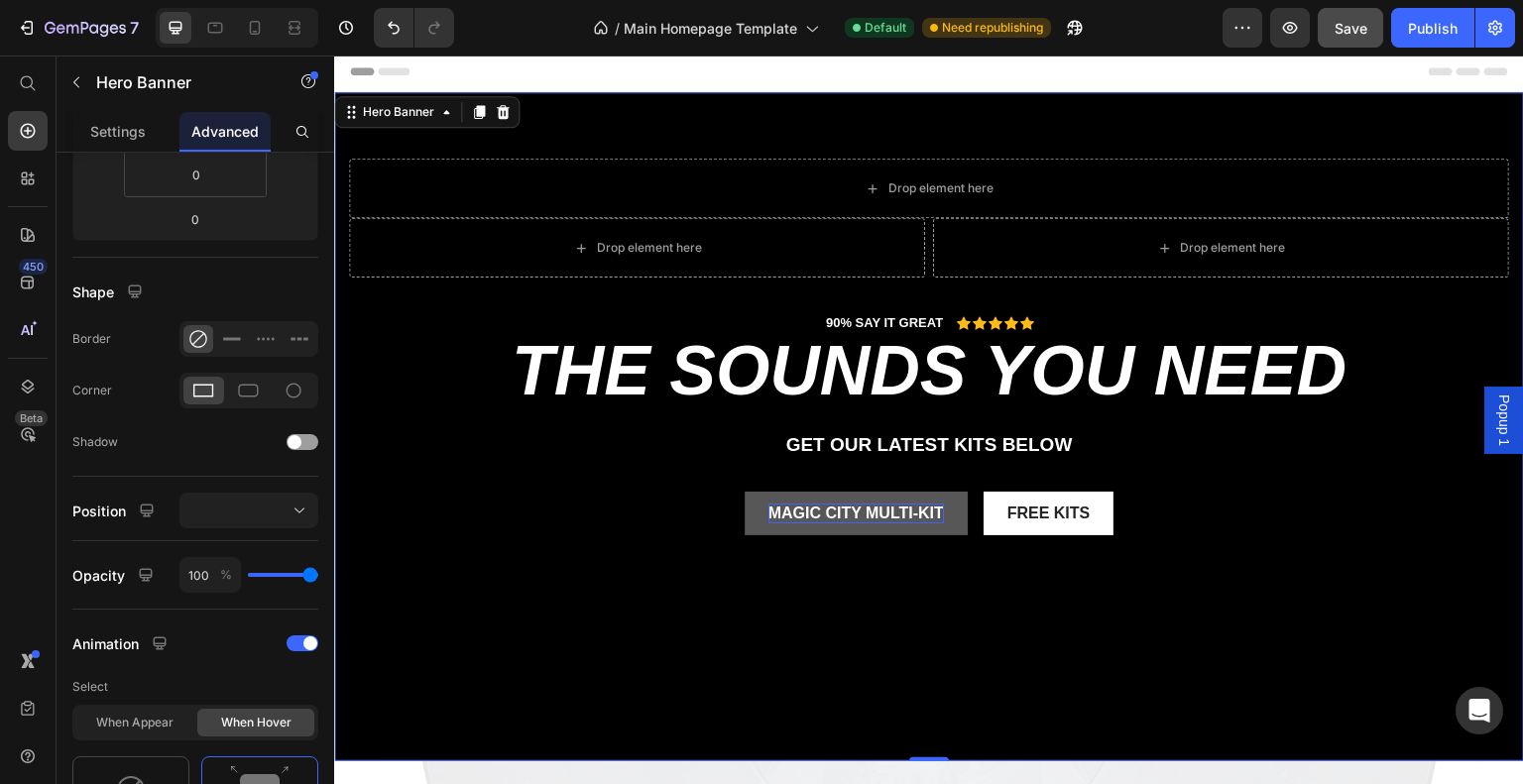 scroll, scrollTop: 0, scrollLeft: 0, axis: both 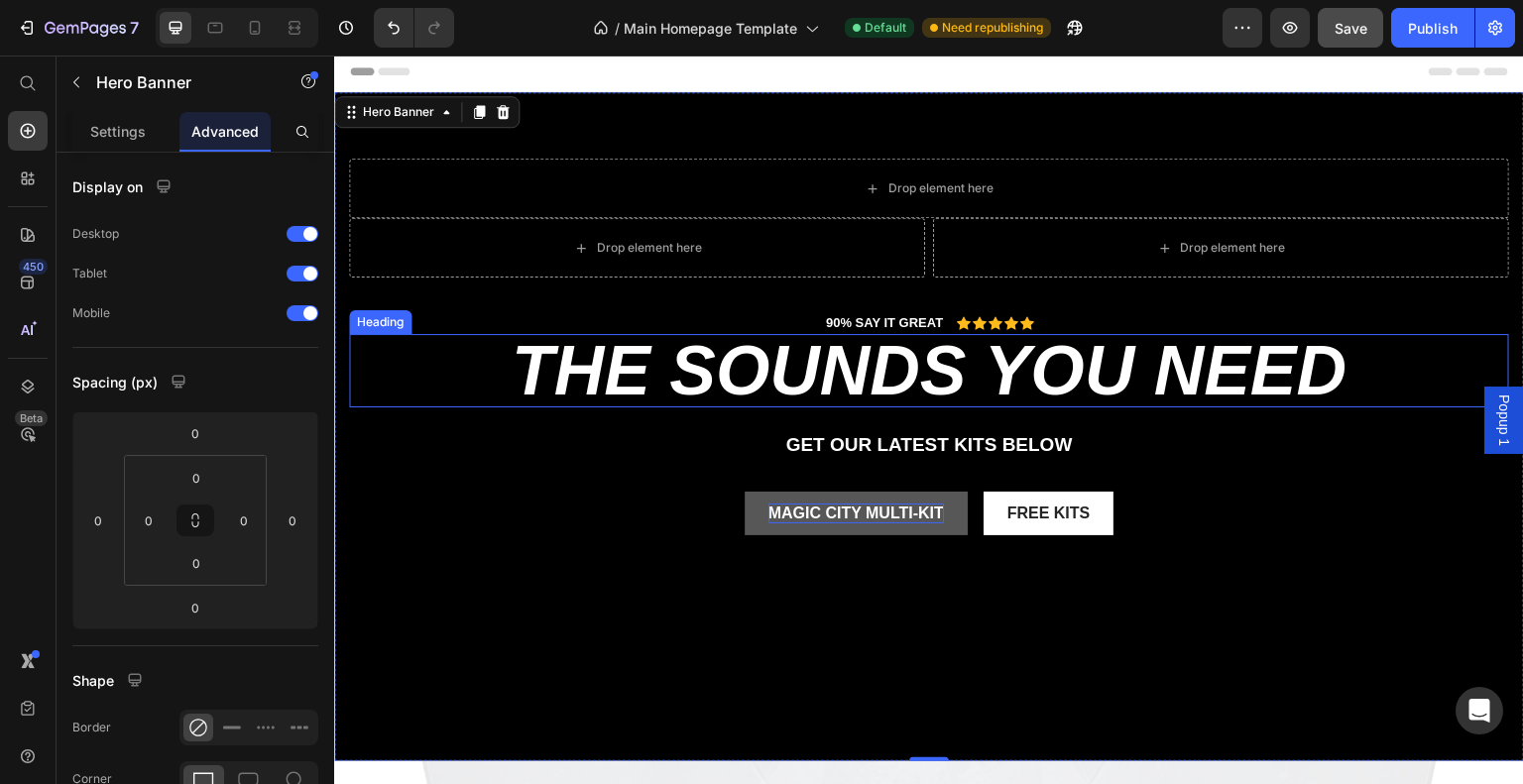 click on "the sounds you need" at bounding box center [929, 371] 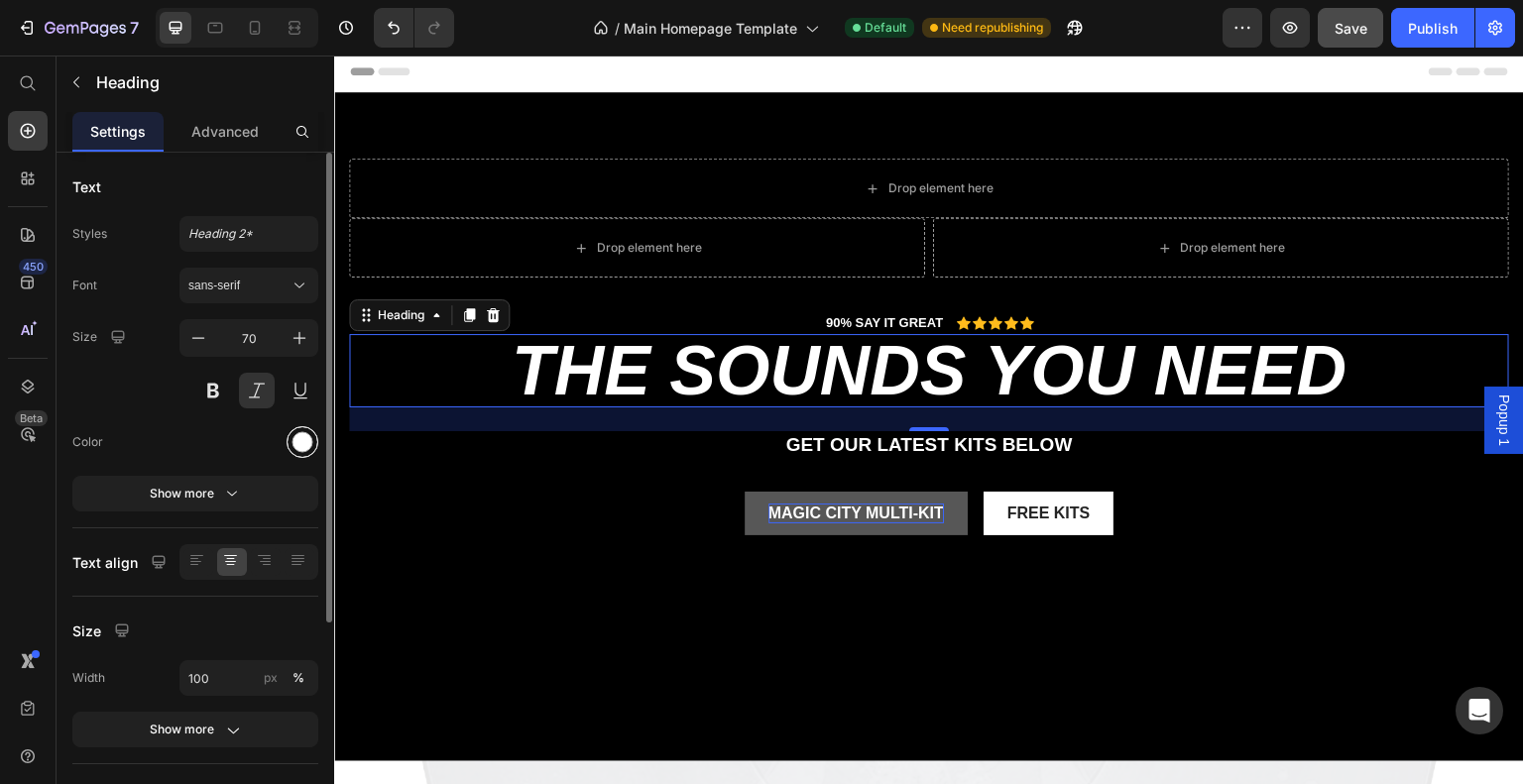 click at bounding box center [302, 442] 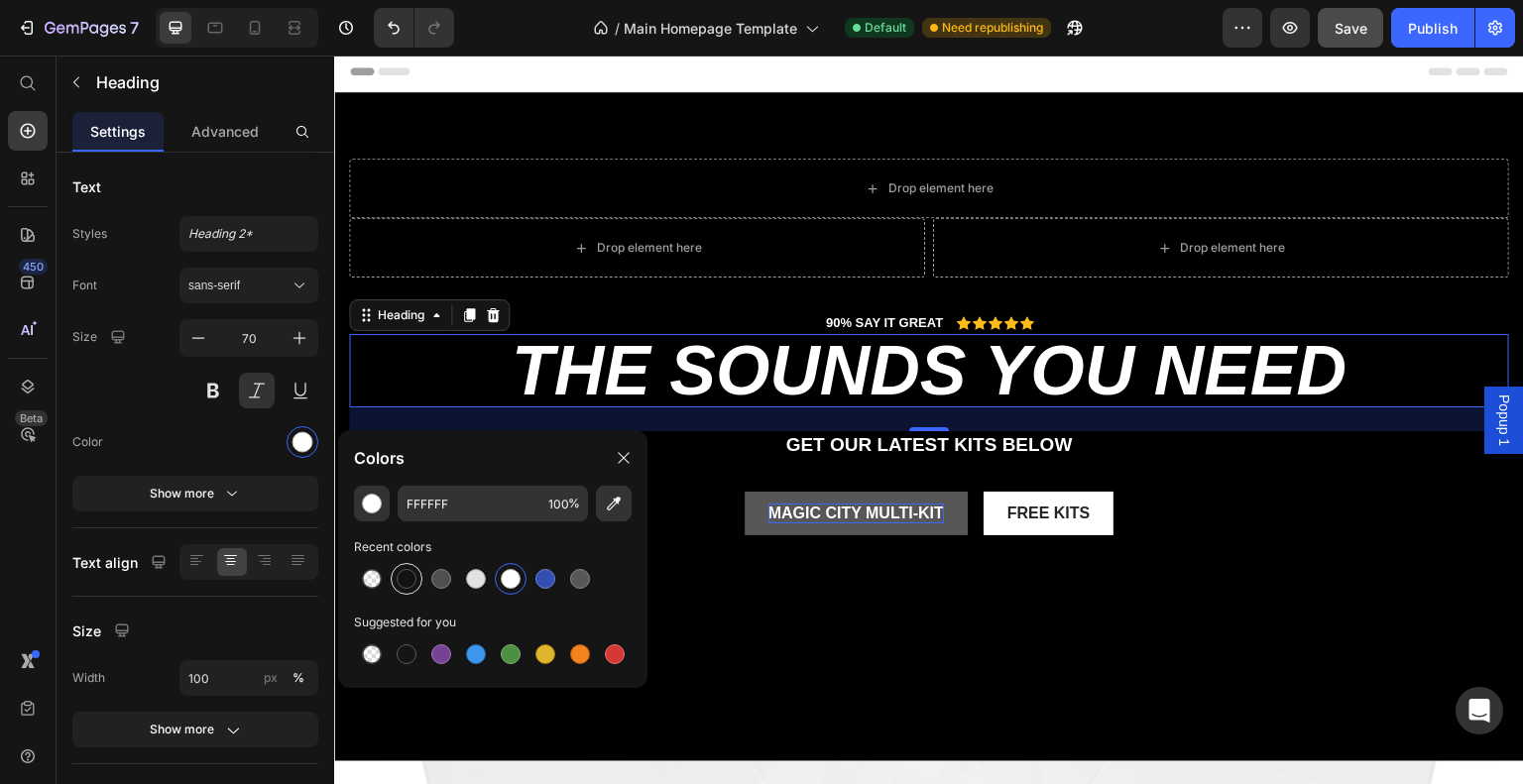click at bounding box center [407, 579] 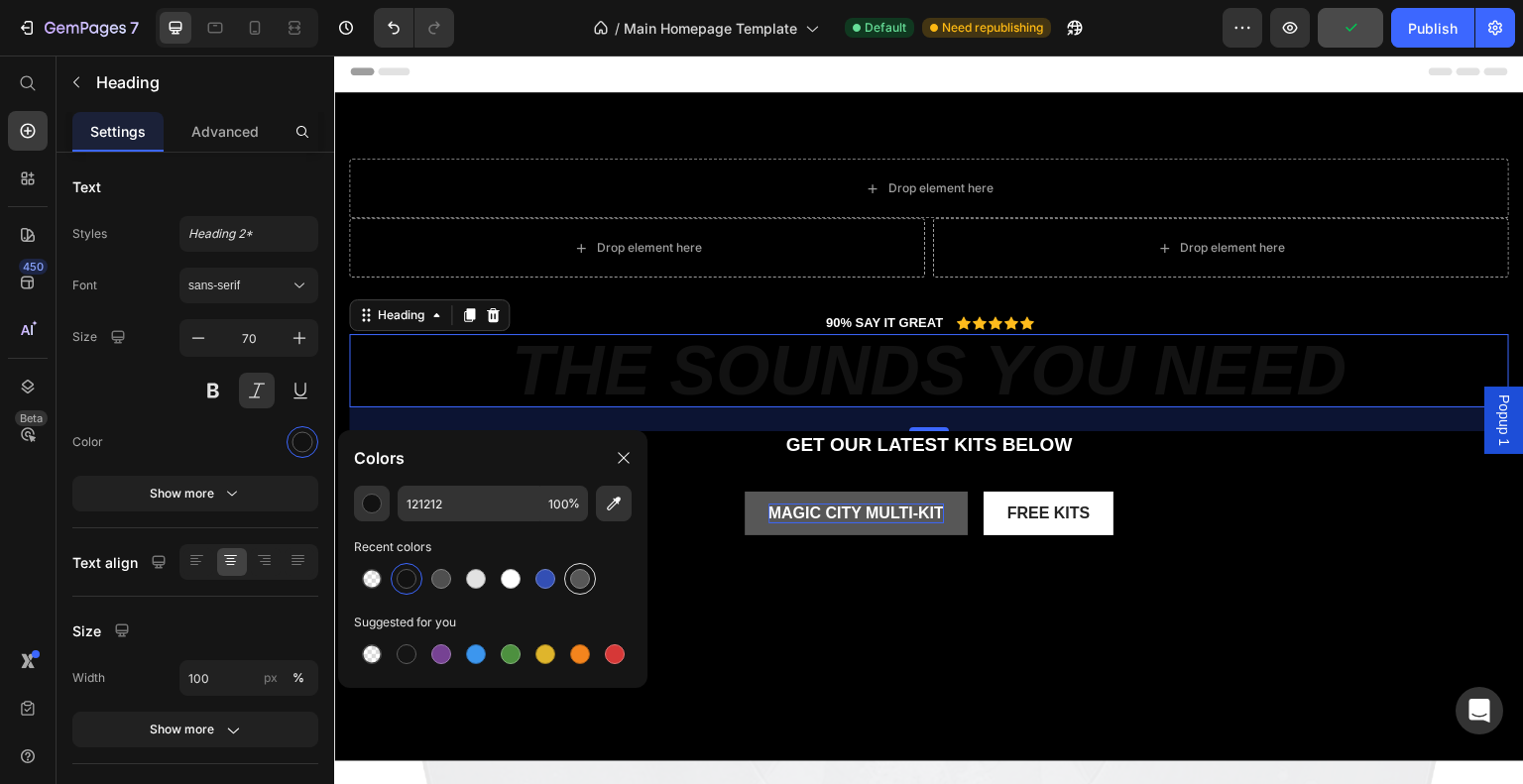 click at bounding box center (580, 579) 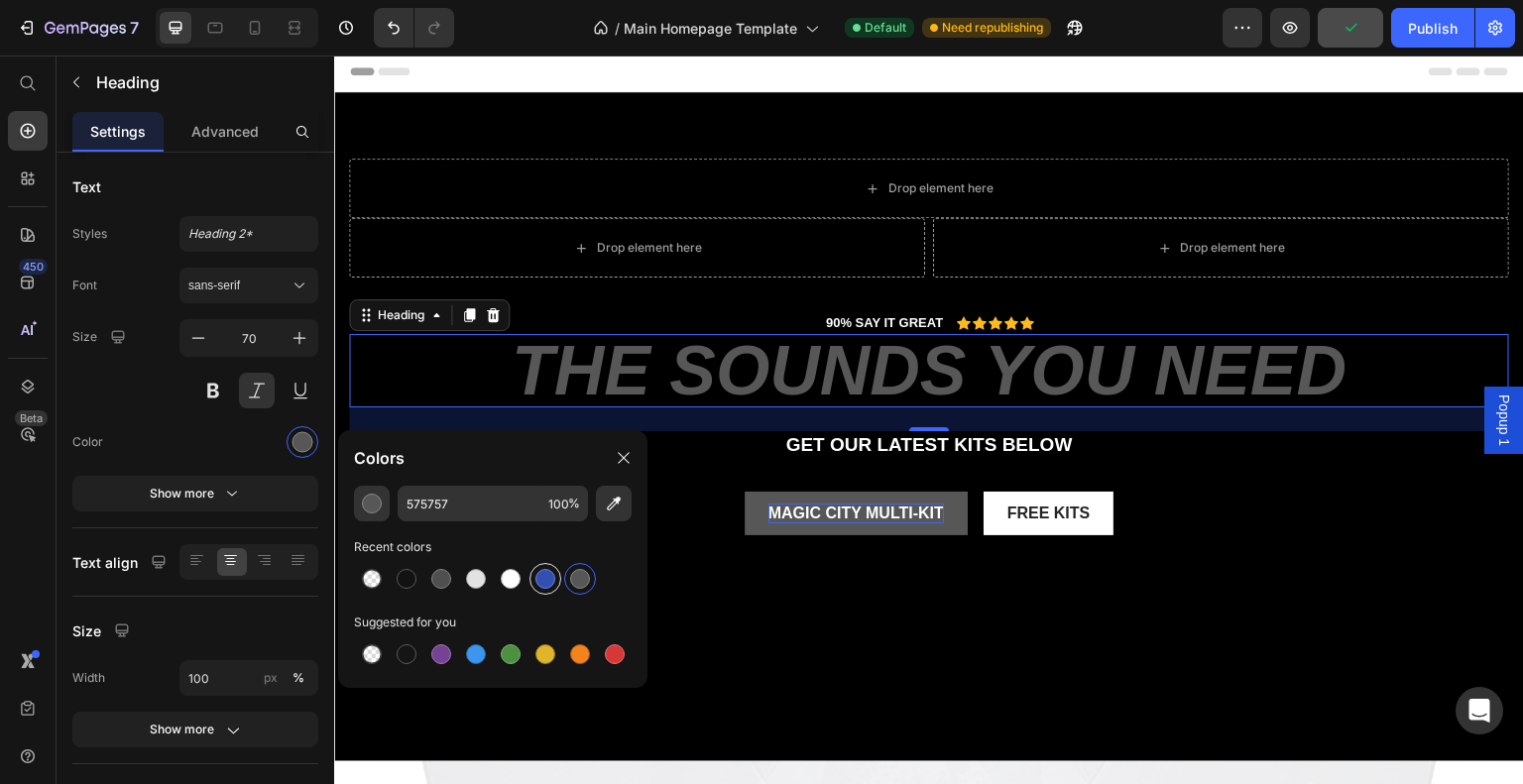 click at bounding box center (545, 579) 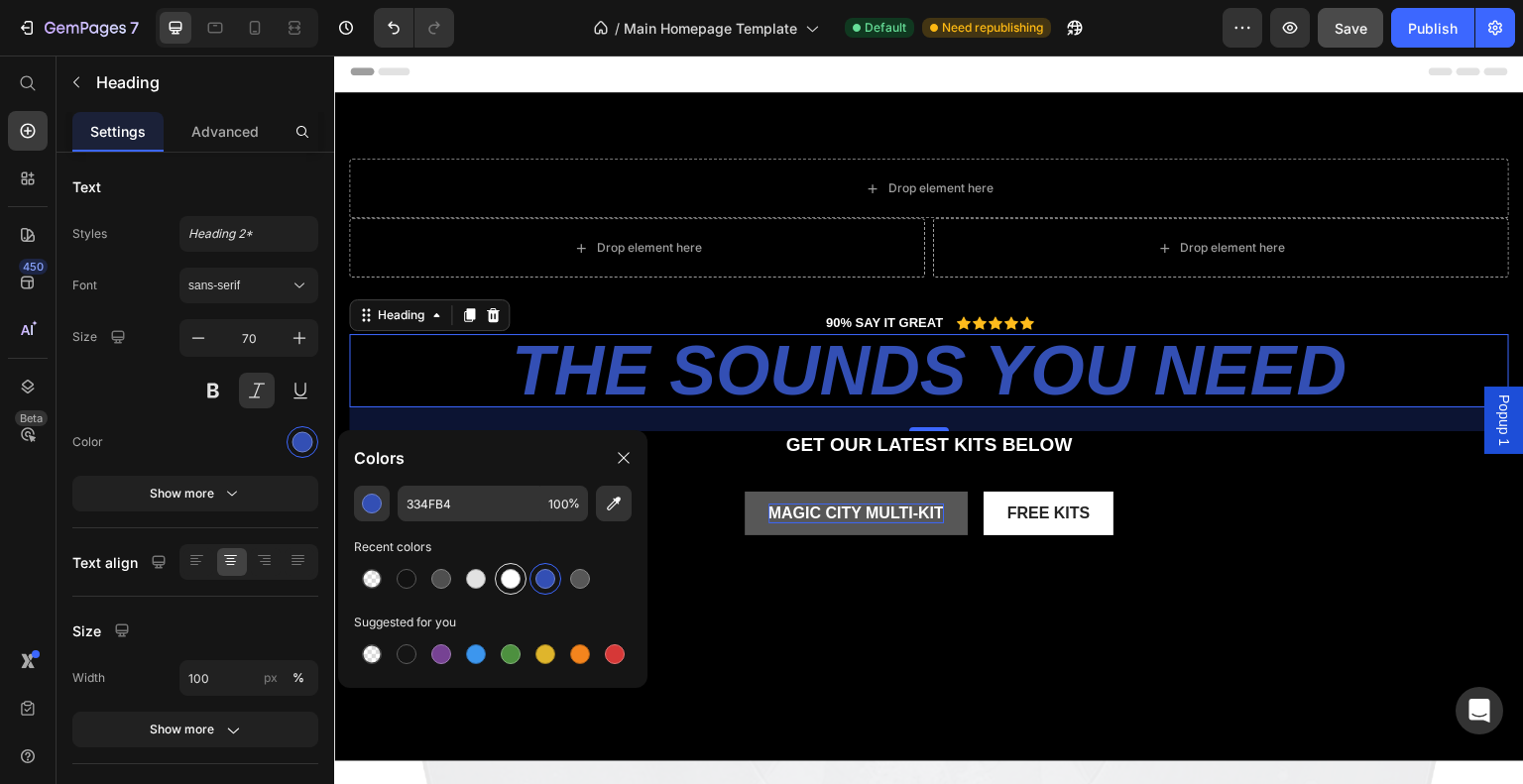 click at bounding box center [511, 579] 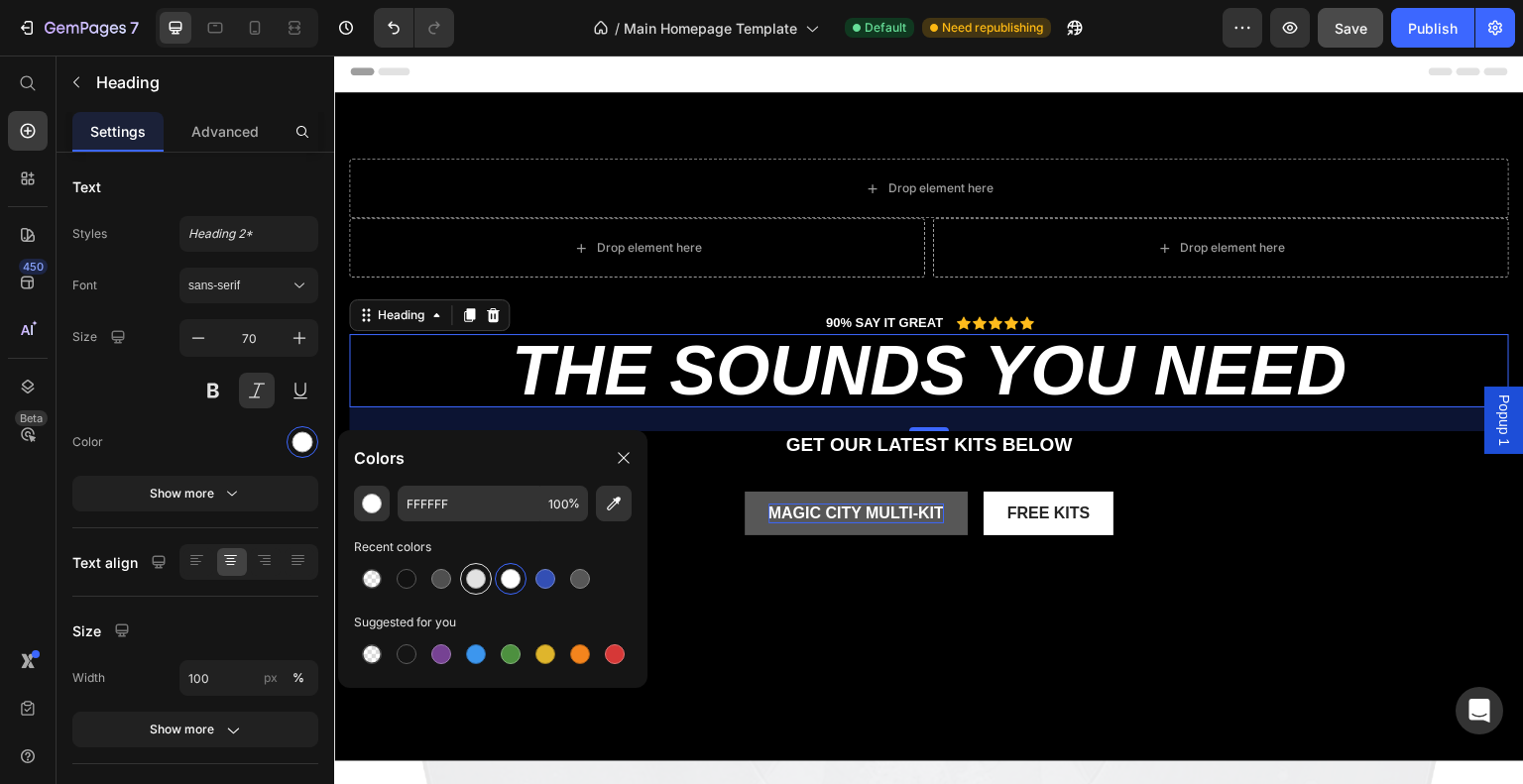 click at bounding box center [476, 579] 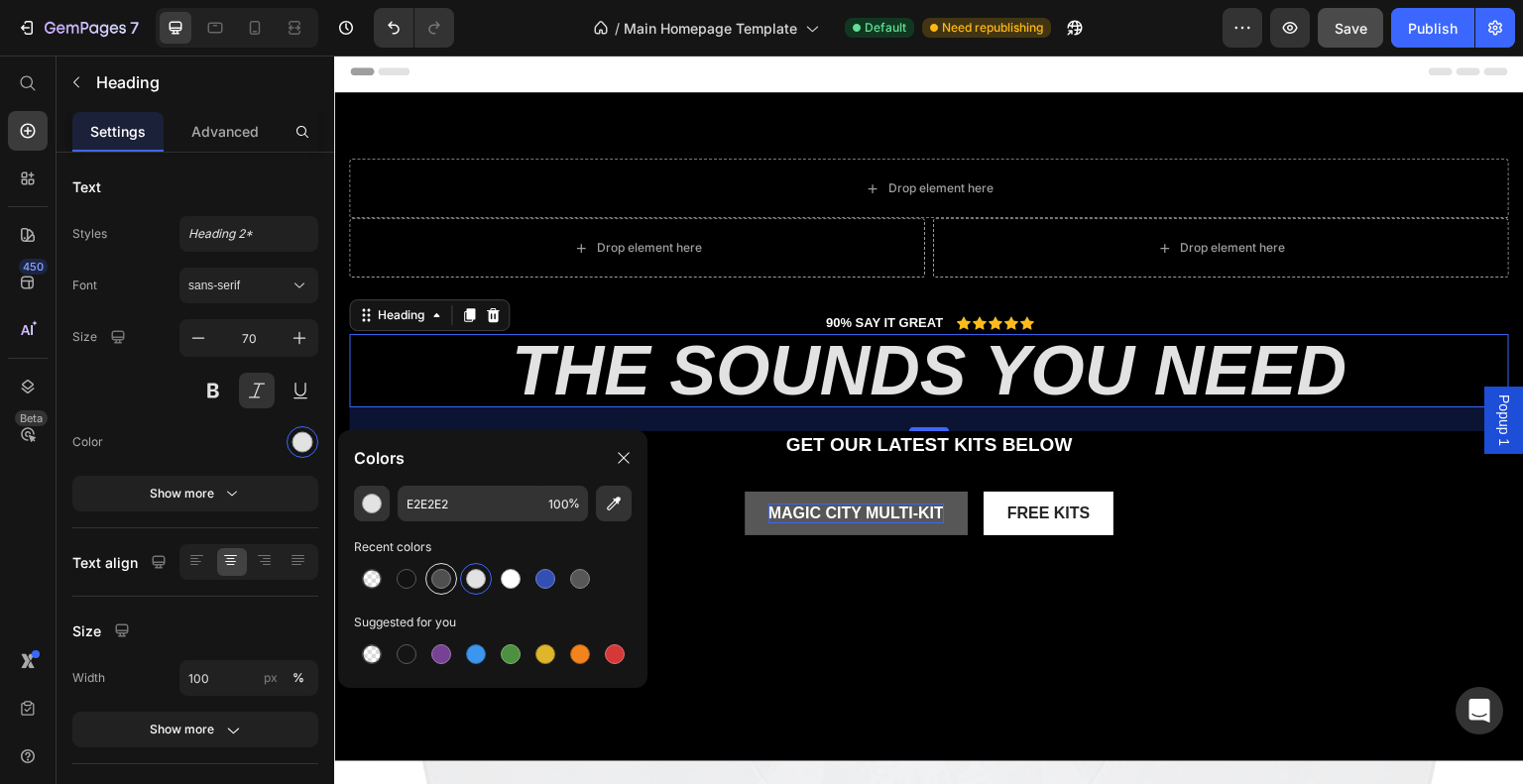 click at bounding box center (441, 579) 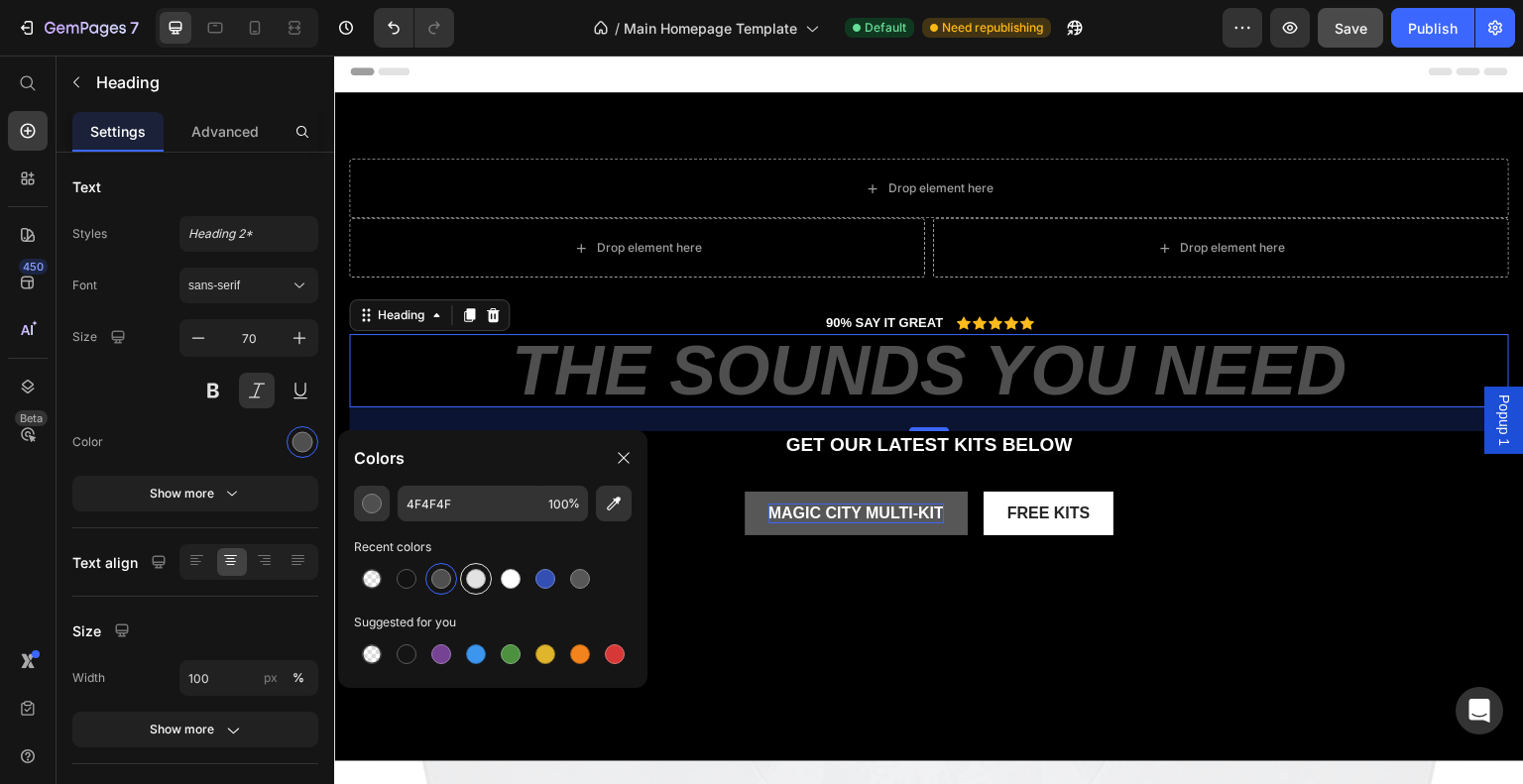 click at bounding box center [476, 579] 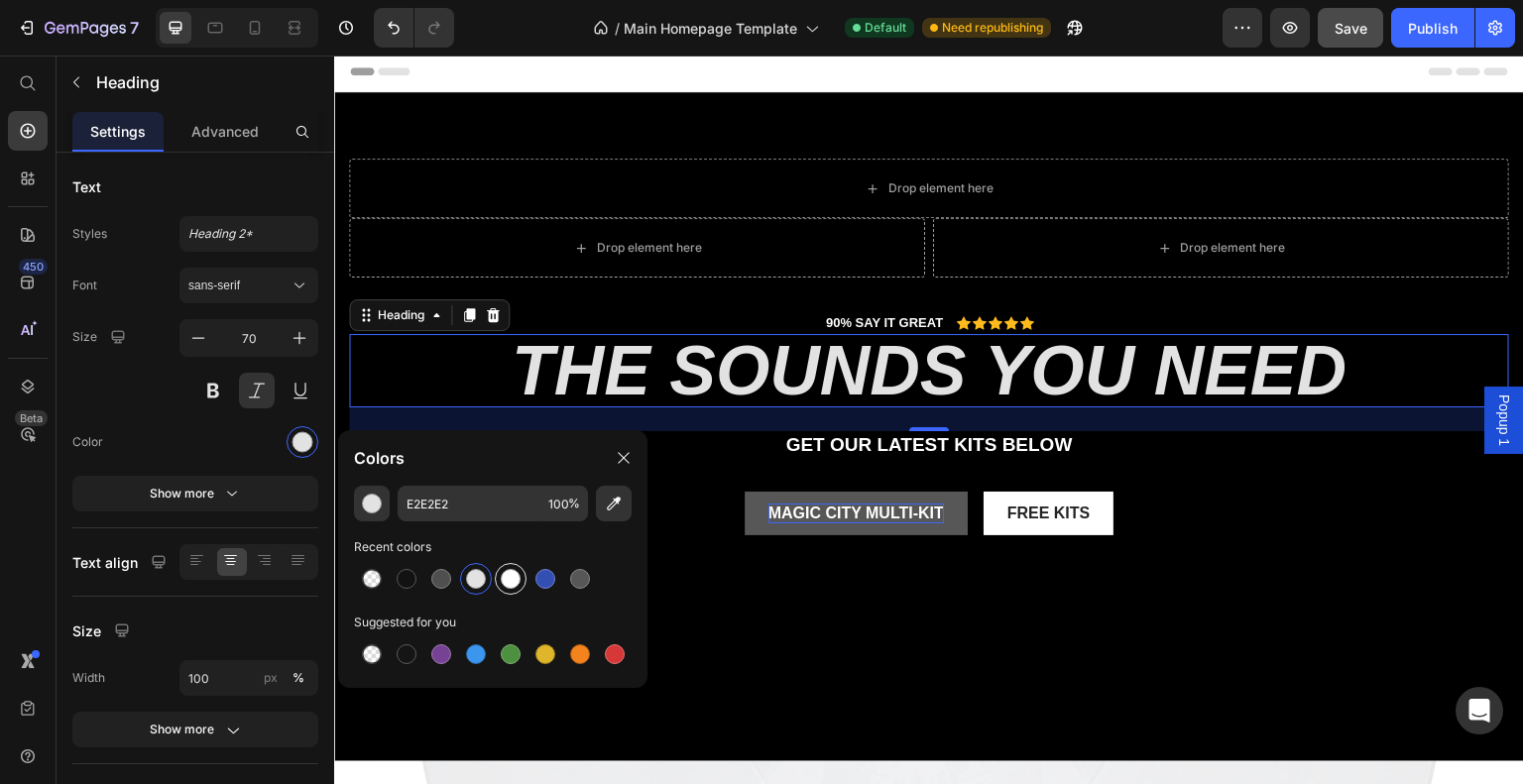 click at bounding box center [511, 579] 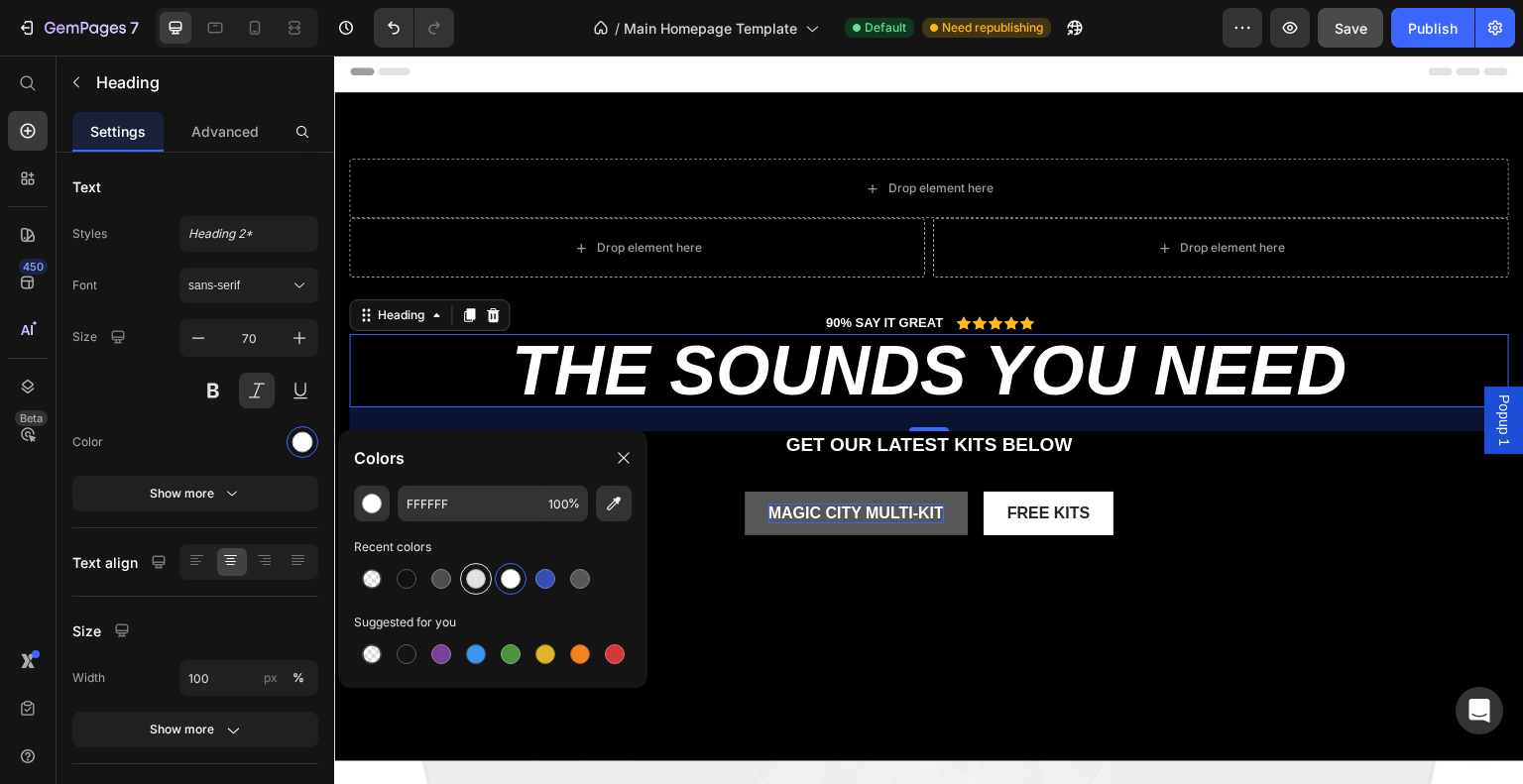 click at bounding box center (476, 579) 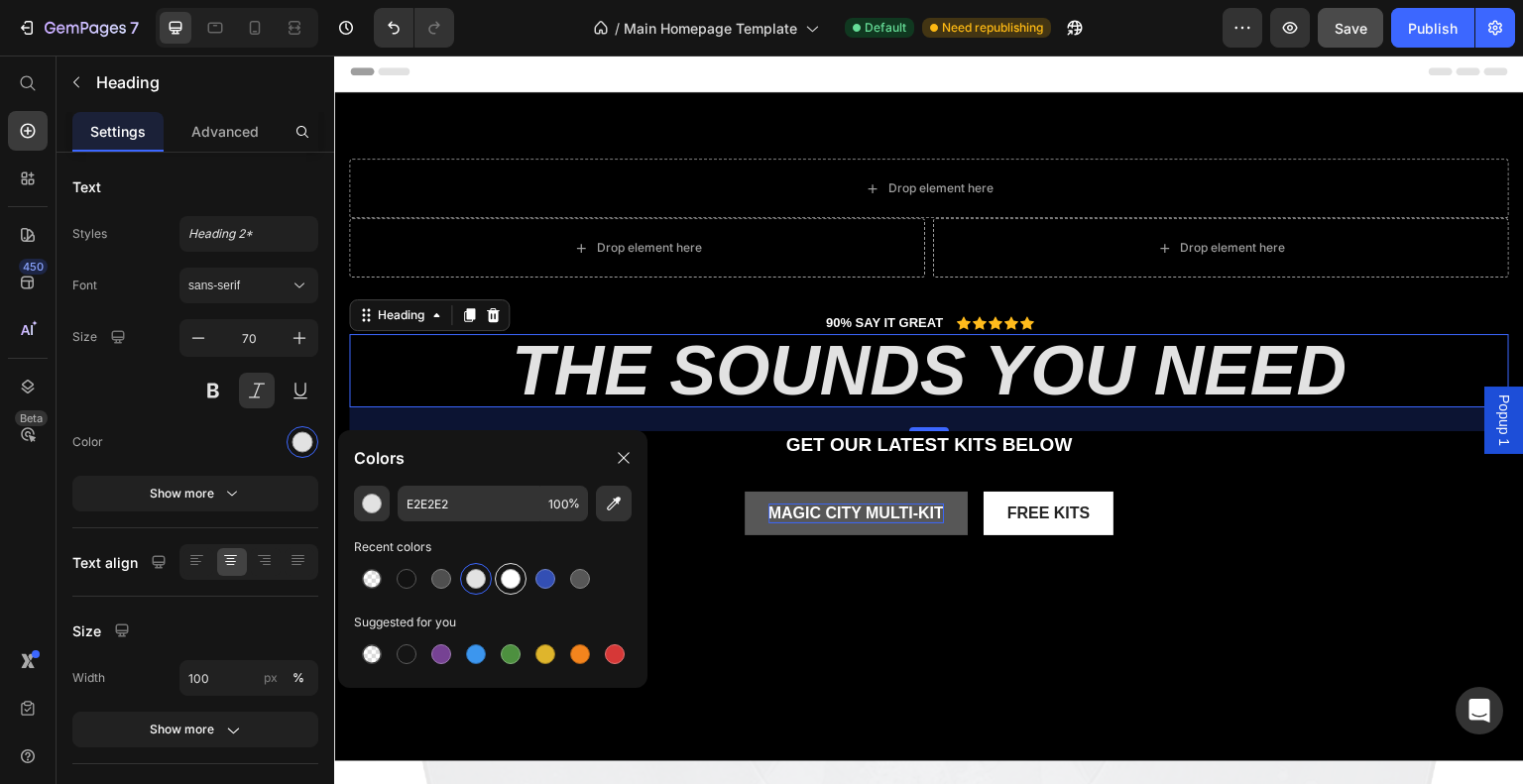 click at bounding box center [511, 579] 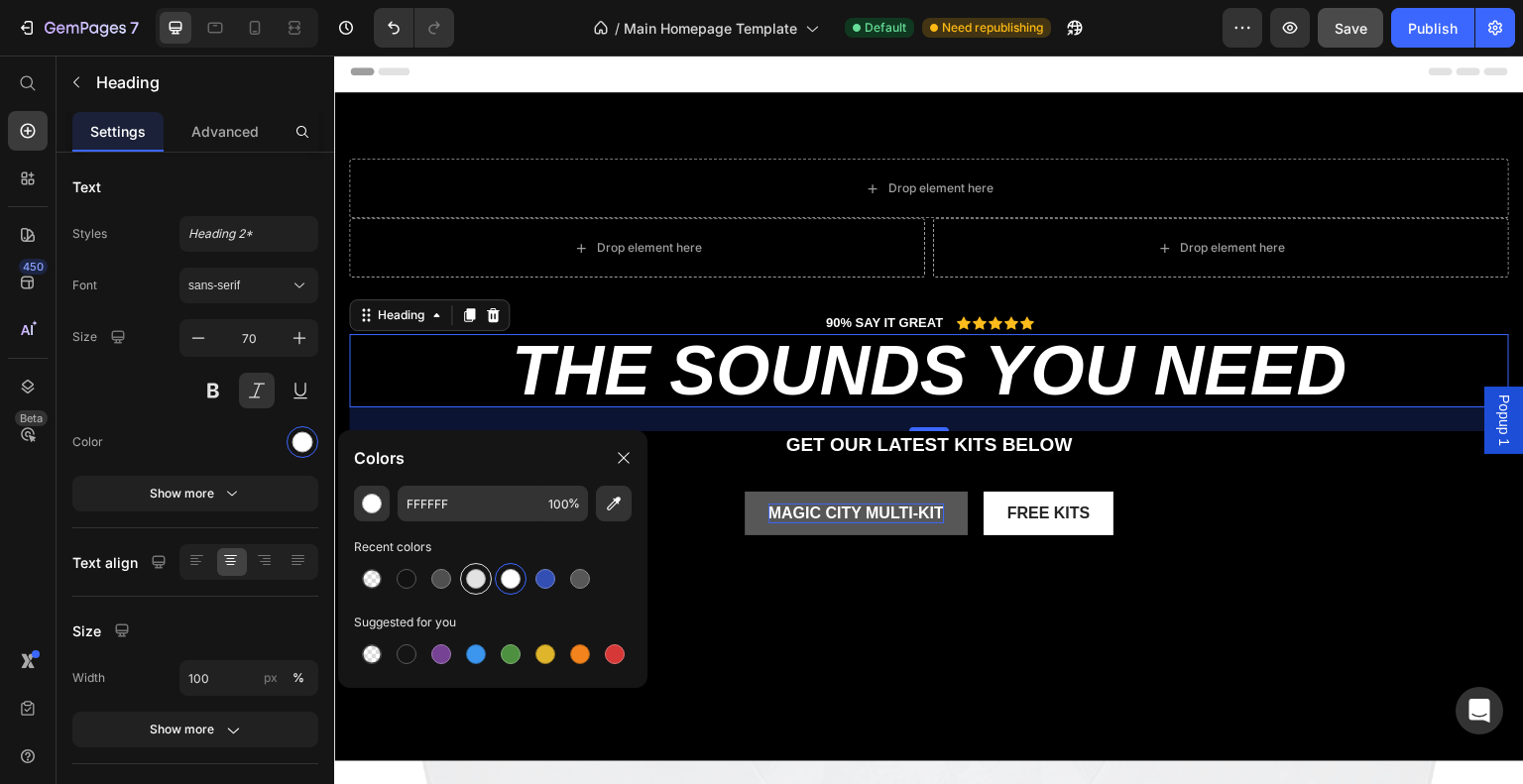 click at bounding box center [476, 579] 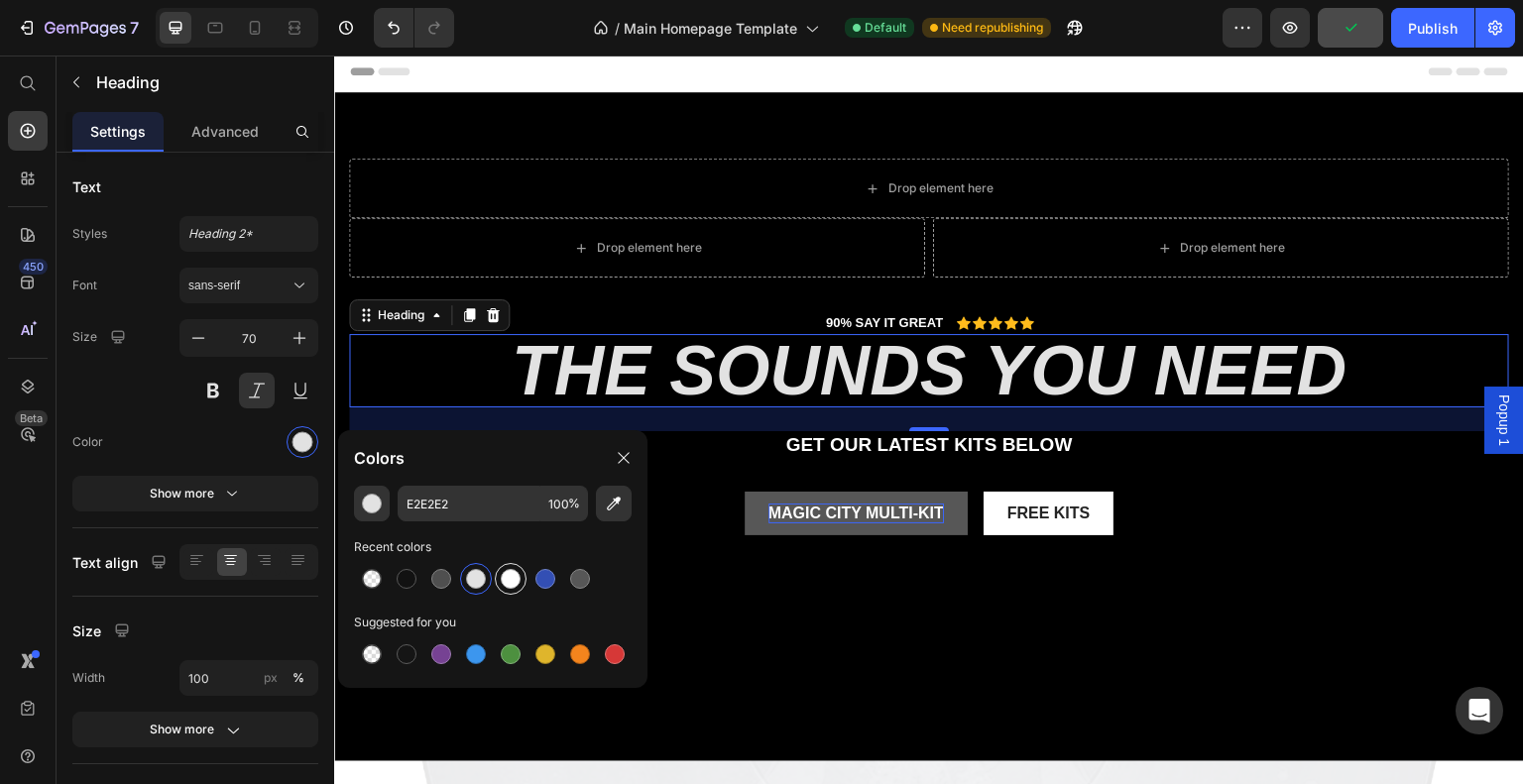 click at bounding box center [511, 579] 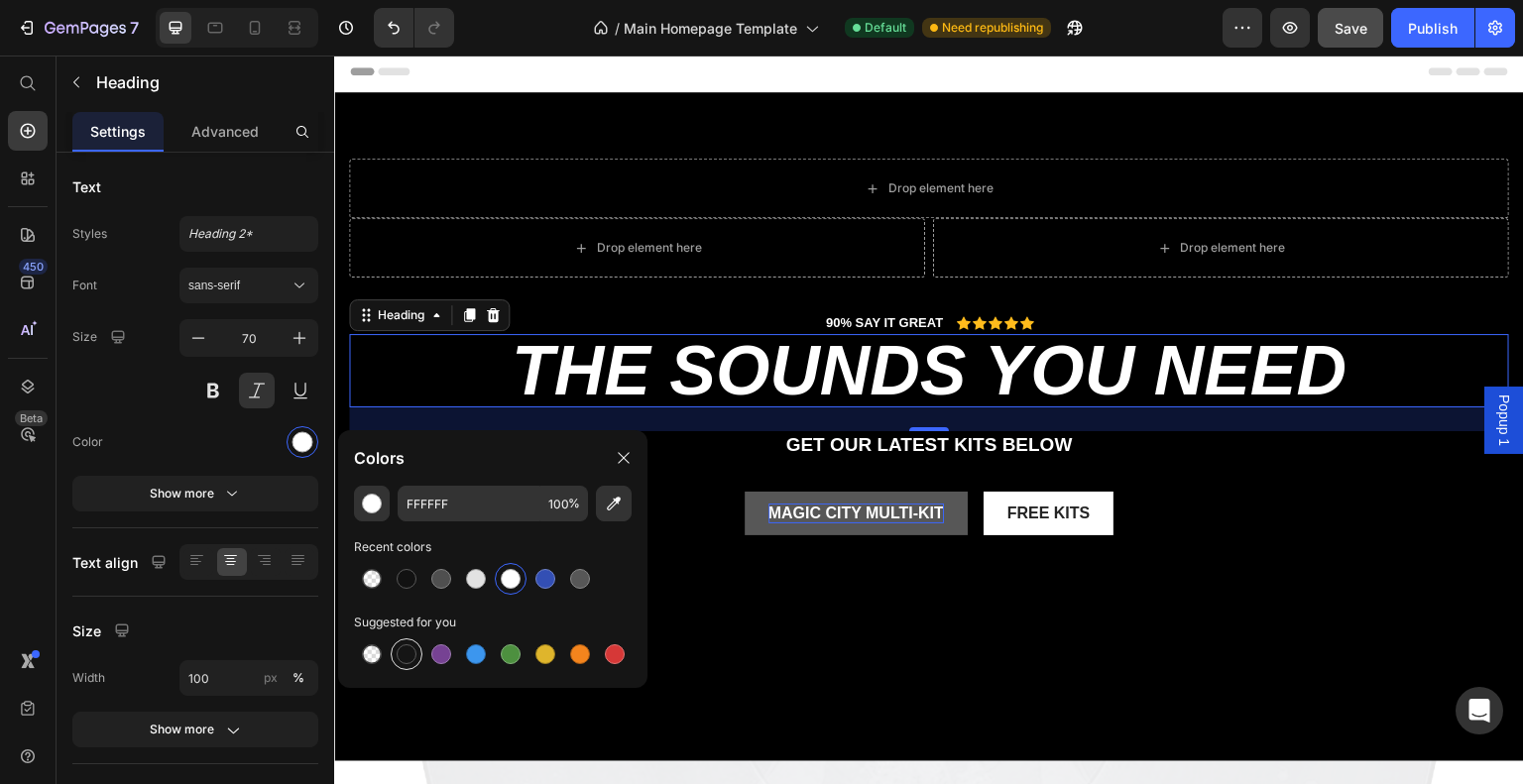 click at bounding box center (407, 654) 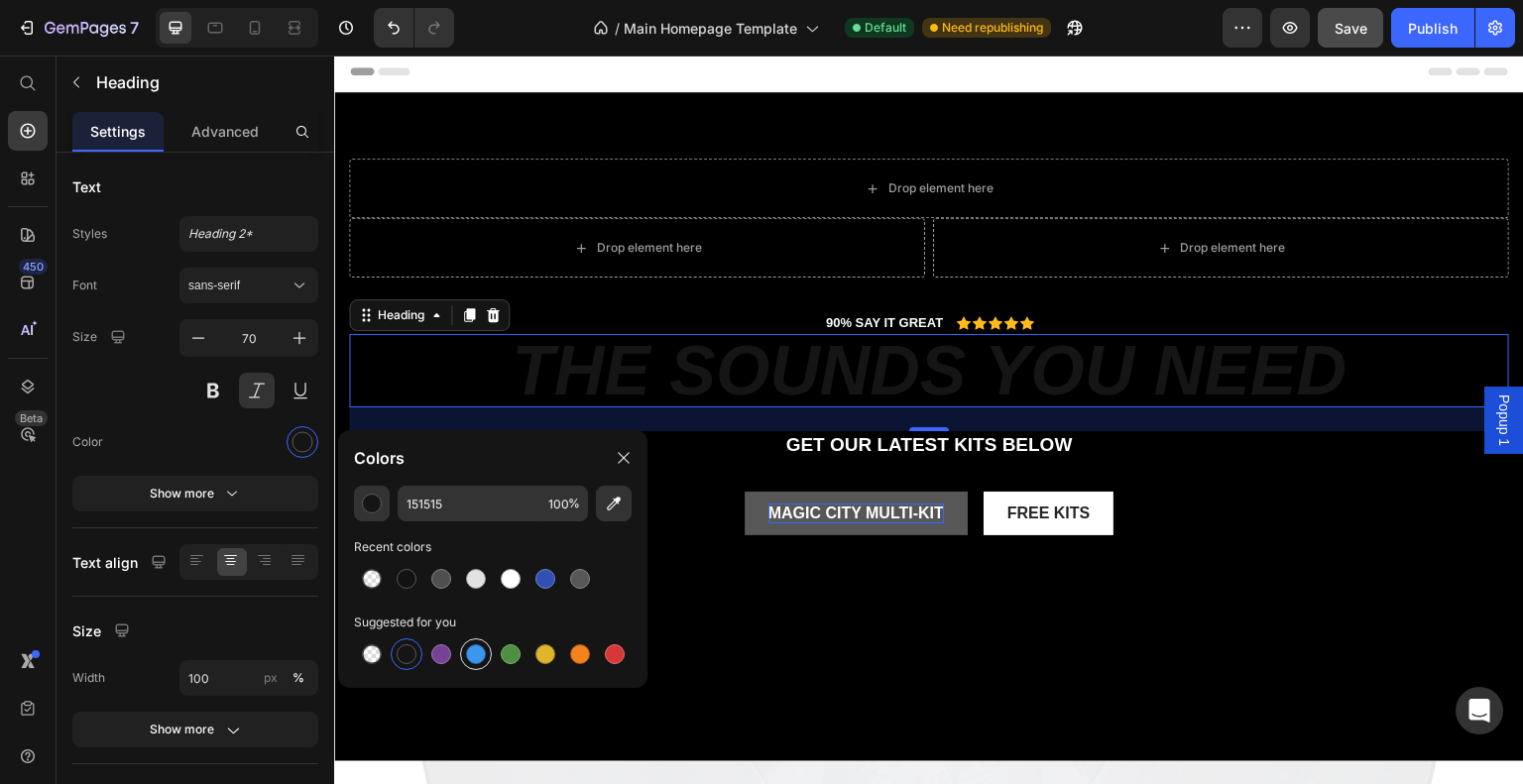 click at bounding box center (476, 654) 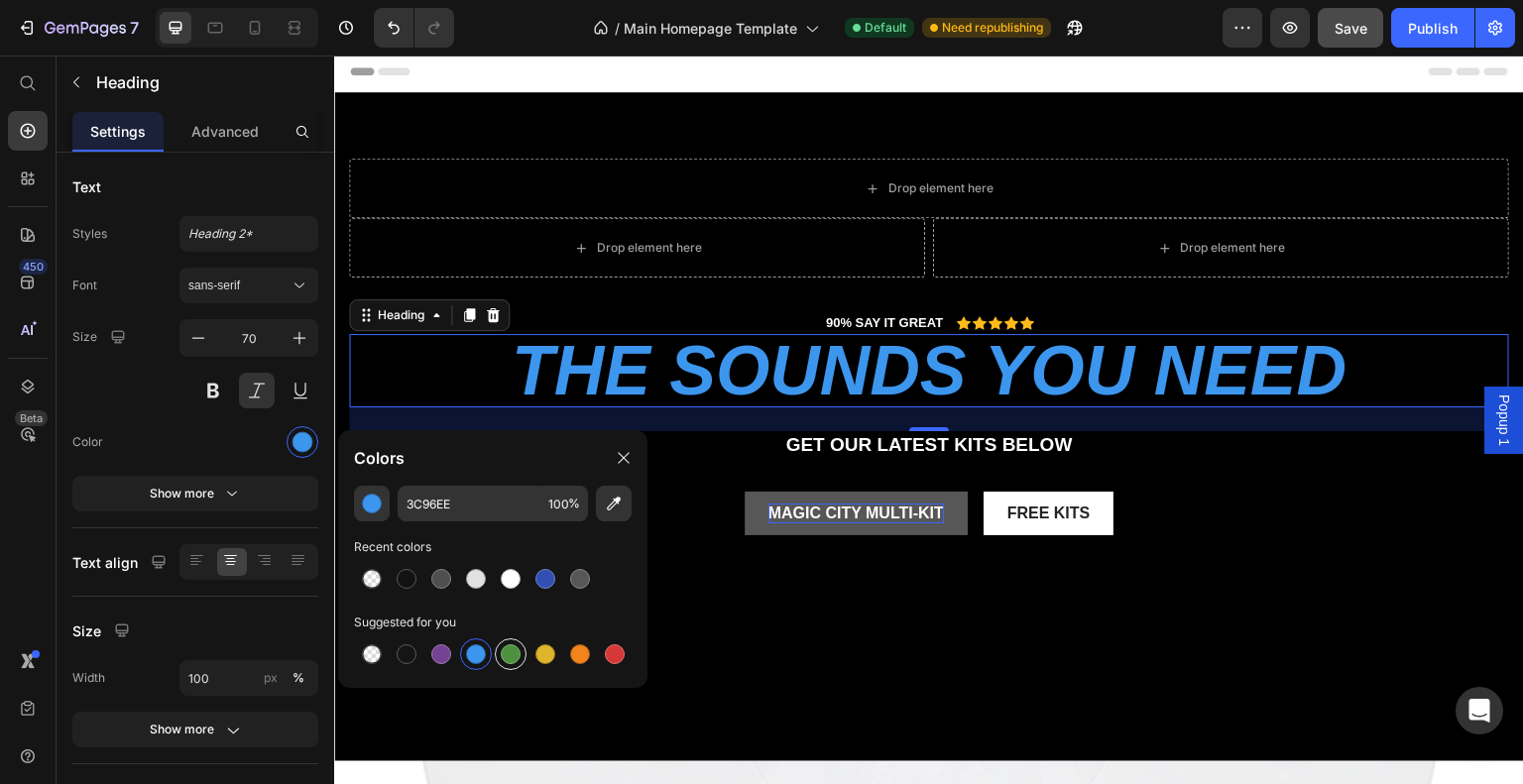 click at bounding box center (511, 654) 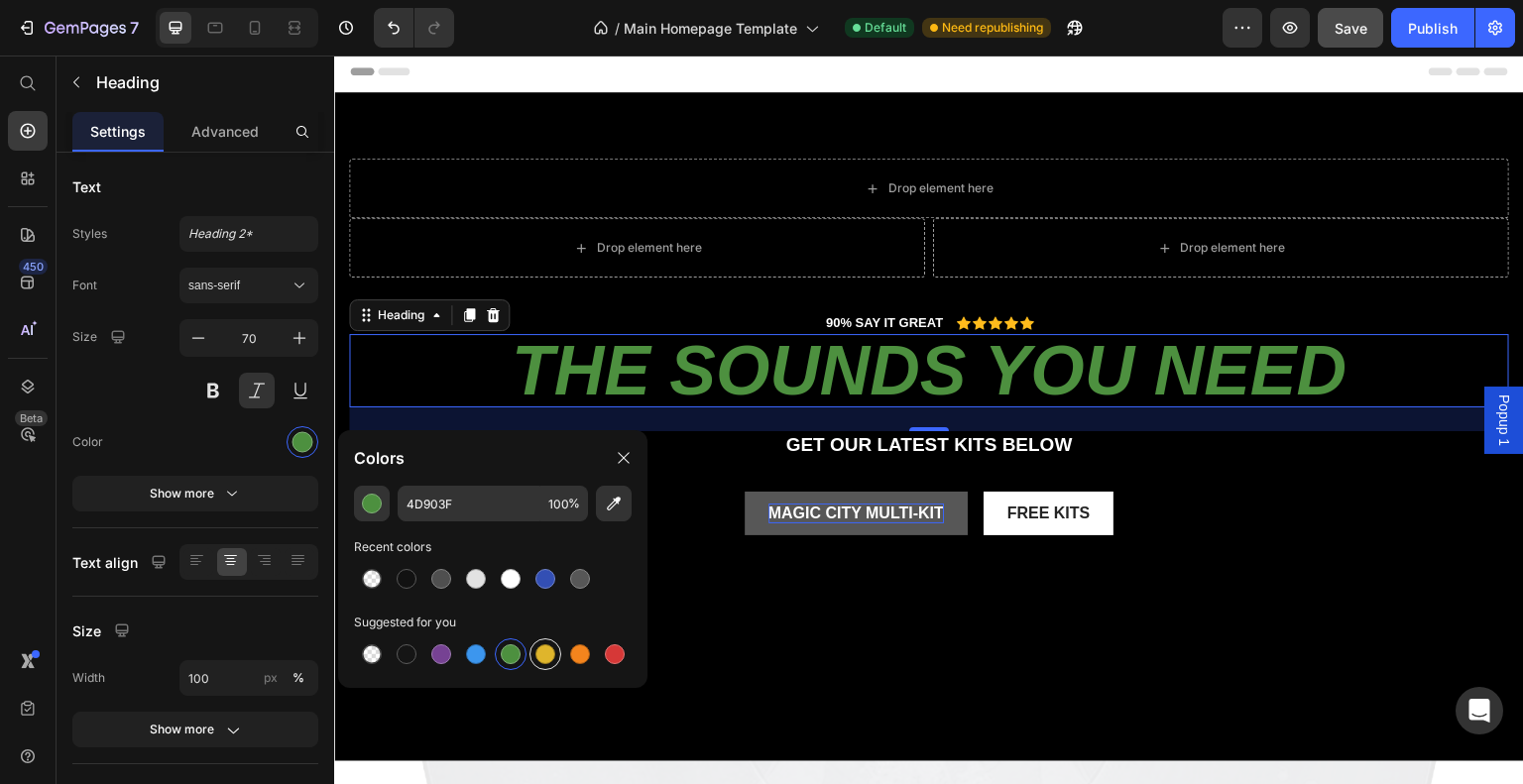 click at bounding box center [545, 654] 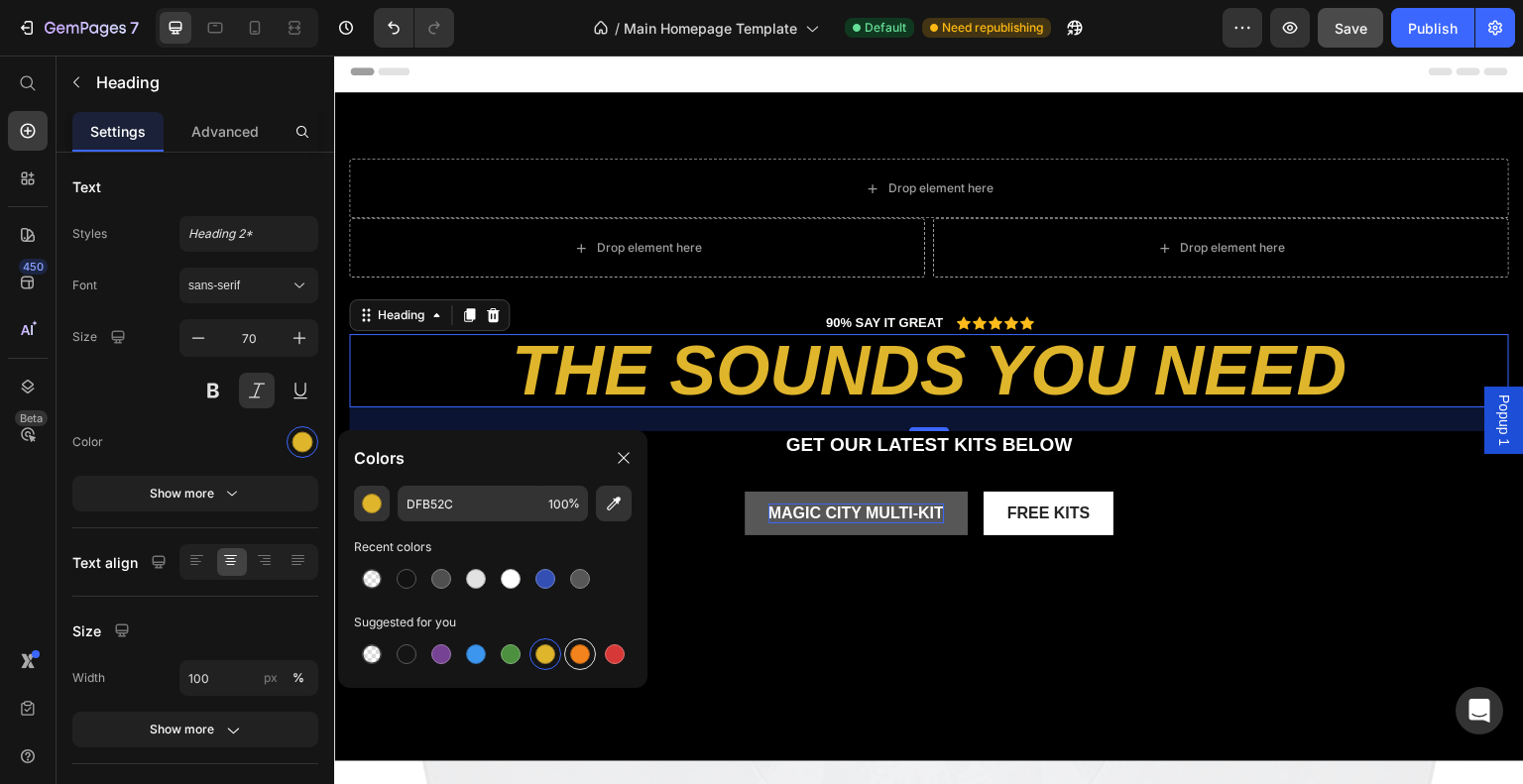 click at bounding box center [580, 654] 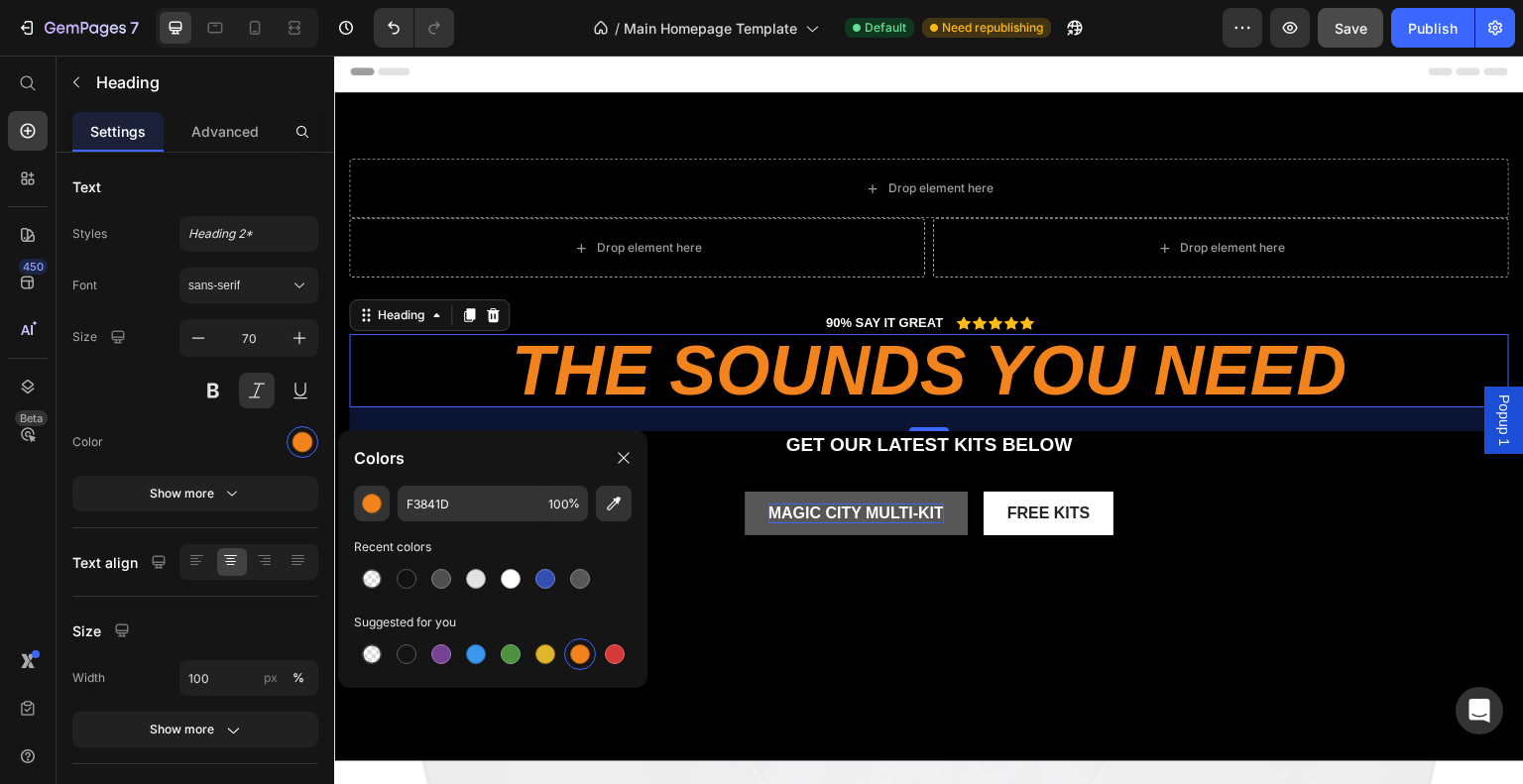 click at bounding box center (580, 654) 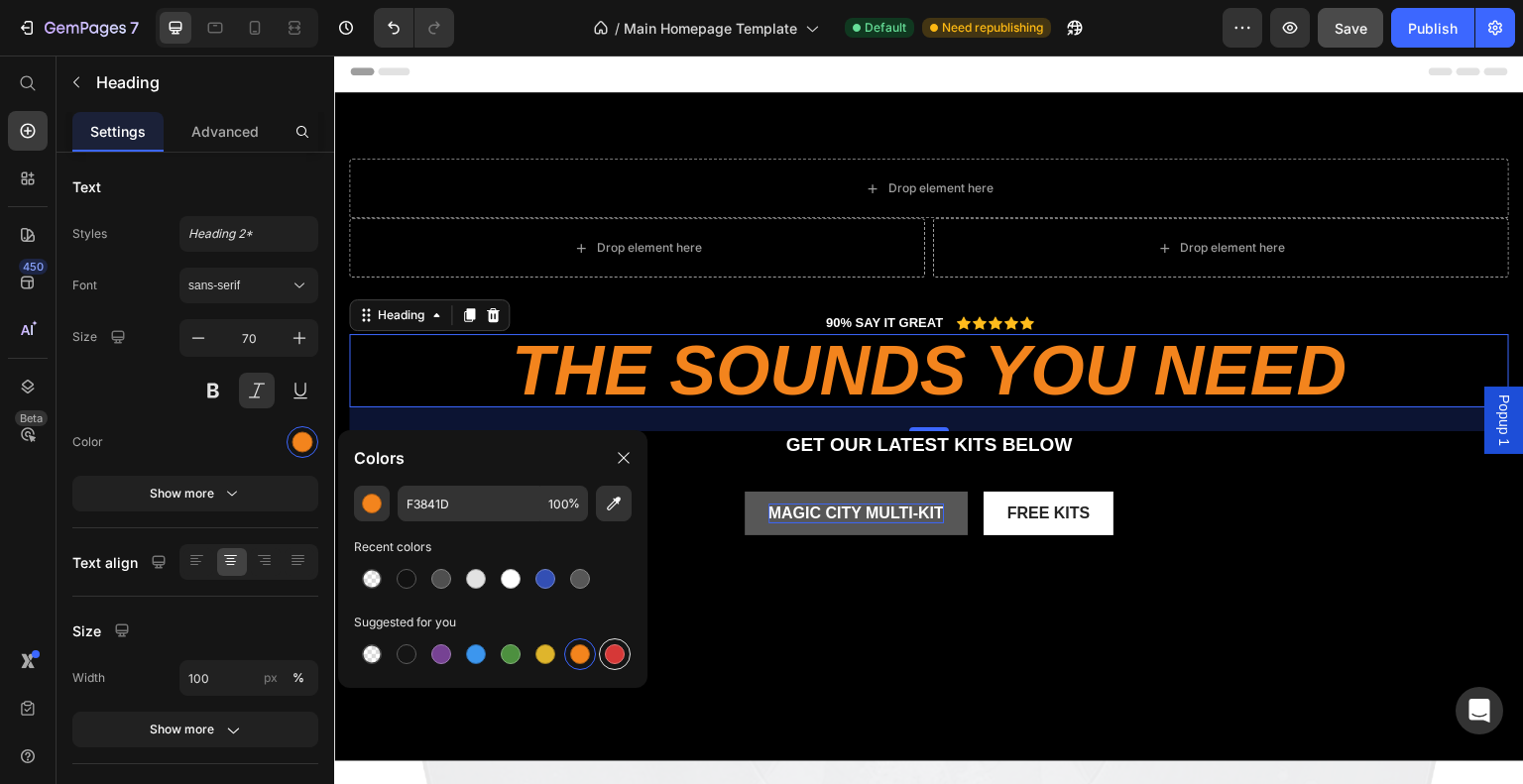 click at bounding box center [615, 654] 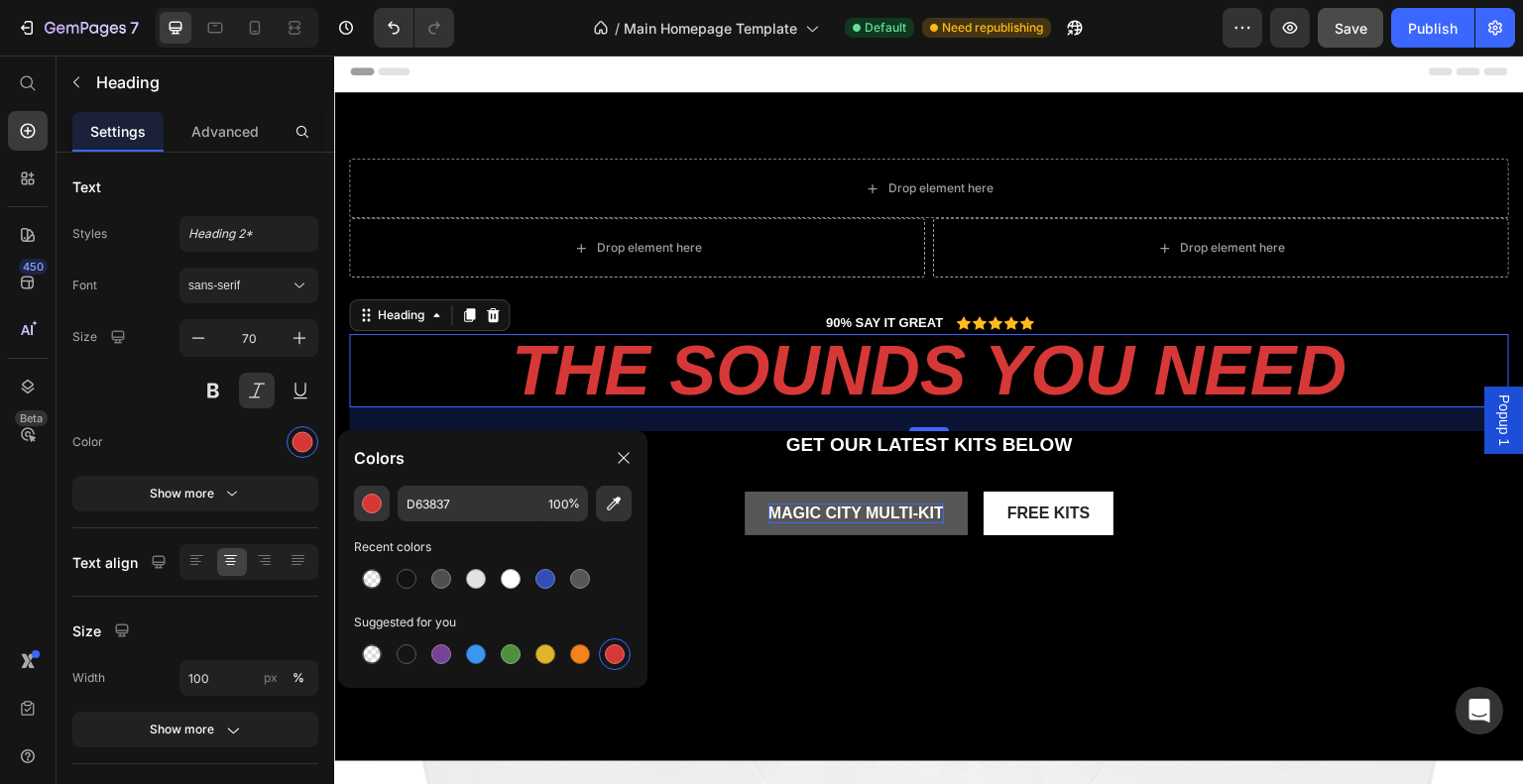 click at bounding box center (615, 654) 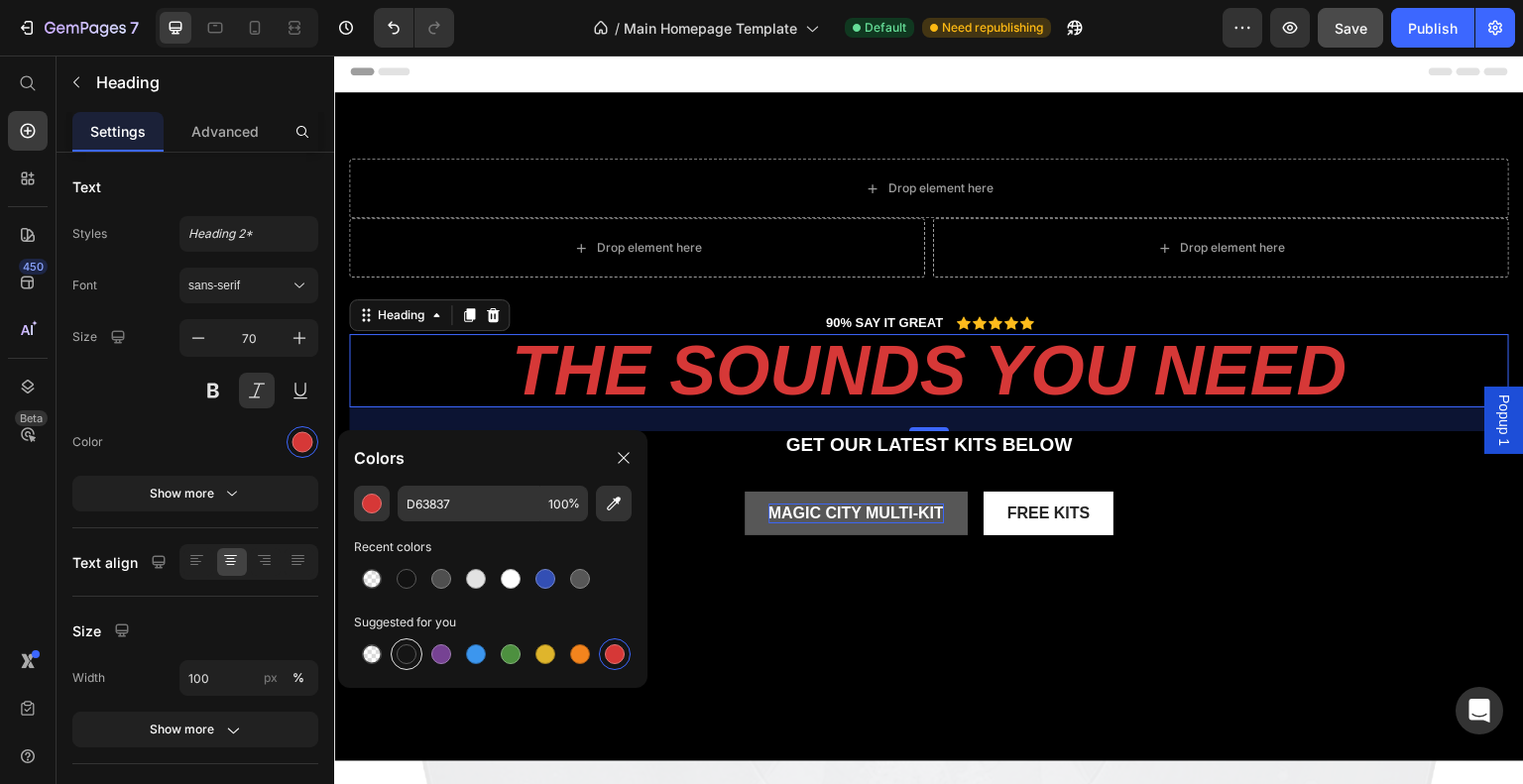 click at bounding box center (407, 654) 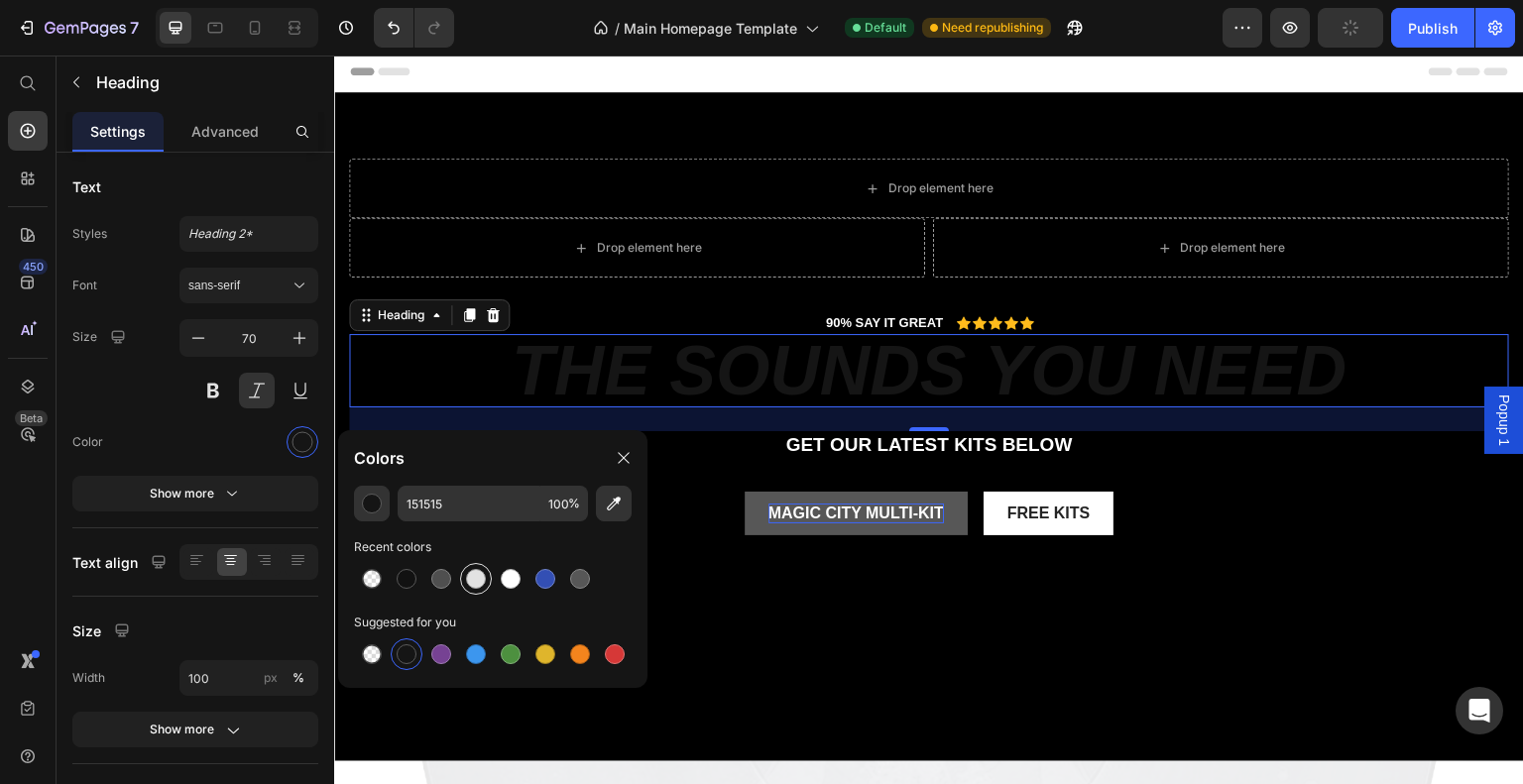 click at bounding box center [476, 579] 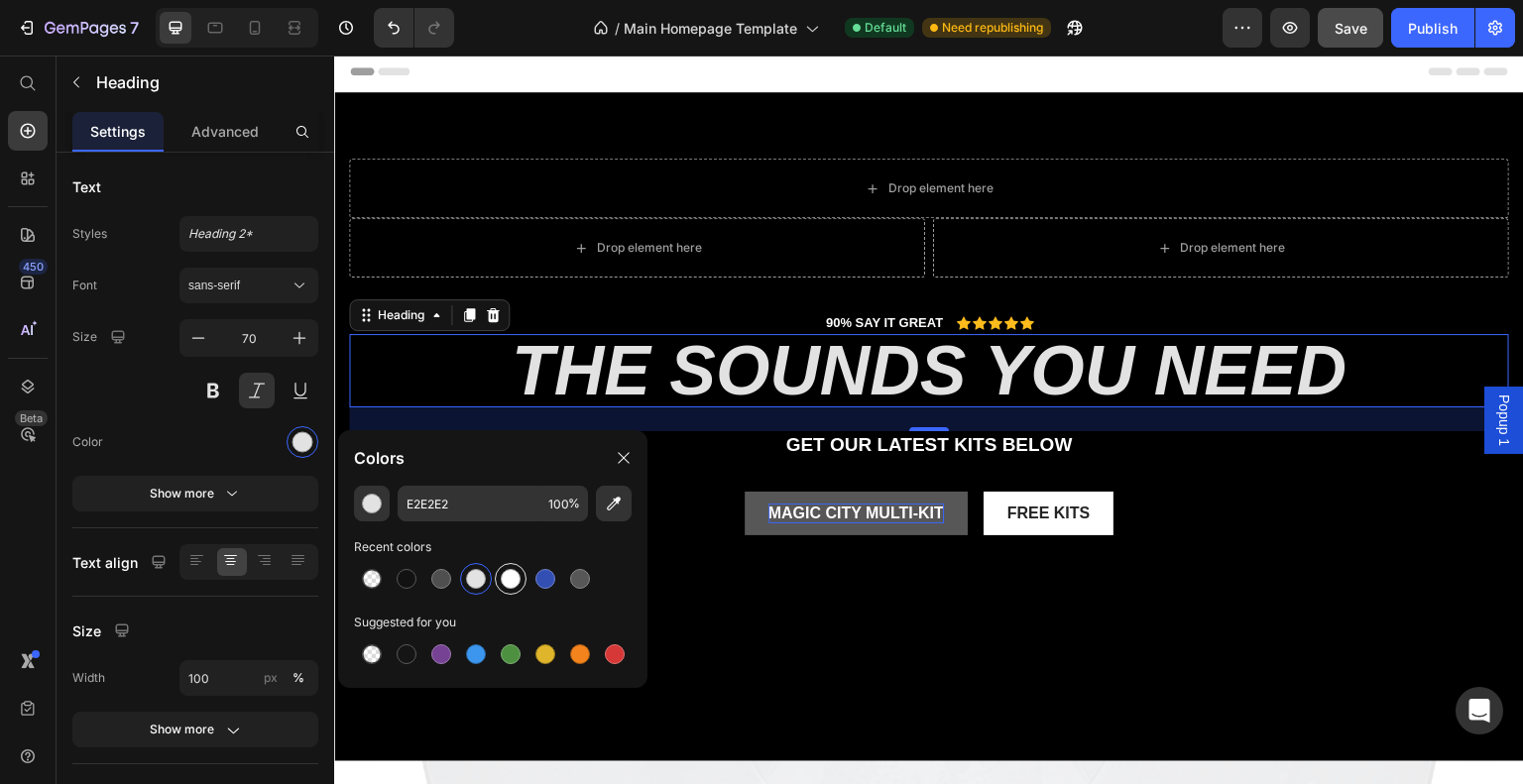click at bounding box center [511, 579] 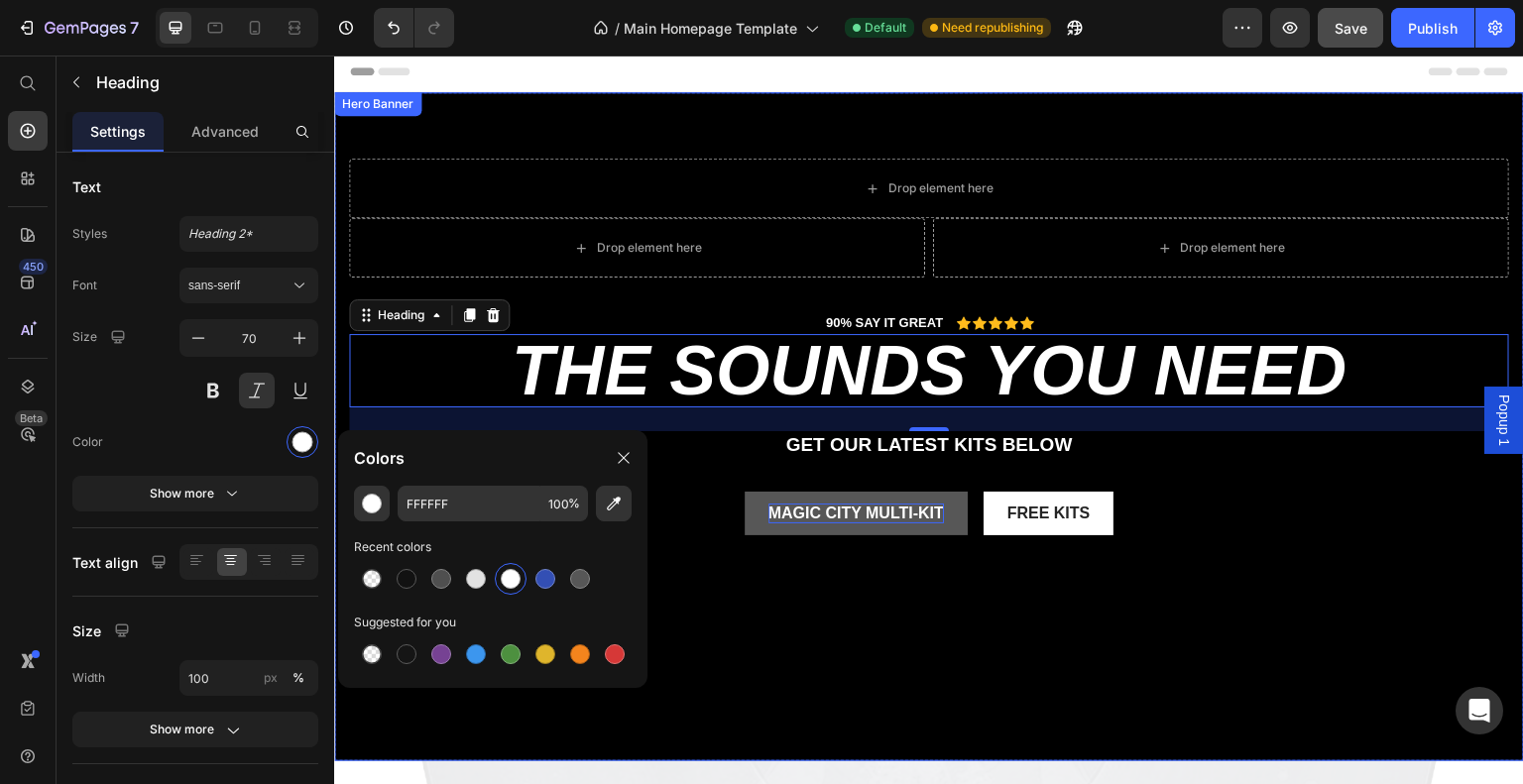 click on "Drop element here Row
Drop element here
Drop element here Row 90% SAY IT GREAT Text Block Icon Icon Icon Icon Icon Icon List Row the sounds you need Heading   24 get our LATEST kits BELOW Text Block magic city multi-kit Button Free kits Button Row" at bounding box center [929, 397] 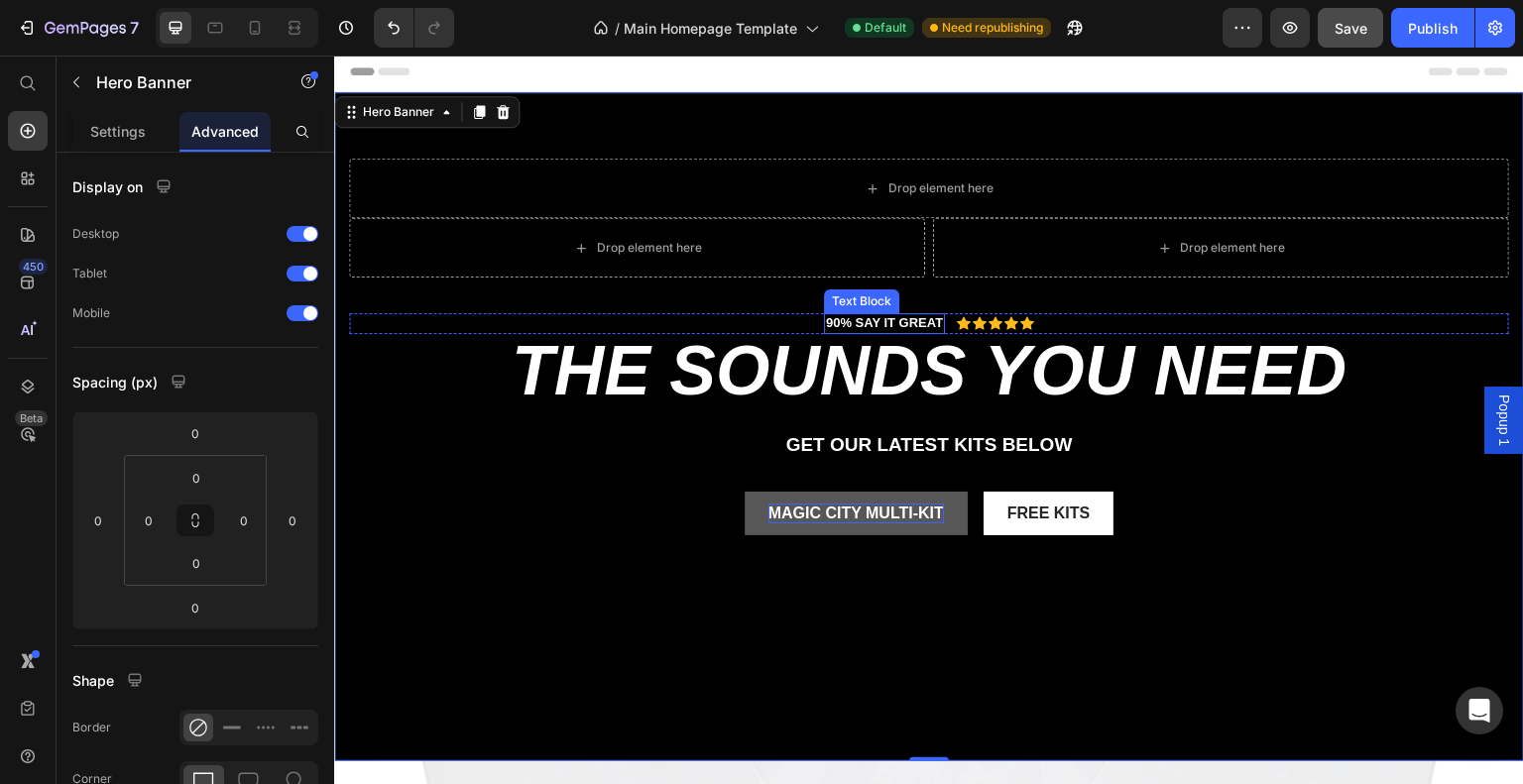 click on "90% SAY IT GREAT" at bounding box center (884, 323) 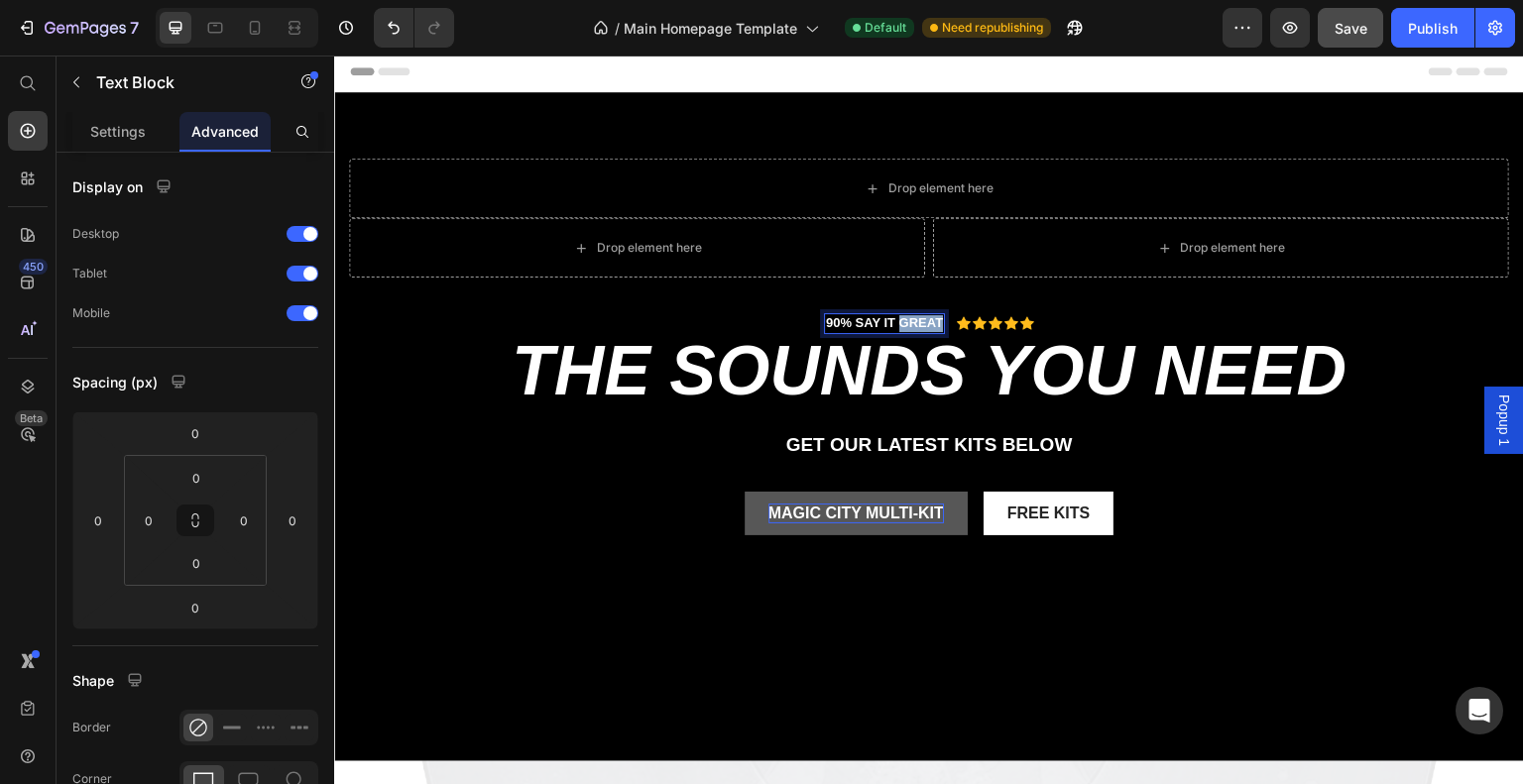 click on "90% SAY IT GREAT" at bounding box center [884, 323] 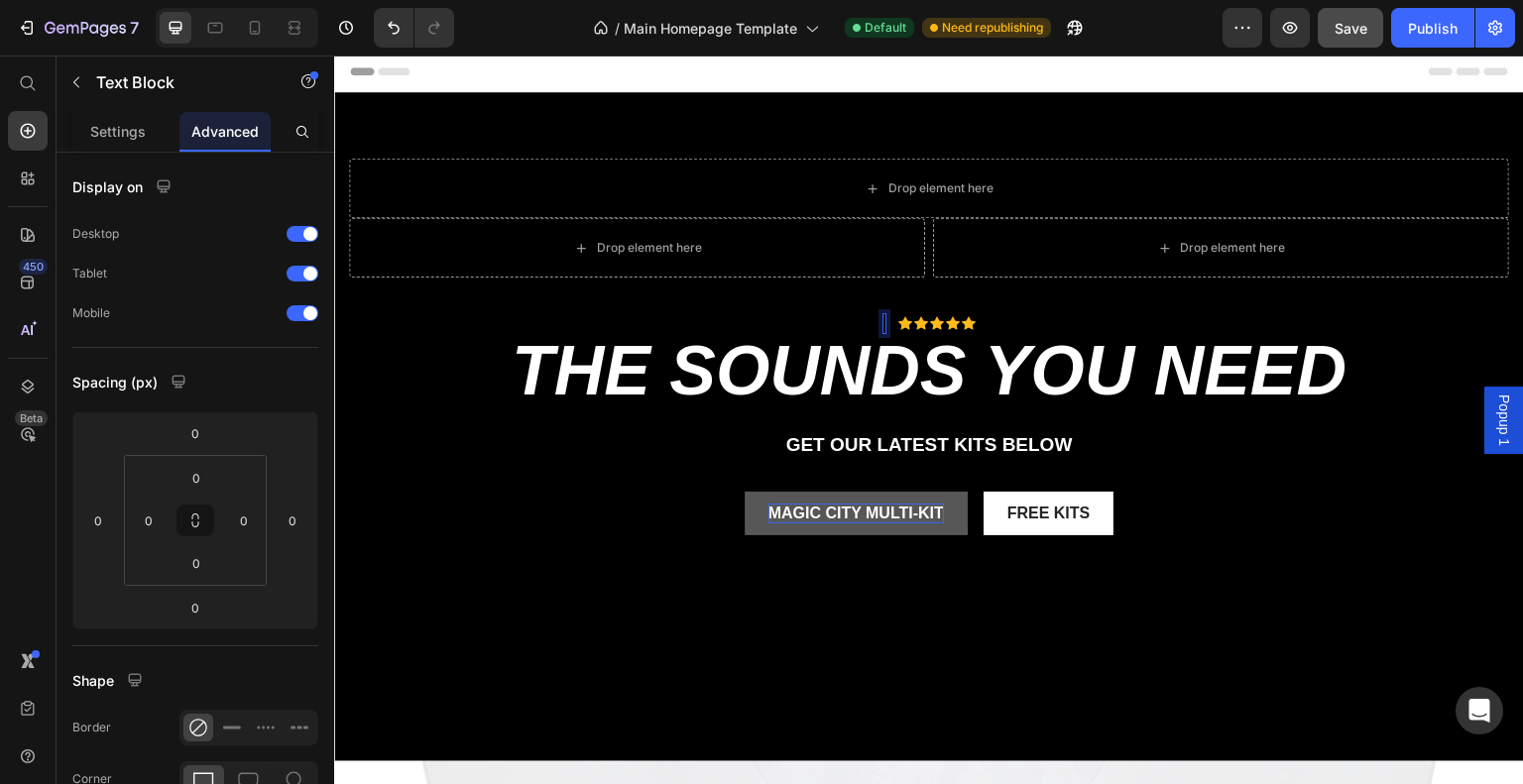 scroll, scrollTop: 0, scrollLeft: 0, axis: both 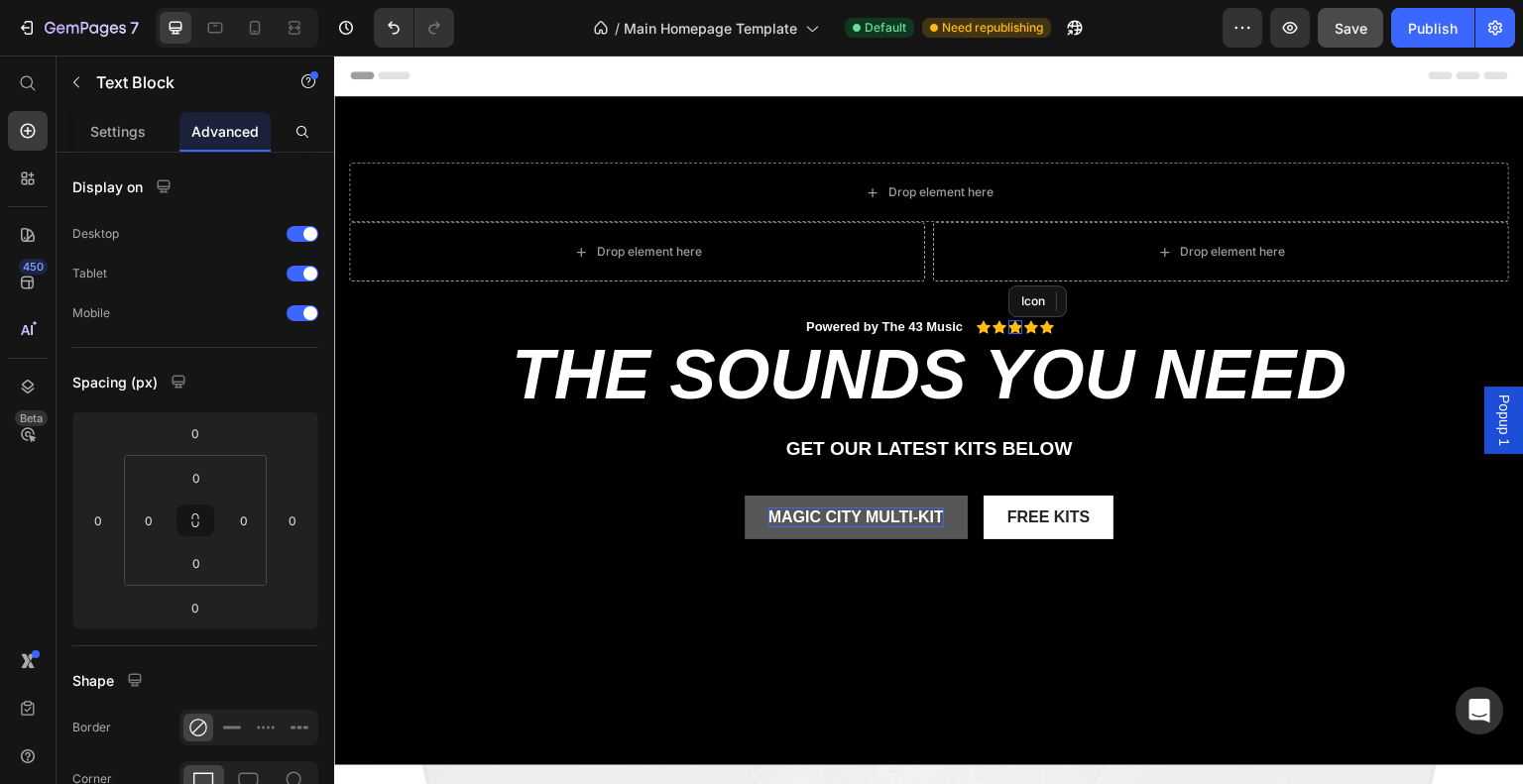 click on "Icon" at bounding box center (1015, 327) 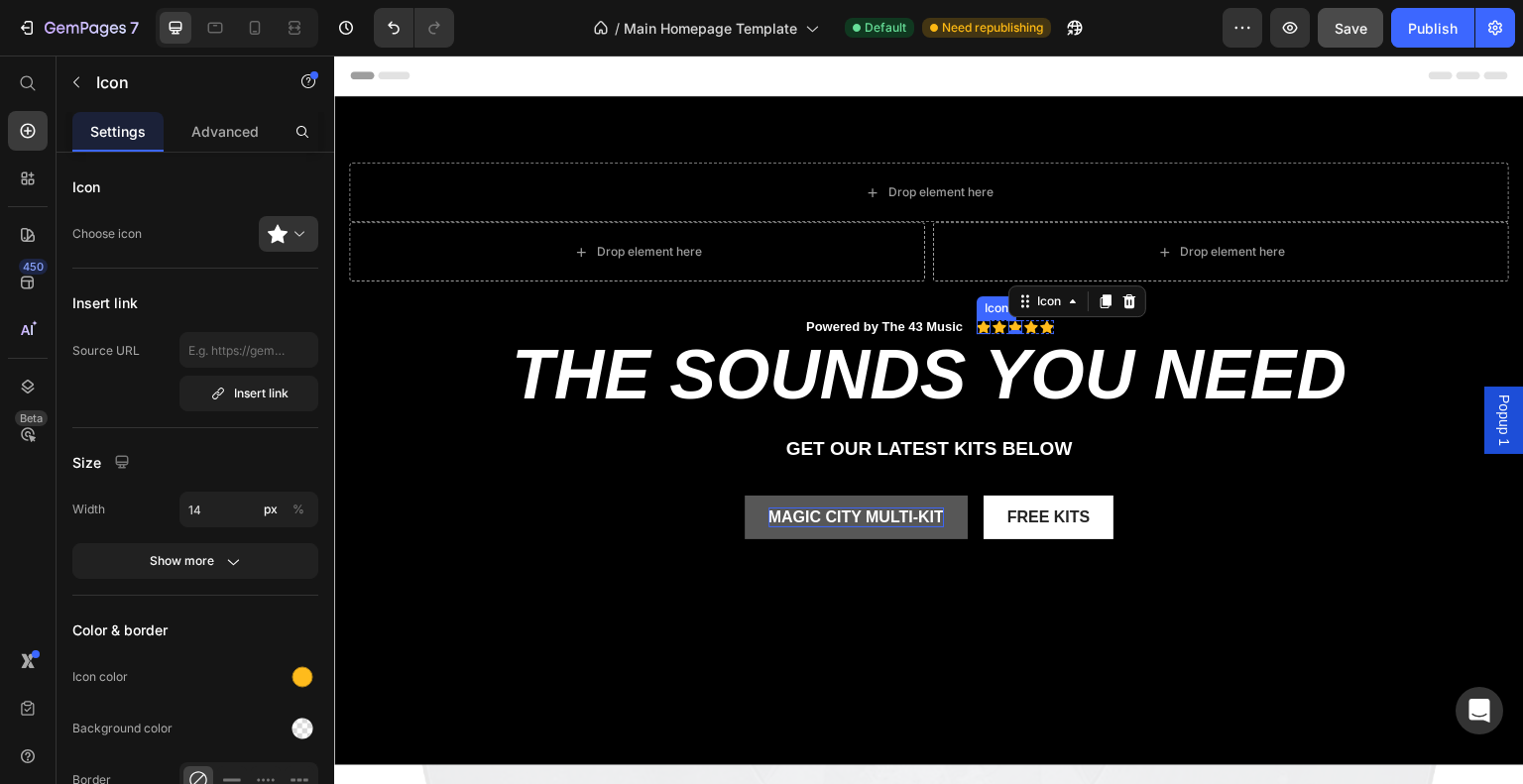 click on "Icon" at bounding box center [984, 327] 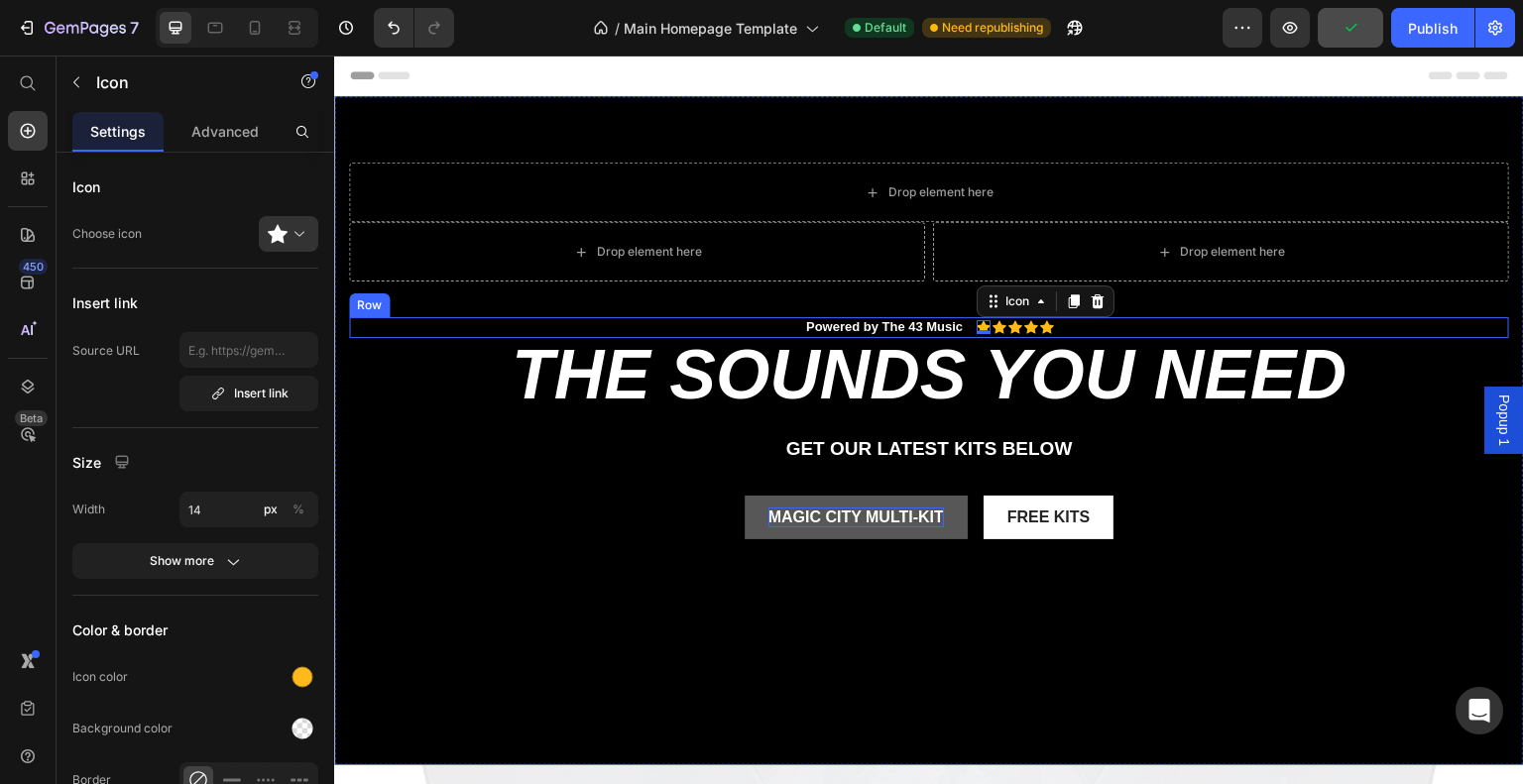 click on "Powered by The 43 Music Text Block Icon   0 Icon Icon Icon Icon Icon List Row" at bounding box center [929, 327] 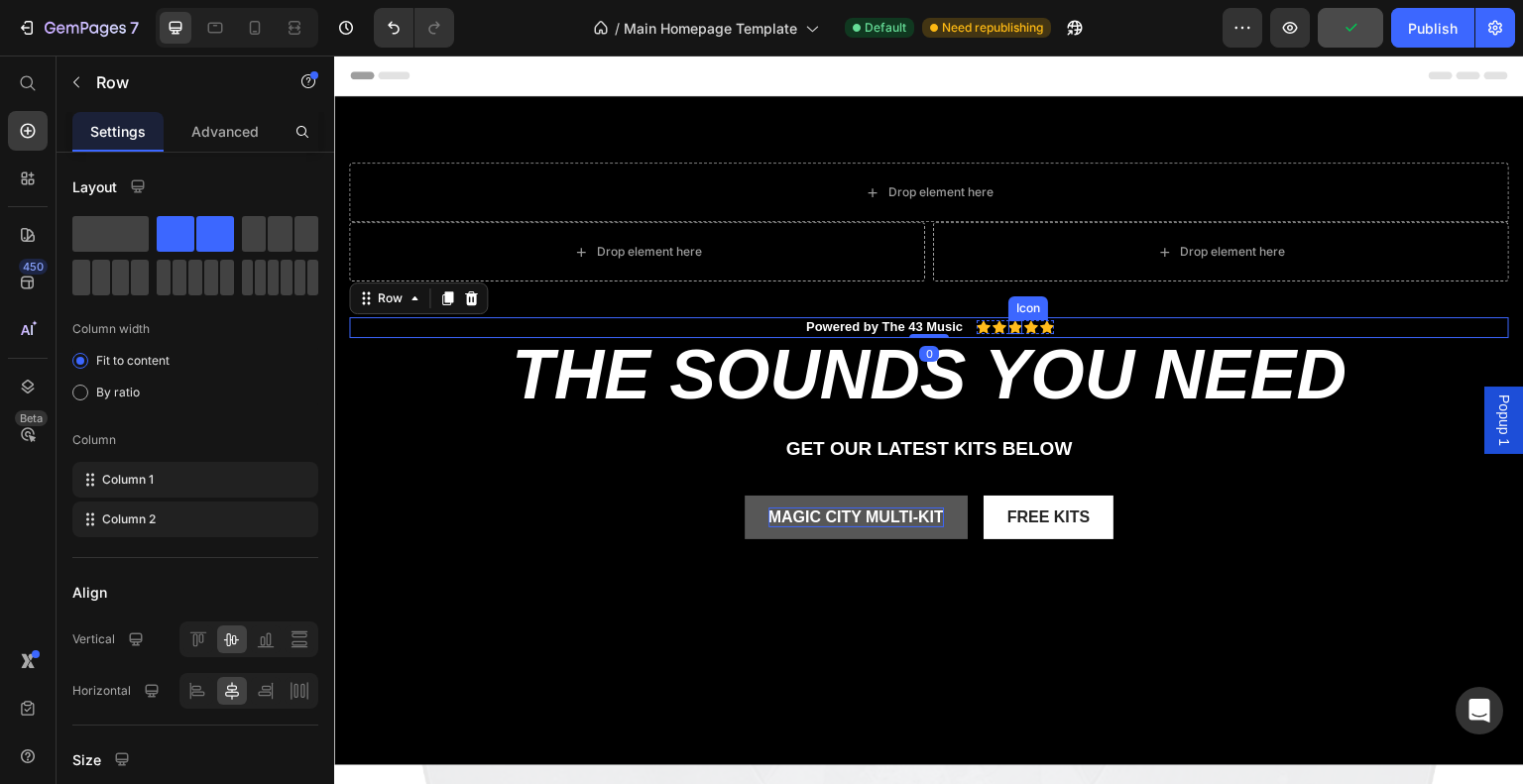 click on "Icon" at bounding box center [1015, 327] 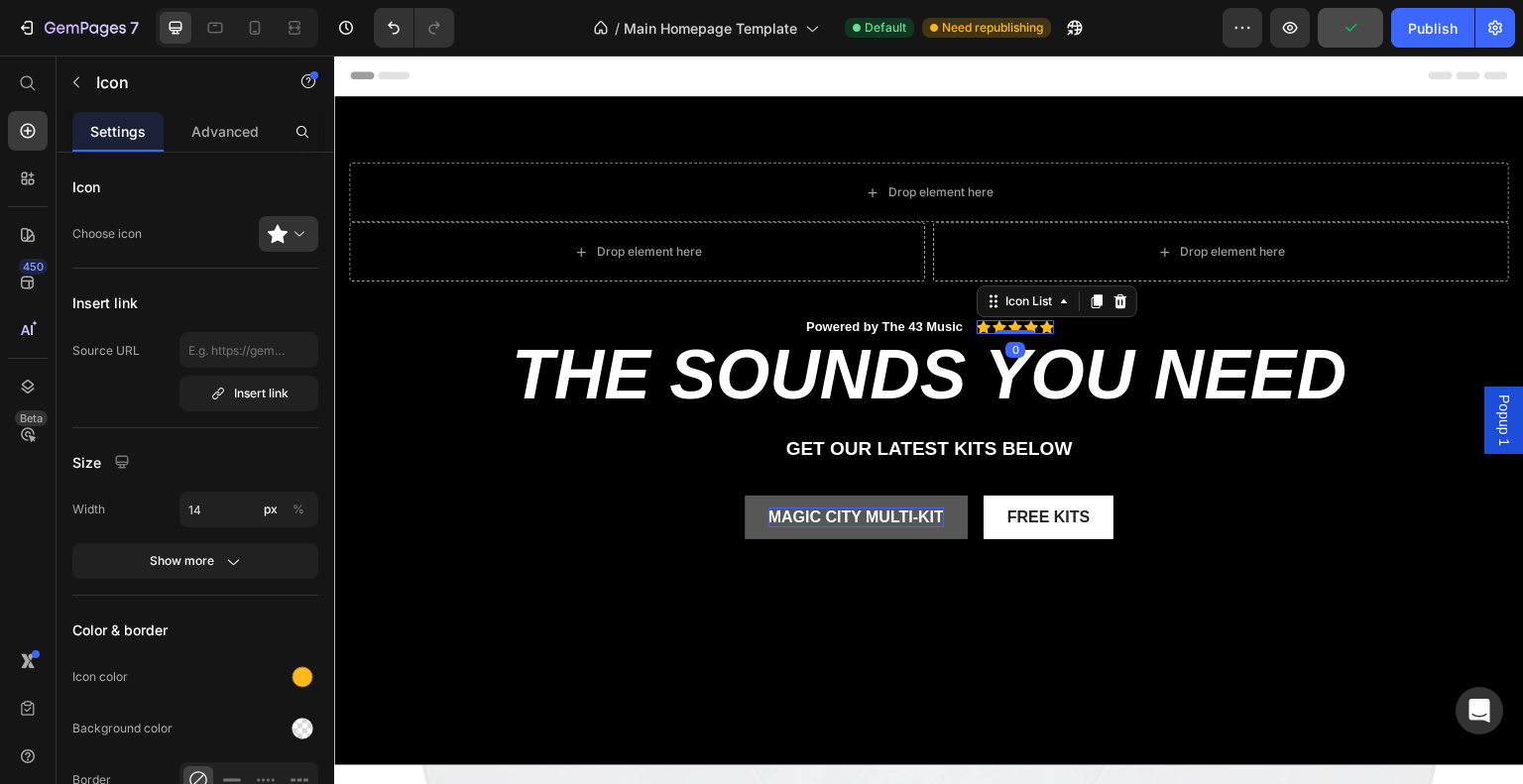 click on "Icon Icon Icon Icon Icon" at bounding box center [1015, 327] 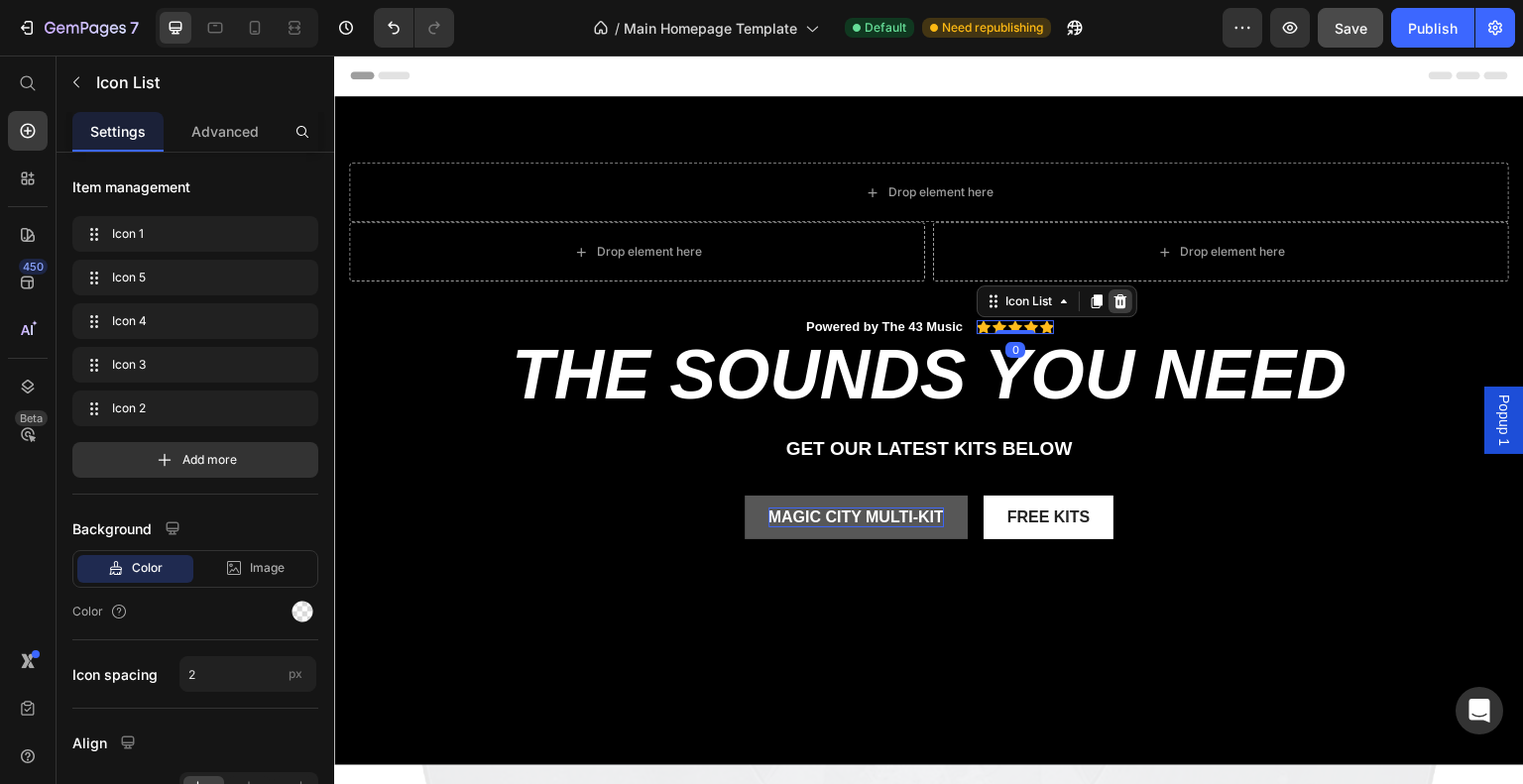 click 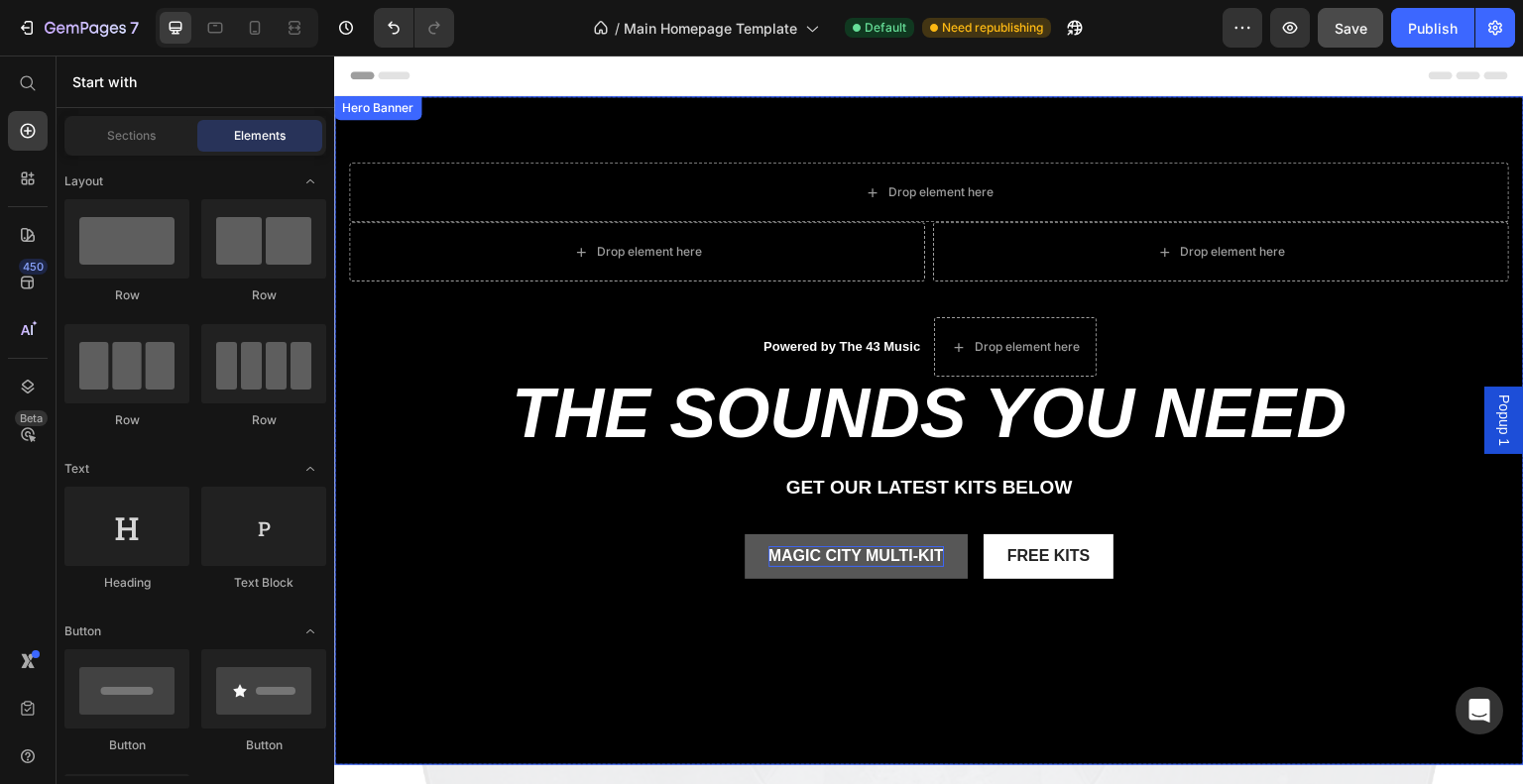 click on "Drop element here Row
Drop element here
Drop element here Row Powered by The 43 Music Text Block
Drop element here Row the sounds you need Heading get our LATEST kits BELOW Text Block magic city multi-kit Button Free kits Button Row" at bounding box center [929, 421] 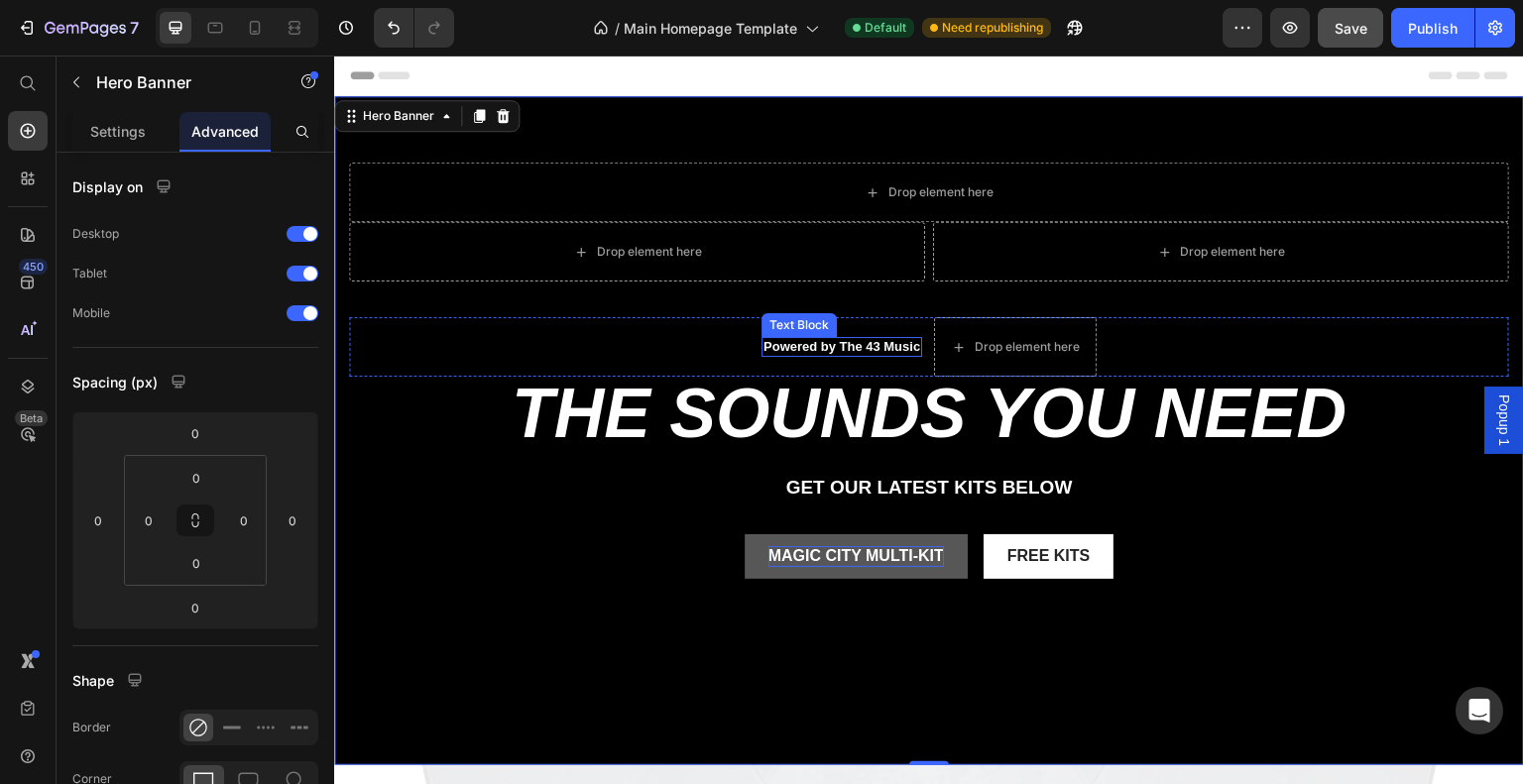 click on "Powered by The 43 Music" at bounding box center [842, 347] 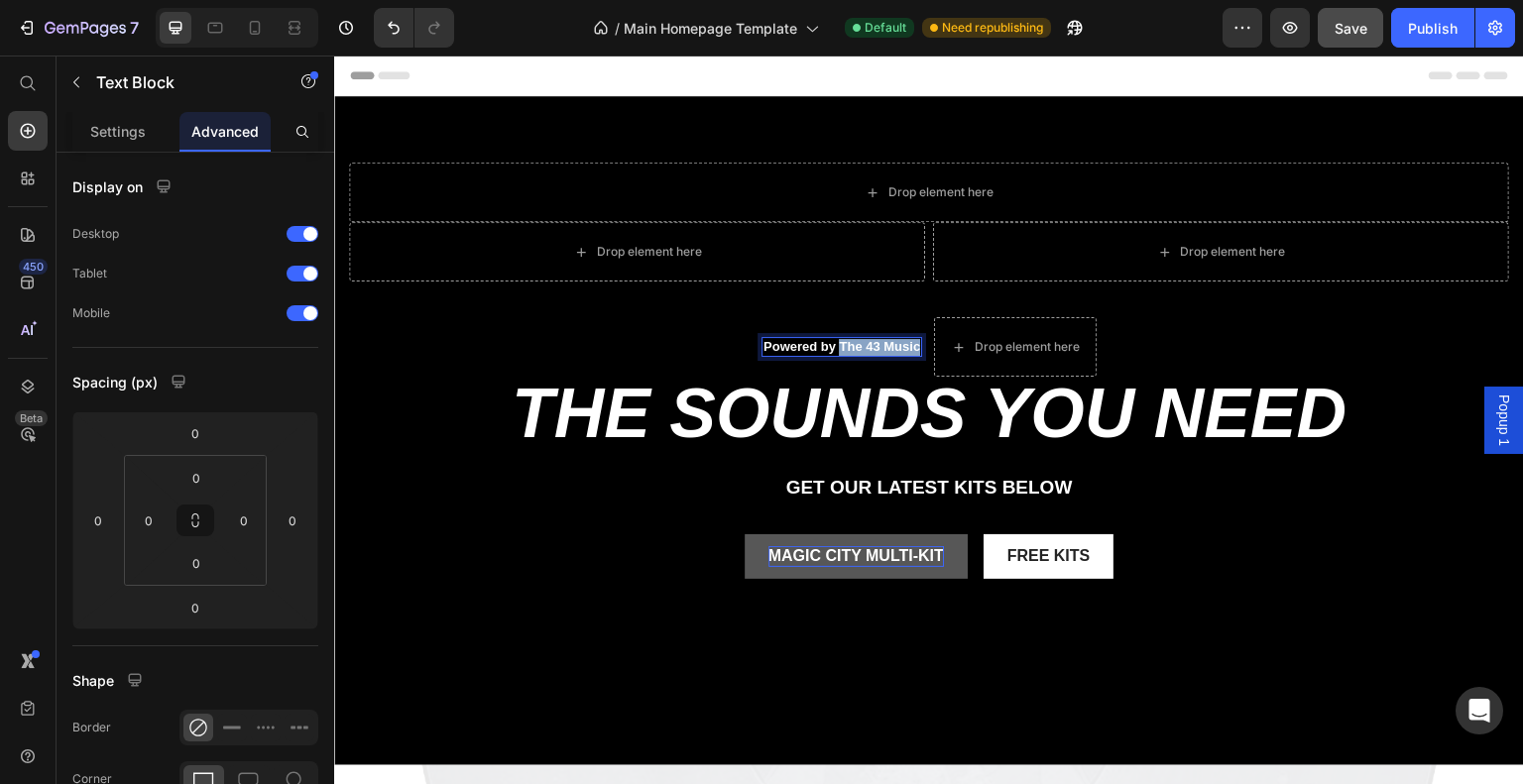 drag, startPoint x: 835, startPoint y: 341, endPoint x: 909, endPoint y: 345, distance: 74.10803 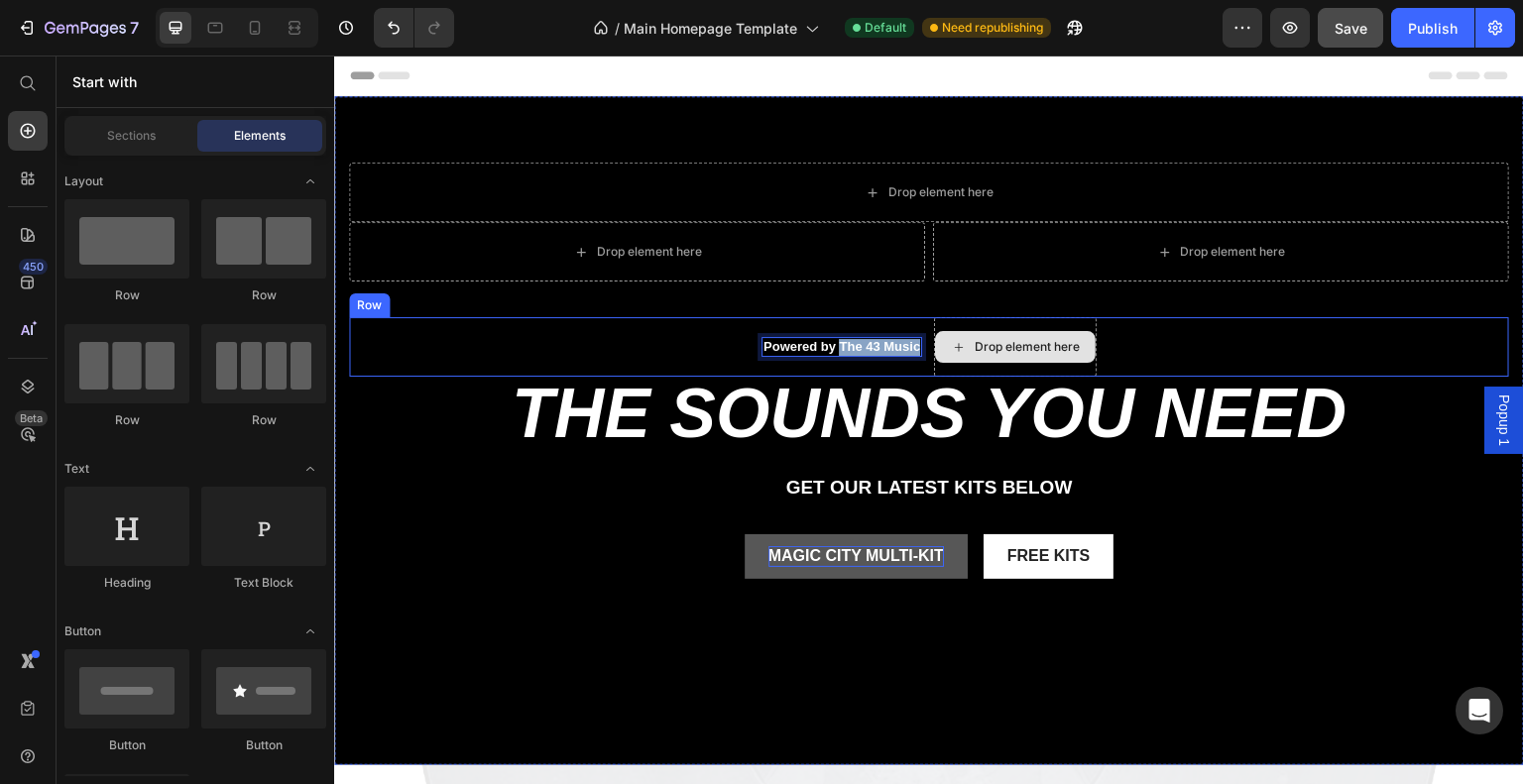 click on "Drop element here" at bounding box center (1015, 347) 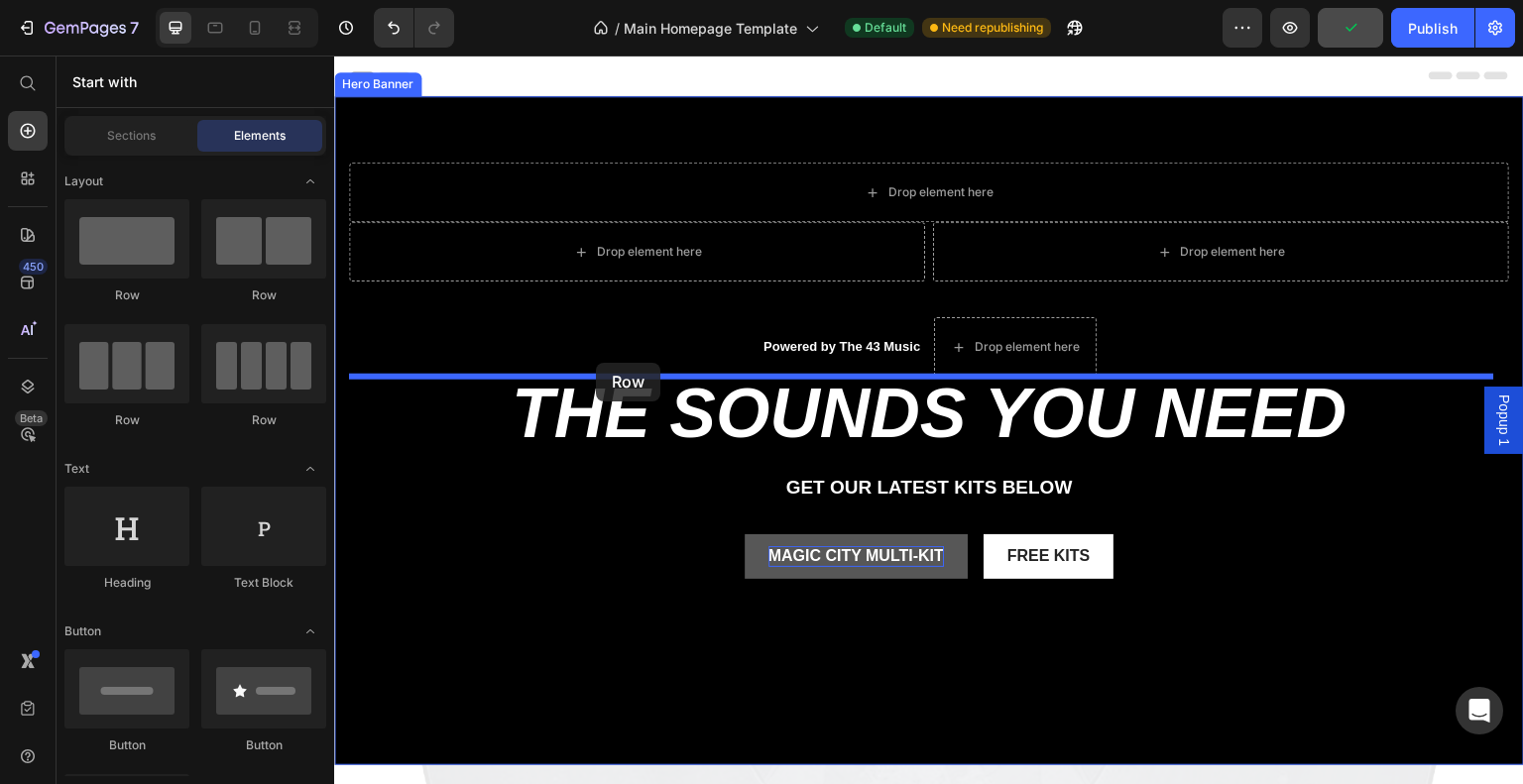 drag, startPoint x: 477, startPoint y: 287, endPoint x: 596, endPoint y: 363, distance: 141.19844 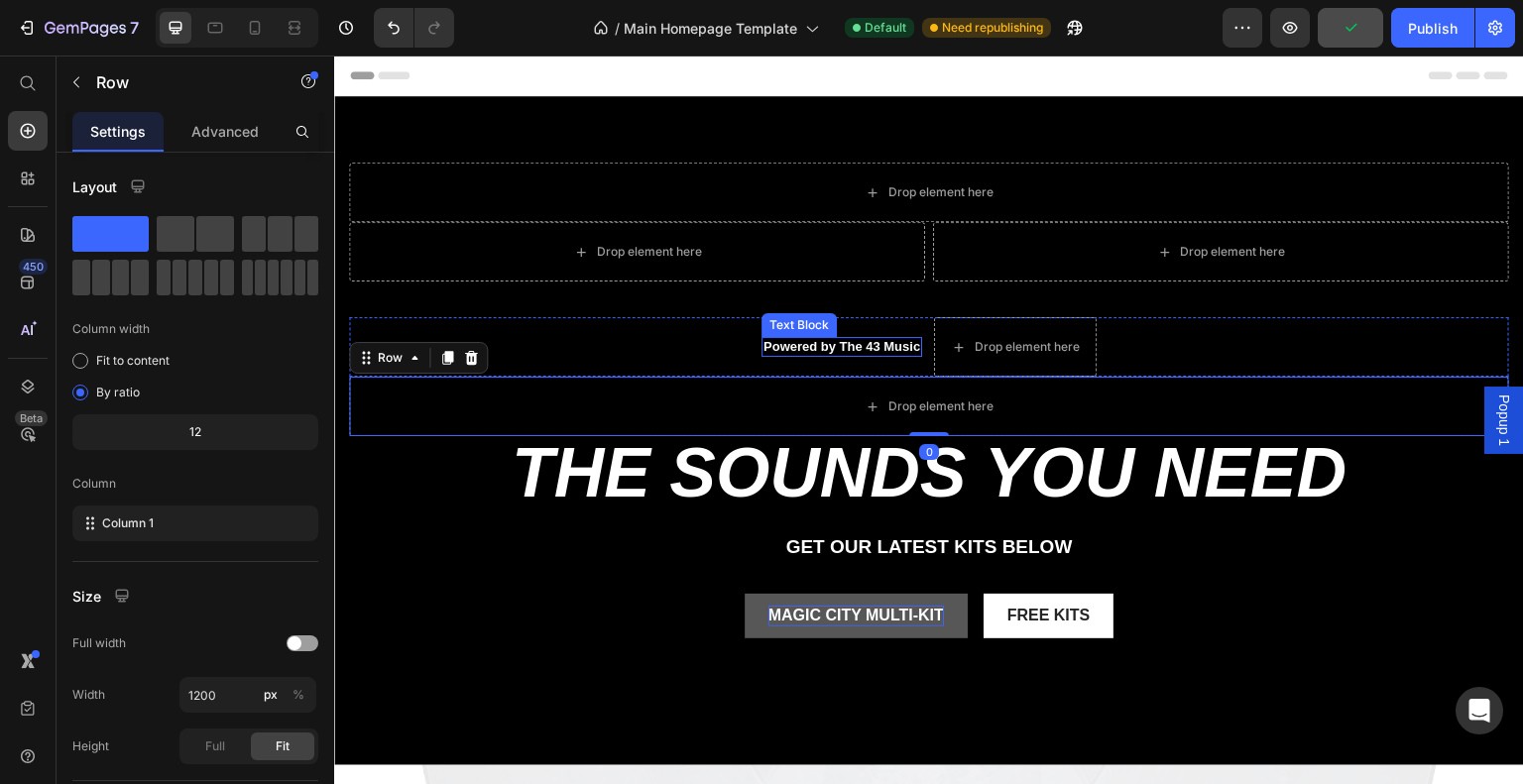 click on "Powered by The 43 Music" at bounding box center [842, 347] 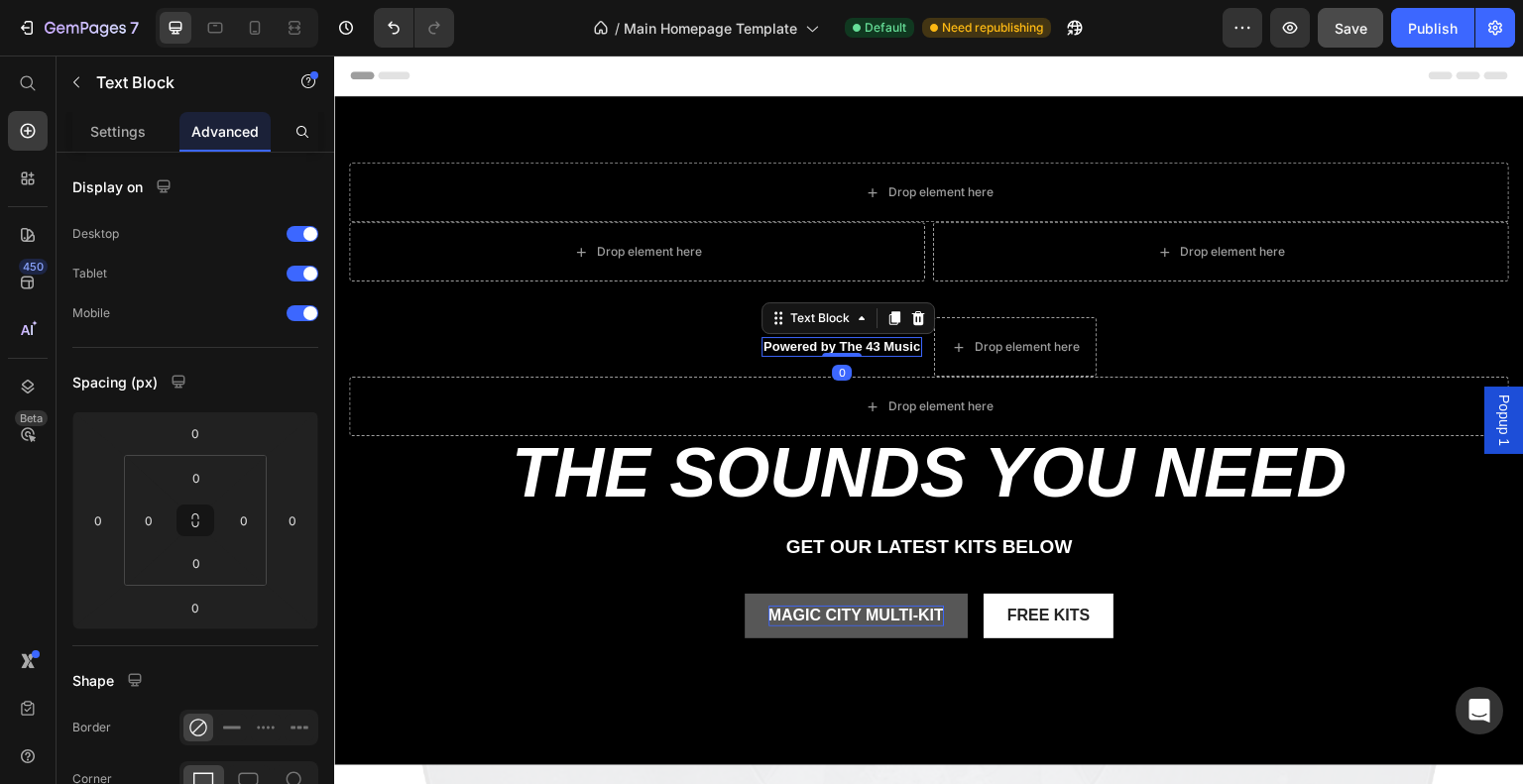 drag, startPoint x: 884, startPoint y: 322, endPoint x: 904, endPoint y: 383, distance: 64.195015 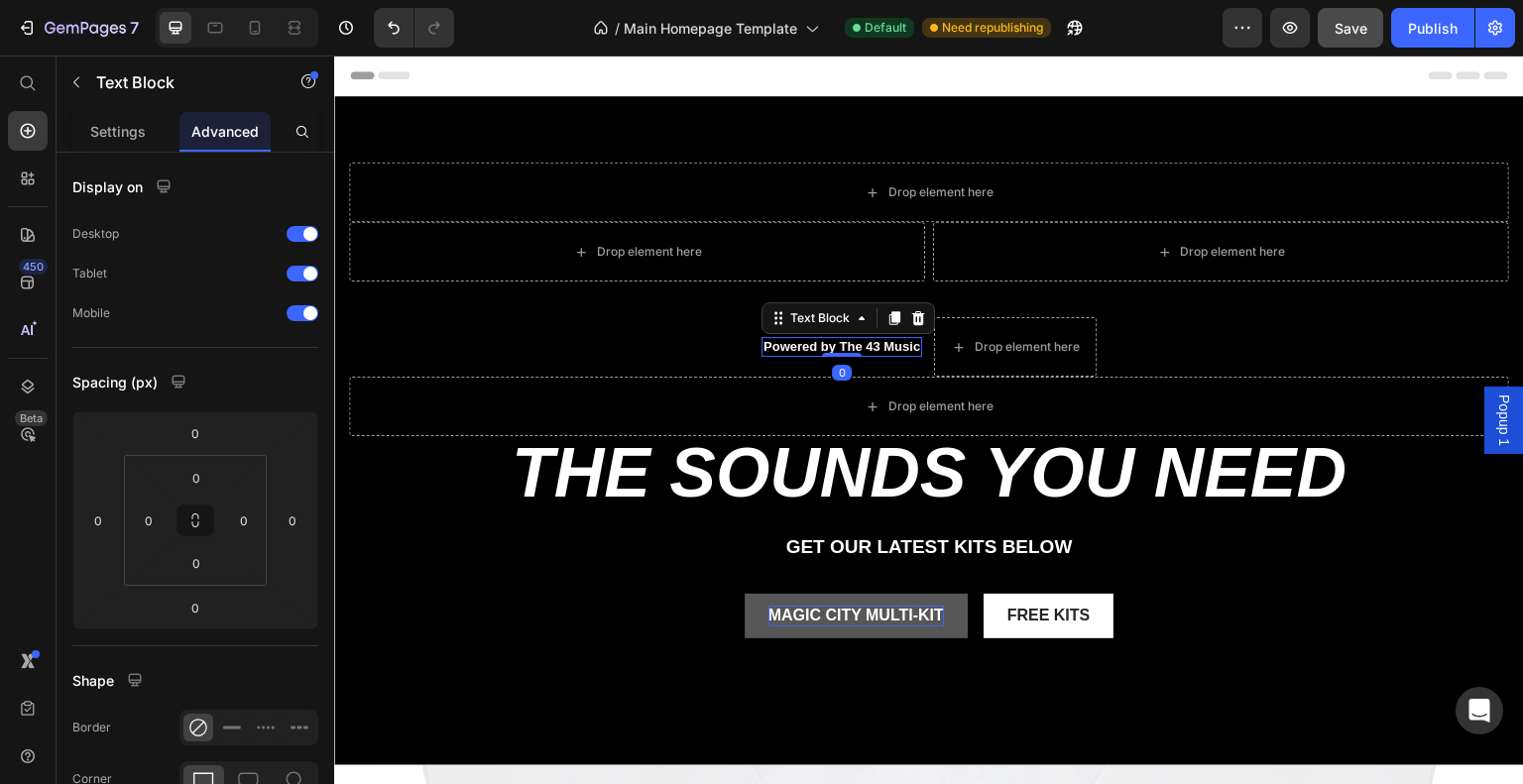click 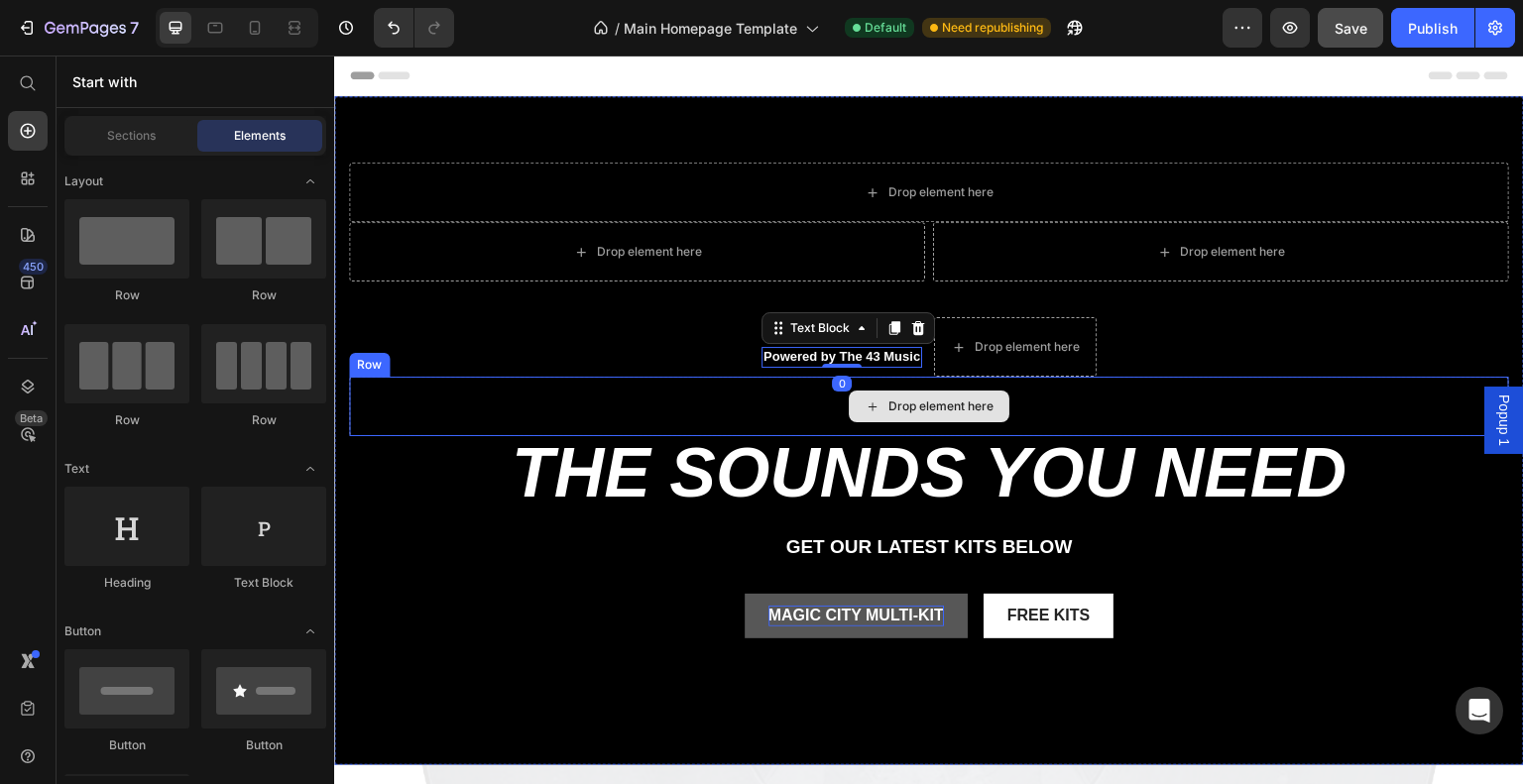 click on "Drop element here" at bounding box center (941, 406) 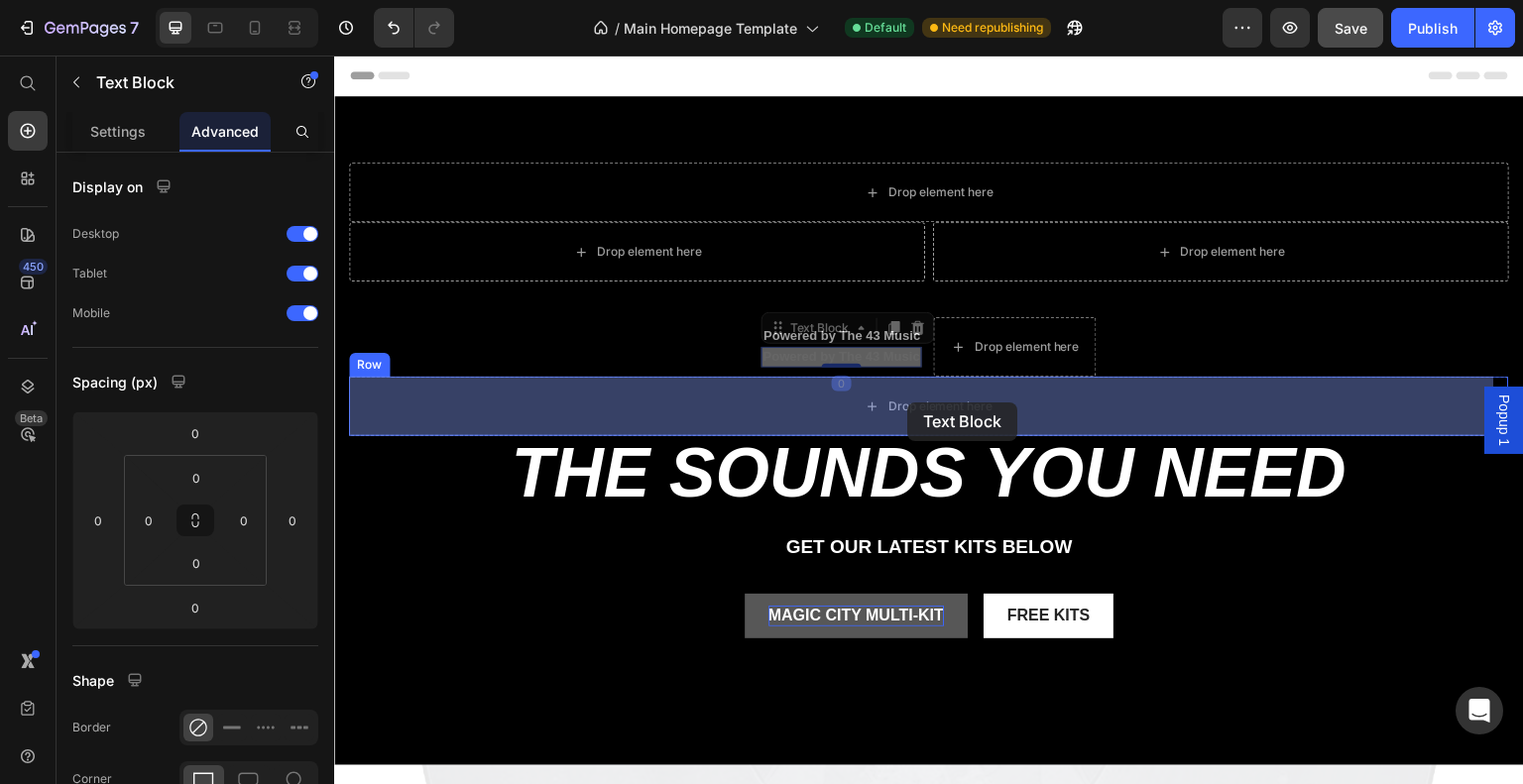 drag, startPoint x: 830, startPoint y: 355, endPoint x: 906, endPoint y: 403, distance: 89.88882 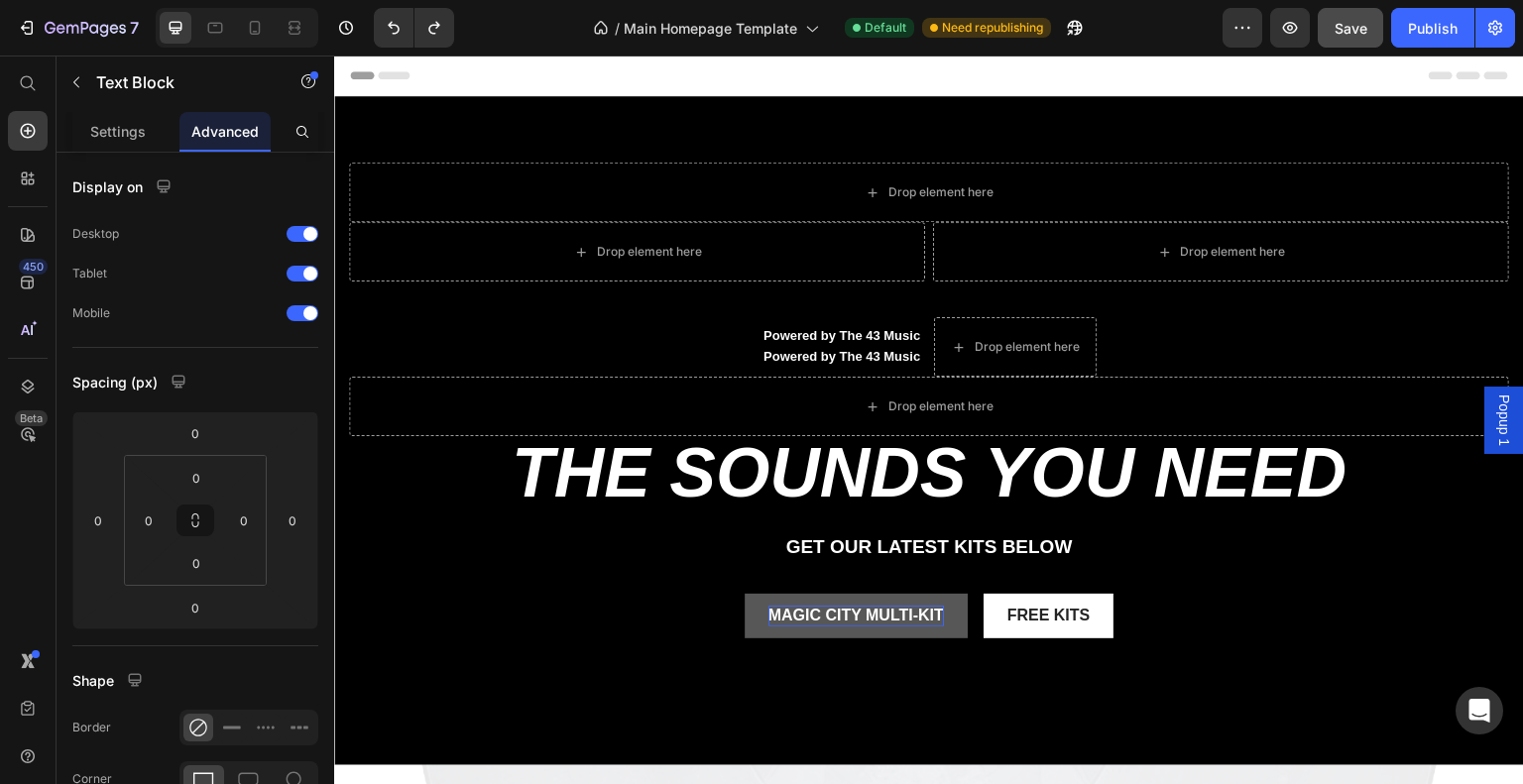 click on "Powered by The 43 Music" at bounding box center (842, 357) 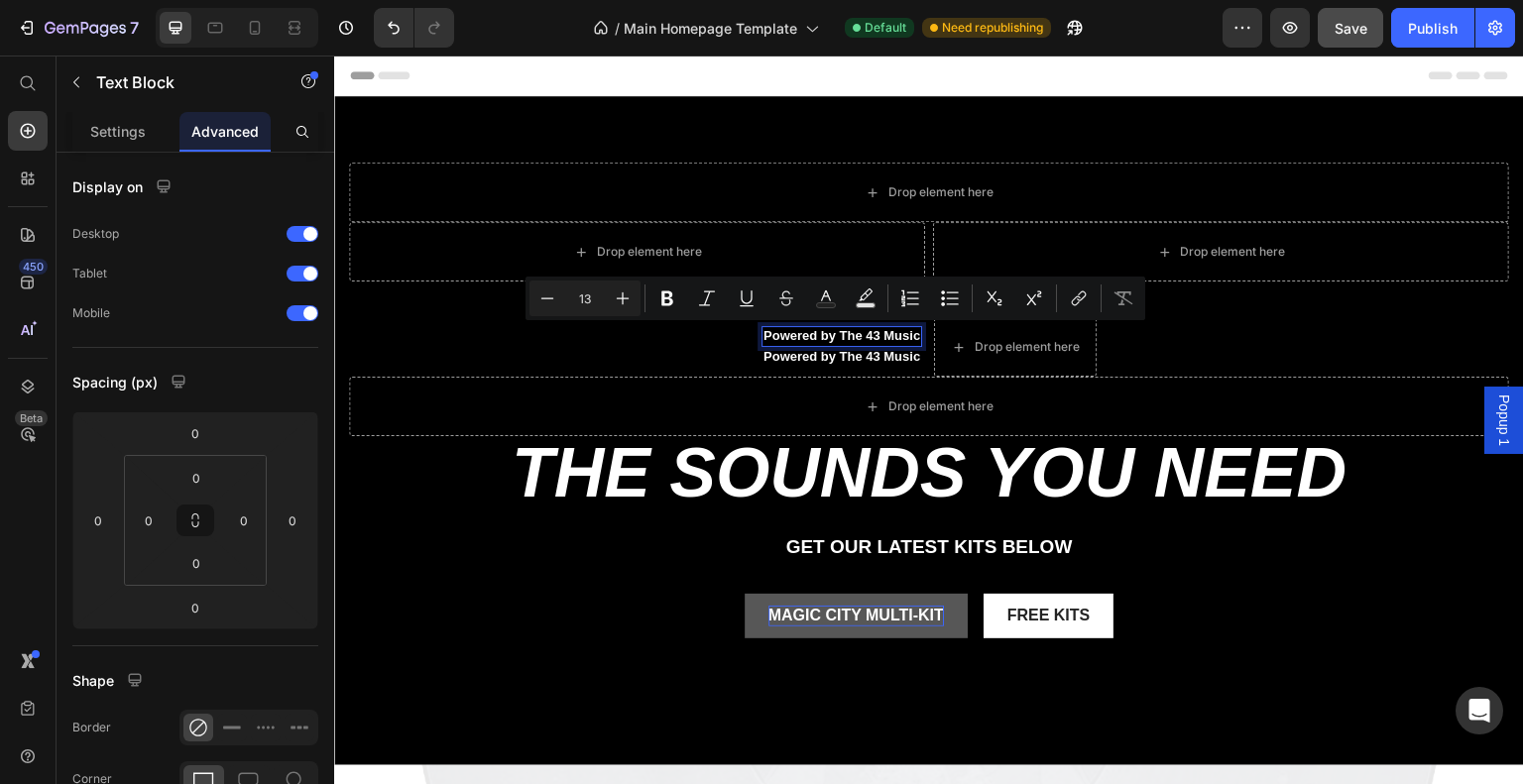 click on "Powered by The 43 Music" at bounding box center [842, 336] 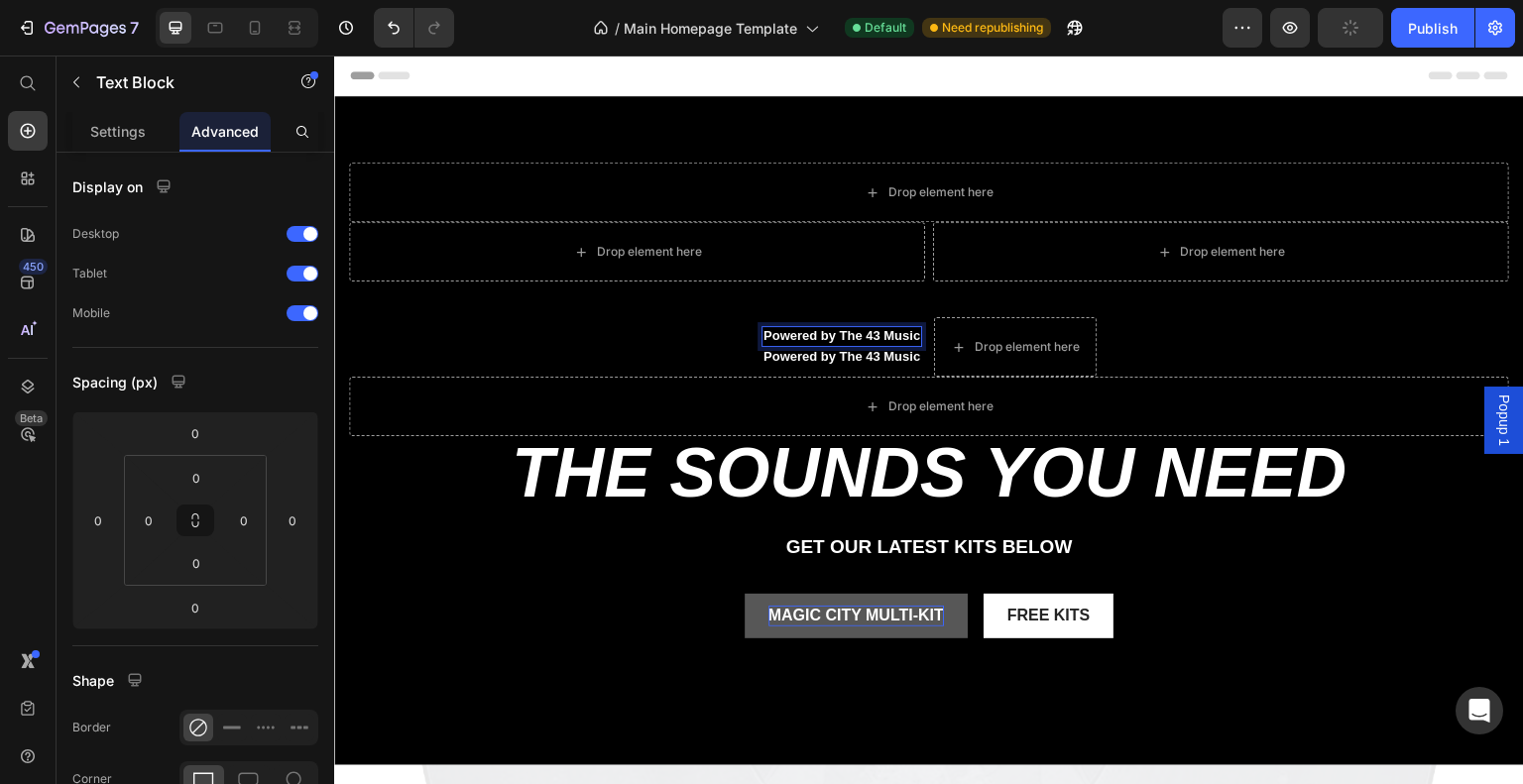 click on "Powered by The 43 Music" at bounding box center (842, 357) 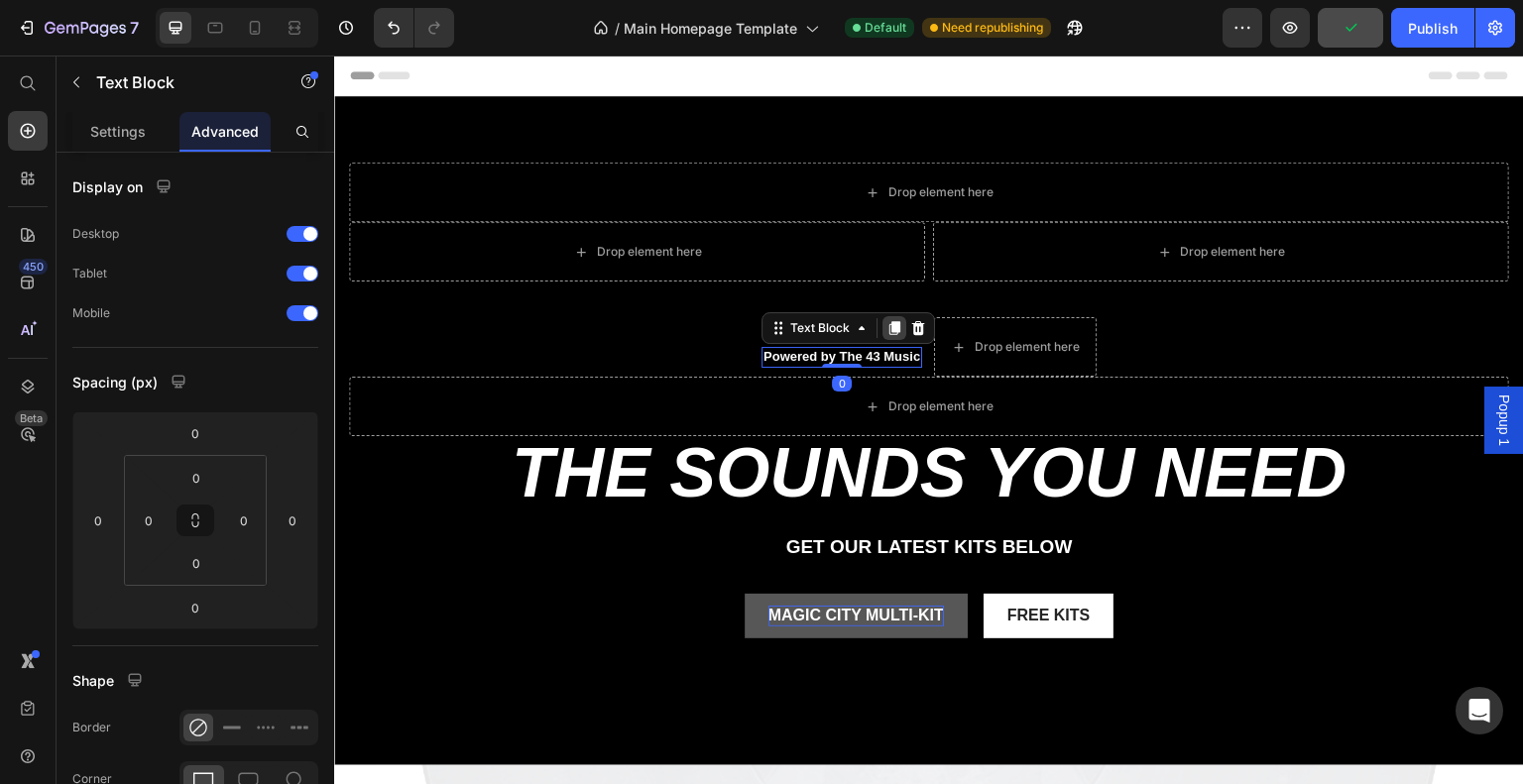 click 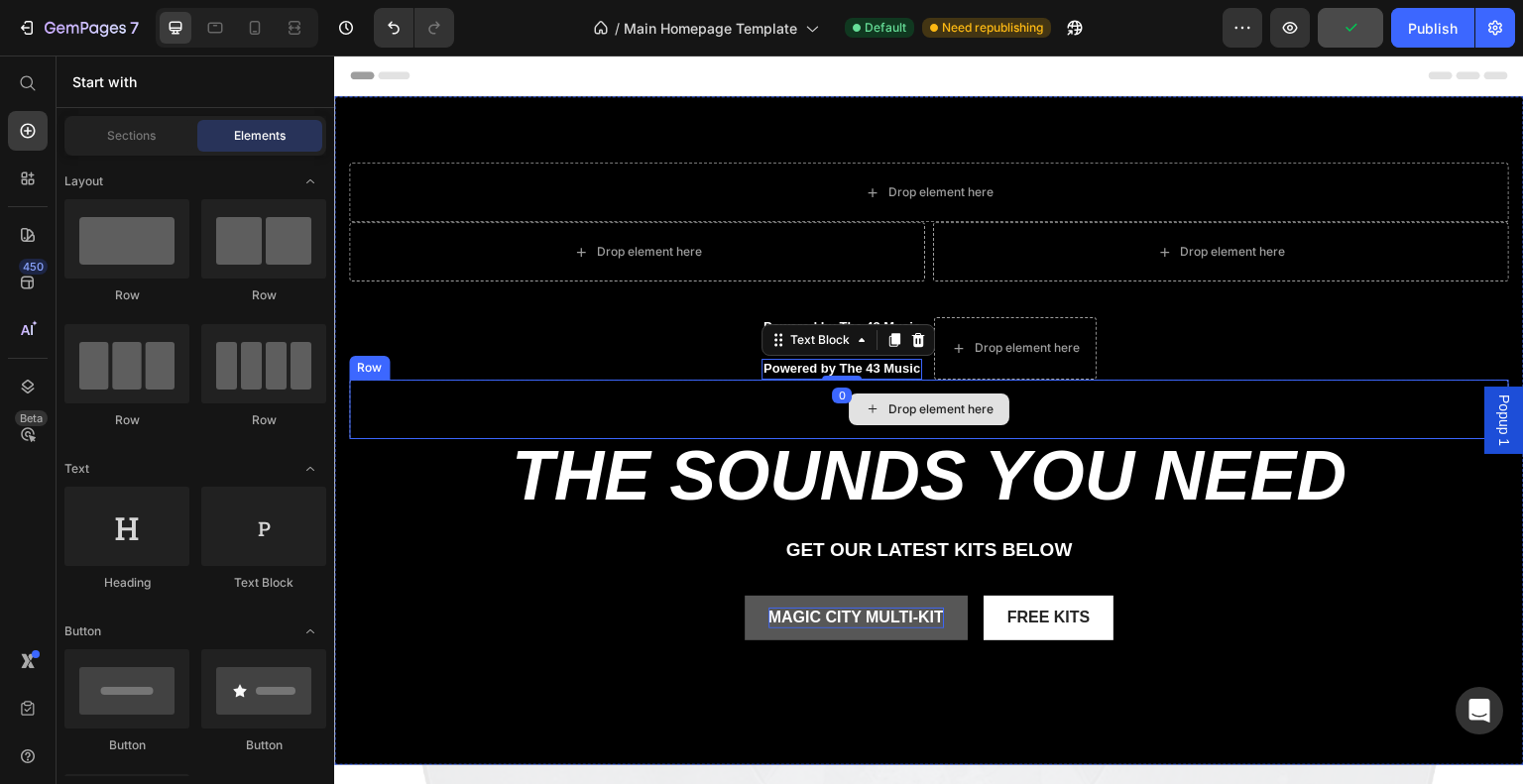 click on "Drop element here" at bounding box center (941, 409) 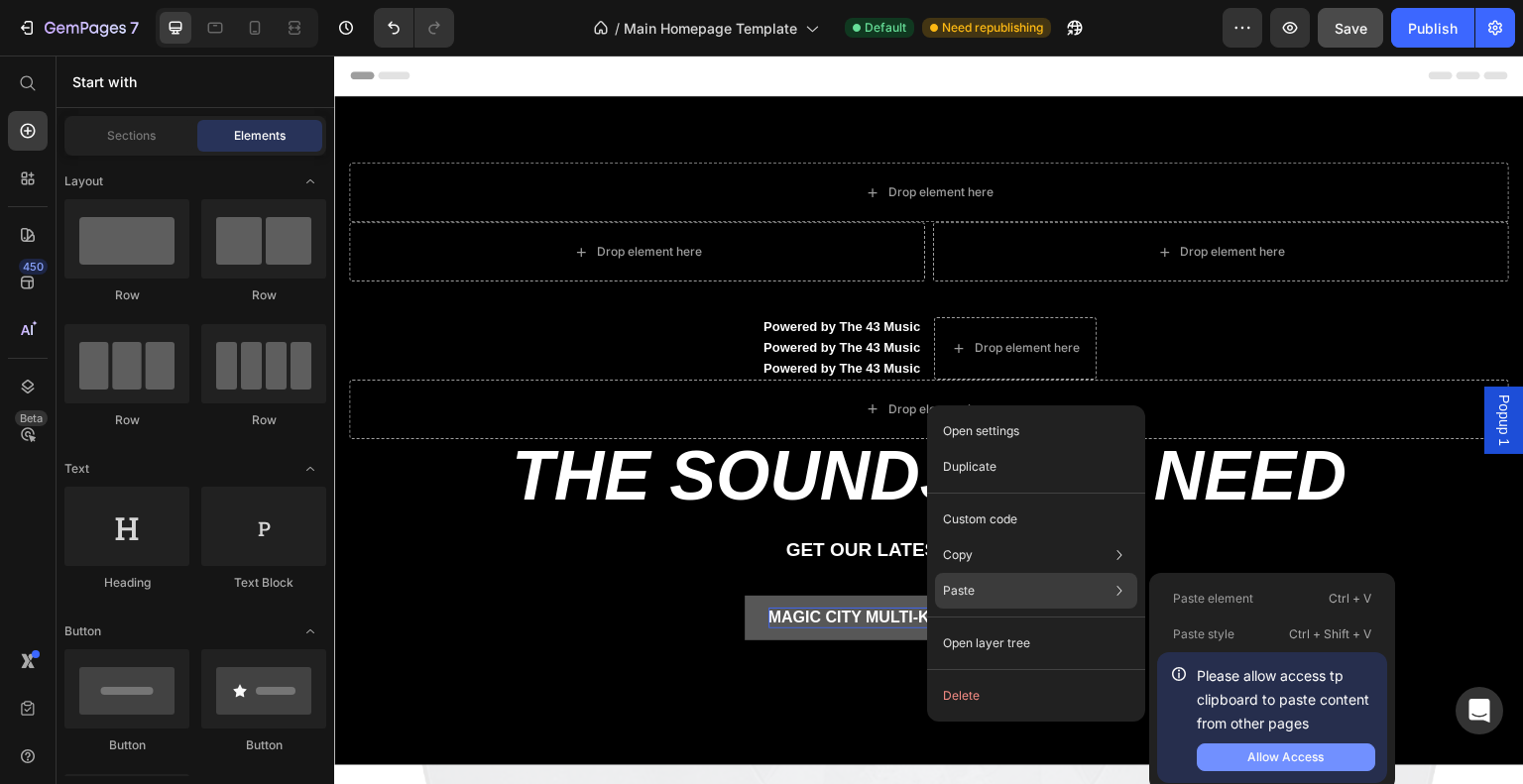 click on "Allow Access" at bounding box center [1285, 757] 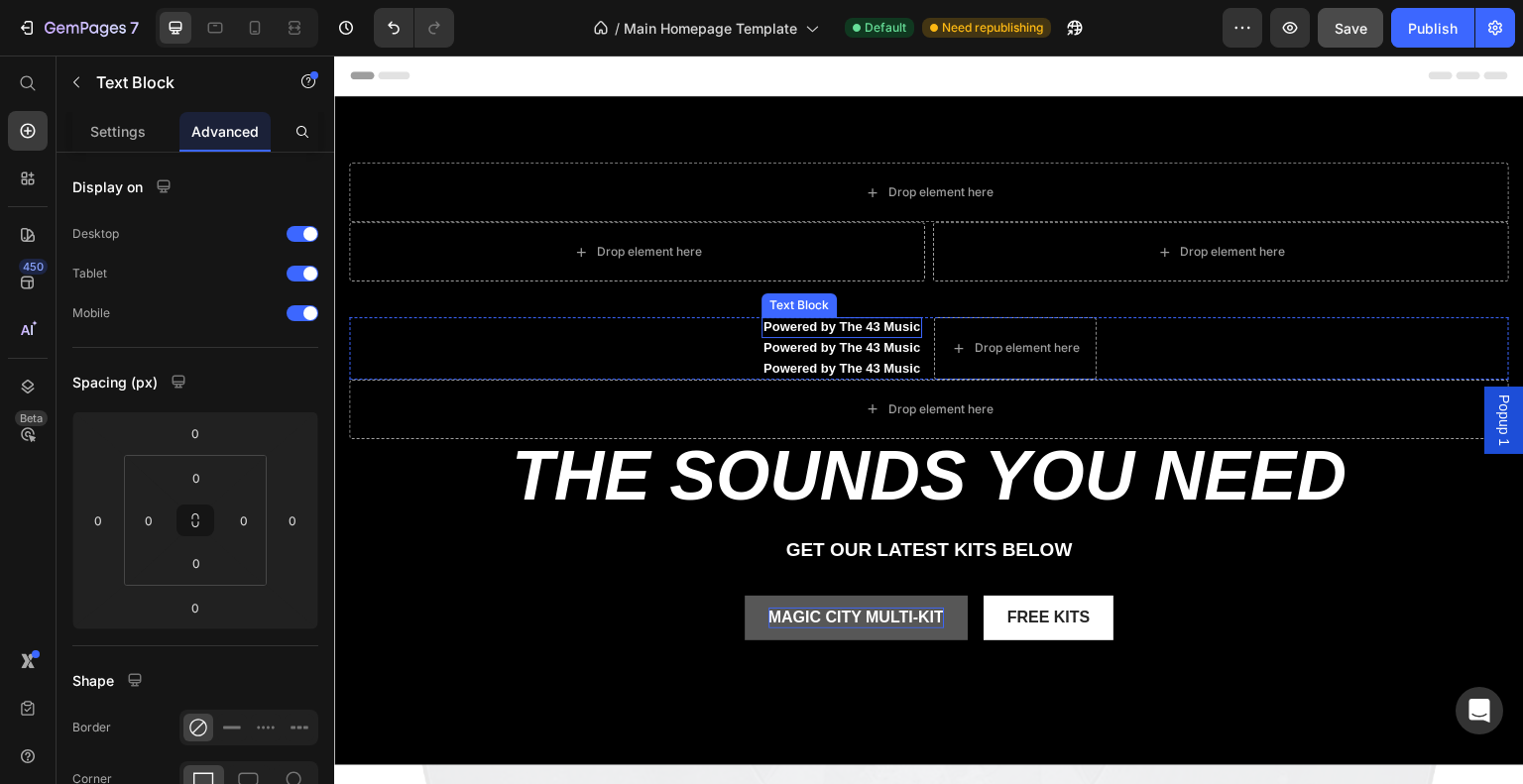 click on "Powered by The 43 Music" at bounding box center [842, 327] 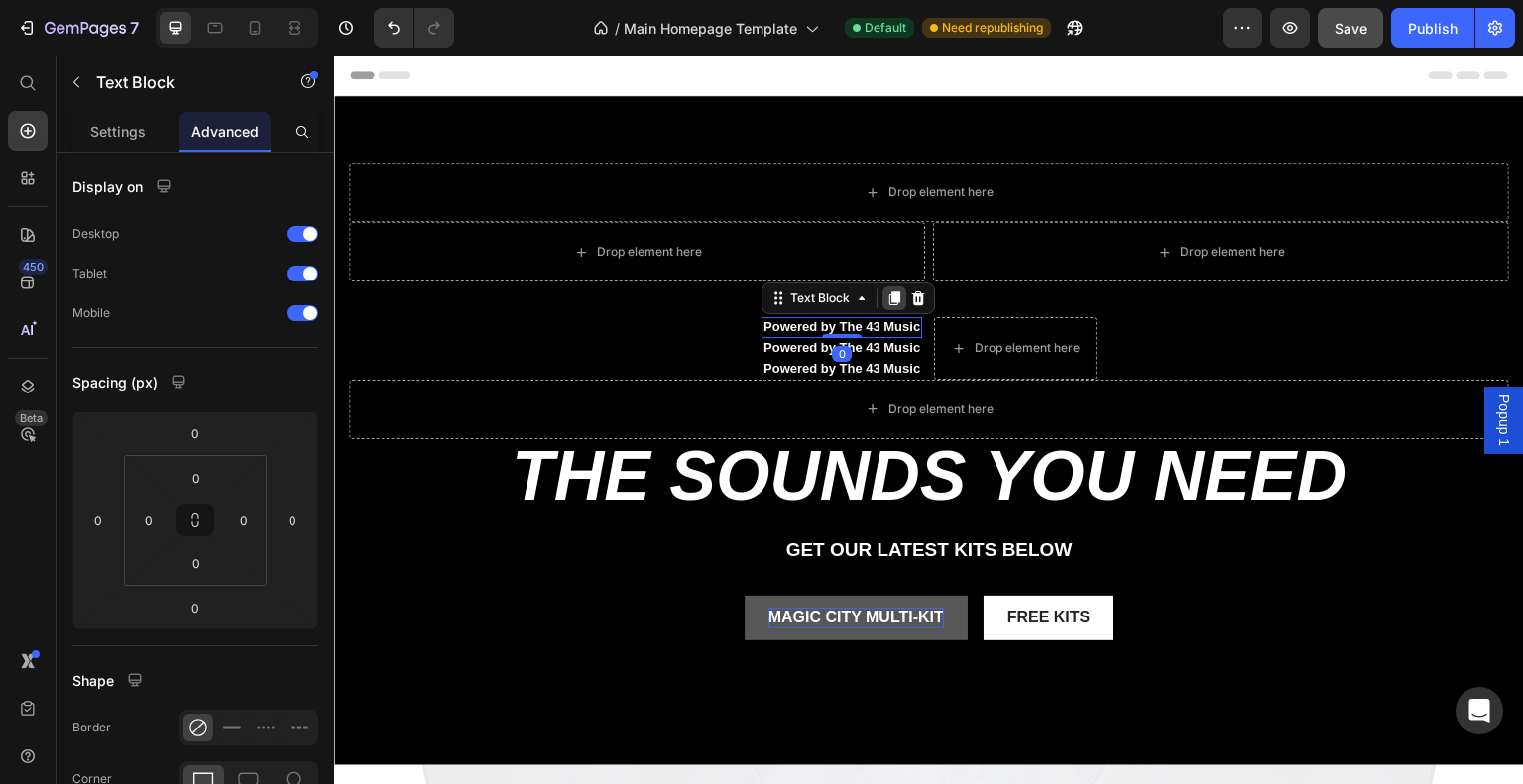 click 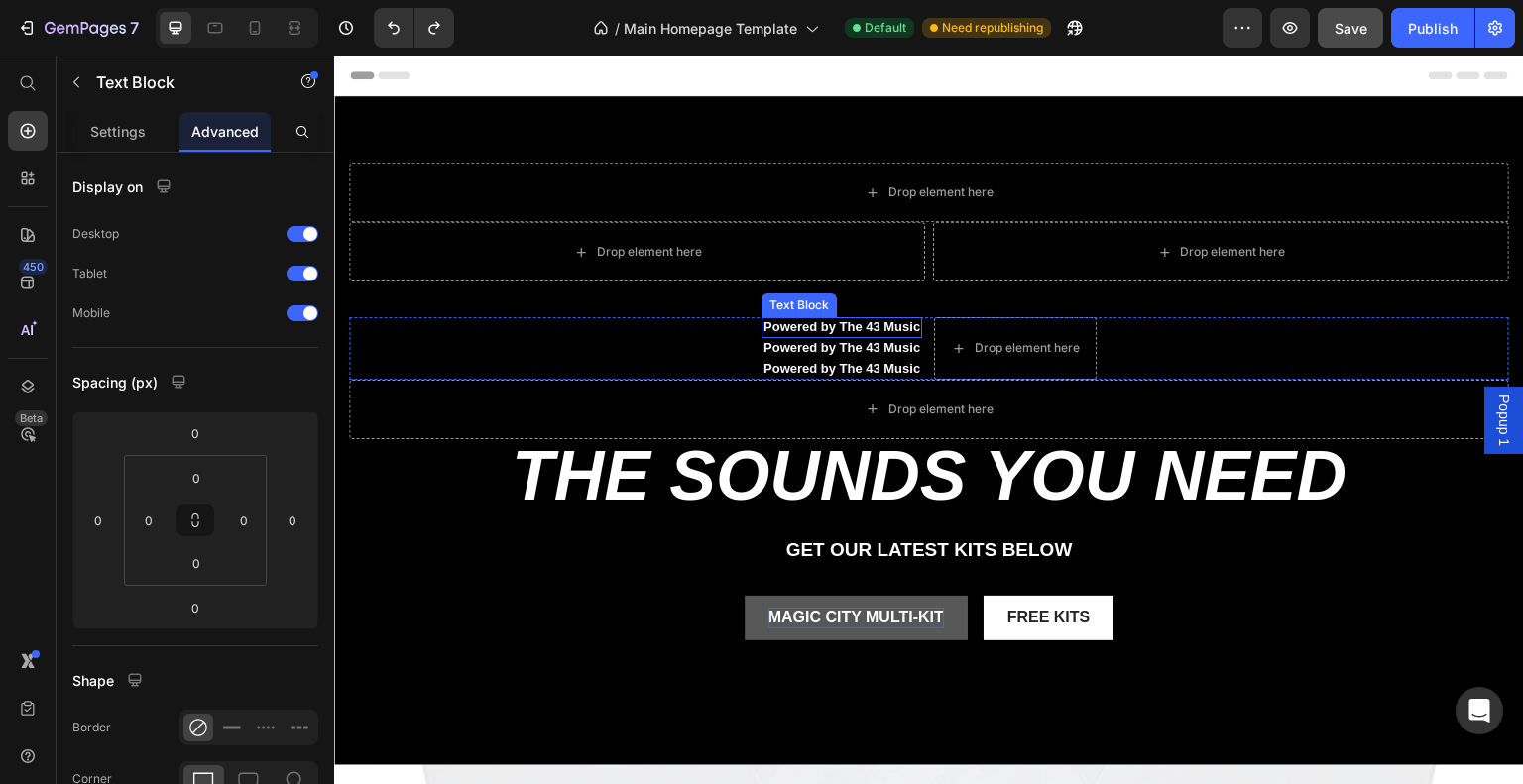 click on "Powered by The 43 Music" at bounding box center (842, 327) 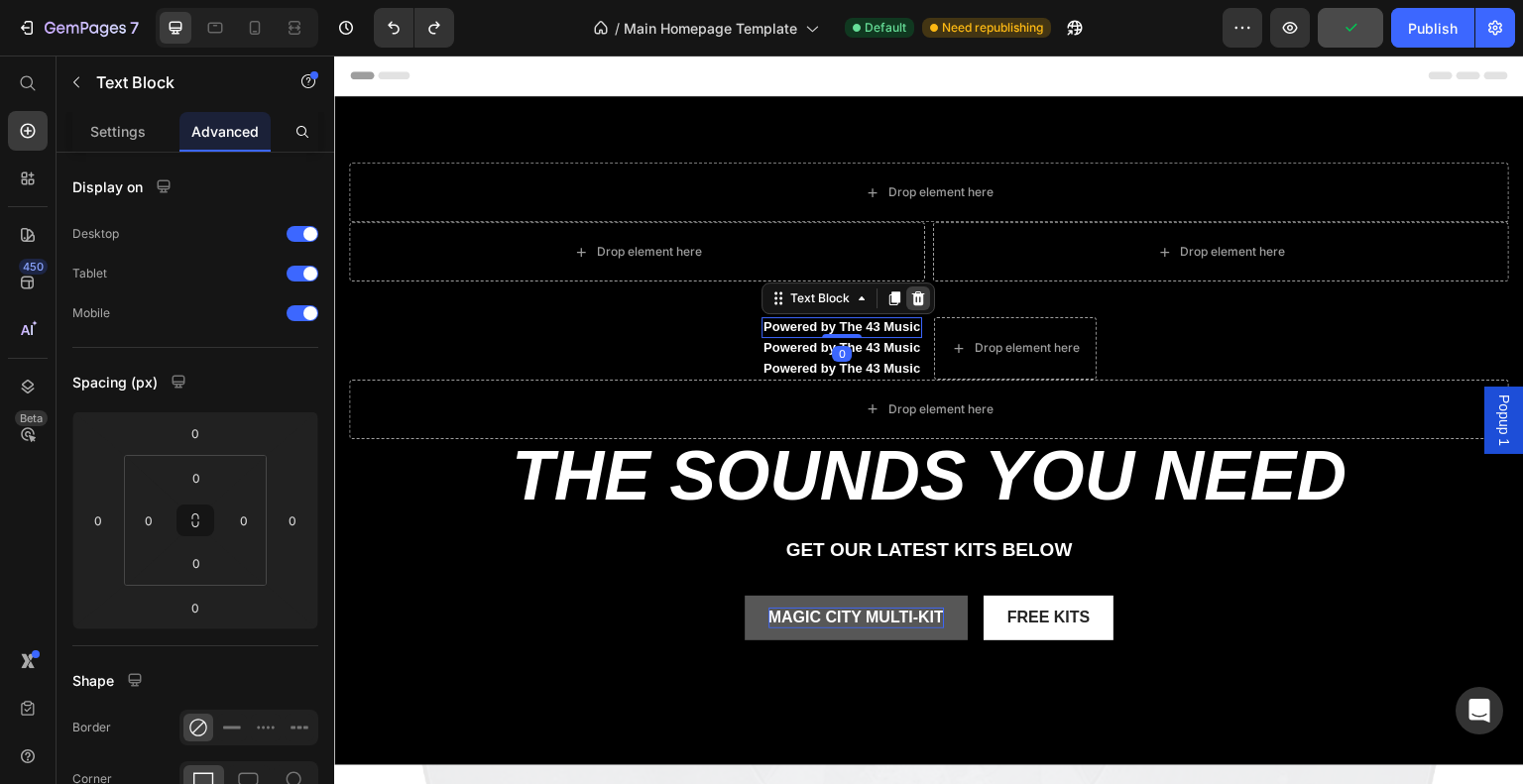 click 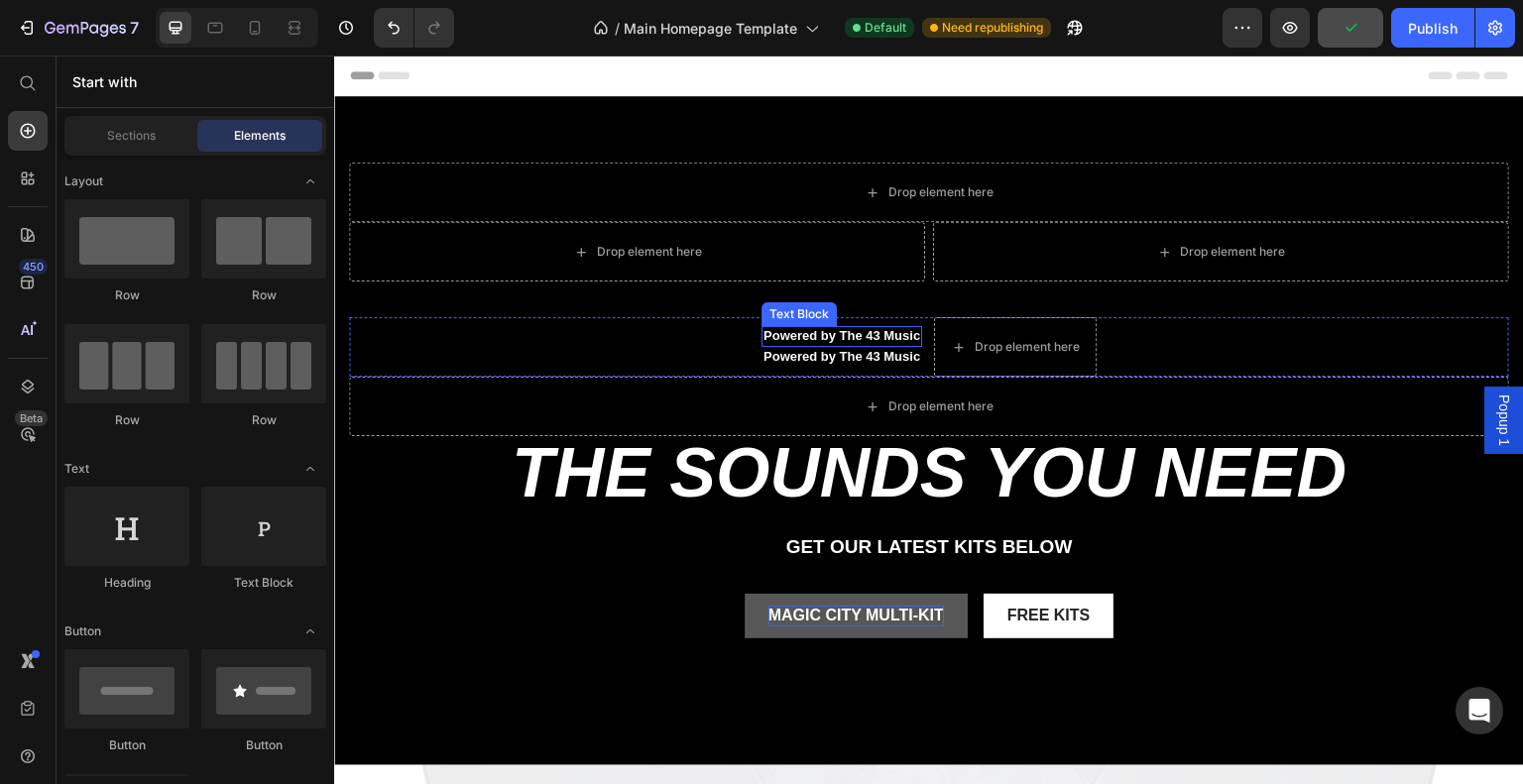 click on "Powered by The 43 Music" at bounding box center [842, 336] 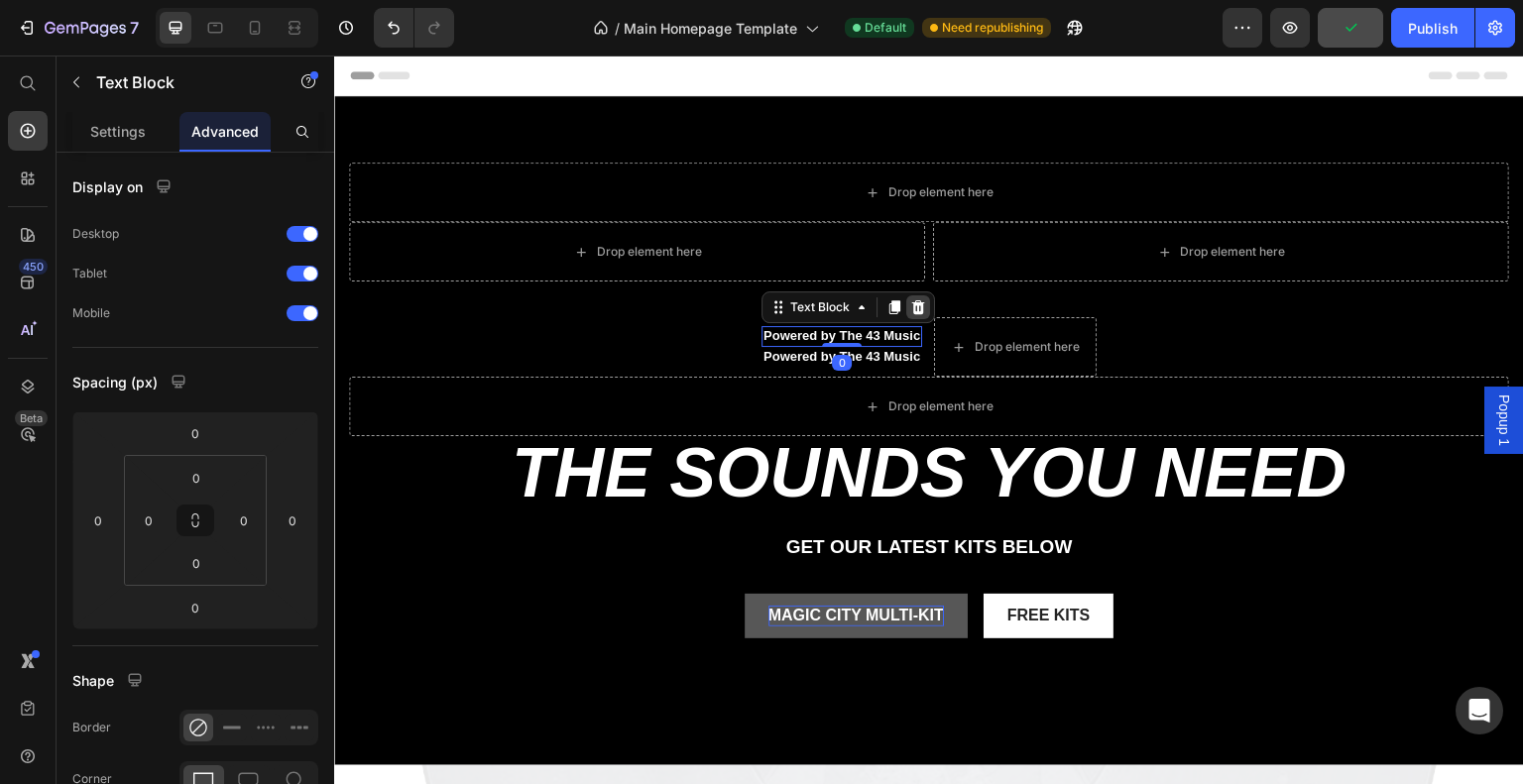 click 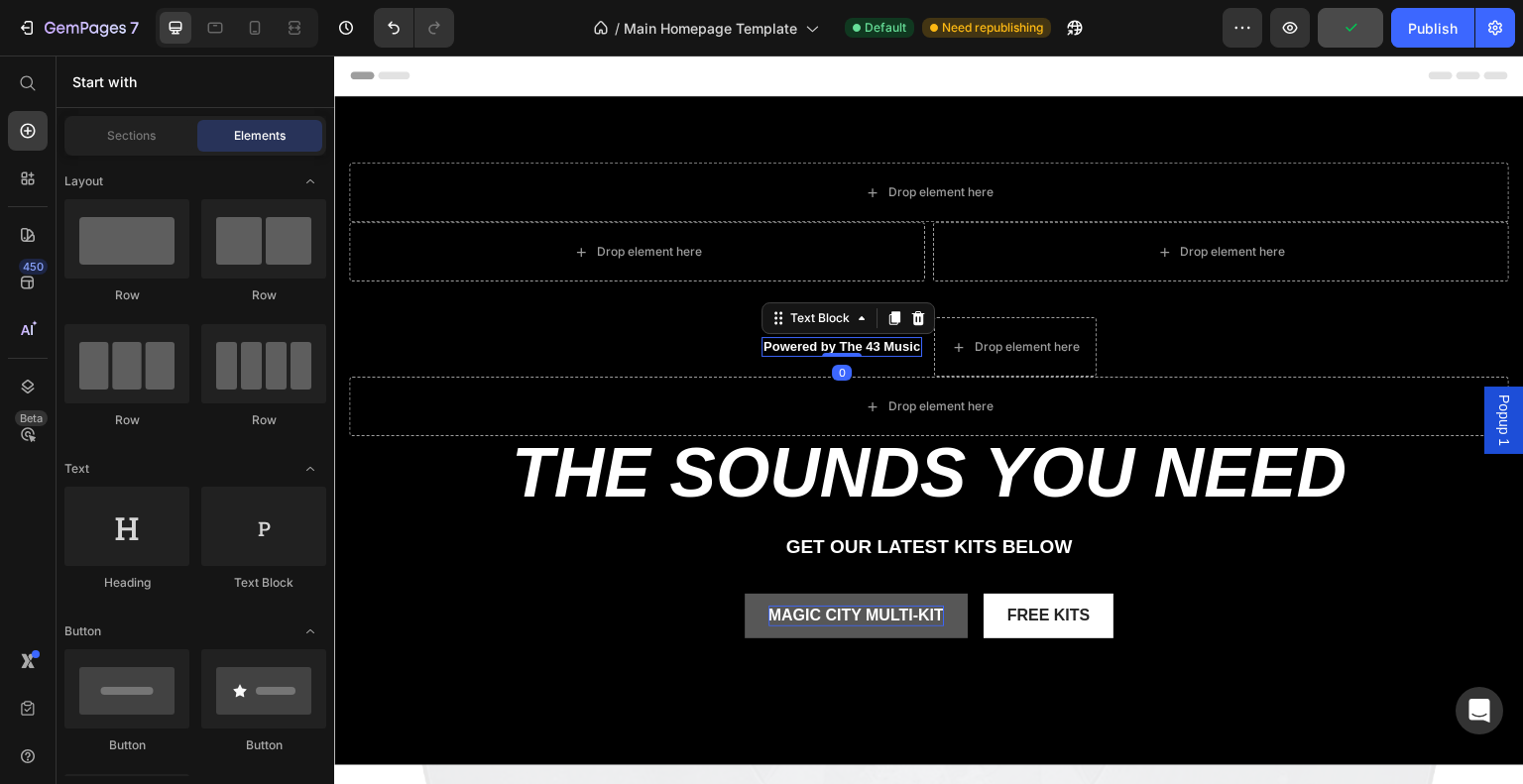 click on "Powered by The 43 Music" at bounding box center (842, 347) 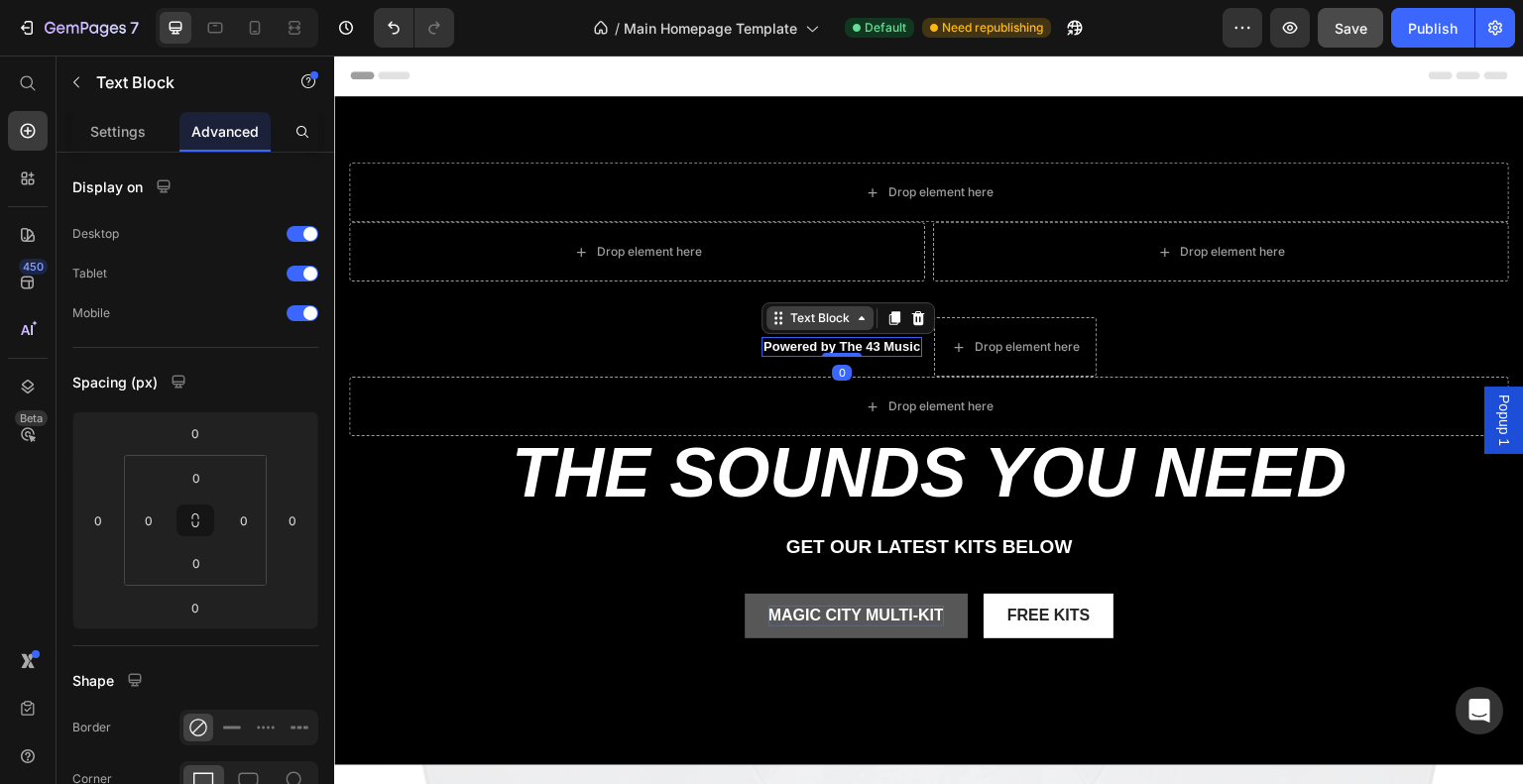 click on "Text Block" at bounding box center [820, 318] 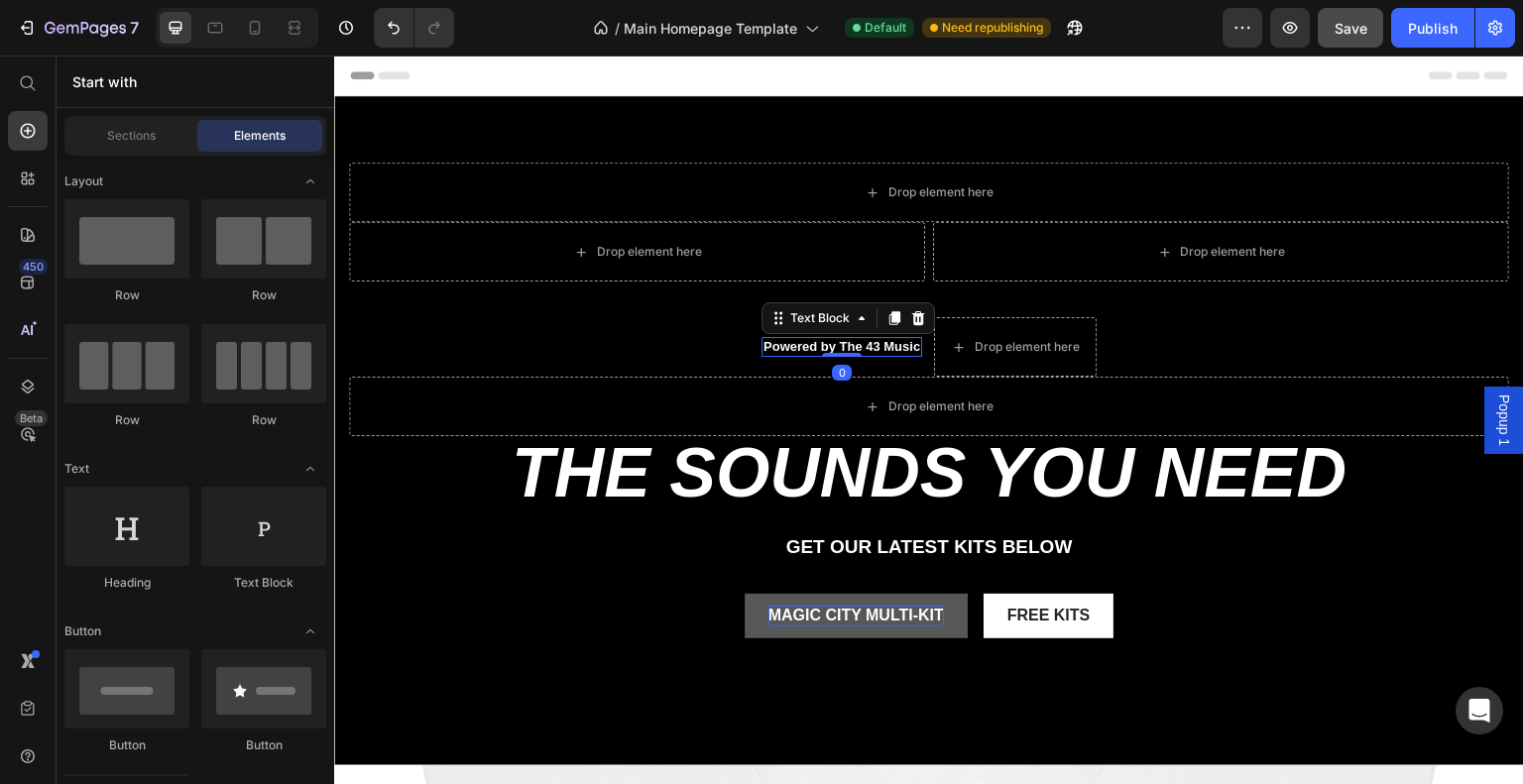 click on "Powered by The 43 Music" at bounding box center (842, 347) 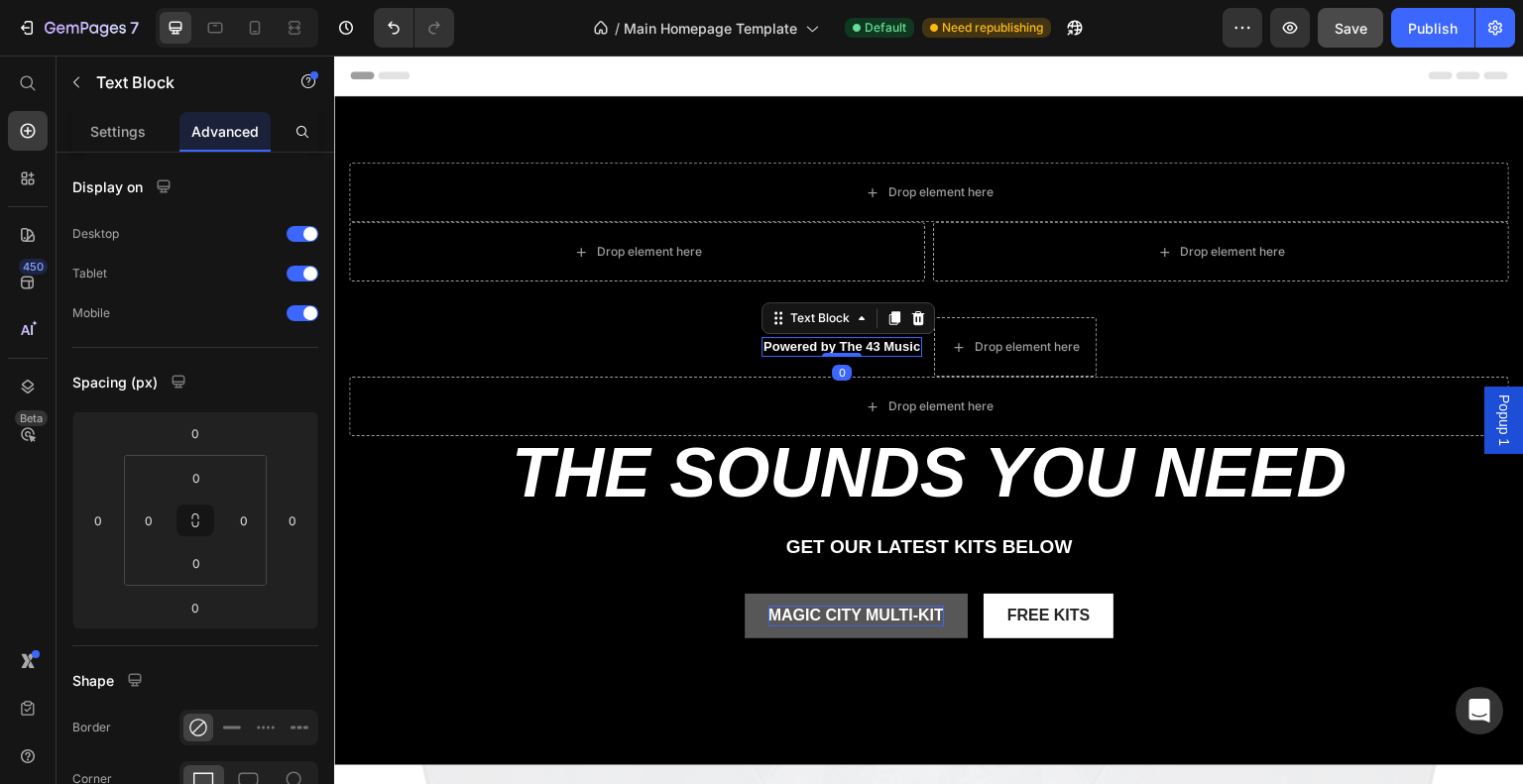 click 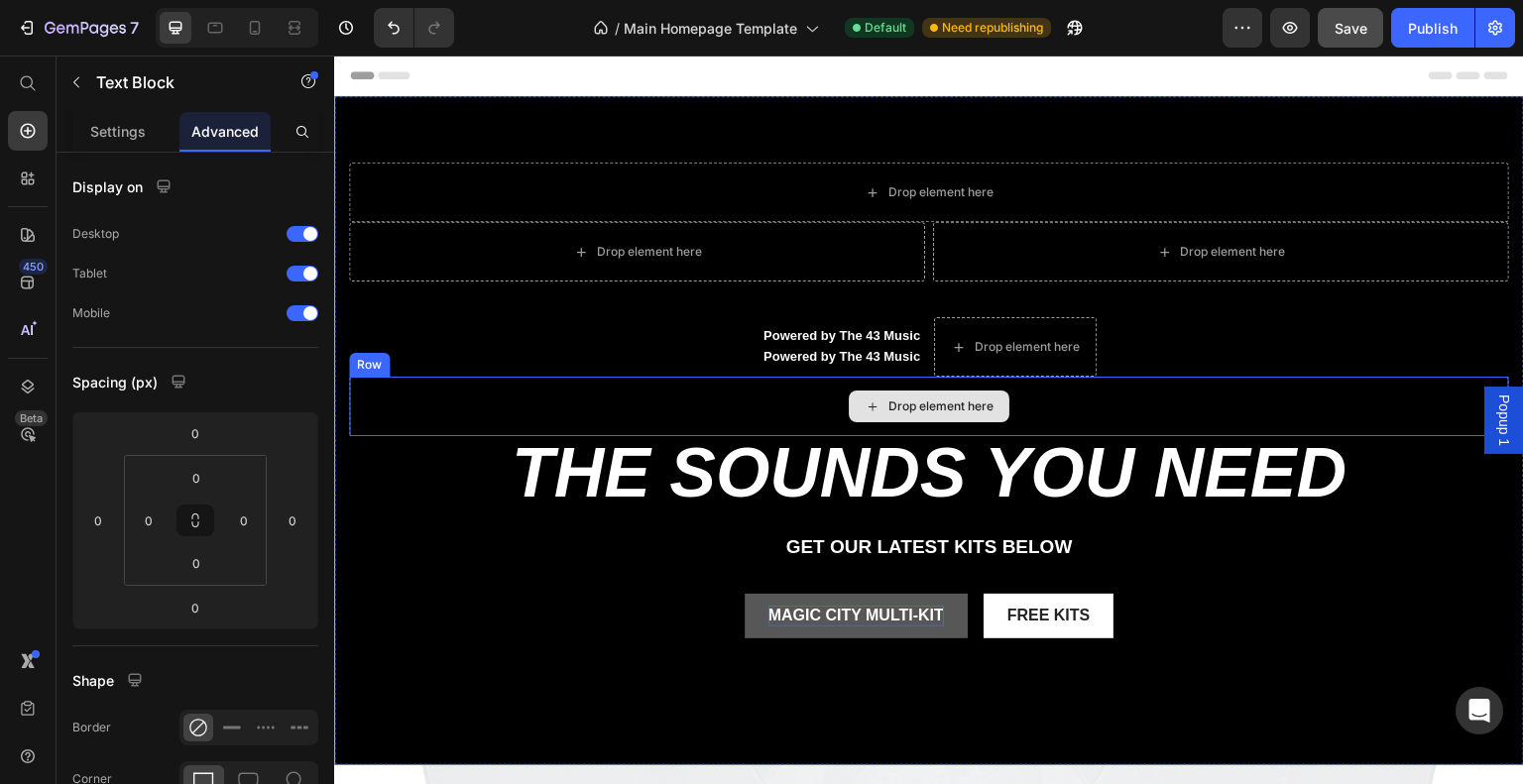 click on "Drop element here" at bounding box center (941, 406) 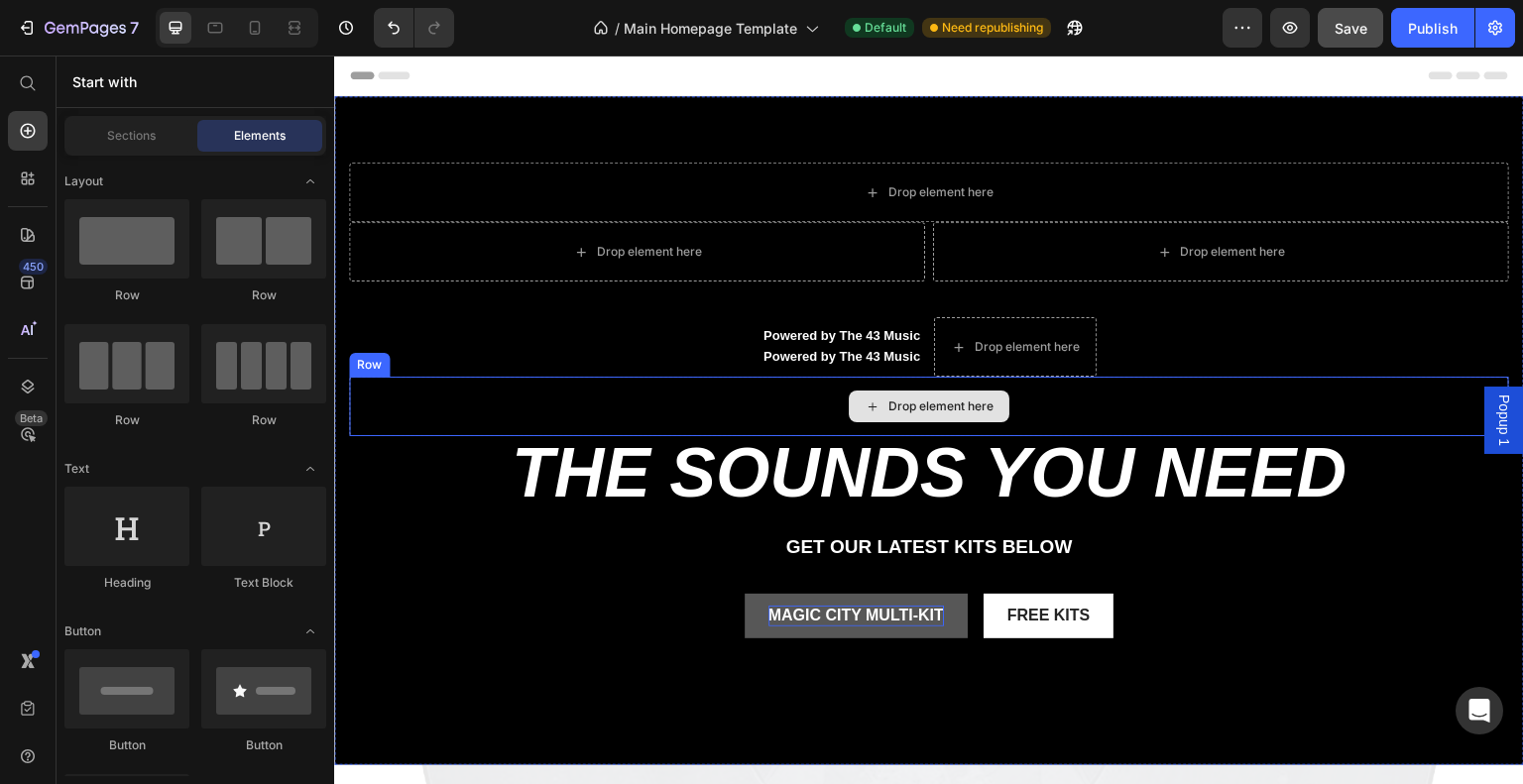 click on "Drop element here" at bounding box center (941, 406) 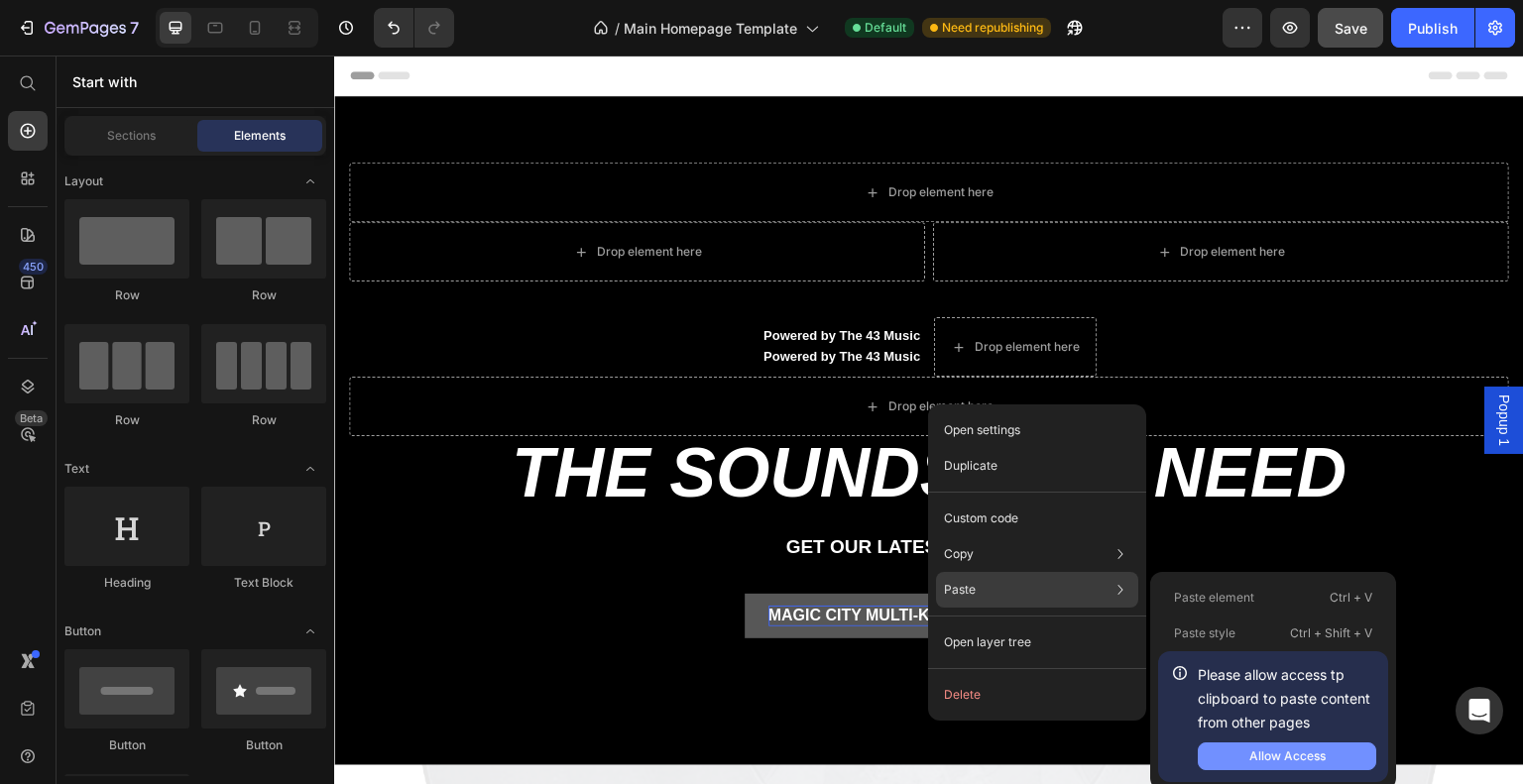 click on "Allow Access" at bounding box center (1287, 756) 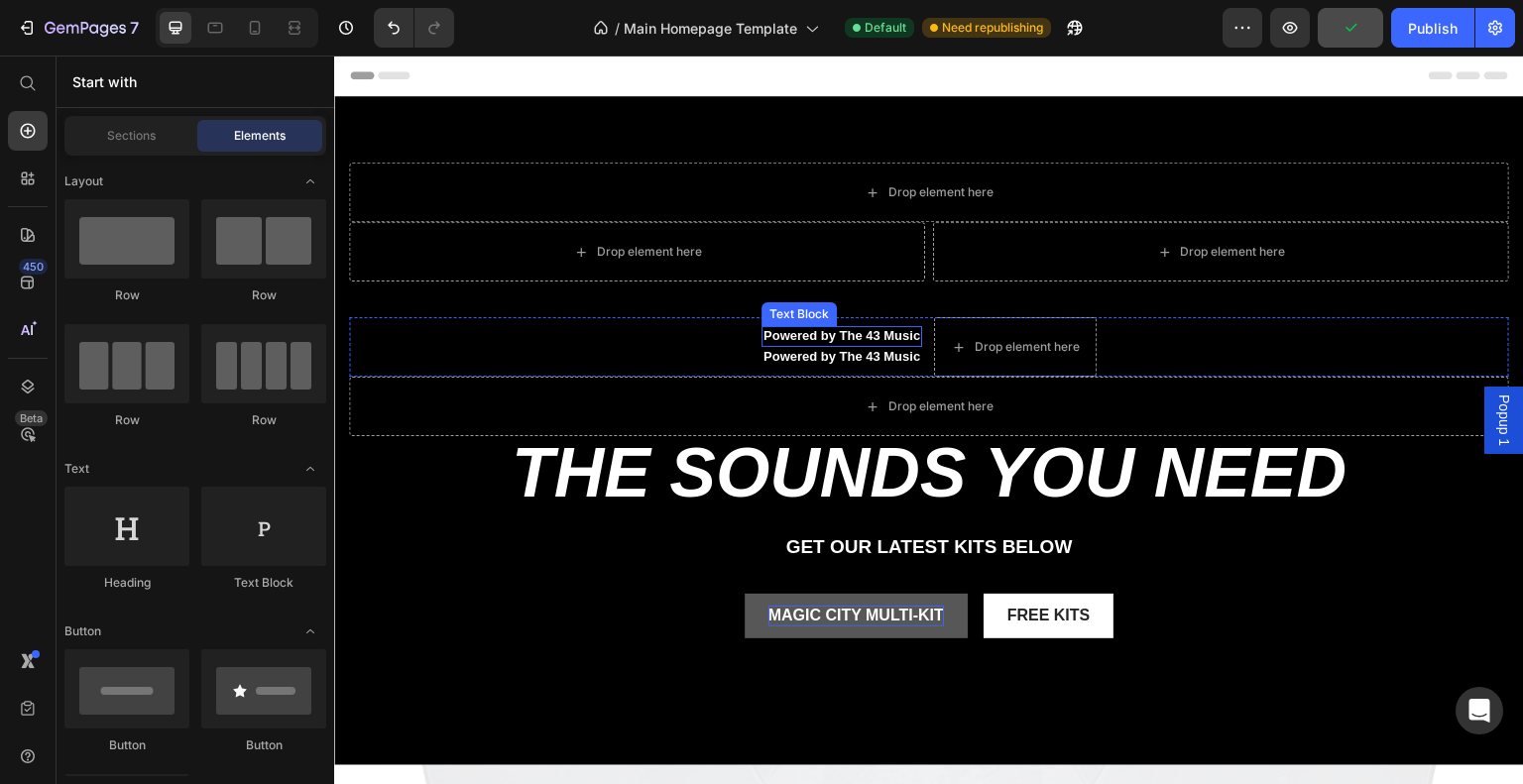 click on "Powered by The 43 Music" at bounding box center [842, 336] 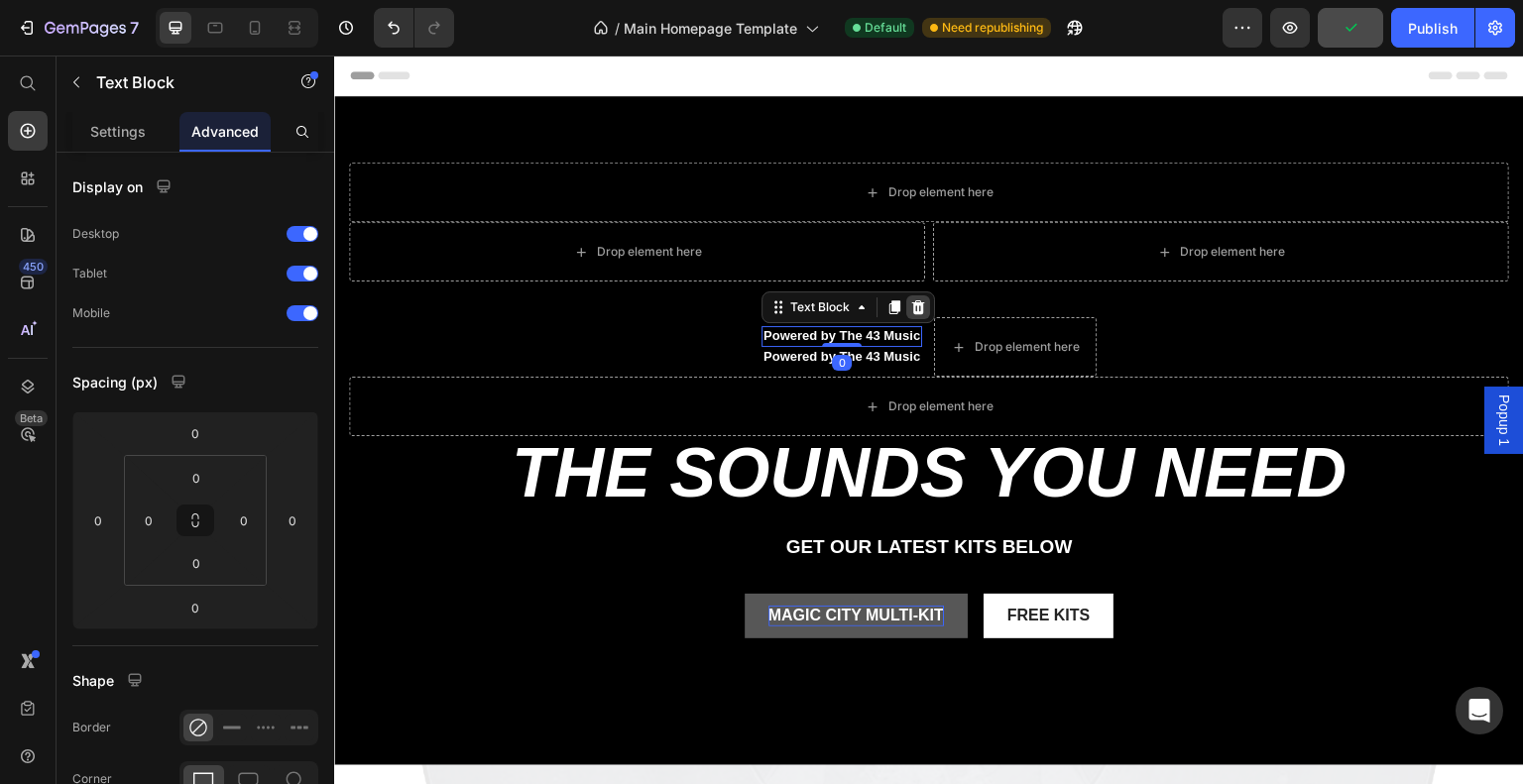click 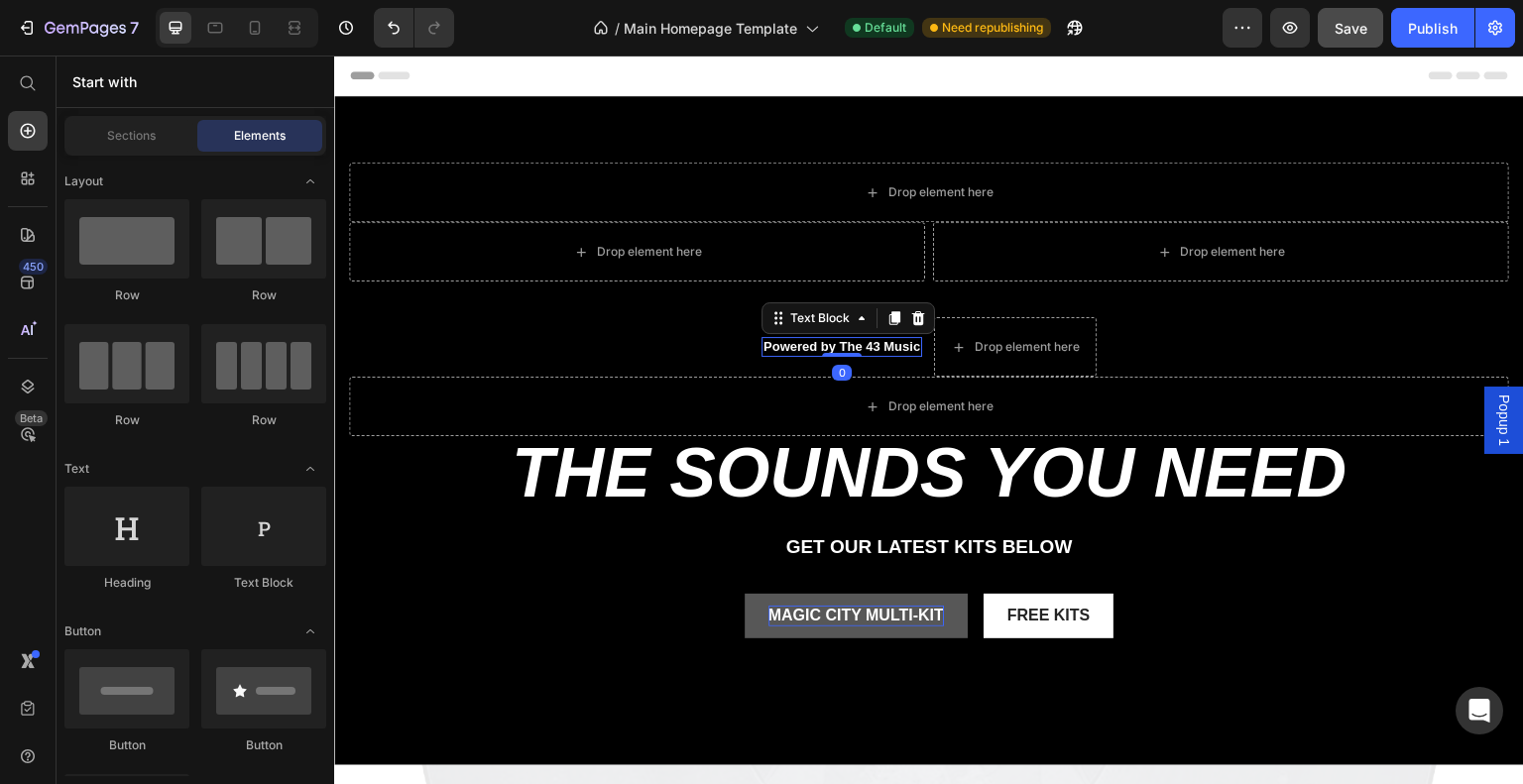 click on "Powered by The 43 Music" at bounding box center [842, 347] 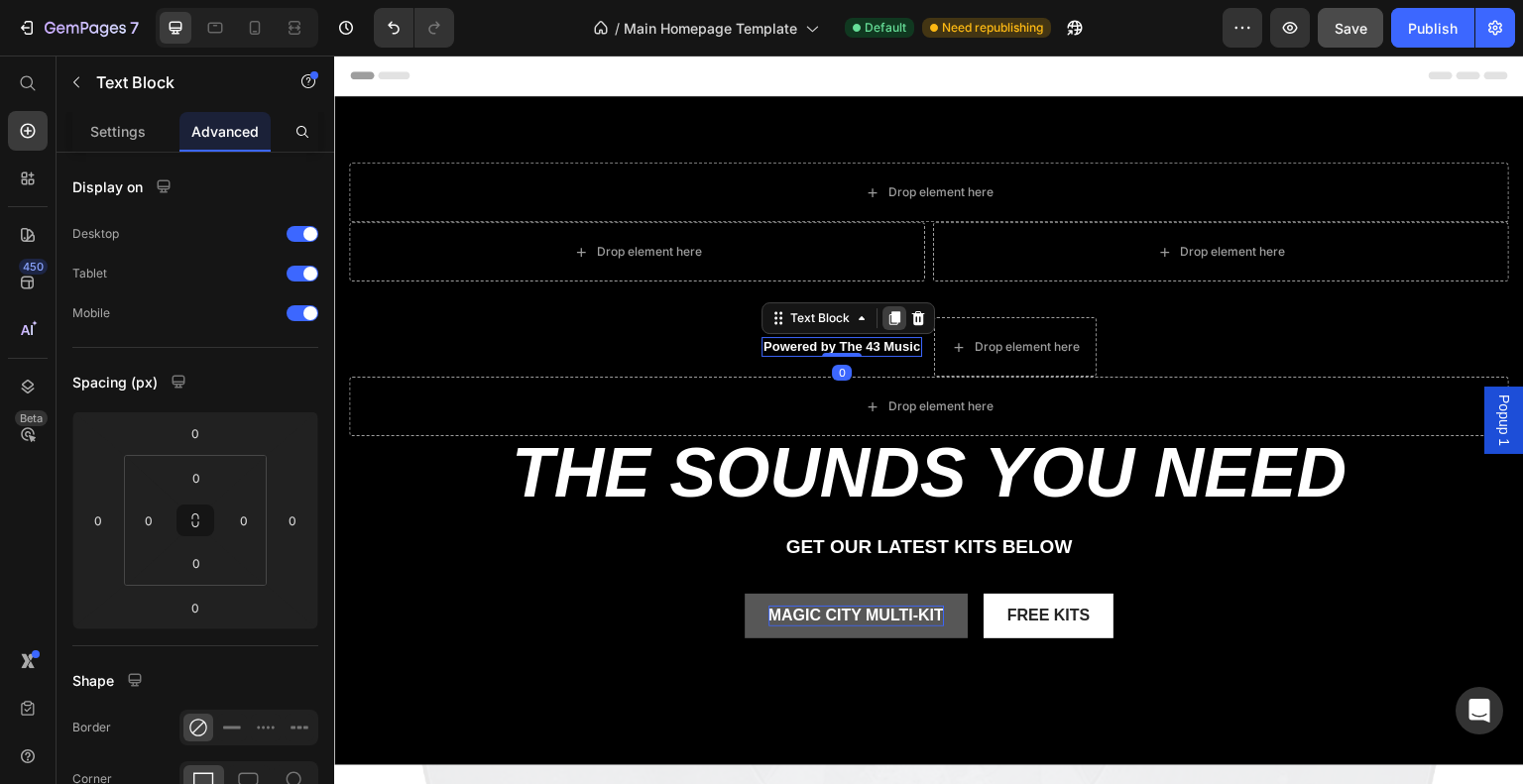 click 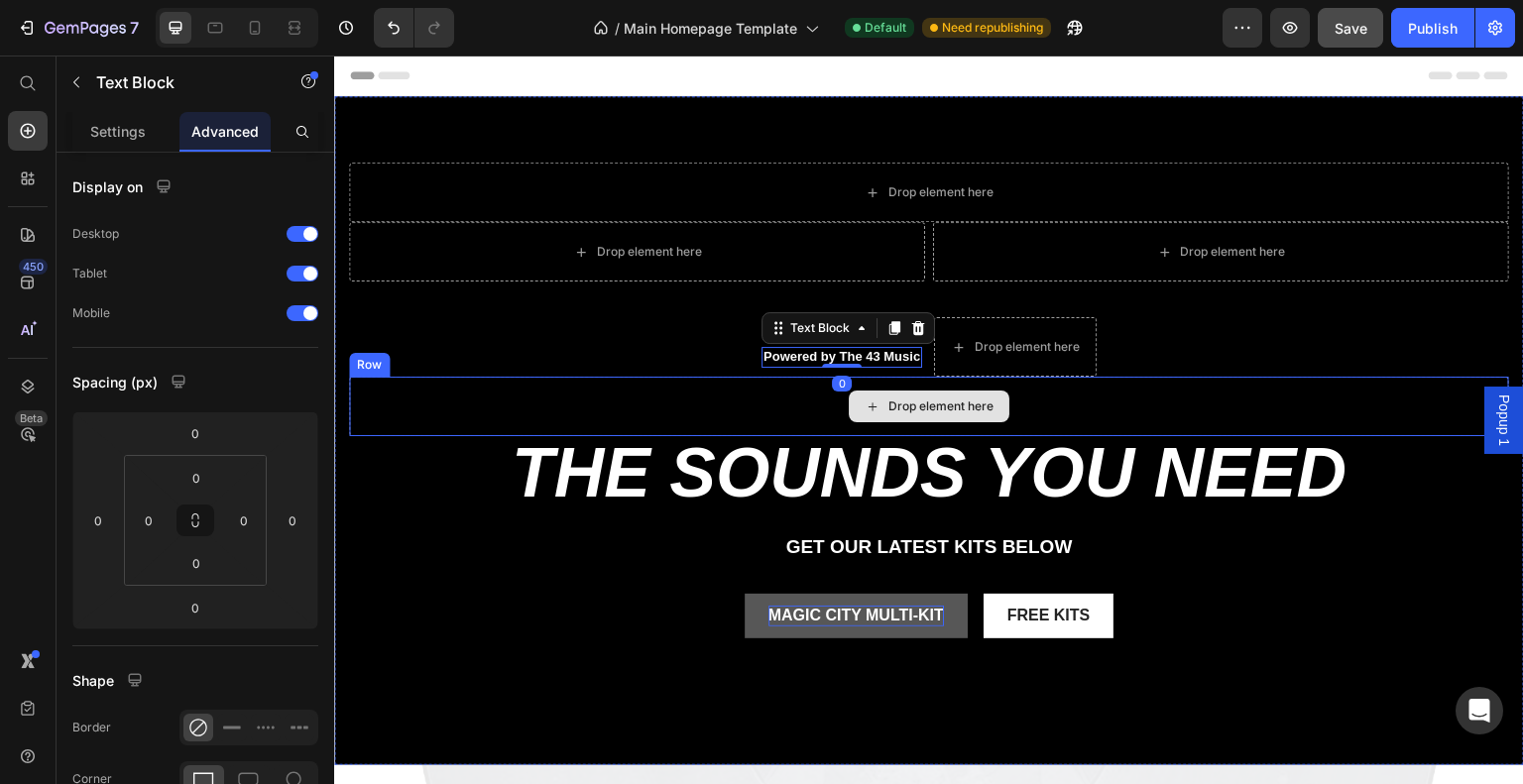 click on "Drop element here" at bounding box center [941, 406] 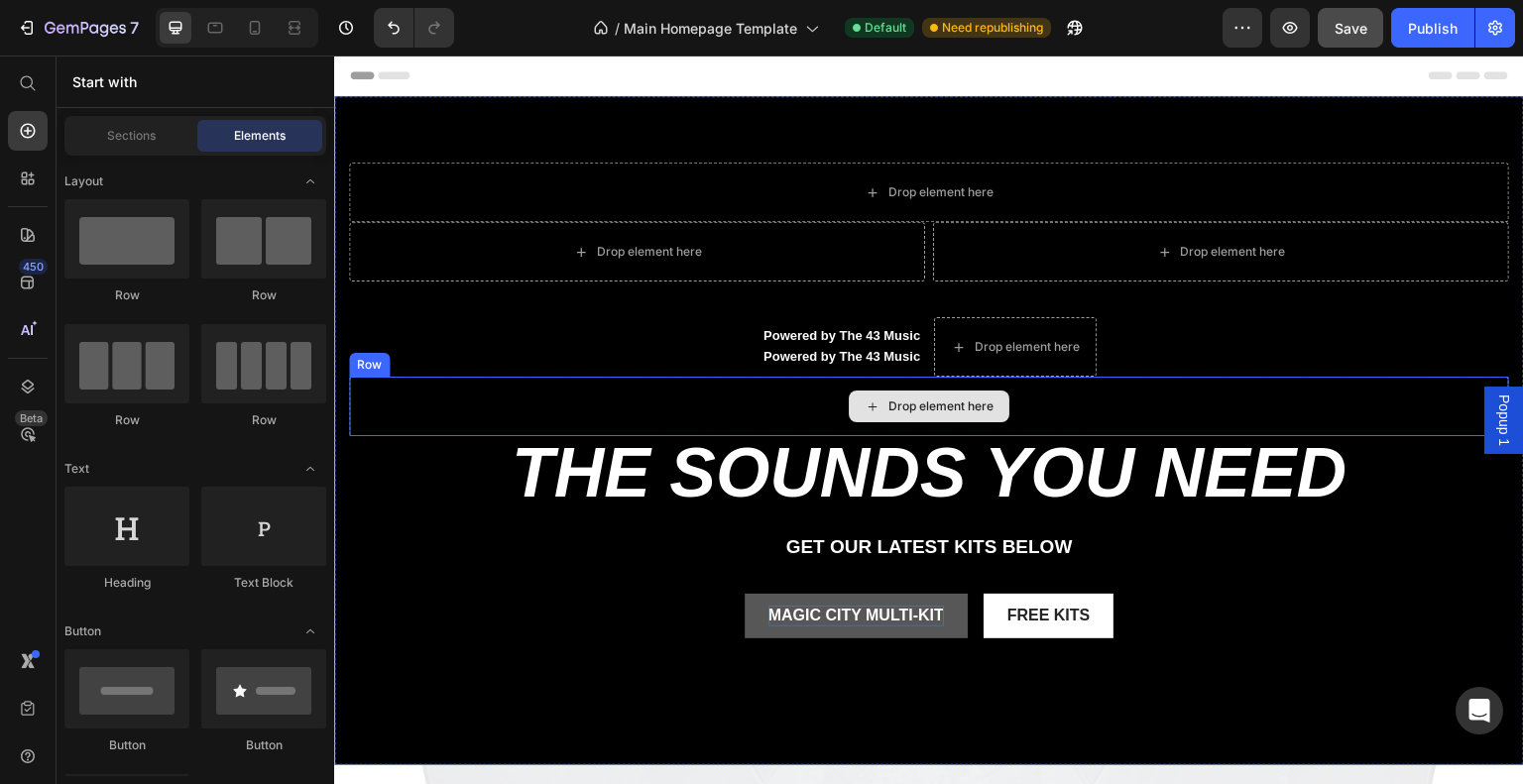 click on "Drop element here" at bounding box center [941, 406] 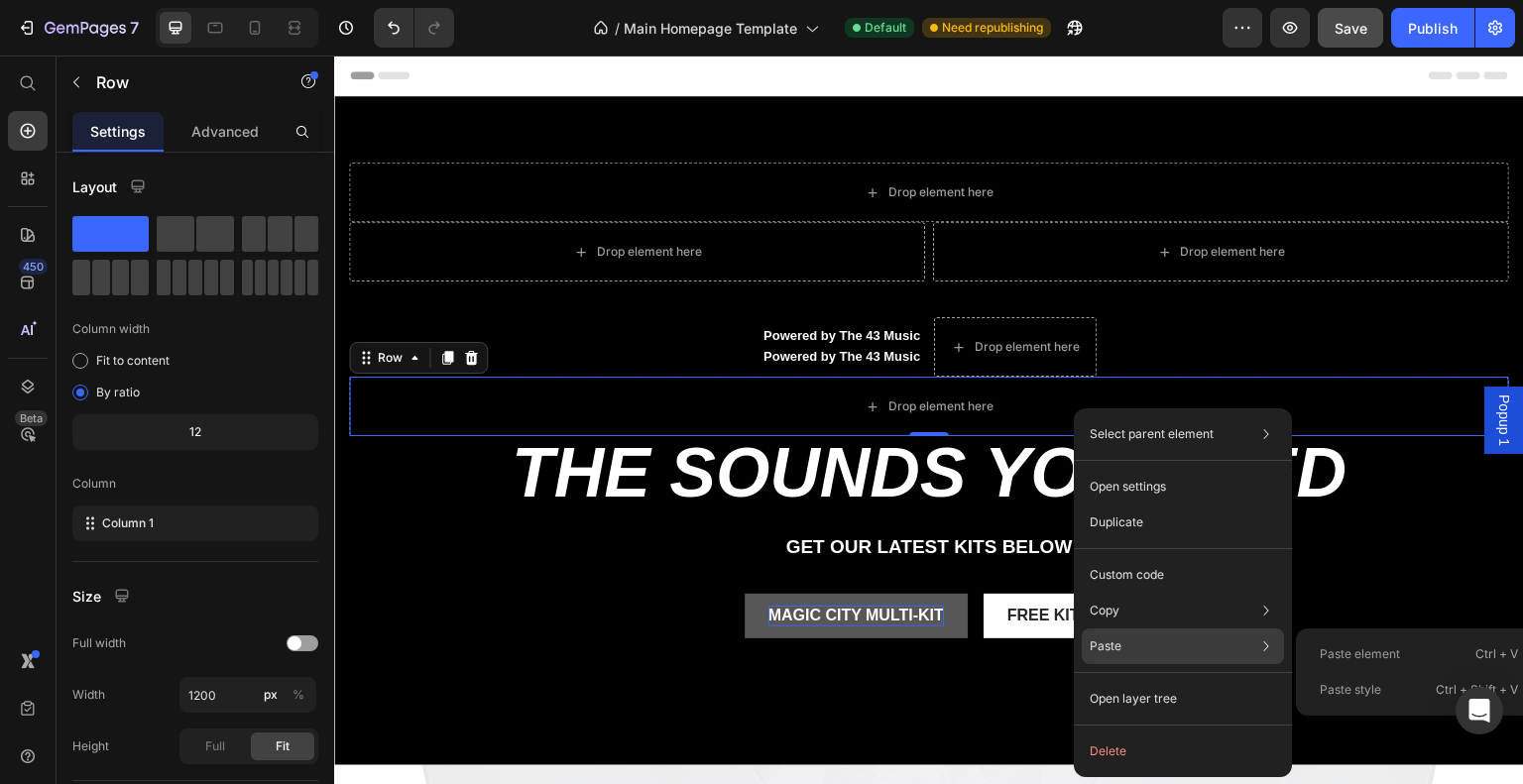 click on "Paste element" at bounding box center [1359, 654] 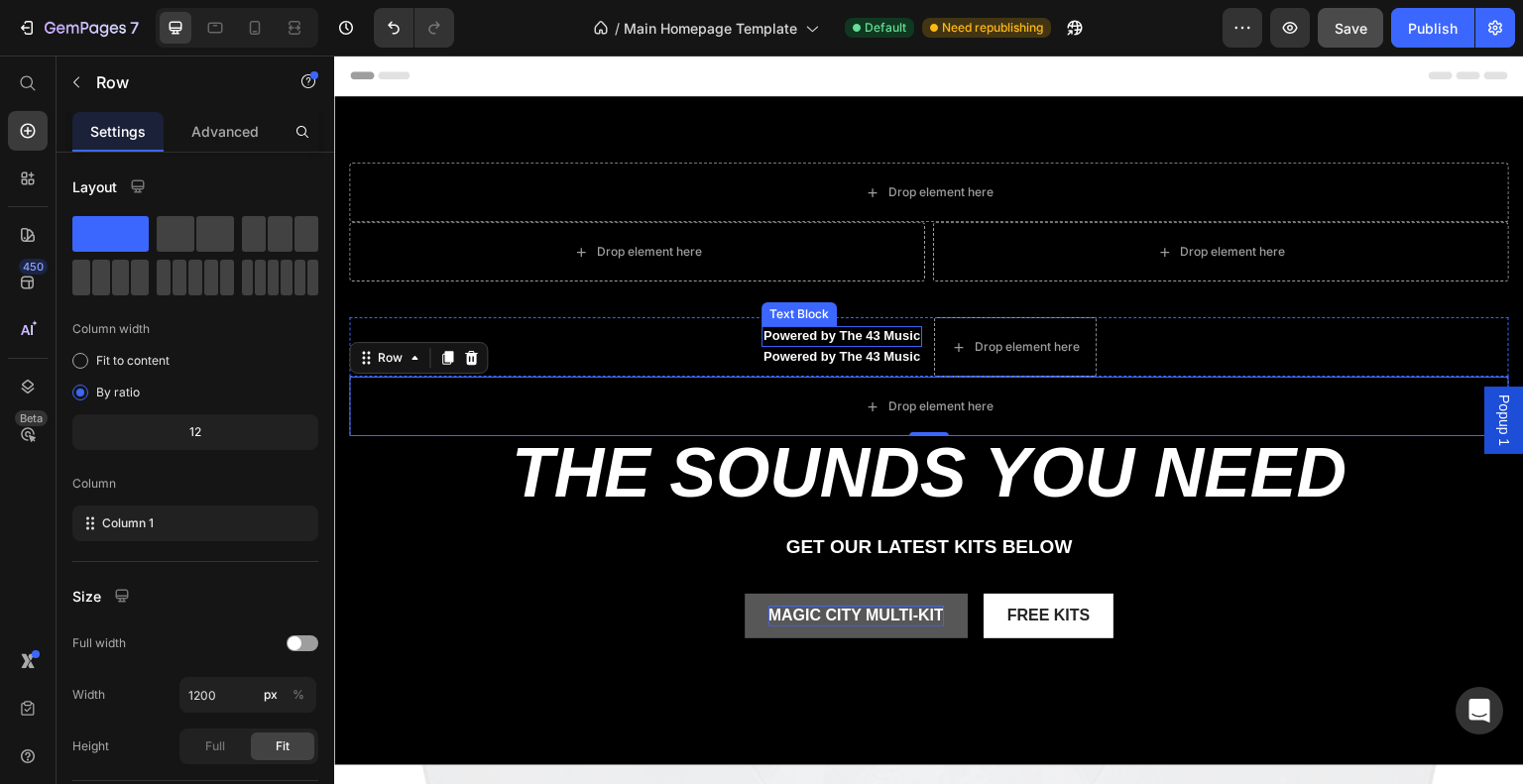 click on "Powered by The 43 Music" at bounding box center [842, 336] 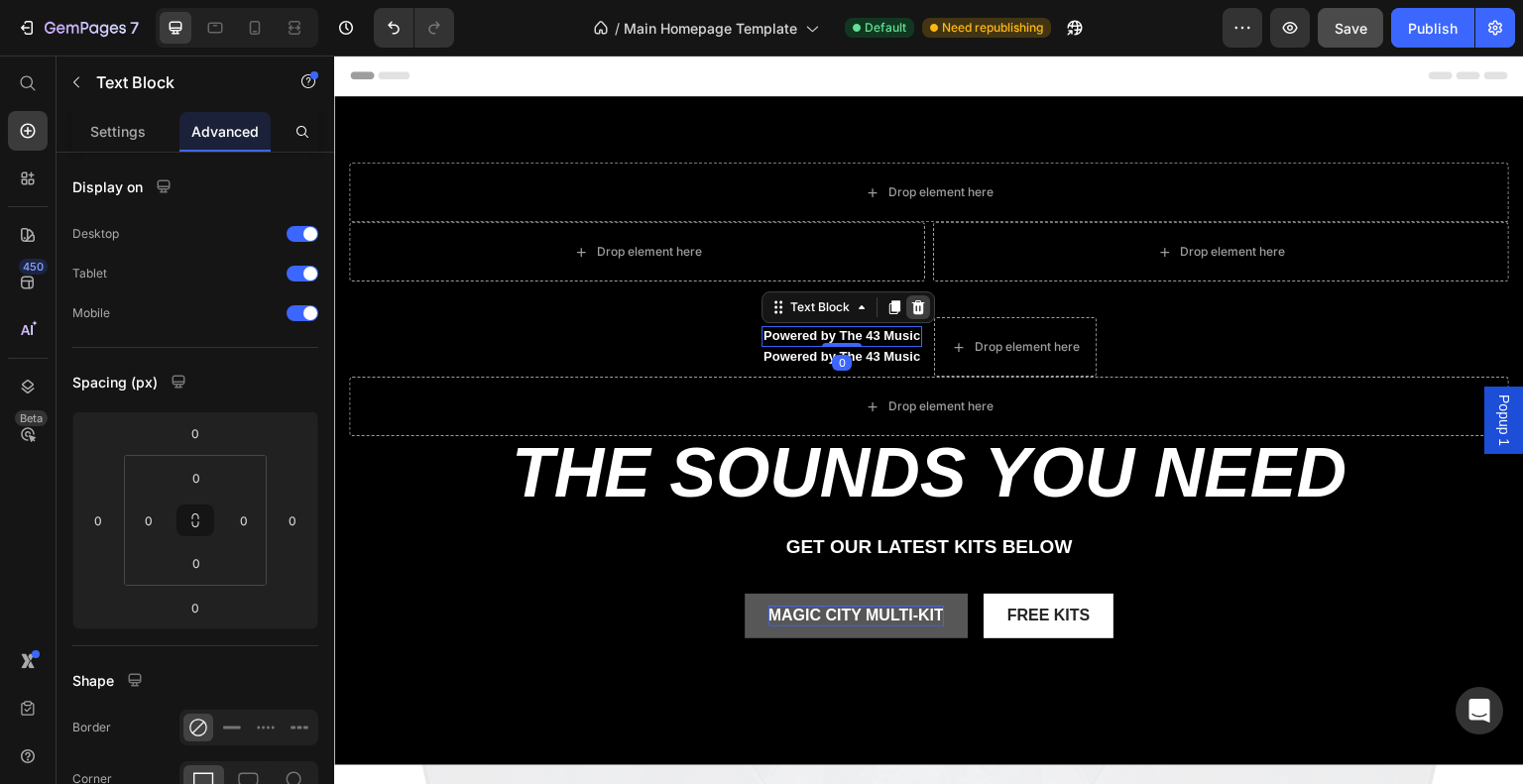 click 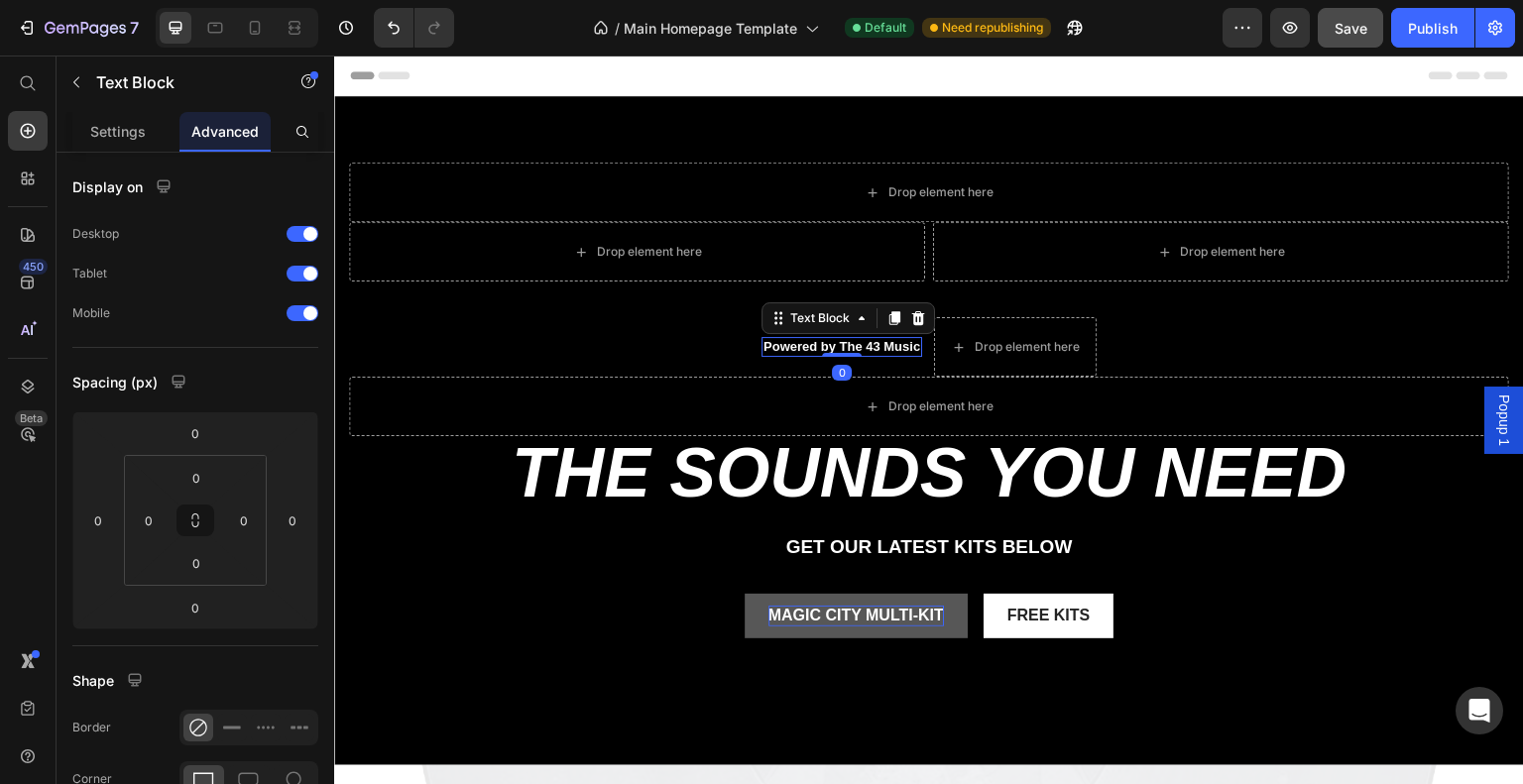 click on "Powered by The 43 Music" at bounding box center (842, 347) 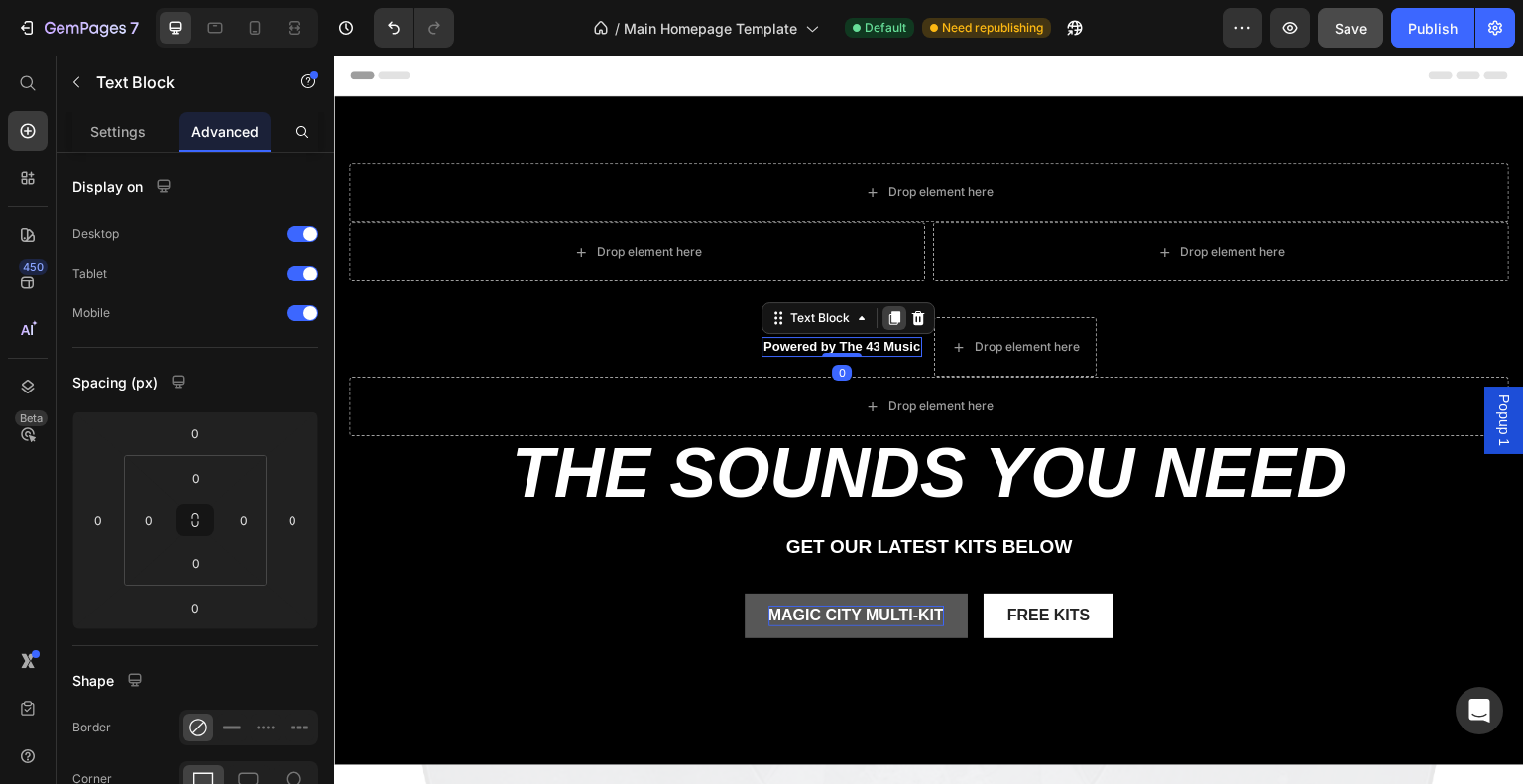 click 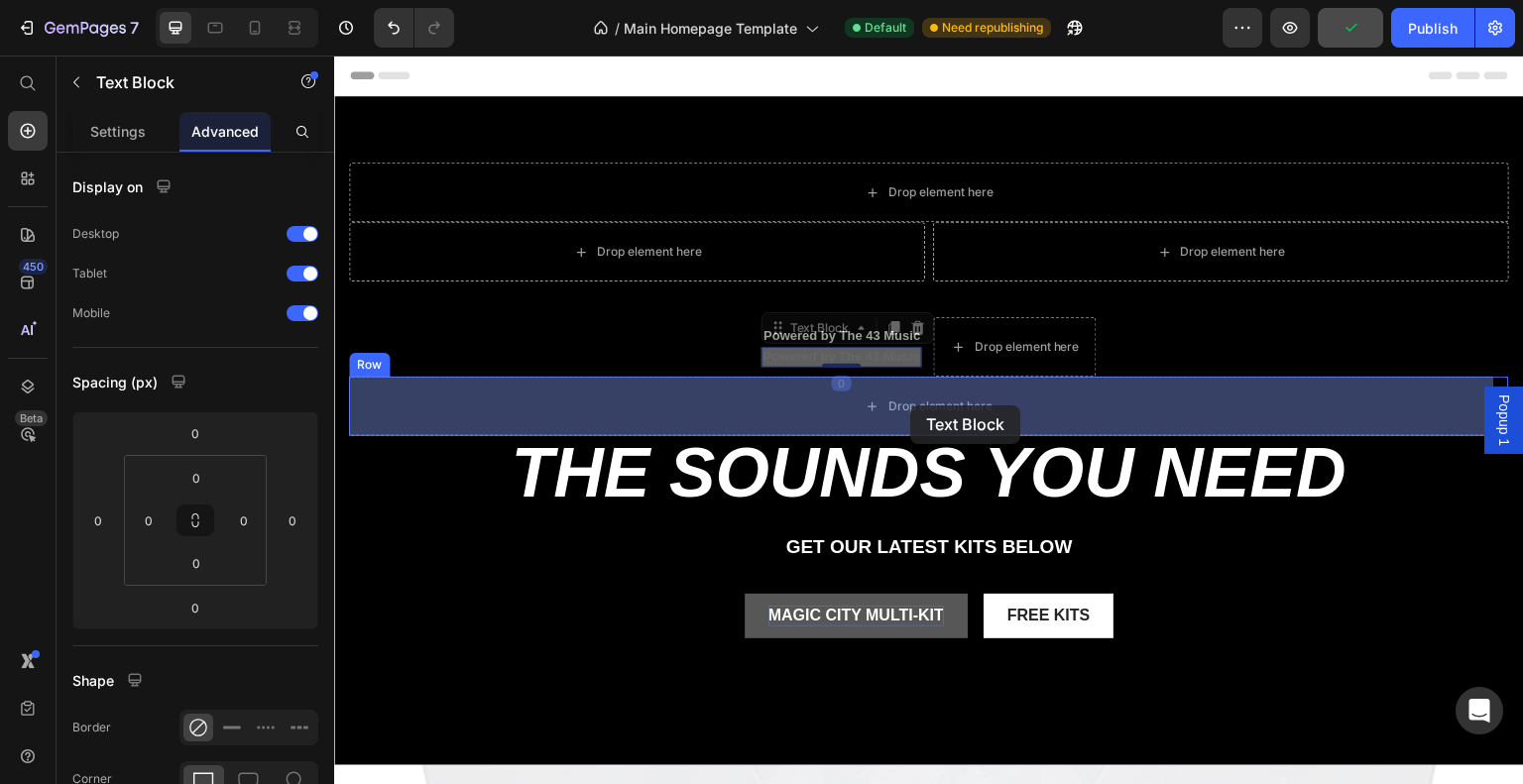 drag, startPoint x: 833, startPoint y: 355, endPoint x: 910, endPoint y: 405, distance: 91.809586 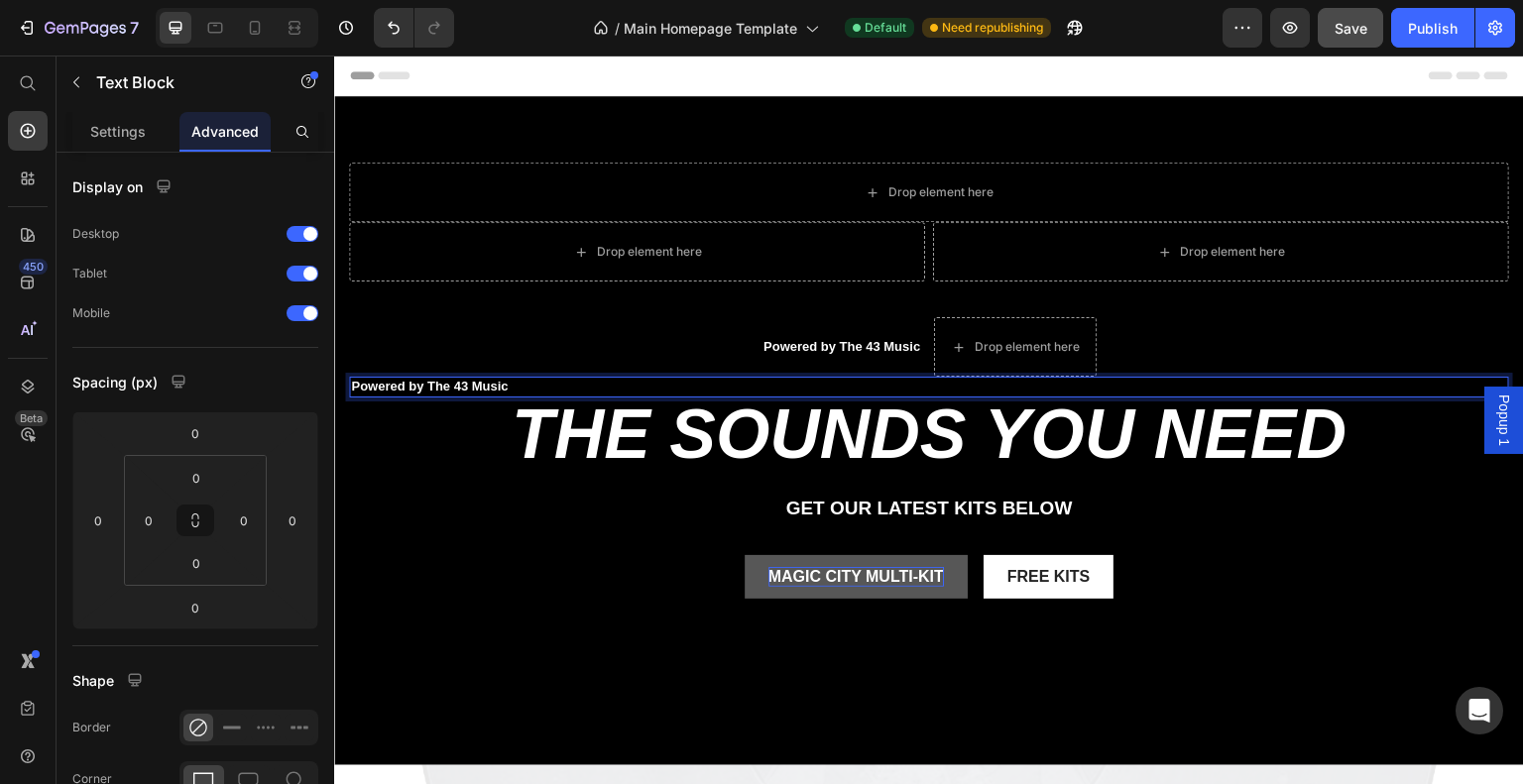 click on "Powered by The 43 Music" at bounding box center (929, 387) 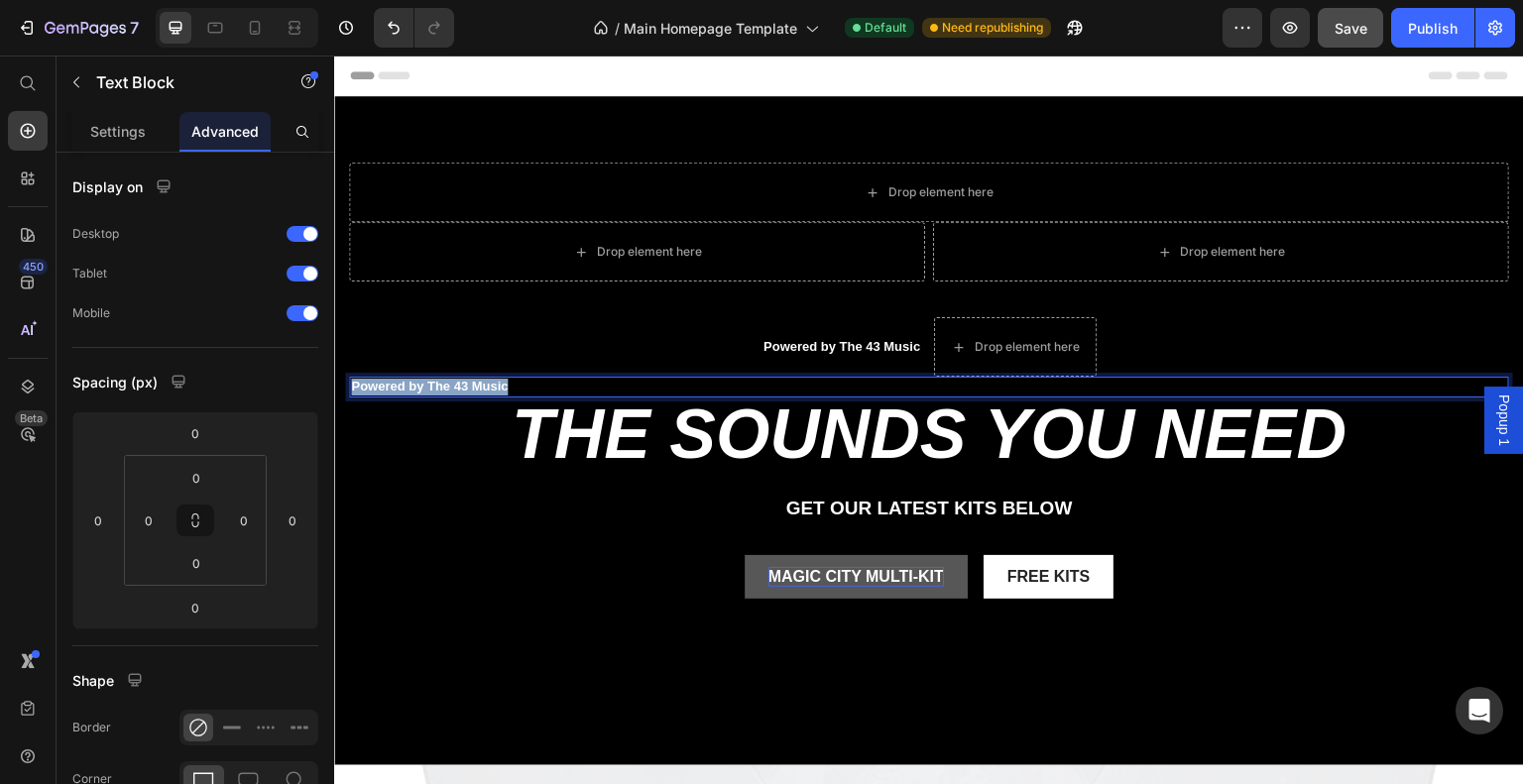 drag, startPoint x: 451, startPoint y: 384, endPoint x: 307, endPoint y: 385, distance: 144.00347 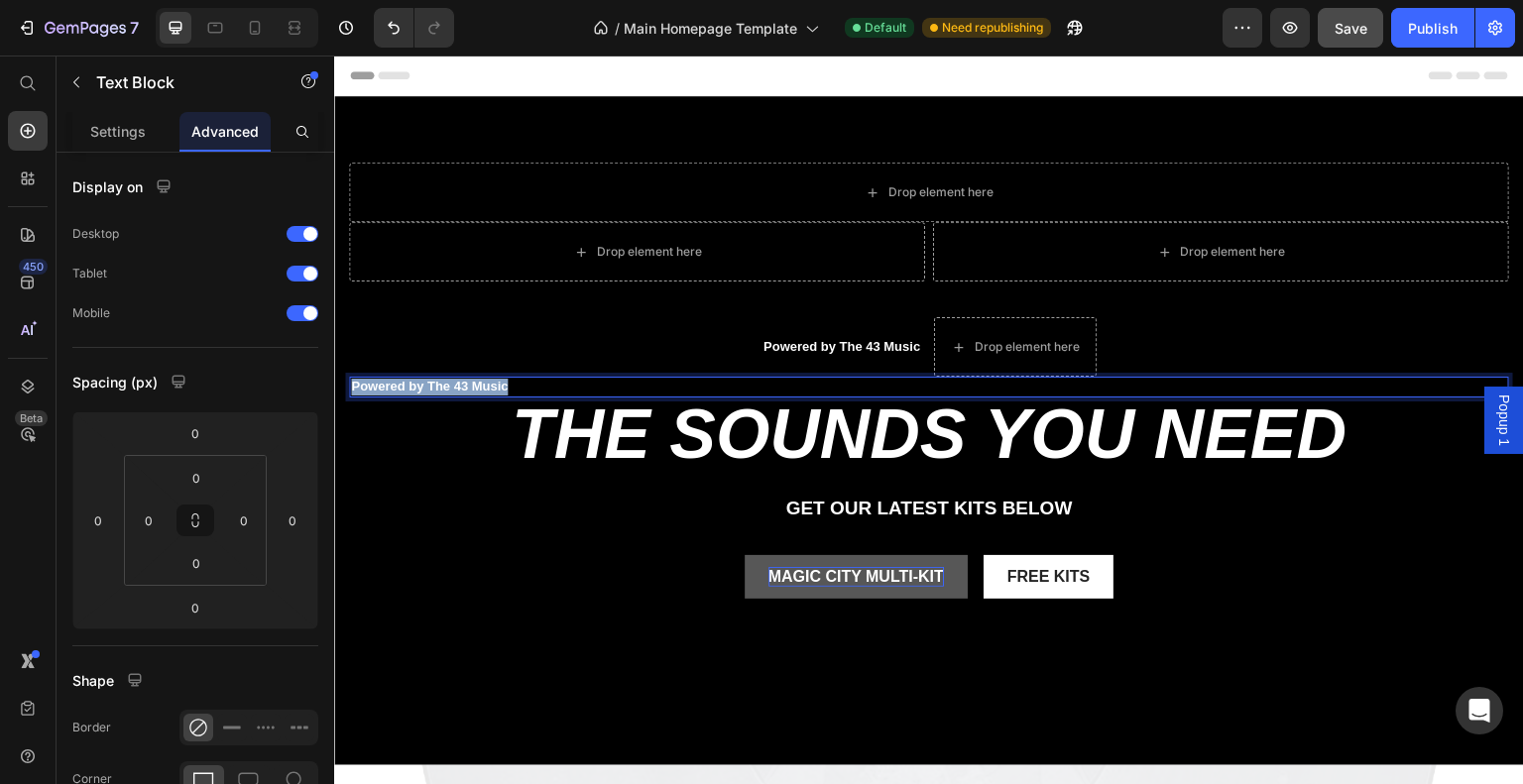 click on "Popup 1 Header
Drop element here Row
Drop element here
Drop element here Row Powered by The 43 Music Text Block
Drop element here Row Powered by The 43 Music Text Block   0 Row the sounds you need Heading get our LATEST kits BELOW Text Block magic city multi-kit Button Free kits Button Row Hero Banner Section 1 Image Elevation [Beta] Claim Free Now! Heading Experience a true elevation to your sound completely free!  With over 50+ sounds  Text Block Claim Now Button Hero Banner Heading Magic City Heading This kit contains all you need to make Club-knocking hits! With over 200+ sounds including hard-hitting drums and a Zenology bank, this kit created by [NAME] is an essential for any producer looking to make the club move! Text Block CTA BUTTON HERE Button Row Image Row Section 2 Root Start with Sections from sidebar Add sections Add elements Start with Generating from URL or image Add section Choose templates inspired by CRO experts" at bounding box center [929, 3909] 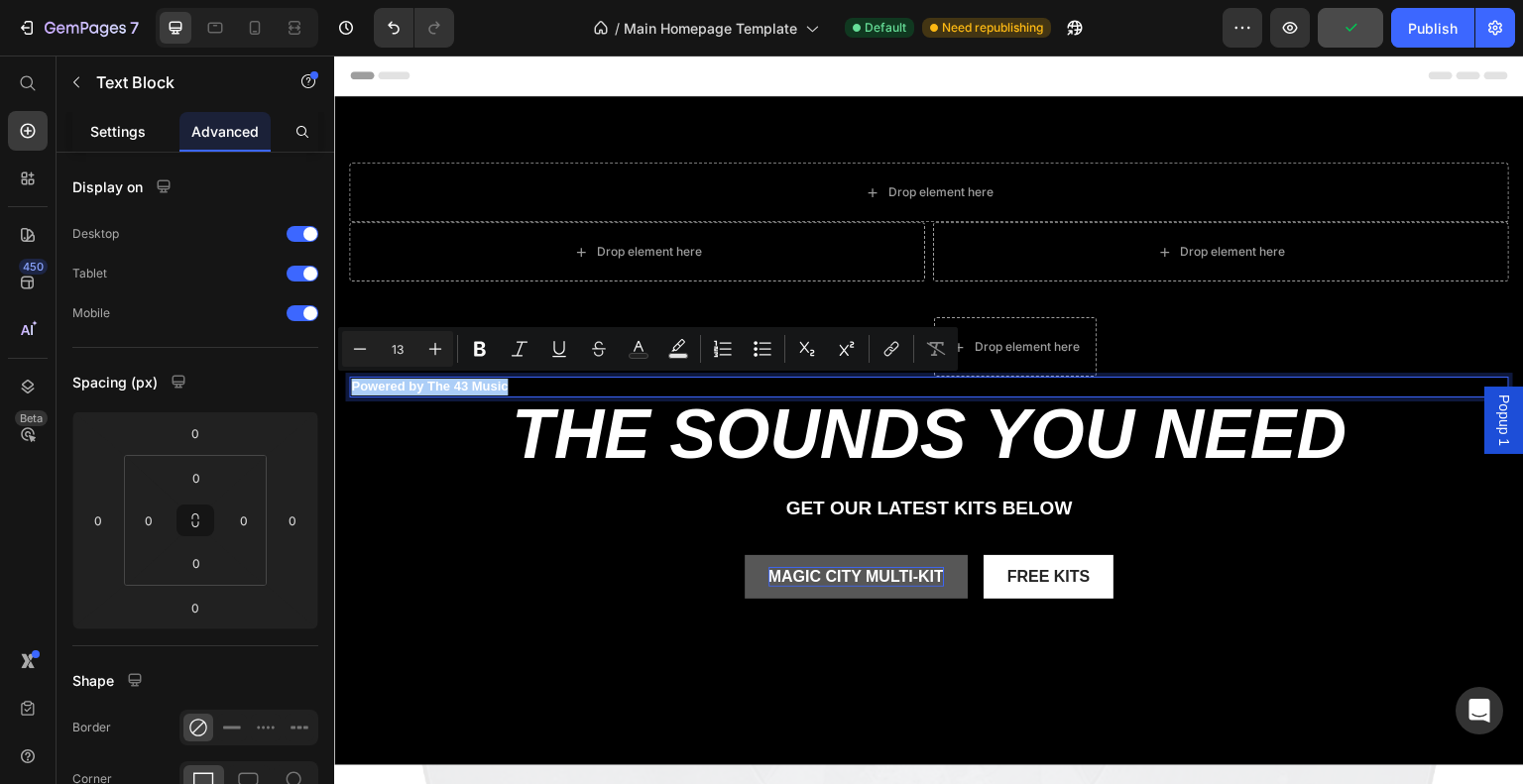 click on "Settings" 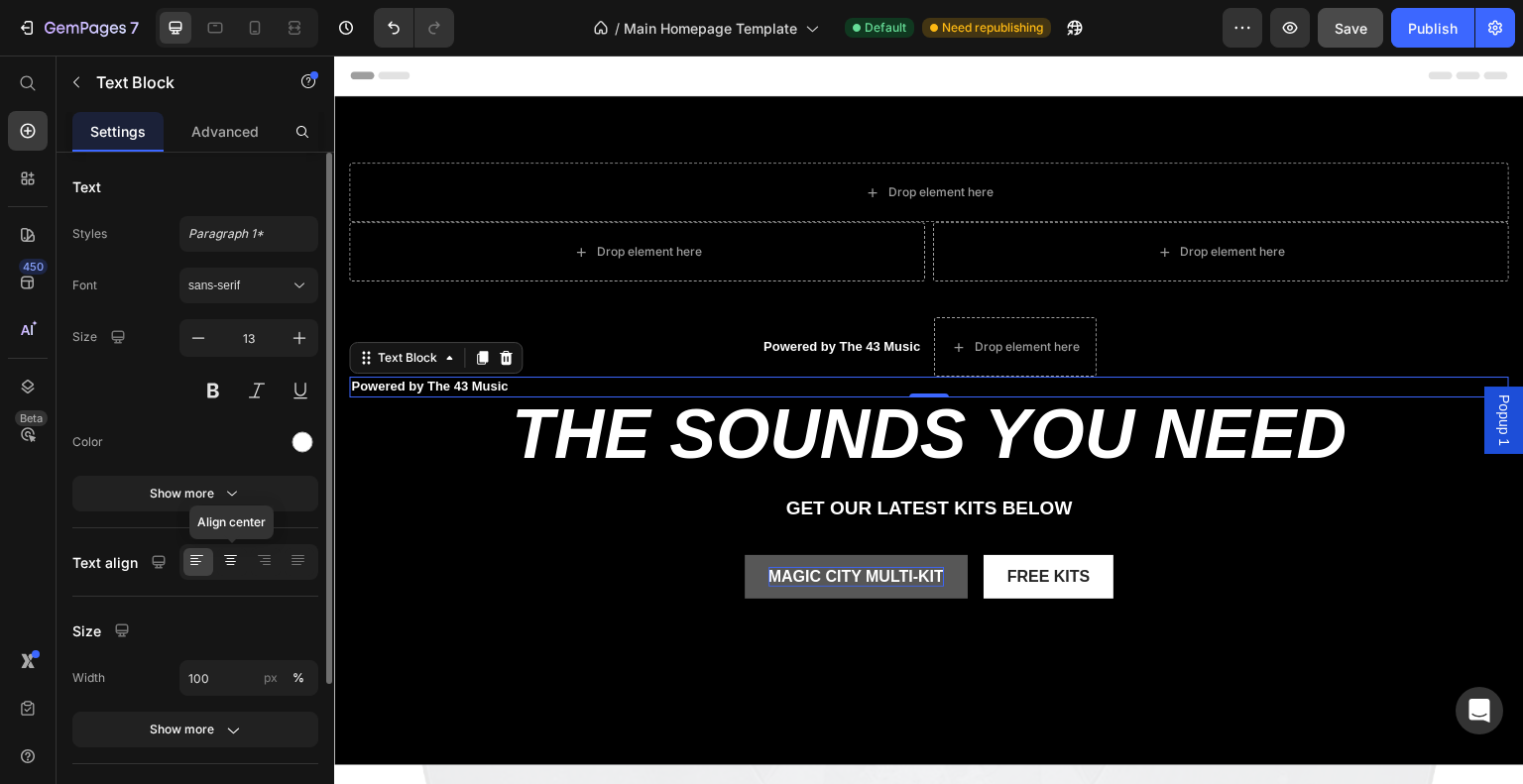 click 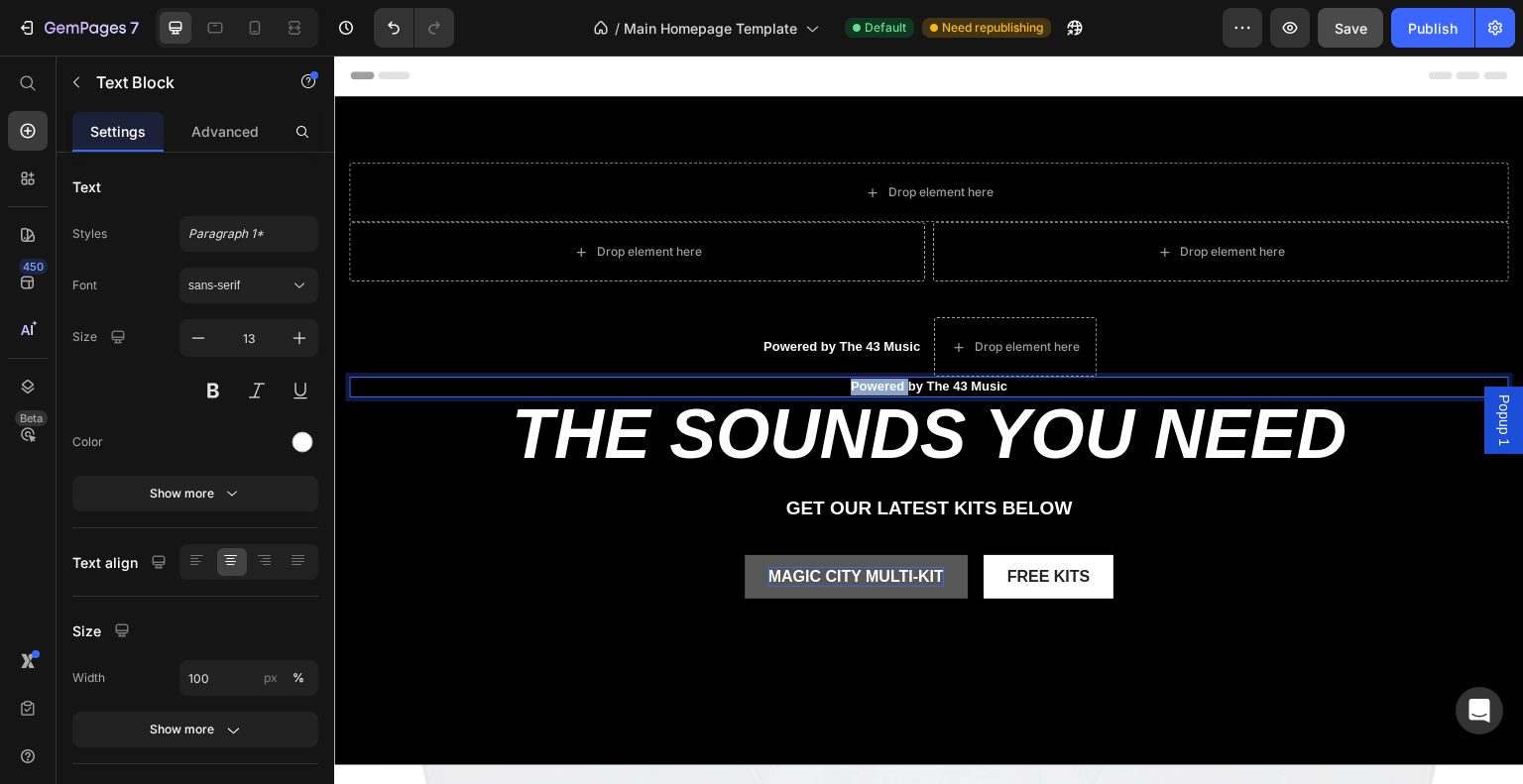 click on "Powered by The 43 Music" at bounding box center [929, 387] 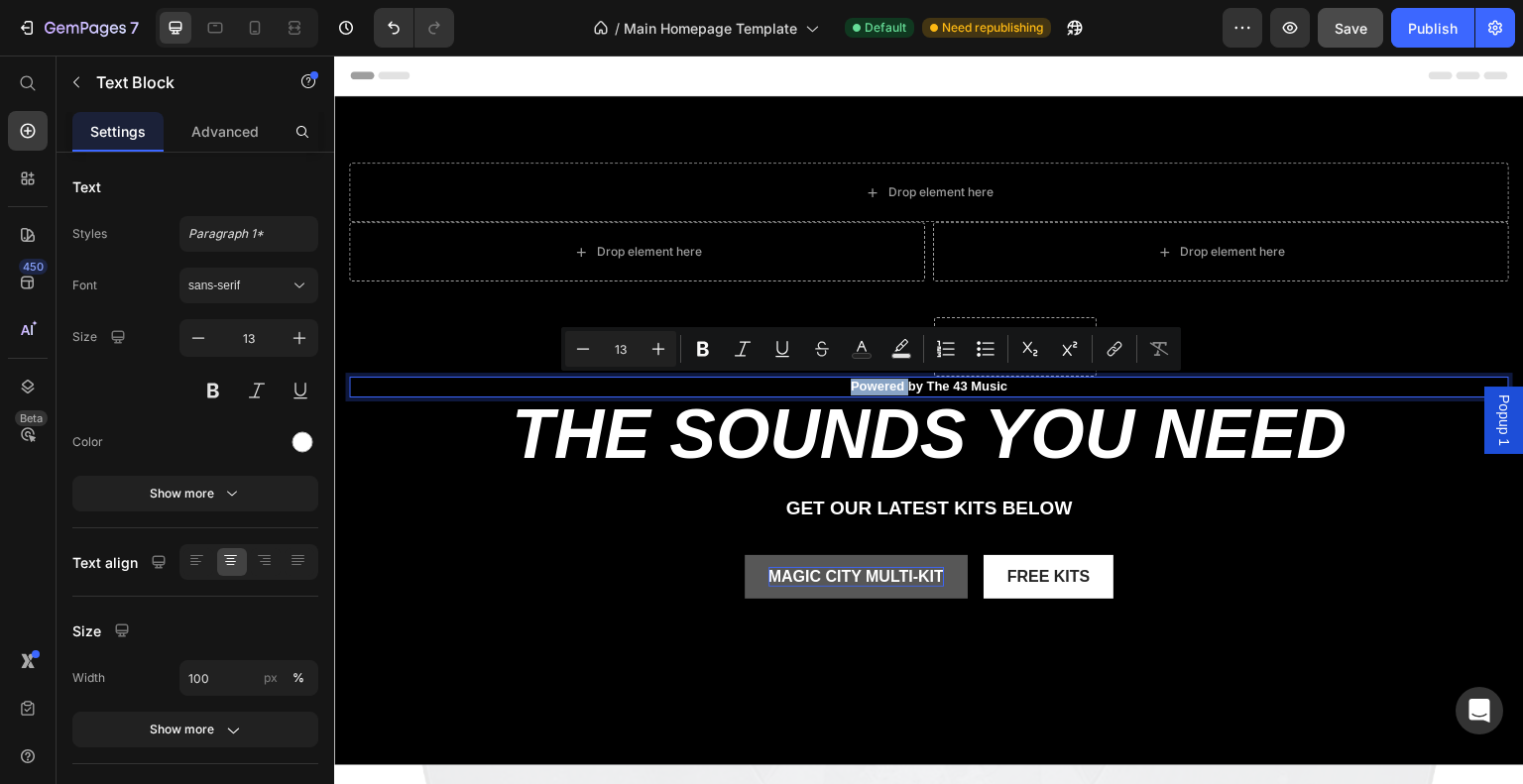 click on "Powered by The 43 Music" at bounding box center [929, 387] 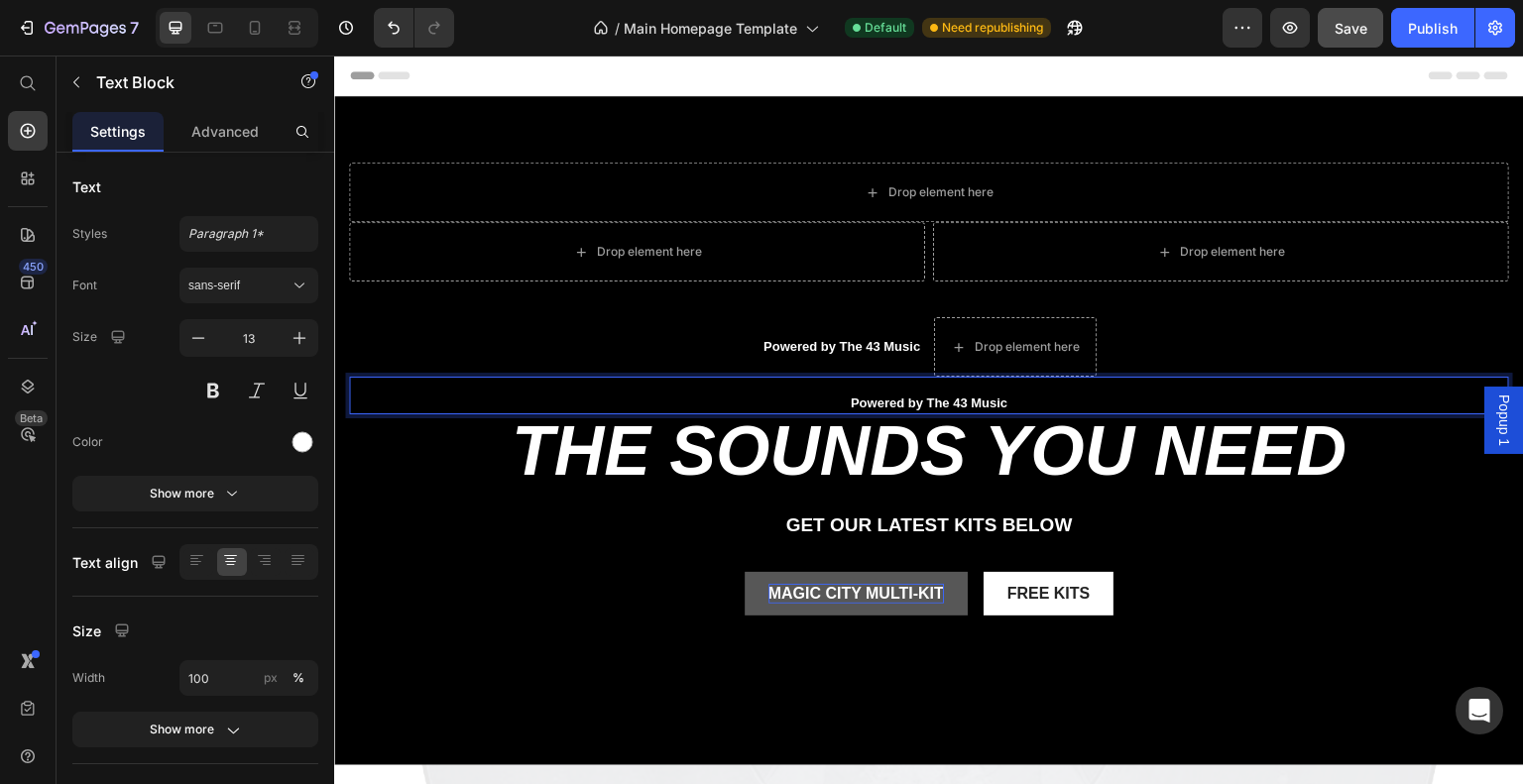 click on "Powered by The 43 Music" at bounding box center [929, 403] 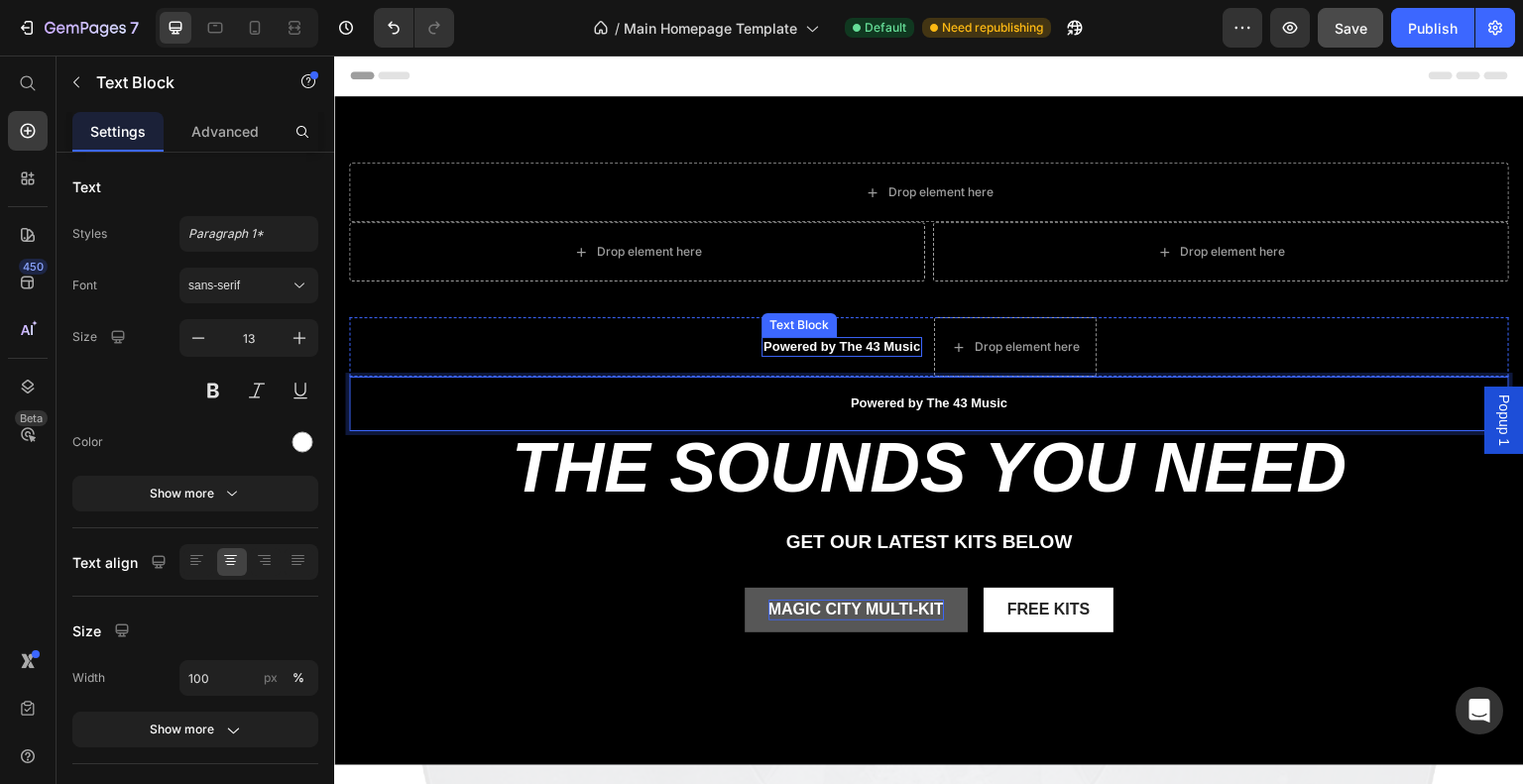 click on "Powered by The 43 Music" at bounding box center (842, 347) 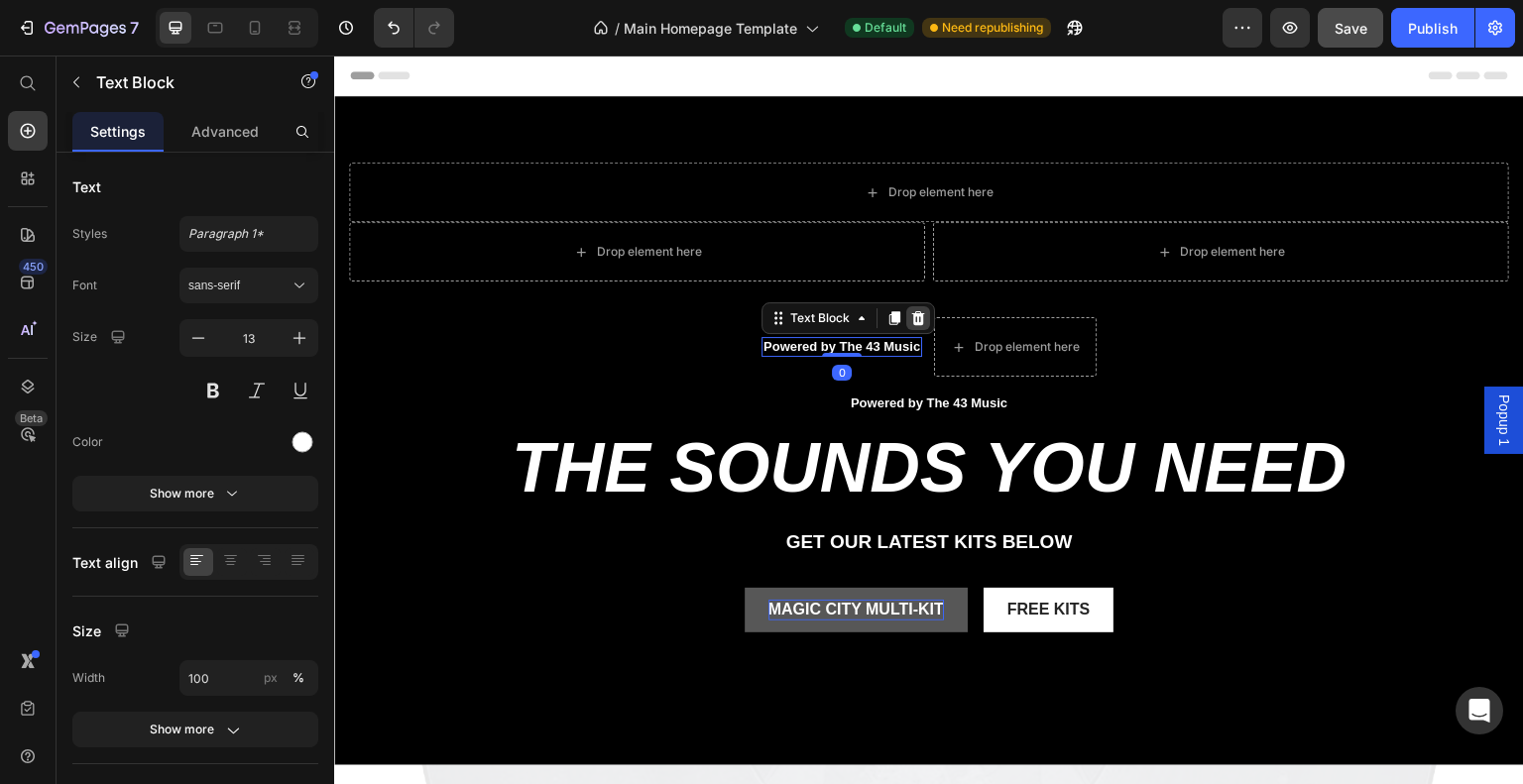 click 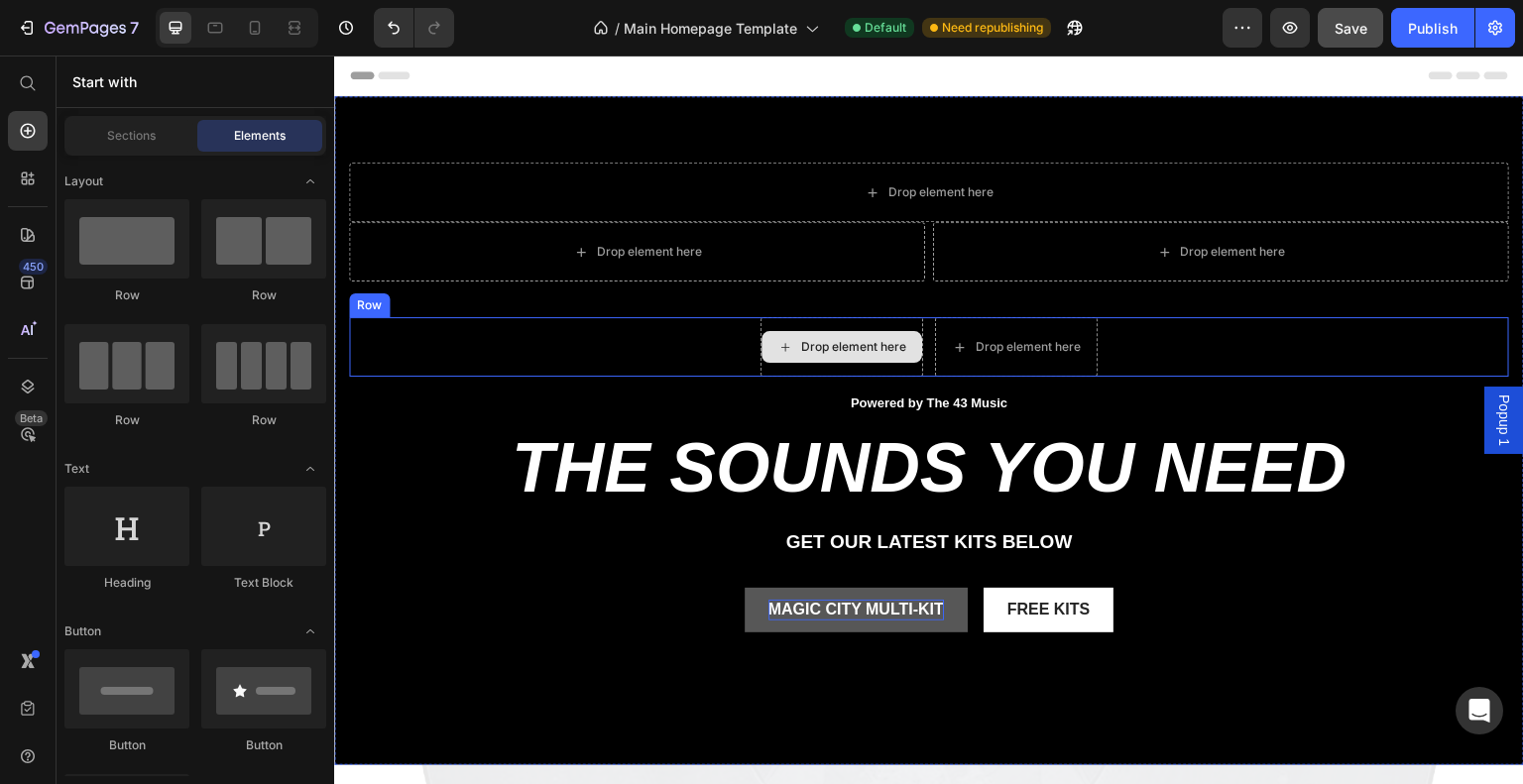 click on "Drop element here" at bounding box center (842, 347) 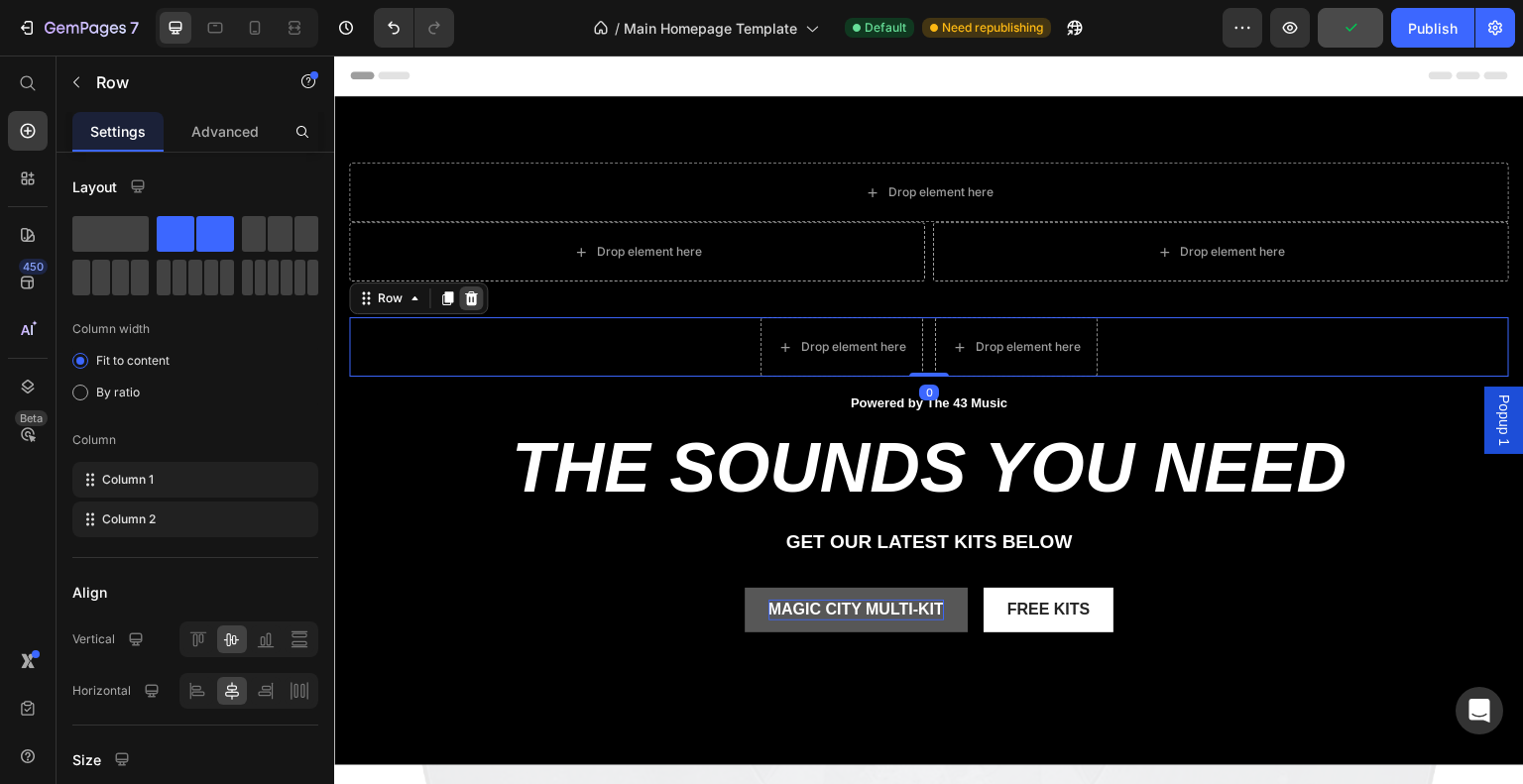 click 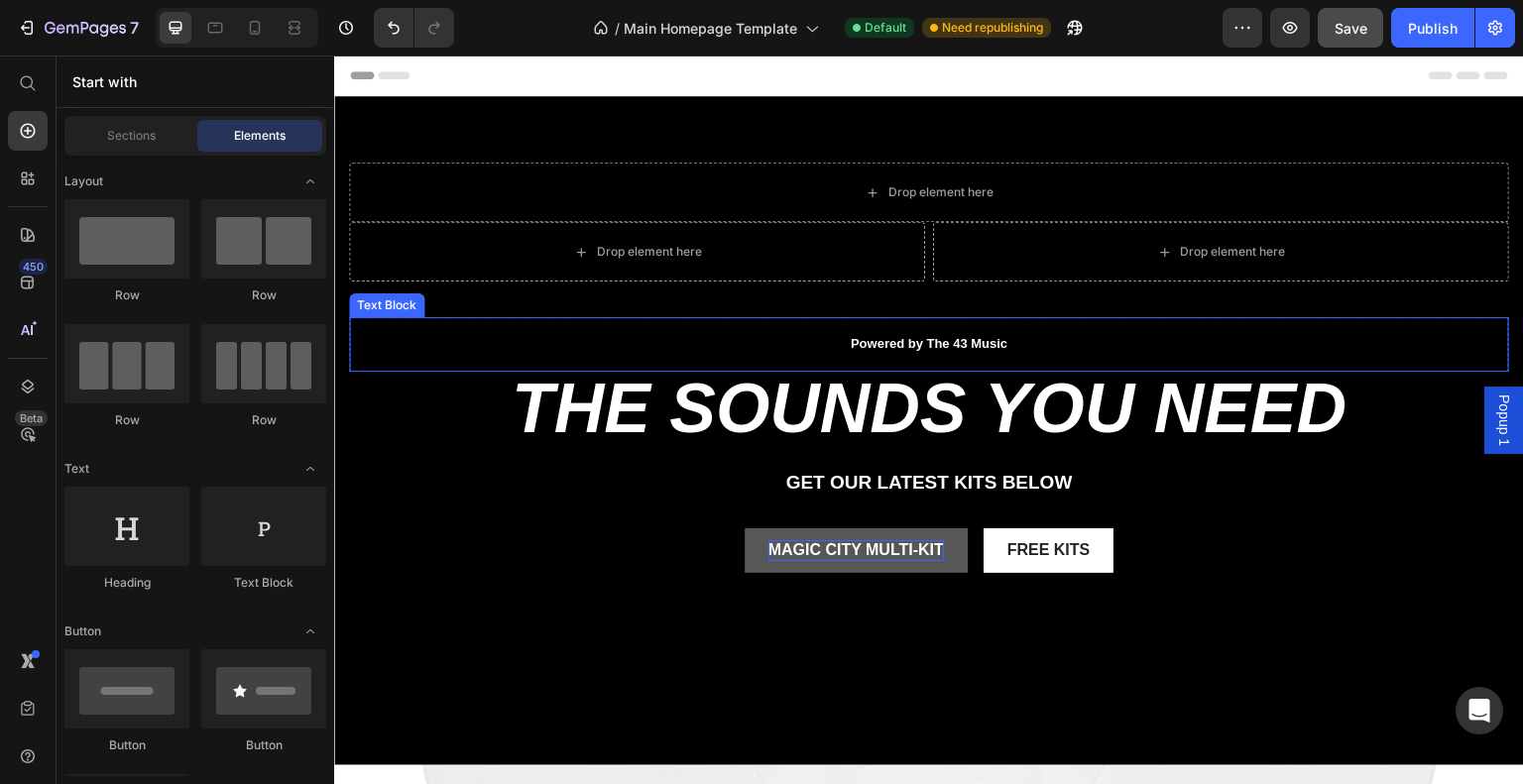 click on "Powered by The 43 Music" at bounding box center [929, 344] 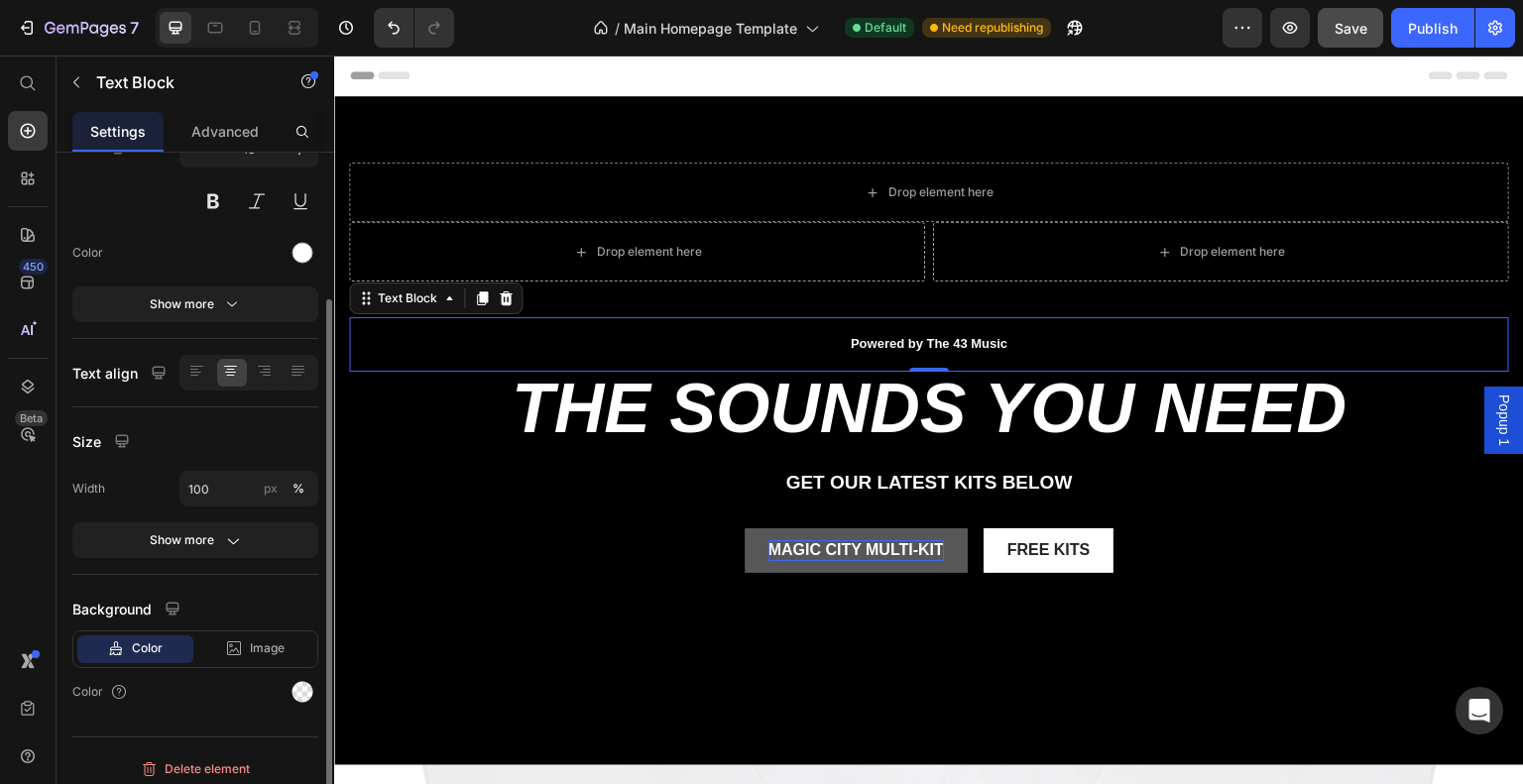 scroll, scrollTop: 196, scrollLeft: 0, axis: vertical 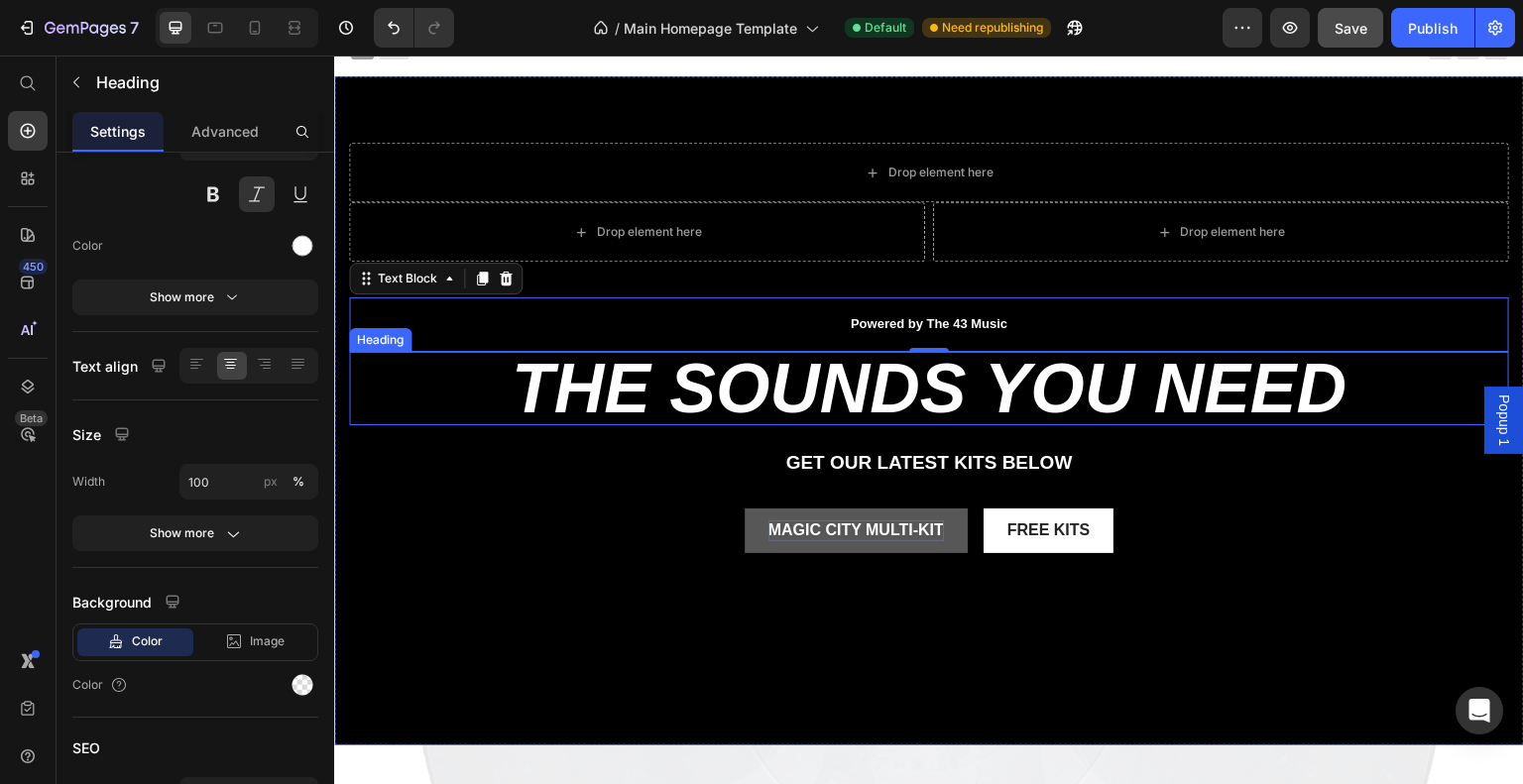 click on "the sounds you need" at bounding box center [929, 389] 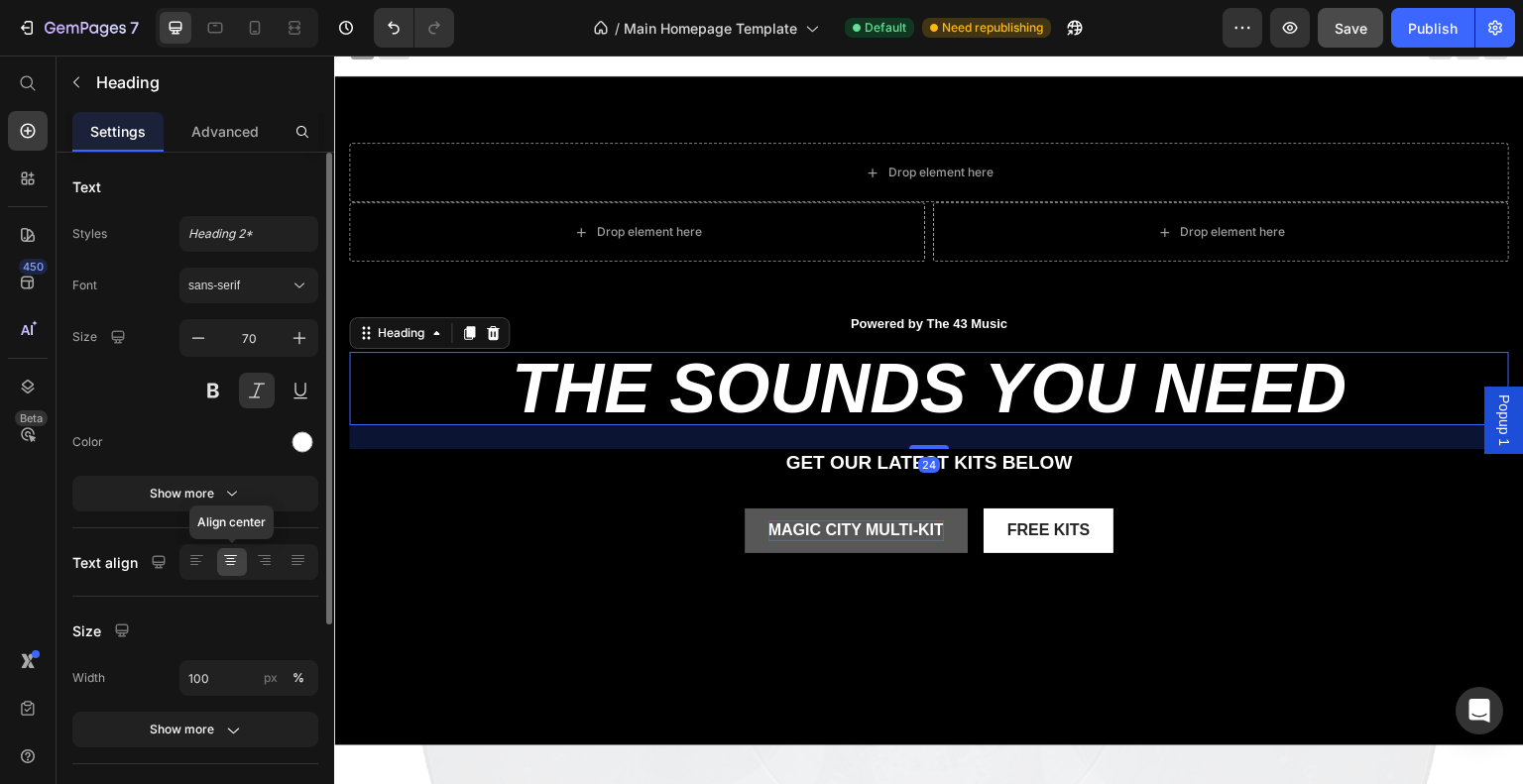 scroll, scrollTop: 312, scrollLeft: 0, axis: vertical 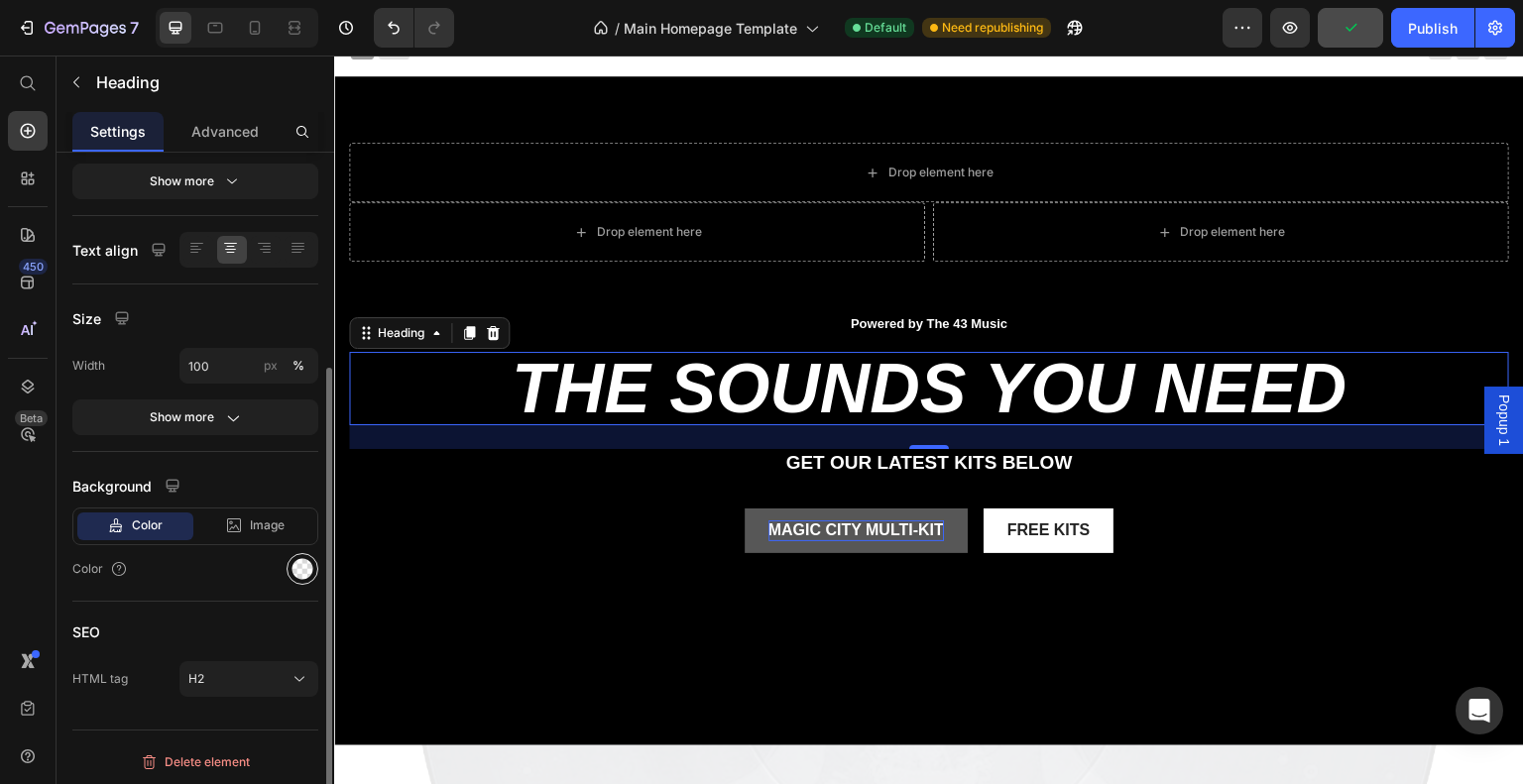 click 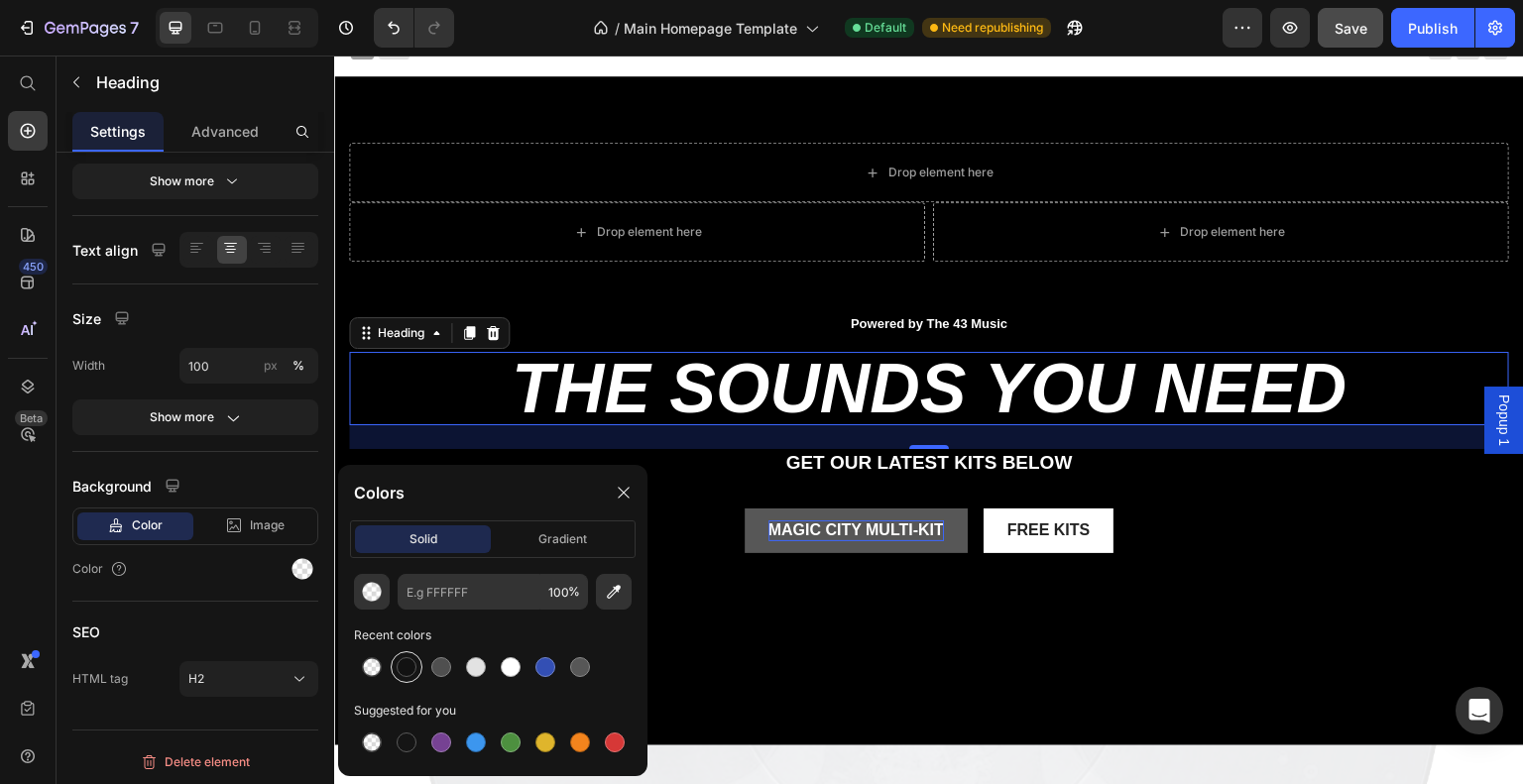 click at bounding box center [407, 667] 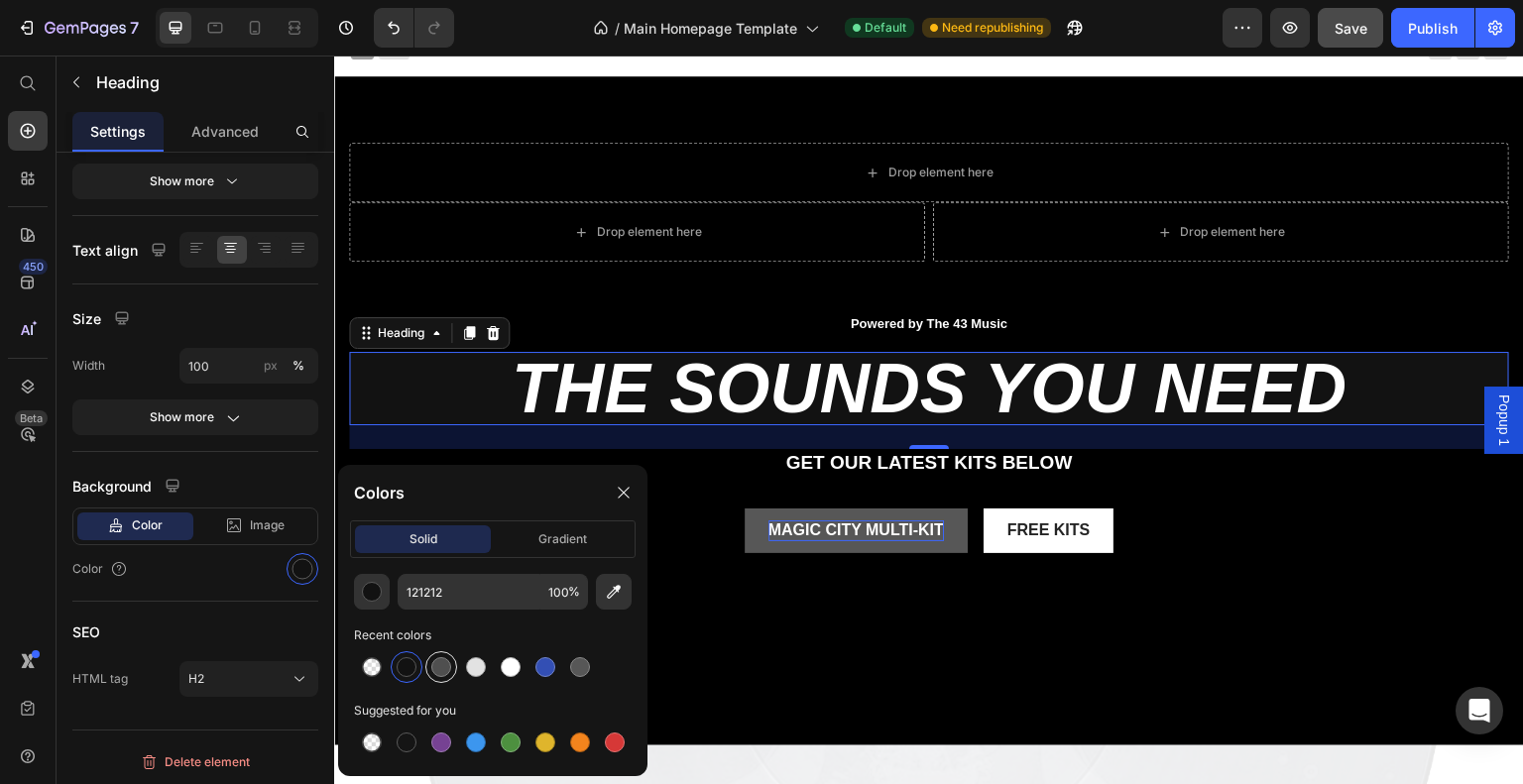 click at bounding box center (441, 667) 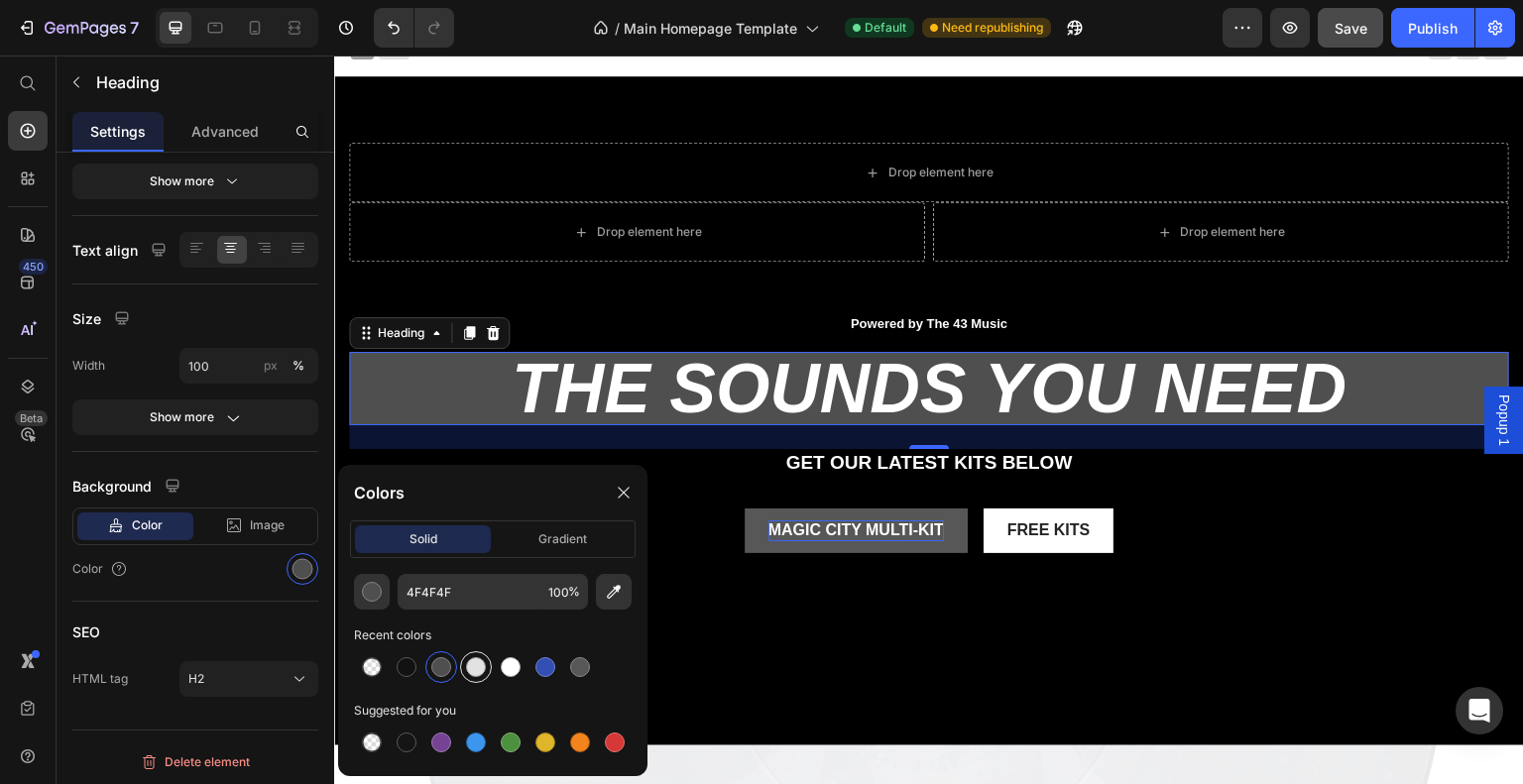 click at bounding box center [476, 667] 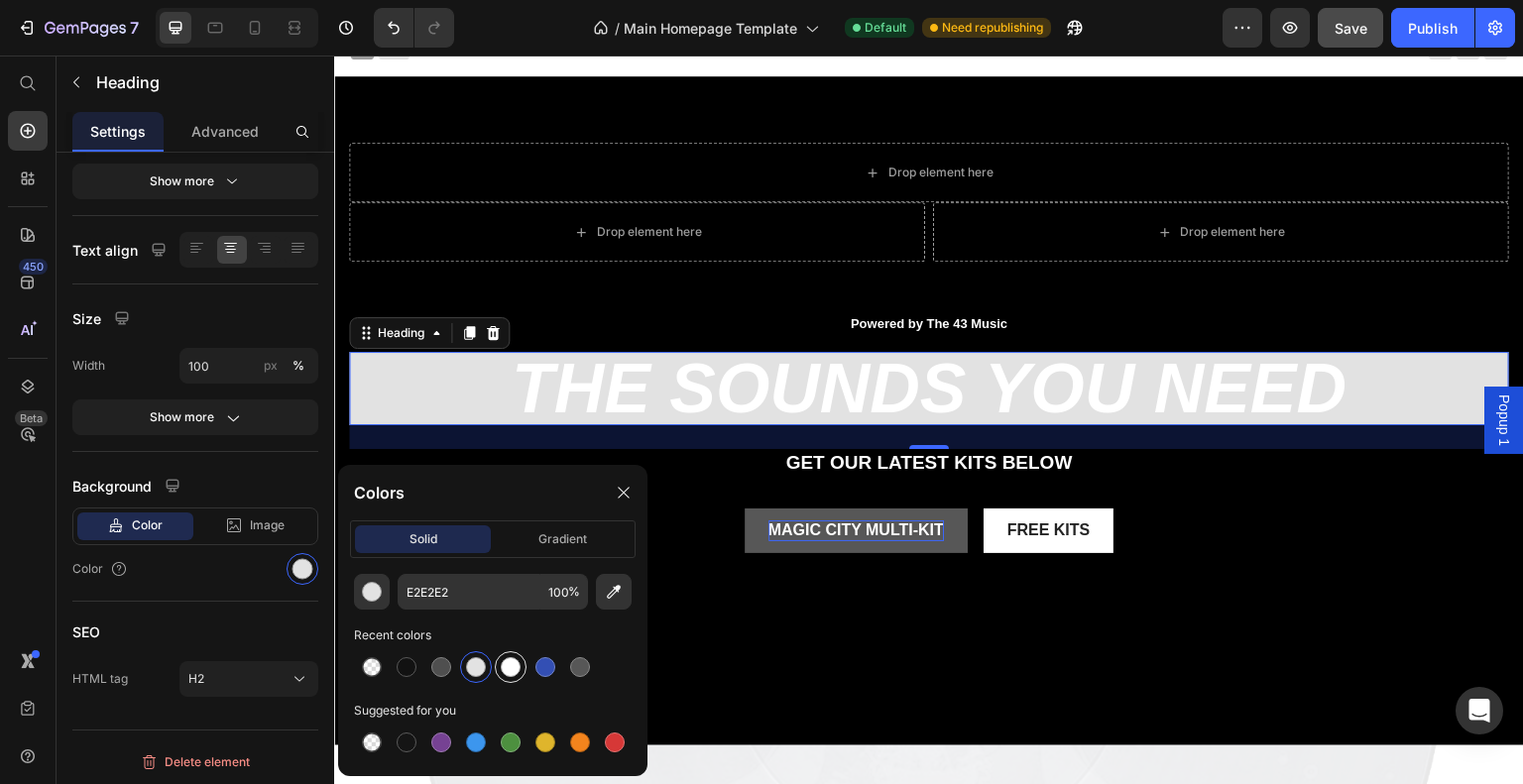 click at bounding box center [511, 667] 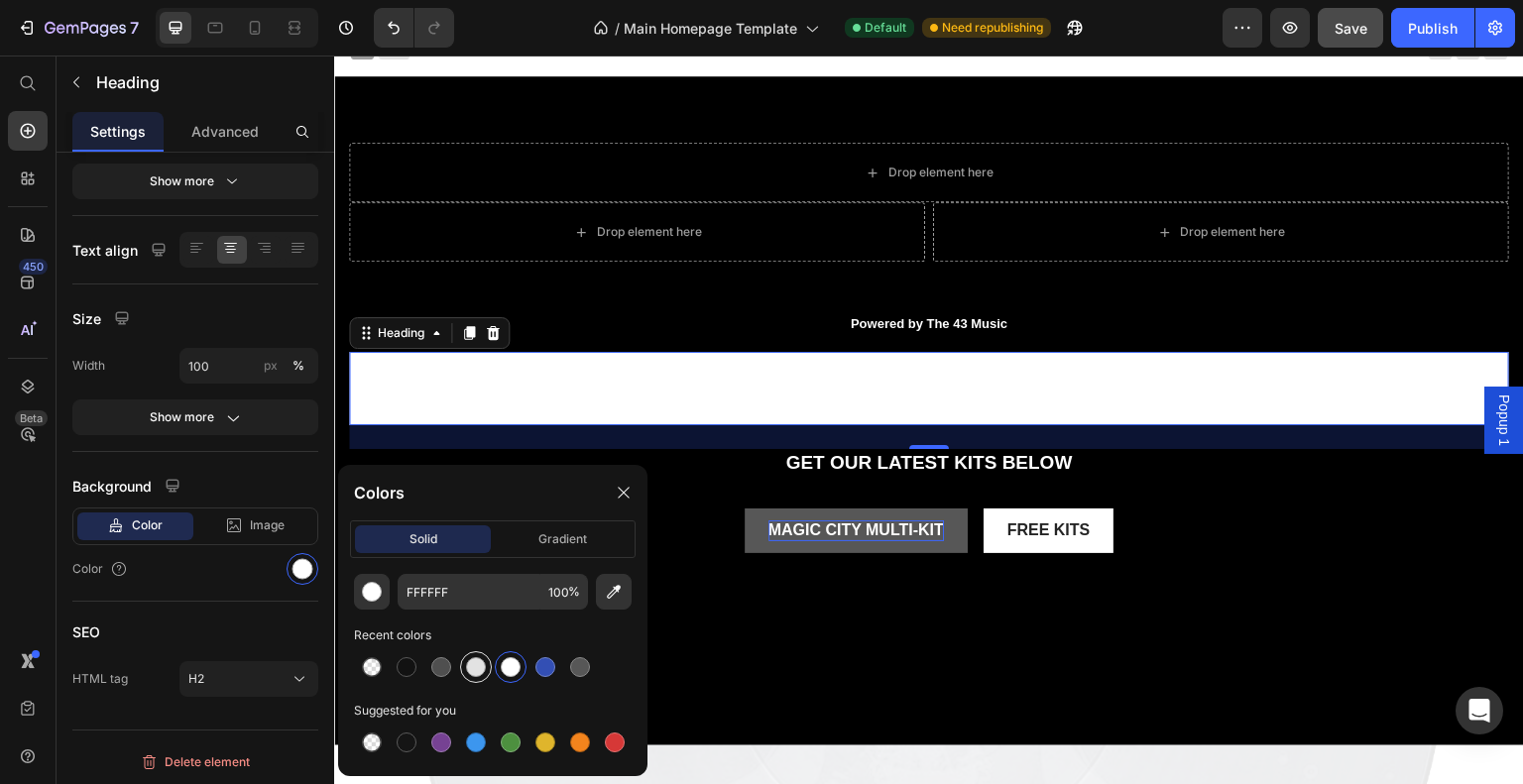 click at bounding box center (476, 667) 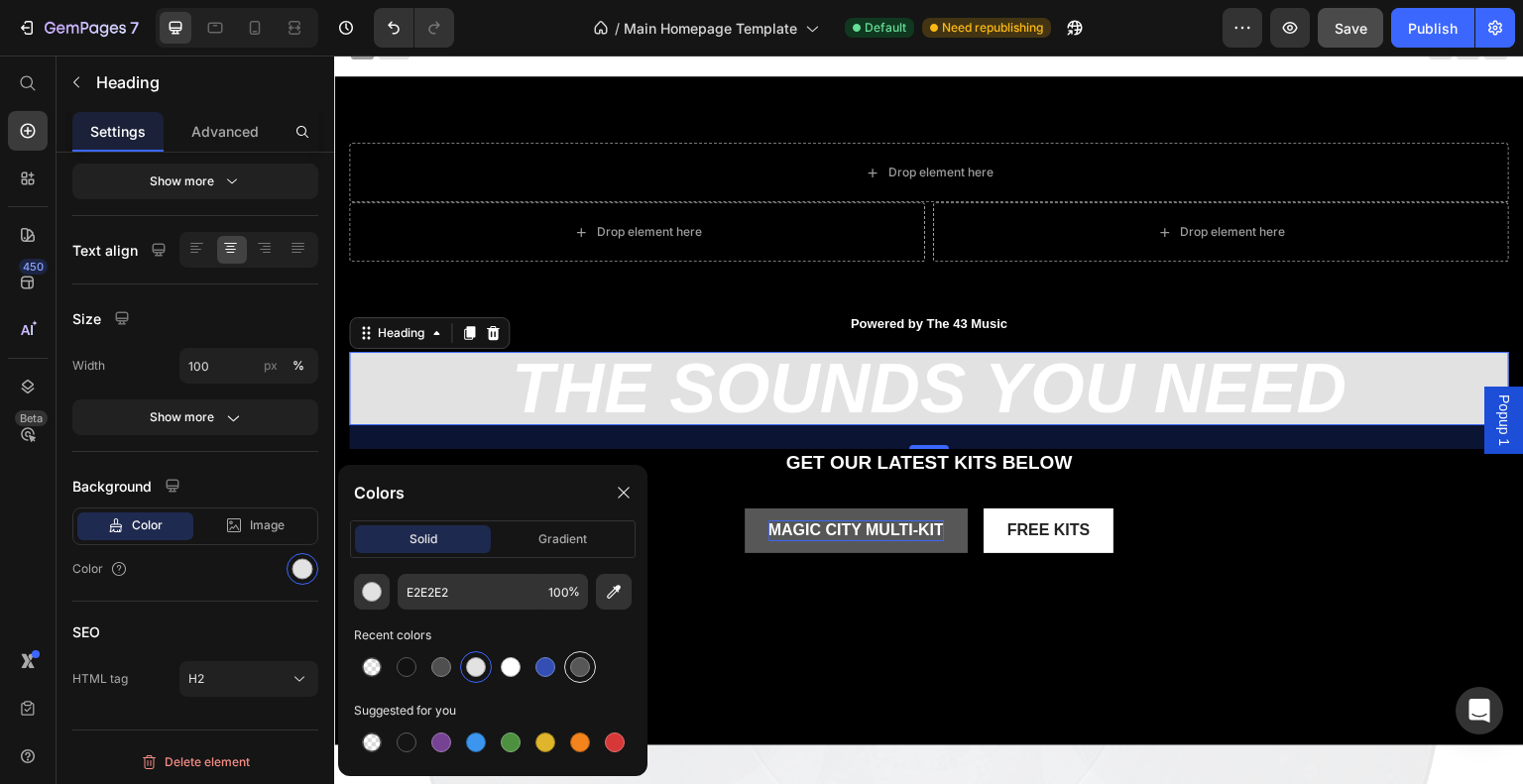 click at bounding box center [580, 667] 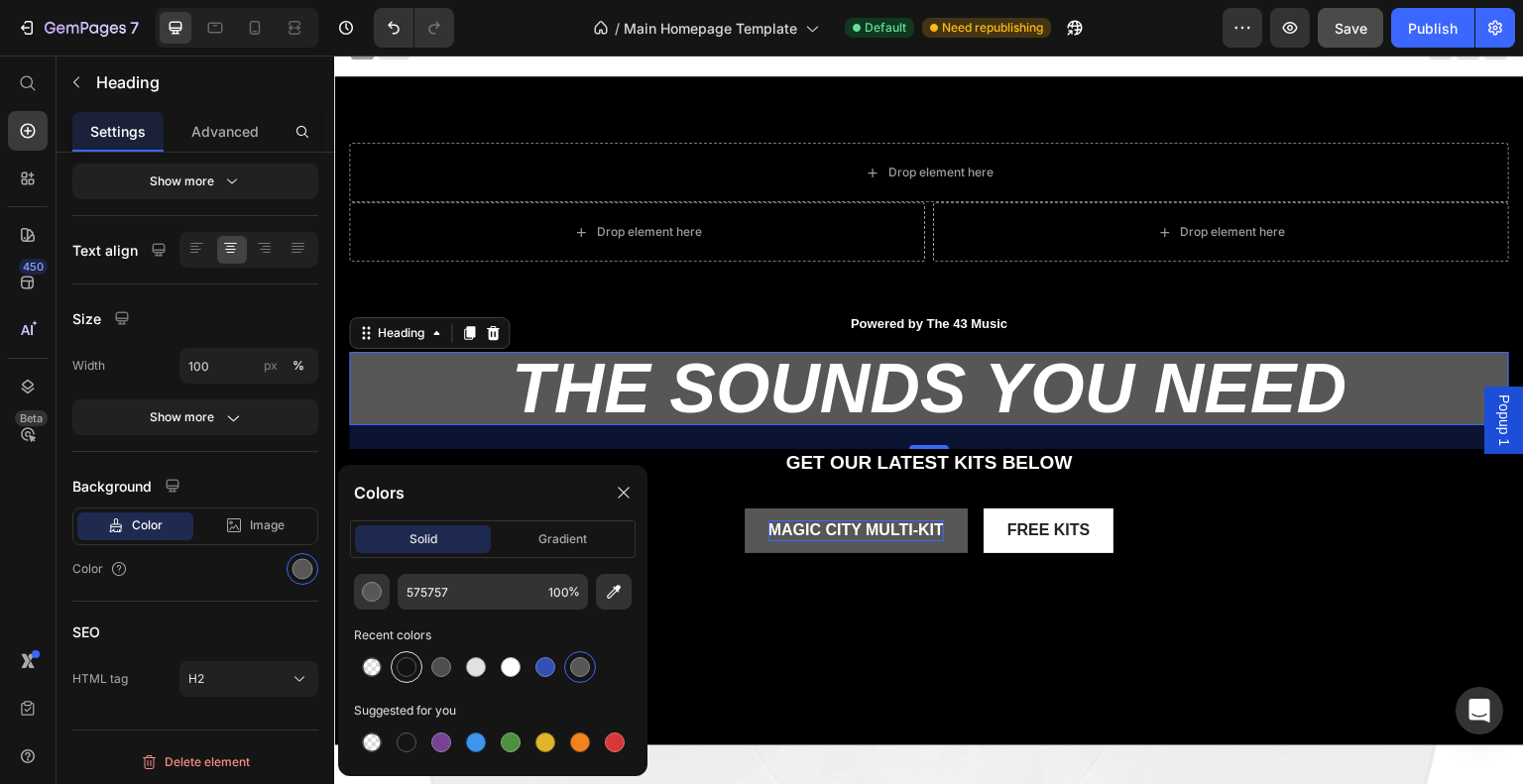 click at bounding box center (407, 667) 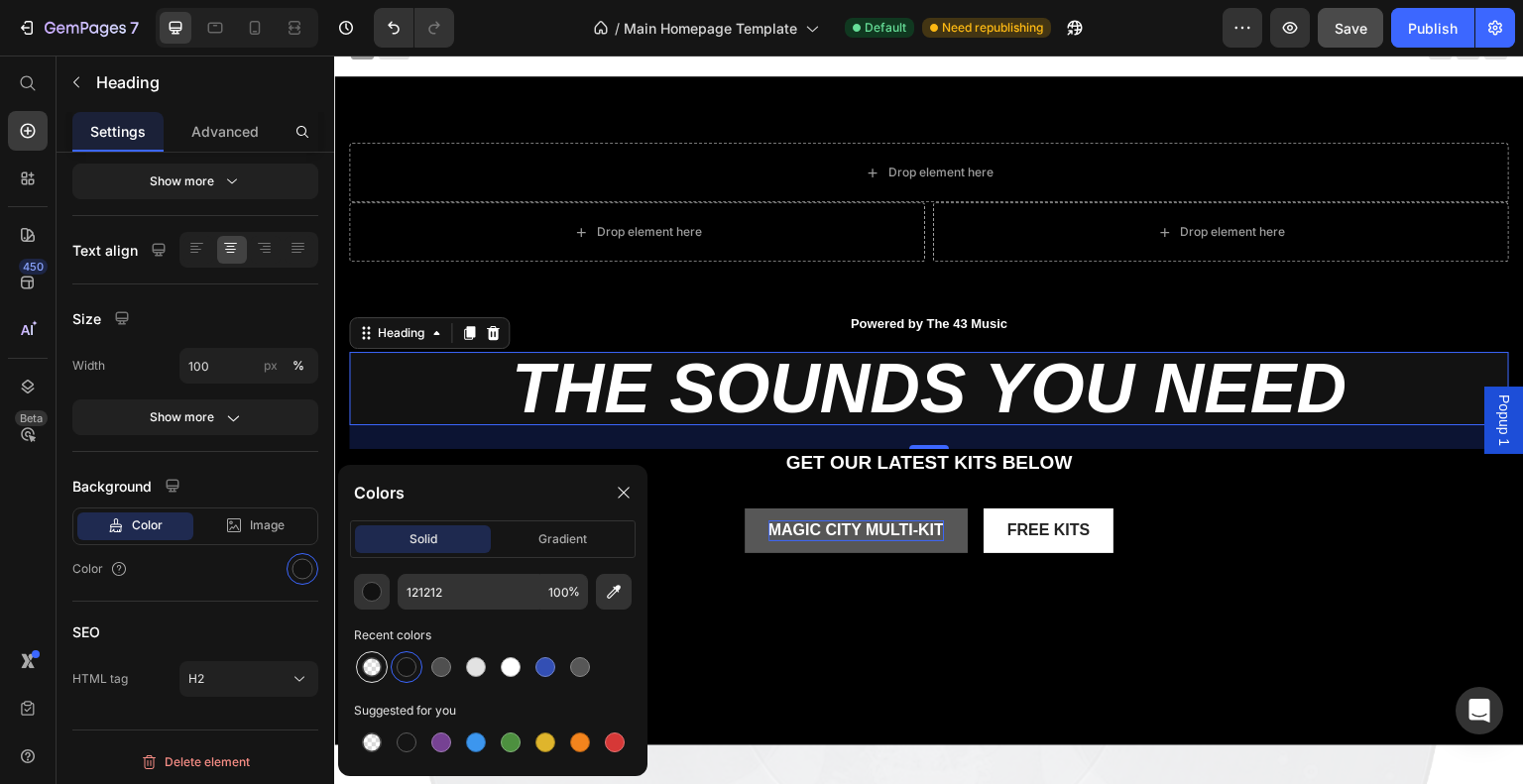 click at bounding box center (372, 667) 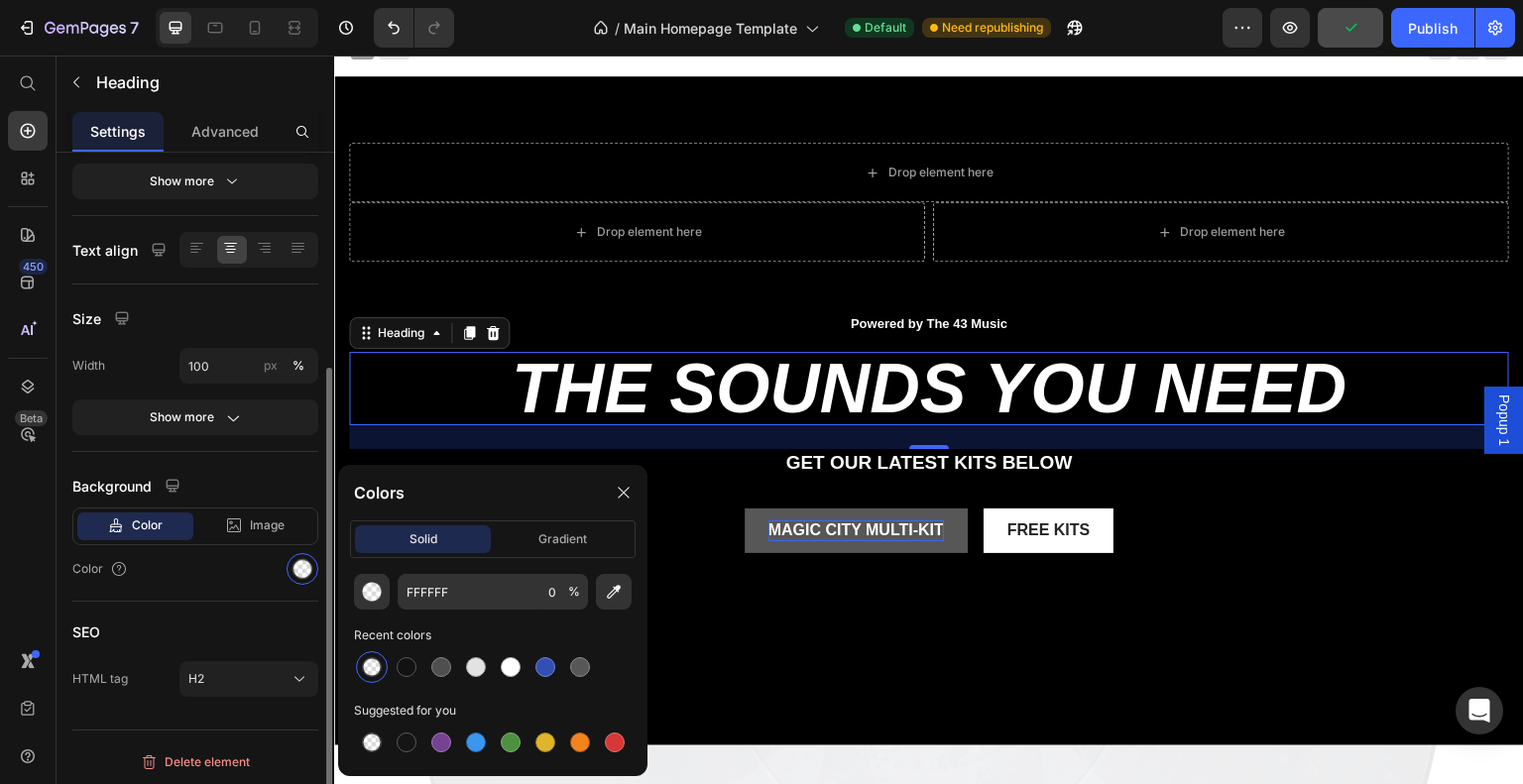 click on "Color" at bounding box center [195, 569] 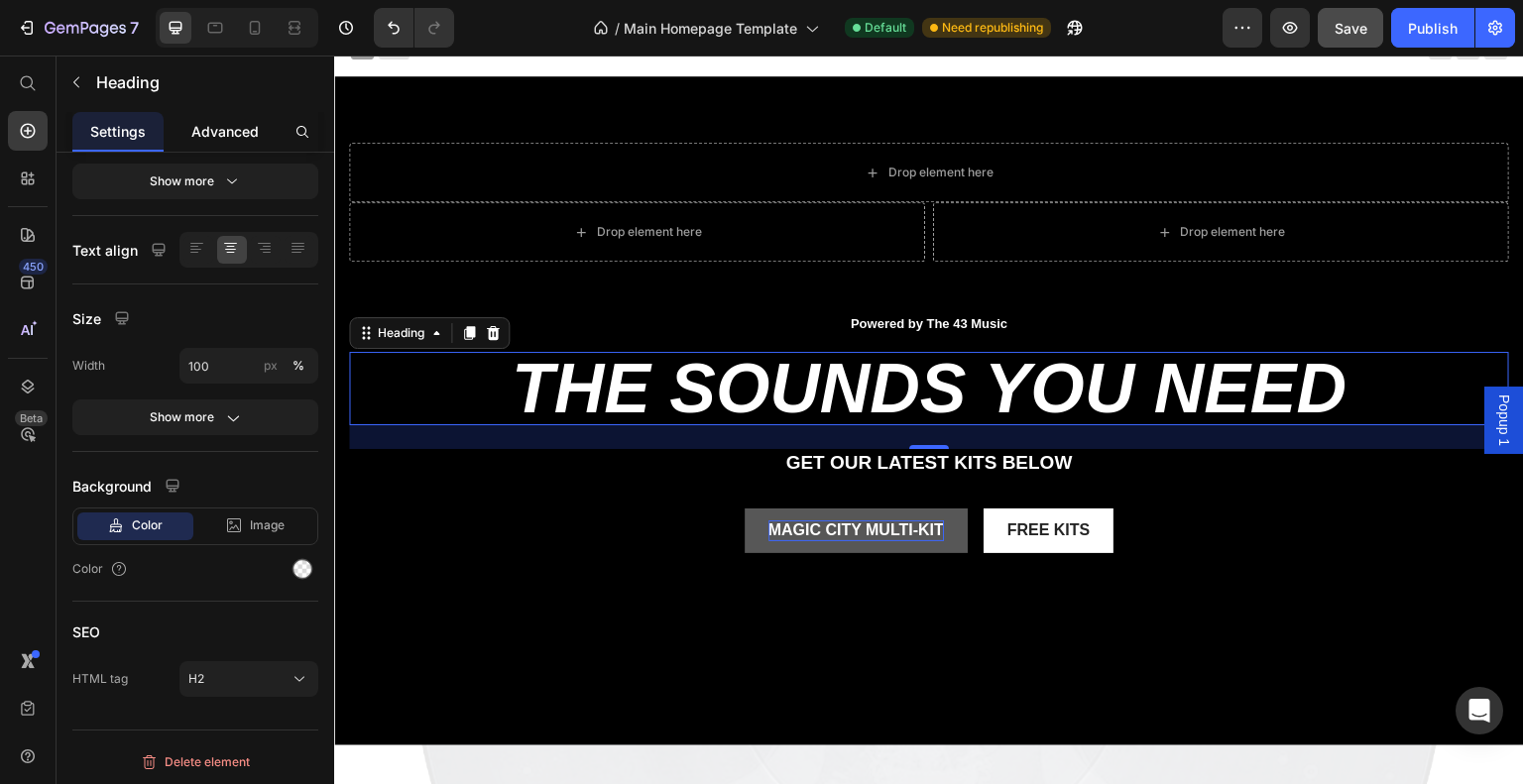 click on "Advanced" at bounding box center [225, 131] 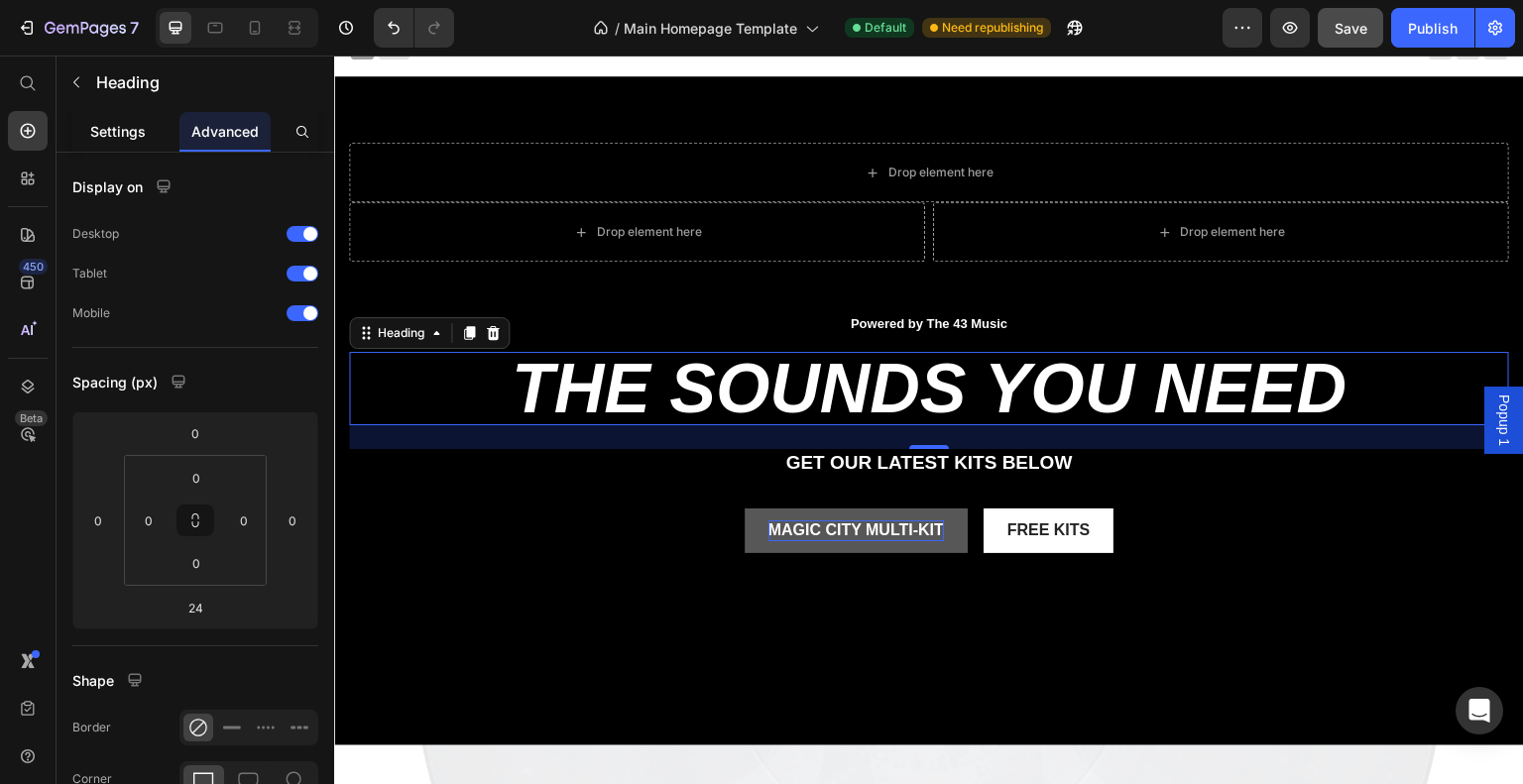 click on "Settings" 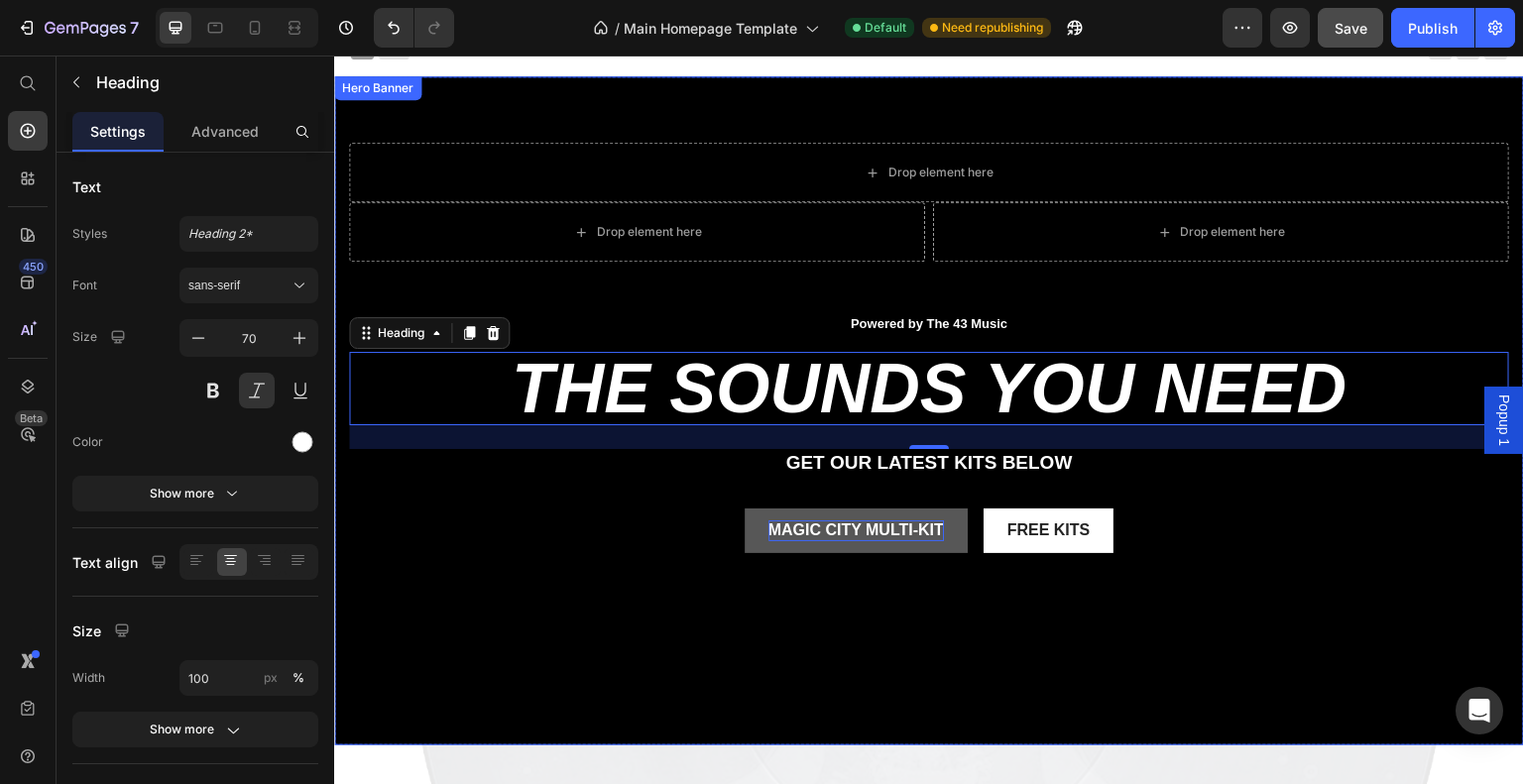 click on "Drop element here Row
Drop element here
Drop element here Row Powered by The 43 Music Text Block Row the sounds you need Heading   24 get our LATEST kits BELOW Text Block magic city multi-kit Button Free kits Button Row" at bounding box center (929, 398) 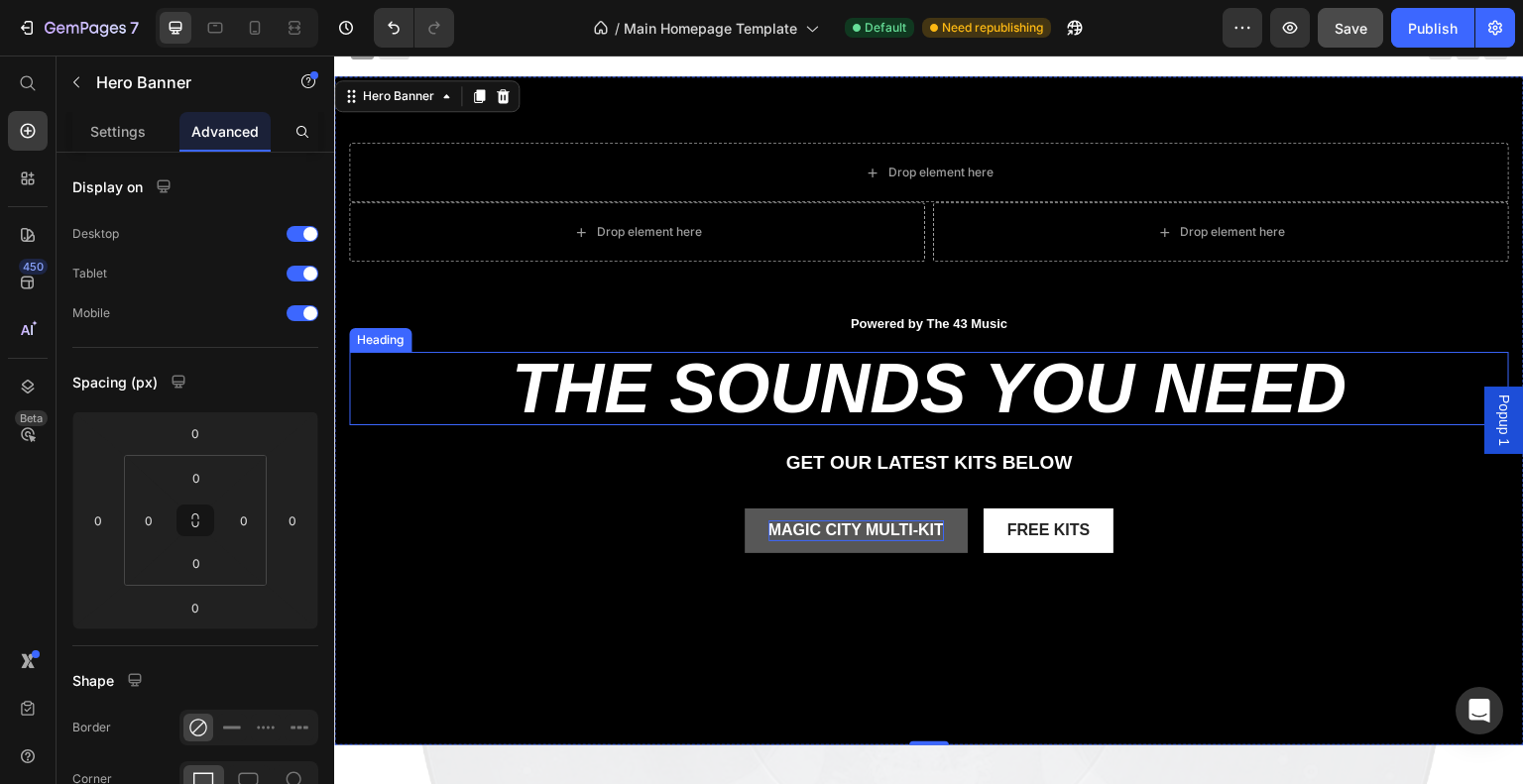 click on "the sounds you need" at bounding box center (929, 389) 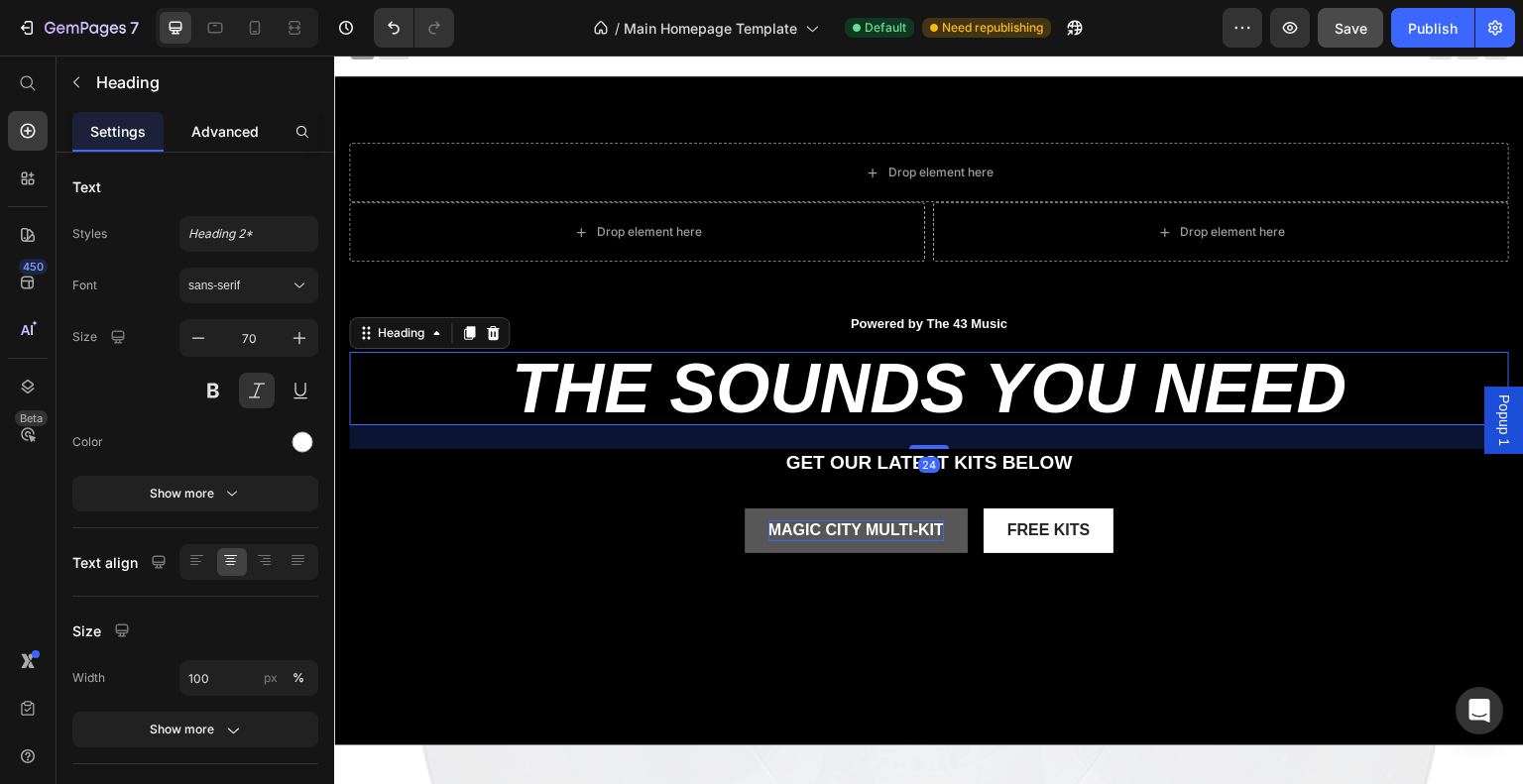click on "Advanced" at bounding box center (225, 131) 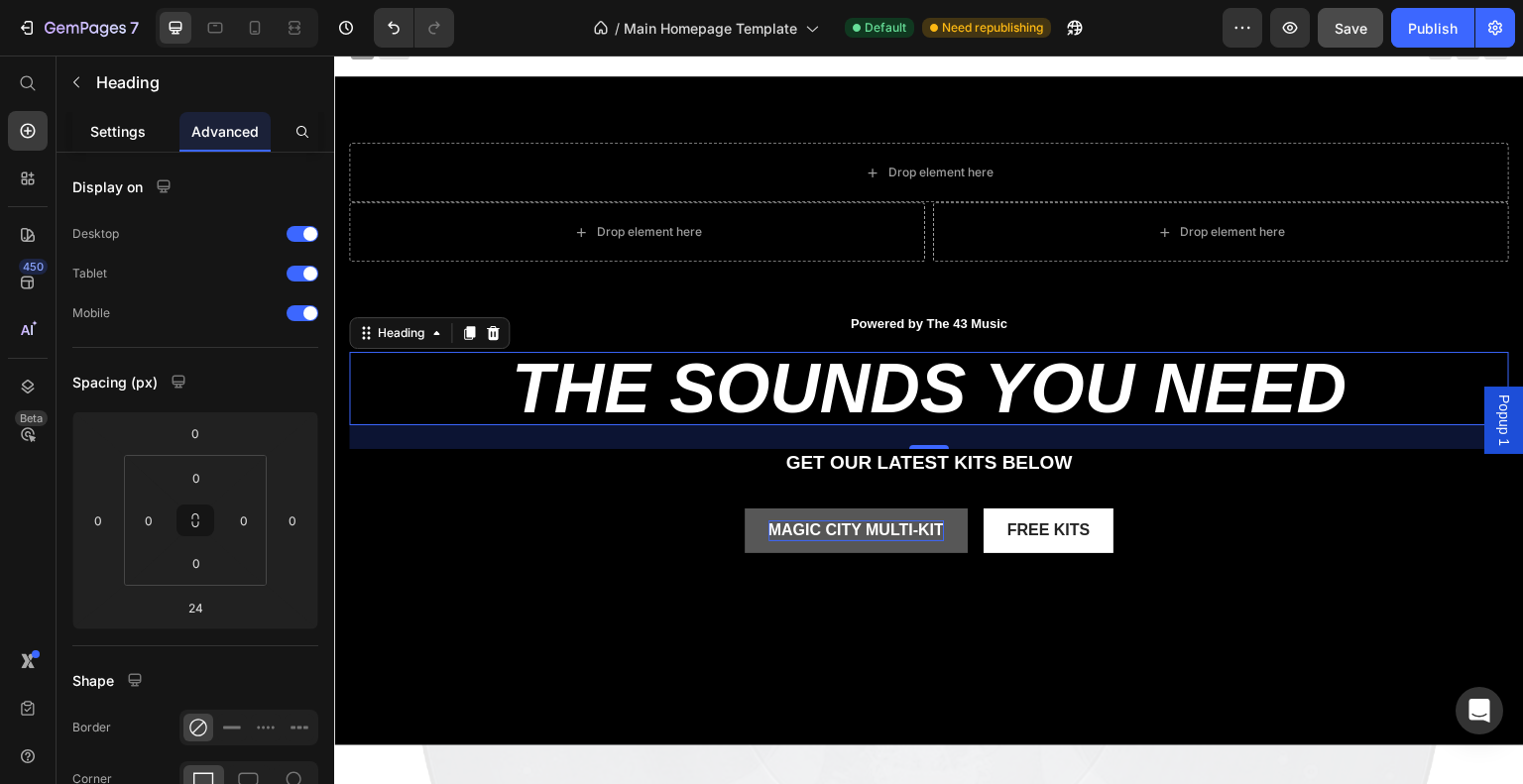 click on "Settings" at bounding box center (118, 131) 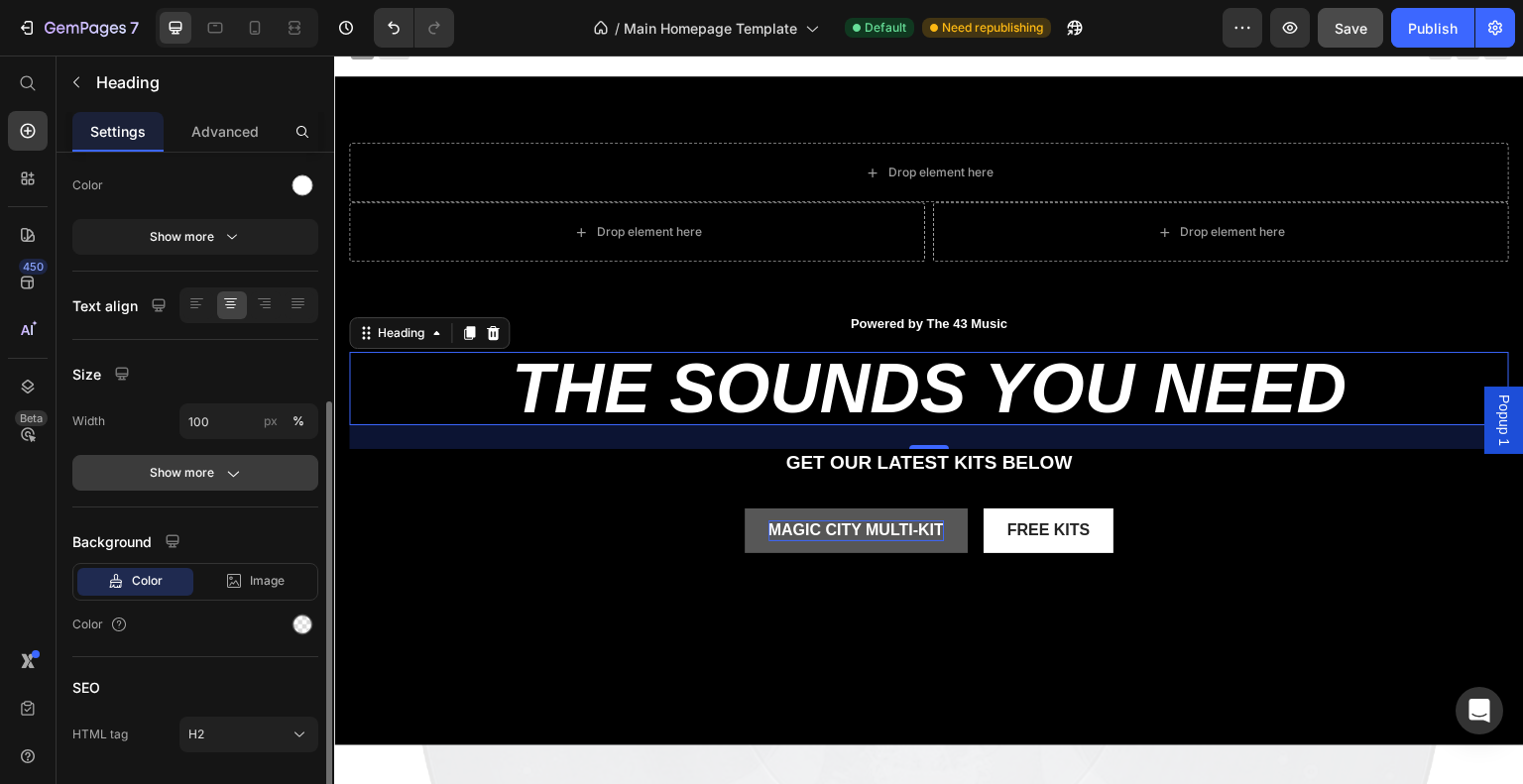 scroll, scrollTop: 312, scrollLeft: 0, axis: vertical 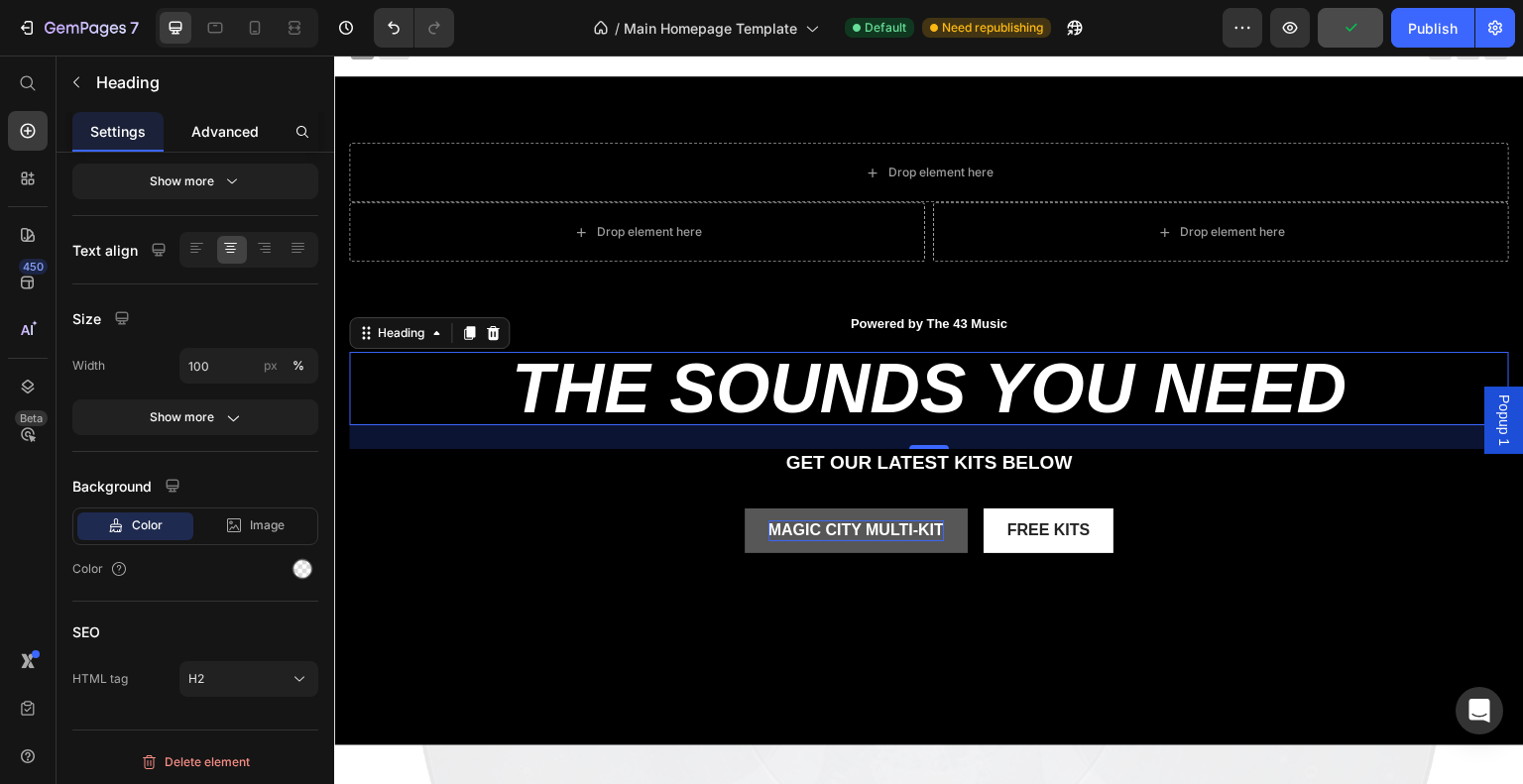 click on "Advanced" at bounding box center (225, 131) 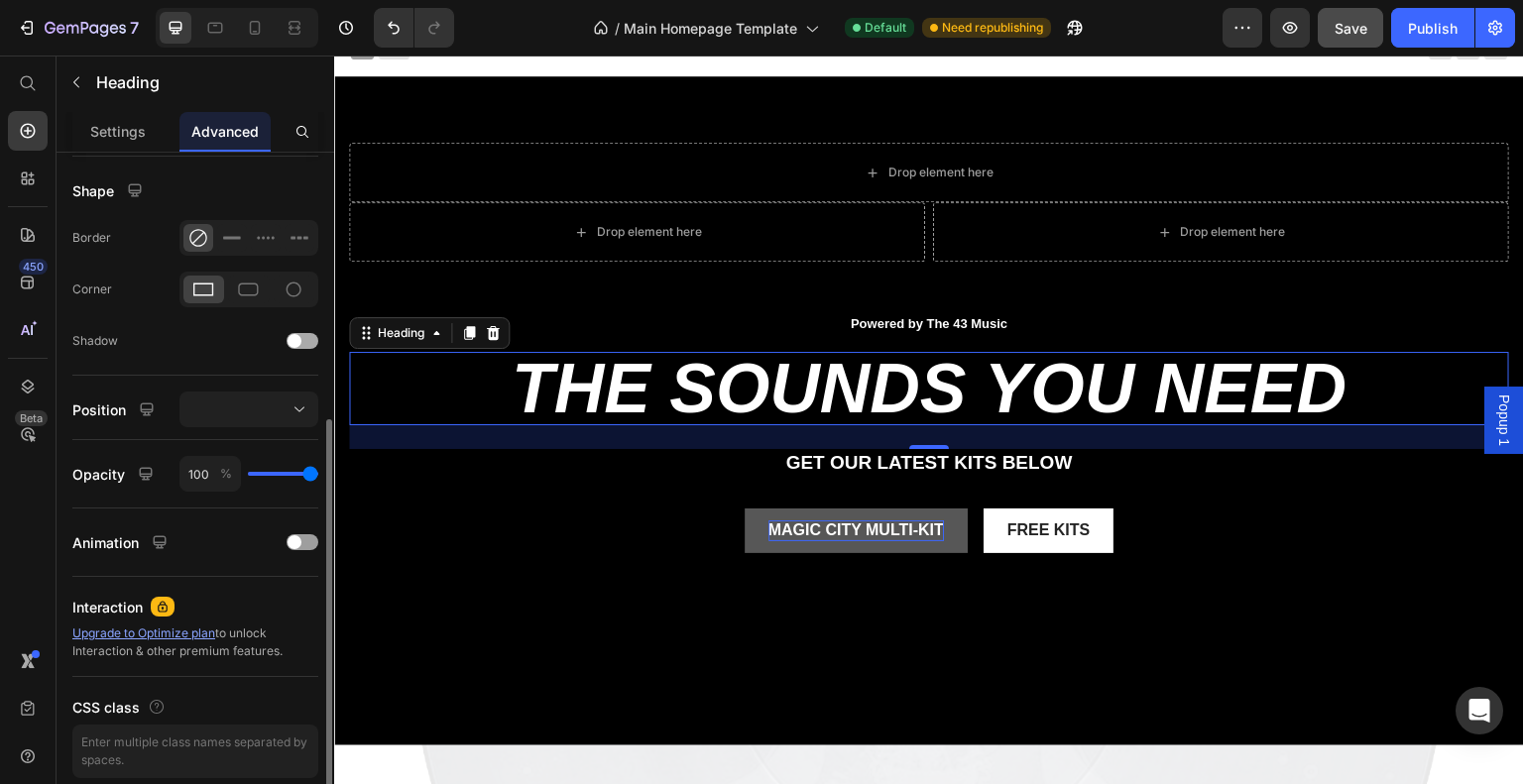 scroll, scrollTop: 491, scrollLeft: 0, axis: vertical 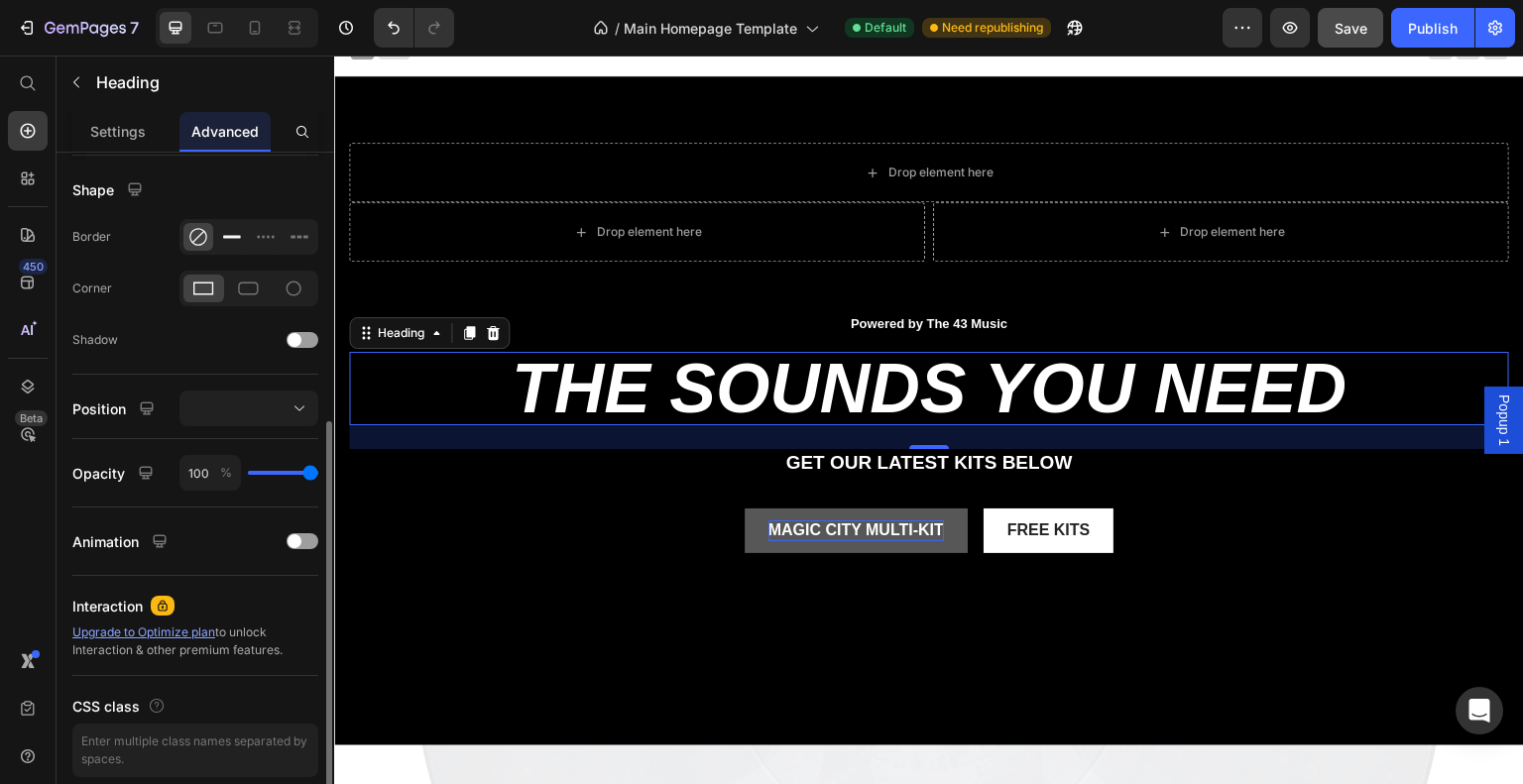 click 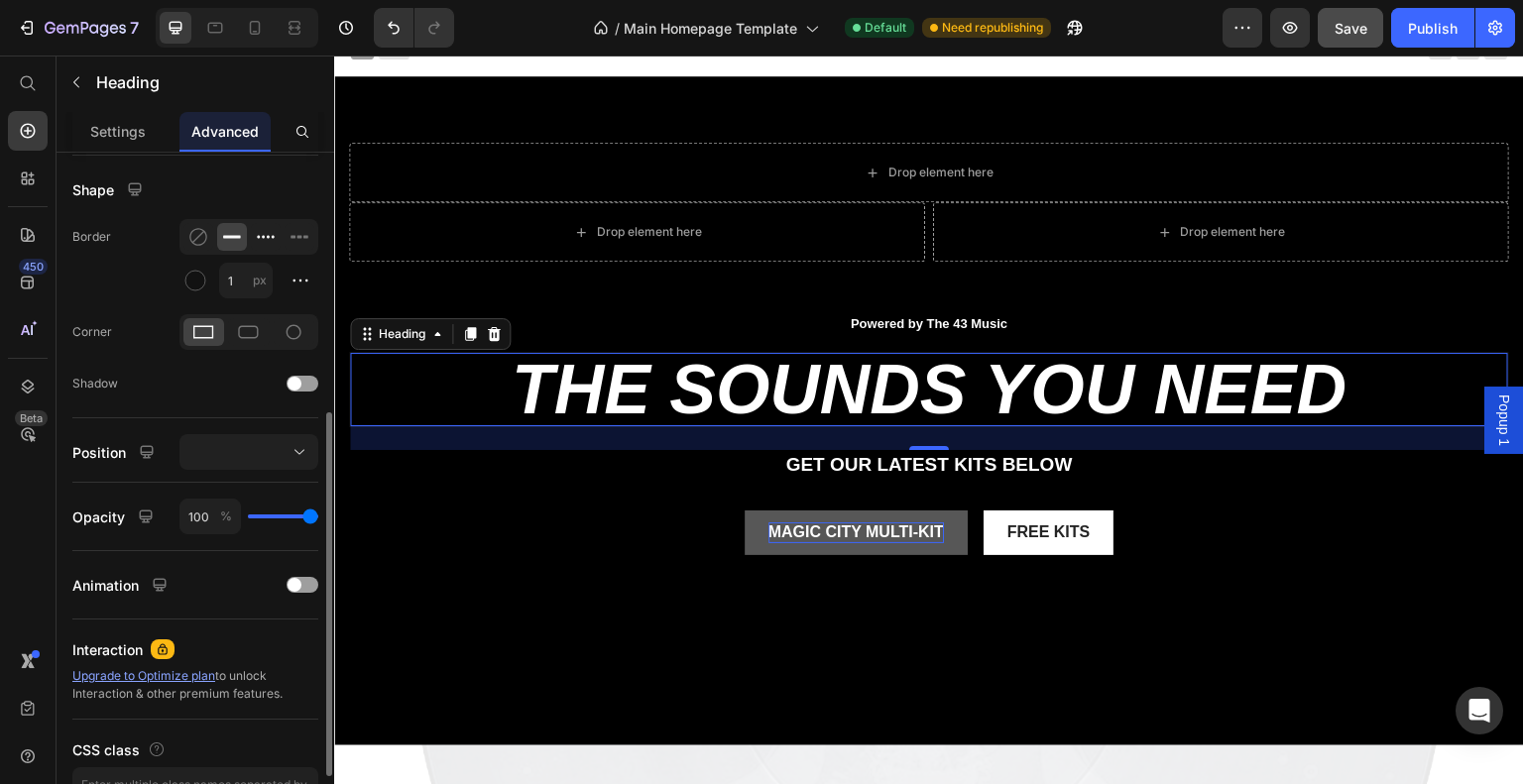 click 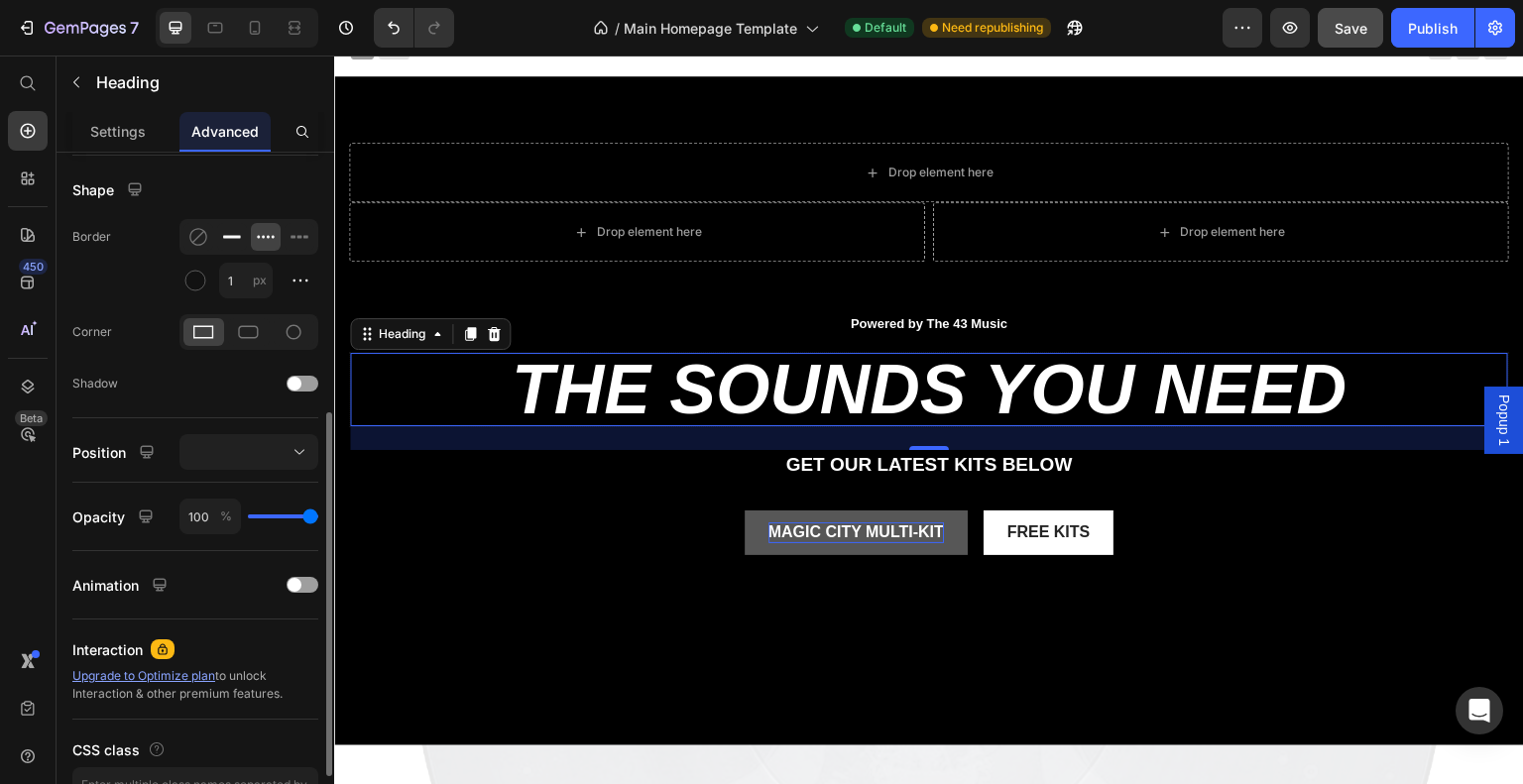 click 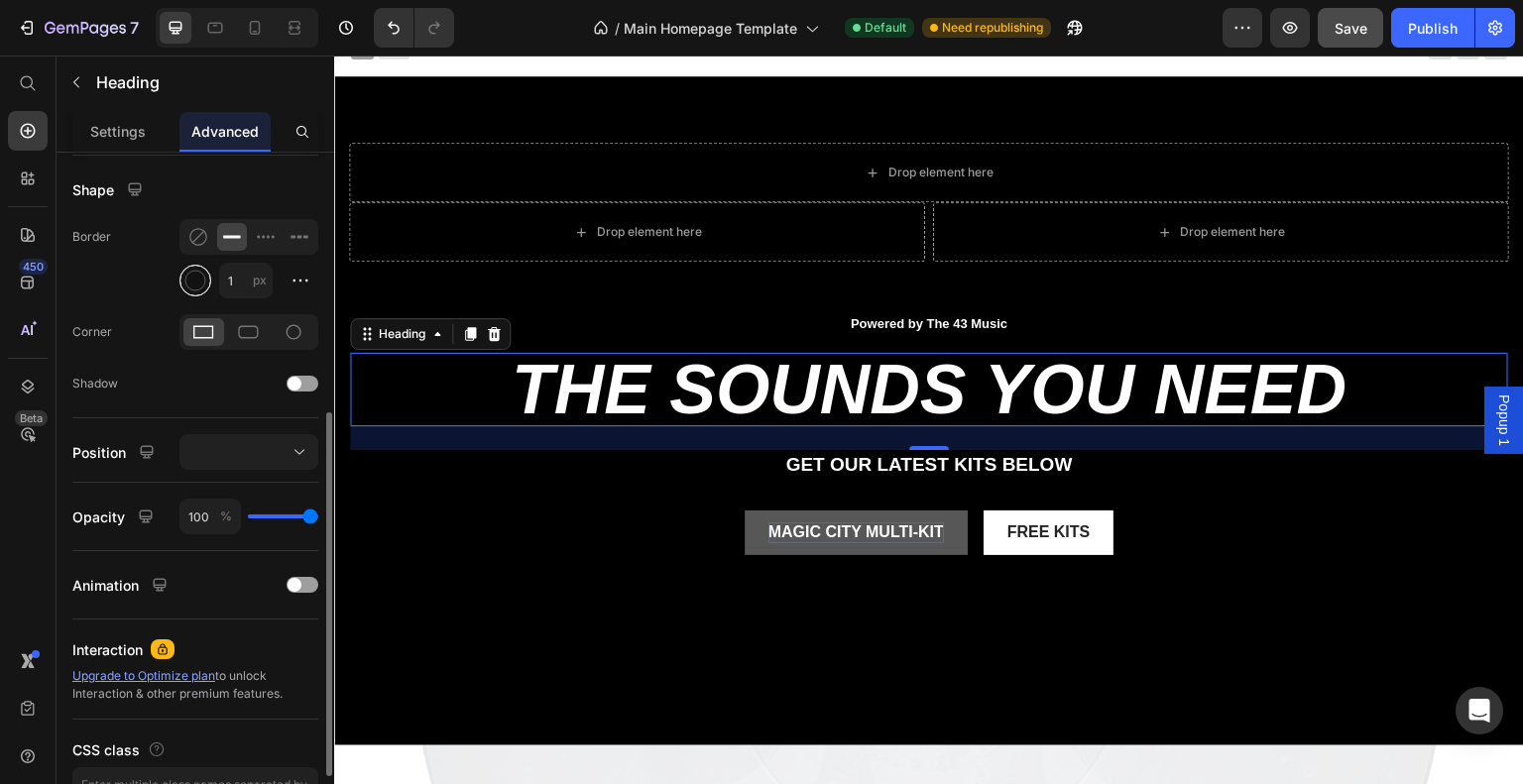 click at bounding box center [195, 280] 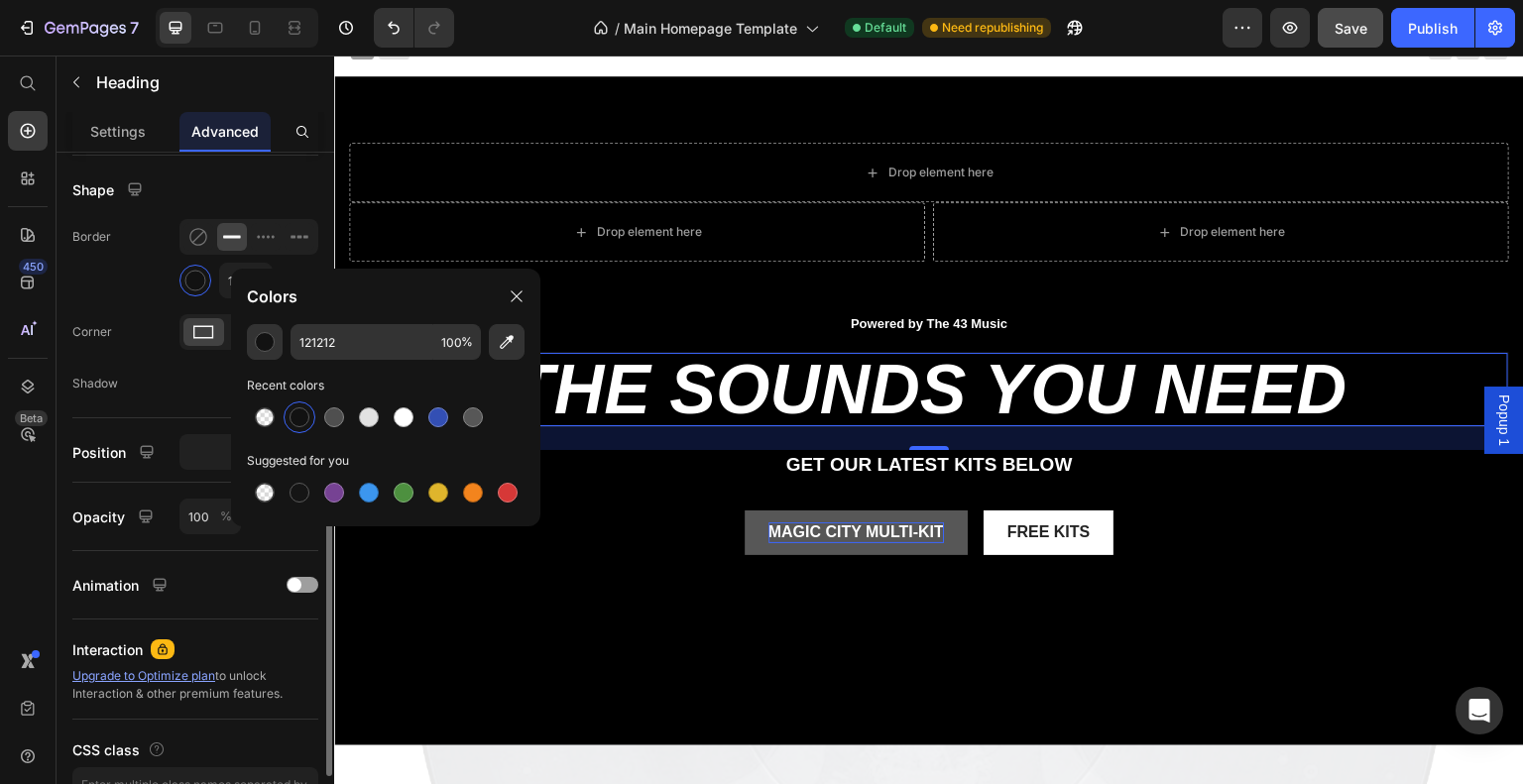 click on "Border 1 px" 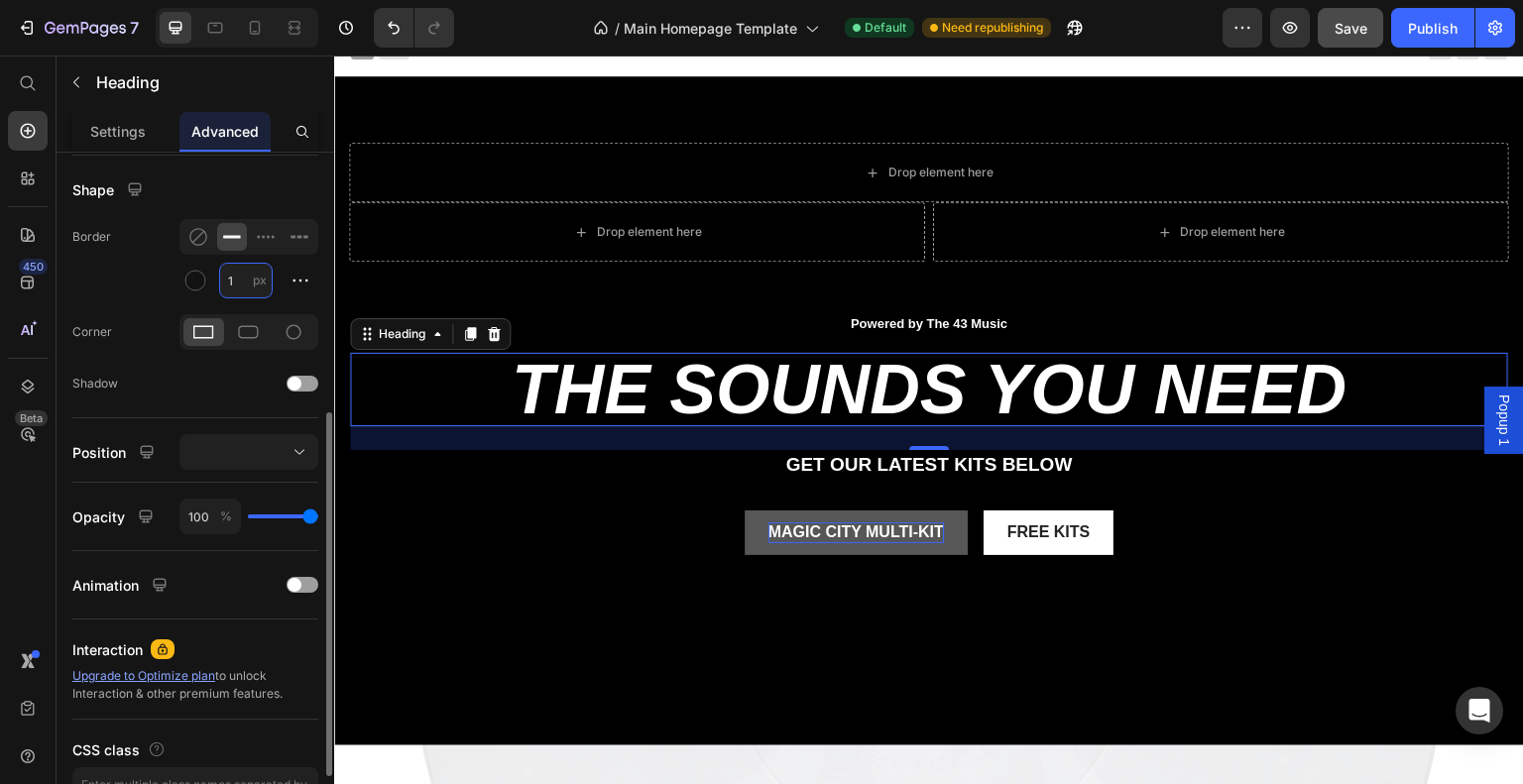 click on "1" at bounding box center [246, 280] 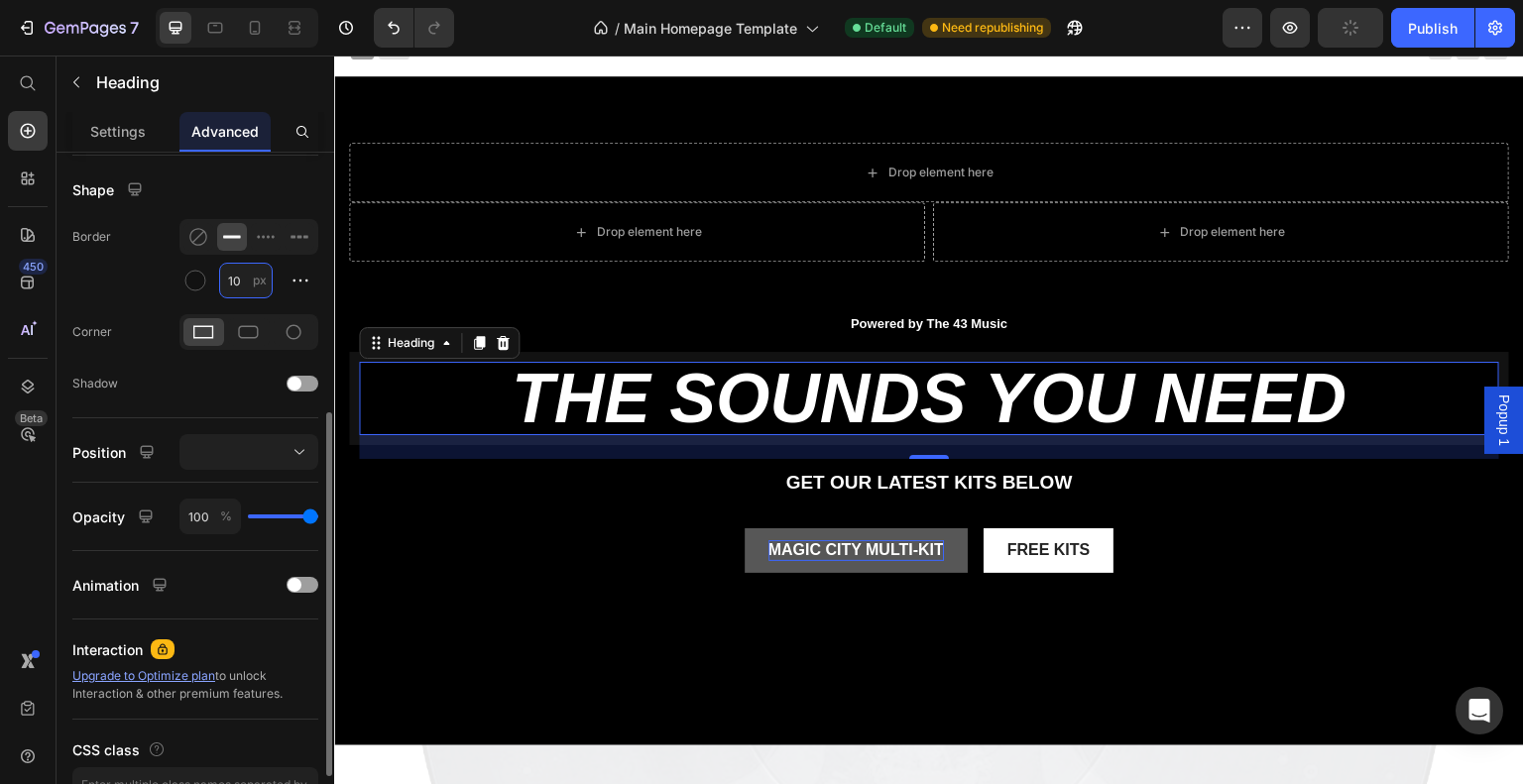 type on "1" 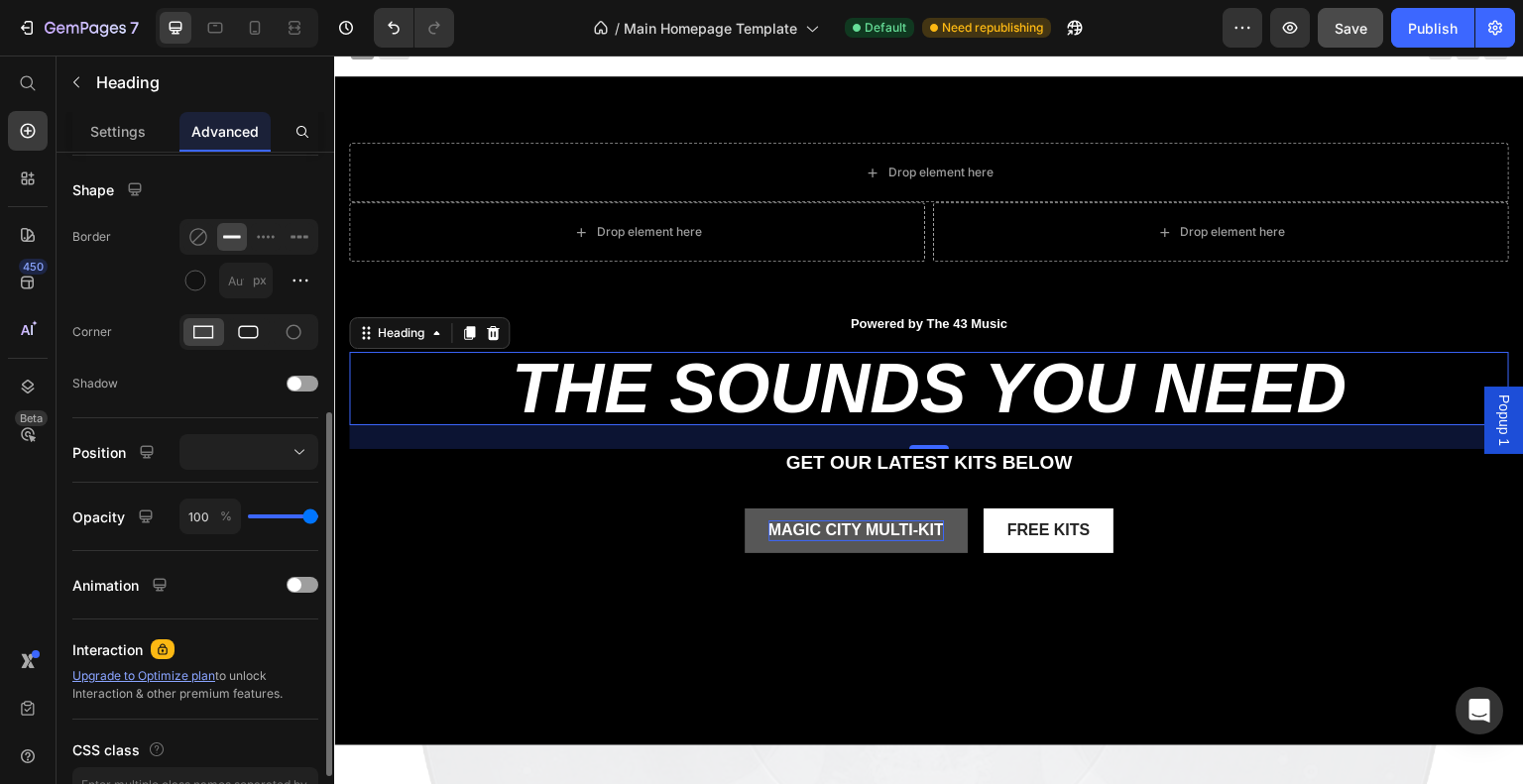 type on "1" 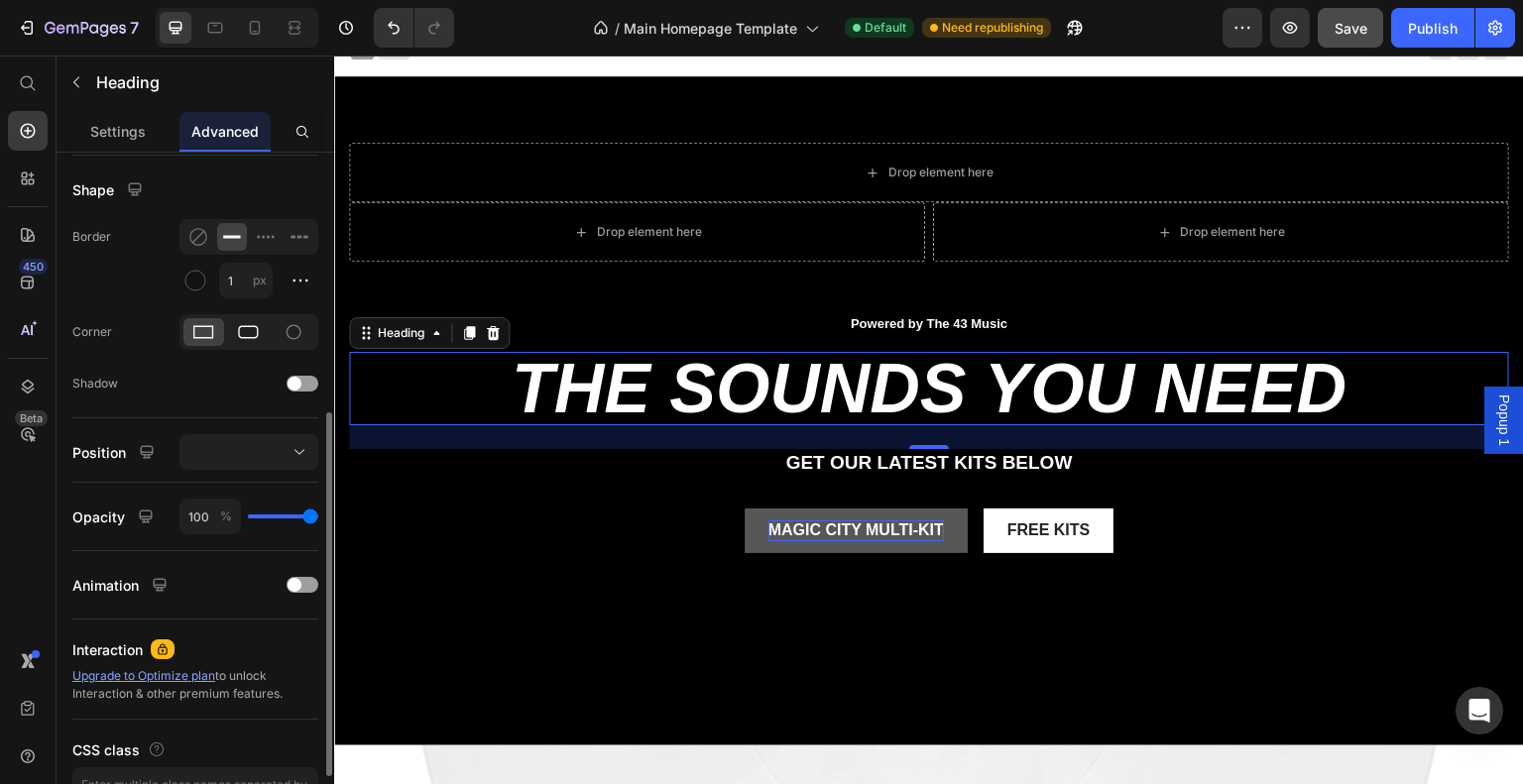 click 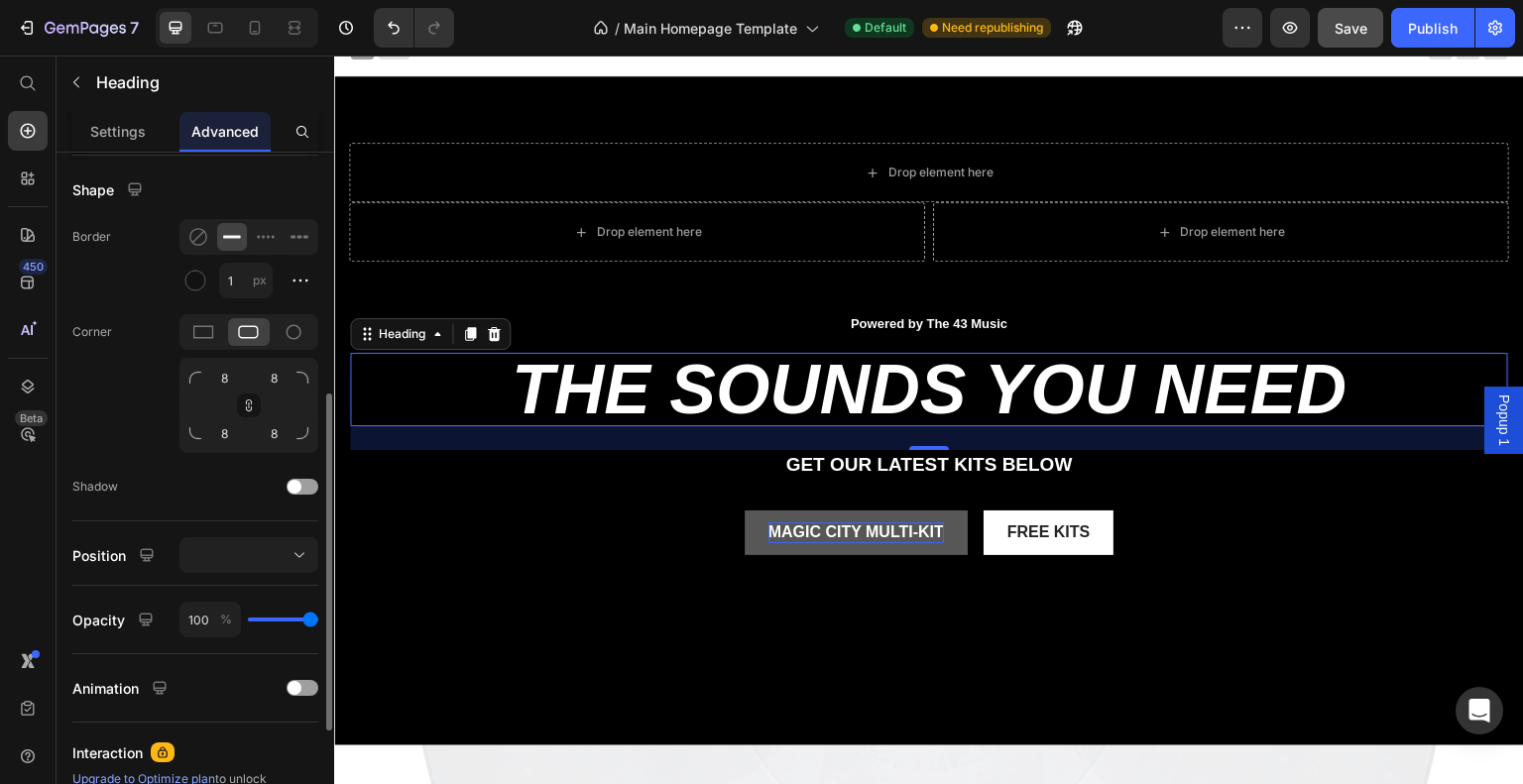 click on "Corner 8 8 8 8" 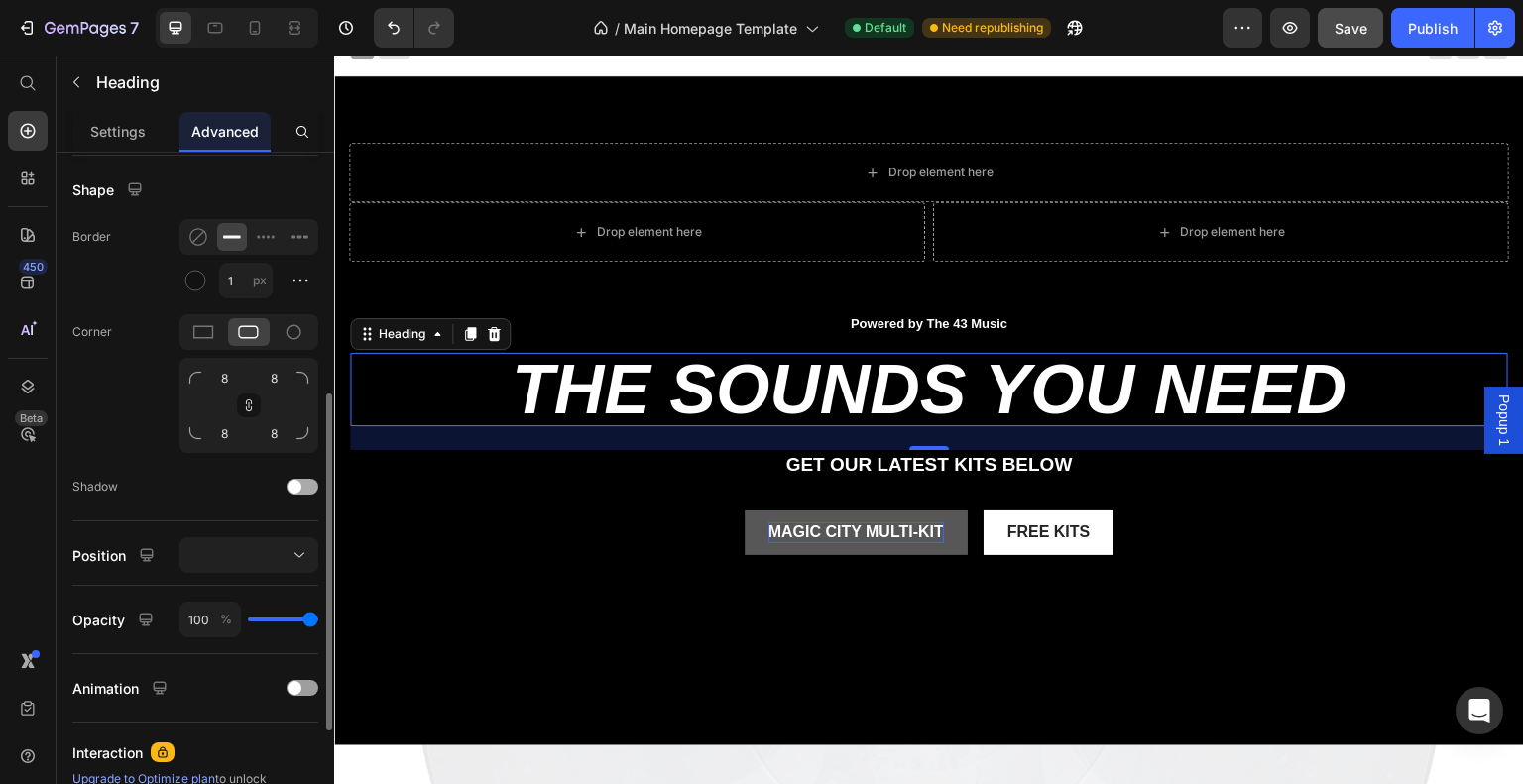 click at bounding box center (302, 487) 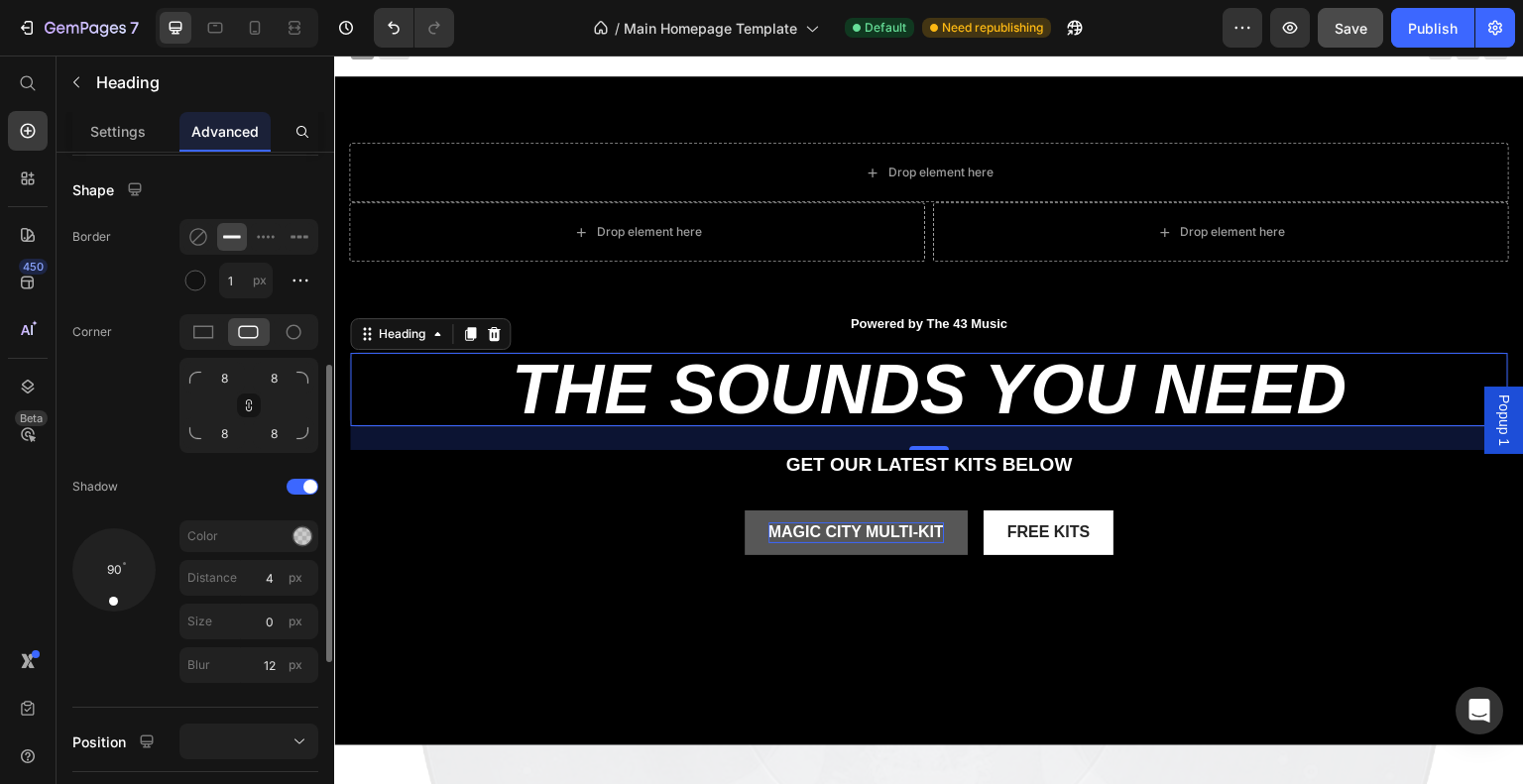 click on "Corner 8 8 8 8" 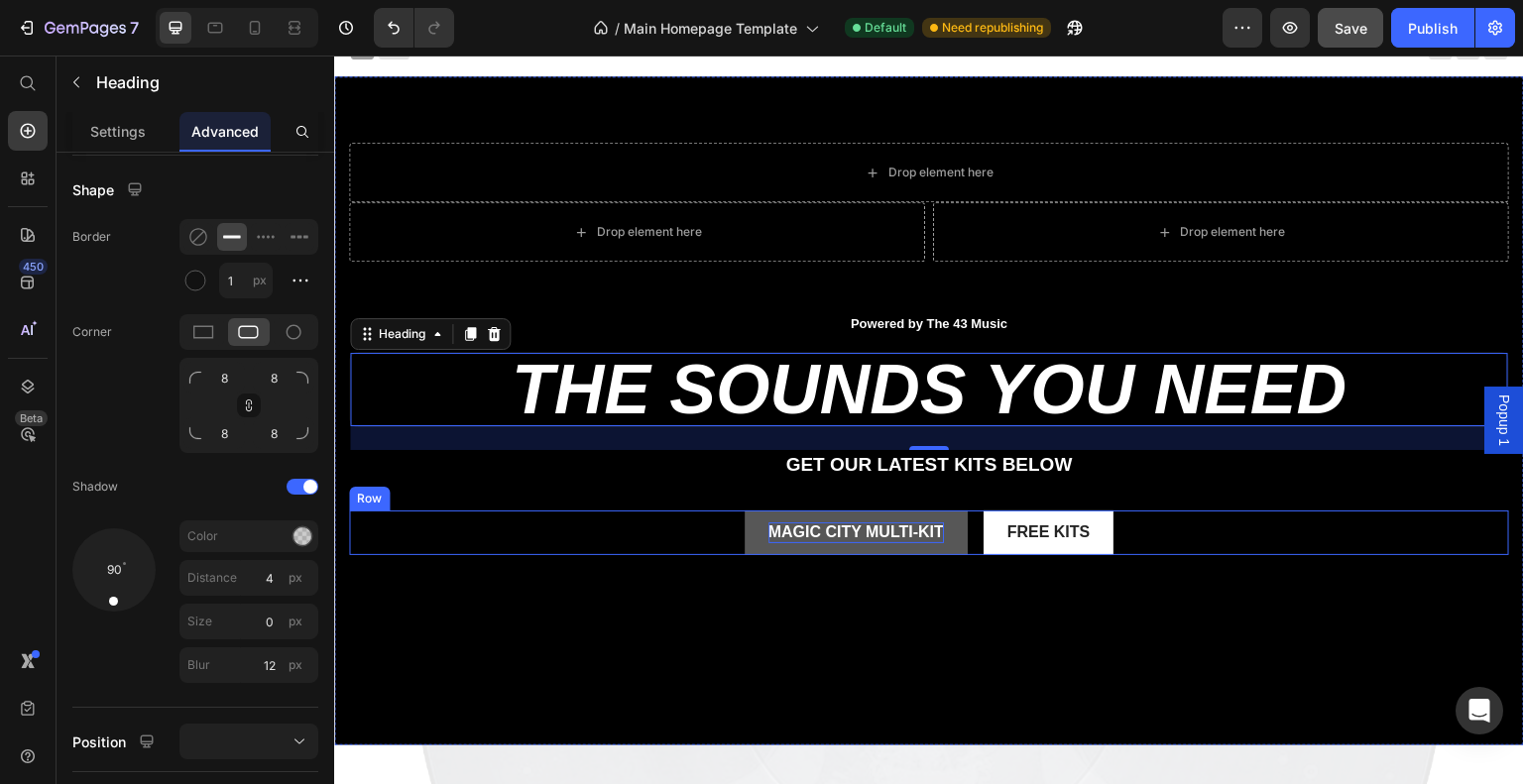 click on "magic city multi-kit Button Free kits Button Row" at bounding box center (929, 532) 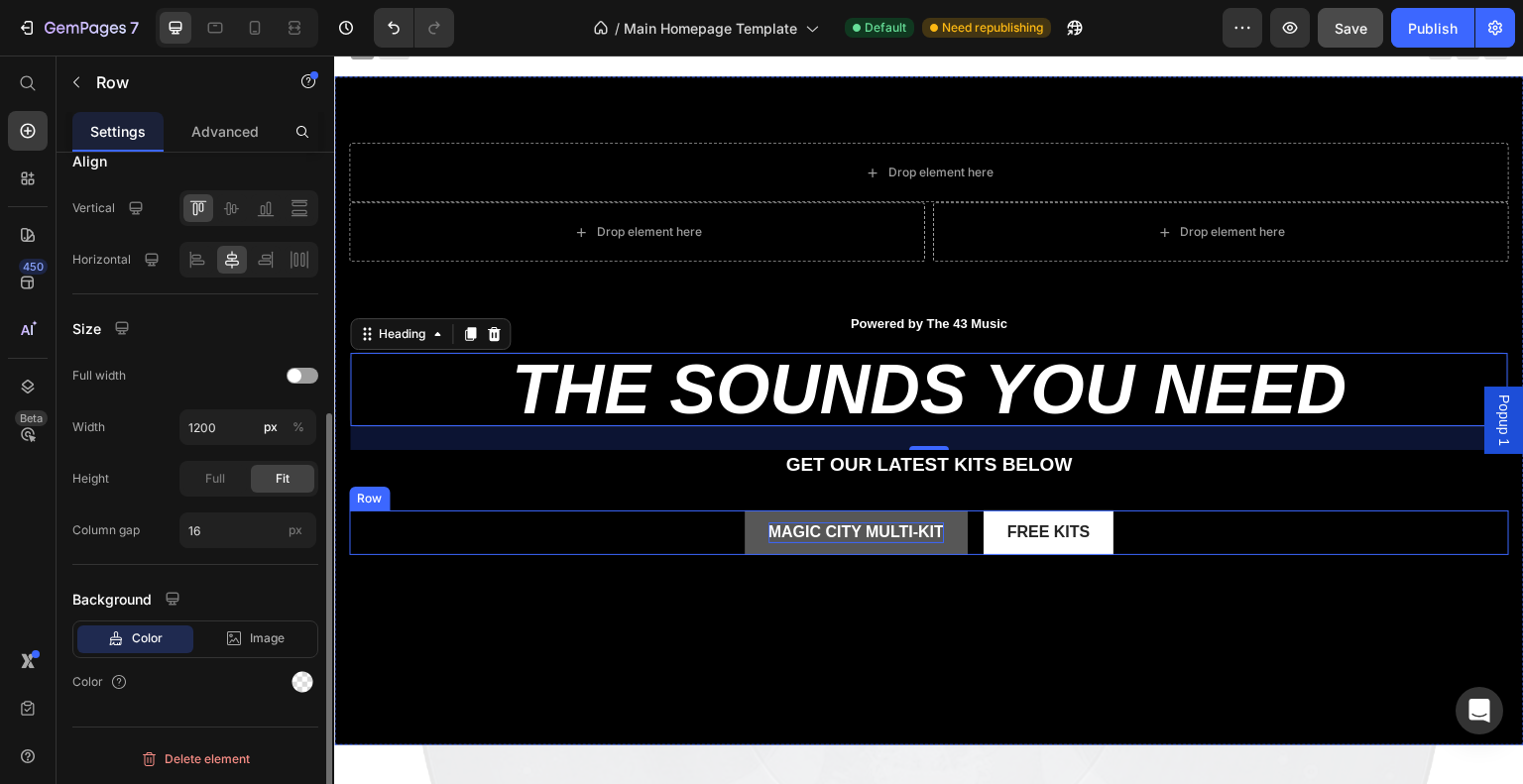 scroll, scrollTop: 0, scrollLeft: 0, axis: both 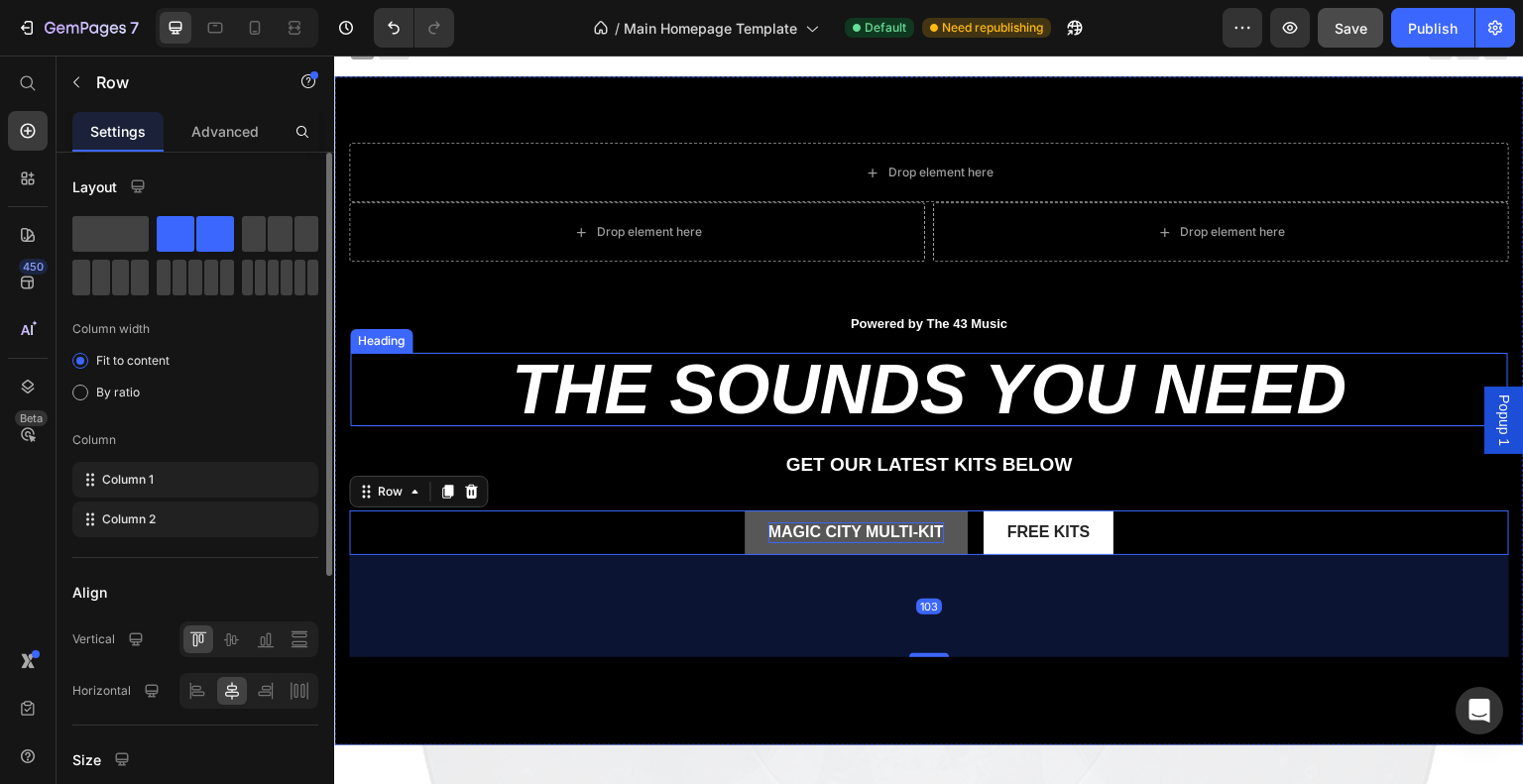 click on "the sounds you need" at bounding box center (929, 390) 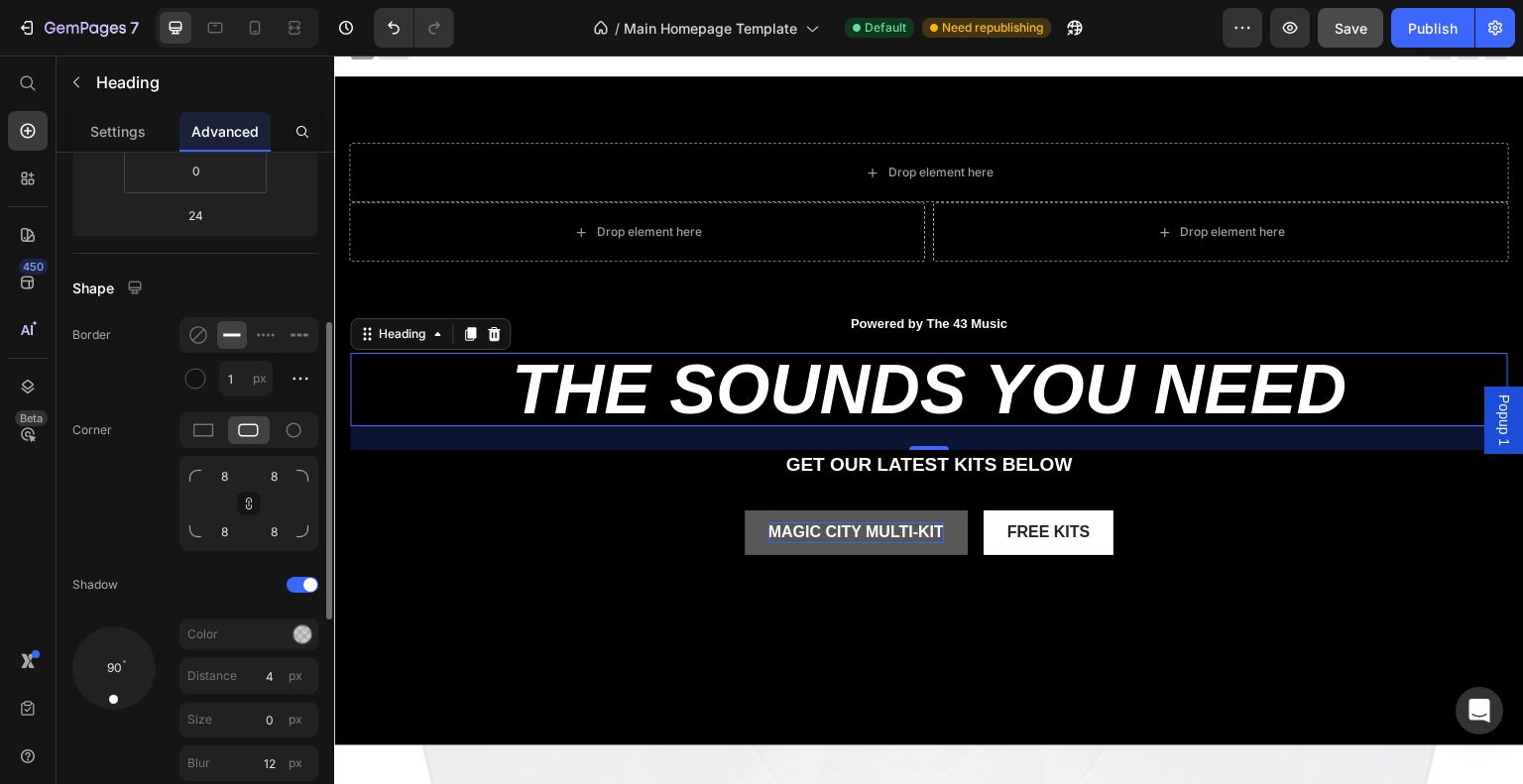 scroll, scrollTop: 393, scrollLeft: 0, axis: vertical 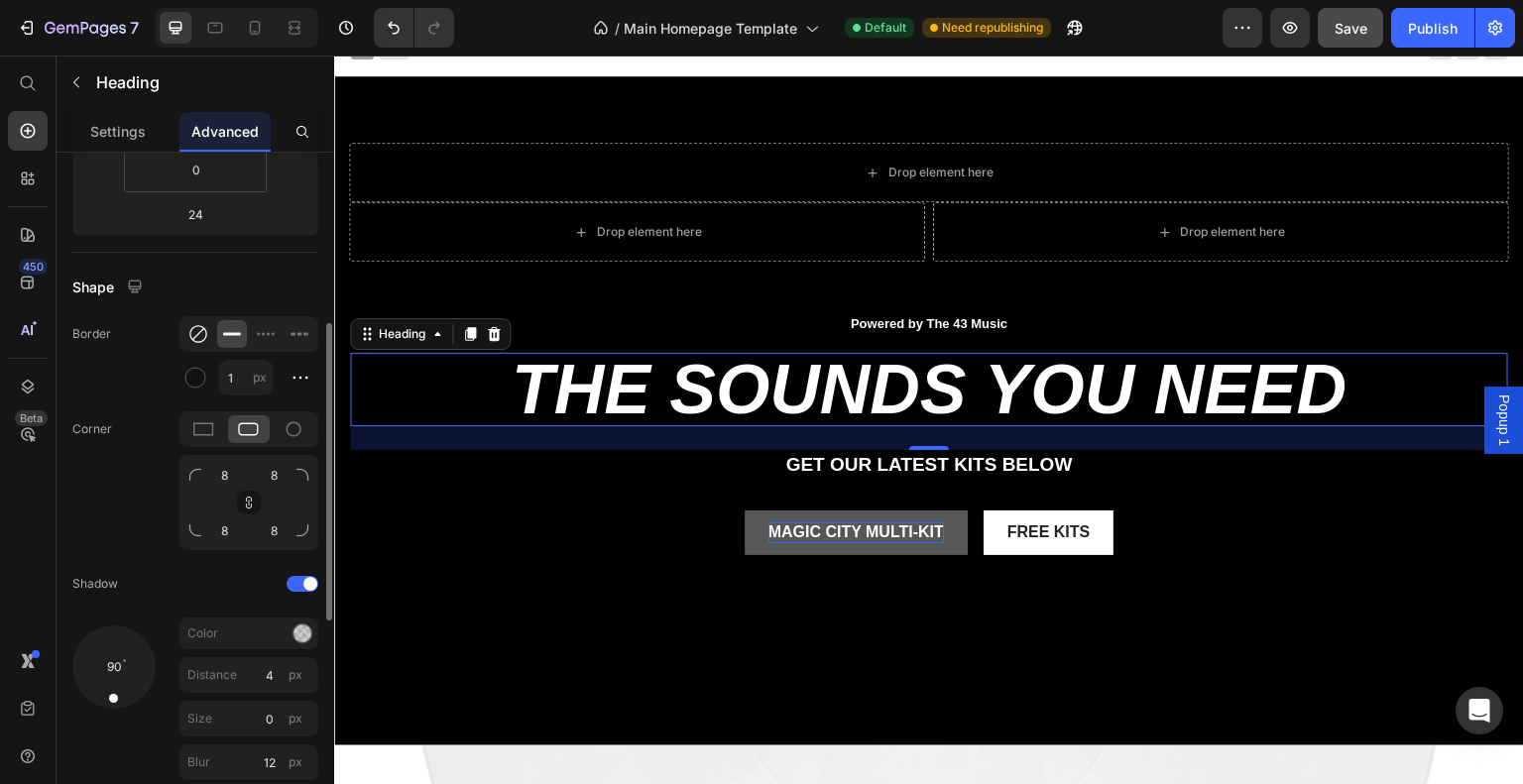click 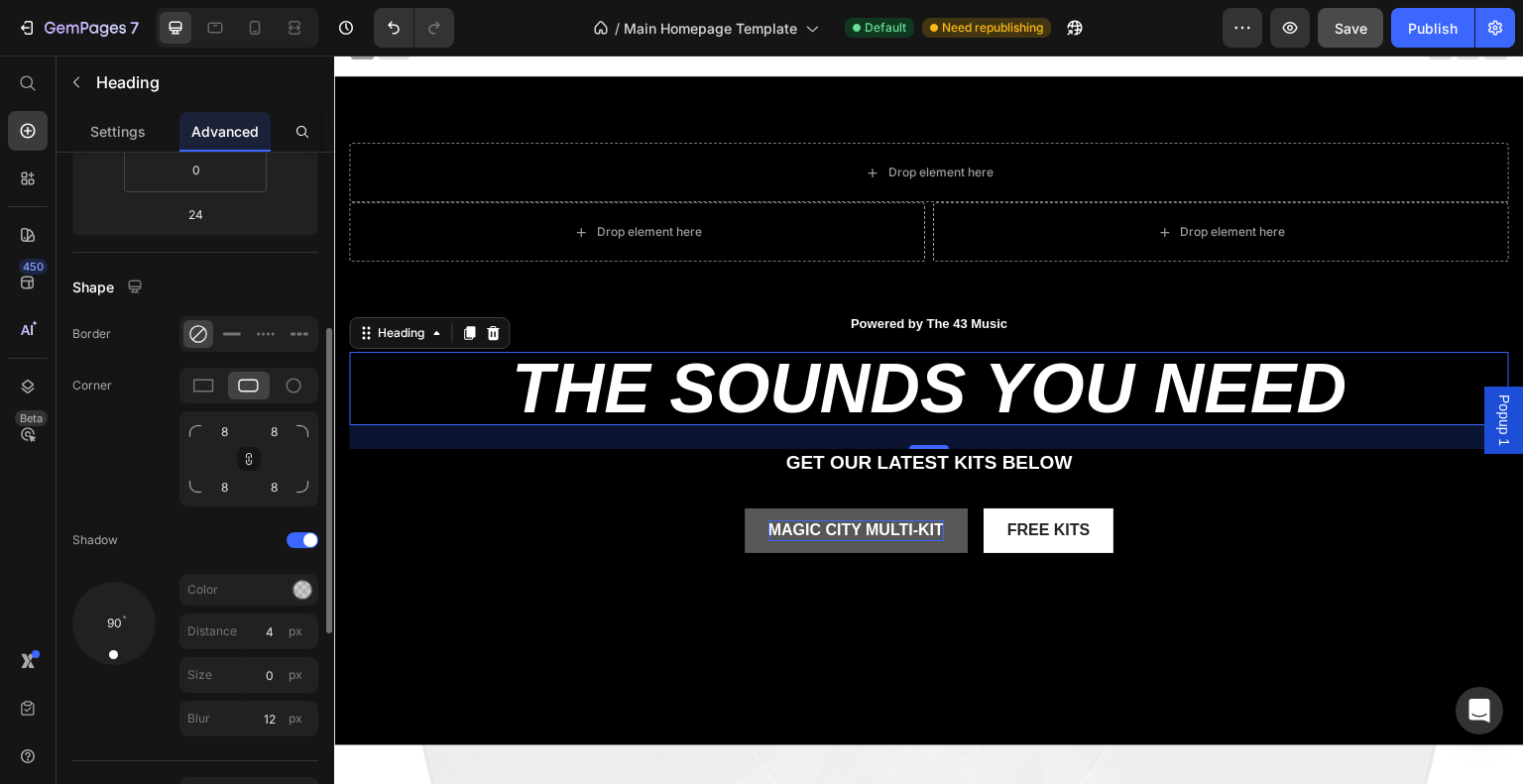 click on "Corner 8 8 8 8" 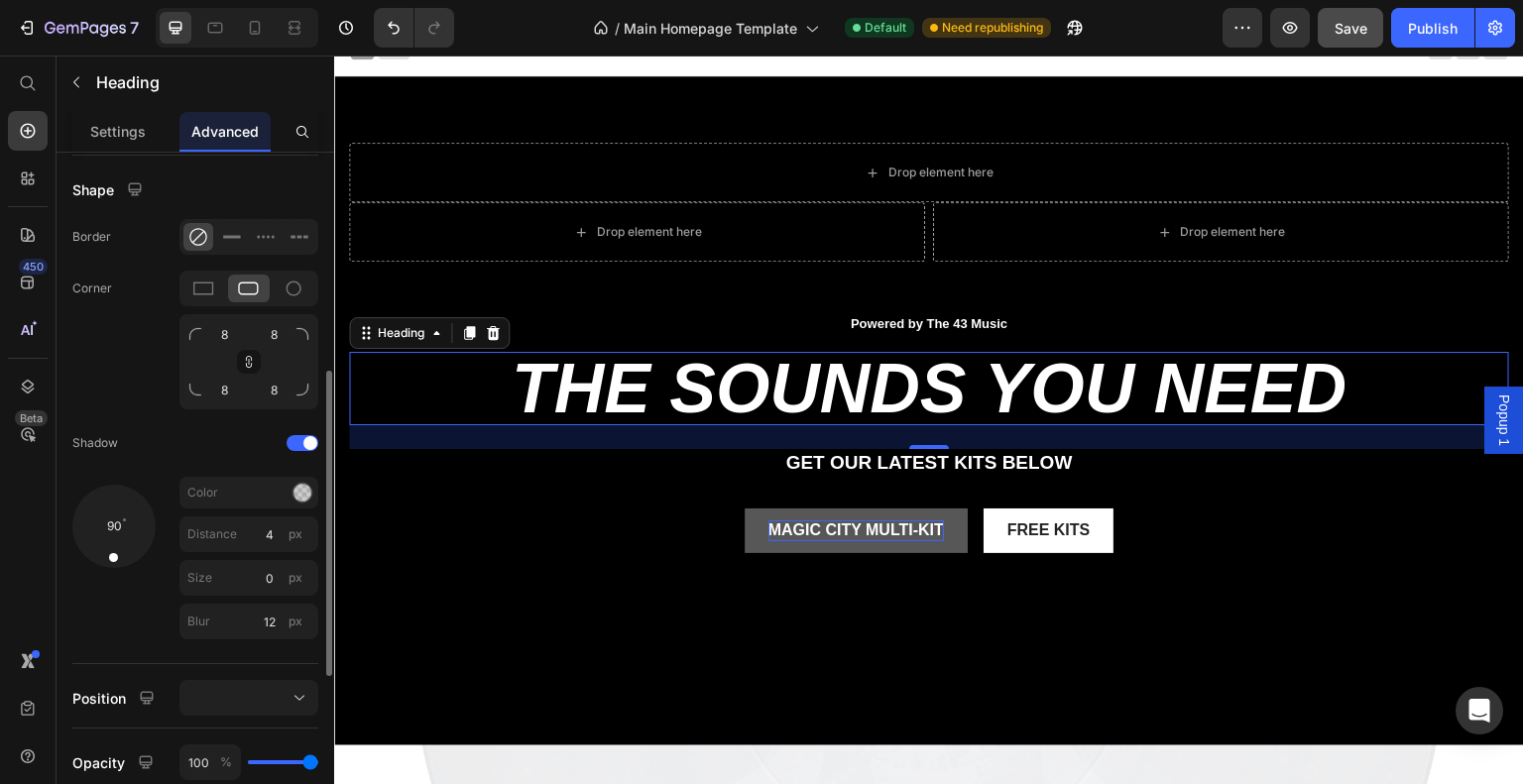 scroll, scrollTop: 490, scrollLeft: 0, axis: vertical 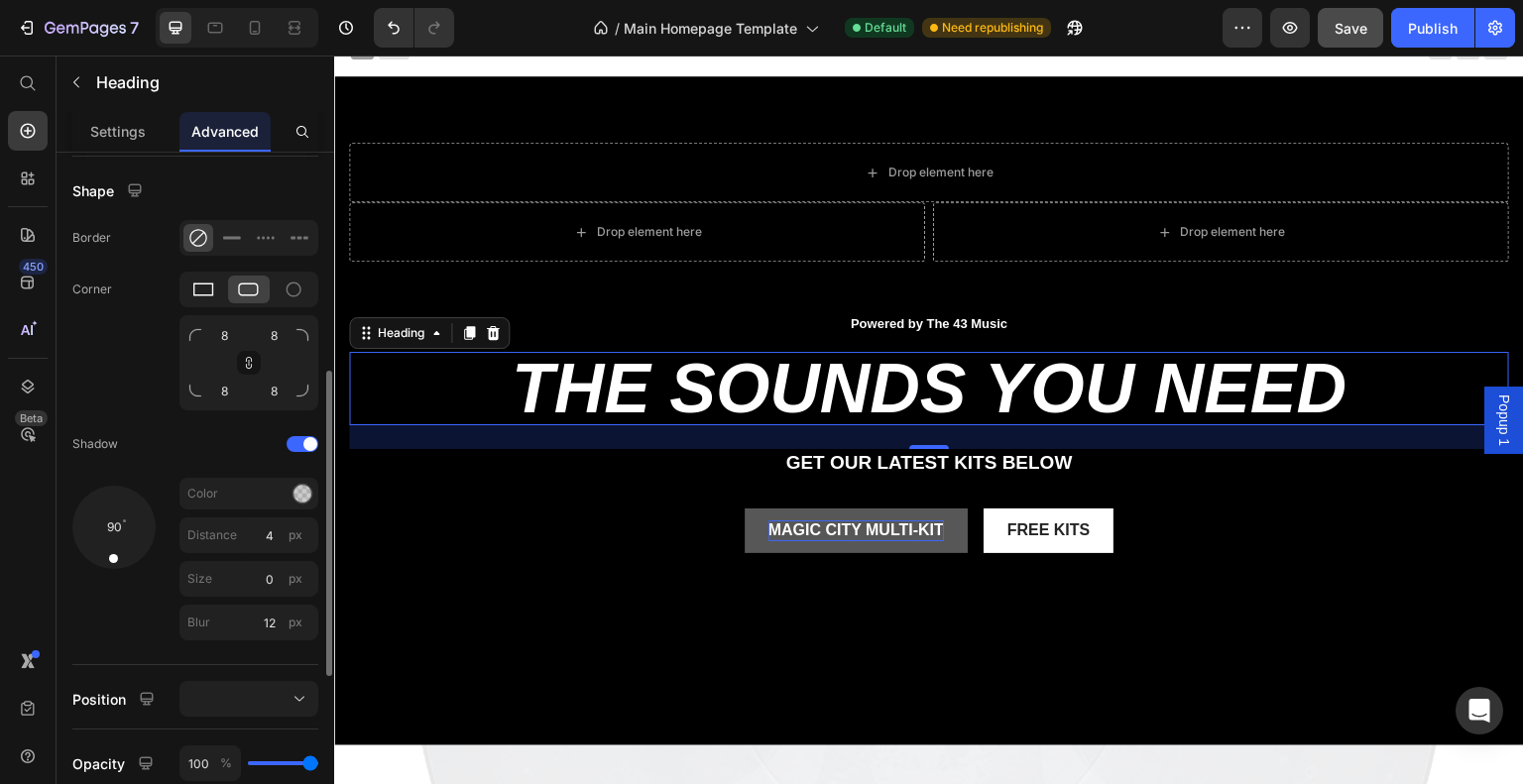 click 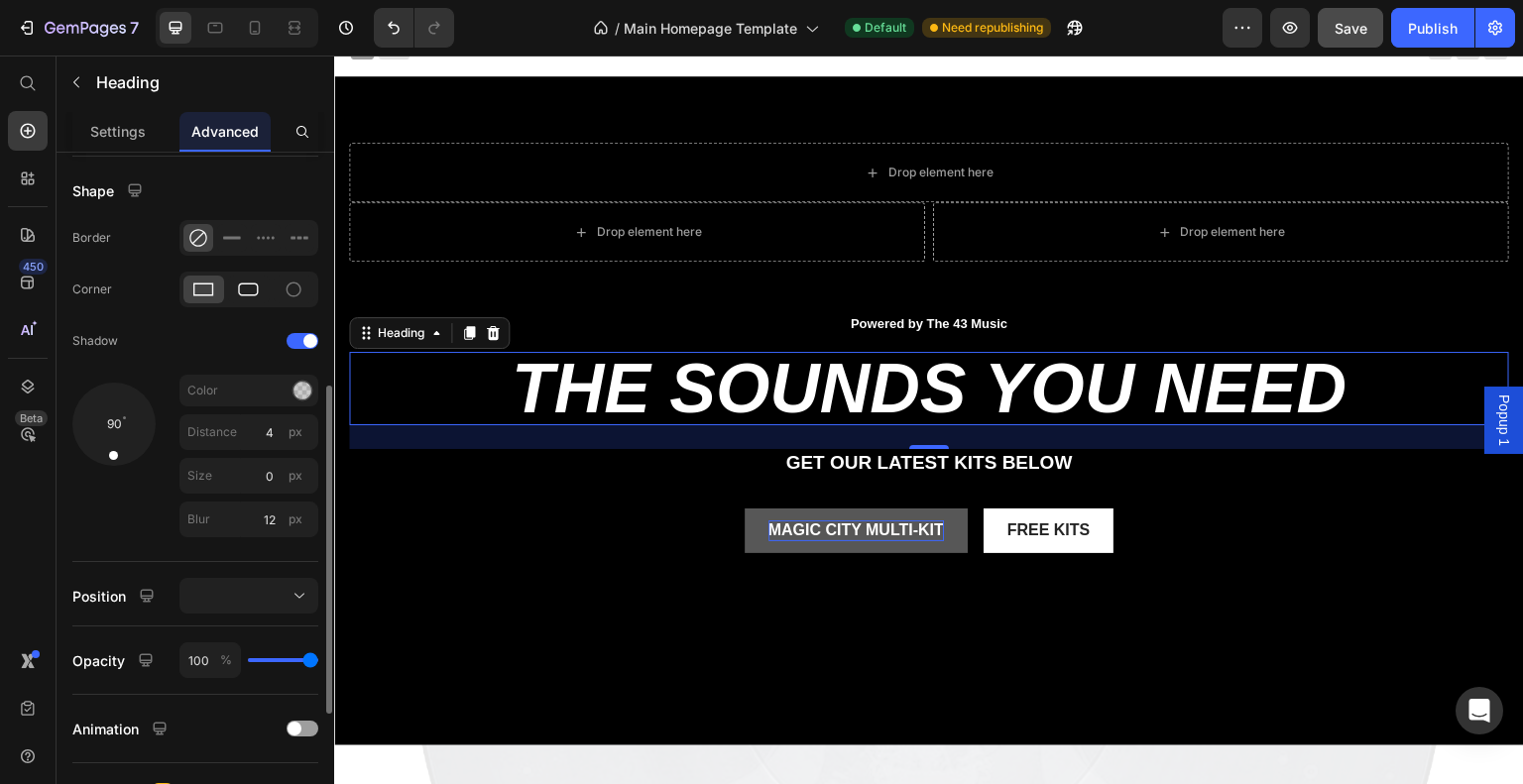 click 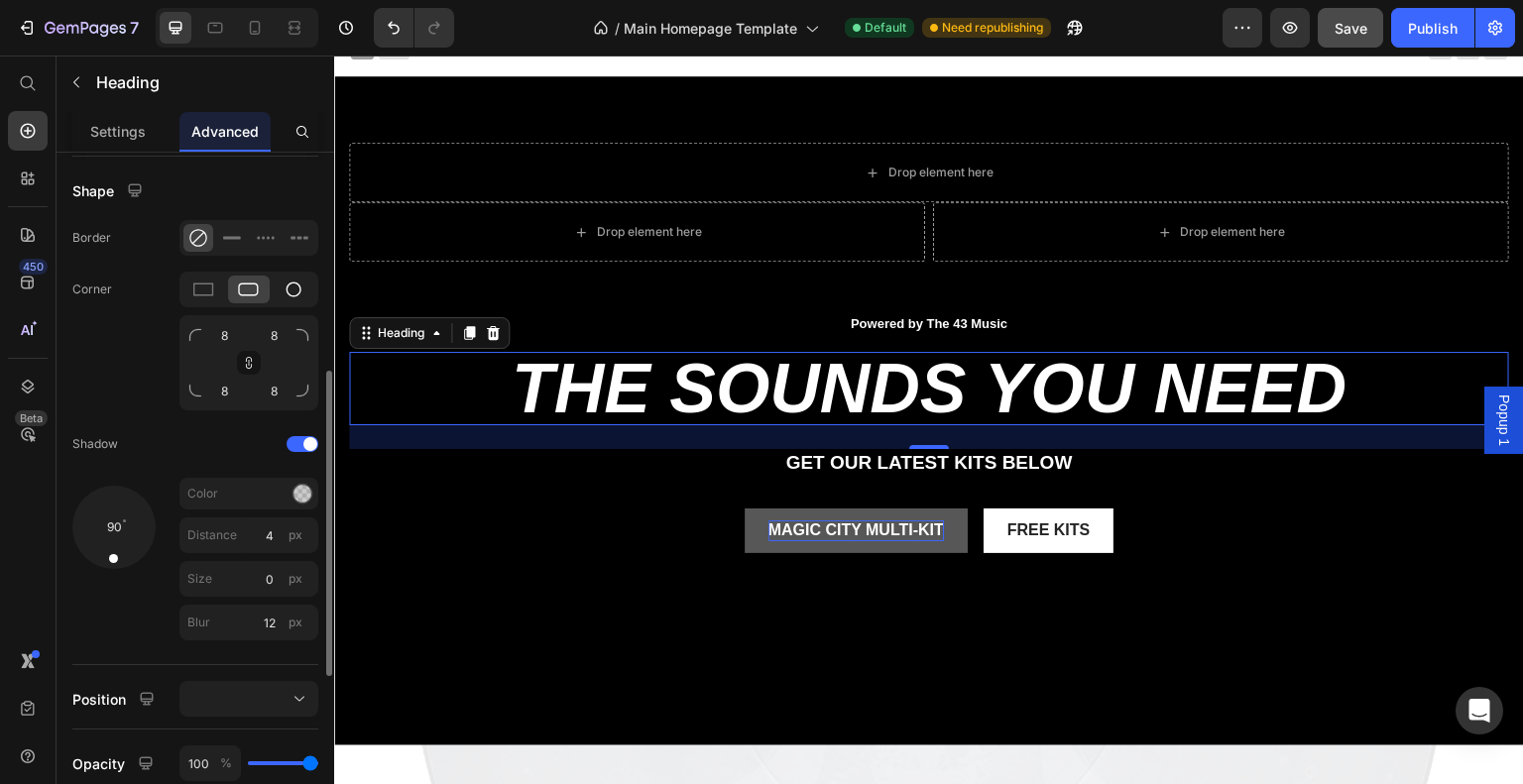 click 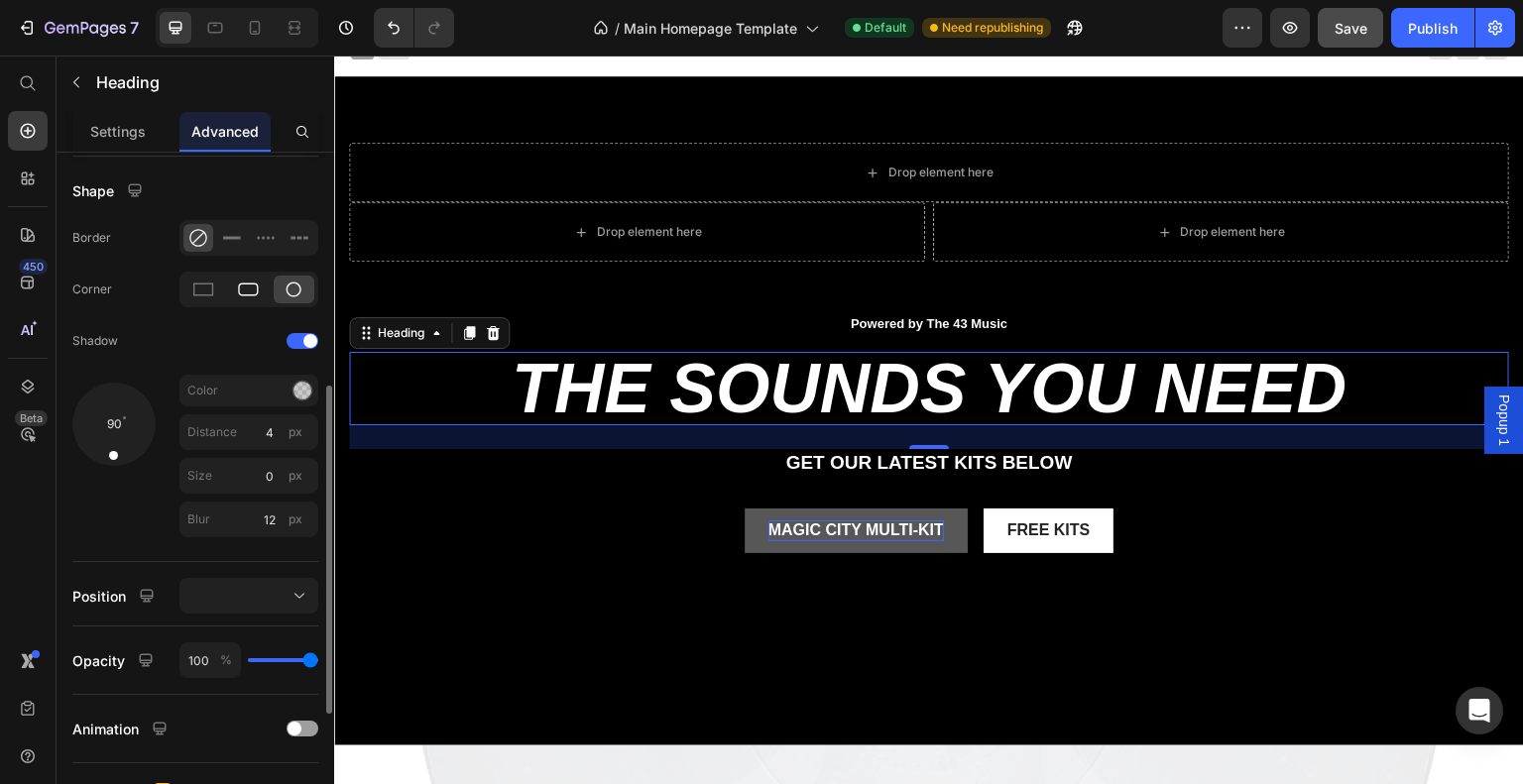 click 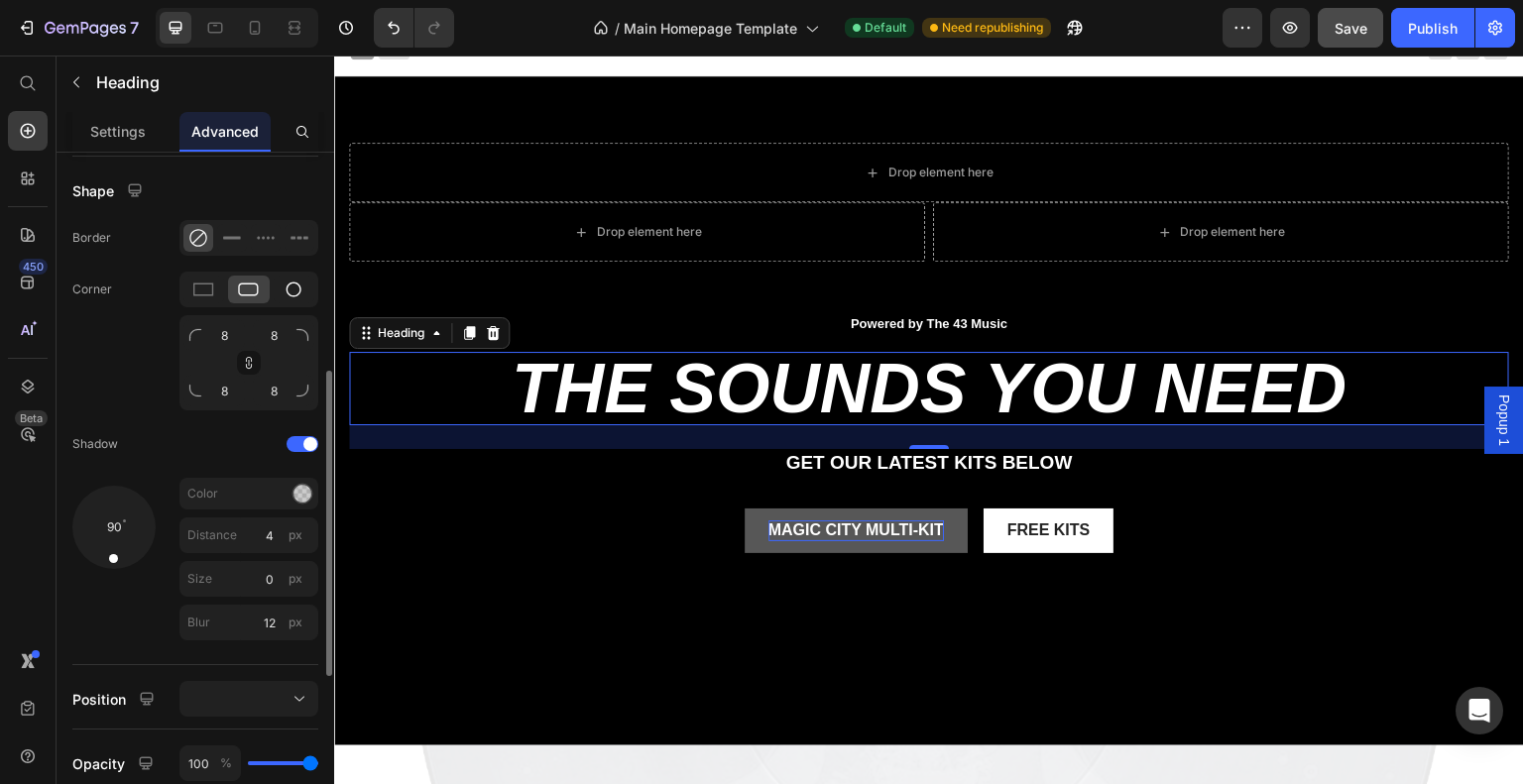click 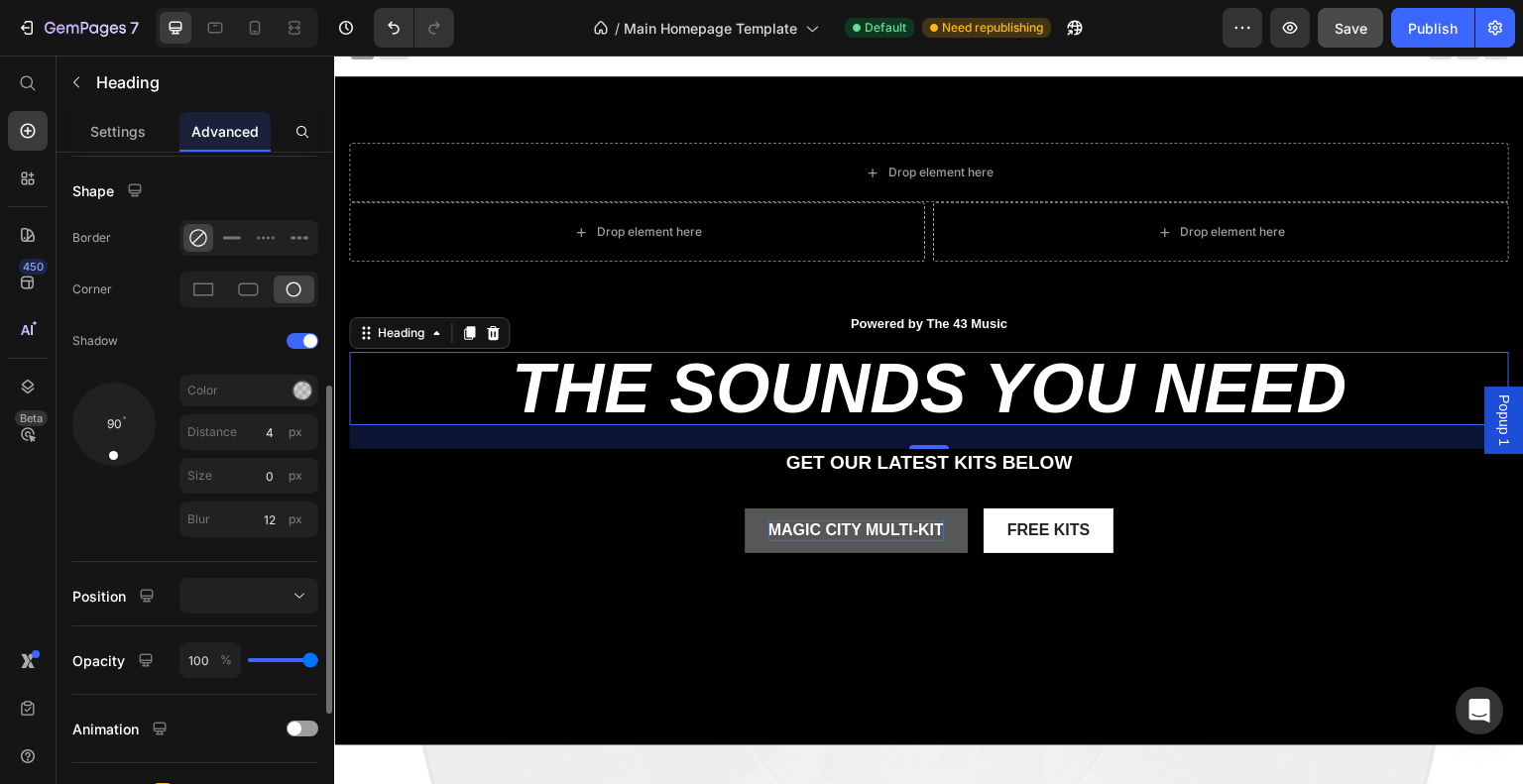 click 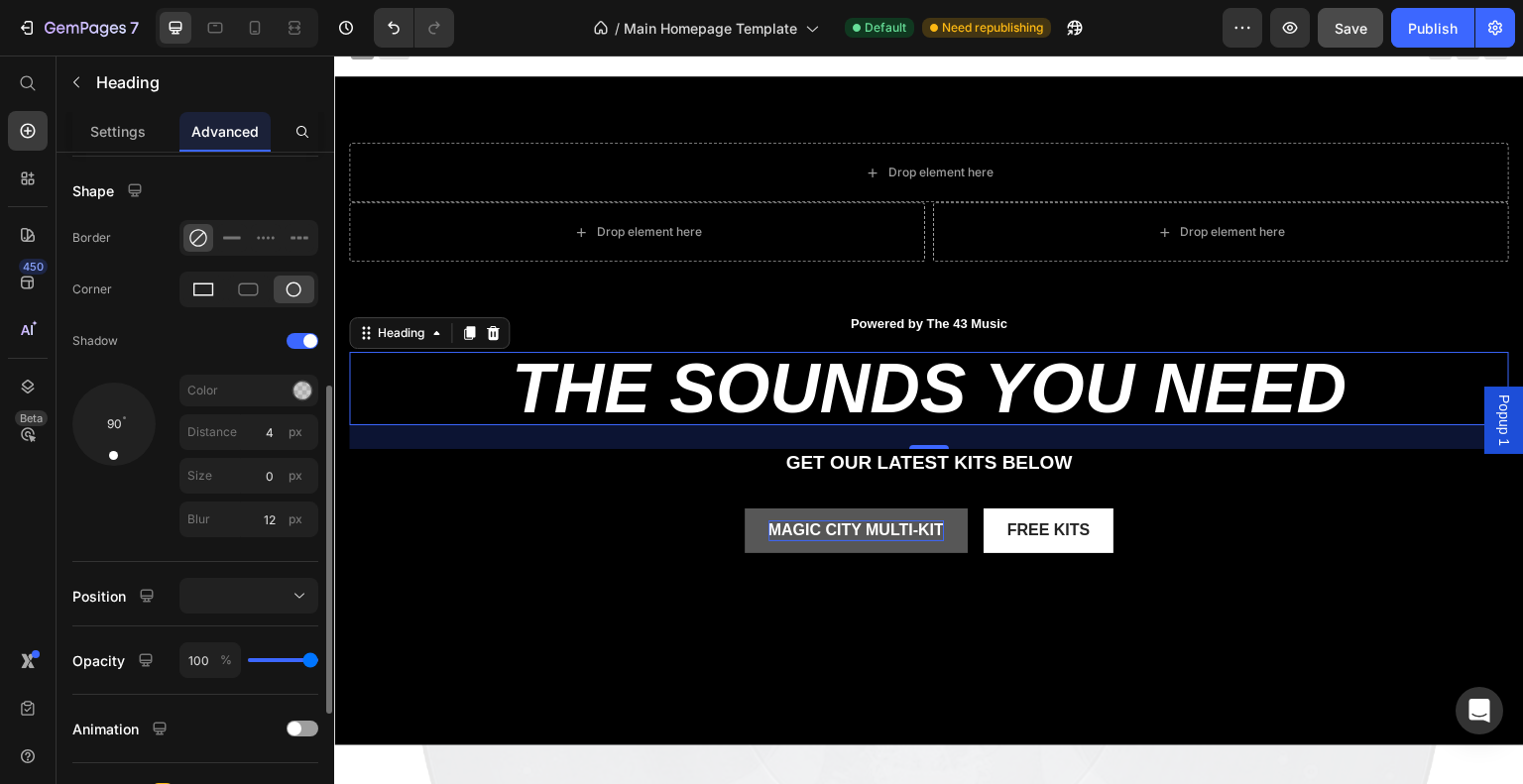 click 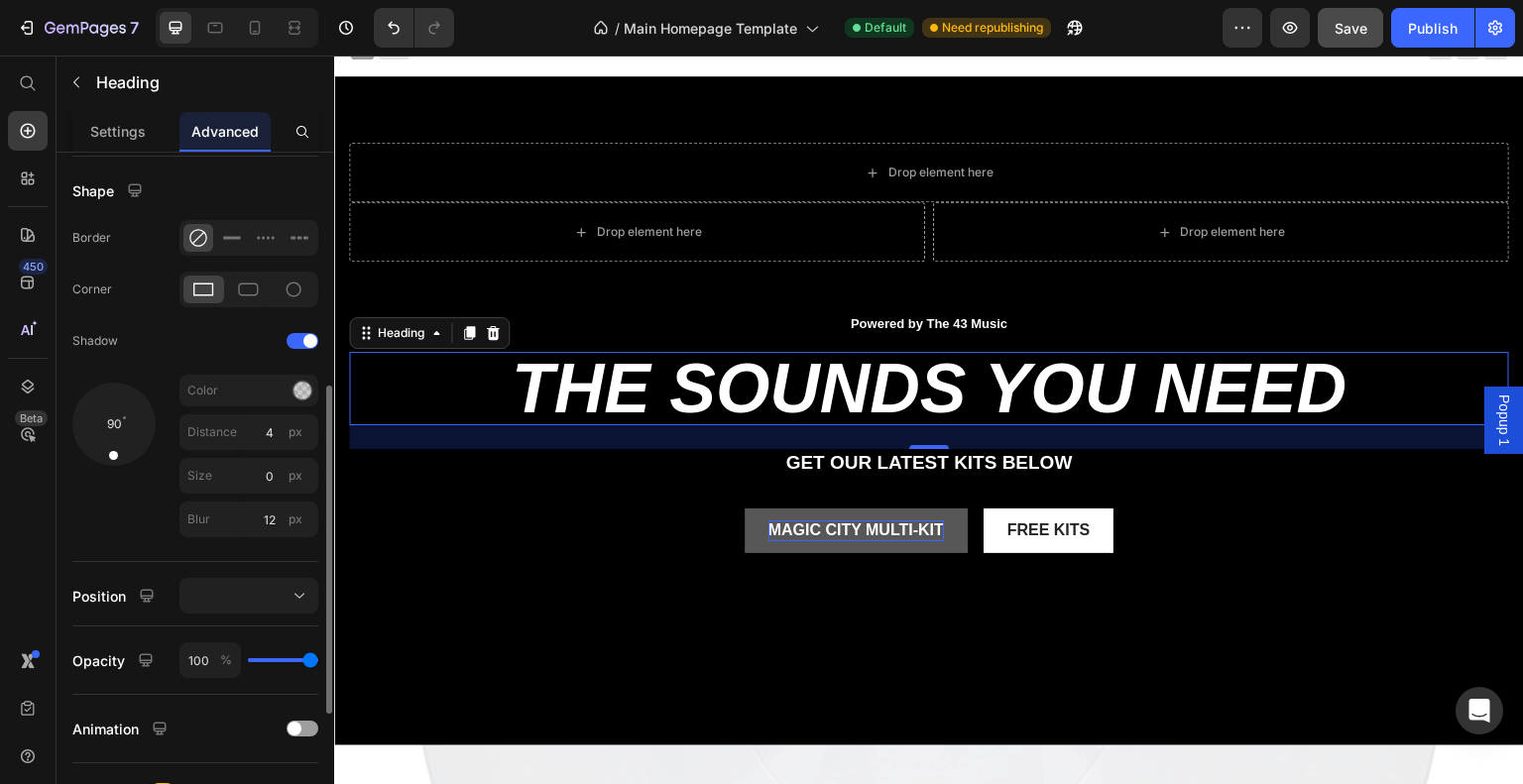 click on "Shape Border Corner Shadow 90 Color Distance 4 px Size 0 px Blur 12 px" 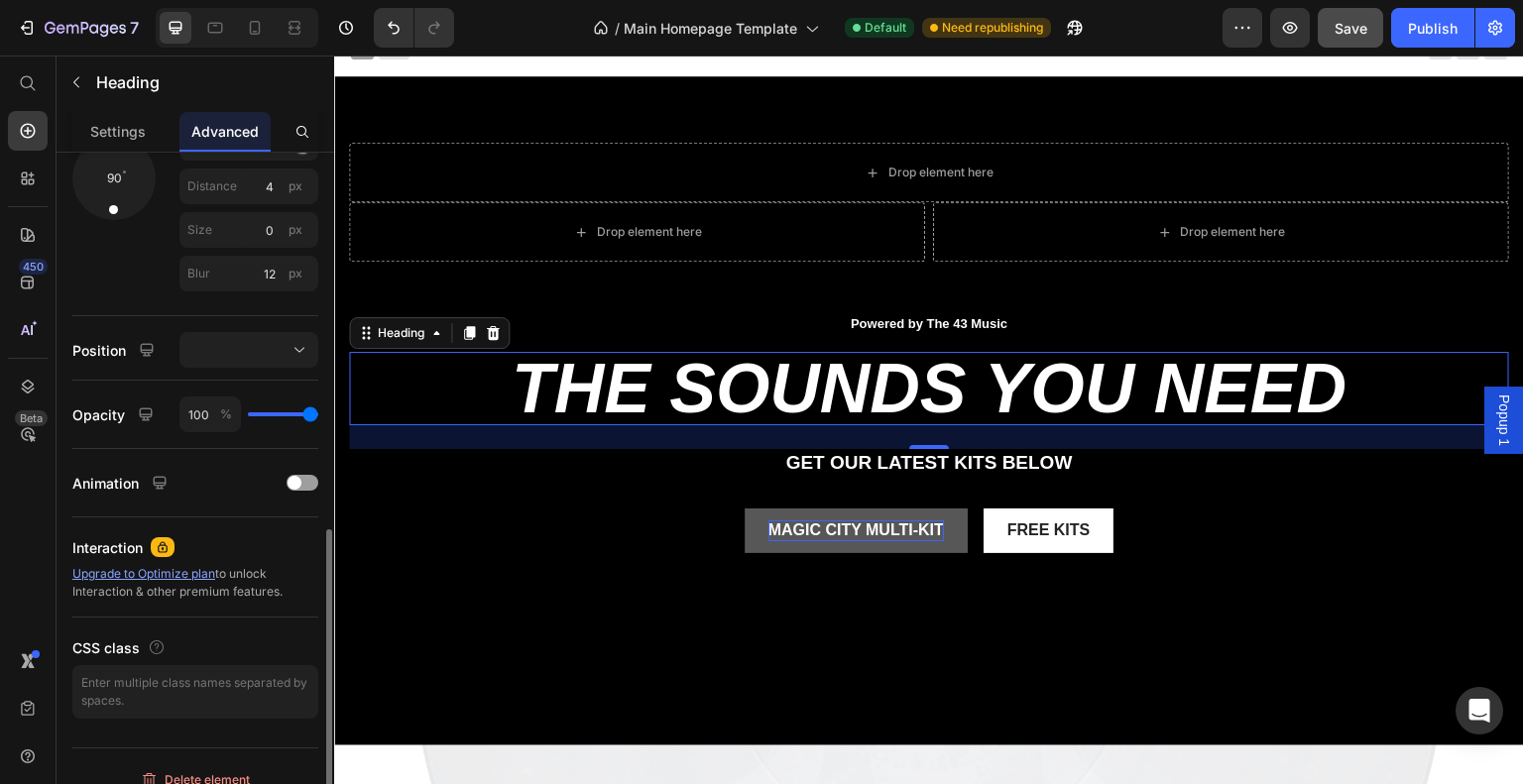 scroll, scrollTop: 753, scrollLeft: 0, axis: vertical 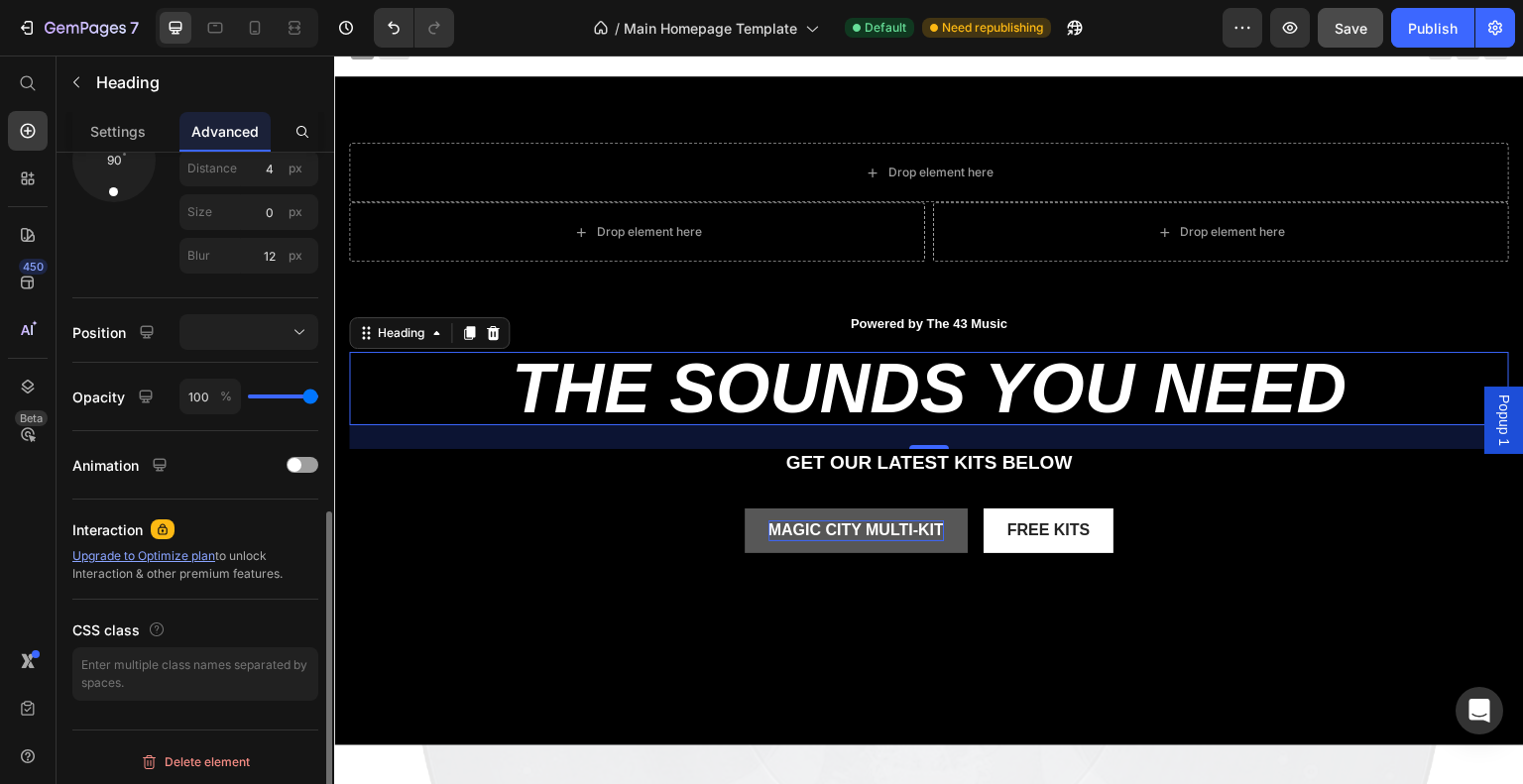 type on "89" 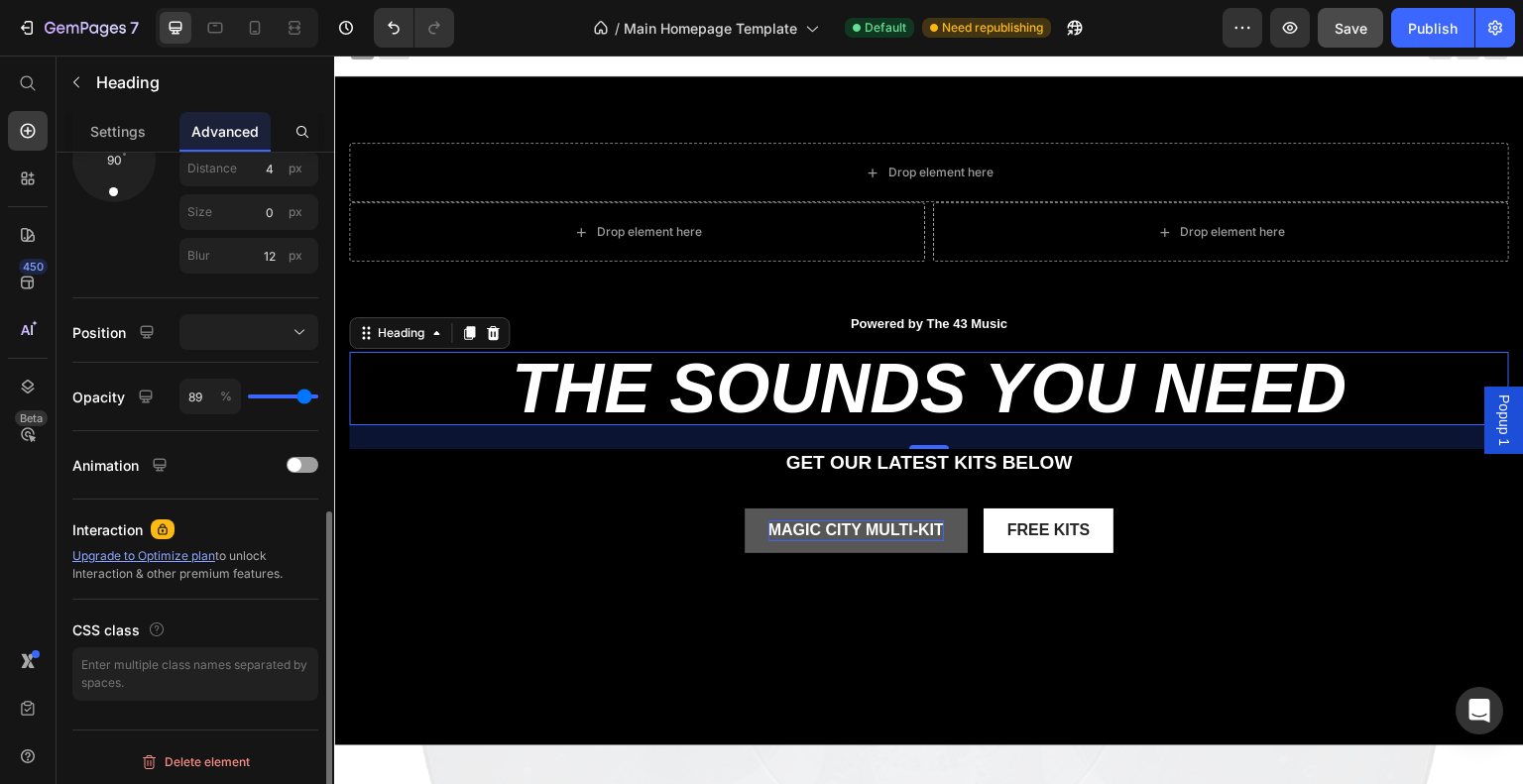 type on "88" 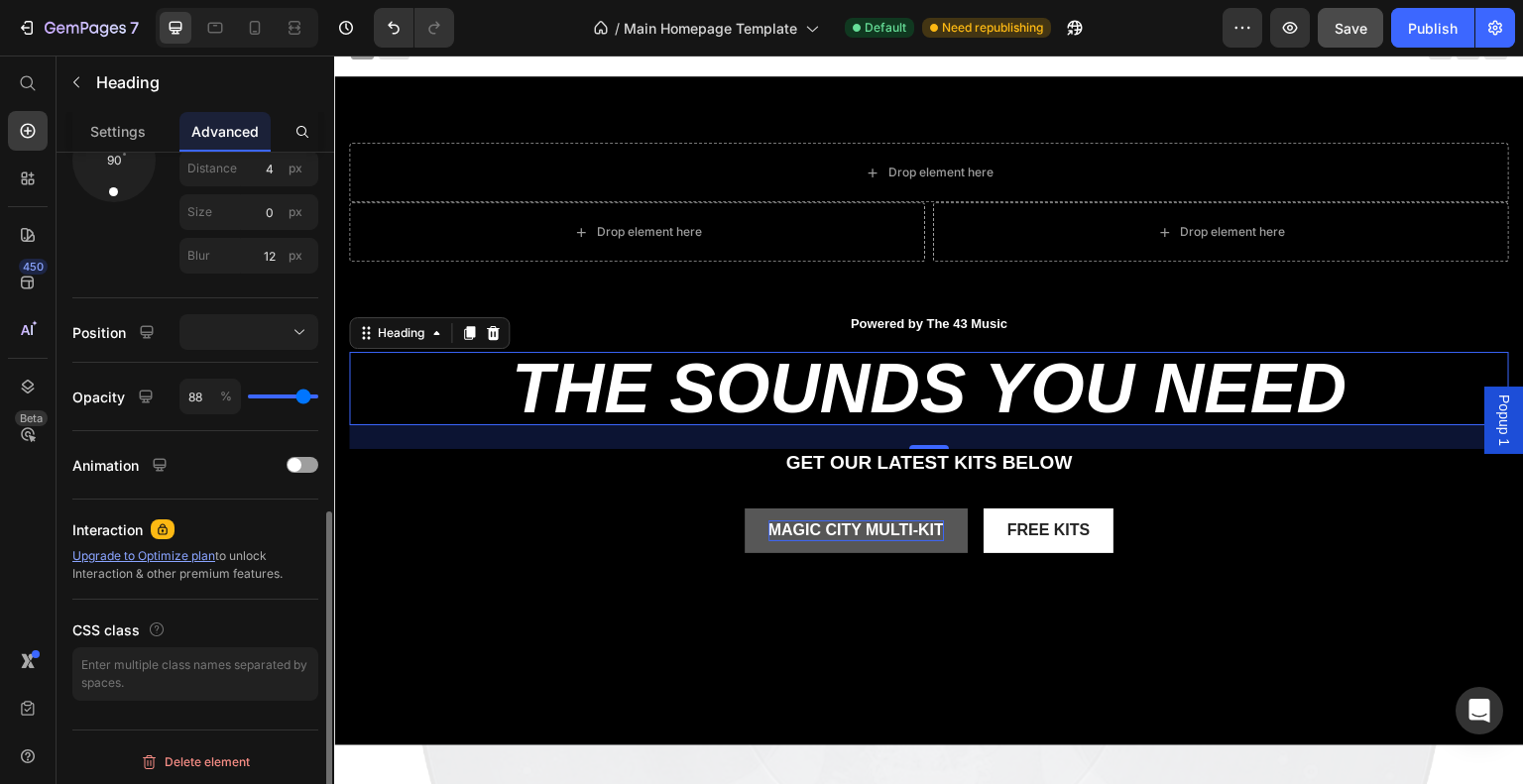 type on "87" 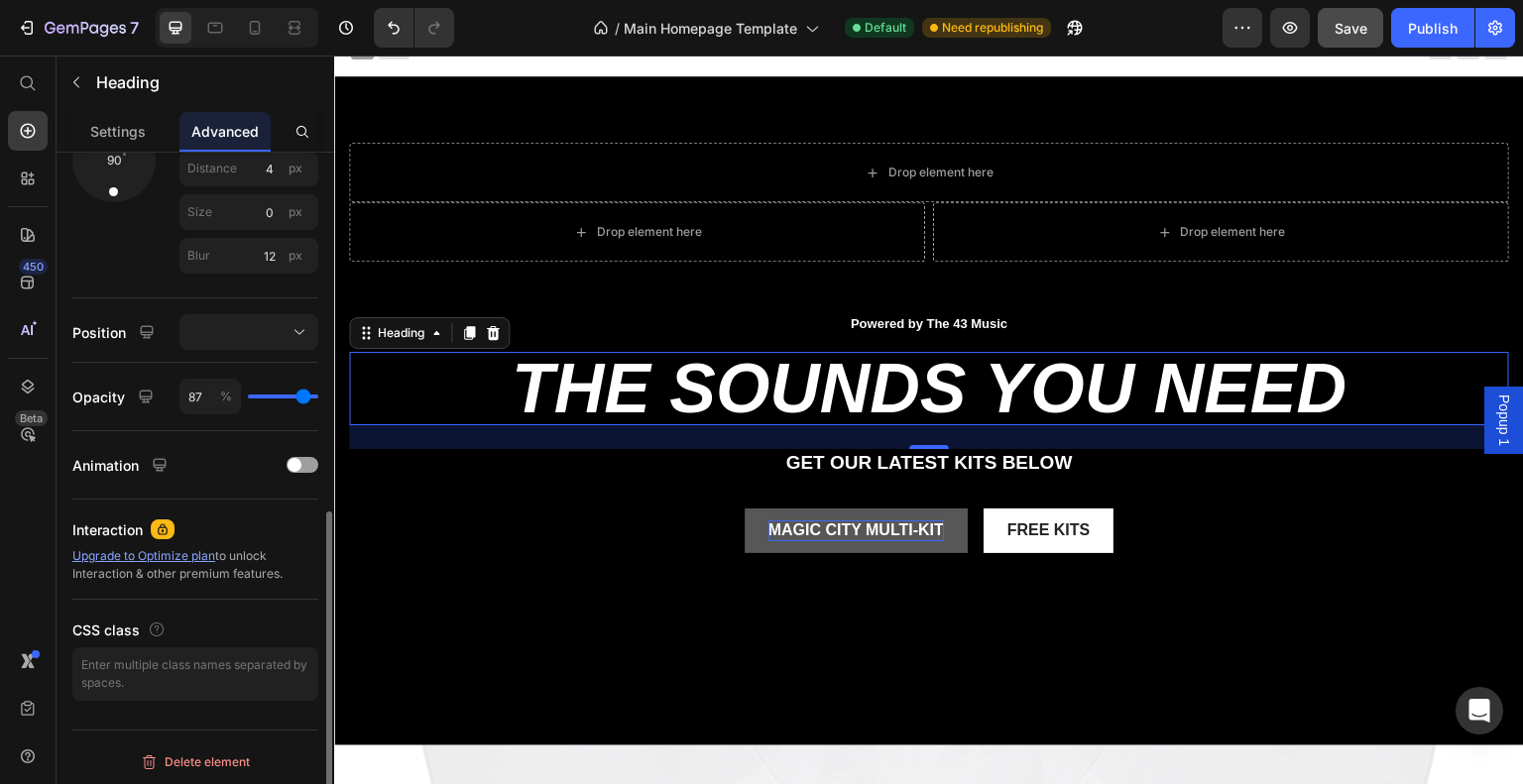 type on "85" 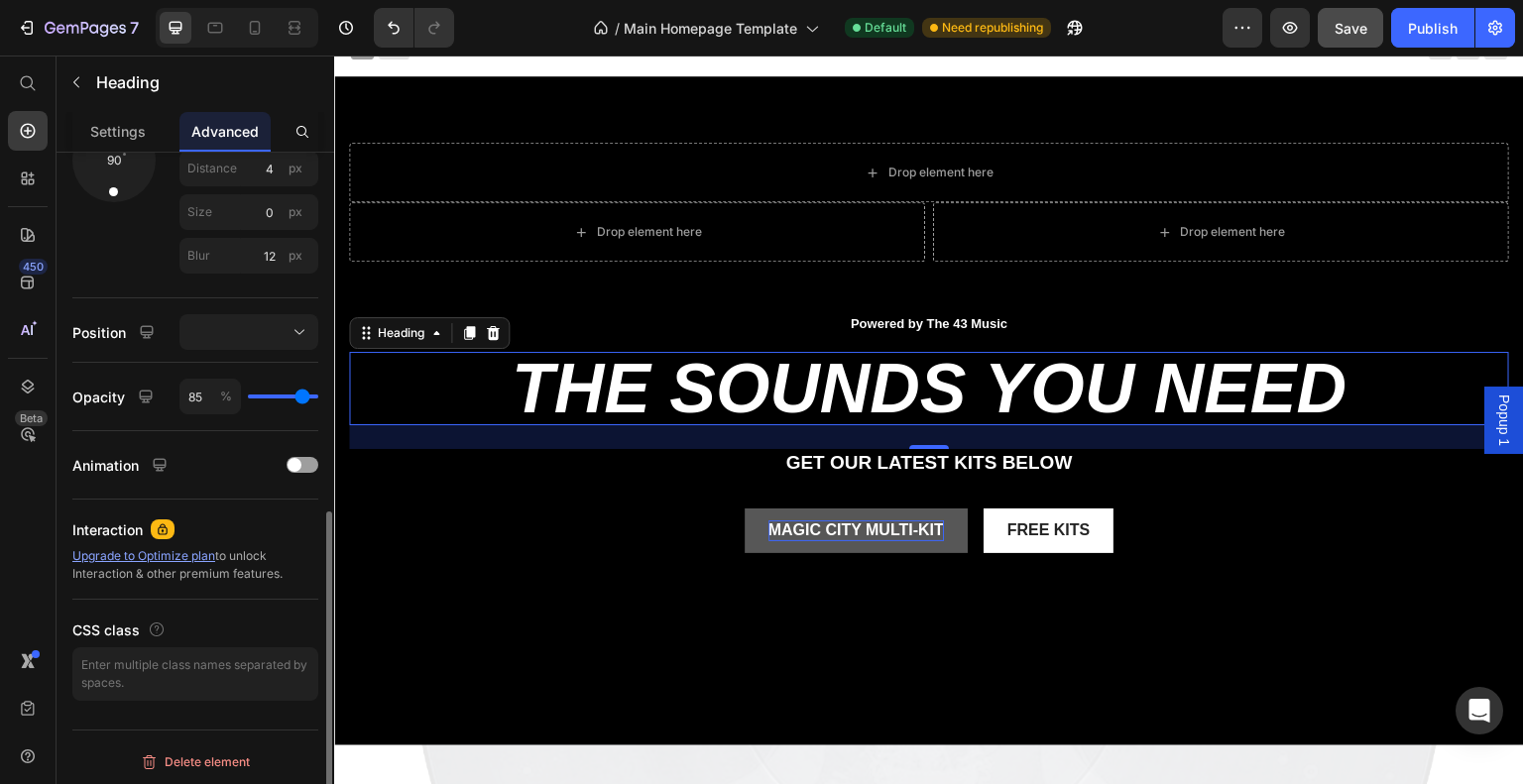 type on "84" 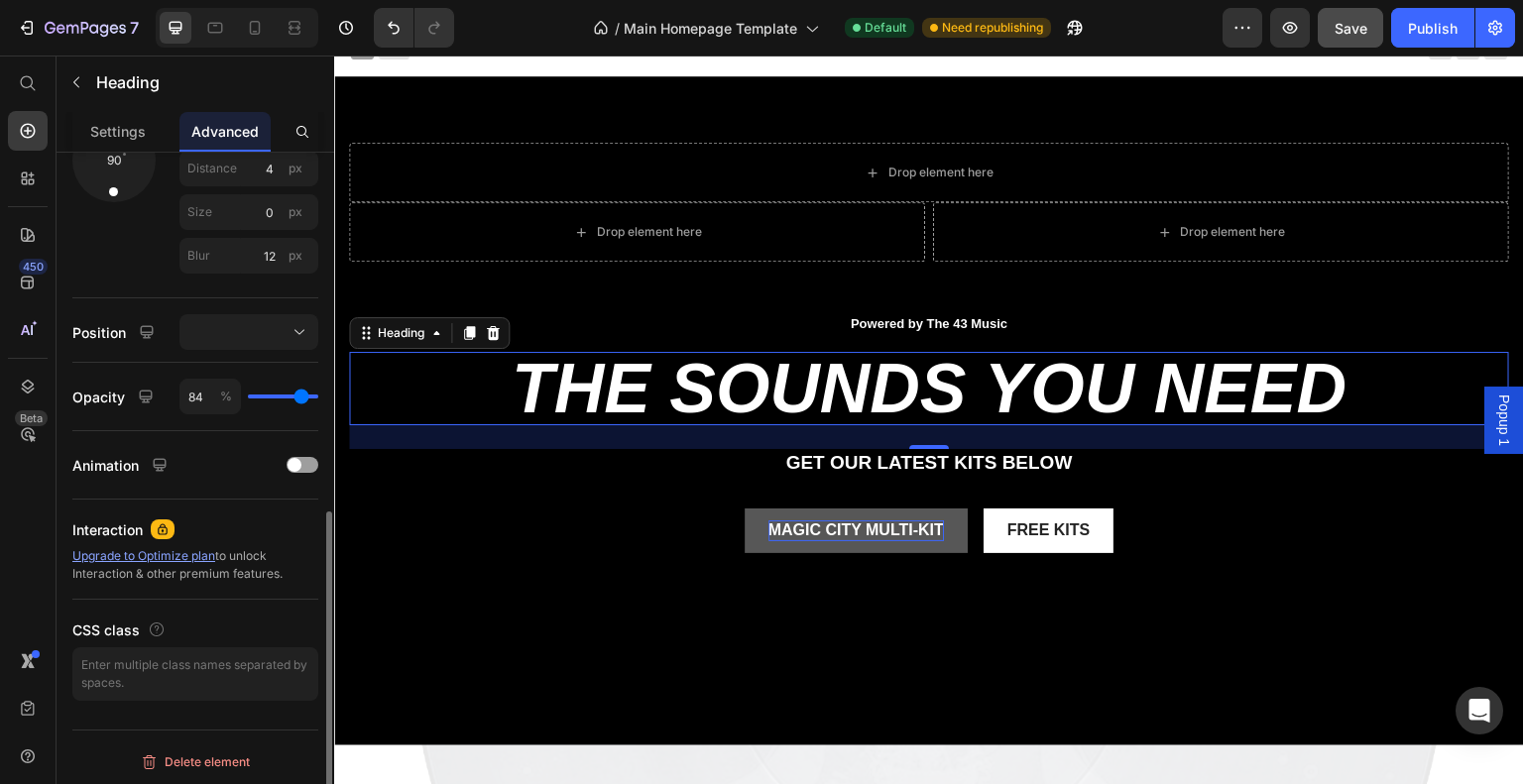type on "81" 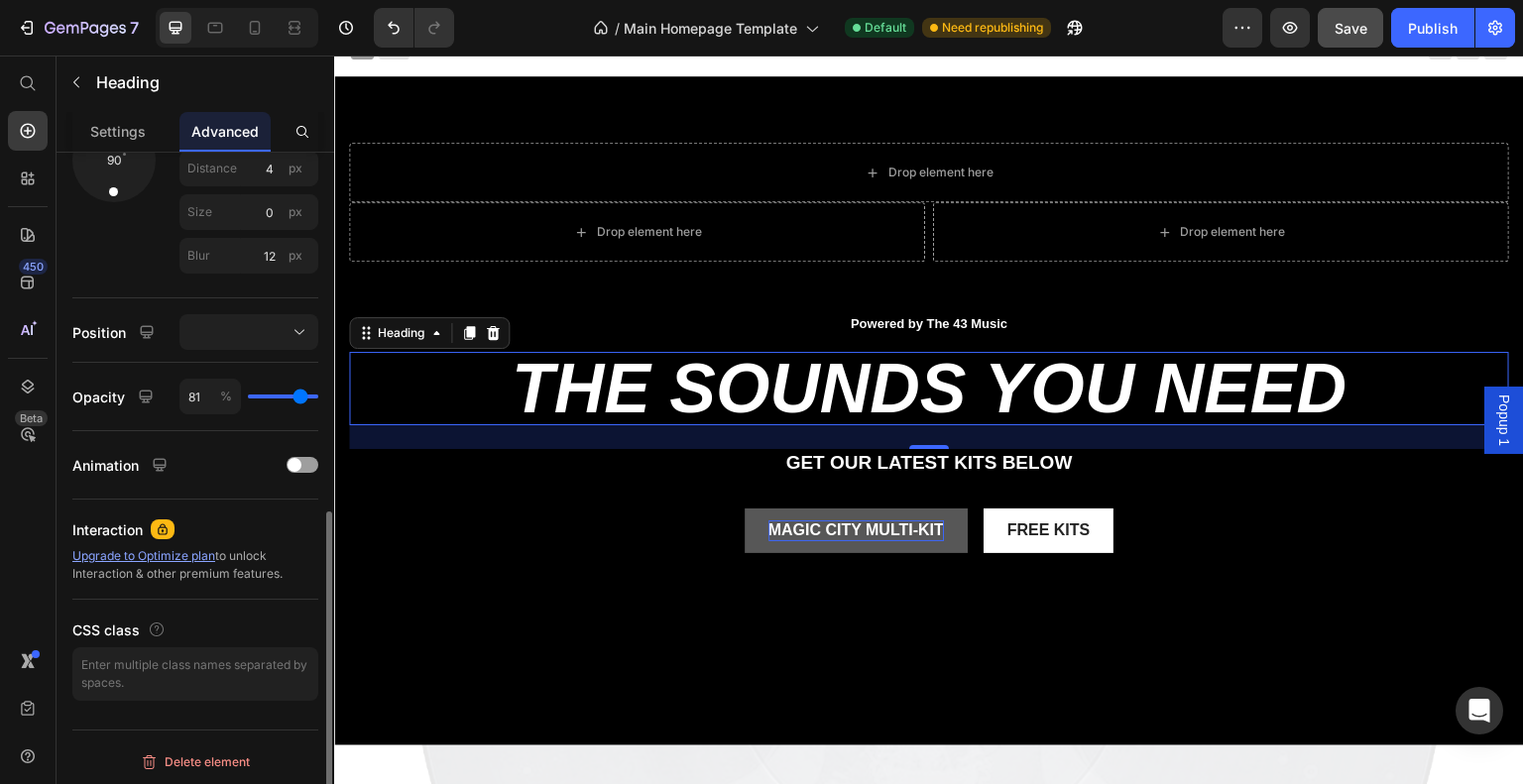 type on "79" 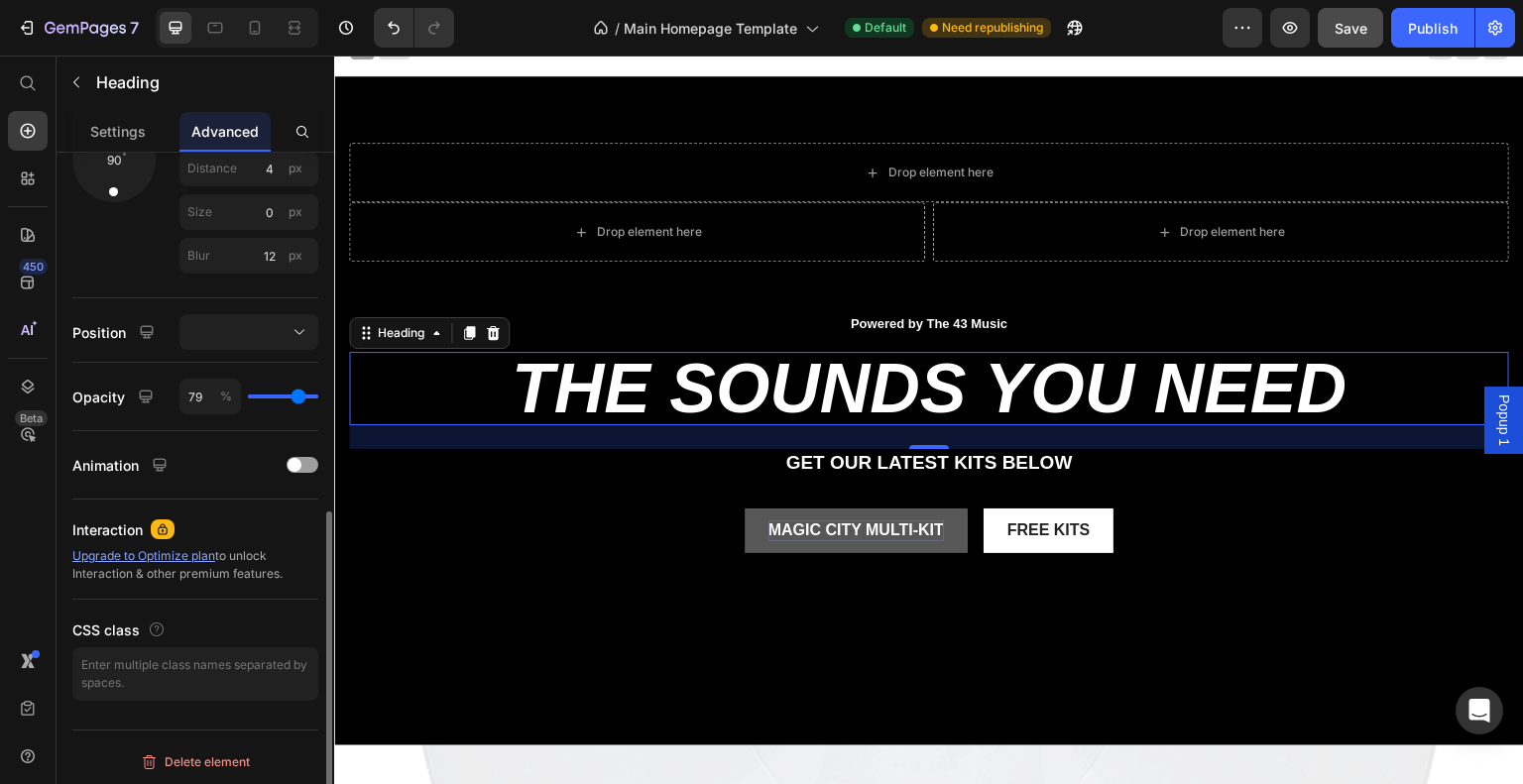 type on "75" 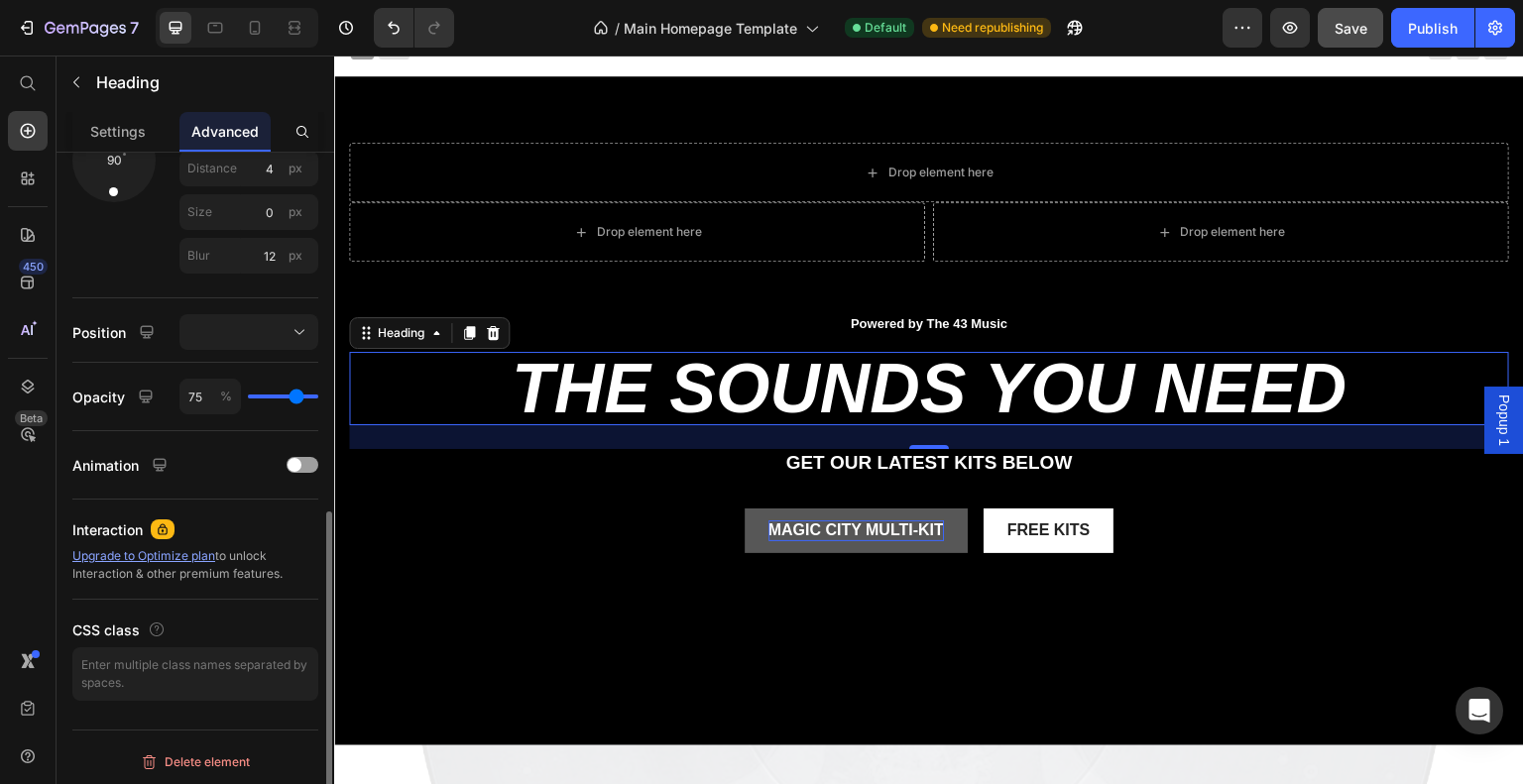 type on "71" 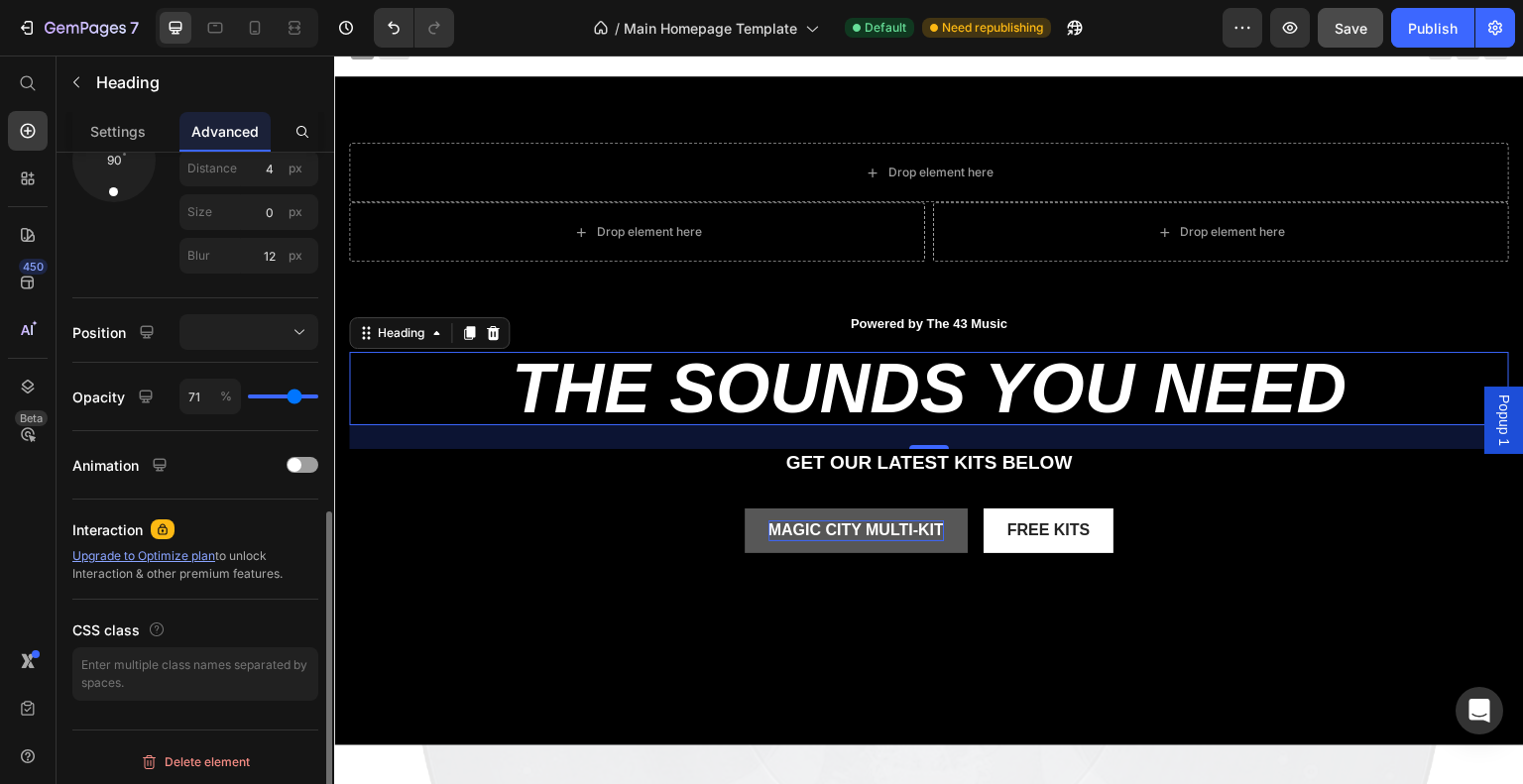 type on "69" 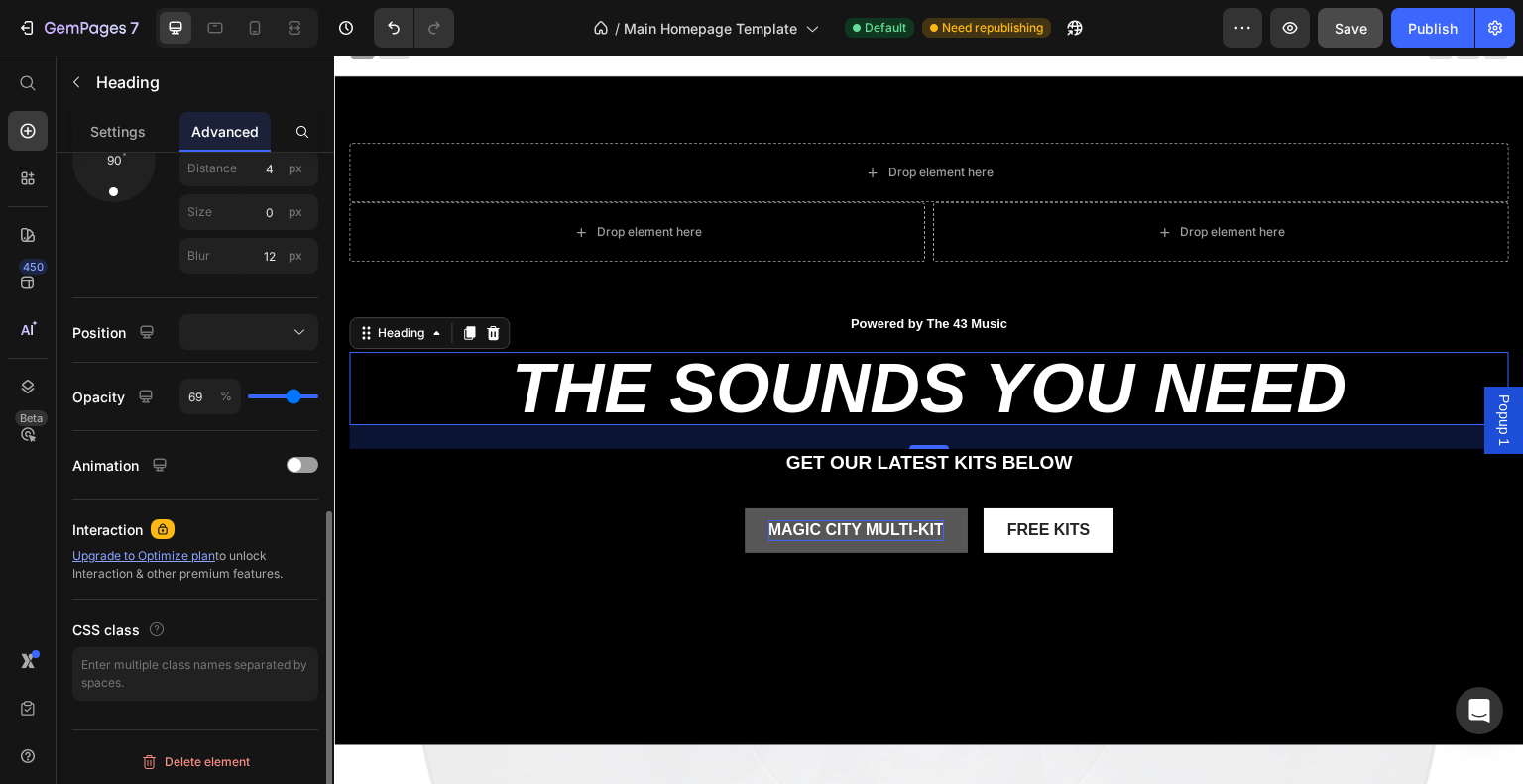 type on "66" 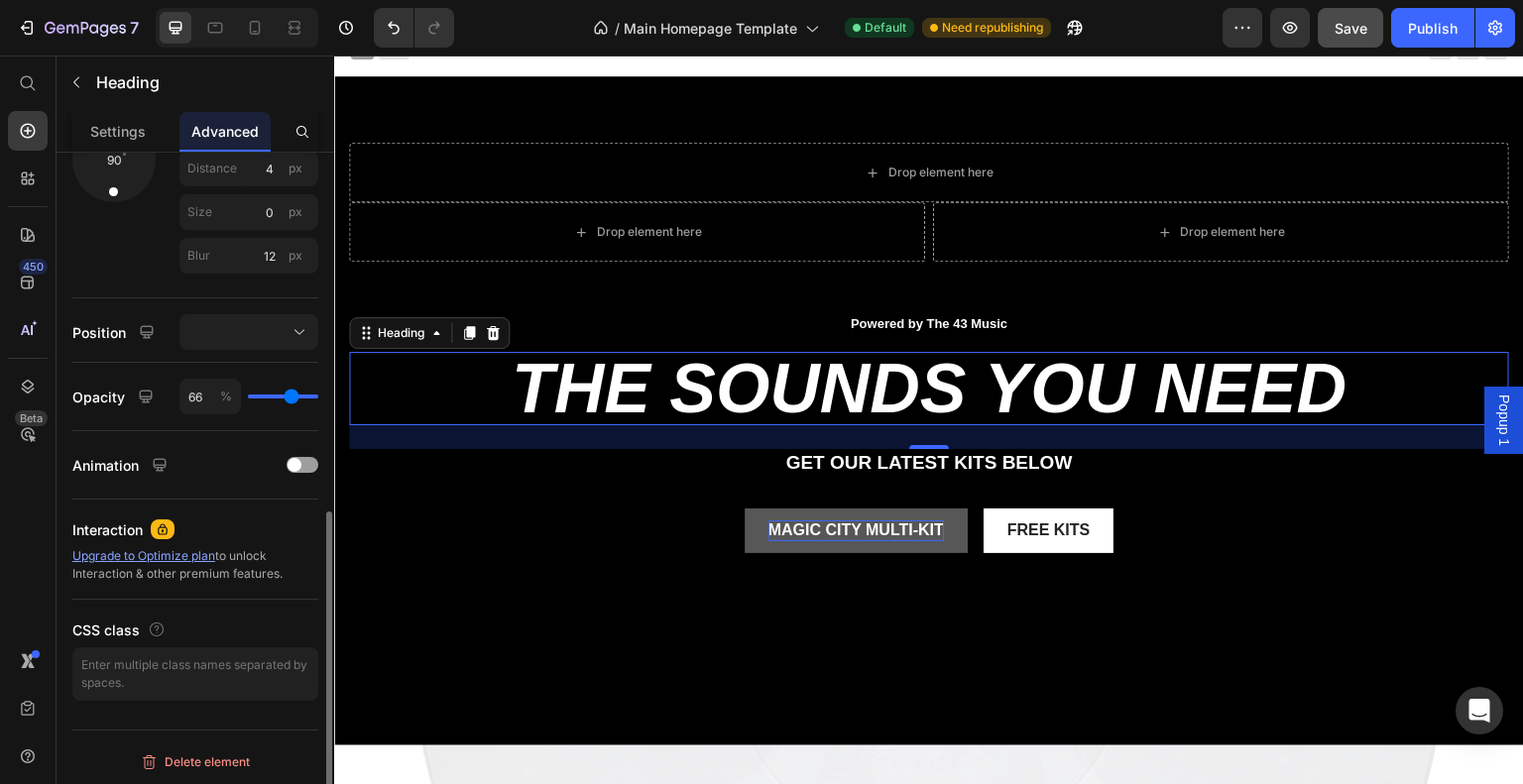 type on "65" 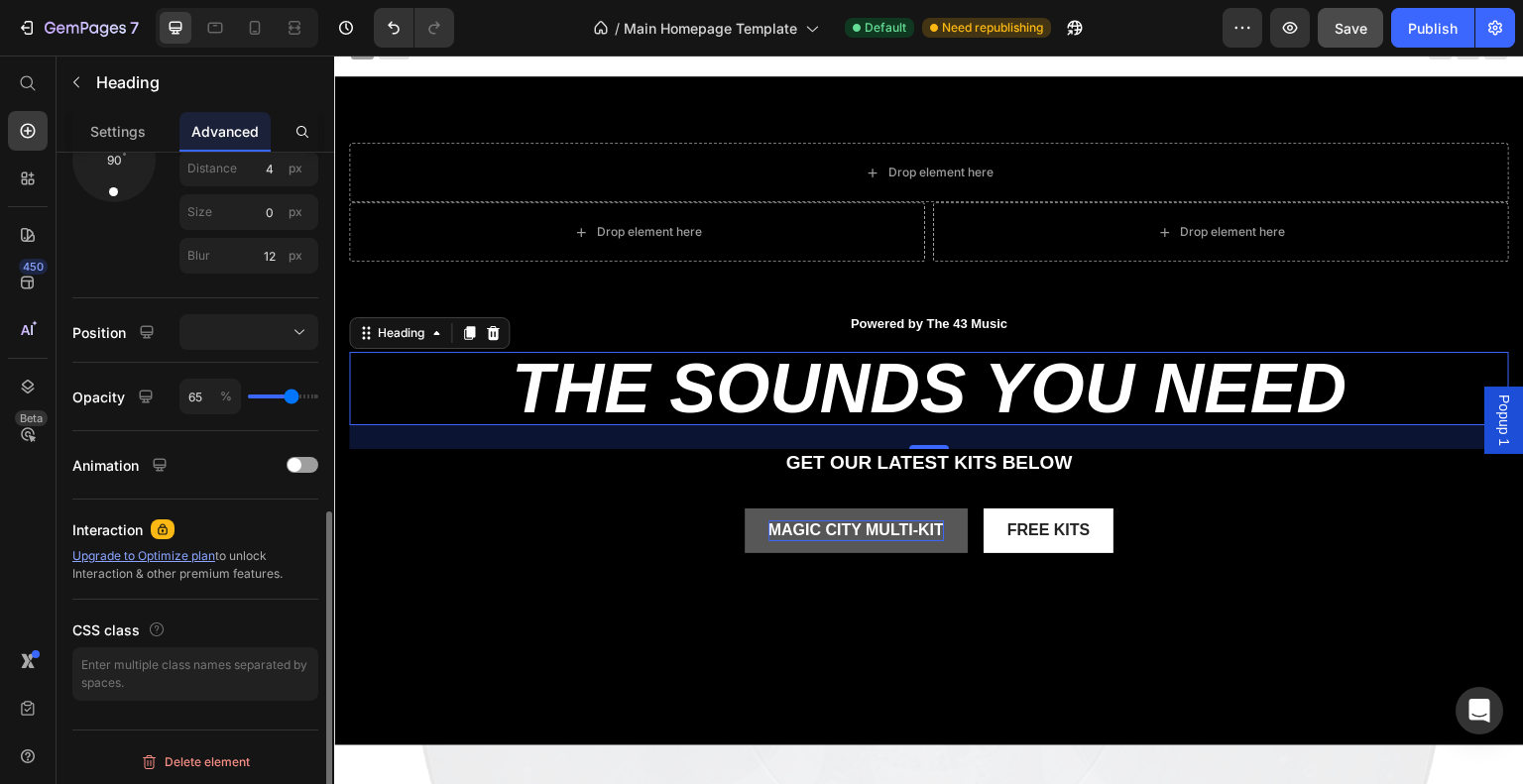 type on "63" 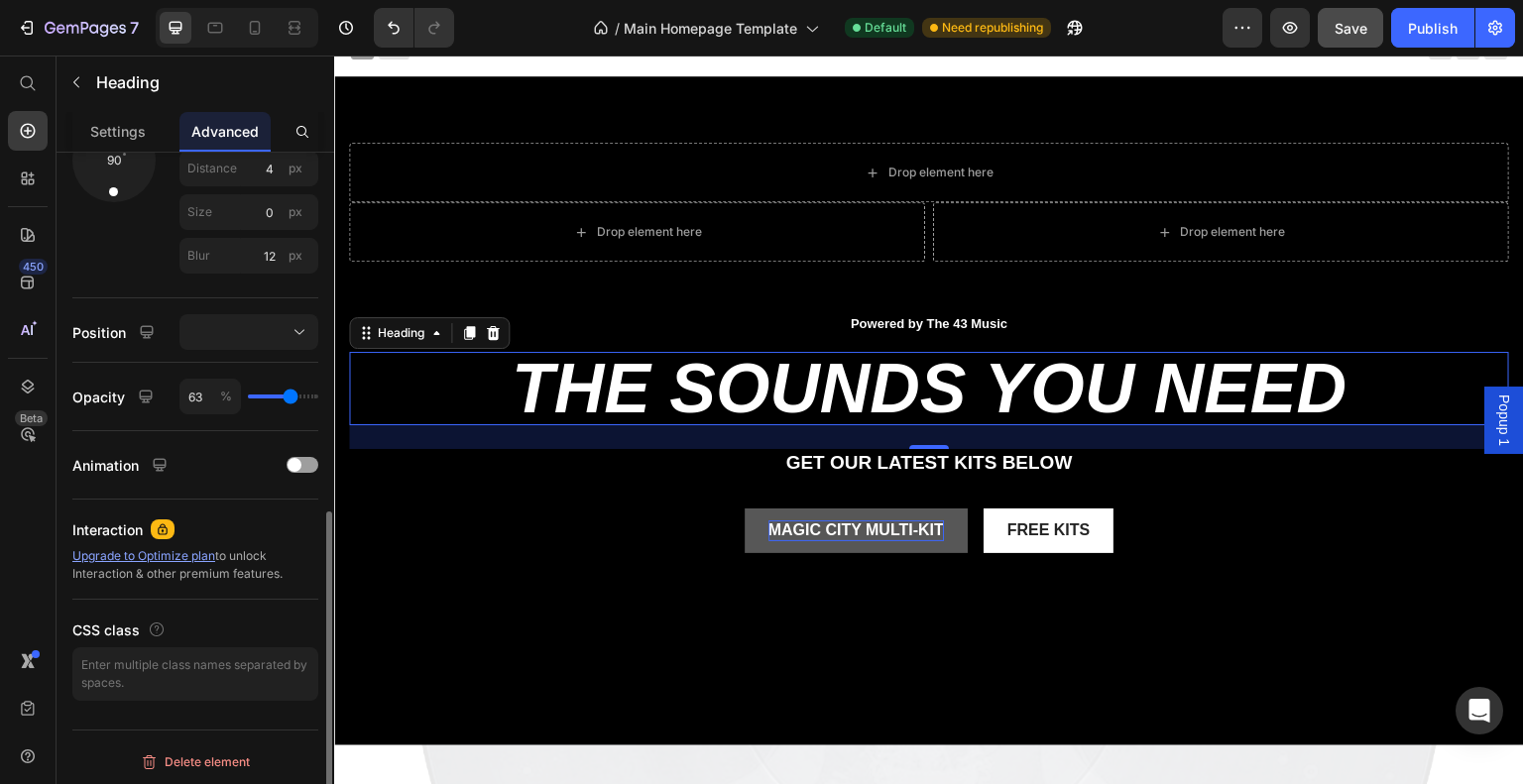 type on "62" 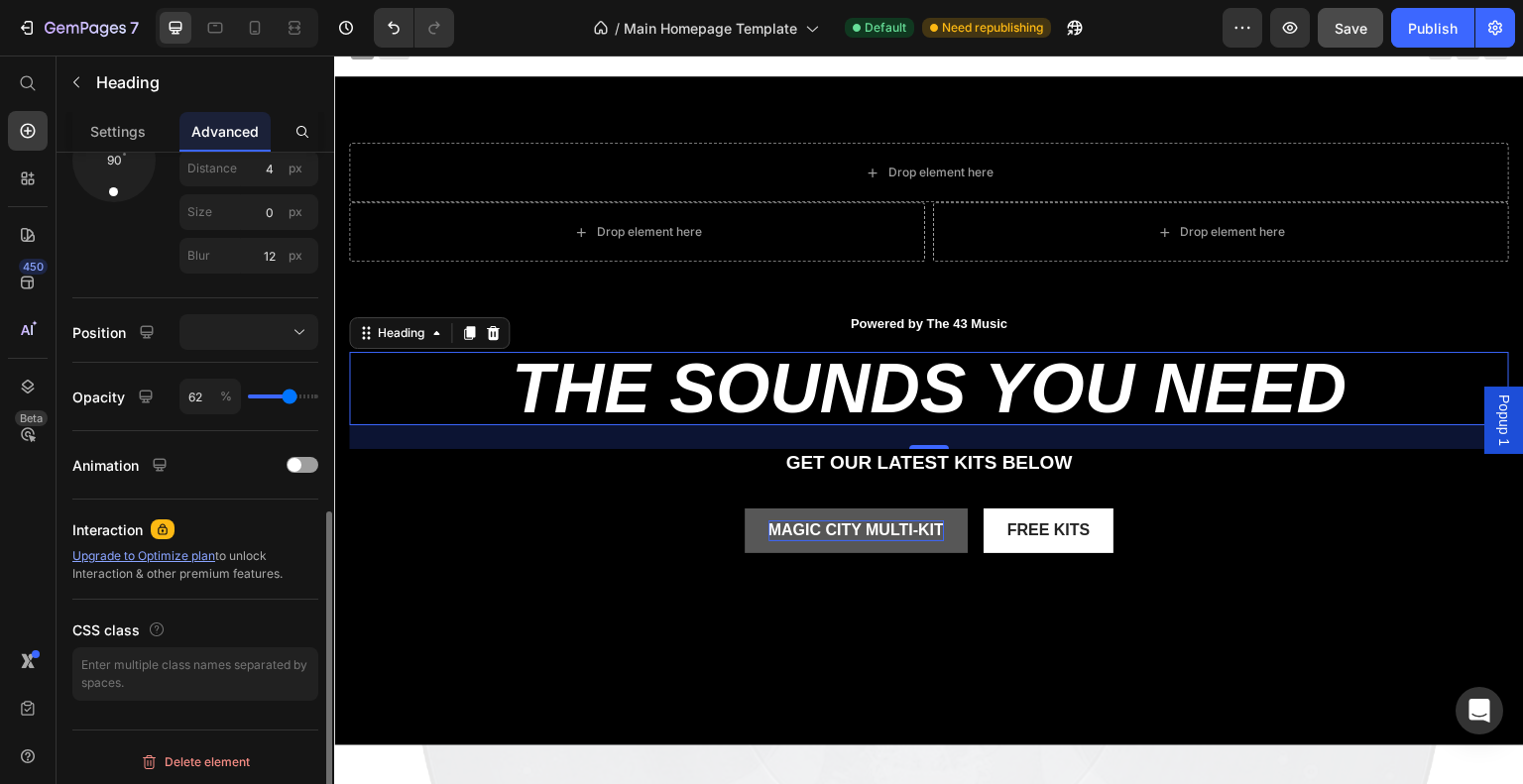 type on "60" 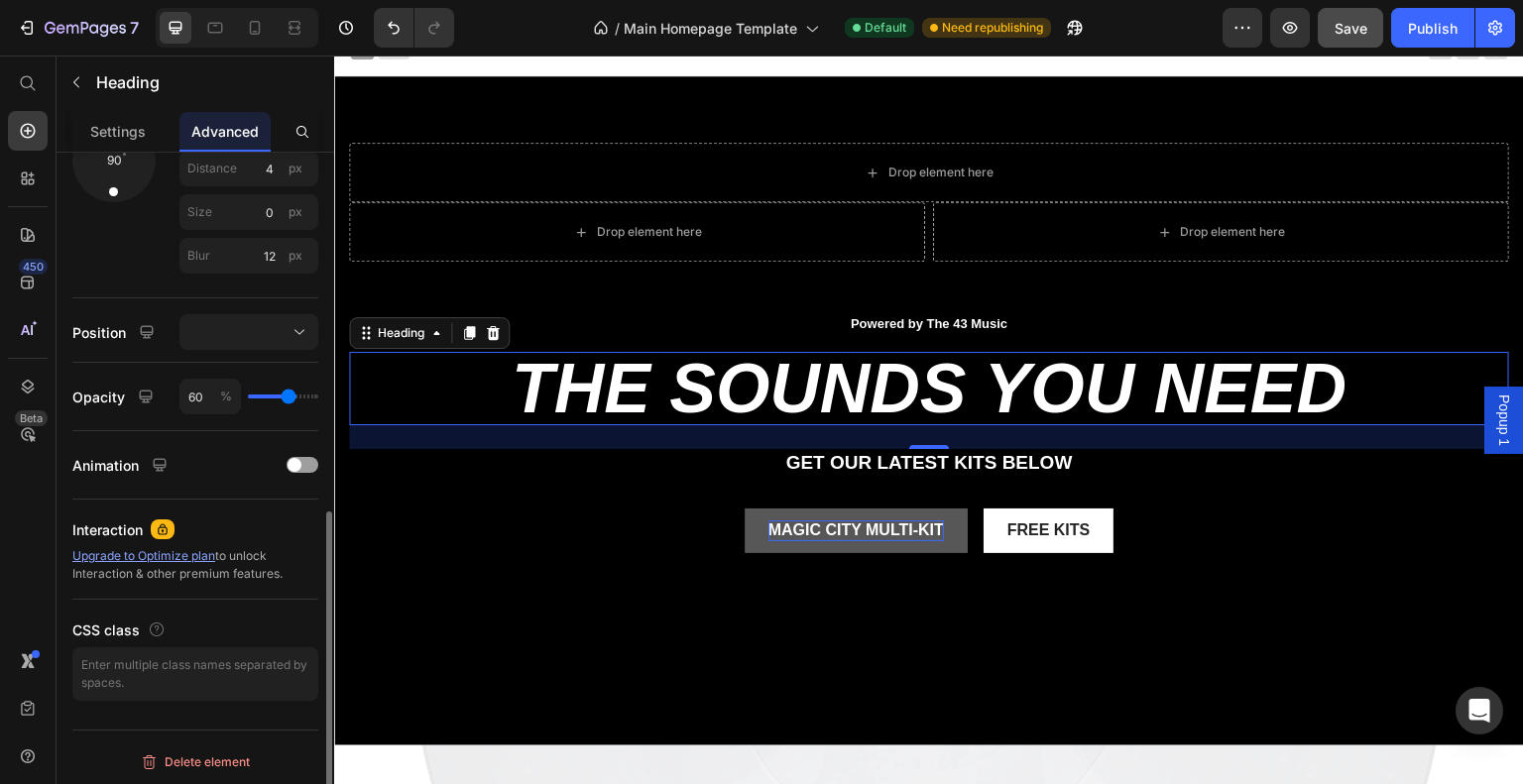 type on "59" 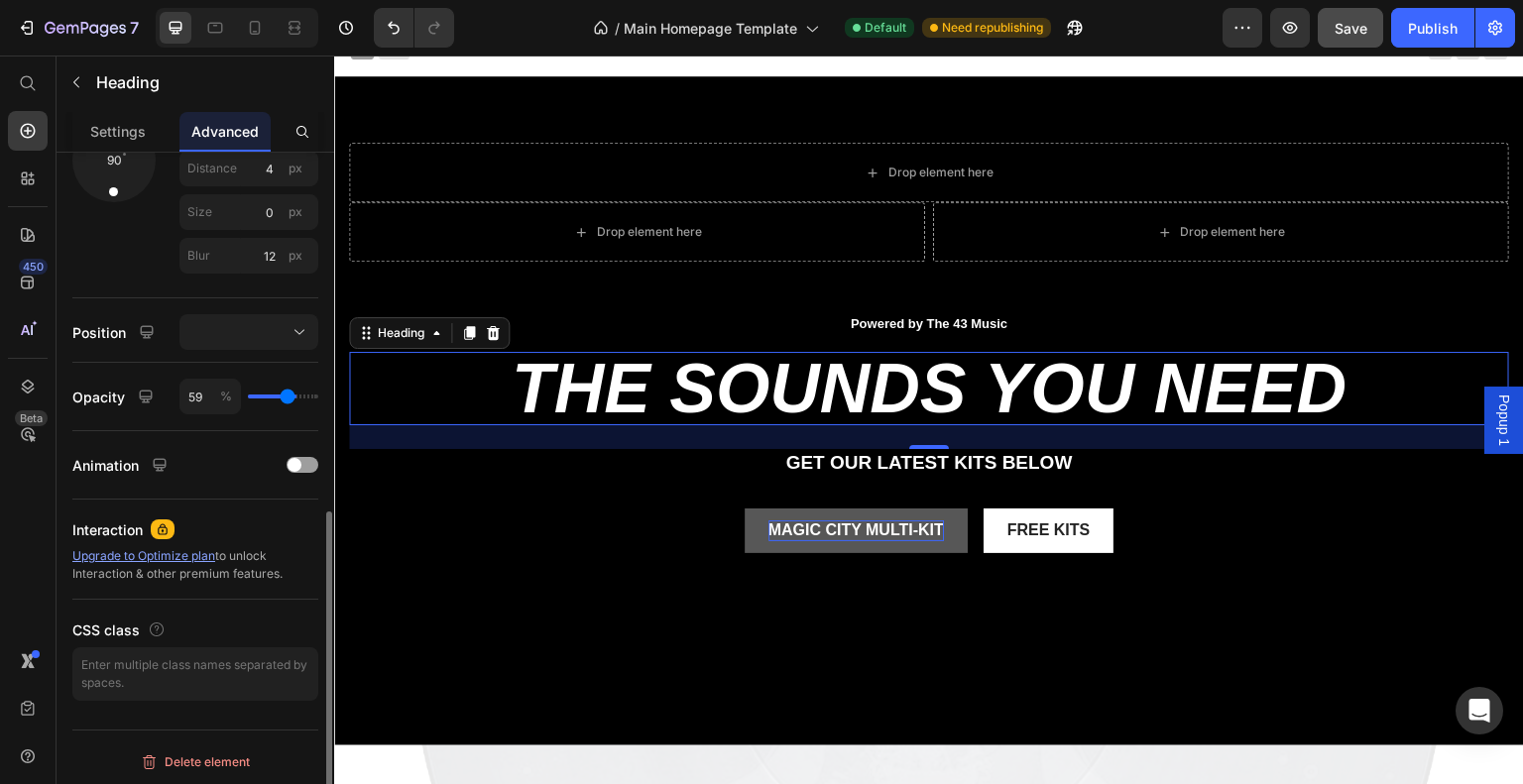 type on "57" 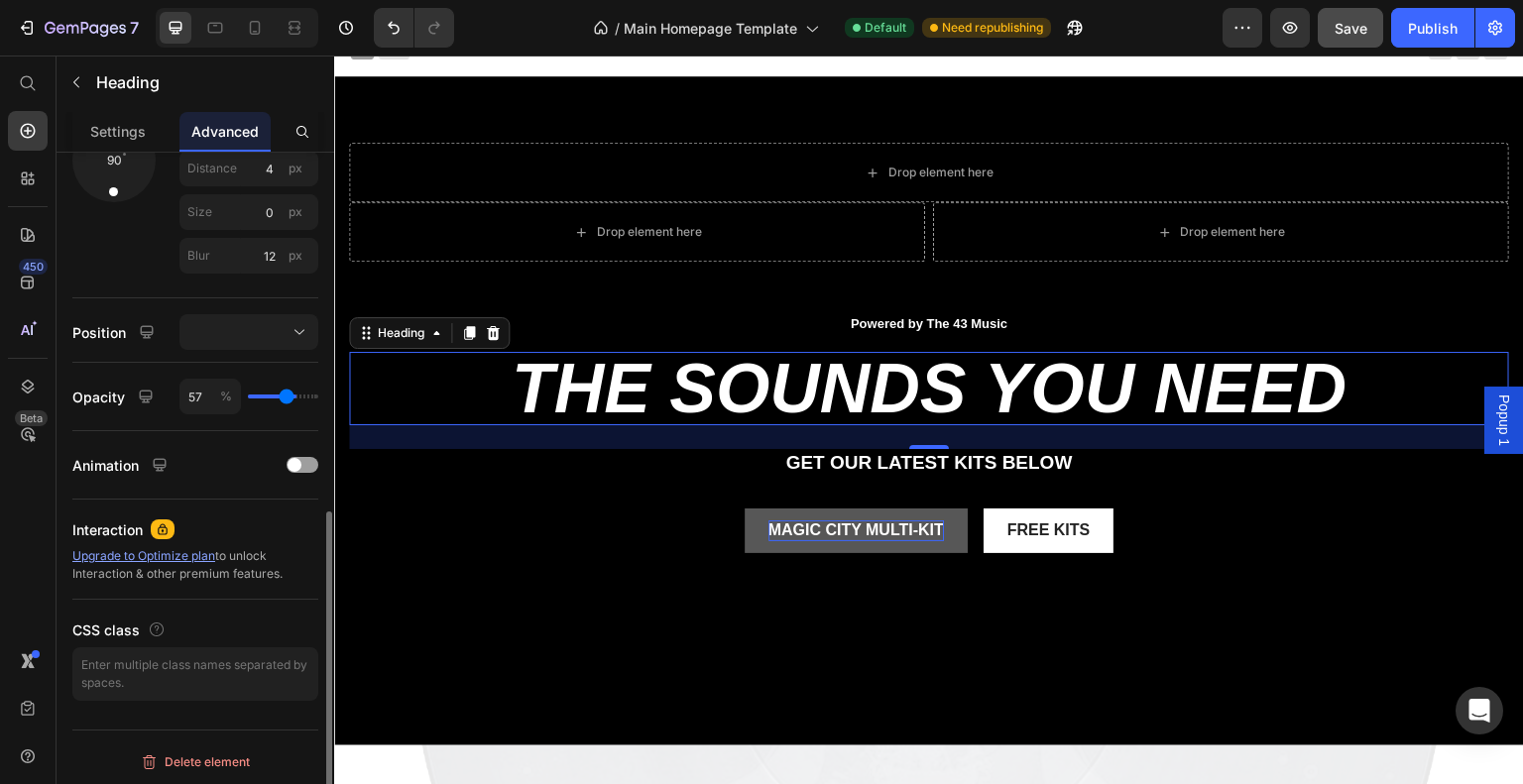 type on "55" 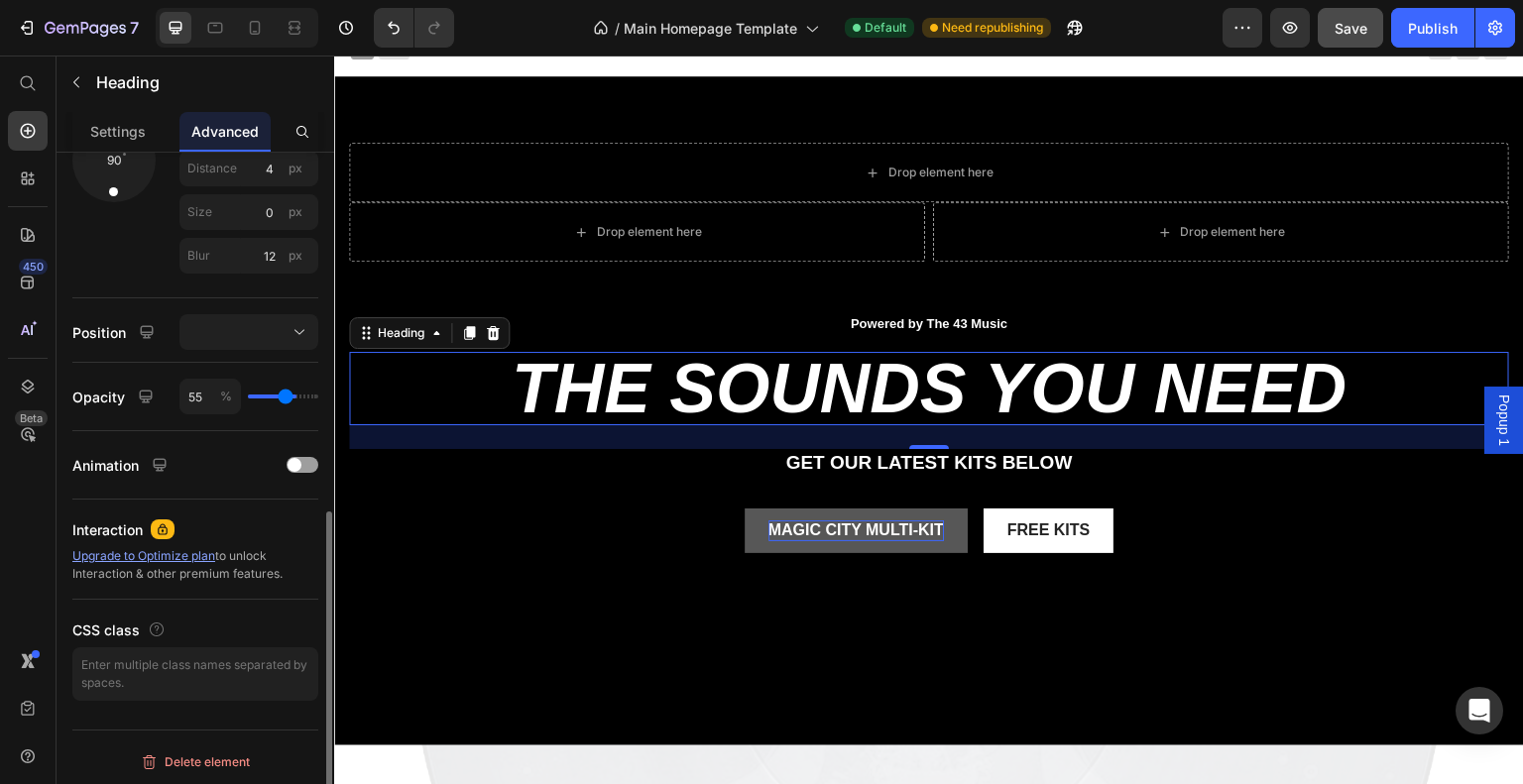 type on "52" 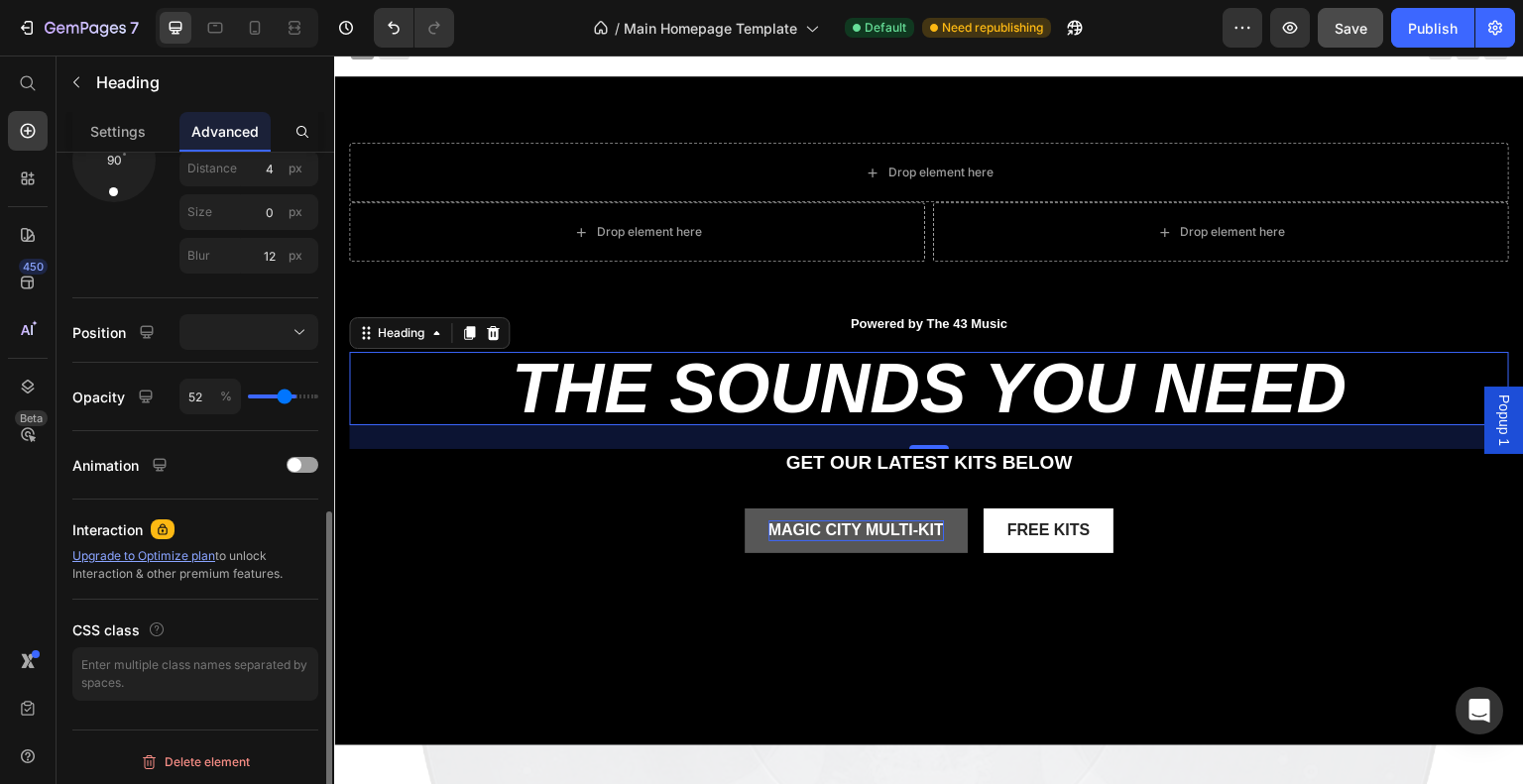 type on "49" 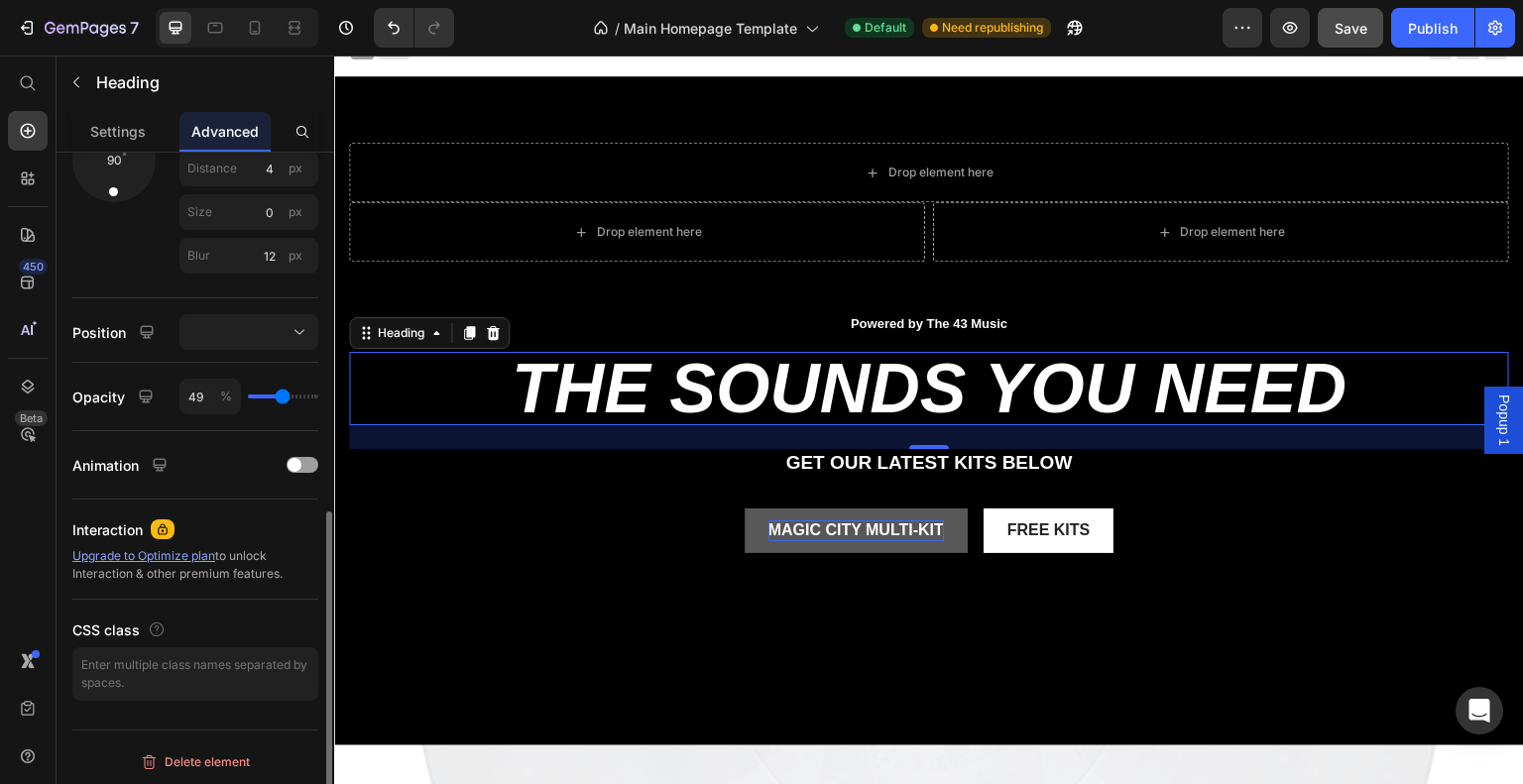 type on "46" 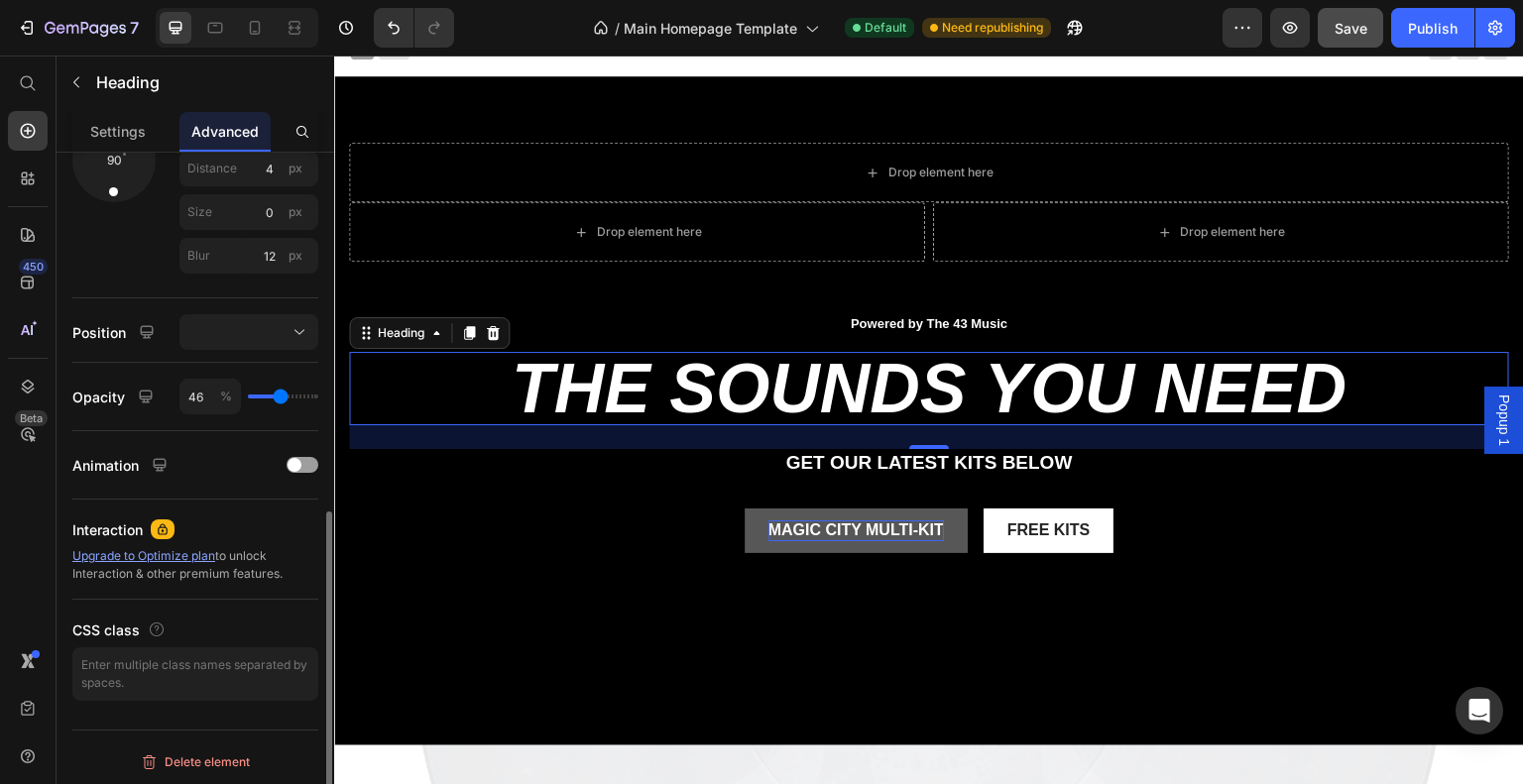 type on "40" 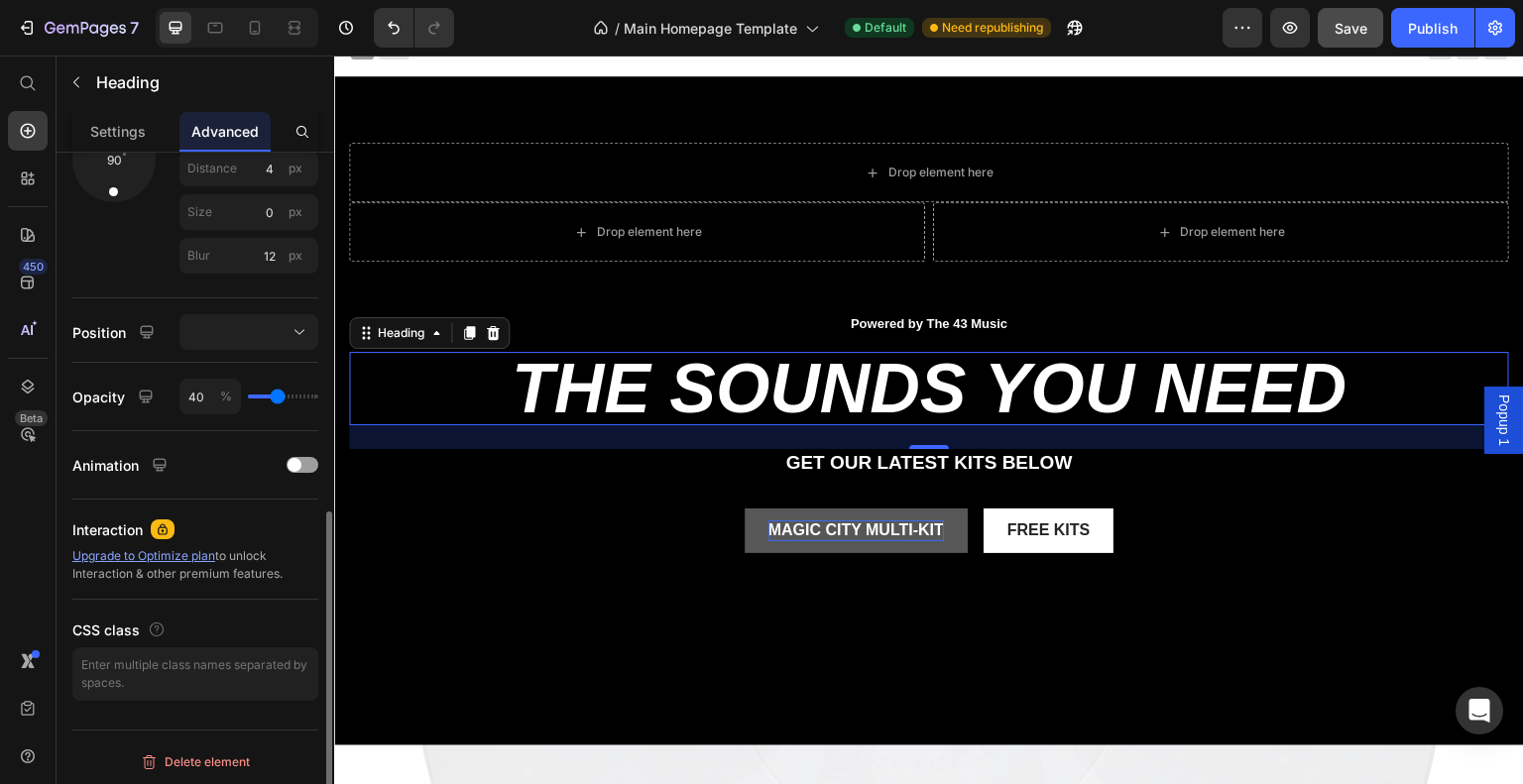type on "37" 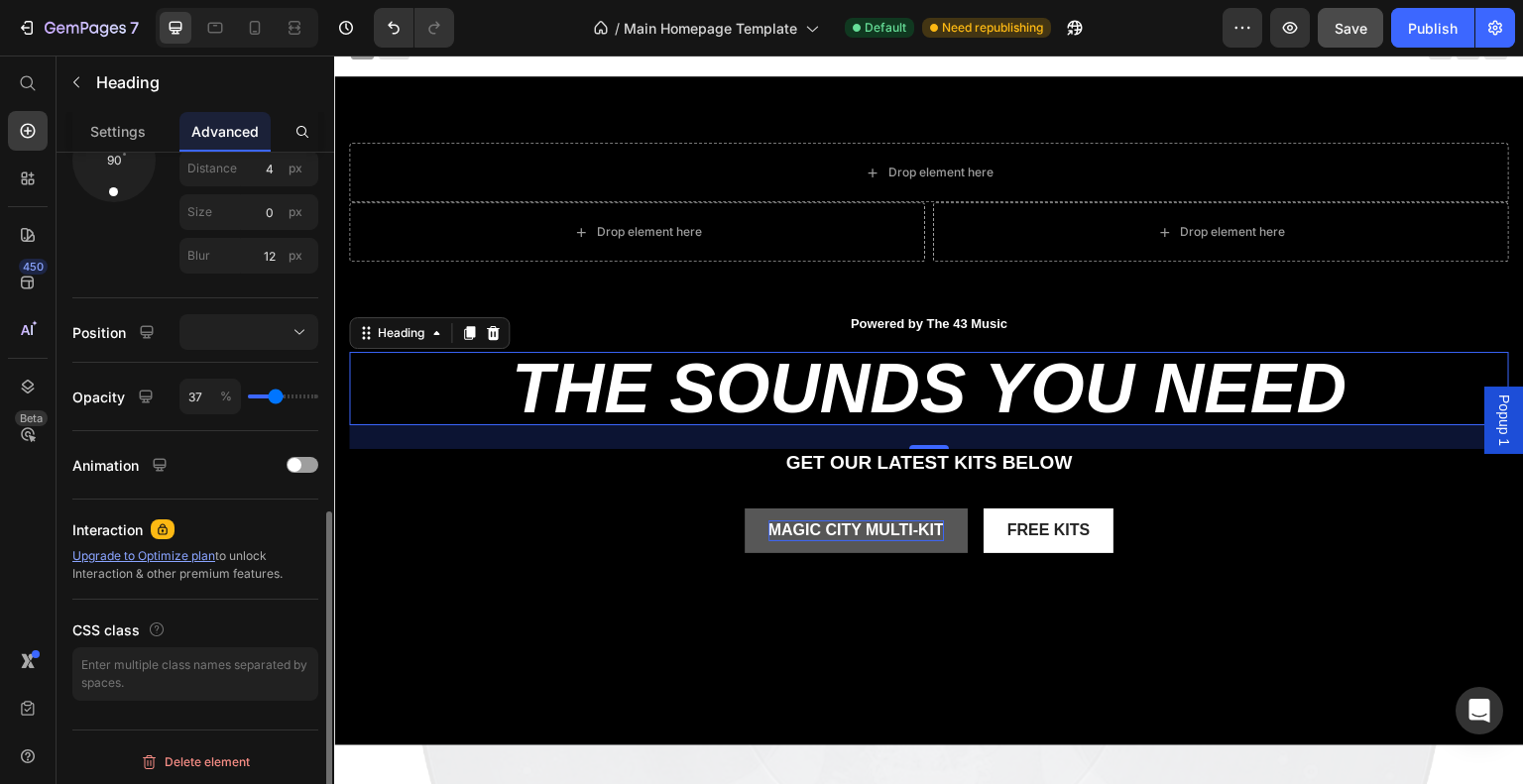 type on "34" 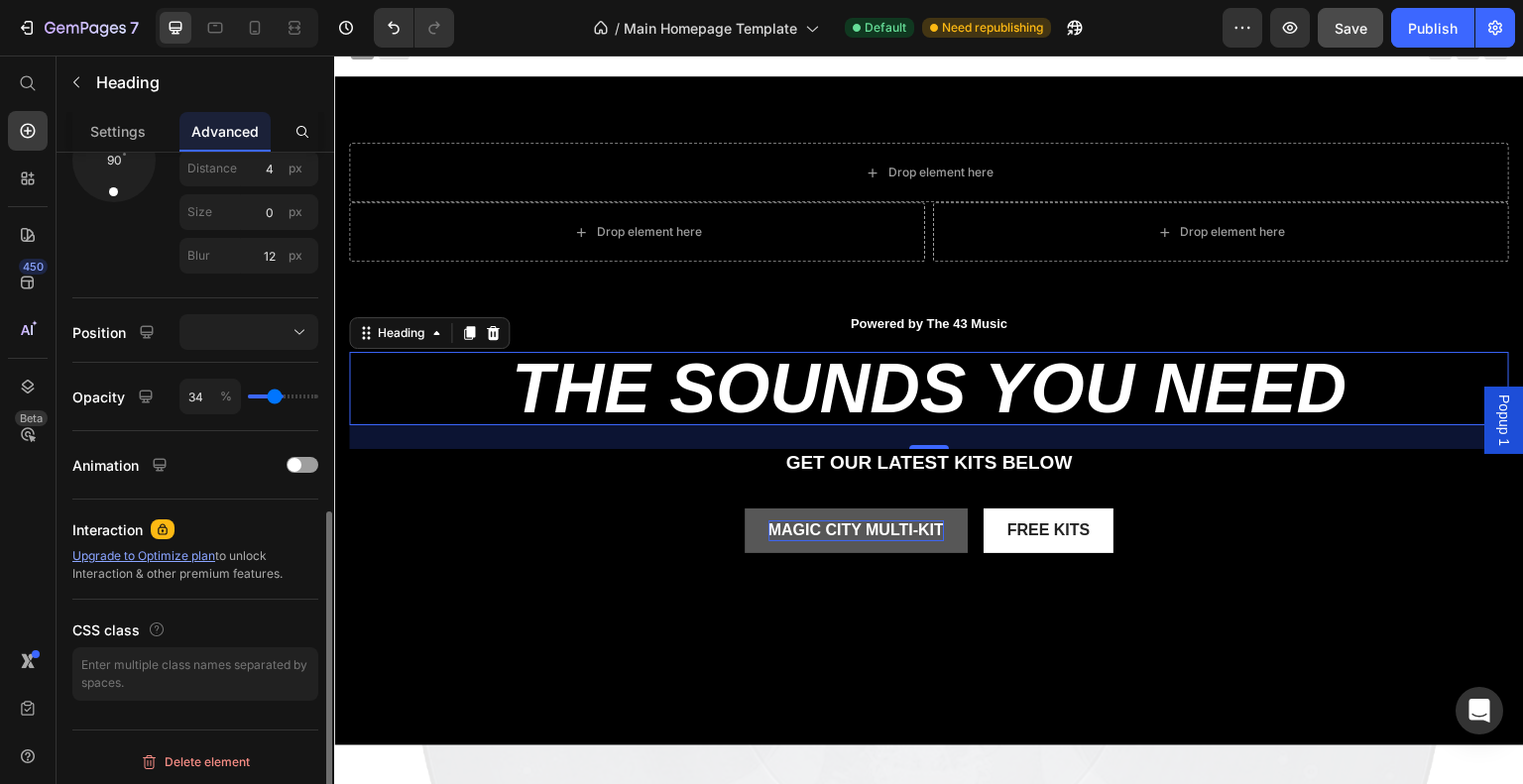 type on "31" 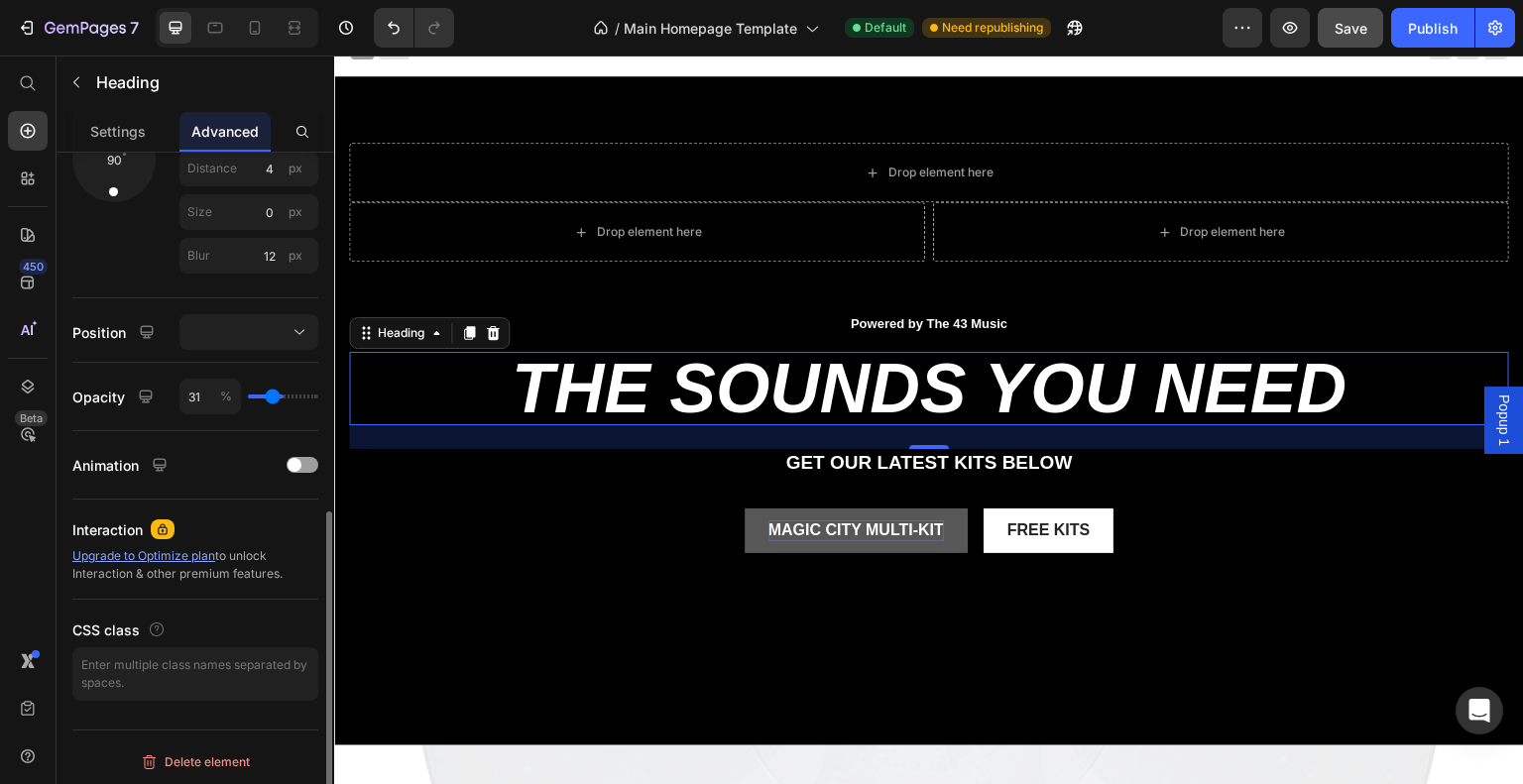 type on "30" 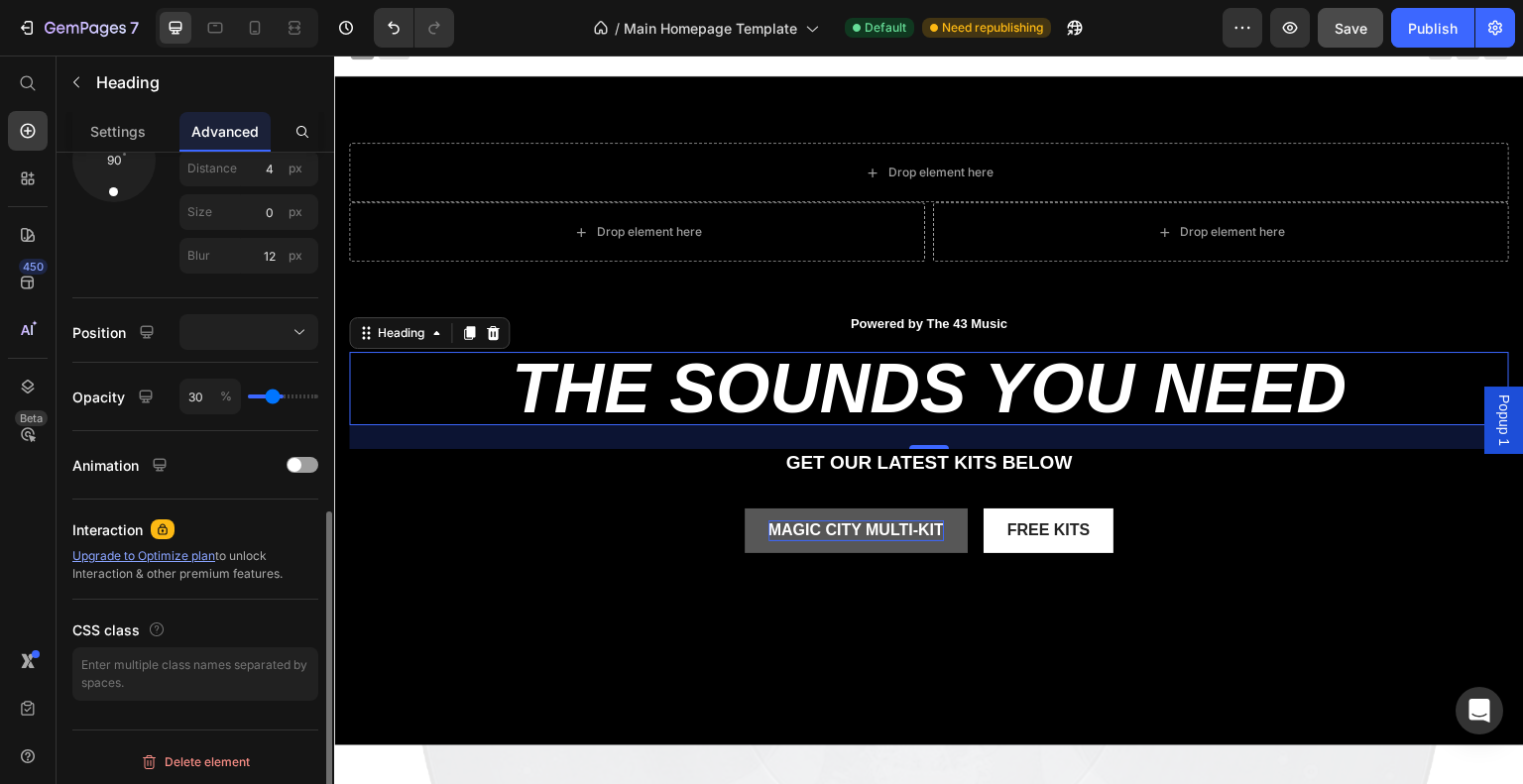 type on "24" 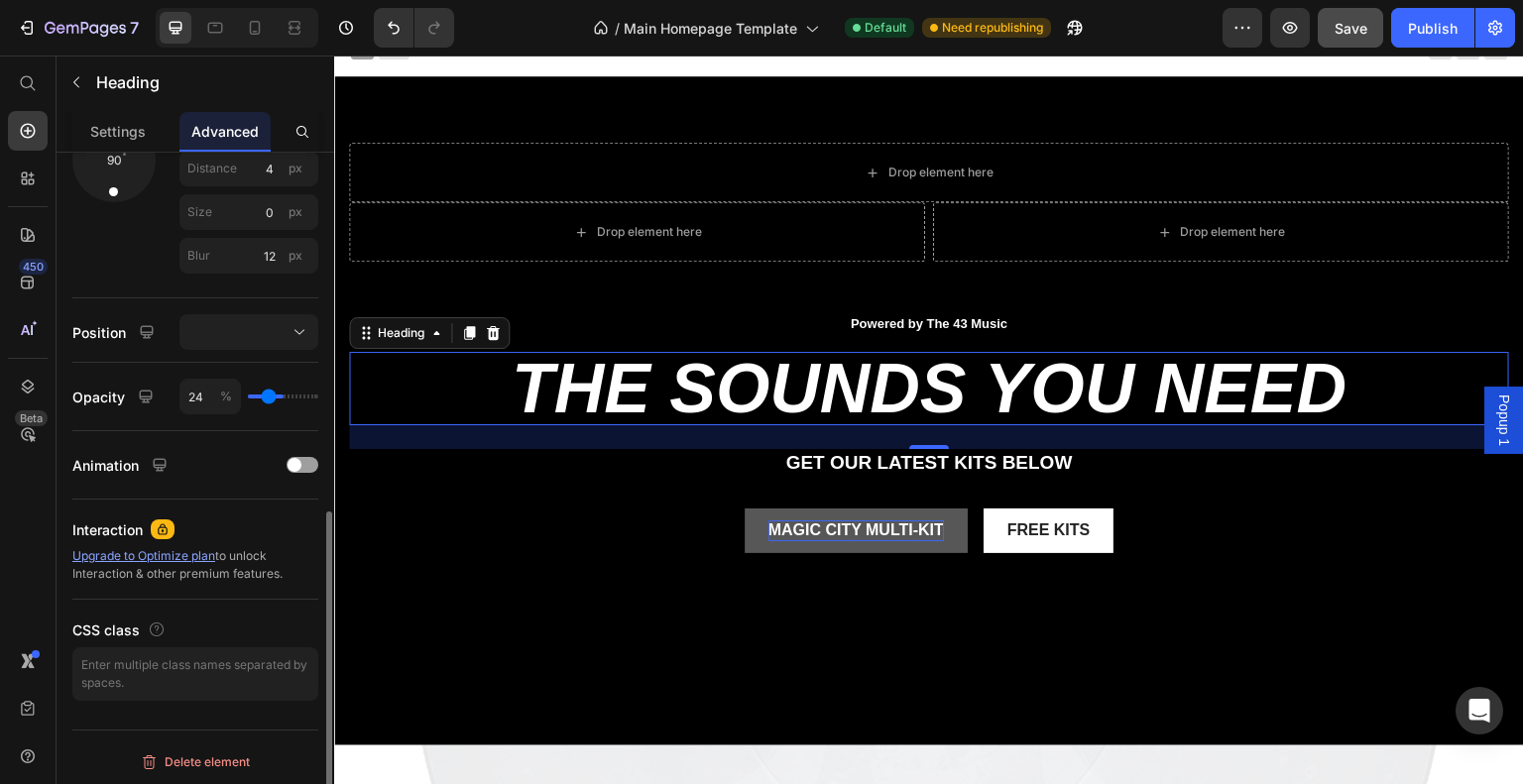 type on "21" 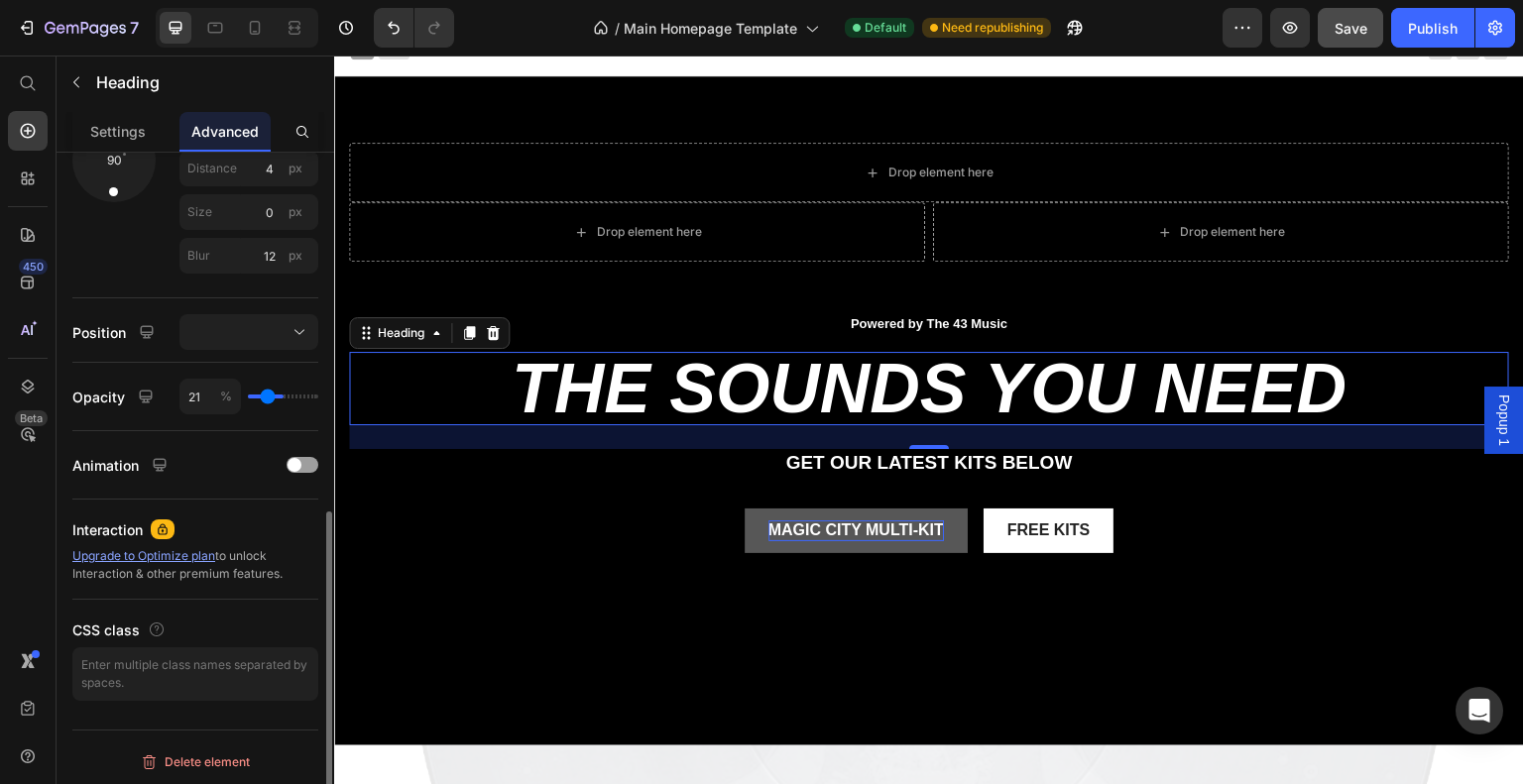 type on "14" 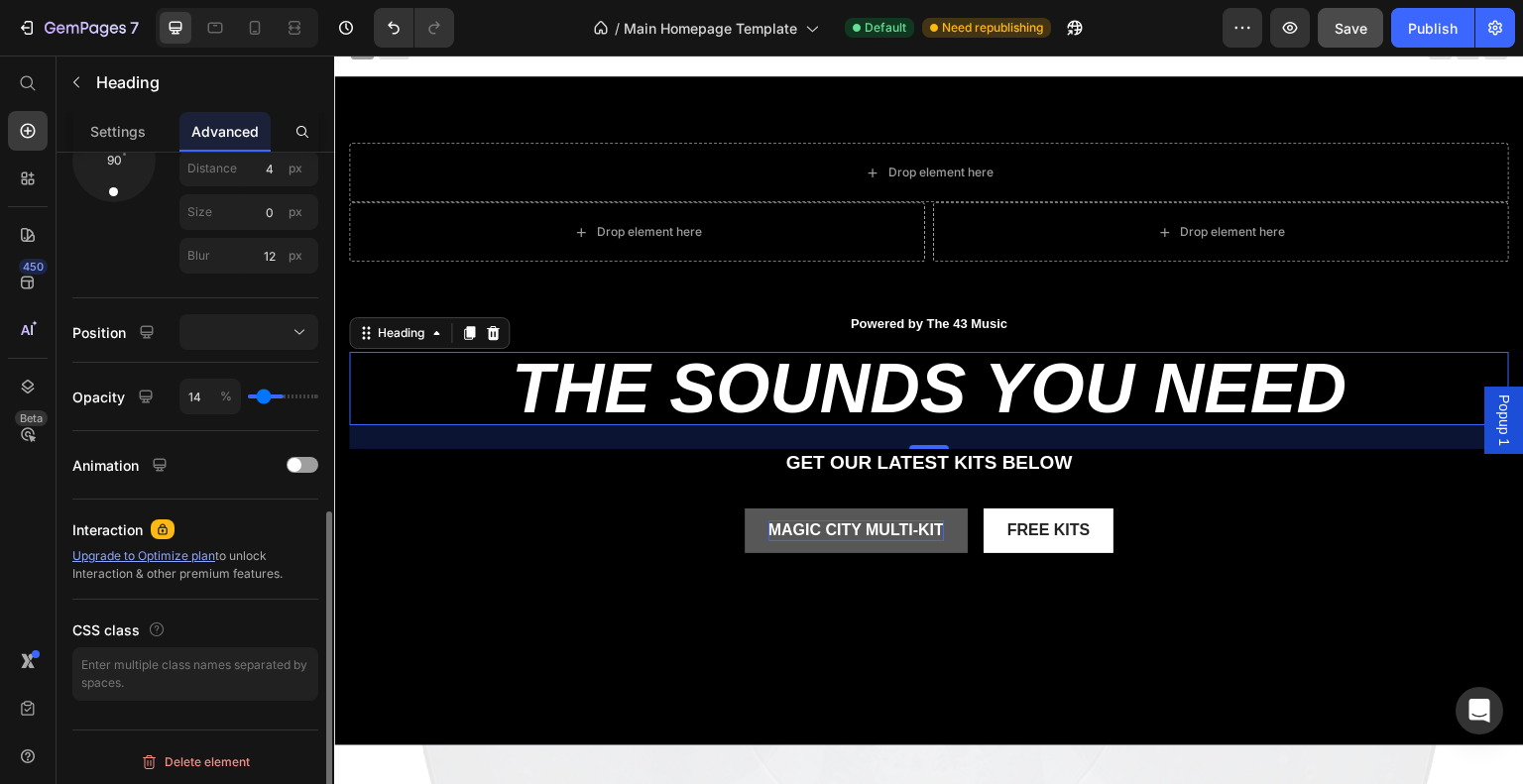 type on "12" 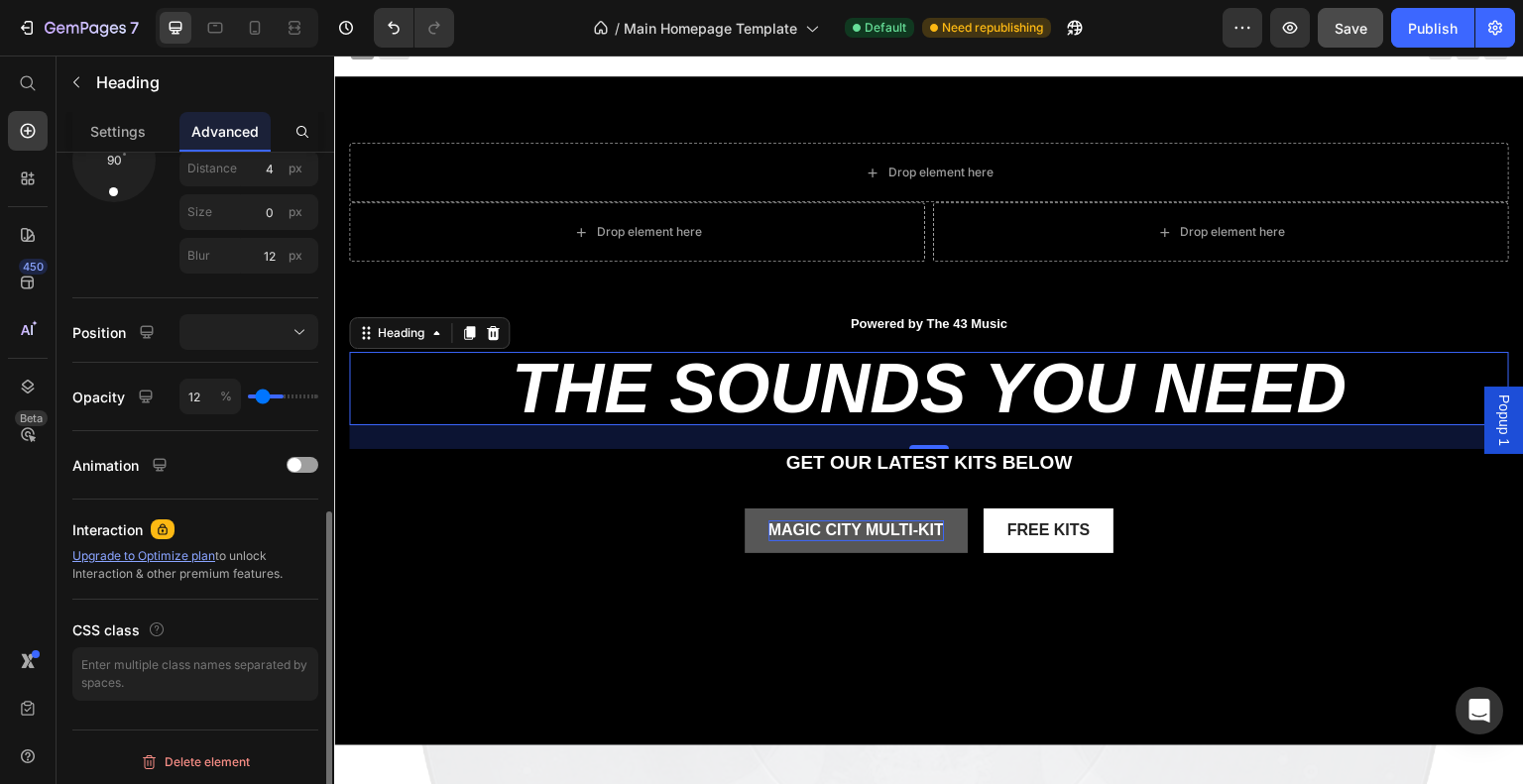 type on "9" 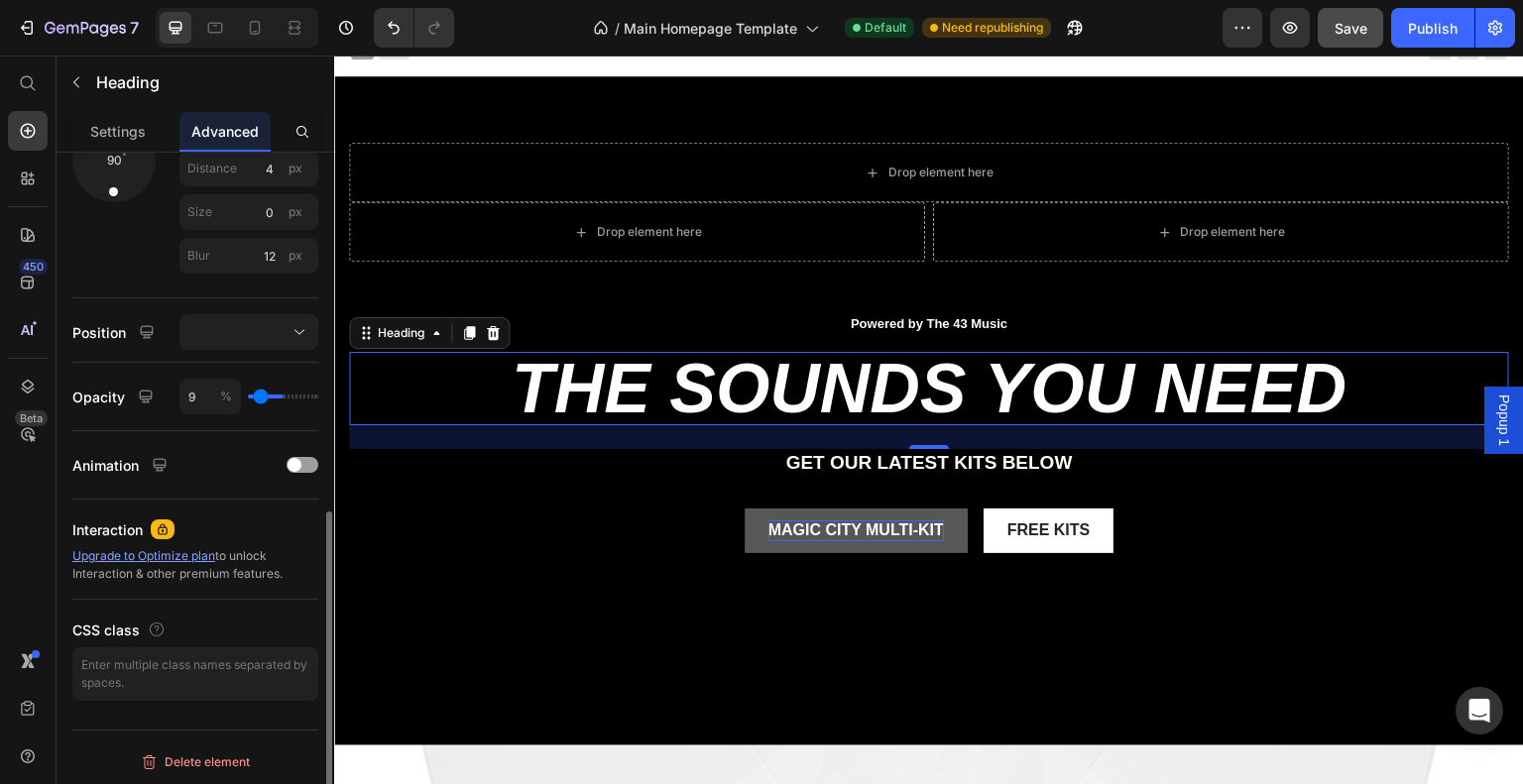 type on "8" 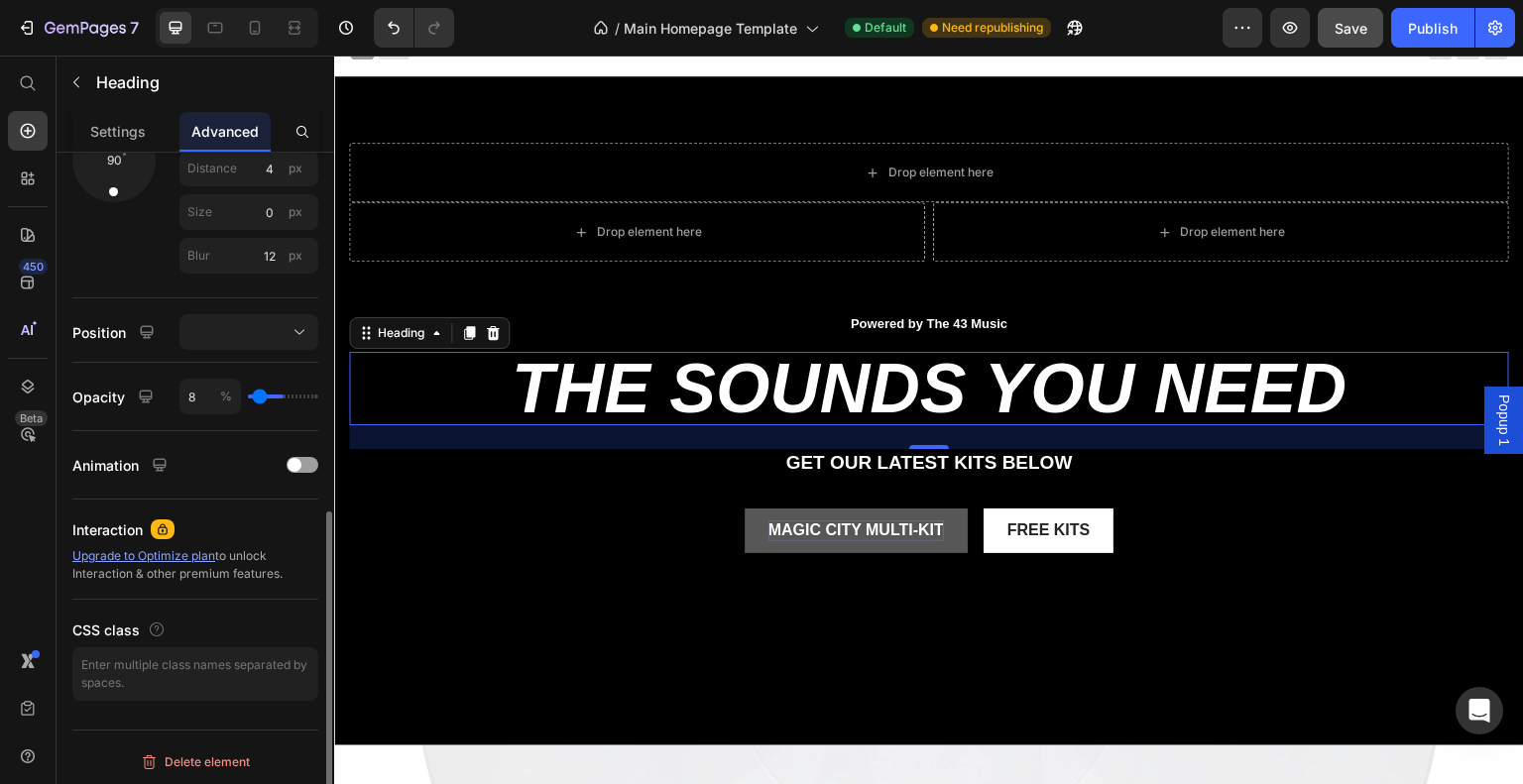 type on "7" 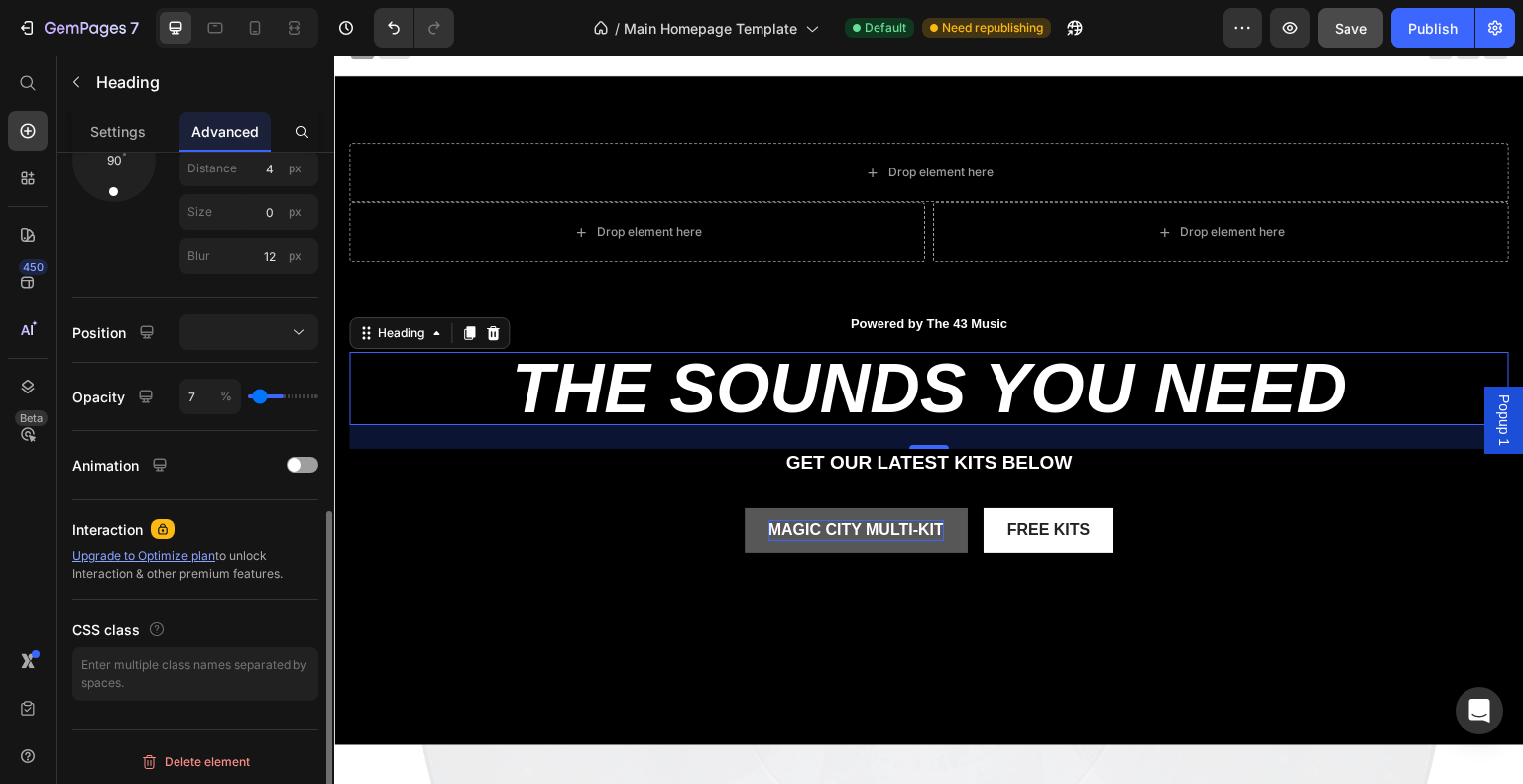 type on "4" 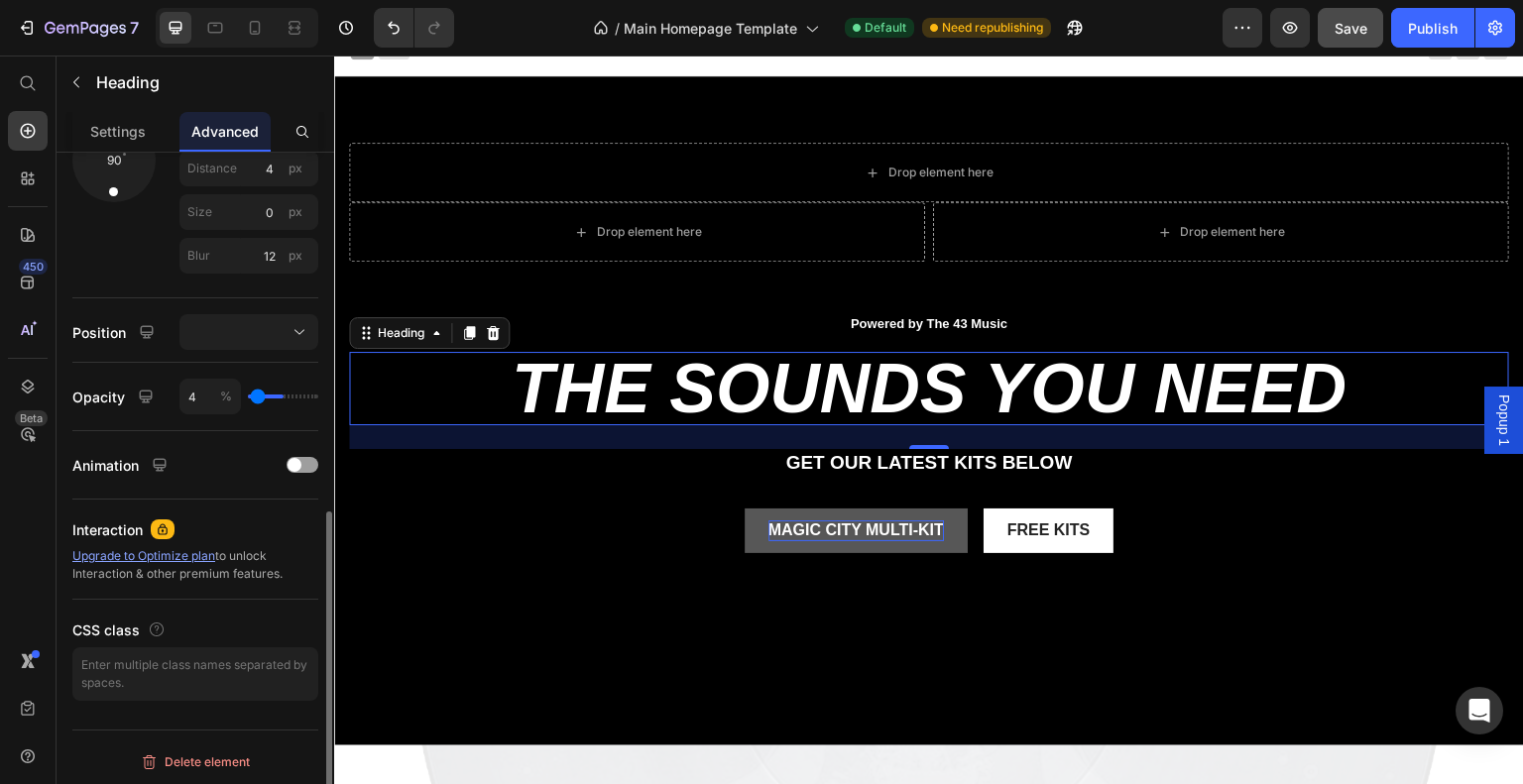 type on "2" 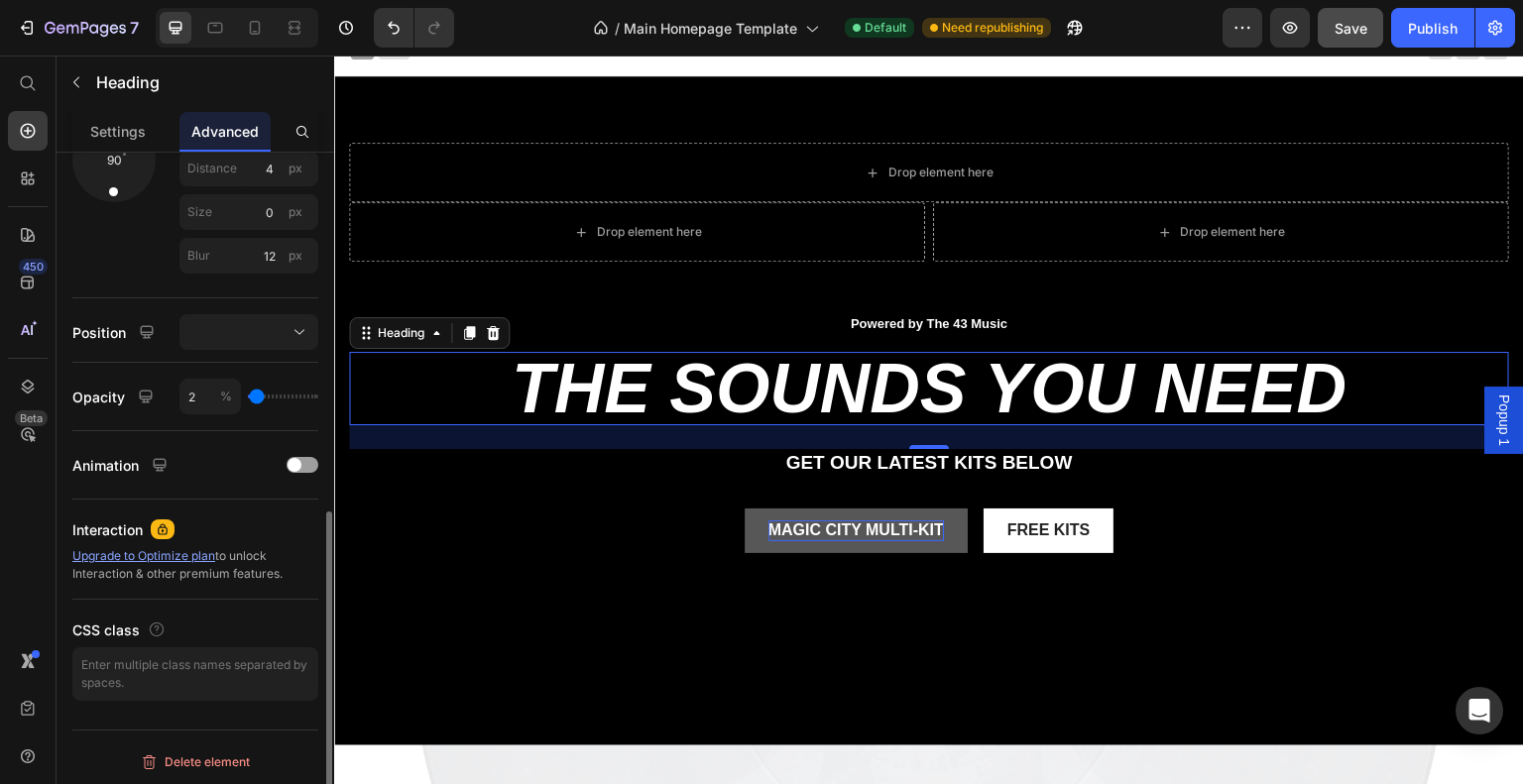 type on "1" 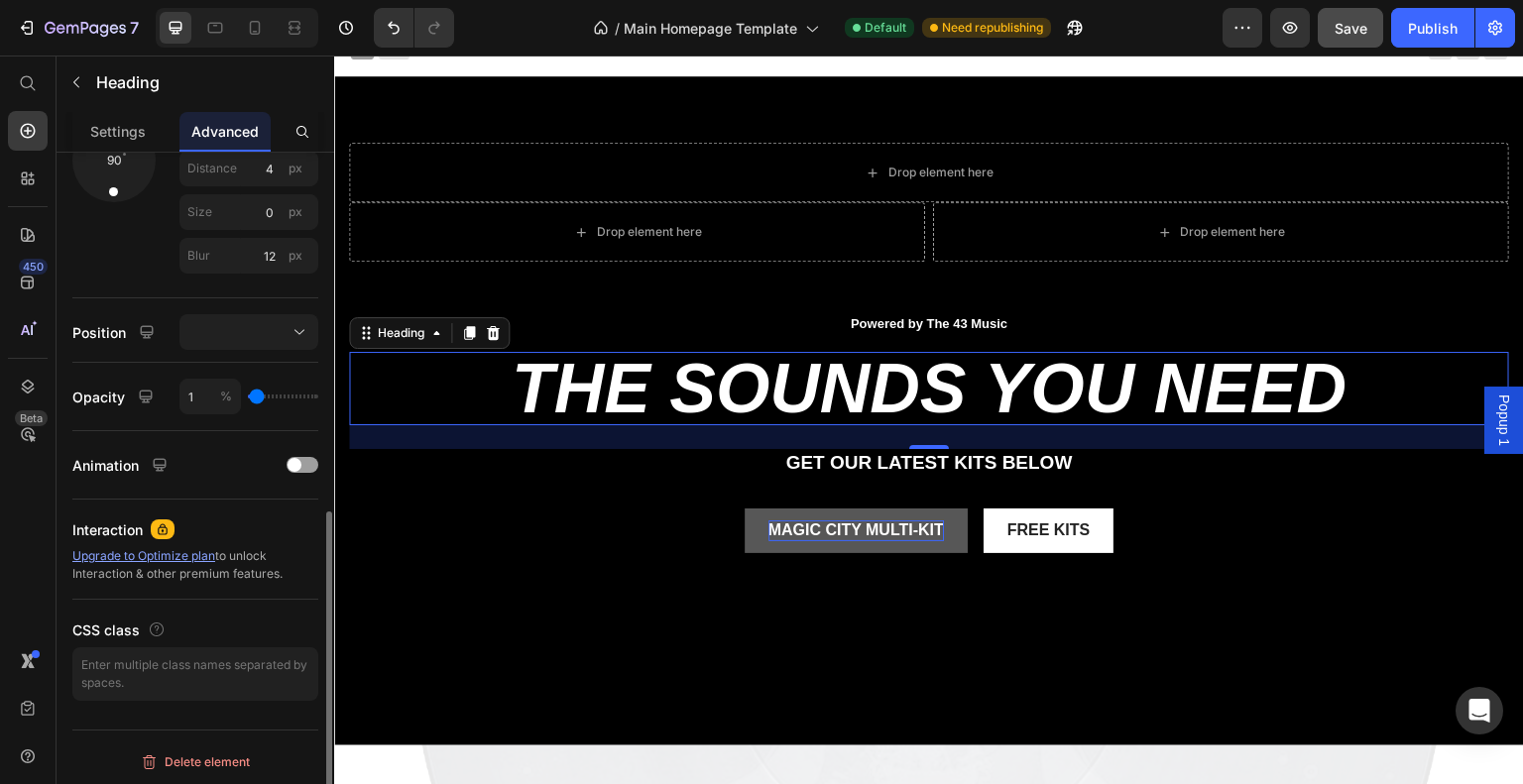 type on "0" 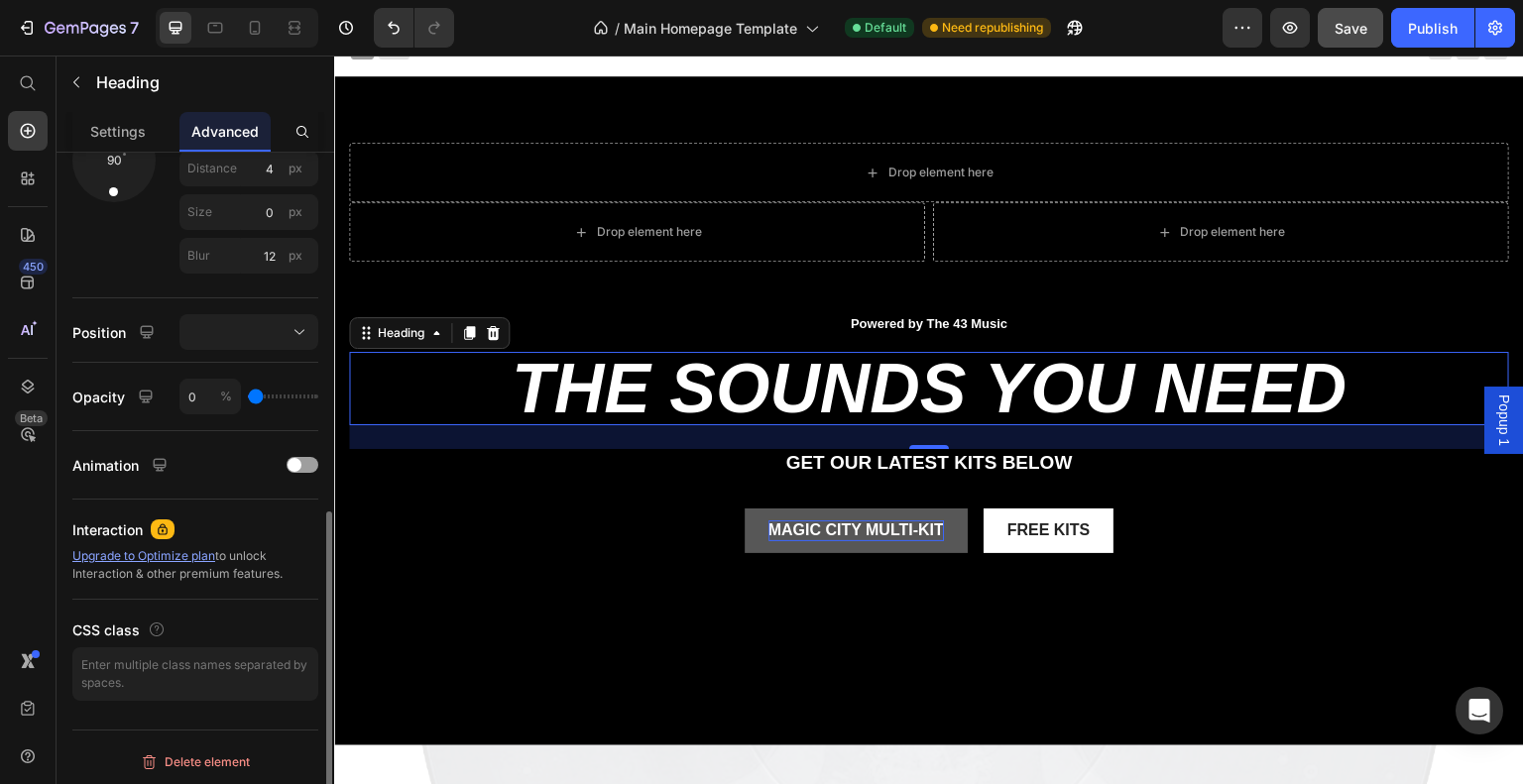 drag, startPoint x: 305, startPoint y: 392, endPoint x: 243, endPoint y: 397, distance: 62.2013 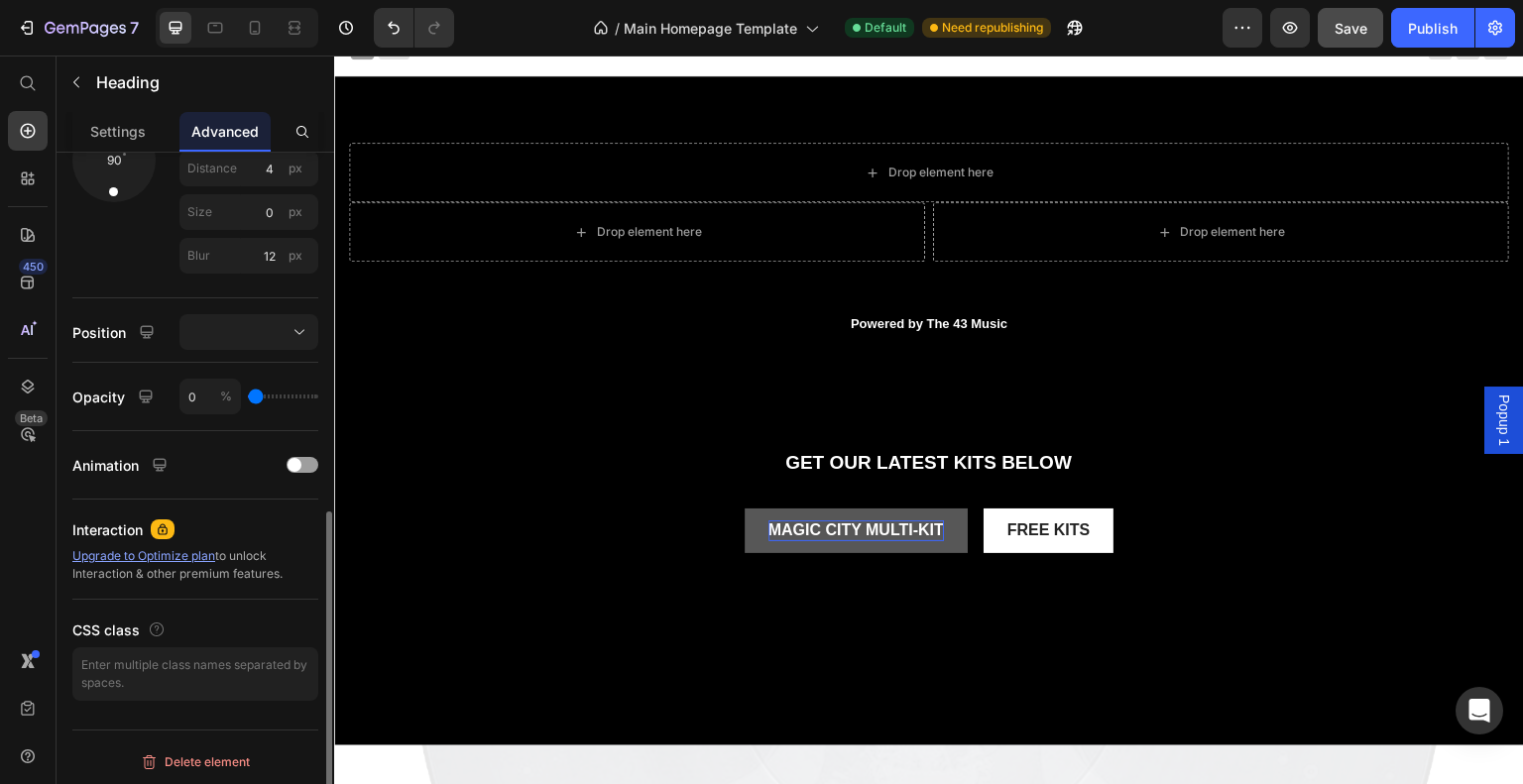 type on "11" 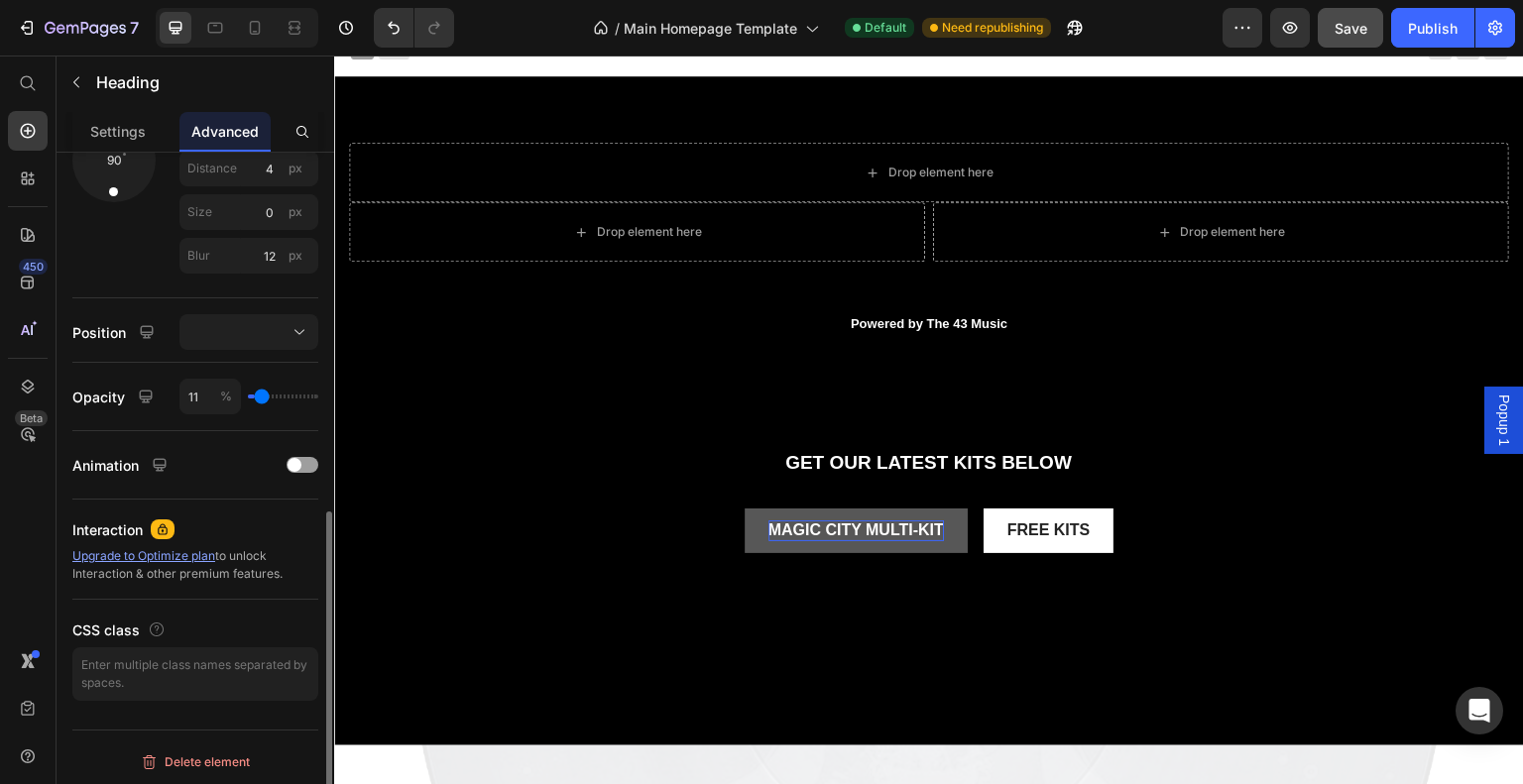 type on "12" 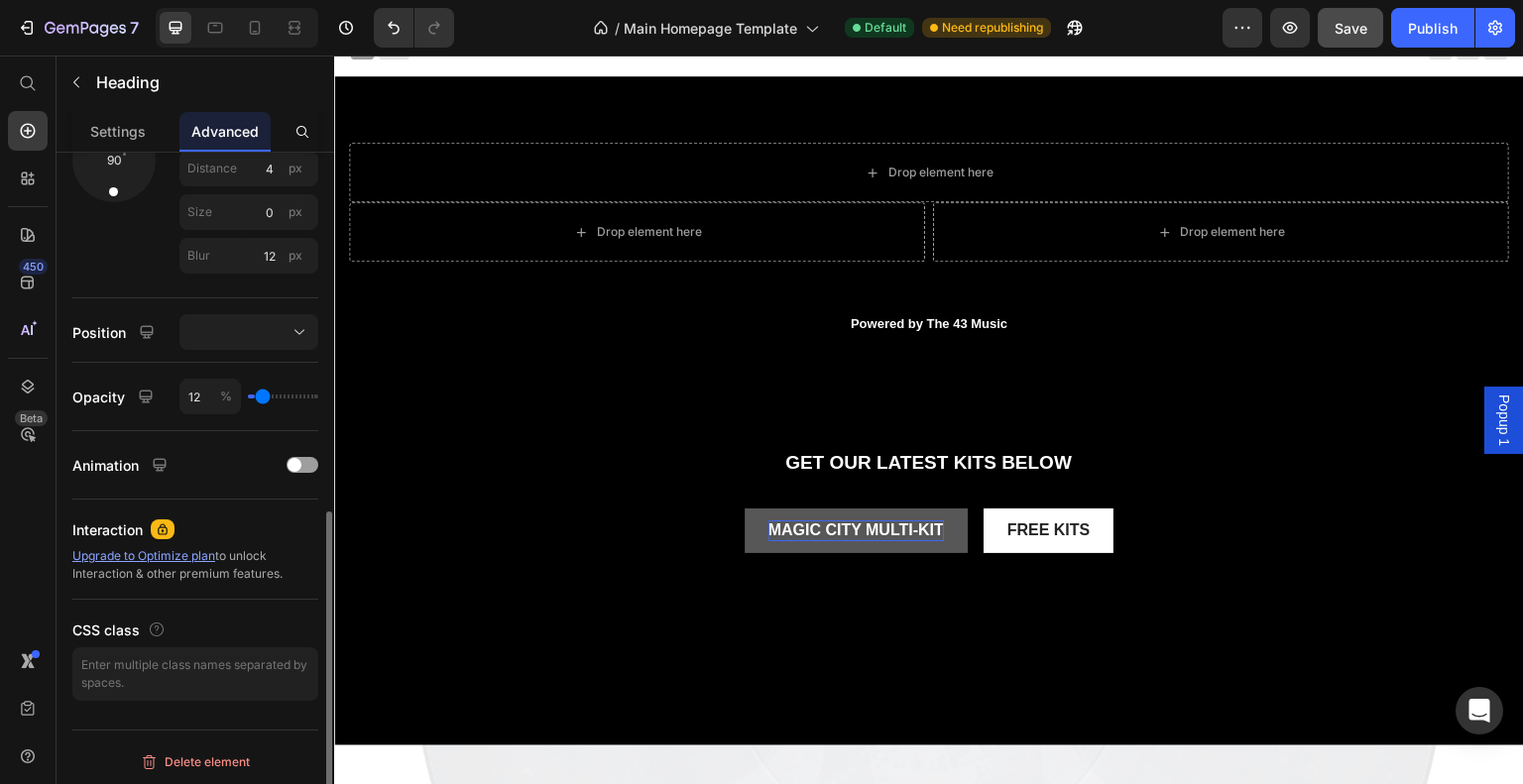 type on "17" 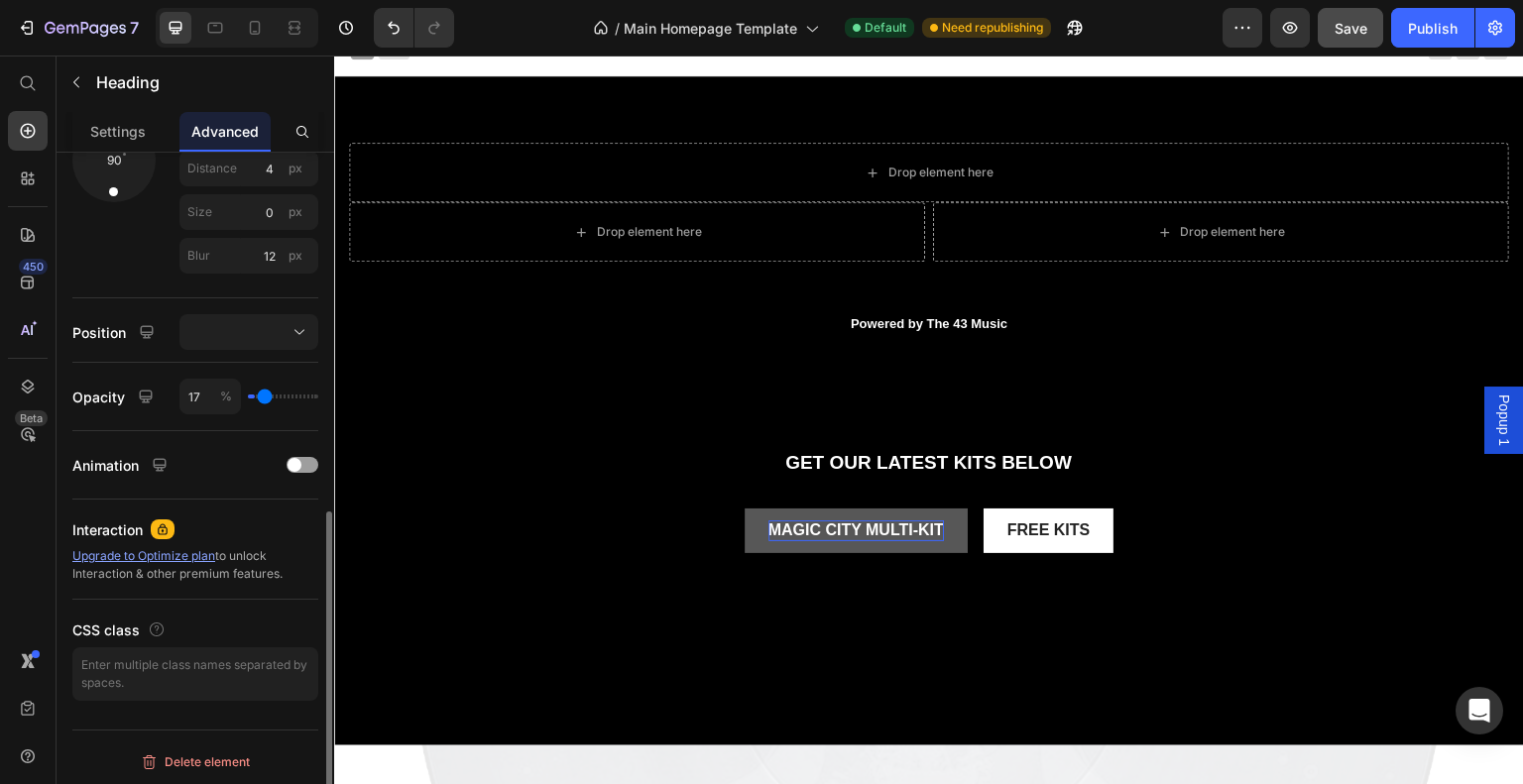 type on "18" 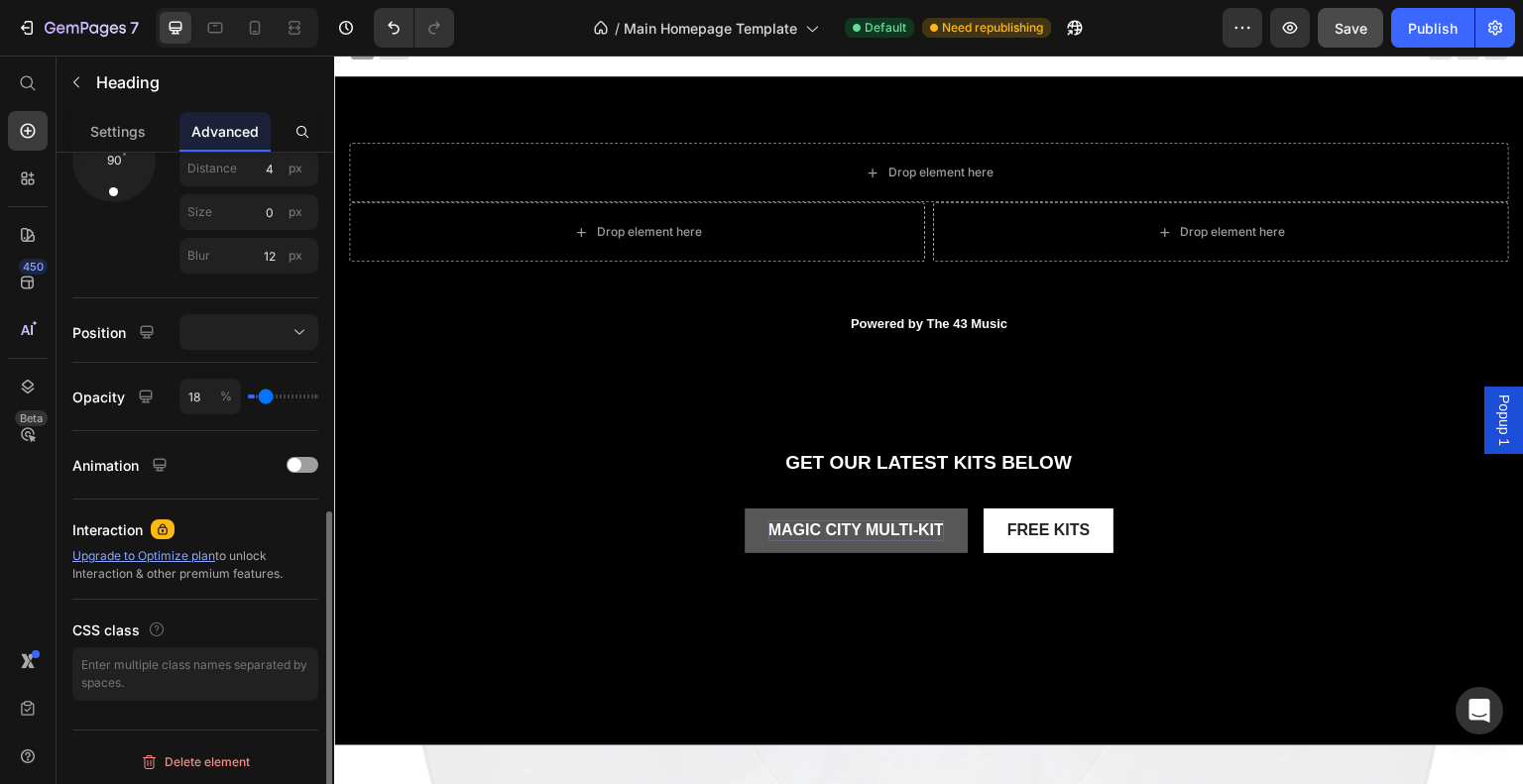 type on "20" 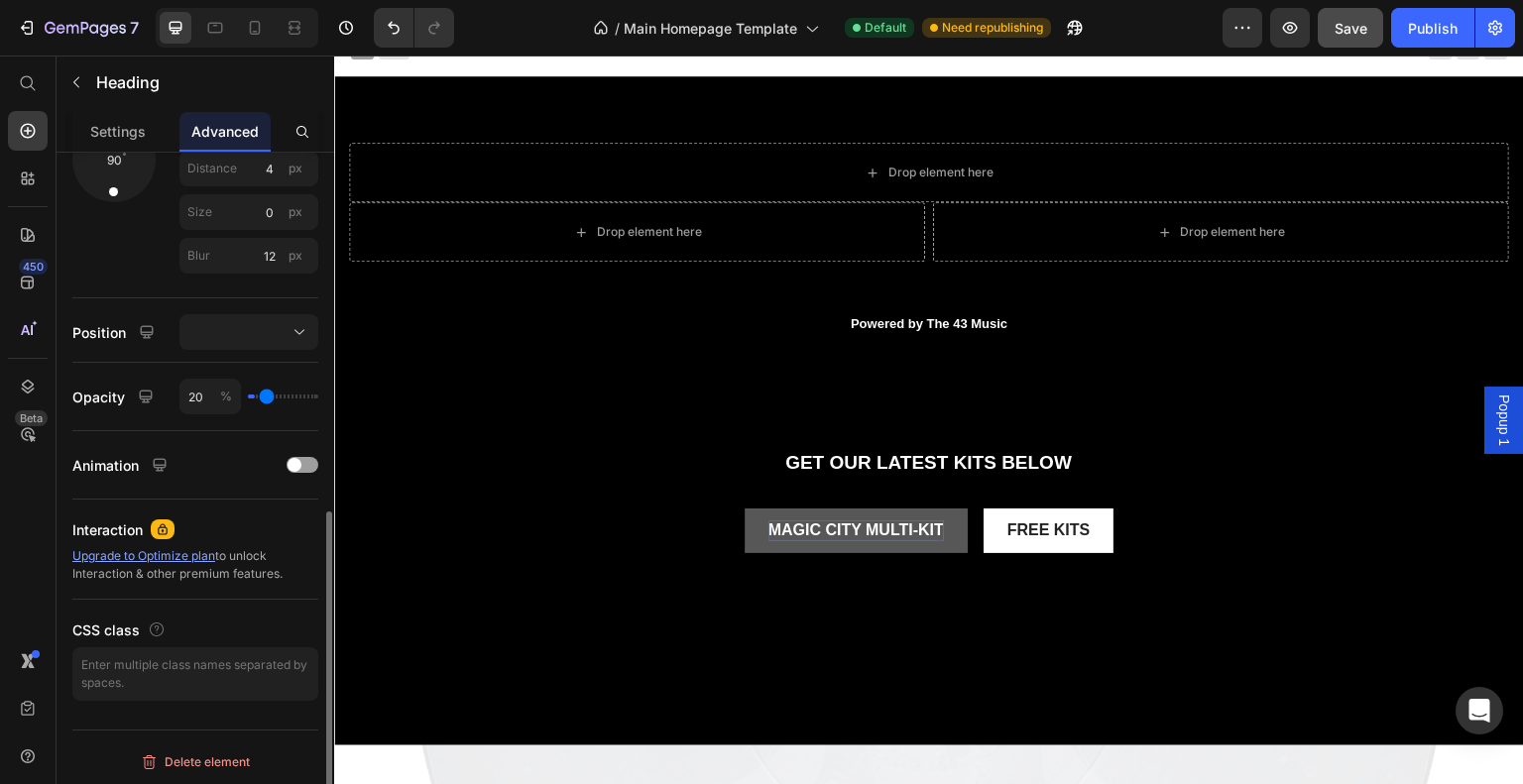 type on "21" 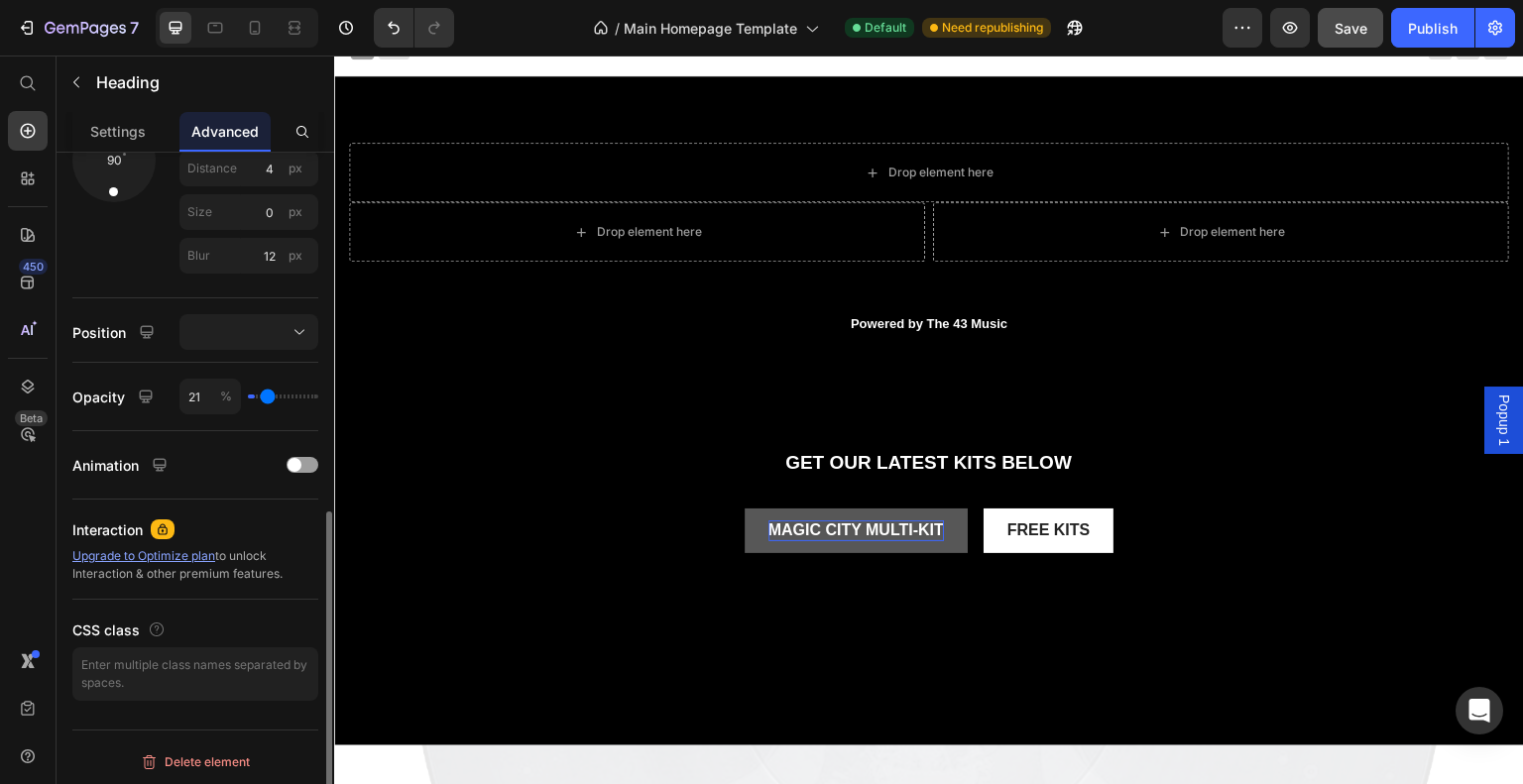 type on "23" 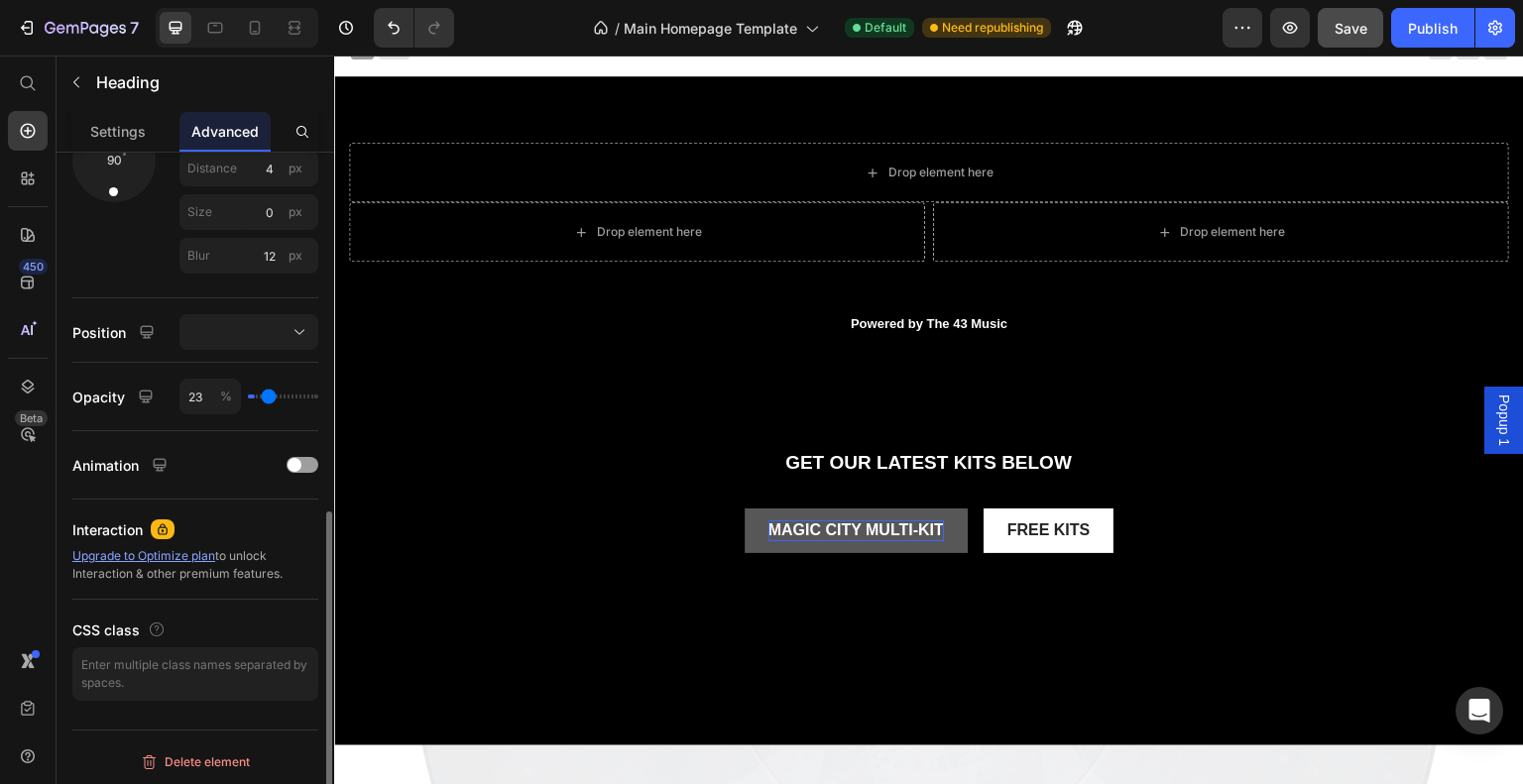type on "24" 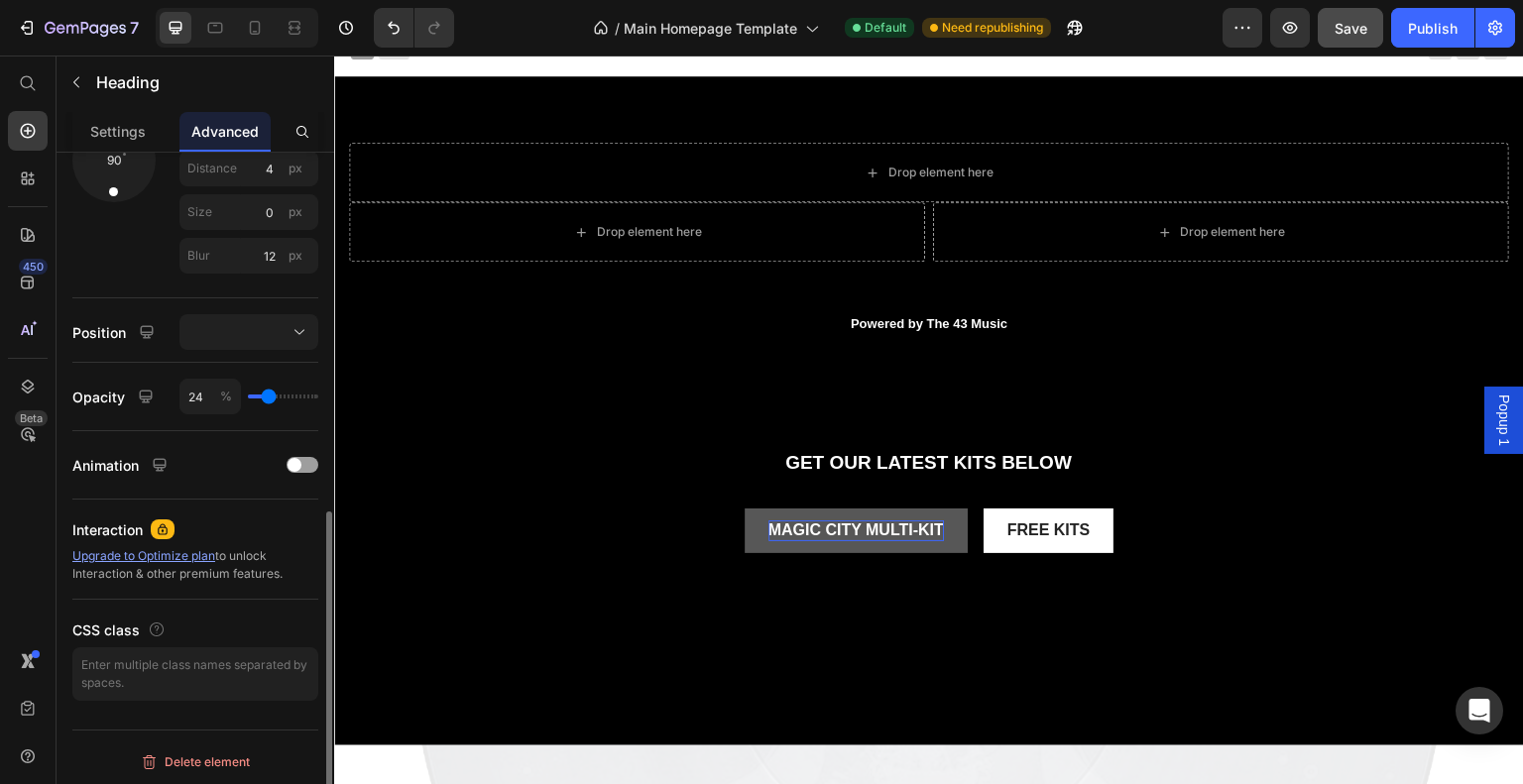 type on "27" 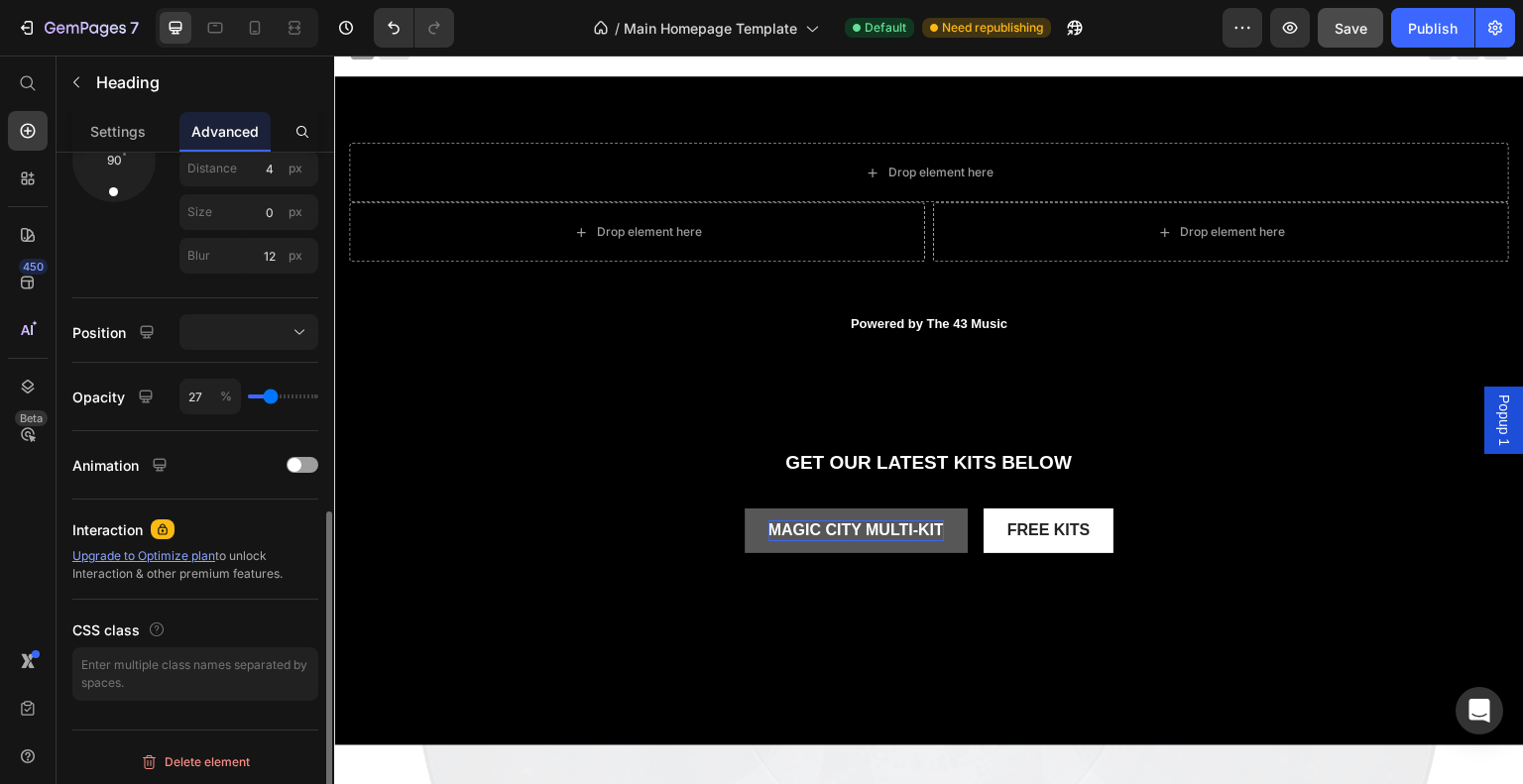 type on "30" 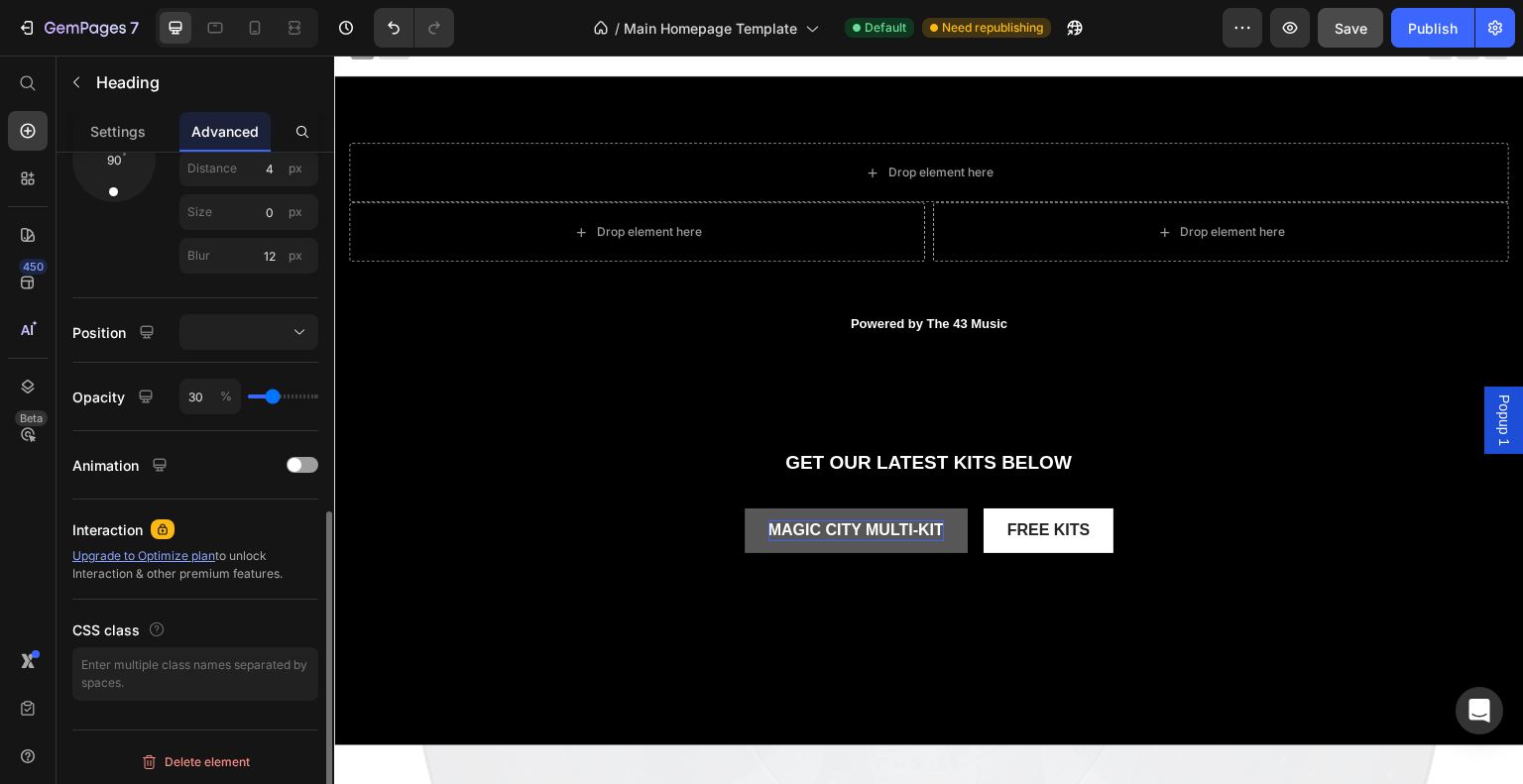 type on "33" 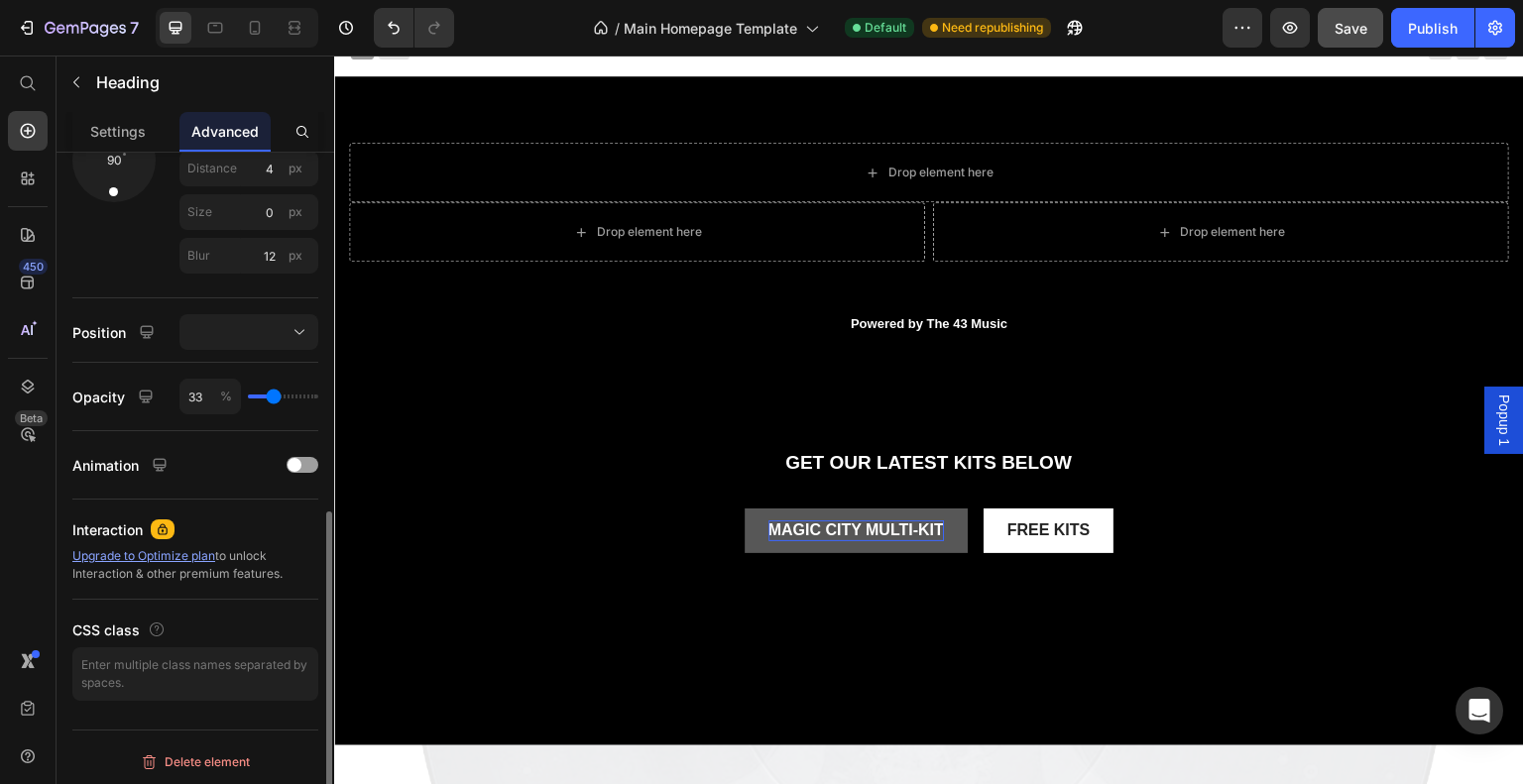 type on "34" 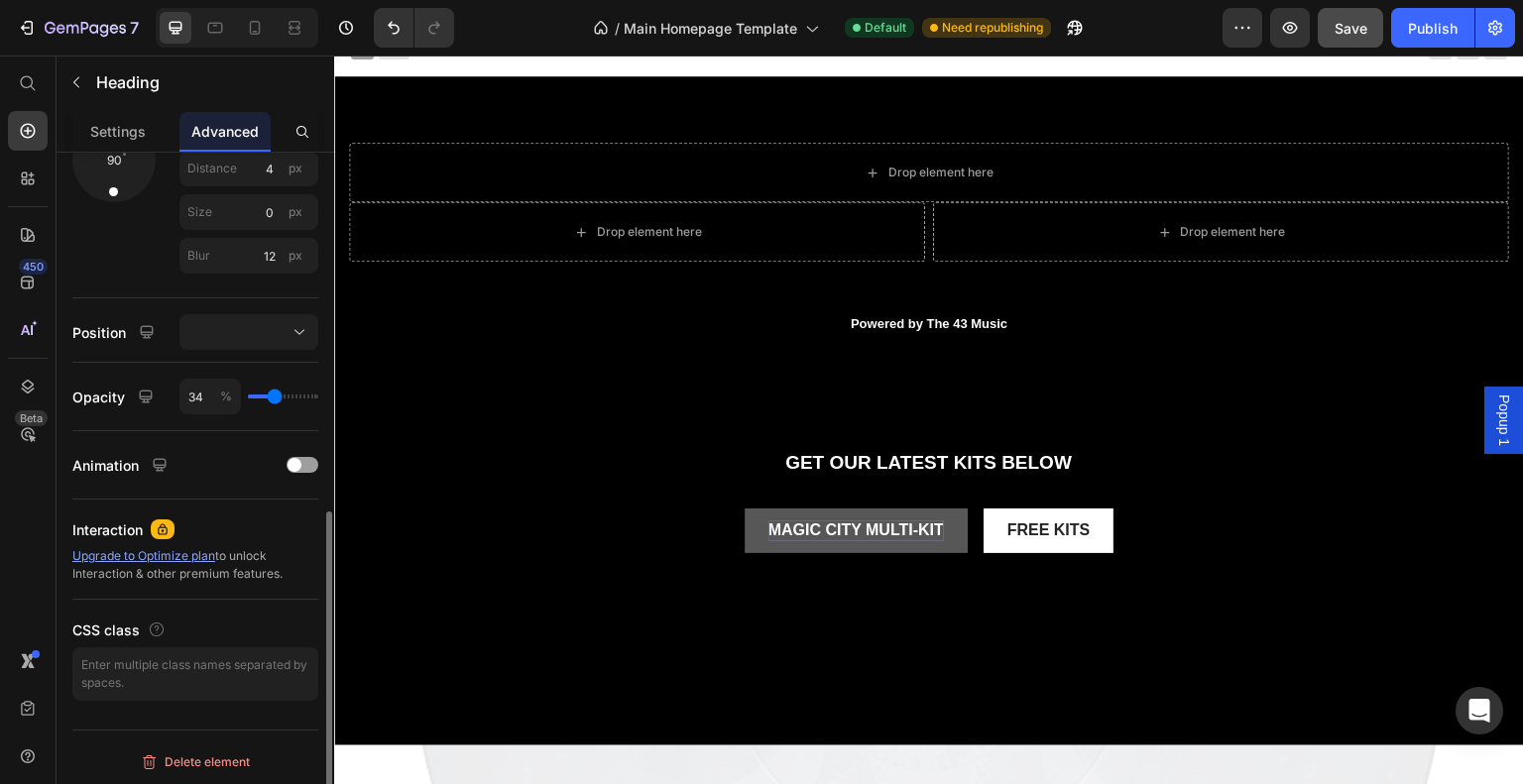 type on "37" 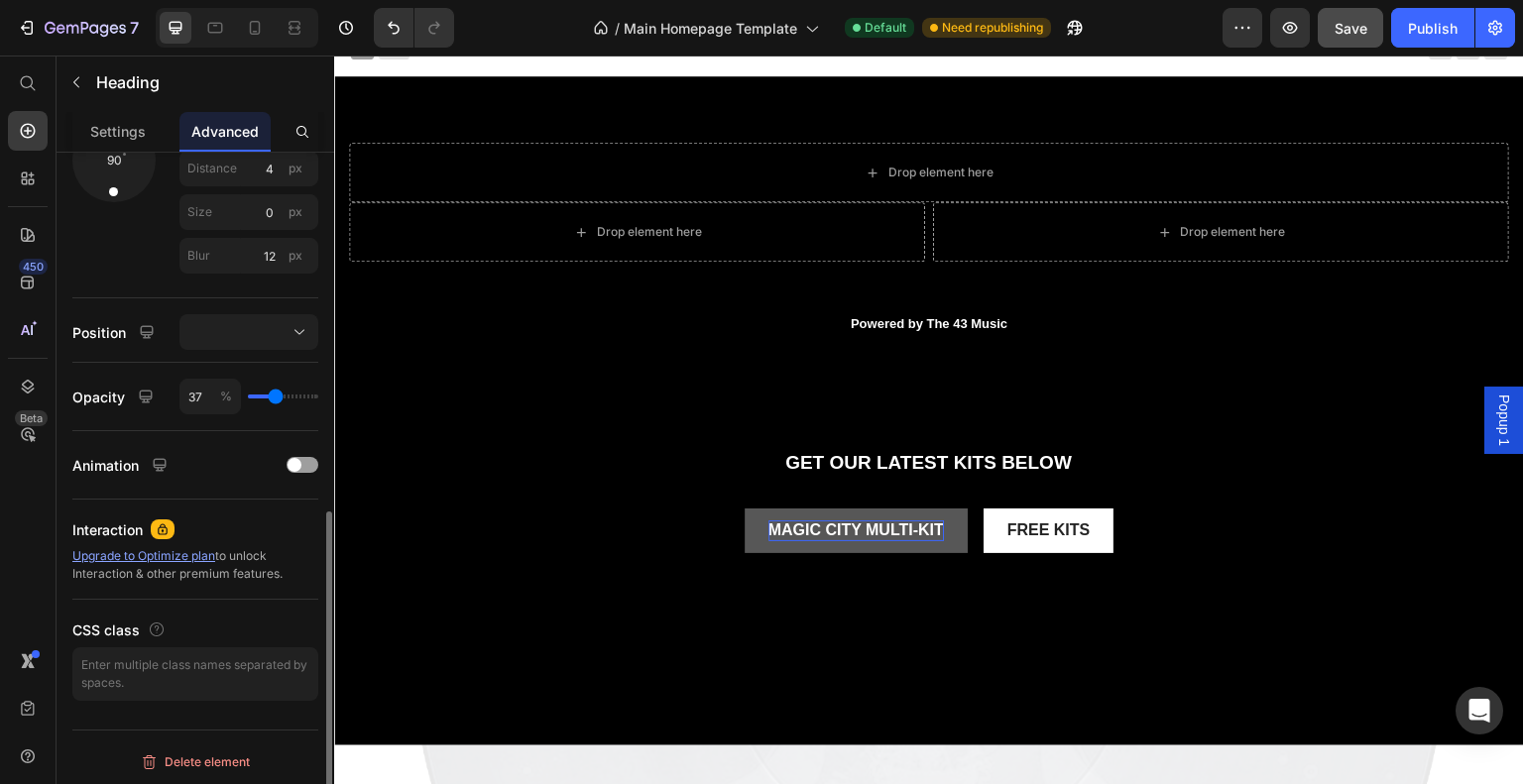 type on "39" 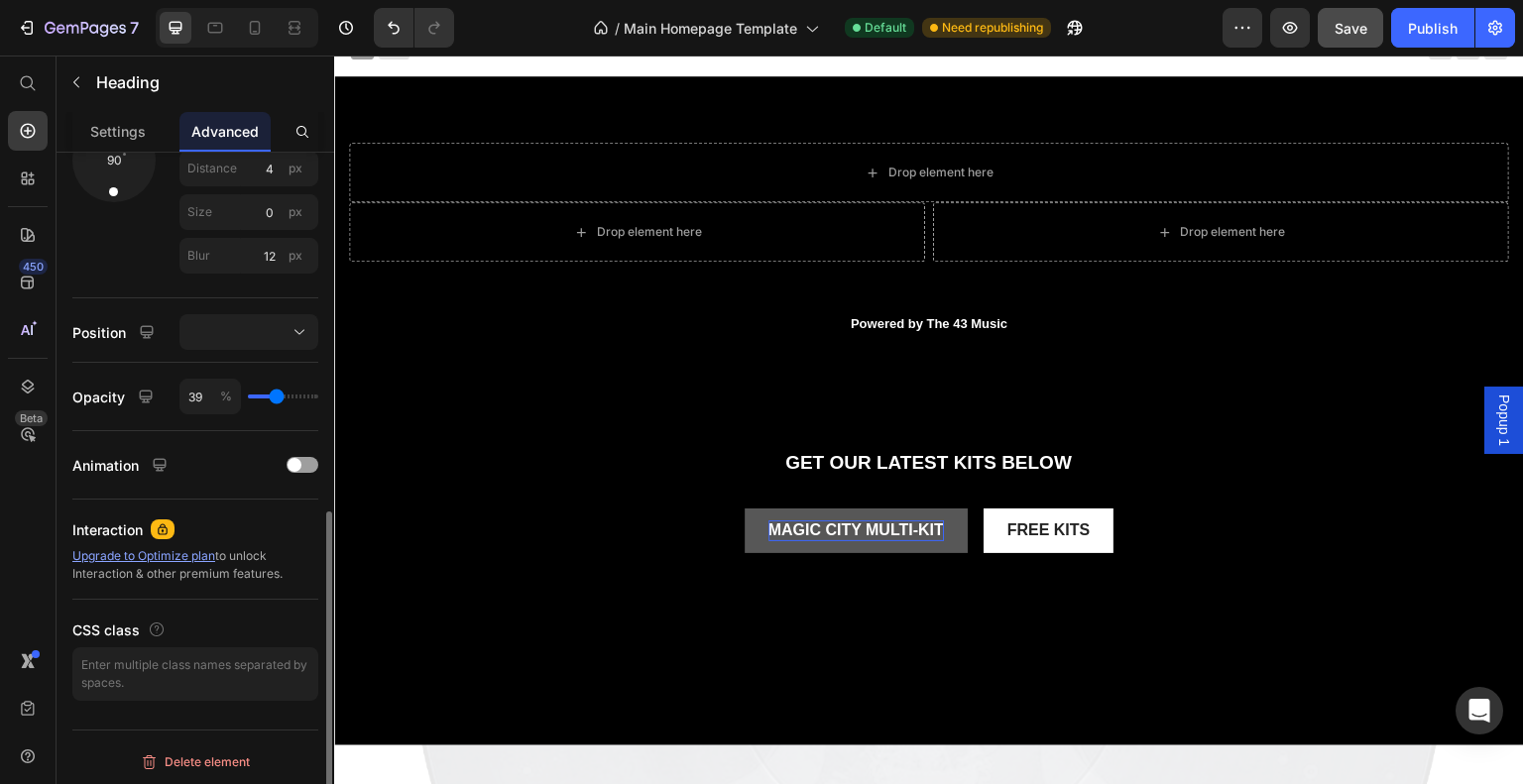 type on "41" 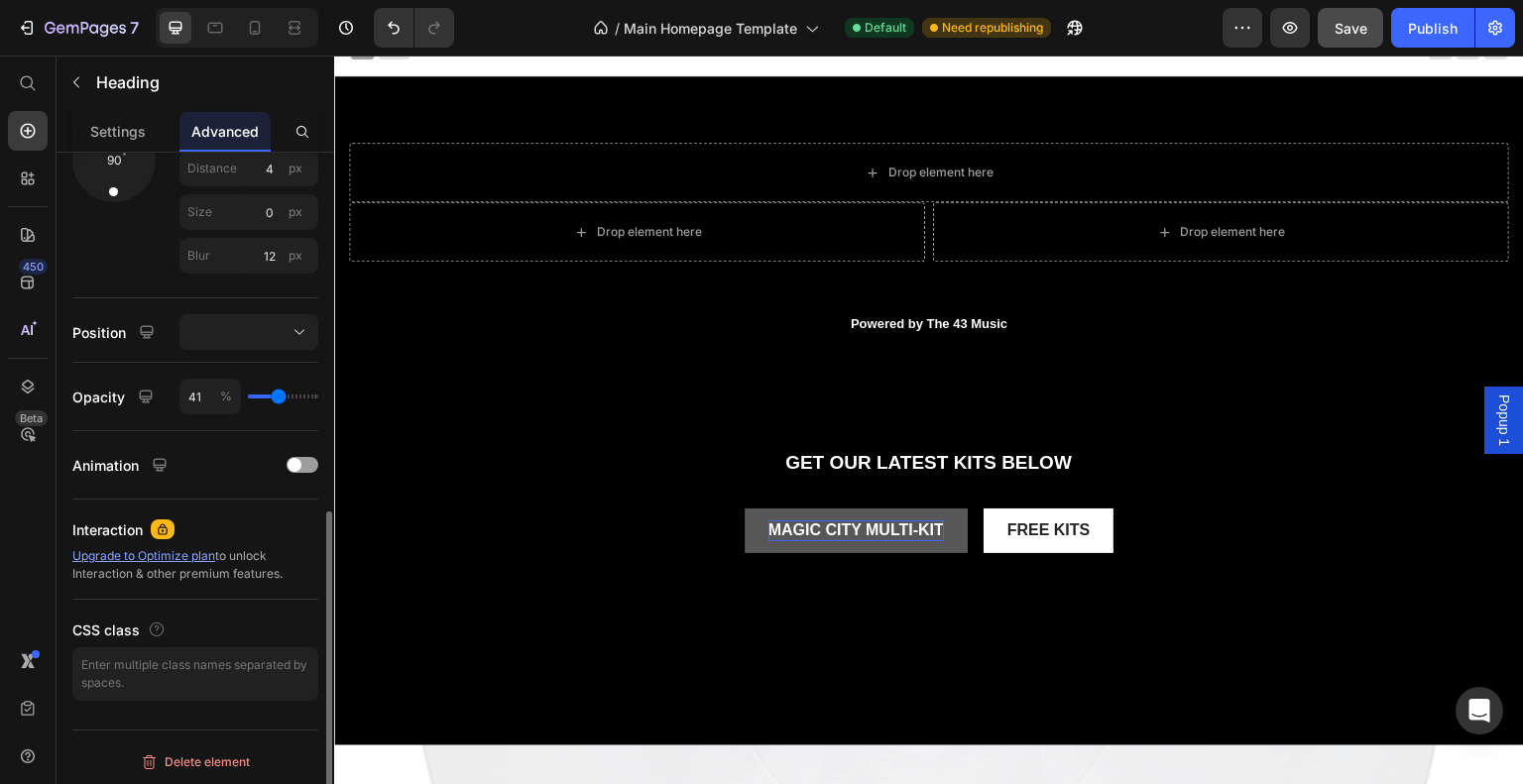 type on "46" 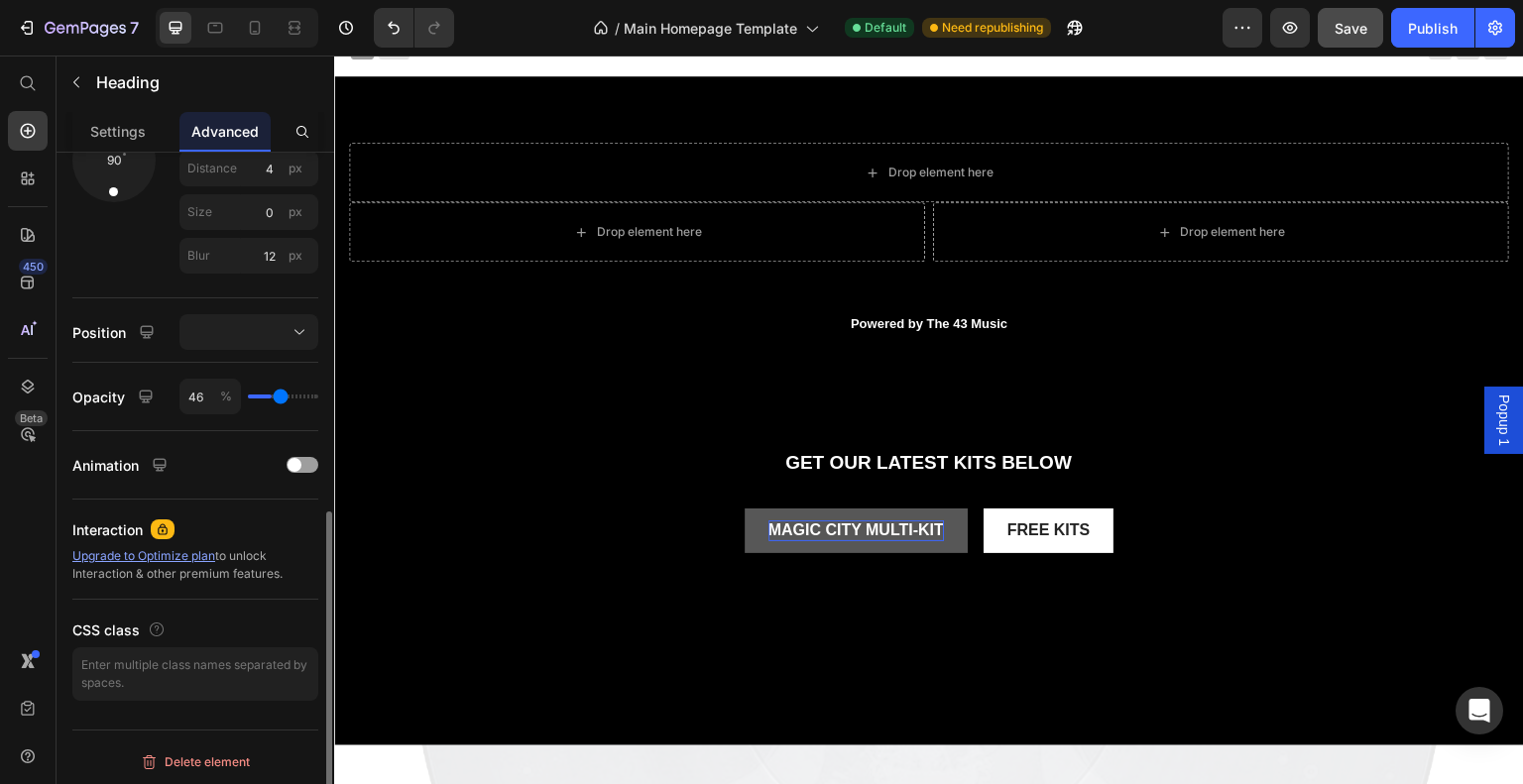 type on "52" 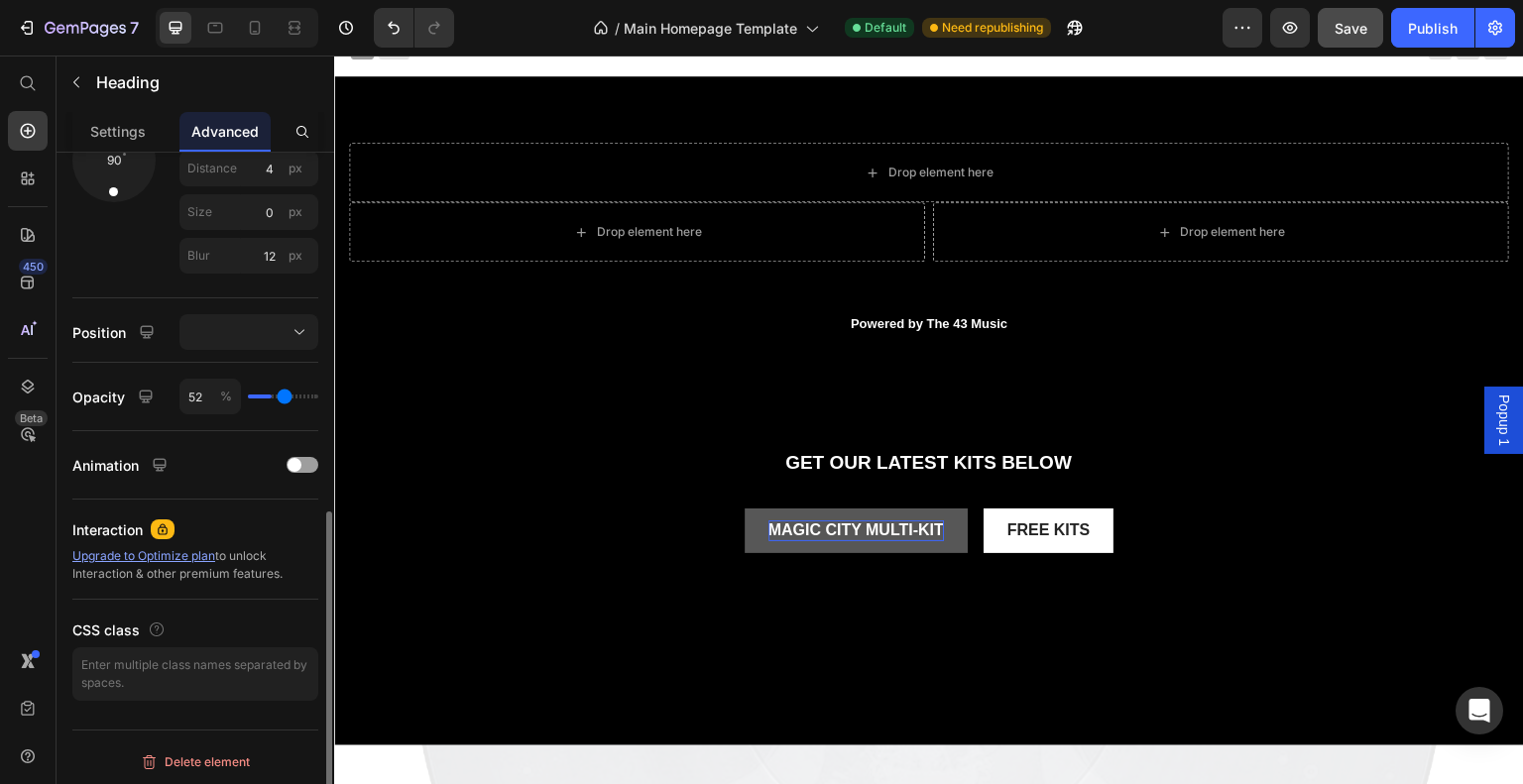 type on "57" 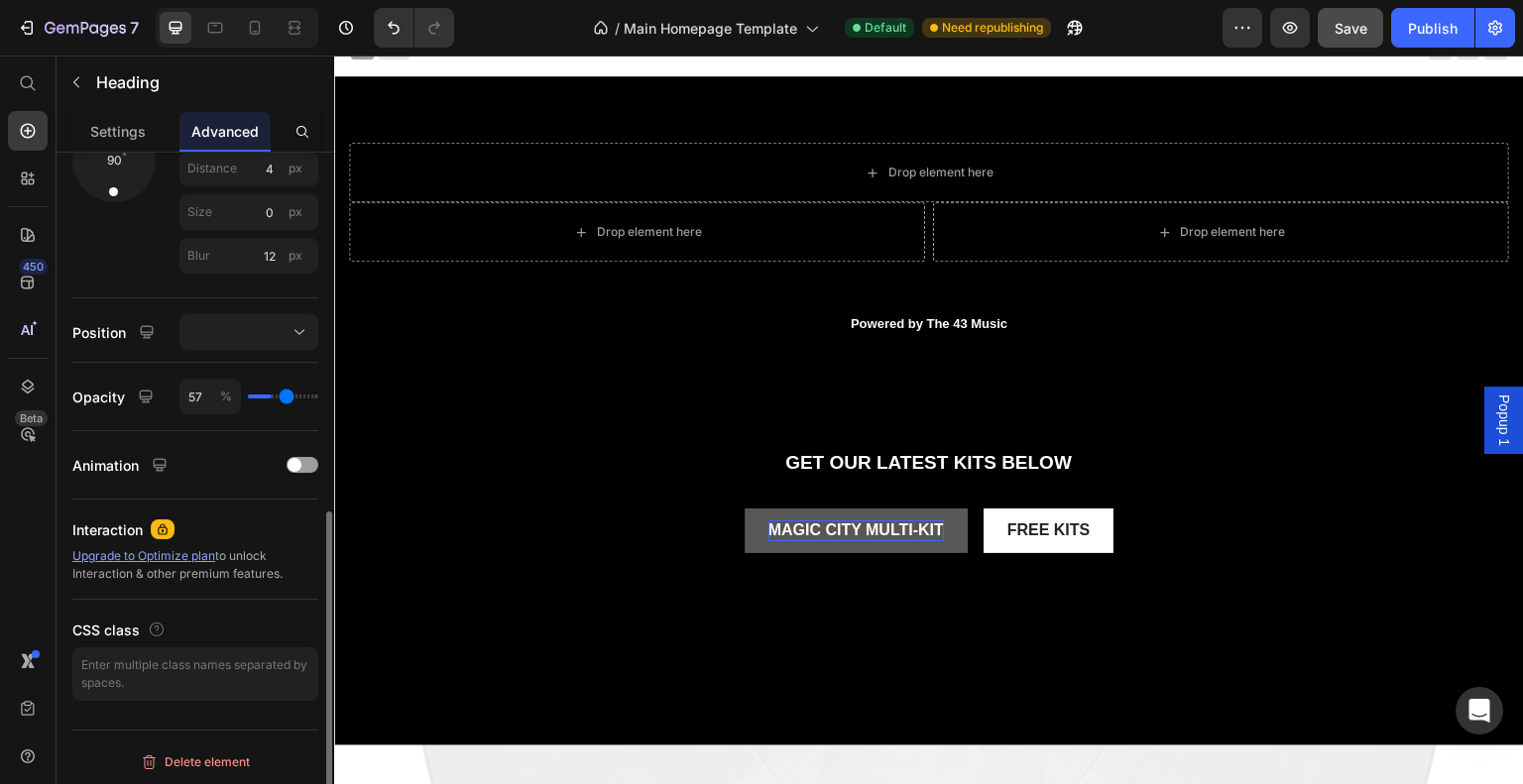type on "63" 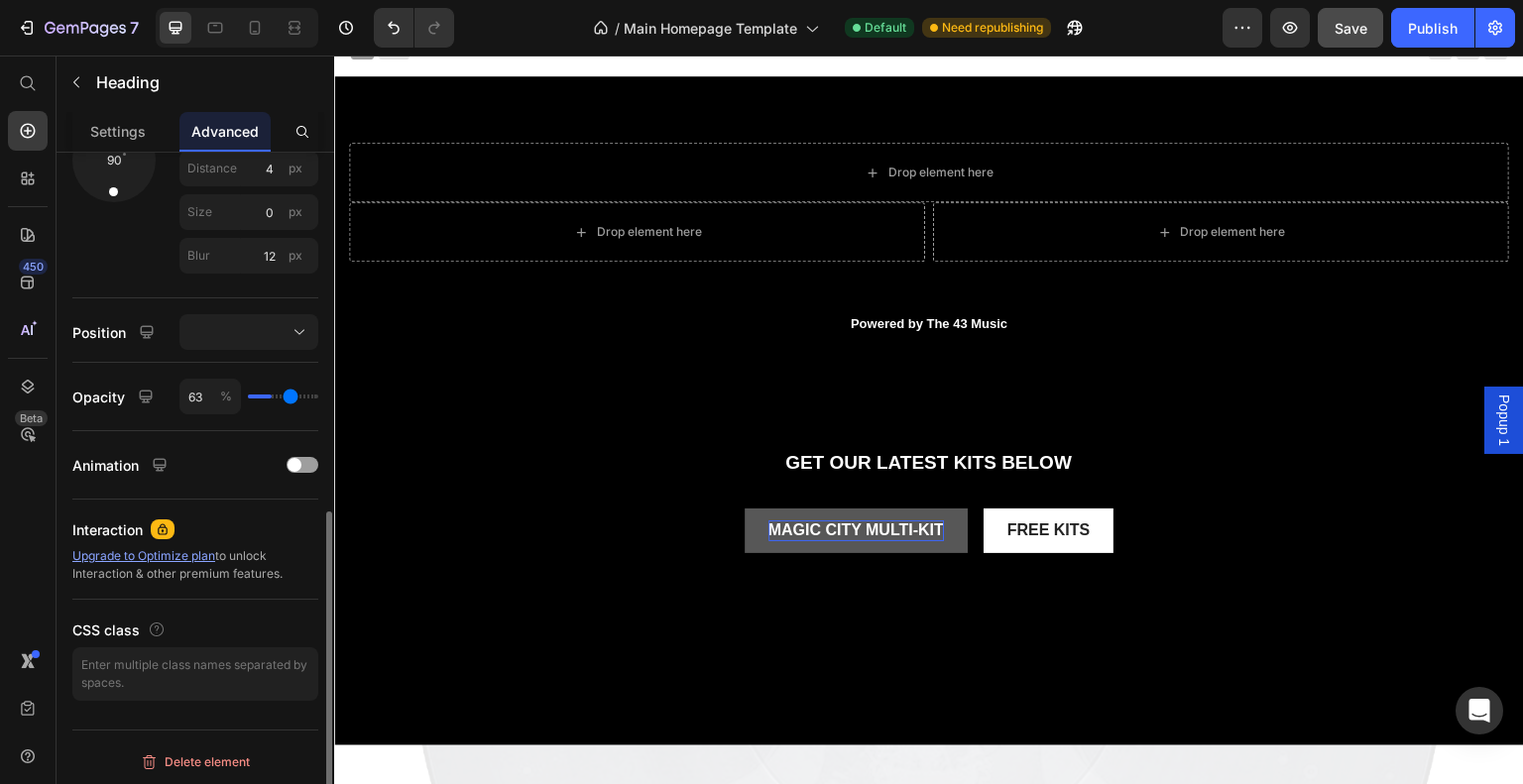 type on "69" 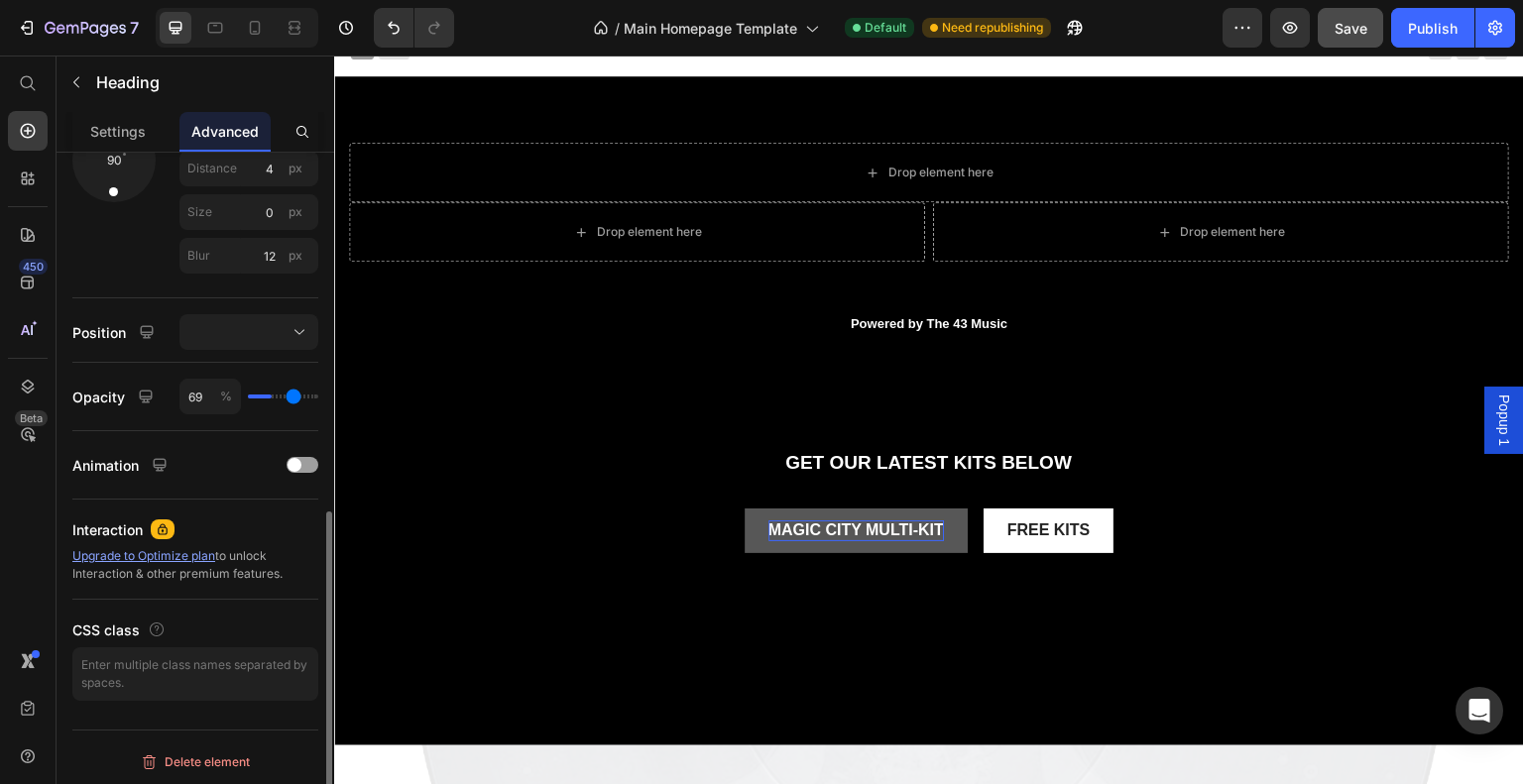 type on "71" 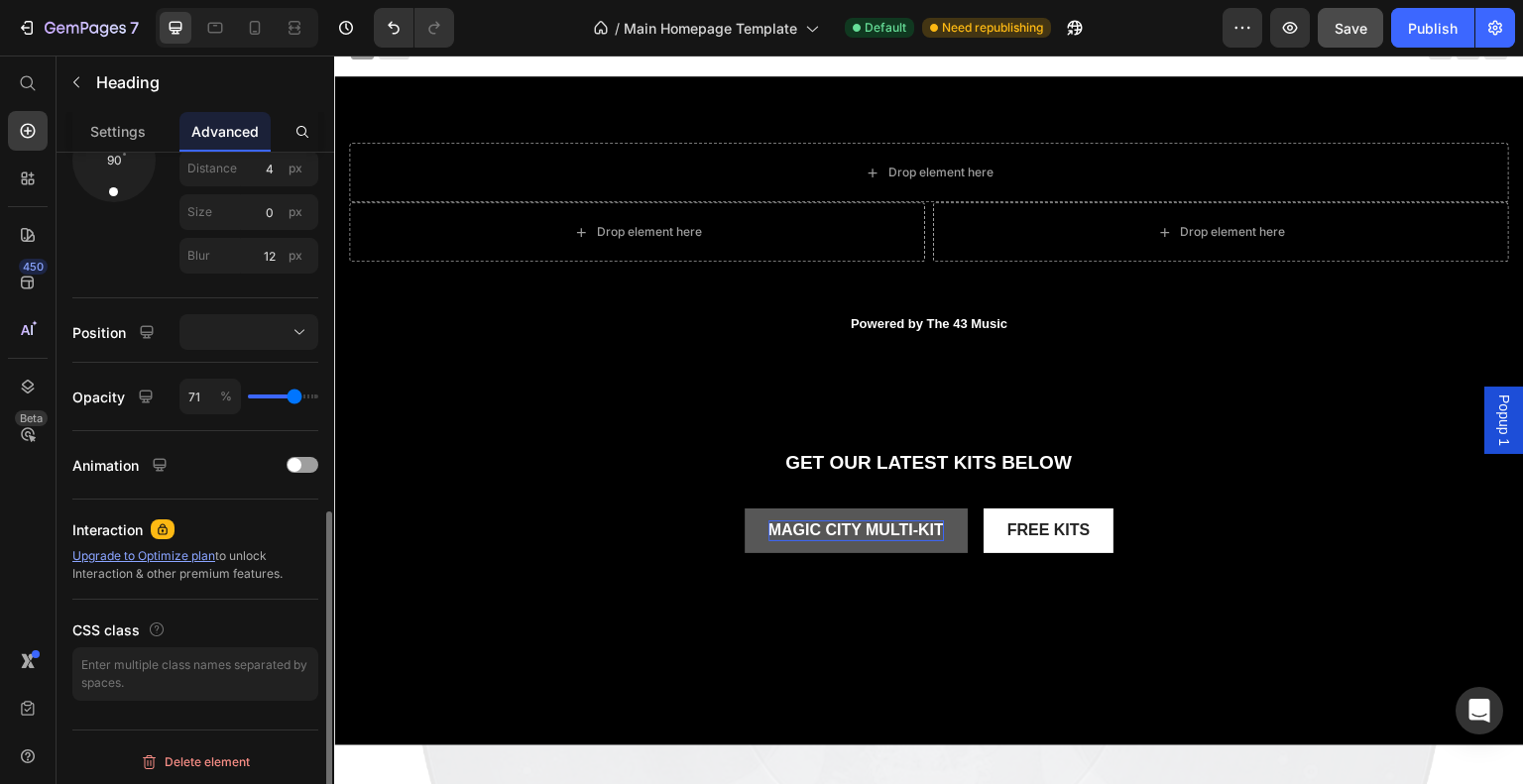 type on "72" 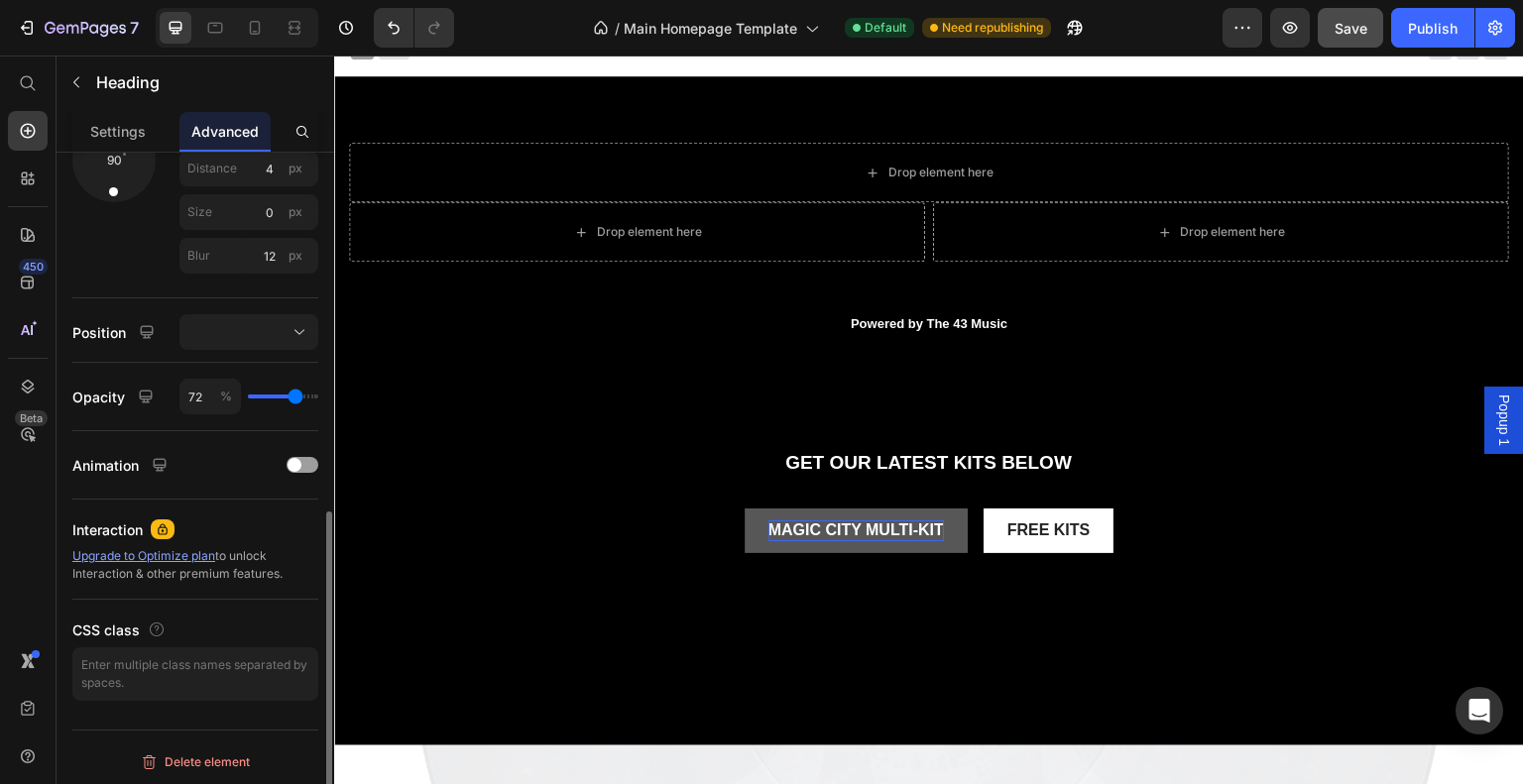 type on "73" 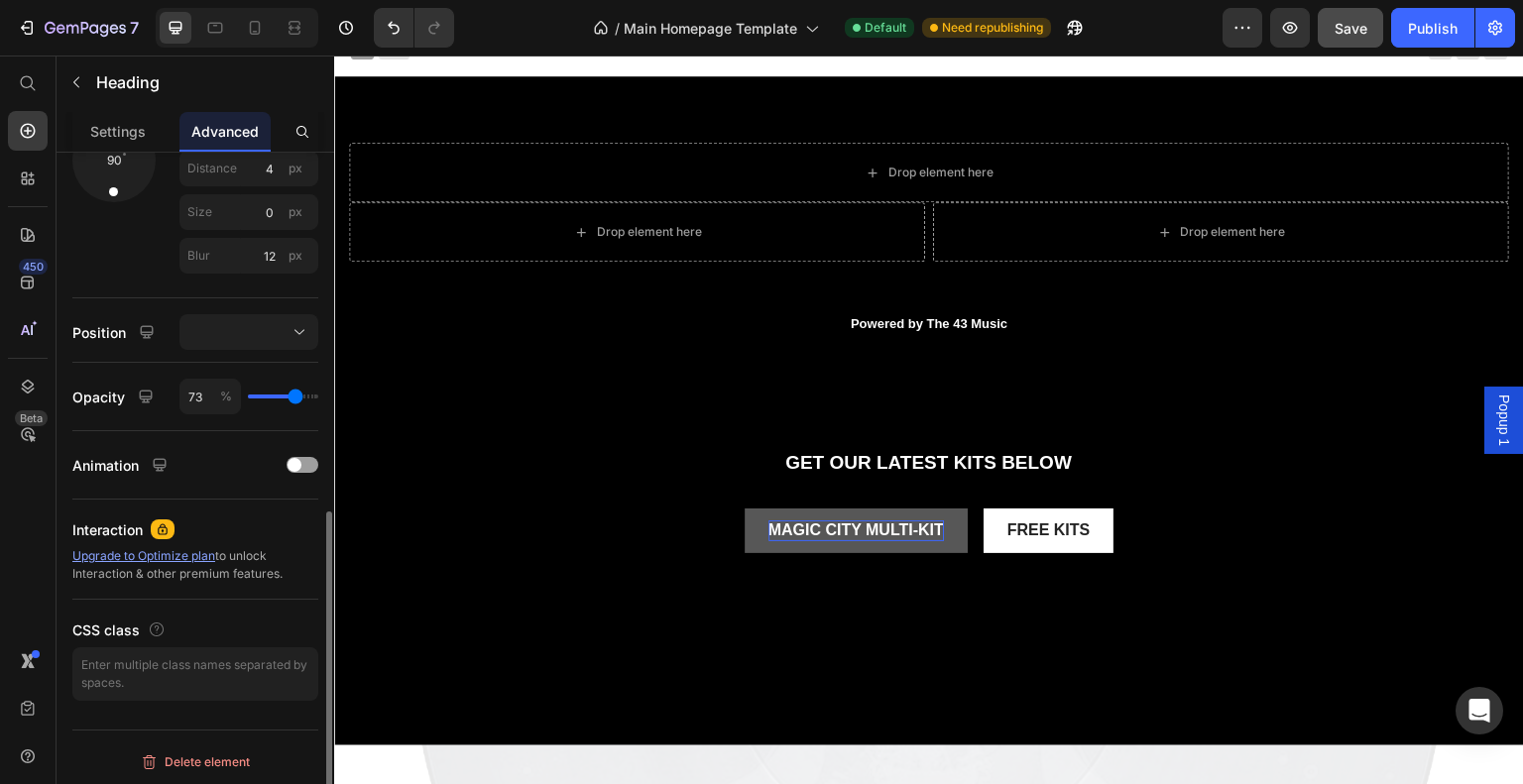 type on "76" 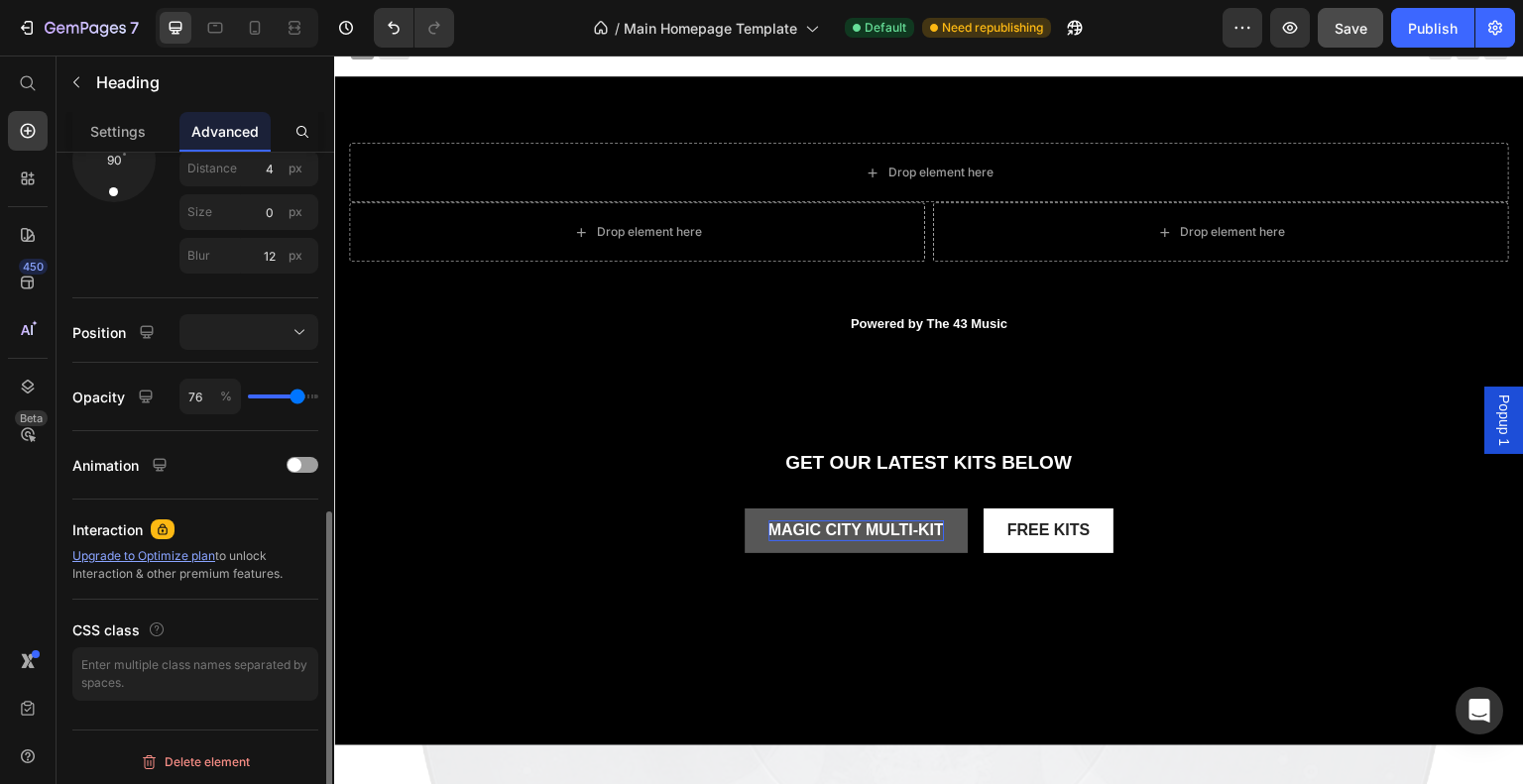 type on "78" 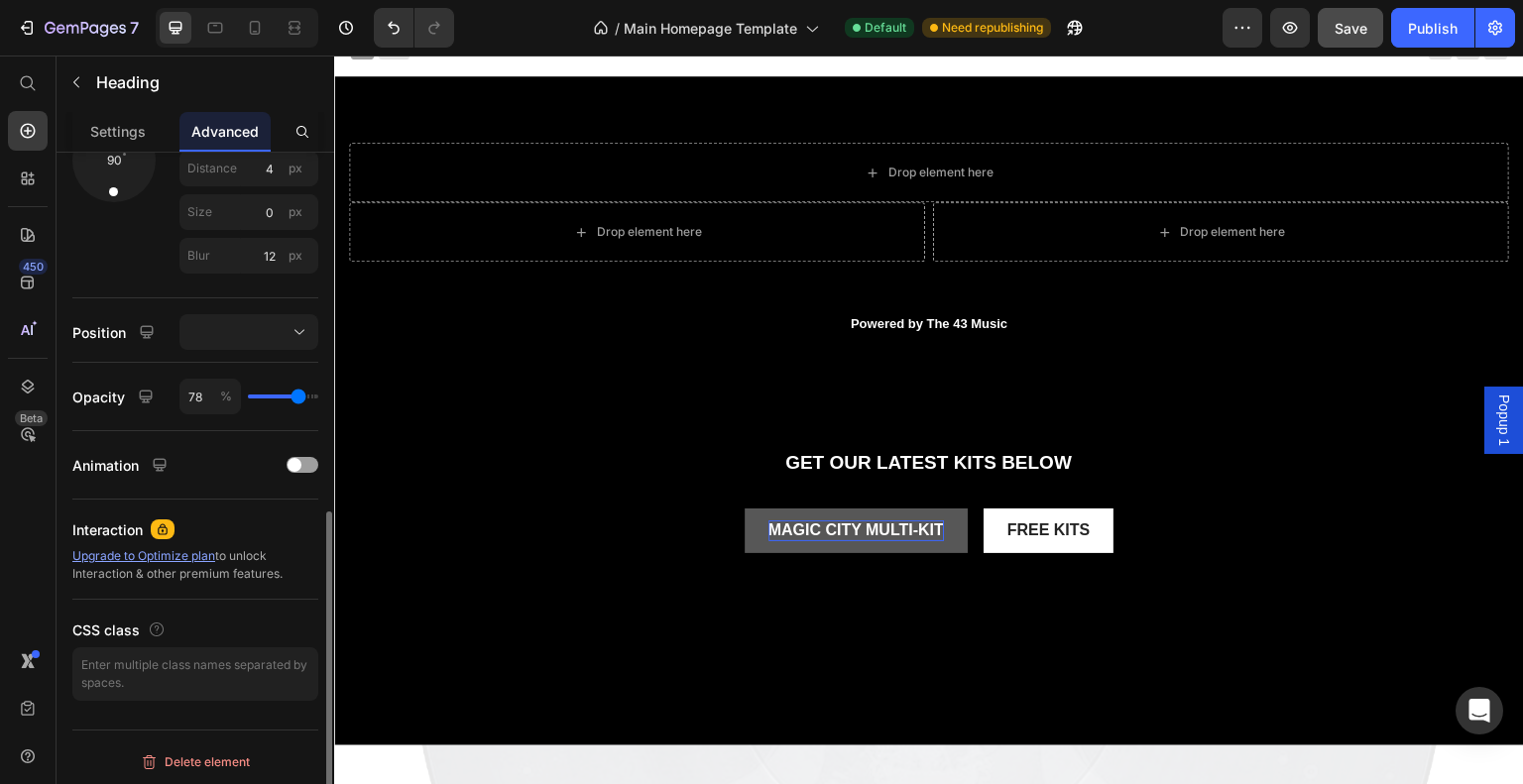 type on "82" 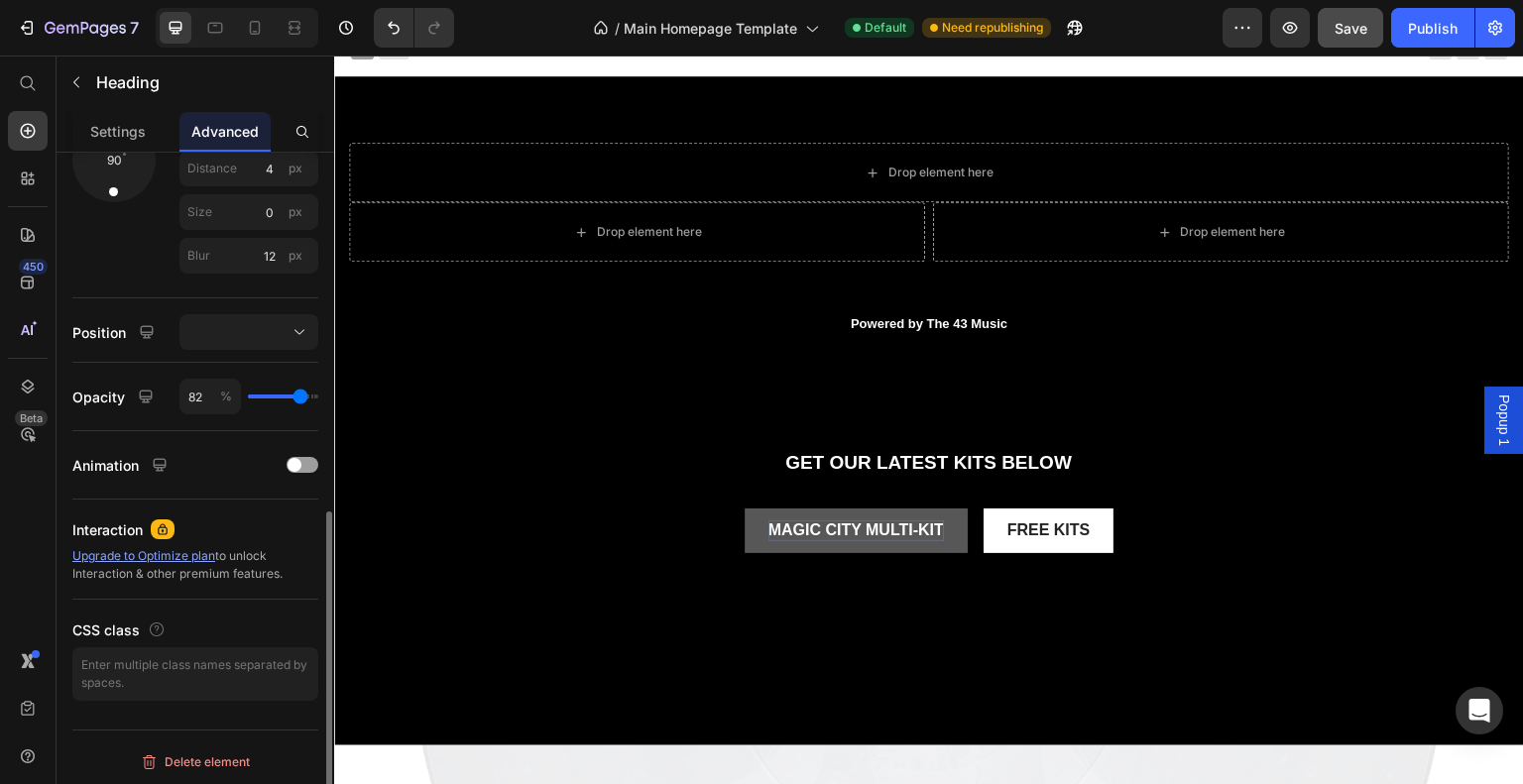 type on "84" 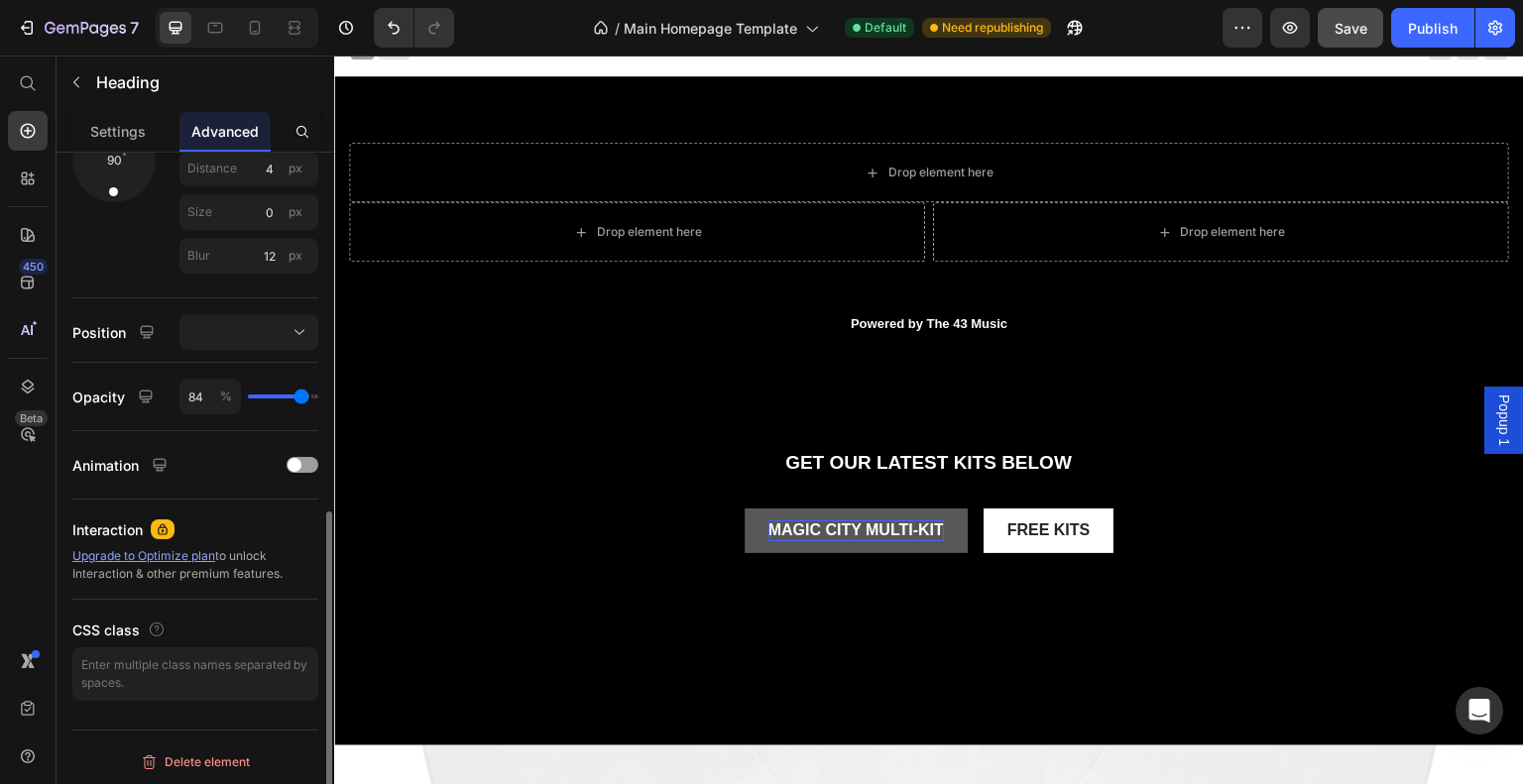 type on "85" 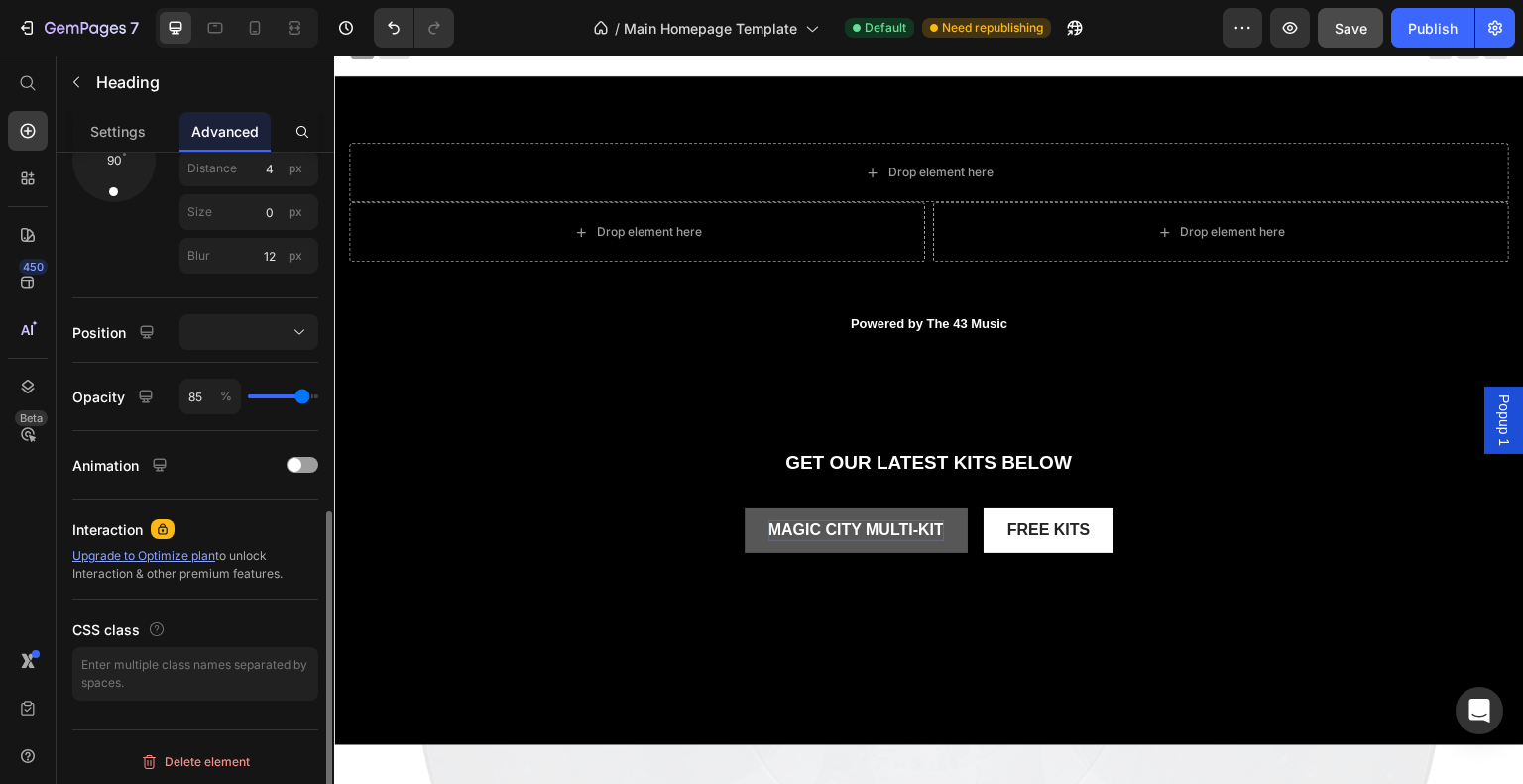 drag, startPoint x: 261, startPoint y: 392, endPoint x: 301, endPoint y: 395, distance: 40.11234 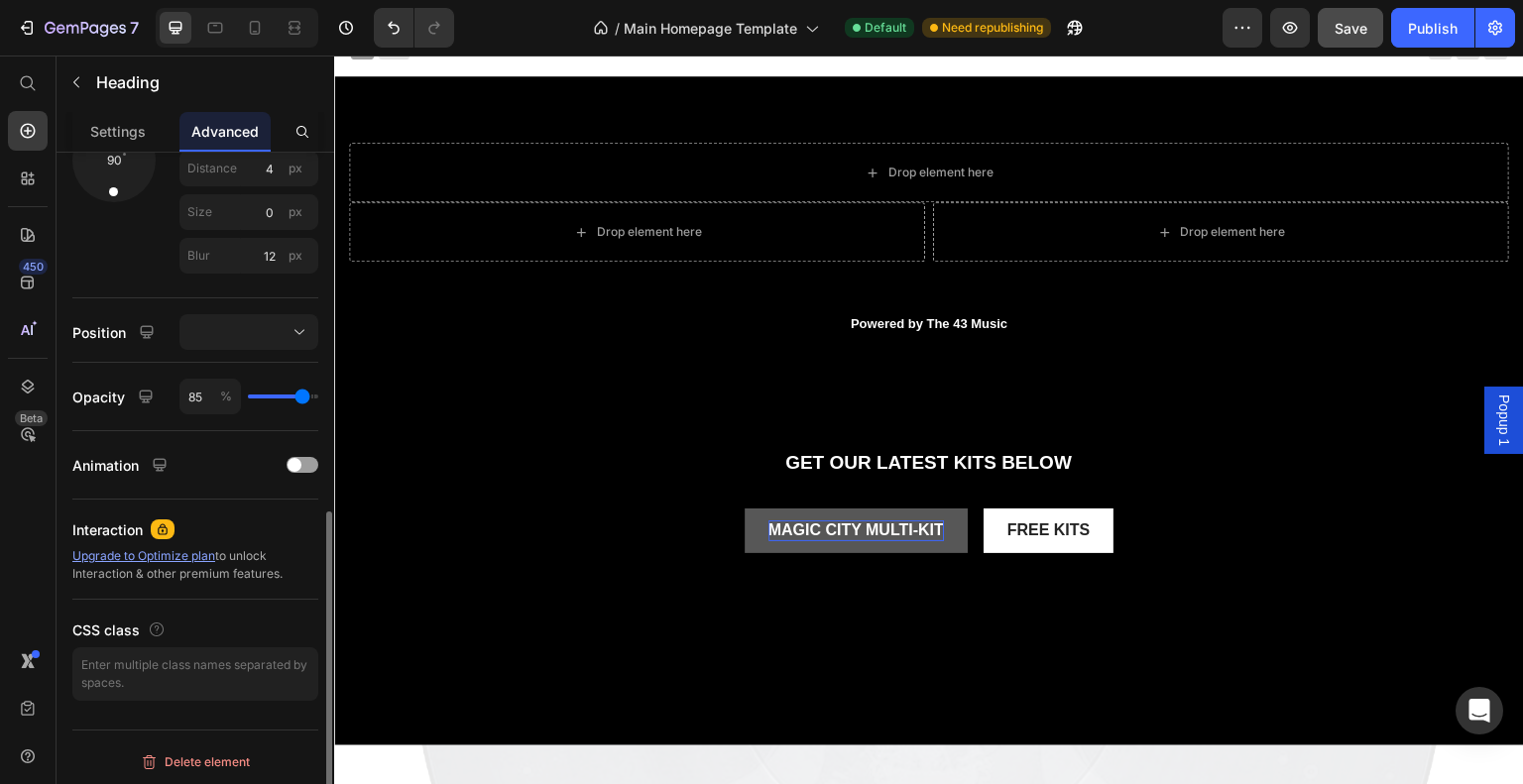 type on "84" 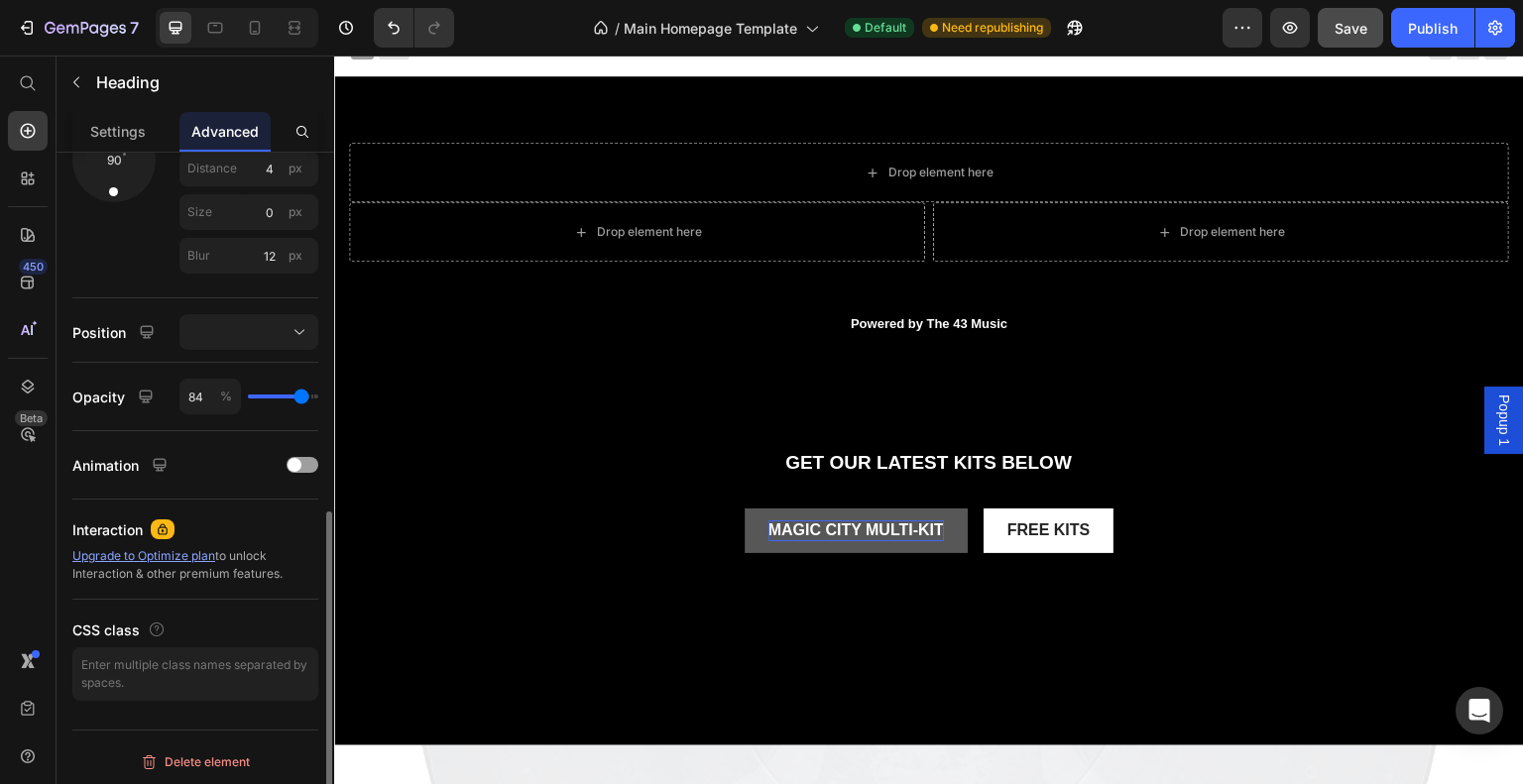 type on "85" 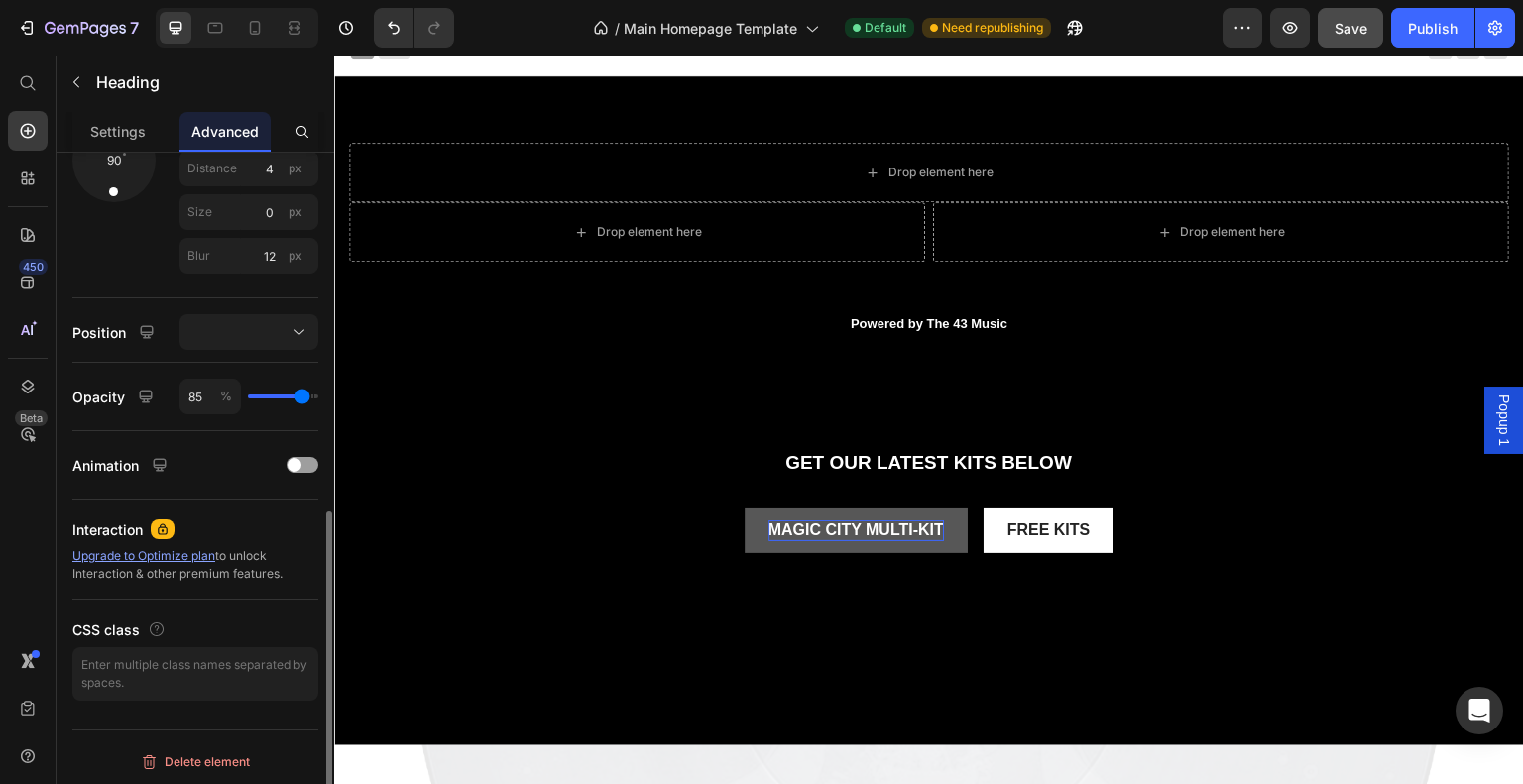 type on "87" 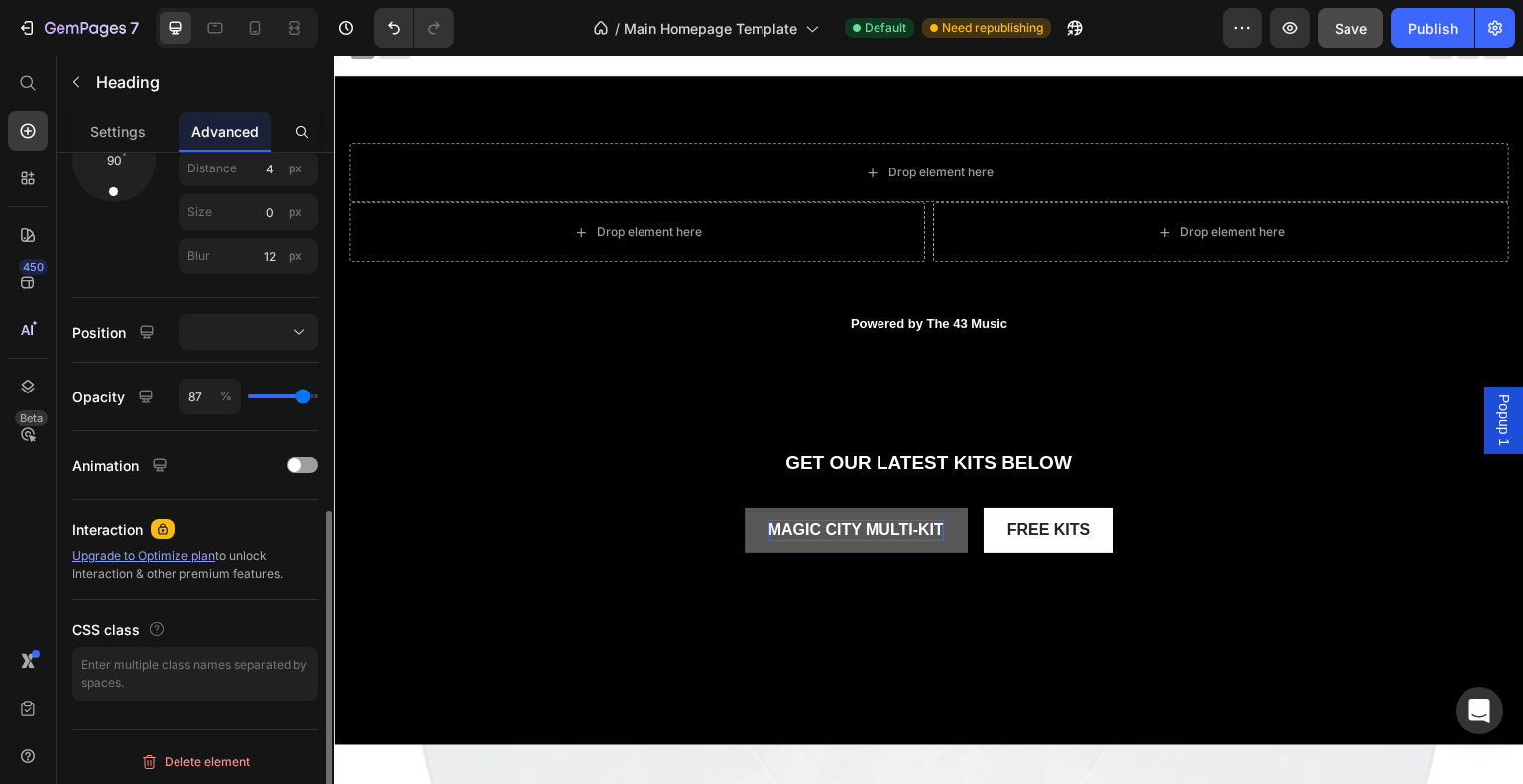 type on "88" 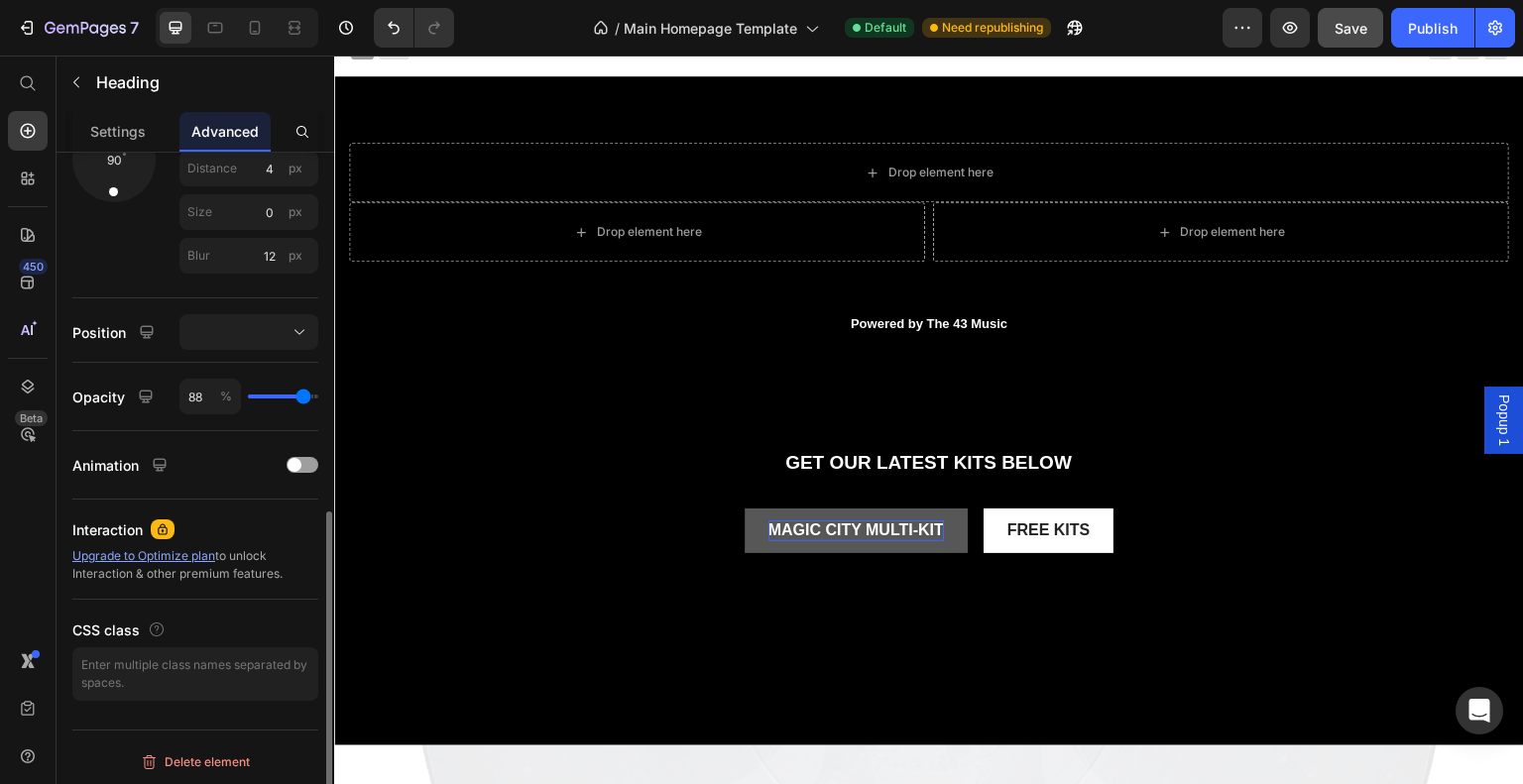 type on "91" 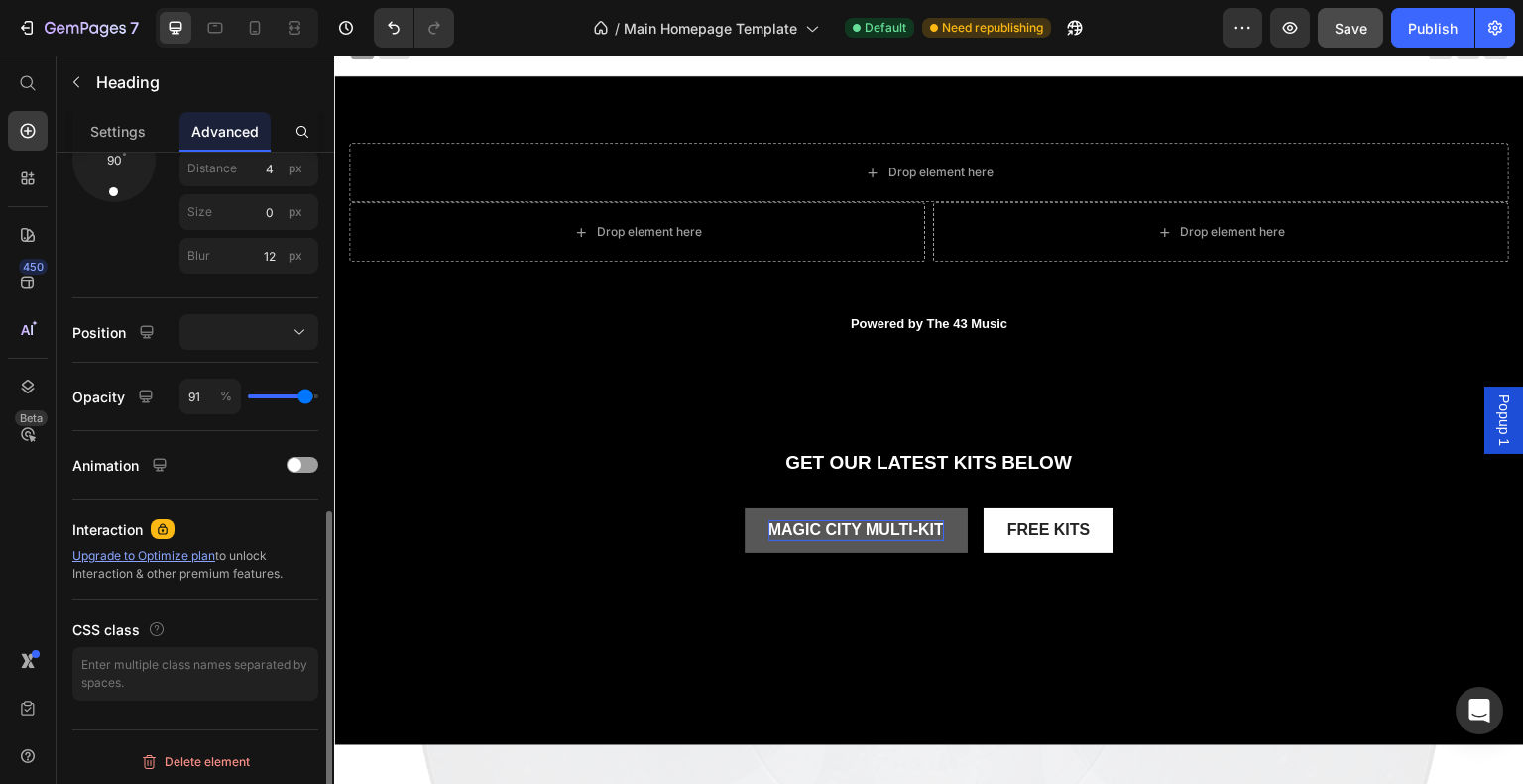 type on "92" 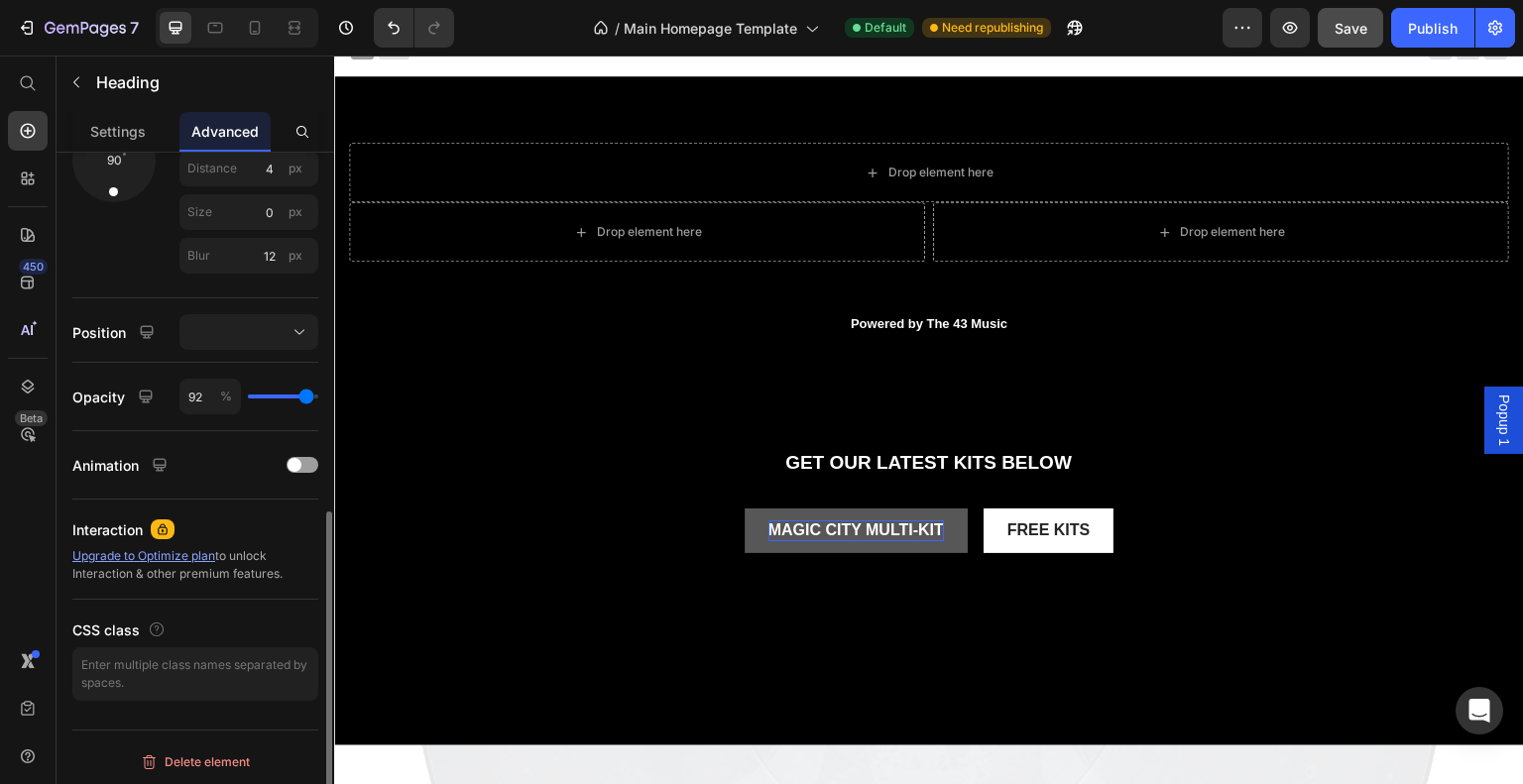 type on "98" 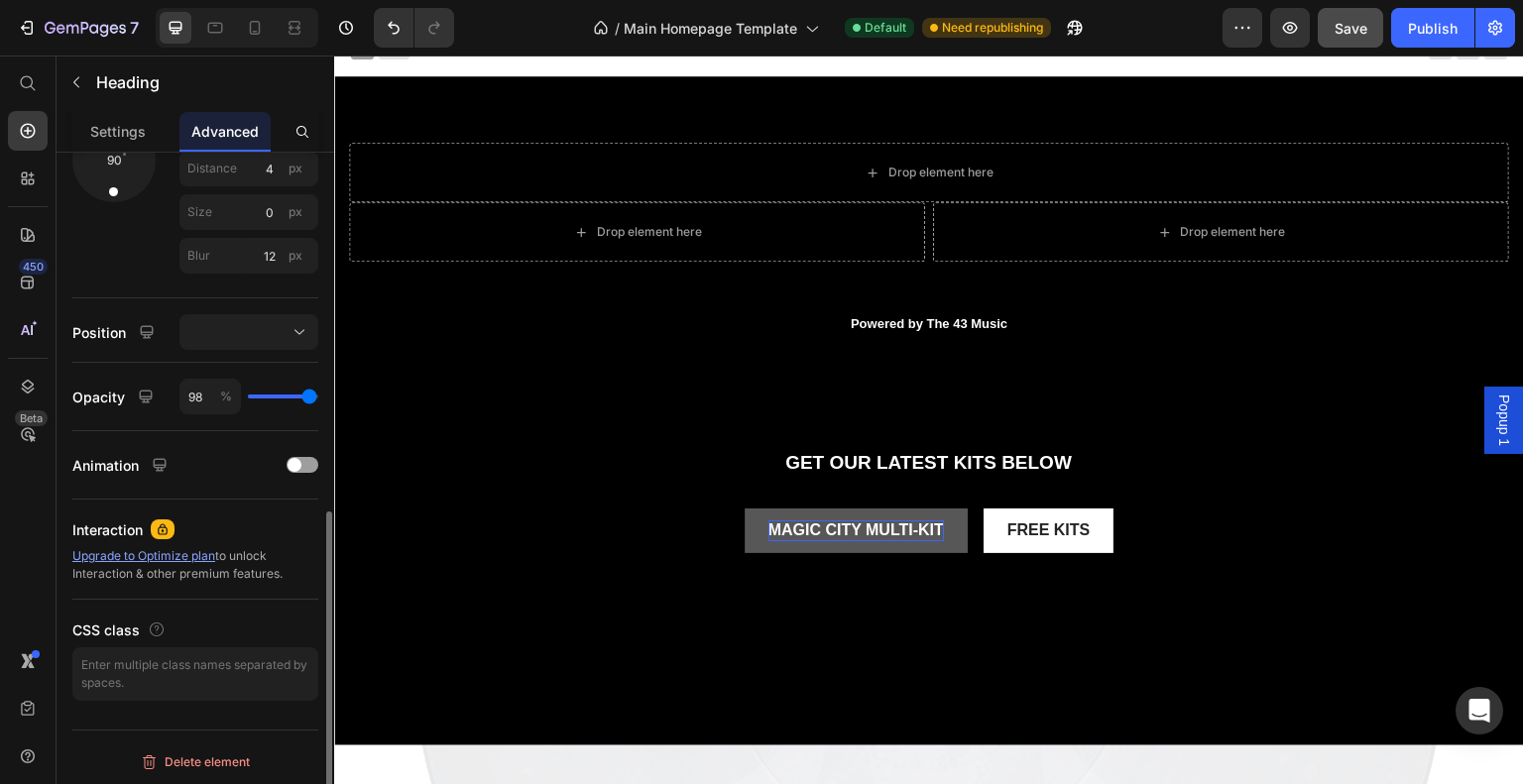 type on "100" 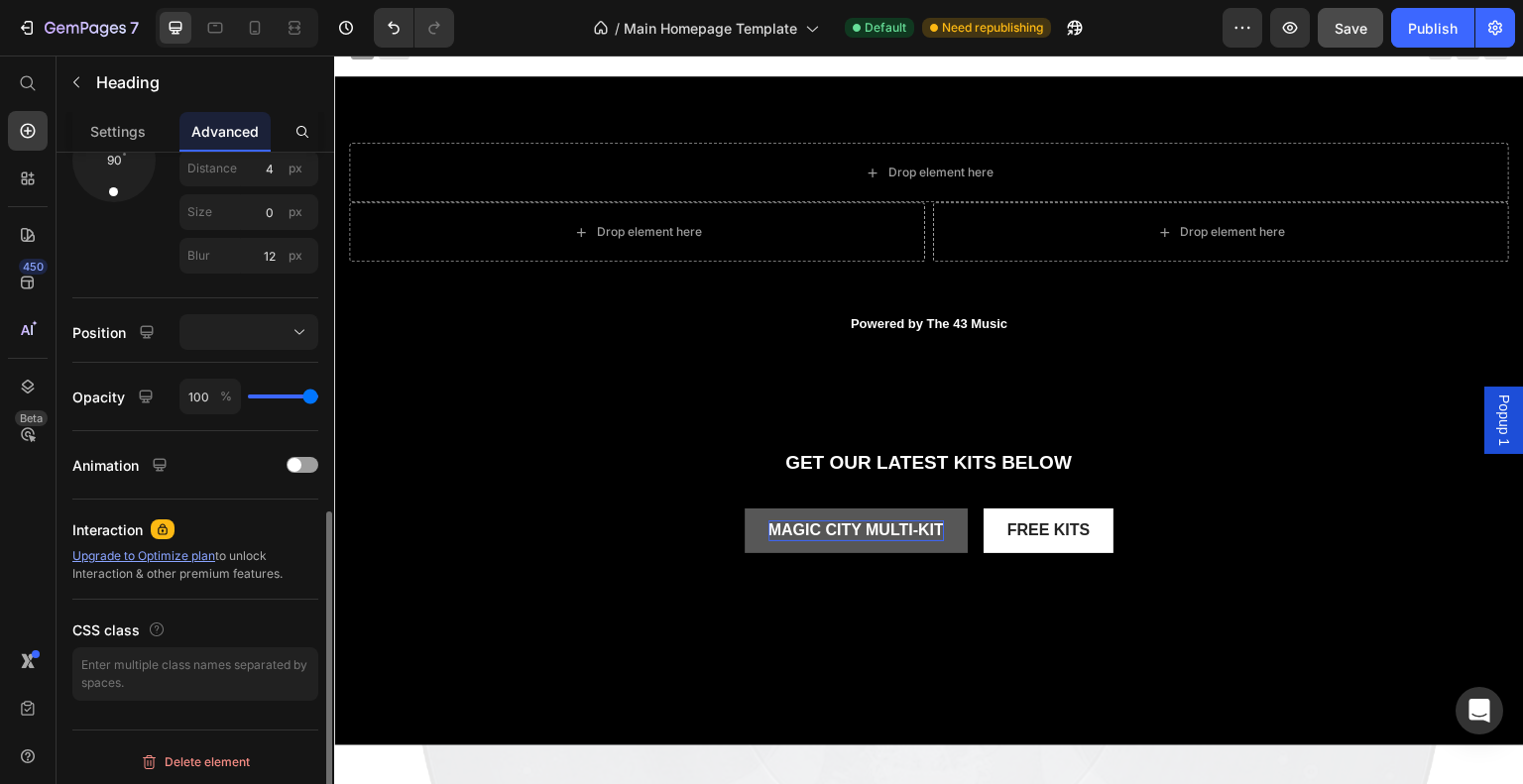drag, startPoint x: 300, startPoint y: 396, endPoint x: 19, endPoint y: 344, distance: 285.7709 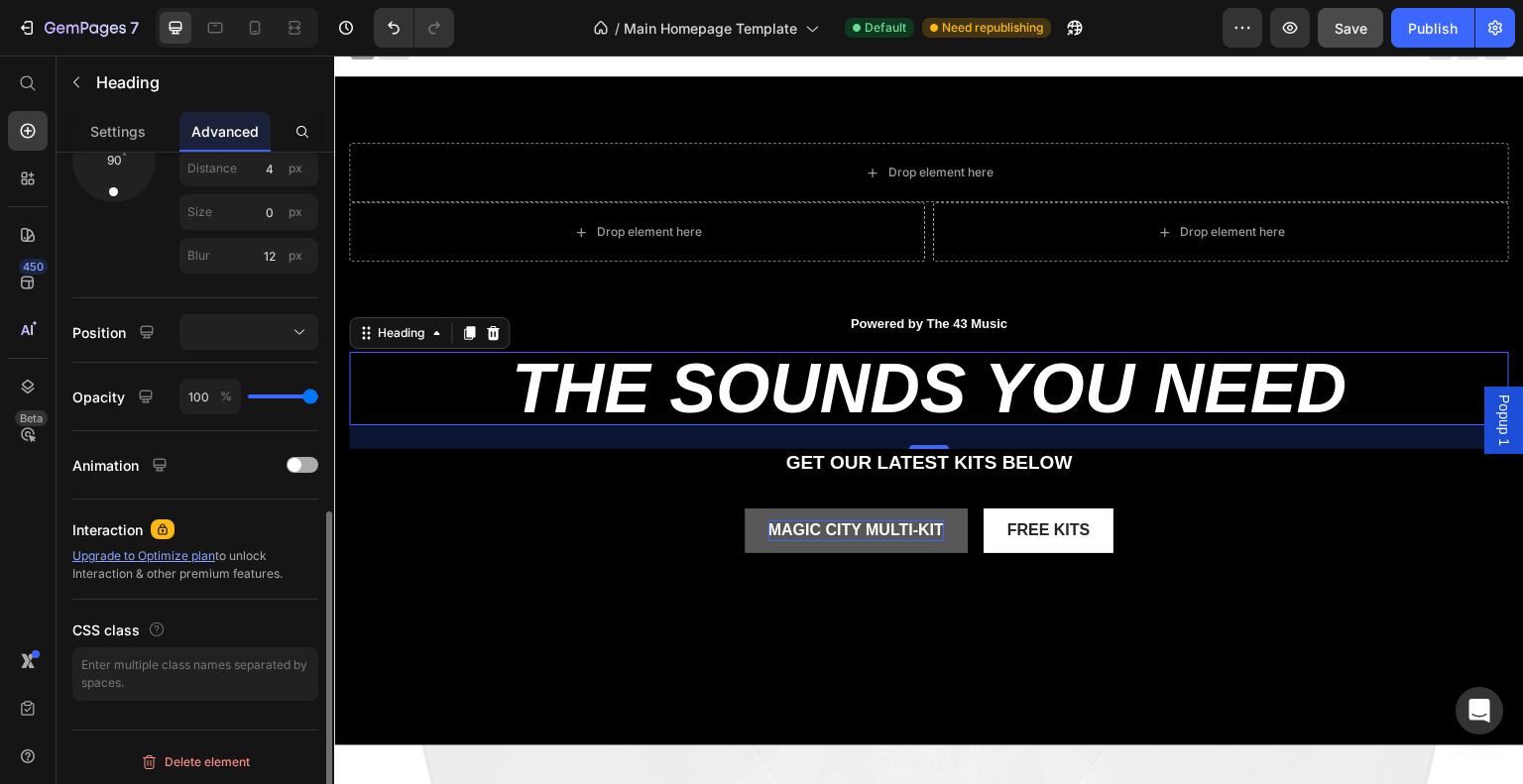 click on "Animation" at bounding box center [195, 465] 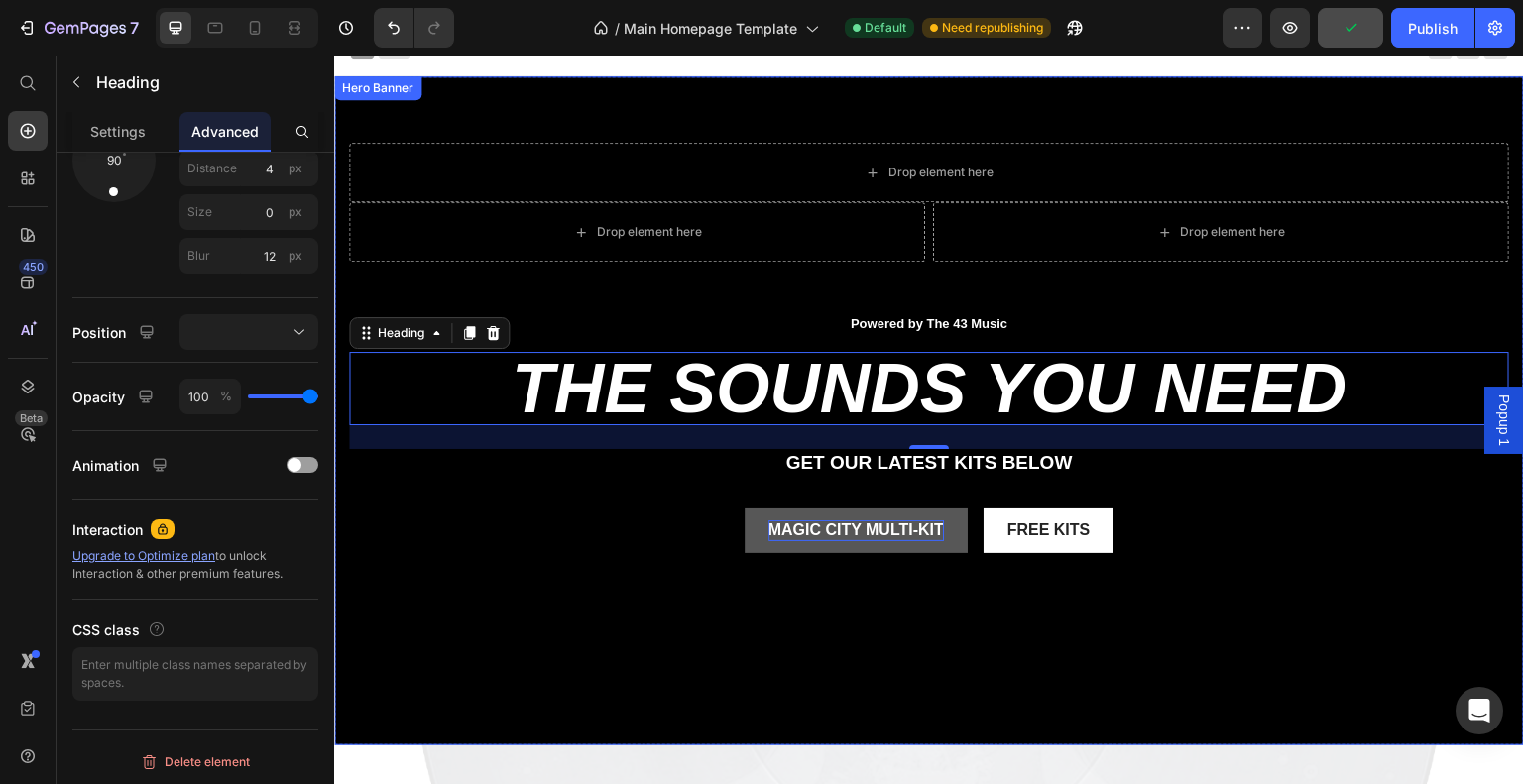 click on "magic city multi-kit Button Free kits Button Row" at bounding box center (929, 530) 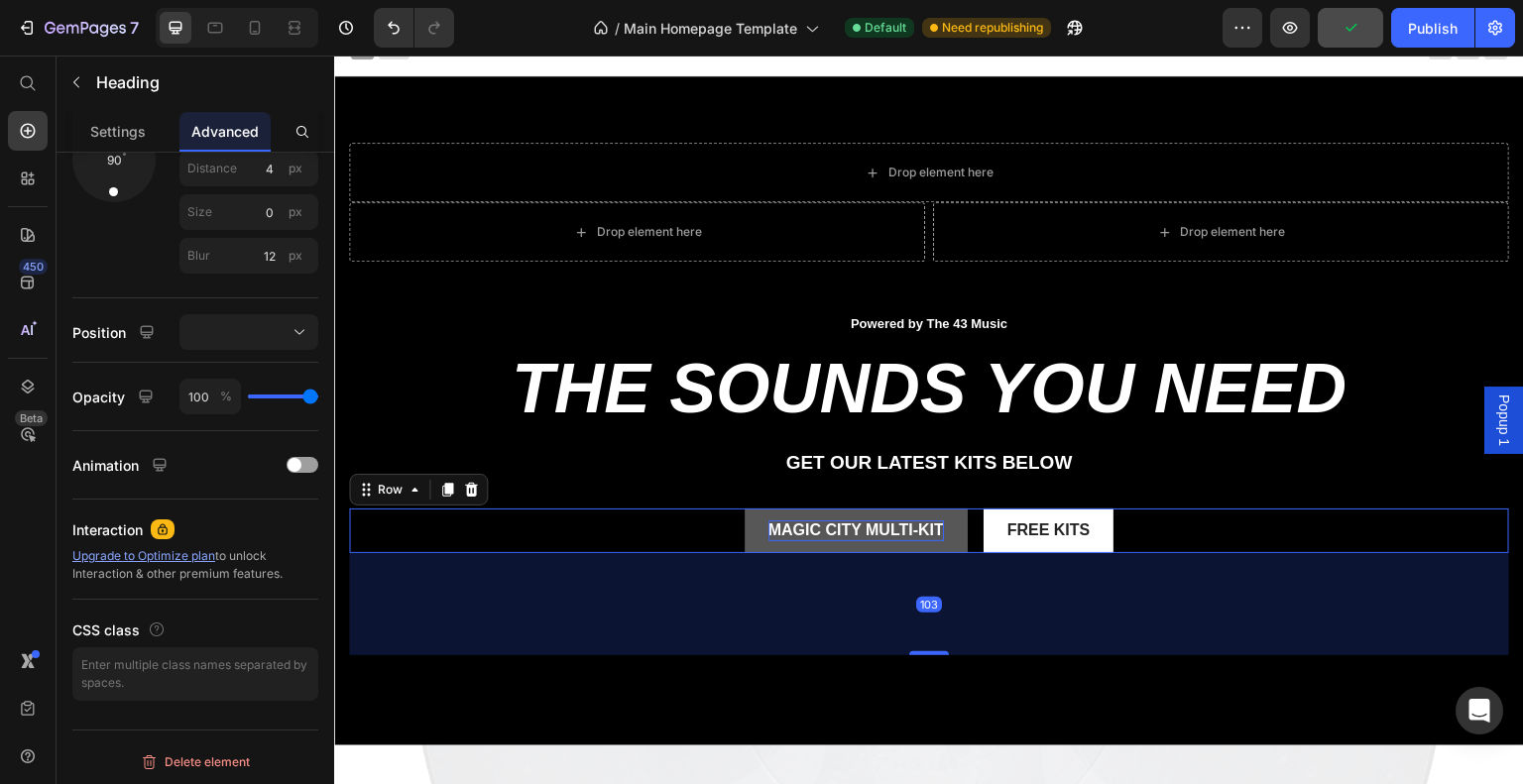 scroll, scrollTop: 0, scrollLeft: 0, axis: both 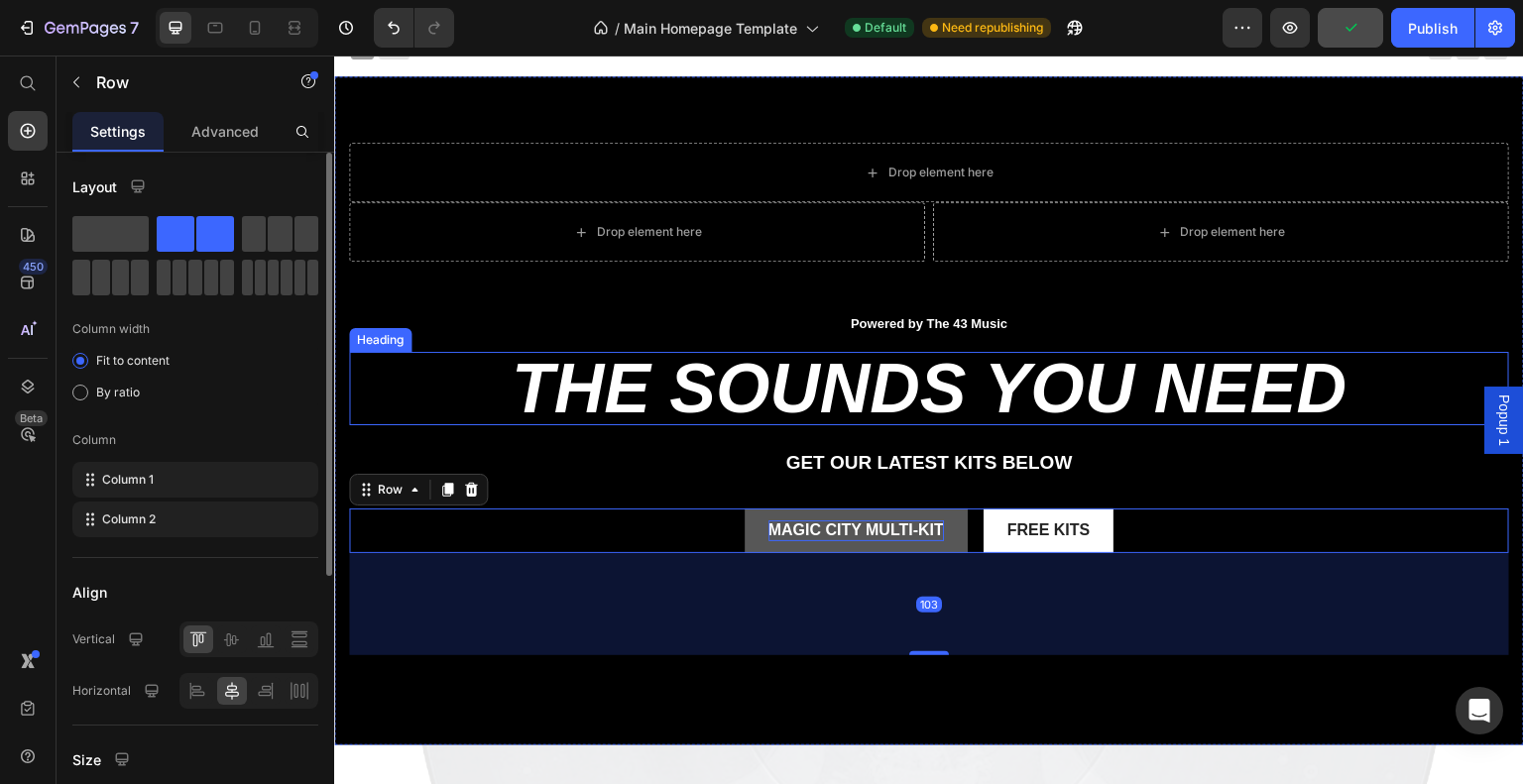click on "the sounds you need" at bounding box center [929, 389] 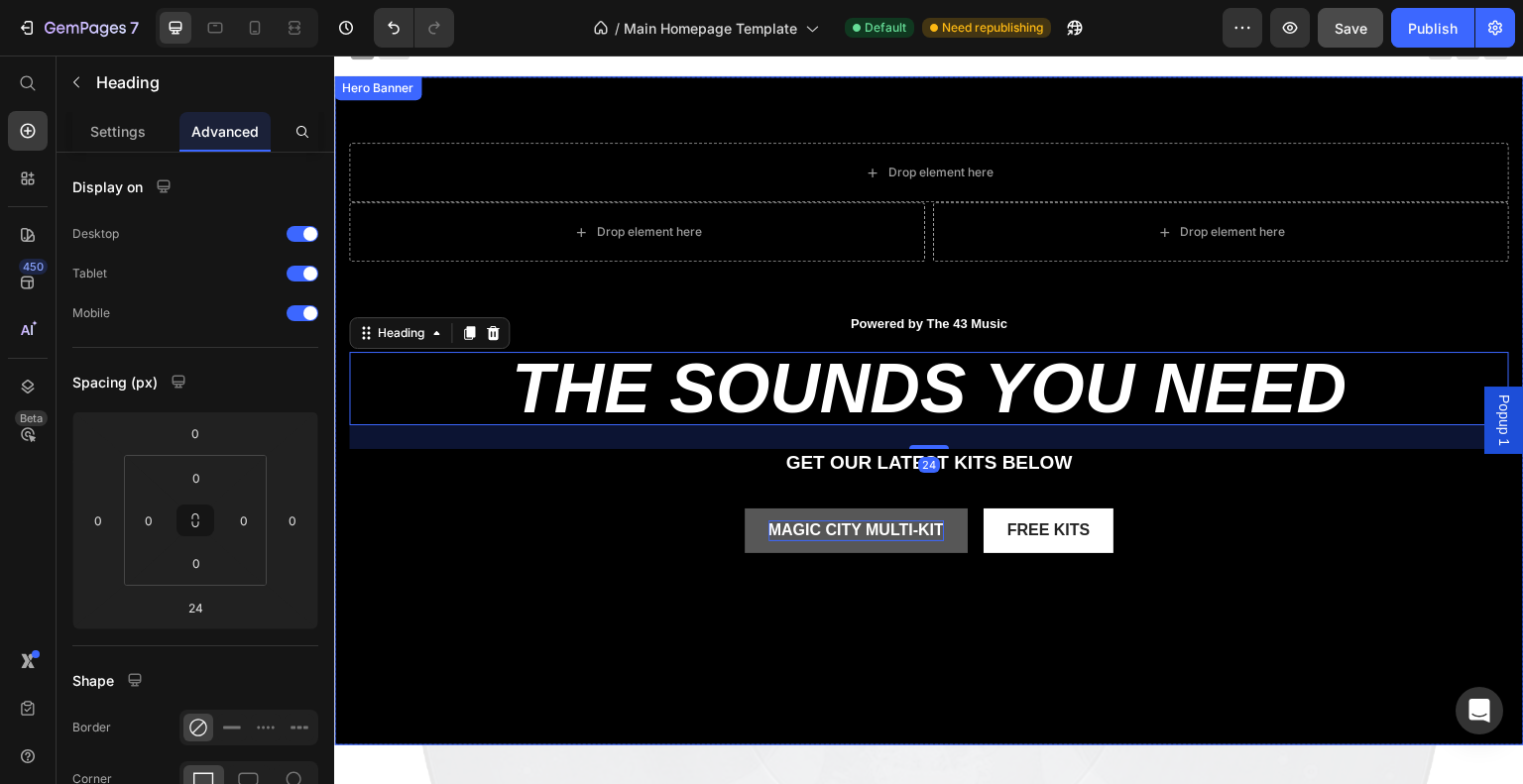 click on "magic city multi-kit Button Free kits Button Row" at bounding box center (929, 530) 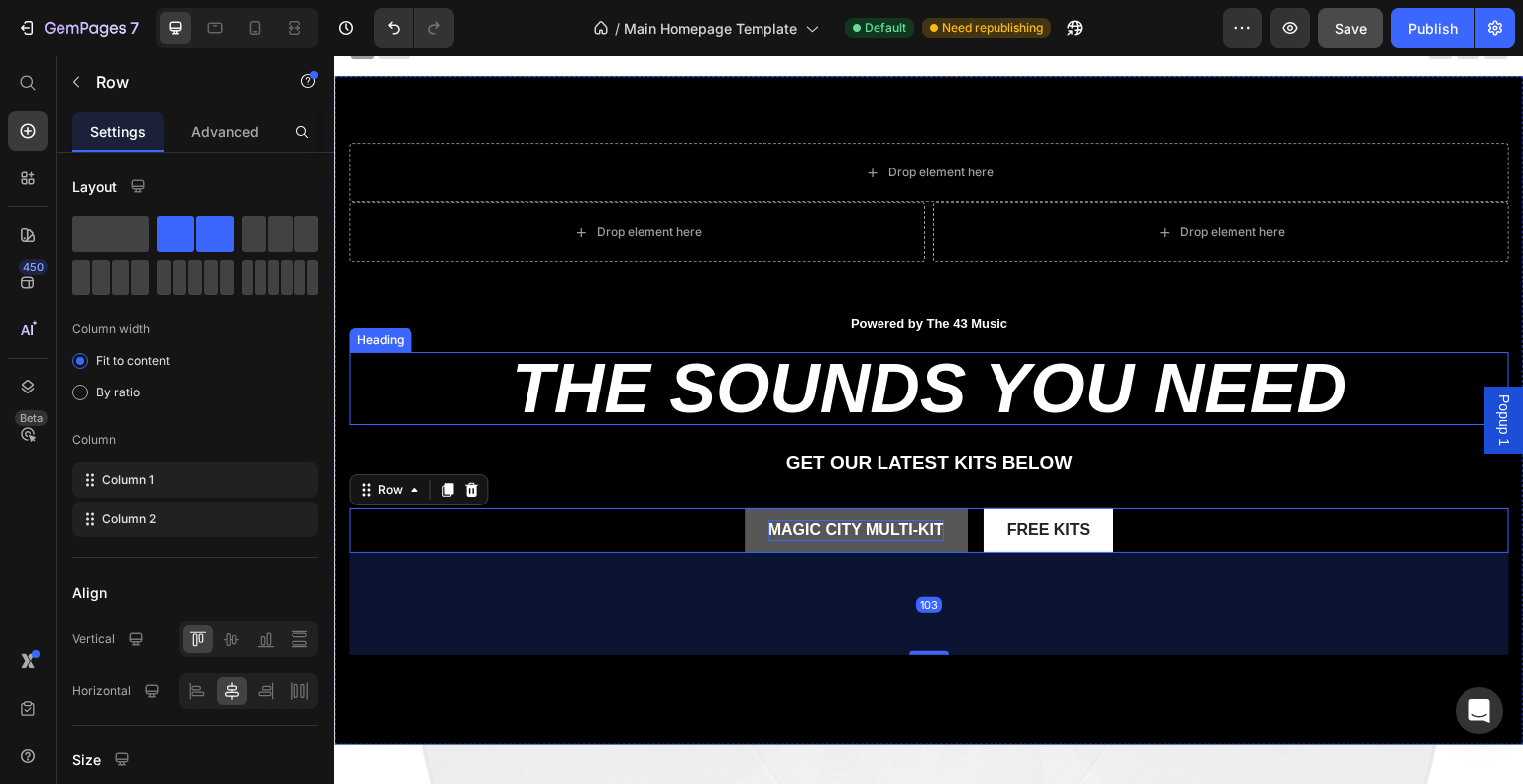 click on "the sounds you need" at bounding box center [929, 389] 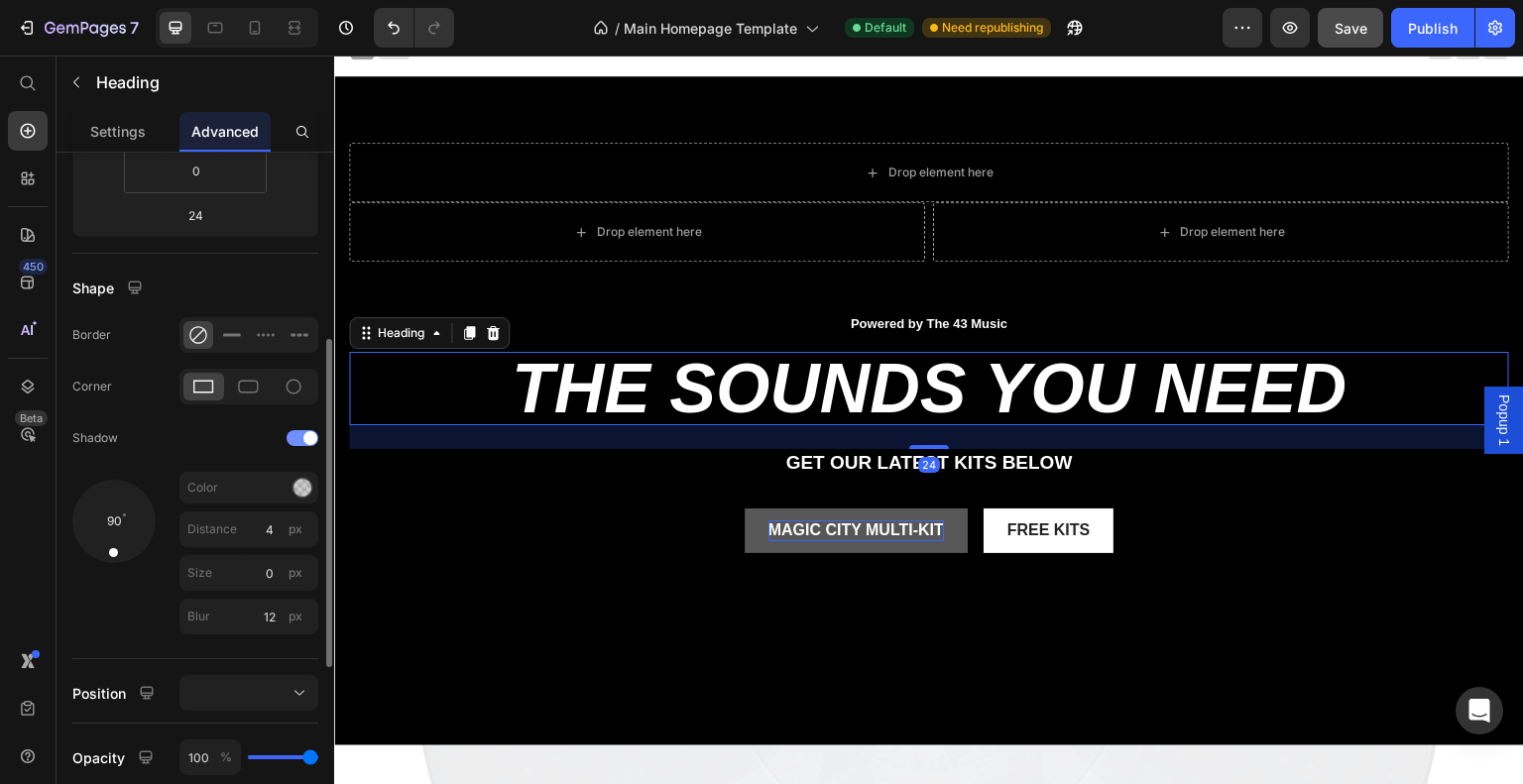 scroll, scrollTop: 393, scrollLeft: 0, axis: vertical 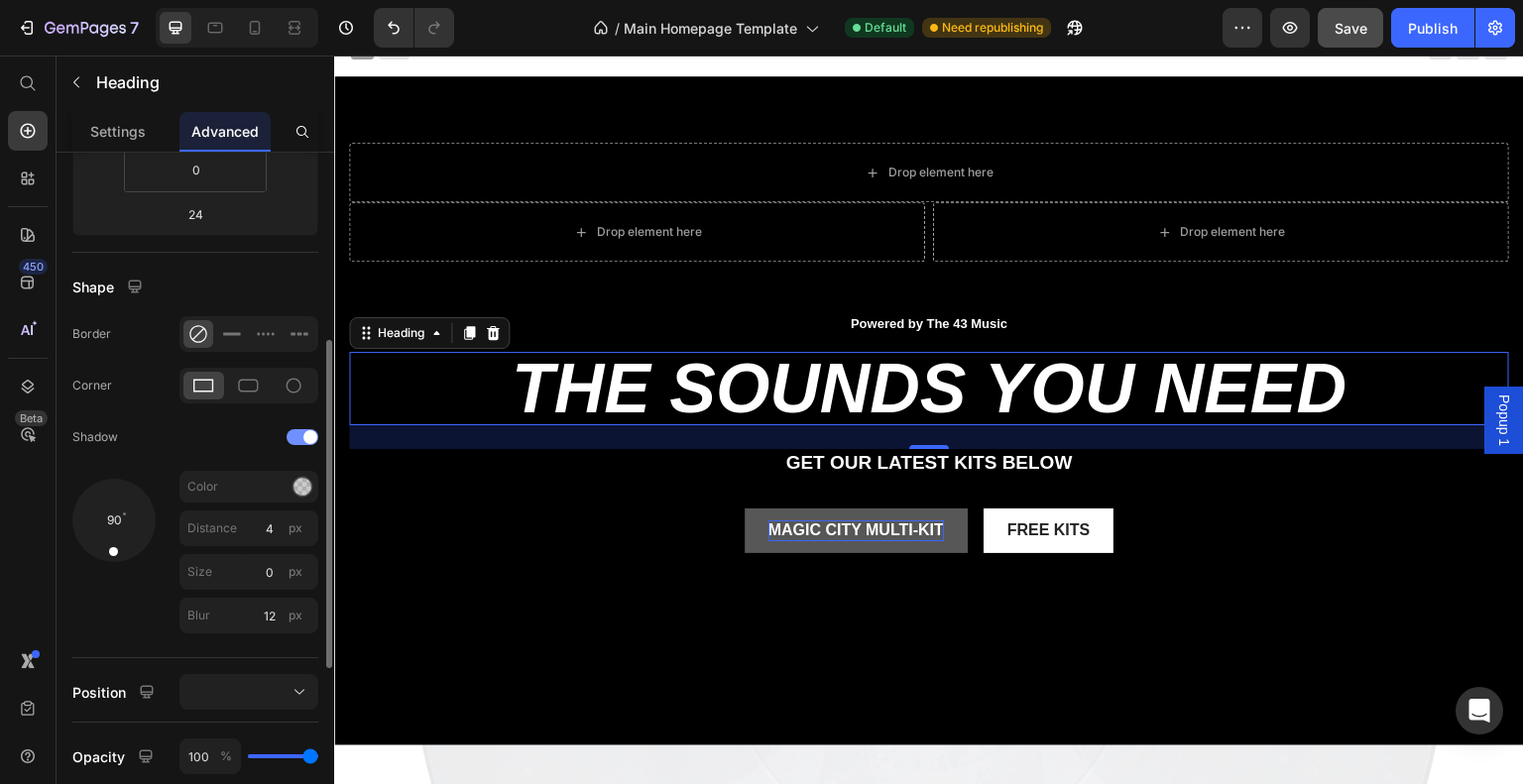 click at bounding box center [310, 437] 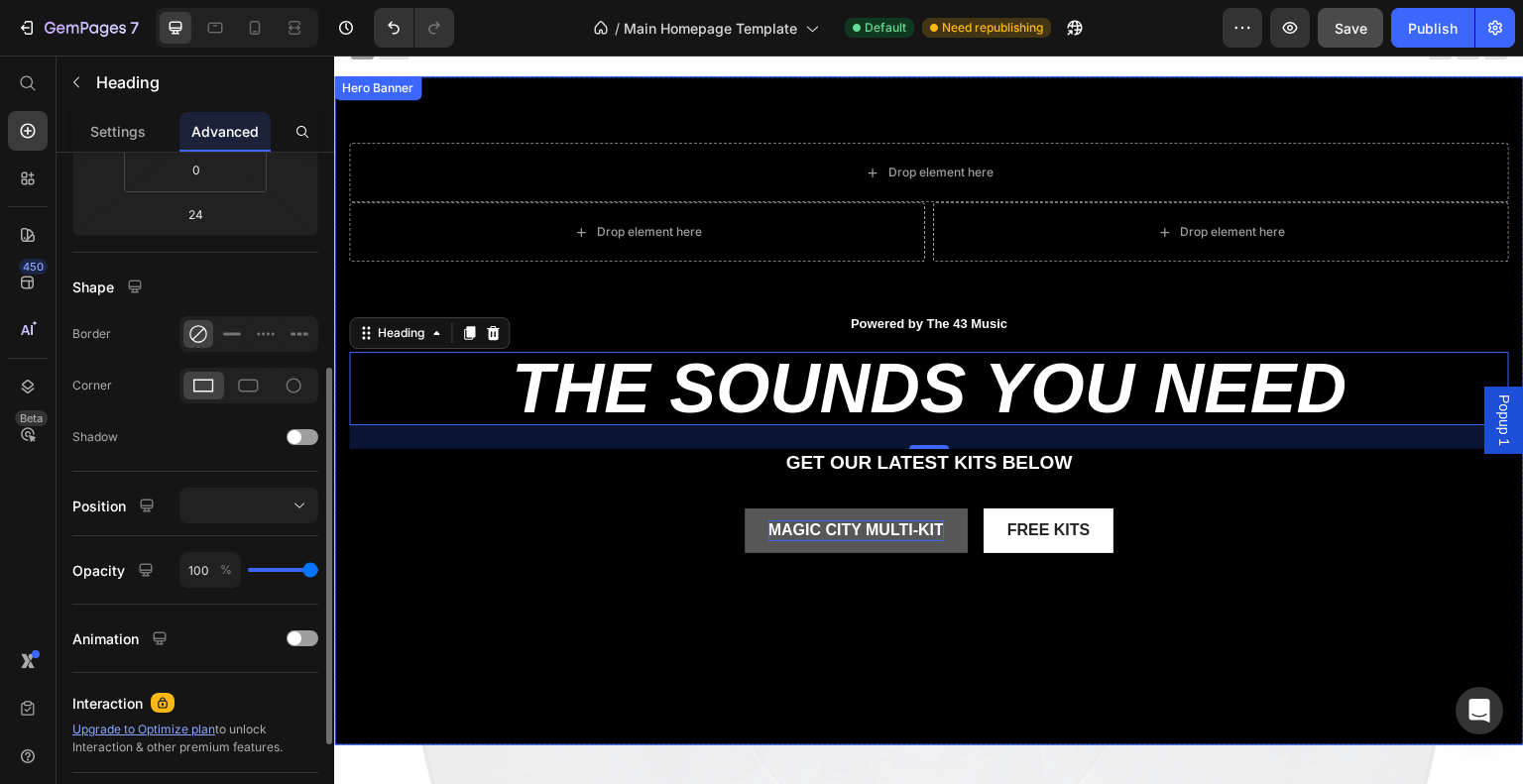 click on "Drop element here Row
Drop element here
Drop element here Row Powered by The 43 Music Text Block Row the sounds you need Heading   24 get our LATEST kits BELOW Text Block magic city multi-kit Button Free kits Button Row" at bounding box center [929, 398] 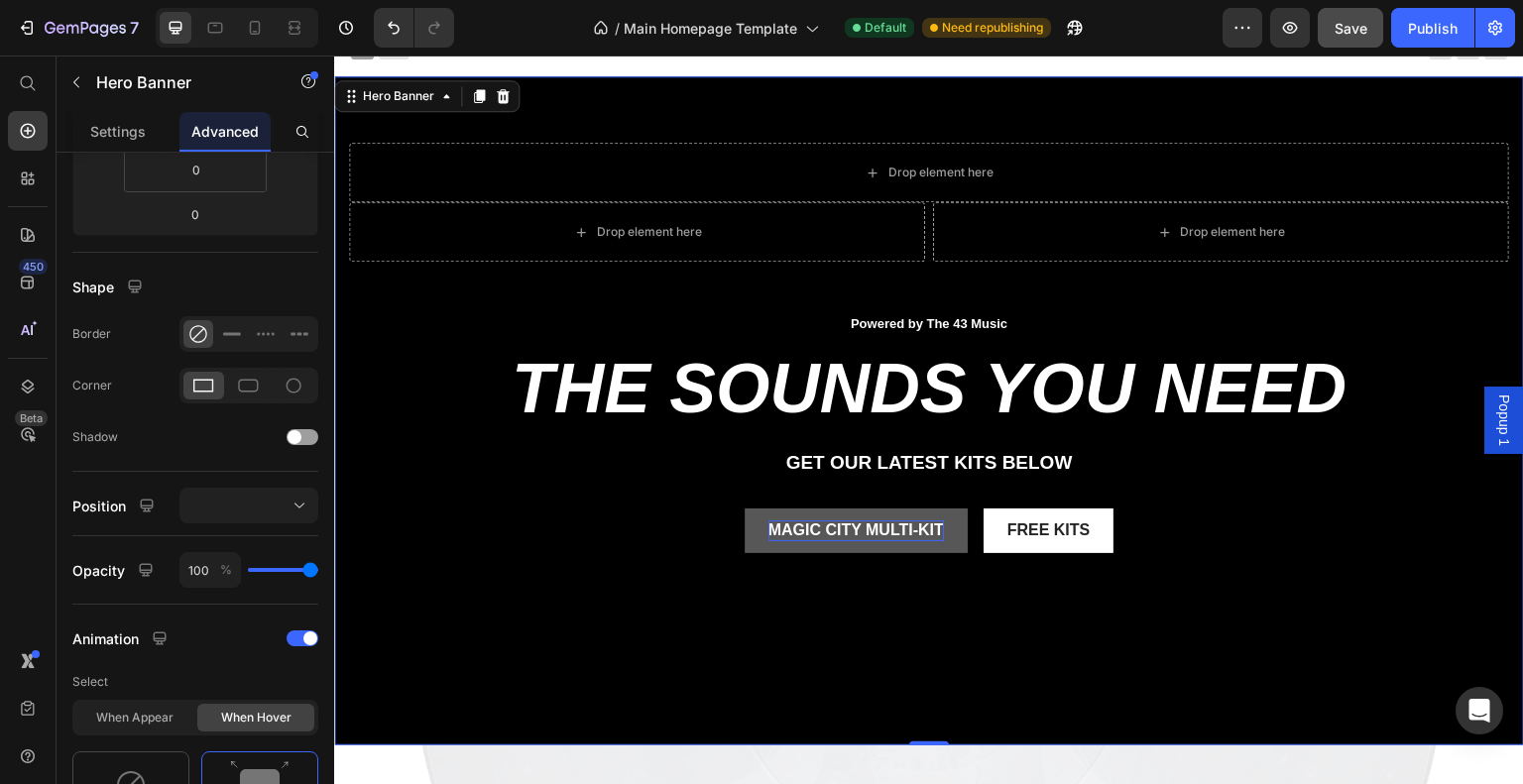scroll, scrollTop: 0, scrollLeft: 0, axis: both 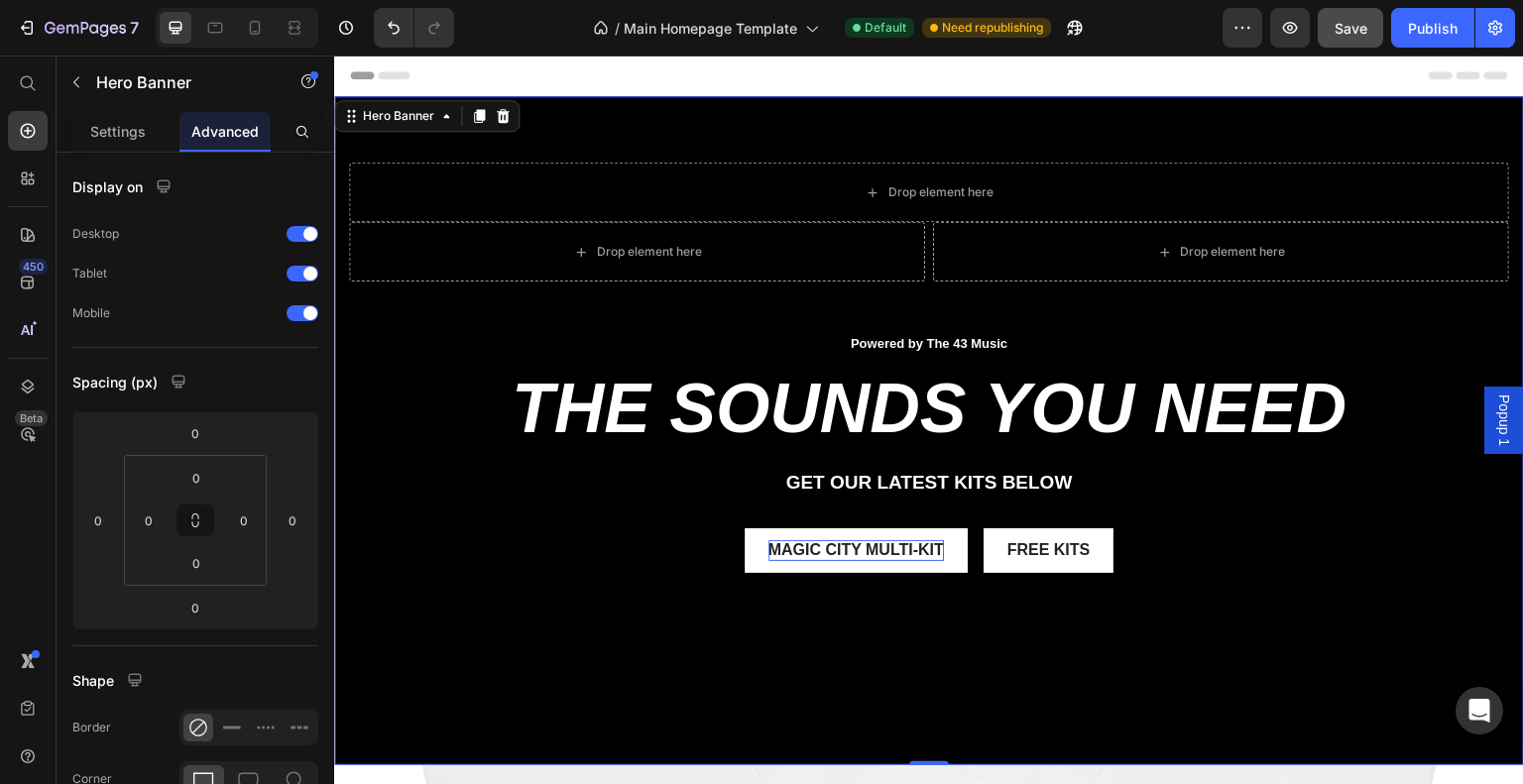 click on "Drop element here Row
Drop element here
Drop element here Row Powered by The 43 Music Text Block Row the sounds you need Heading get our LATEST kits BELOW Text Block magic city multi-kit Button Free kits Button Row" at bounding box center [929, 418] 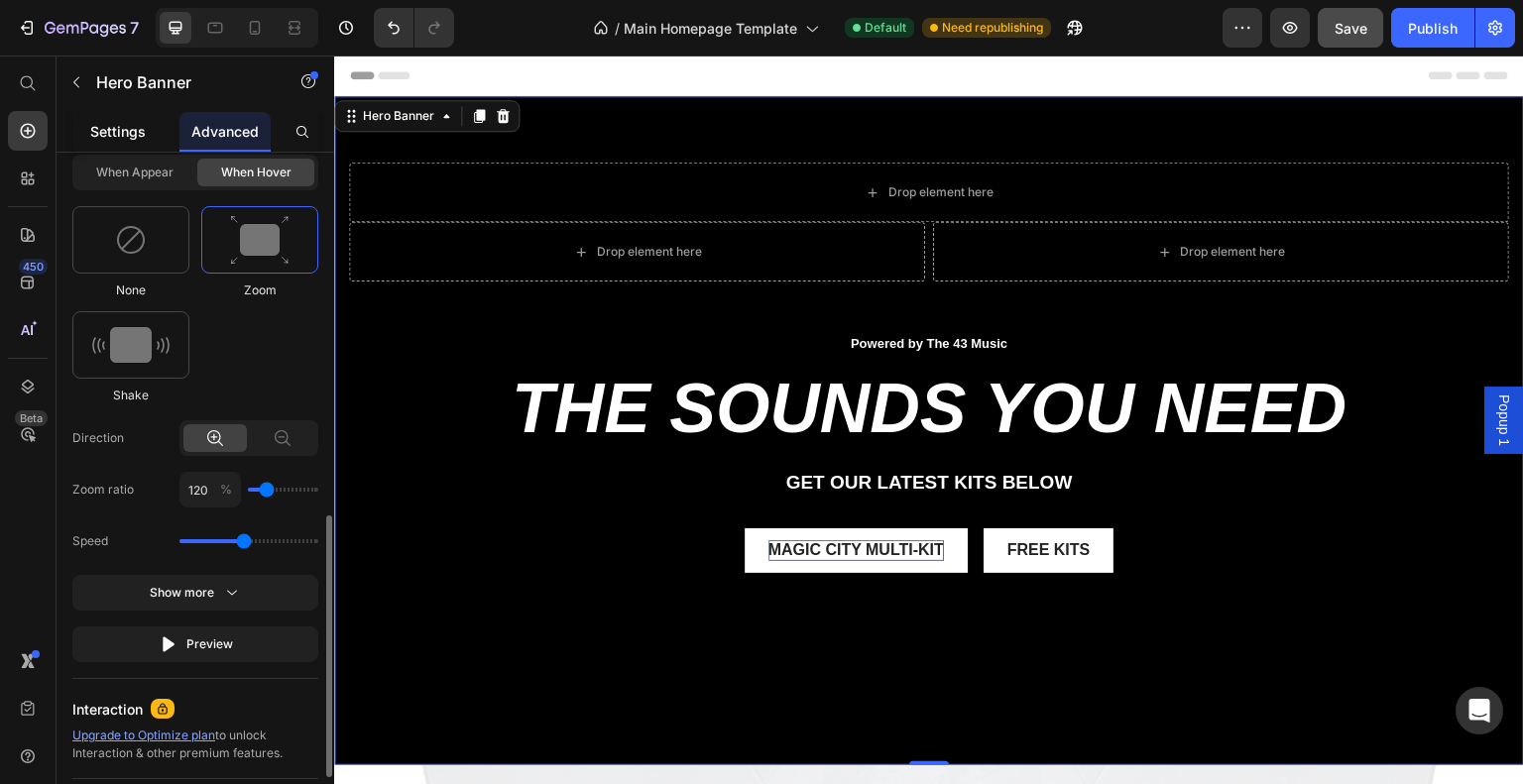 scroll, scrollTop: 932, scrollLeft: 0, axis: vertical 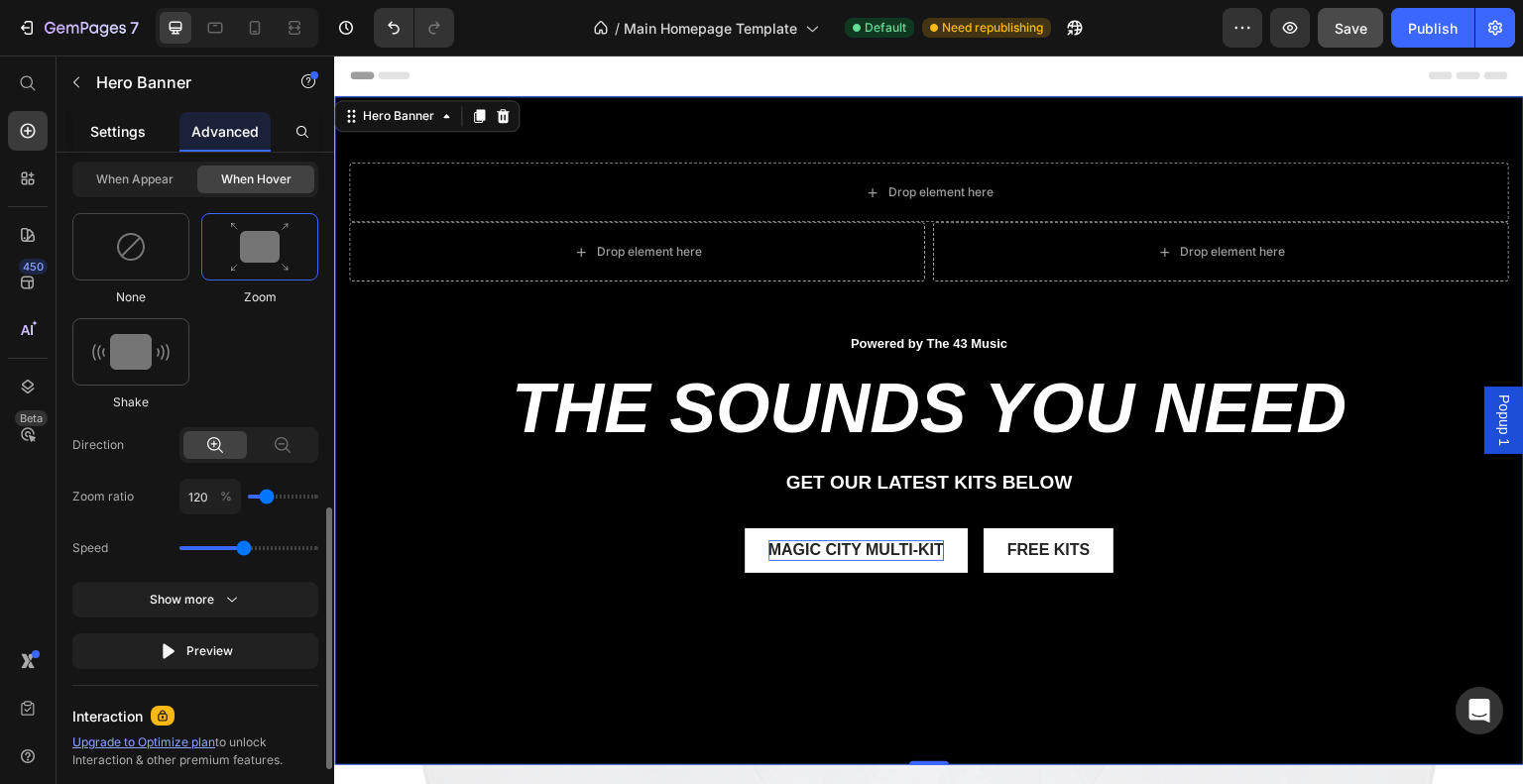 click on "Settings" at bounding box center [118, 131] 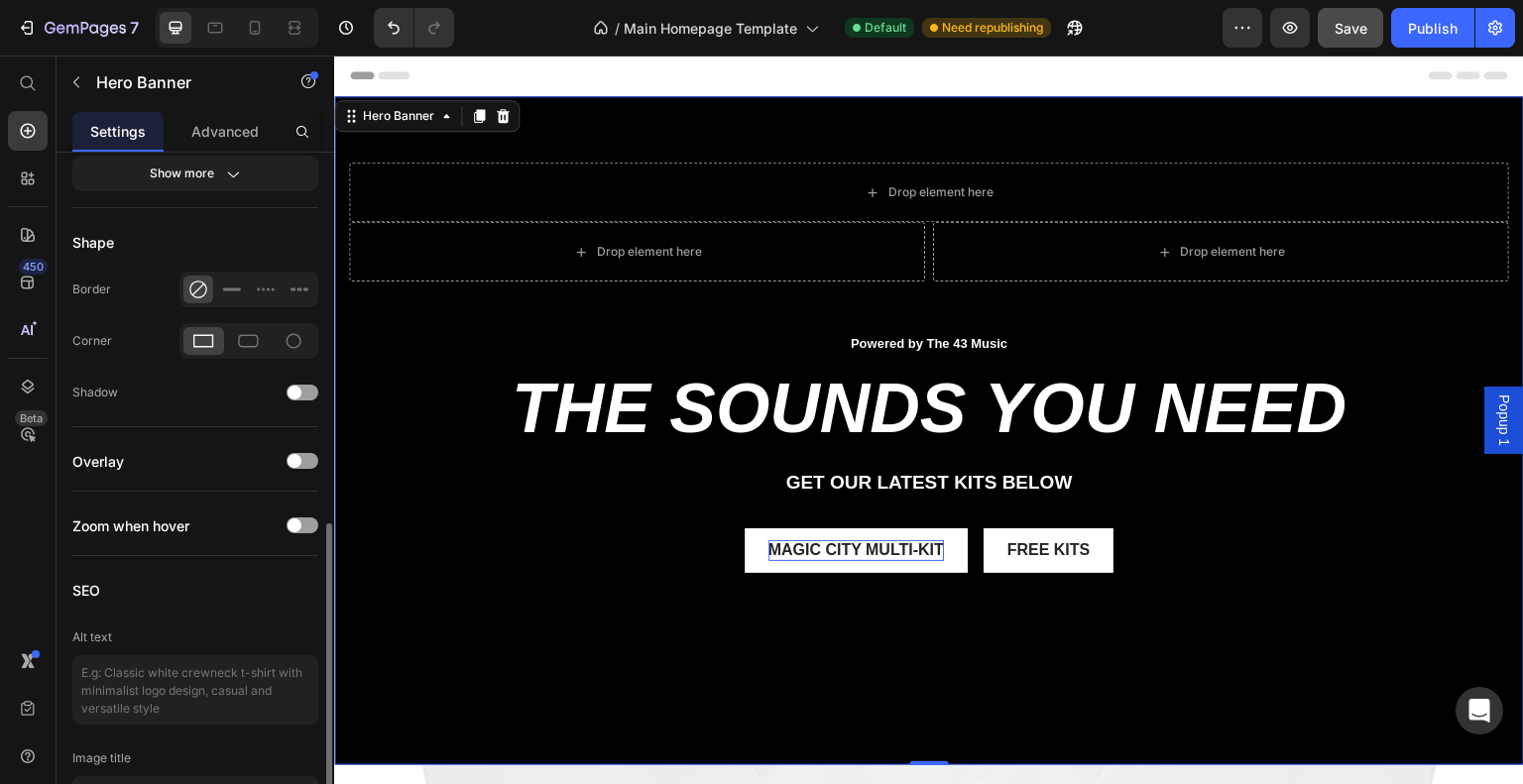 scroll, scrollTop: 0, scrollLeft: 0, axis: both 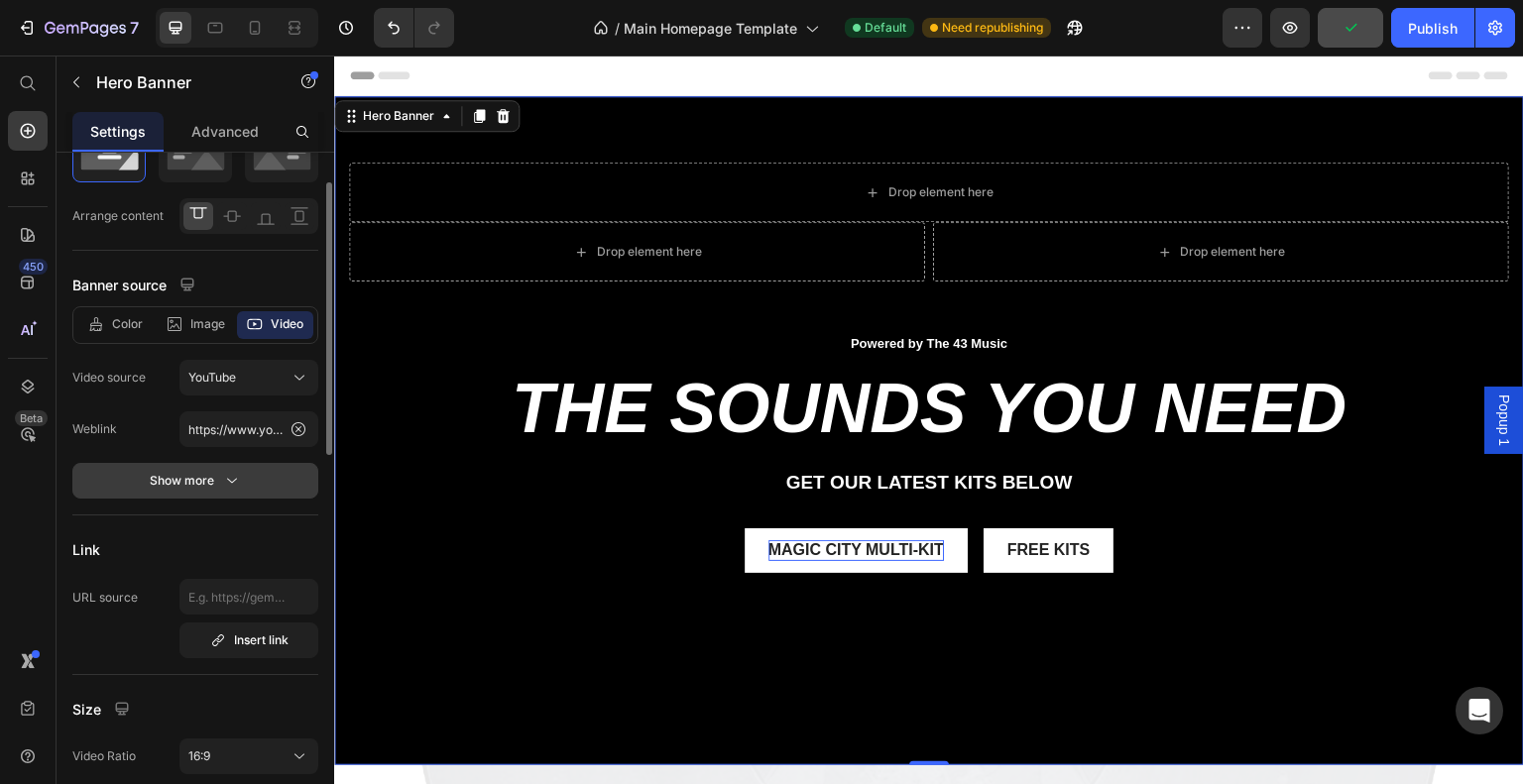click on "Show more" at bounding box center (195, 481) 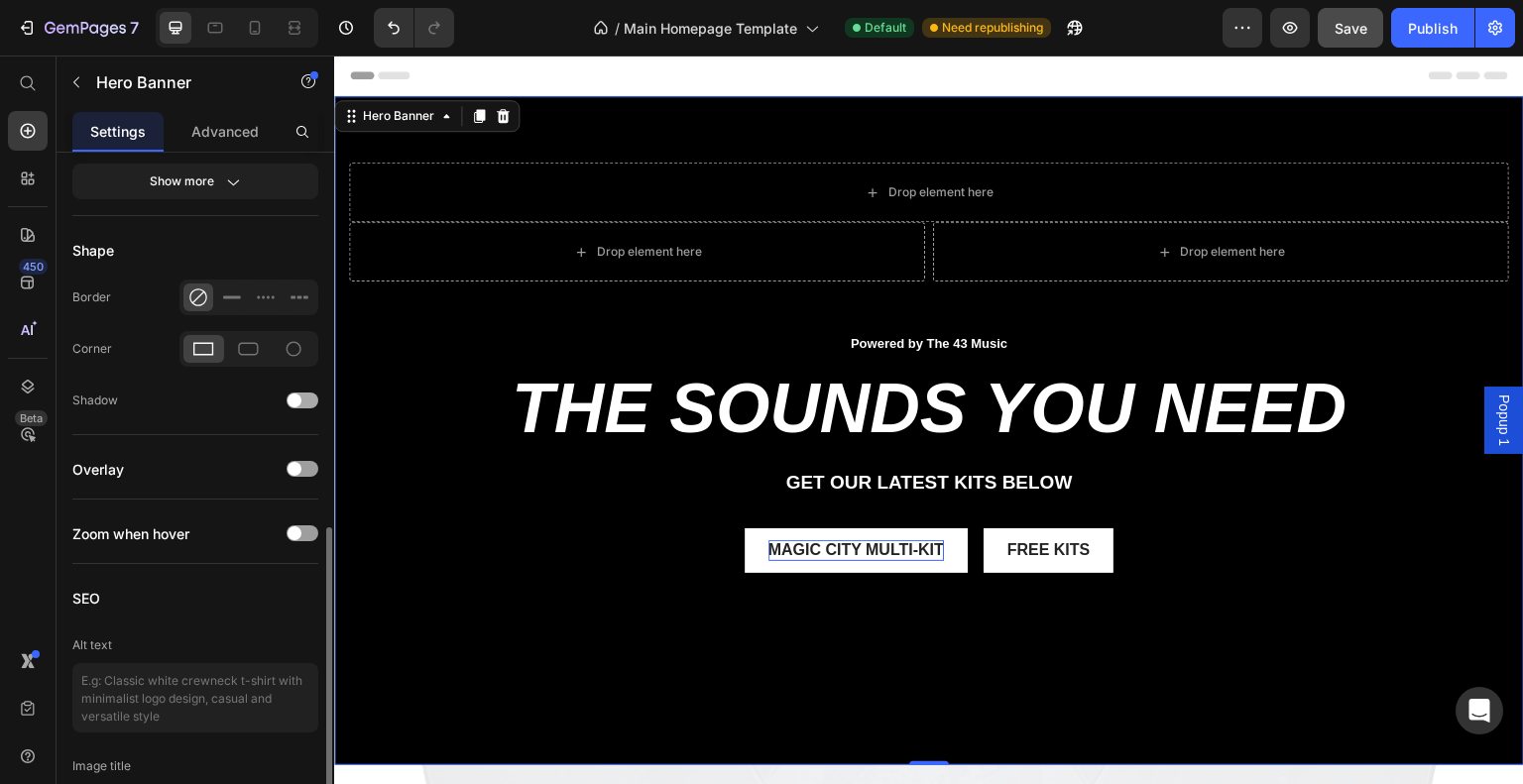 scroll, scrollTop: 975, scrollLeft: 0, axis: vertical 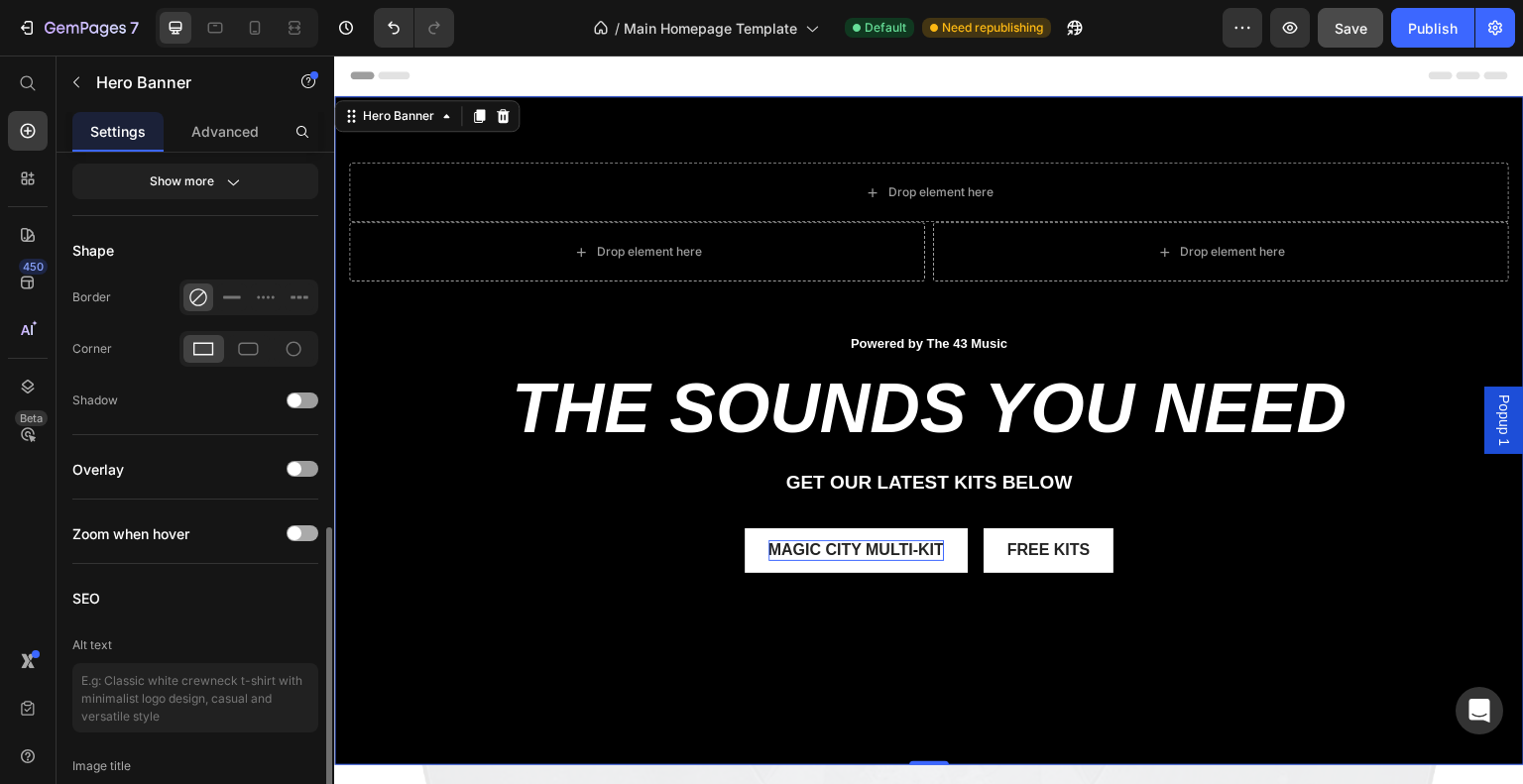 click at bounding box center [302, 533] 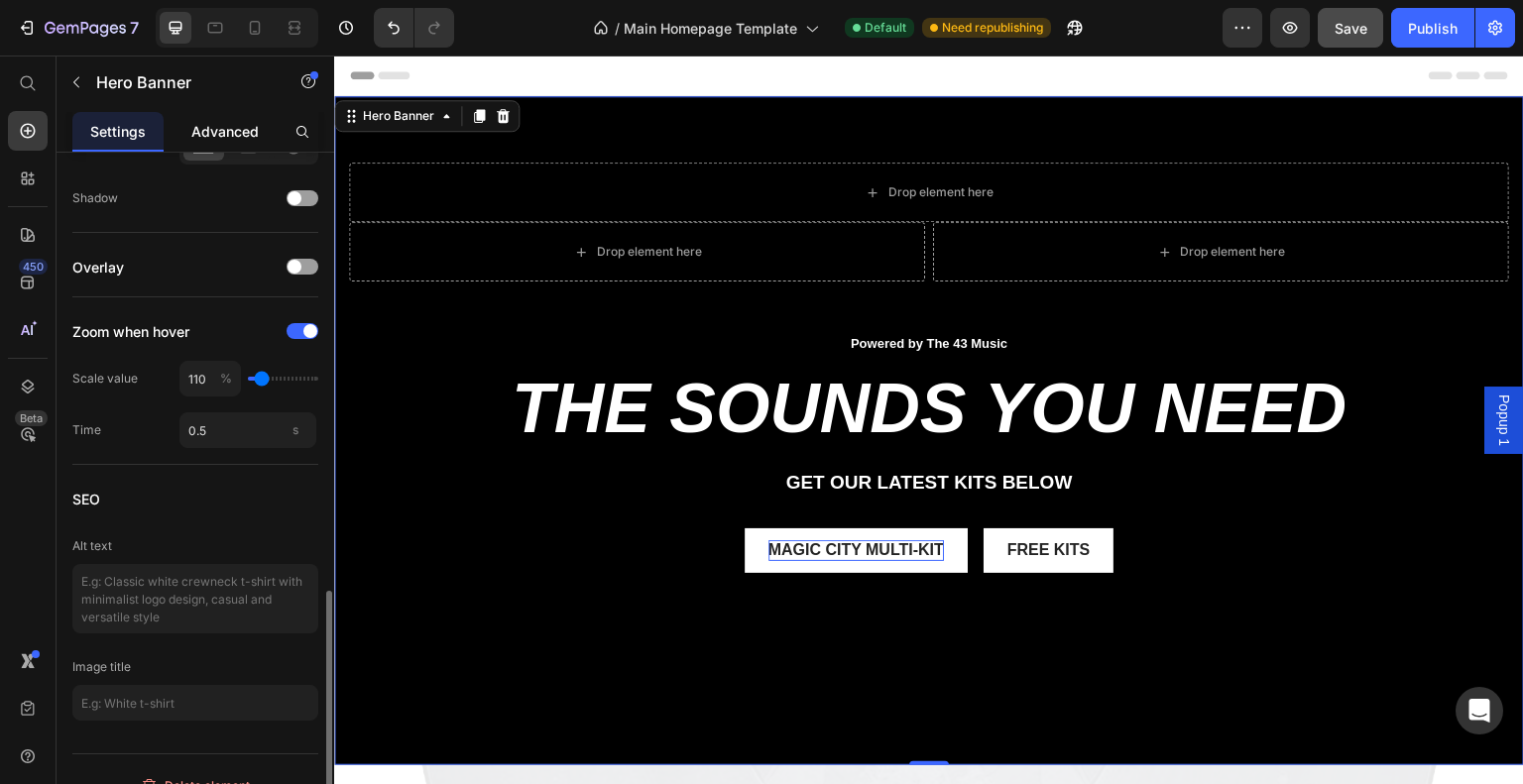 scroll, scrollTop: 1168, scrollLeft: 0, axis: vertical 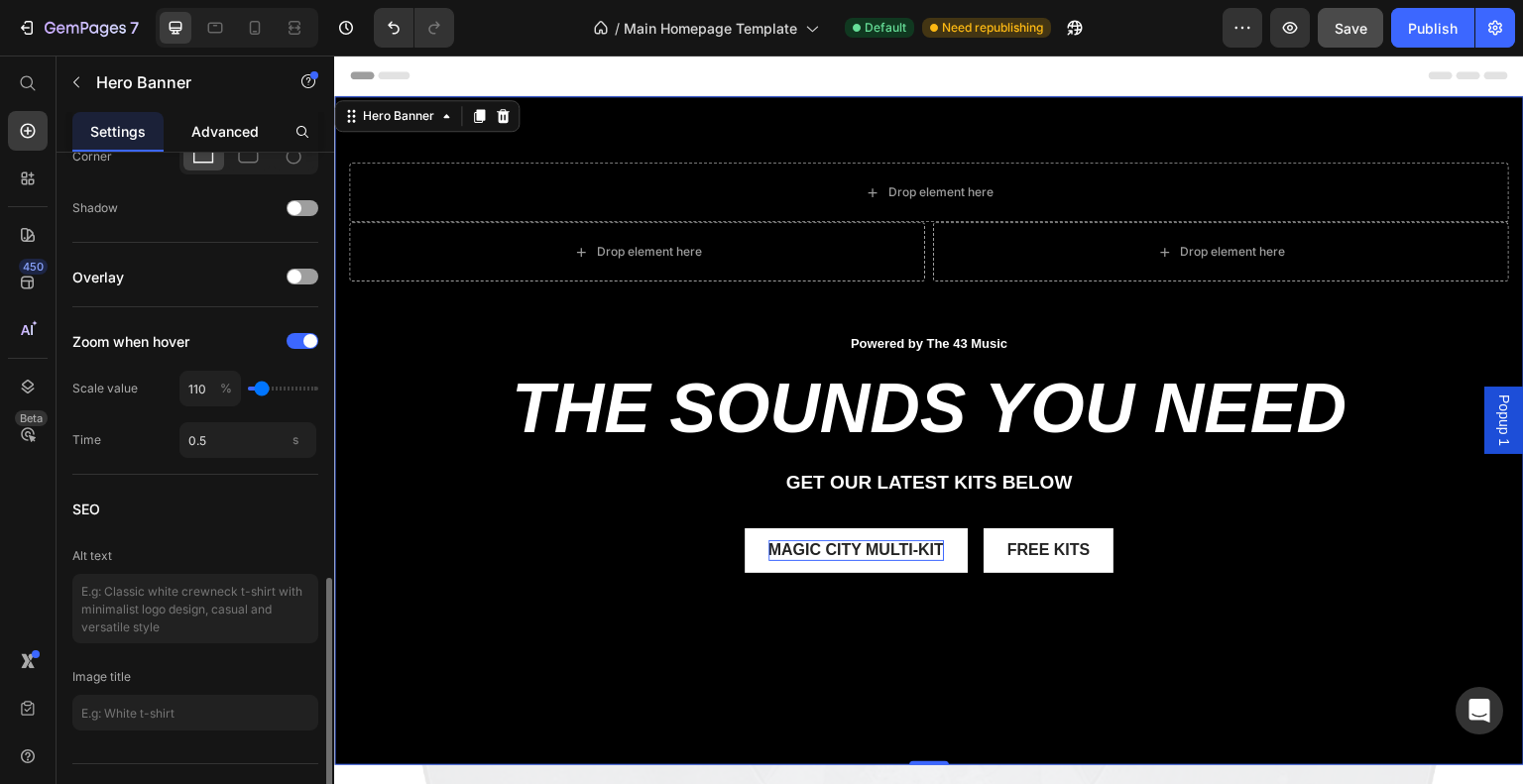 click on "Advanced" at bounding box center (225, 131) 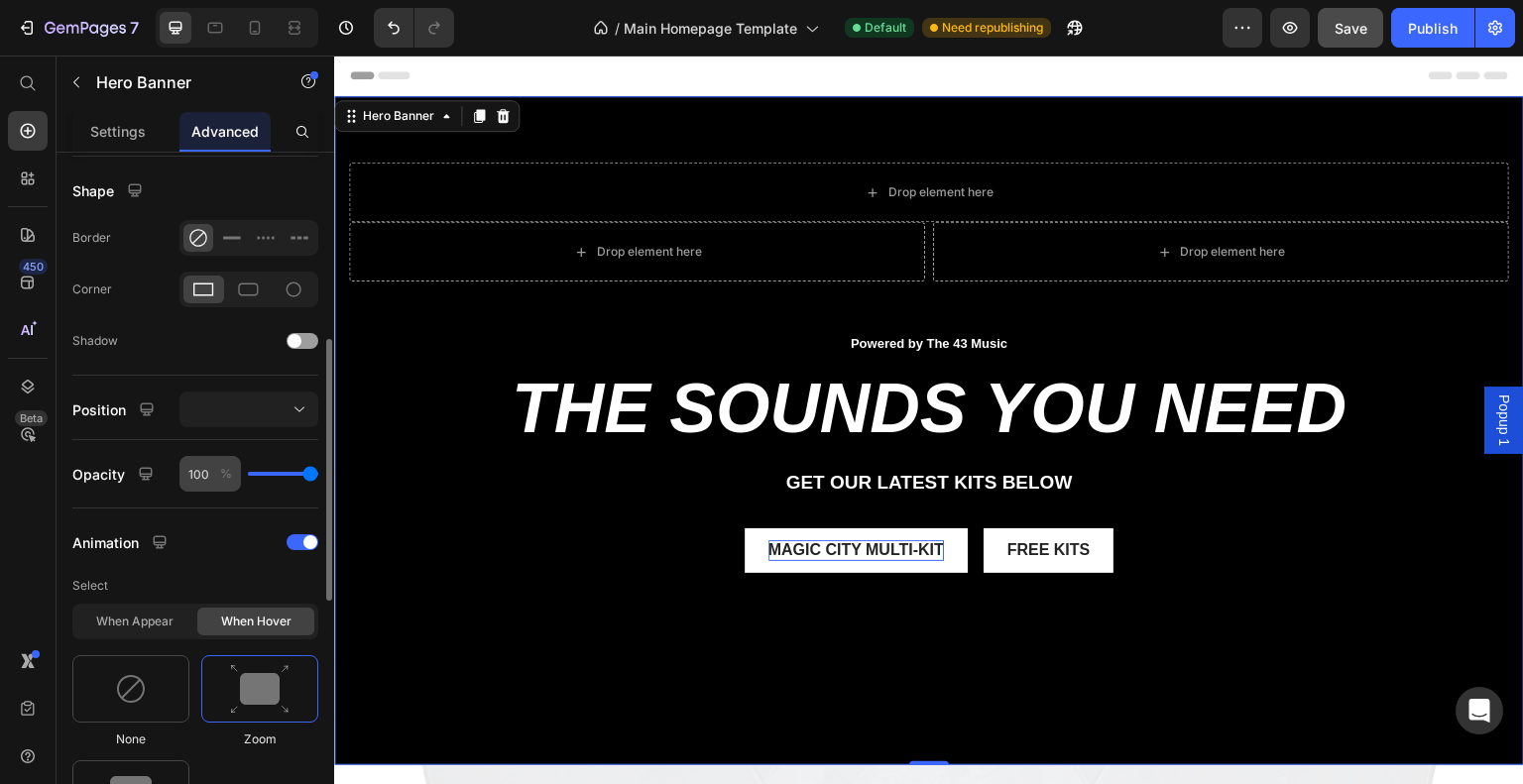 scroll, scrollTop: 491, scrollLeft: 0, axis: vertical 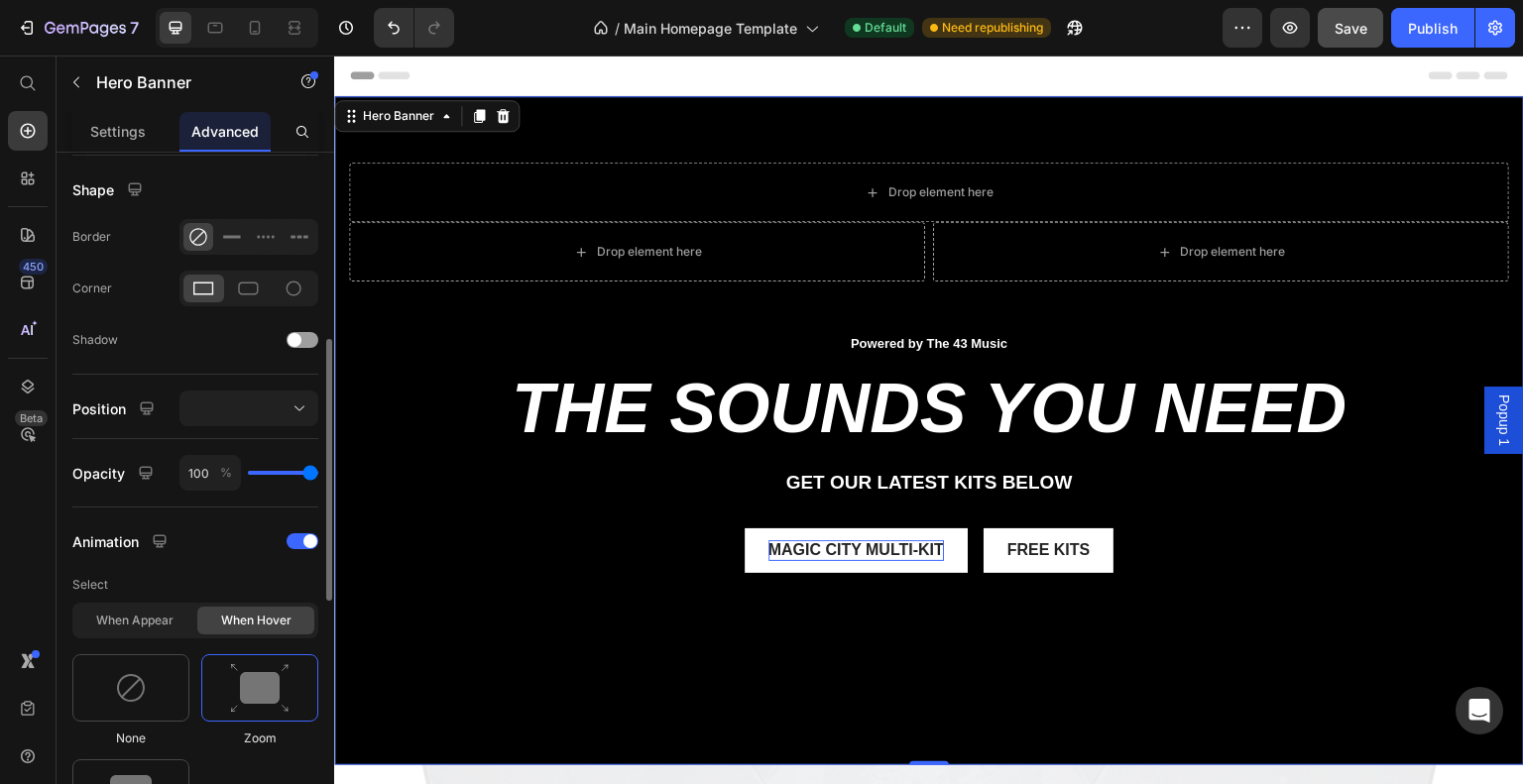 type on "94" 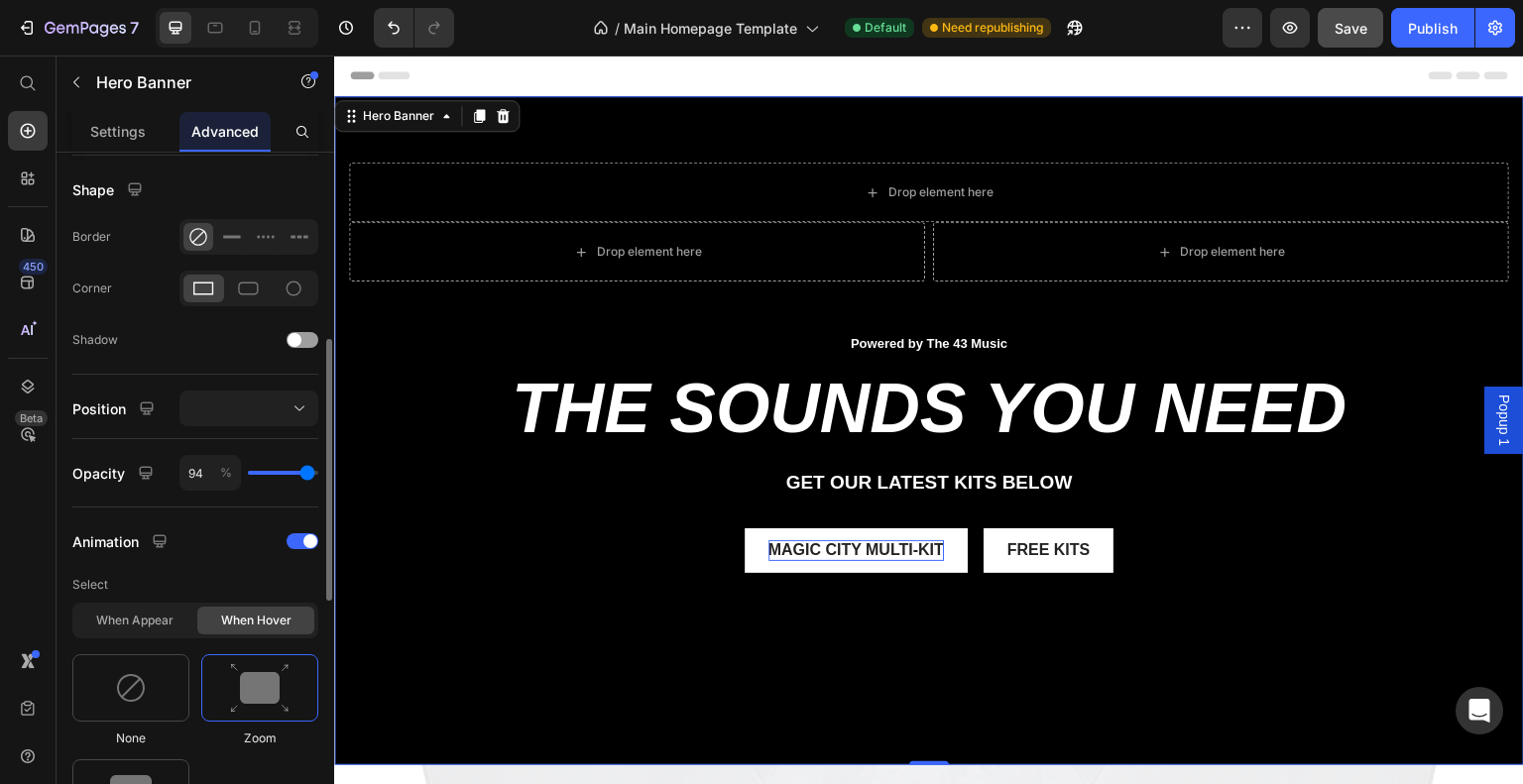 type on "92" 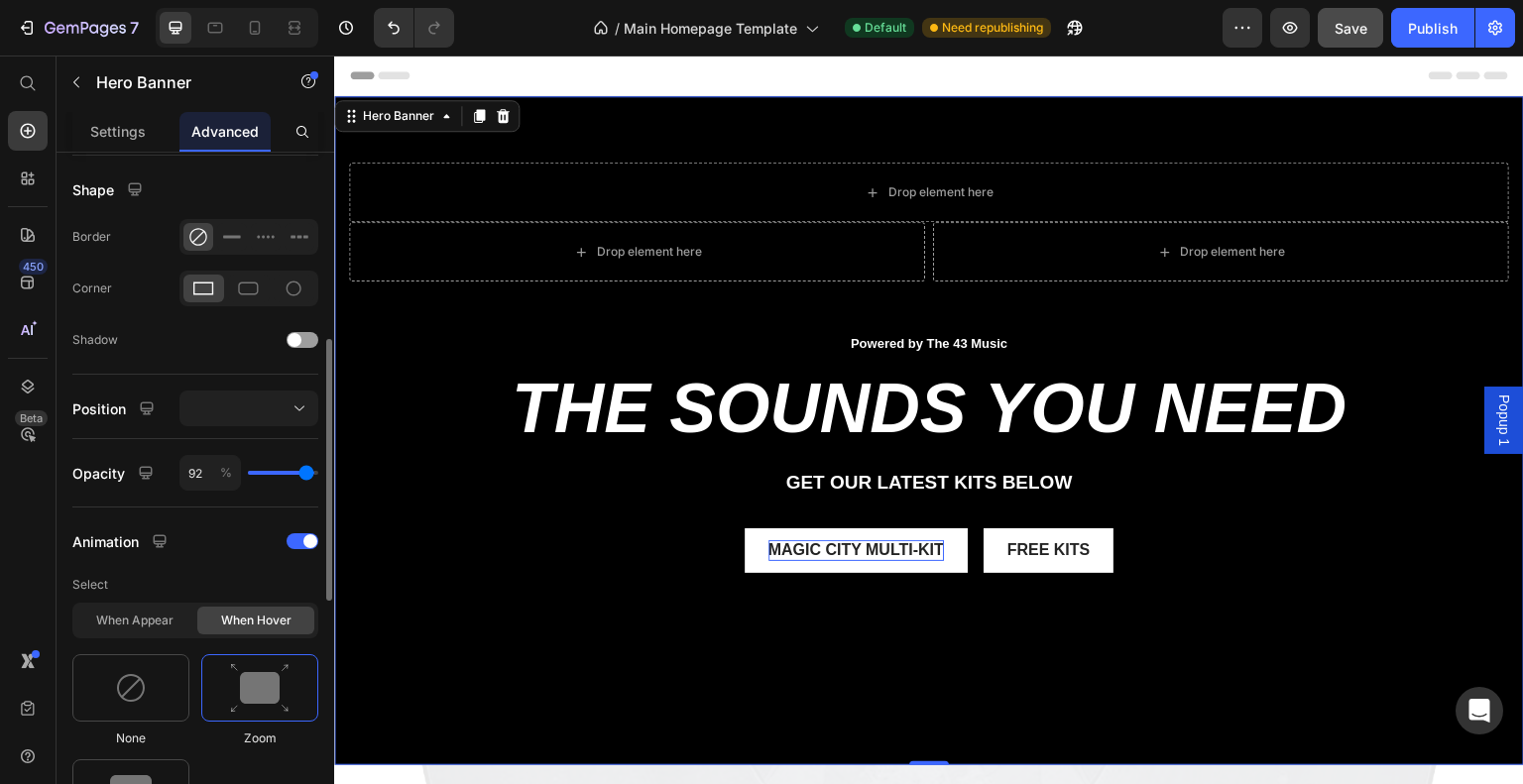 type on "91" 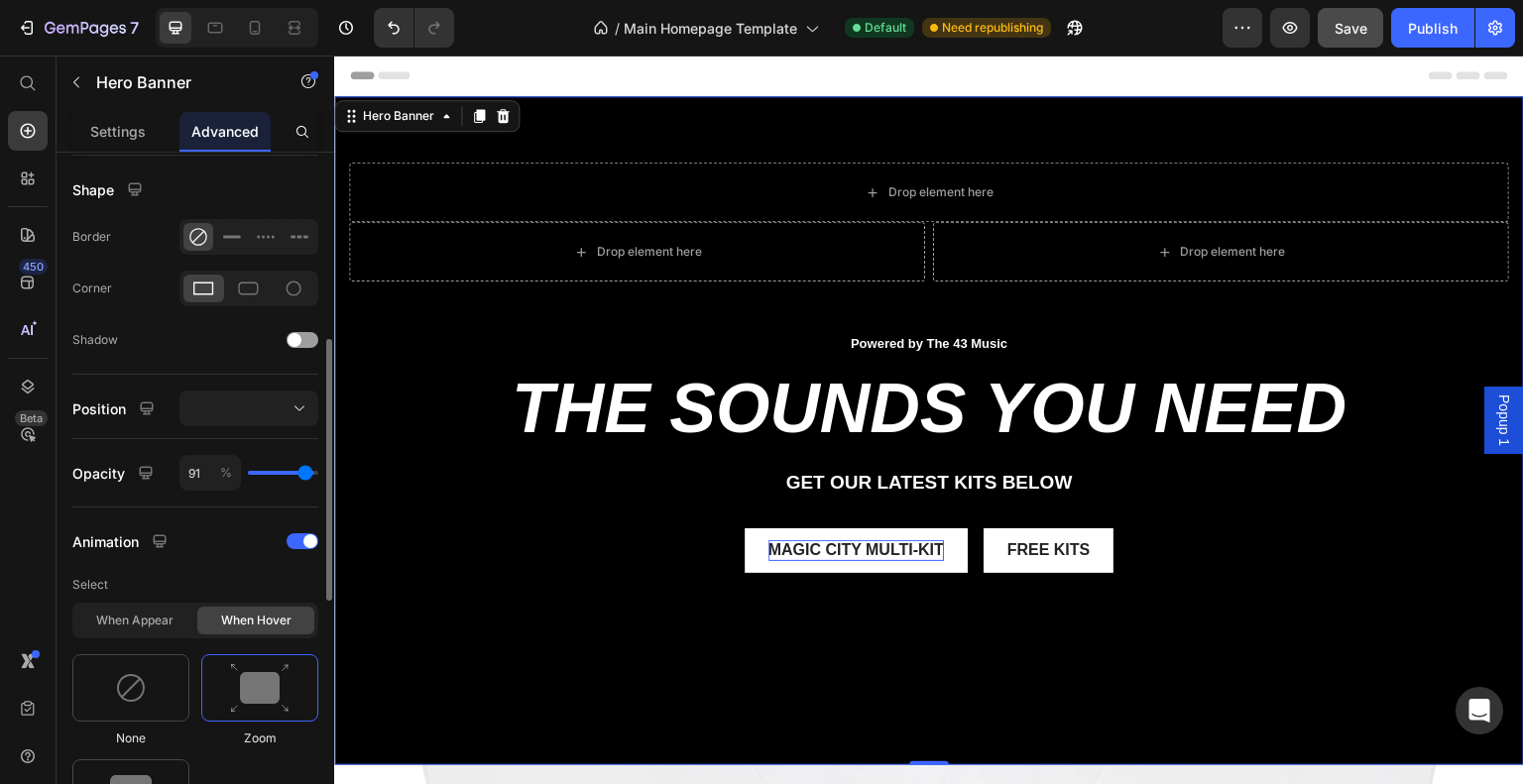 type on "89" 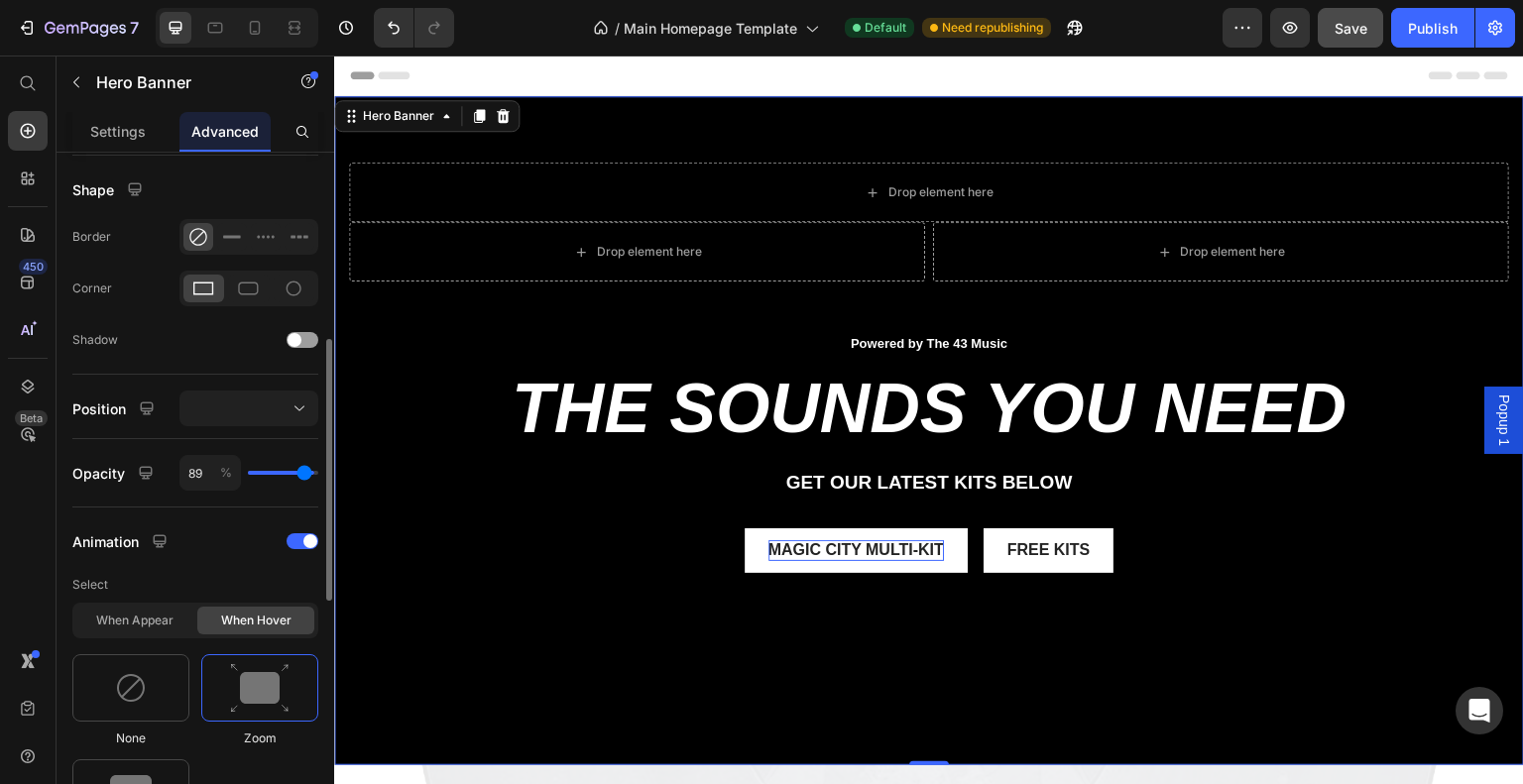 type on "88" 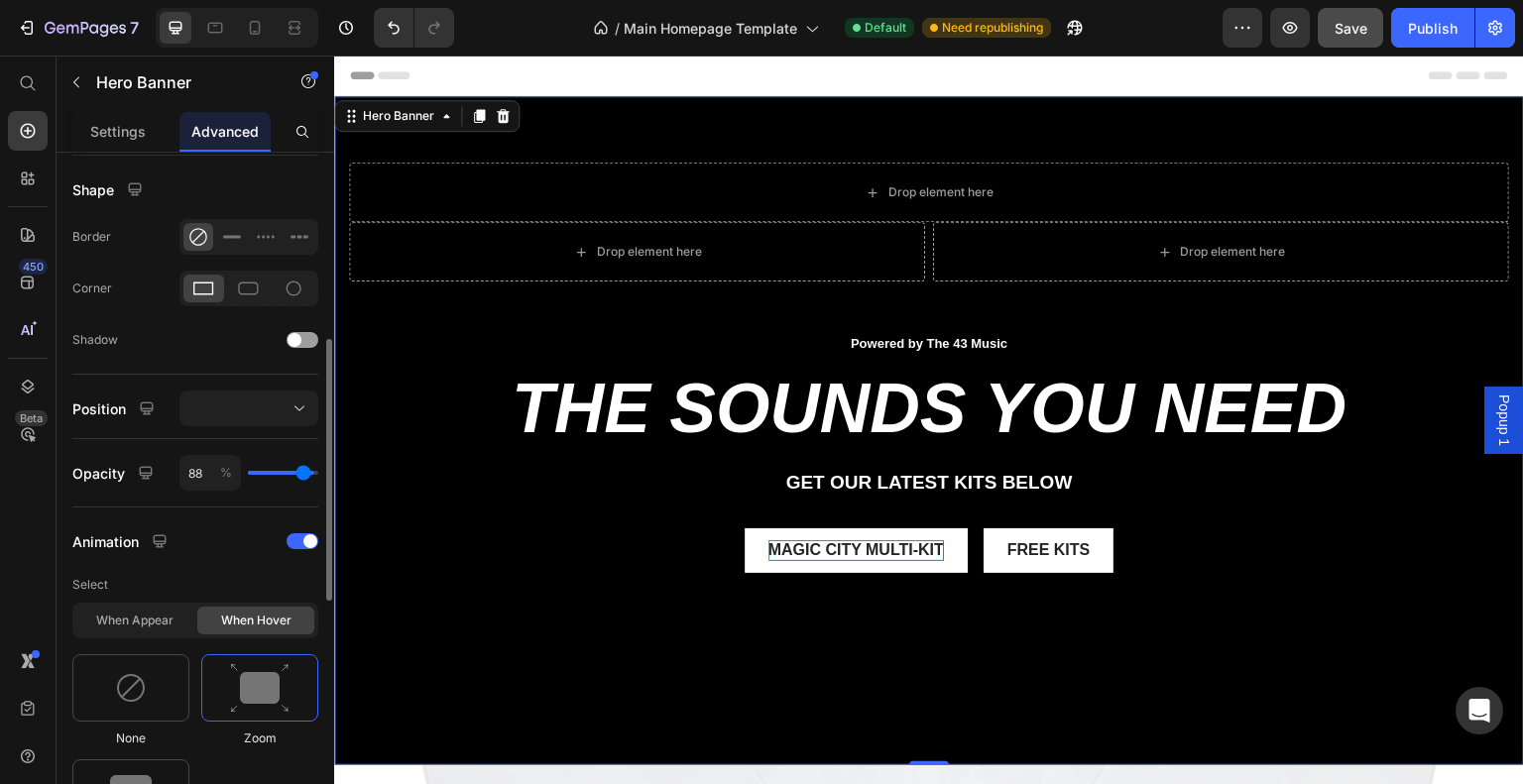 type on "87" 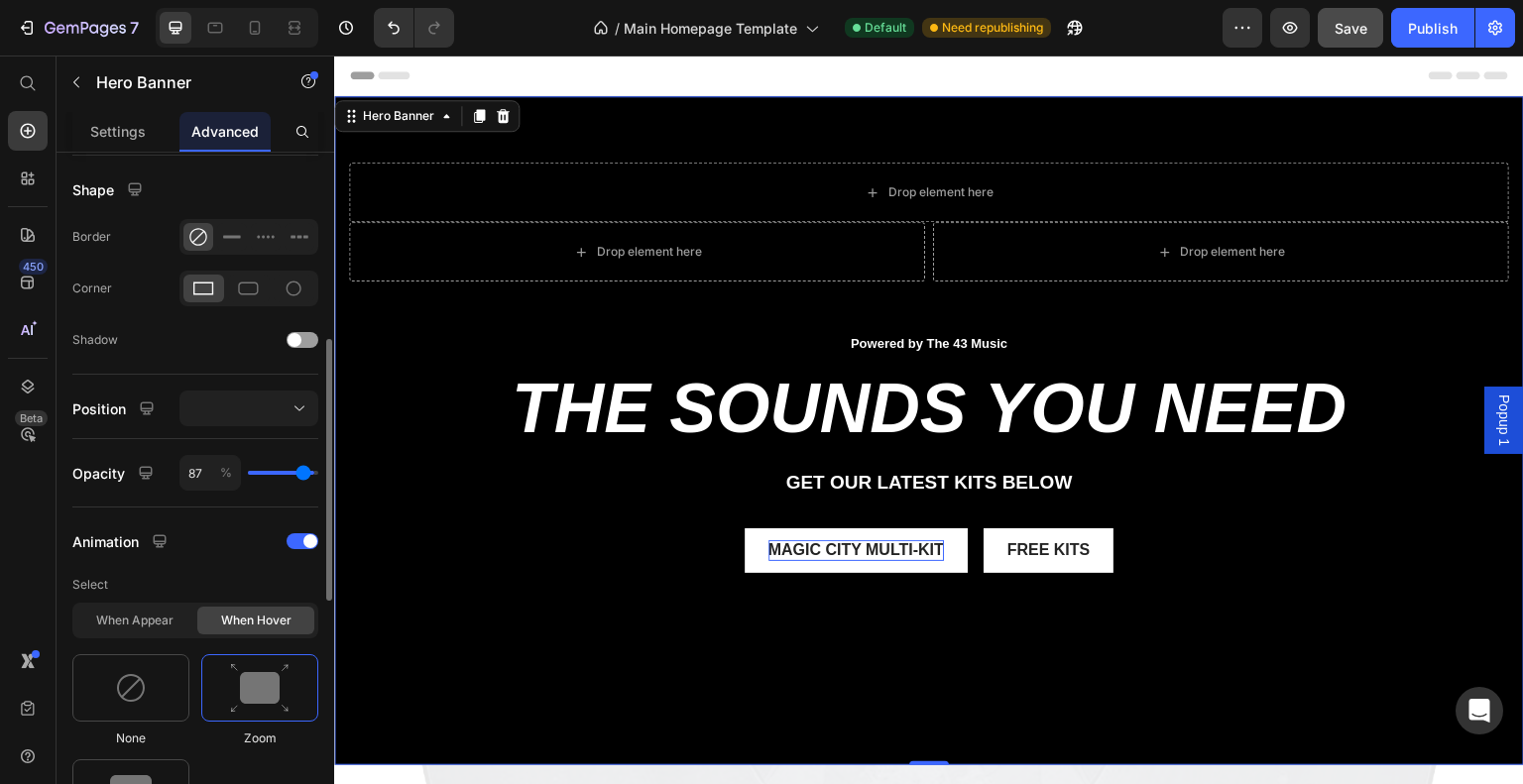 type on "84" 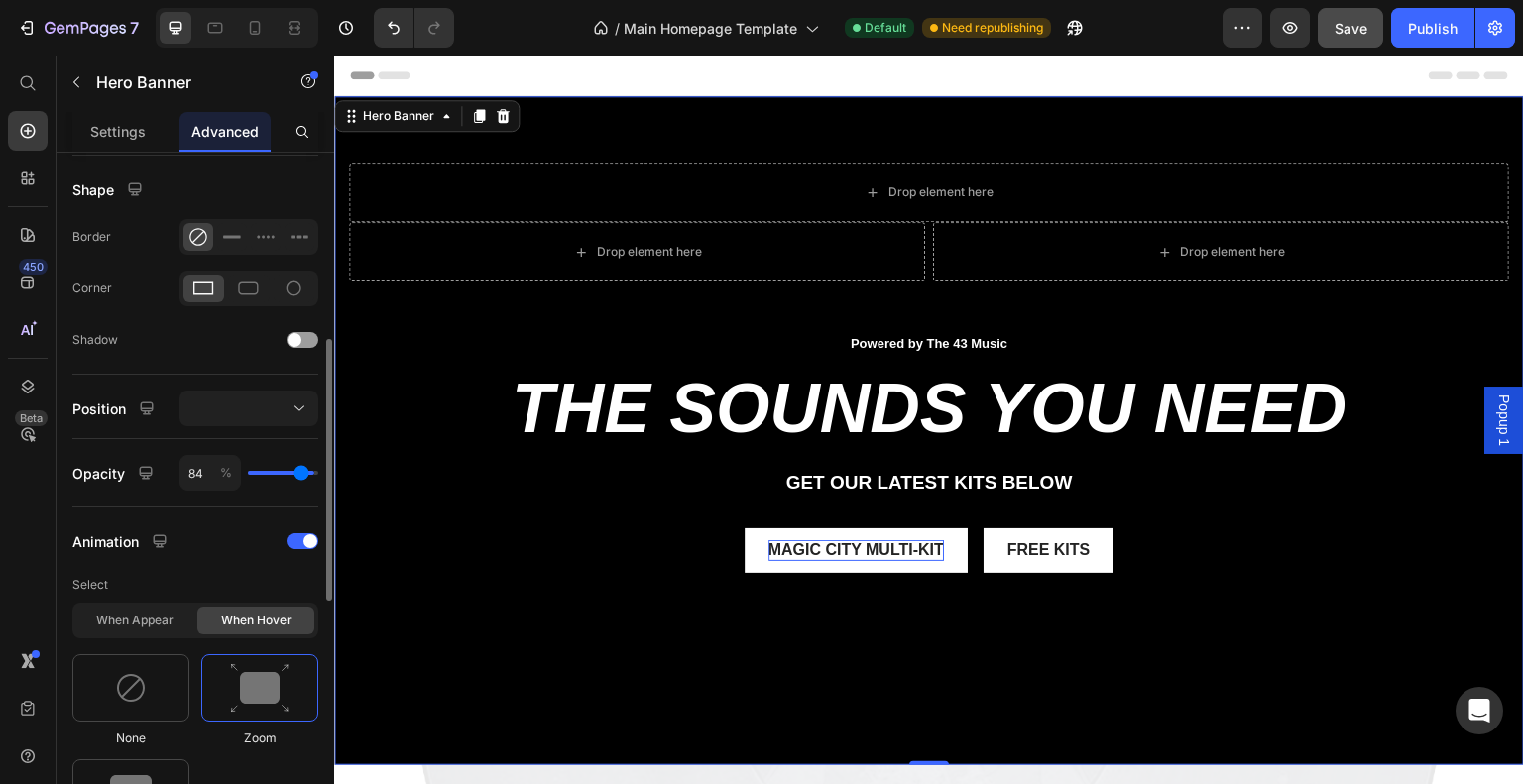 type on "82" 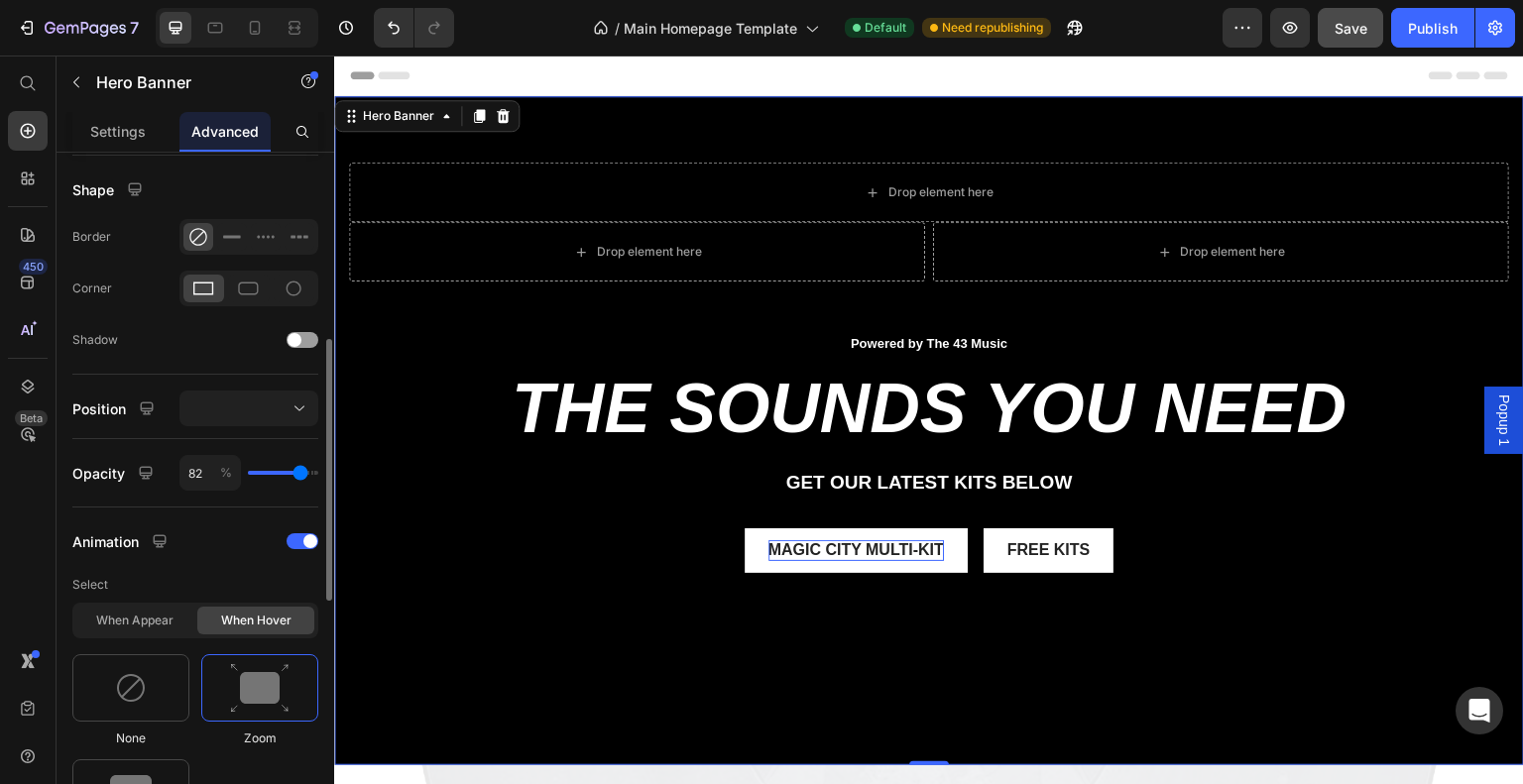 type on "81" 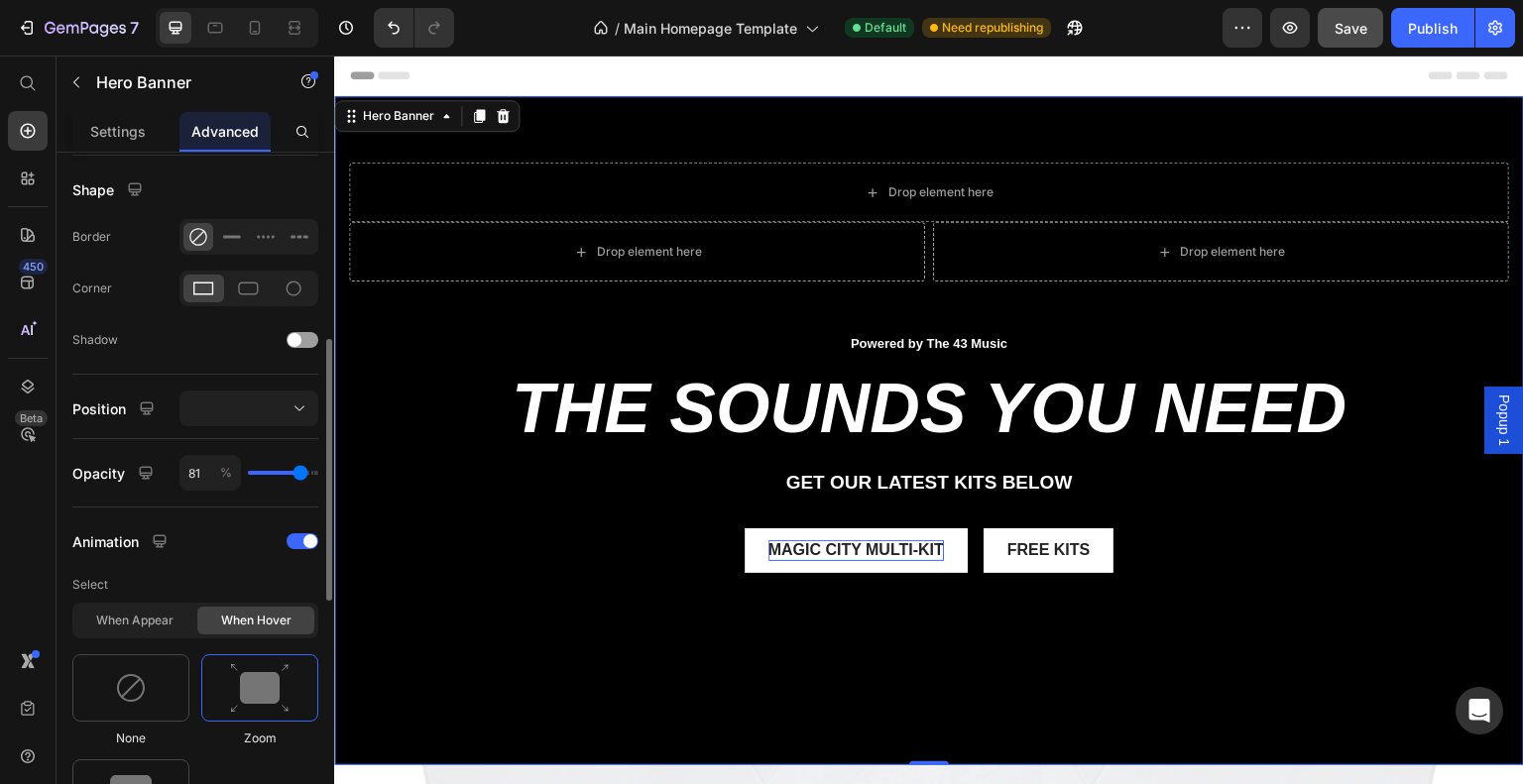 type on "79" 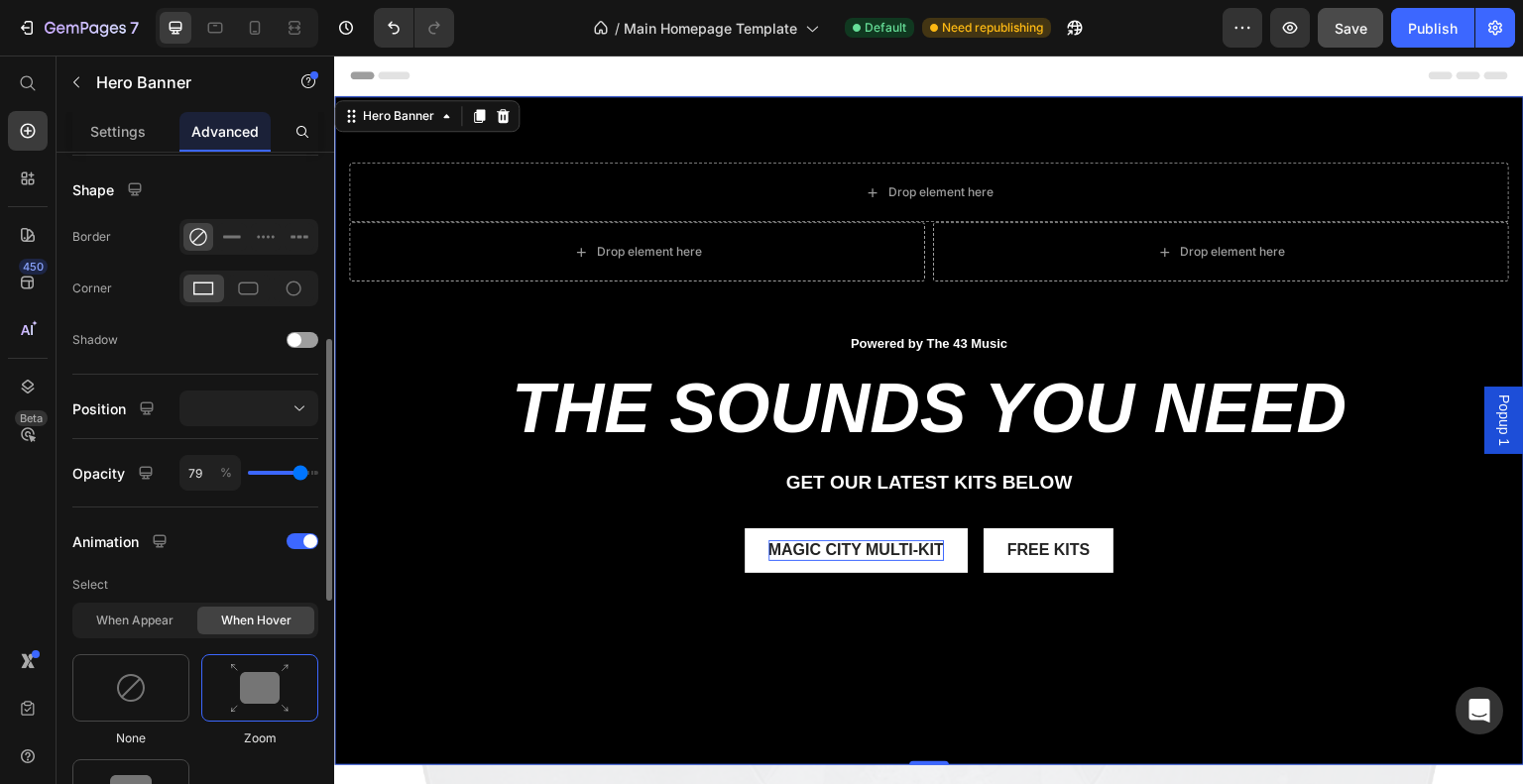type on "79" 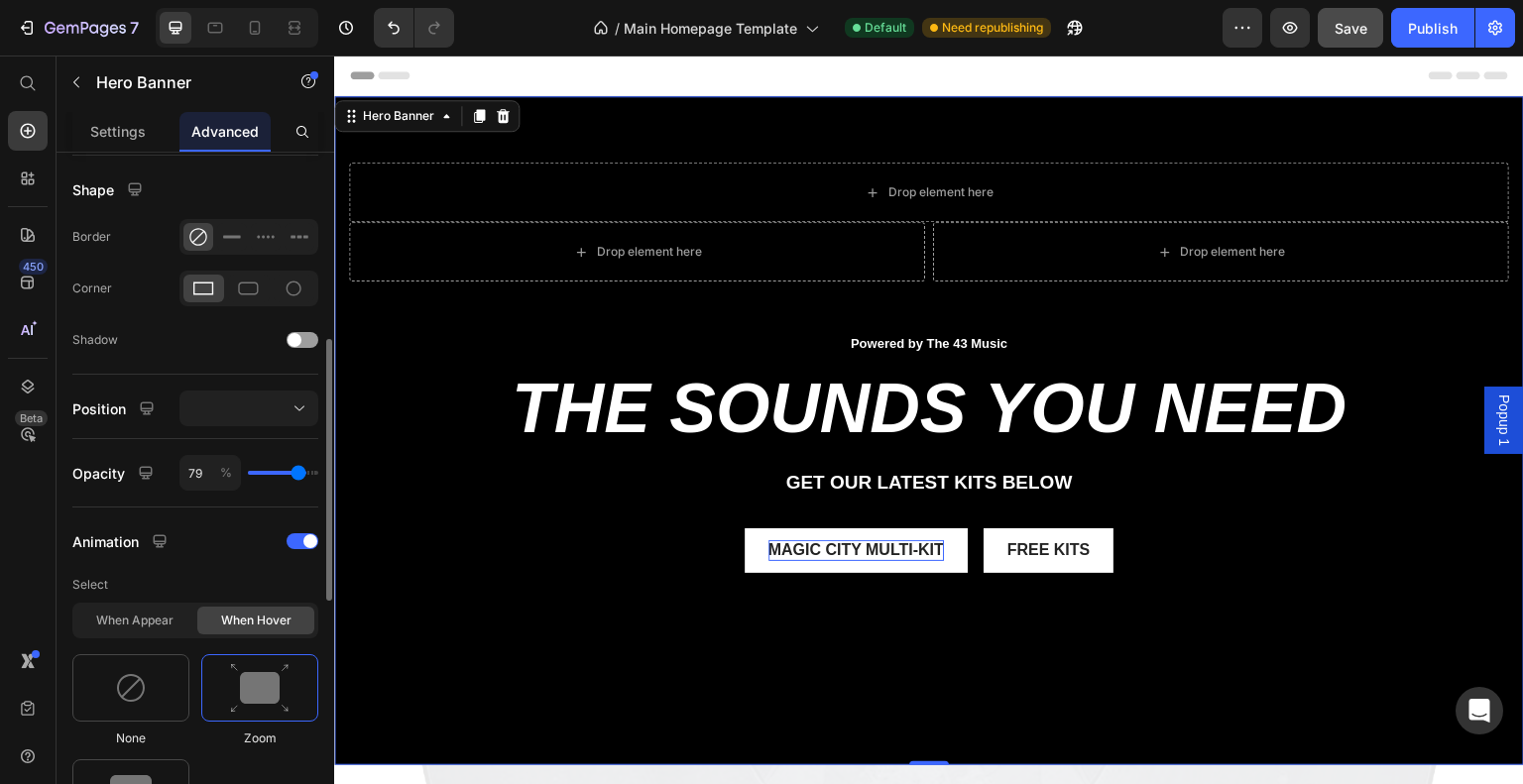 type on "78" 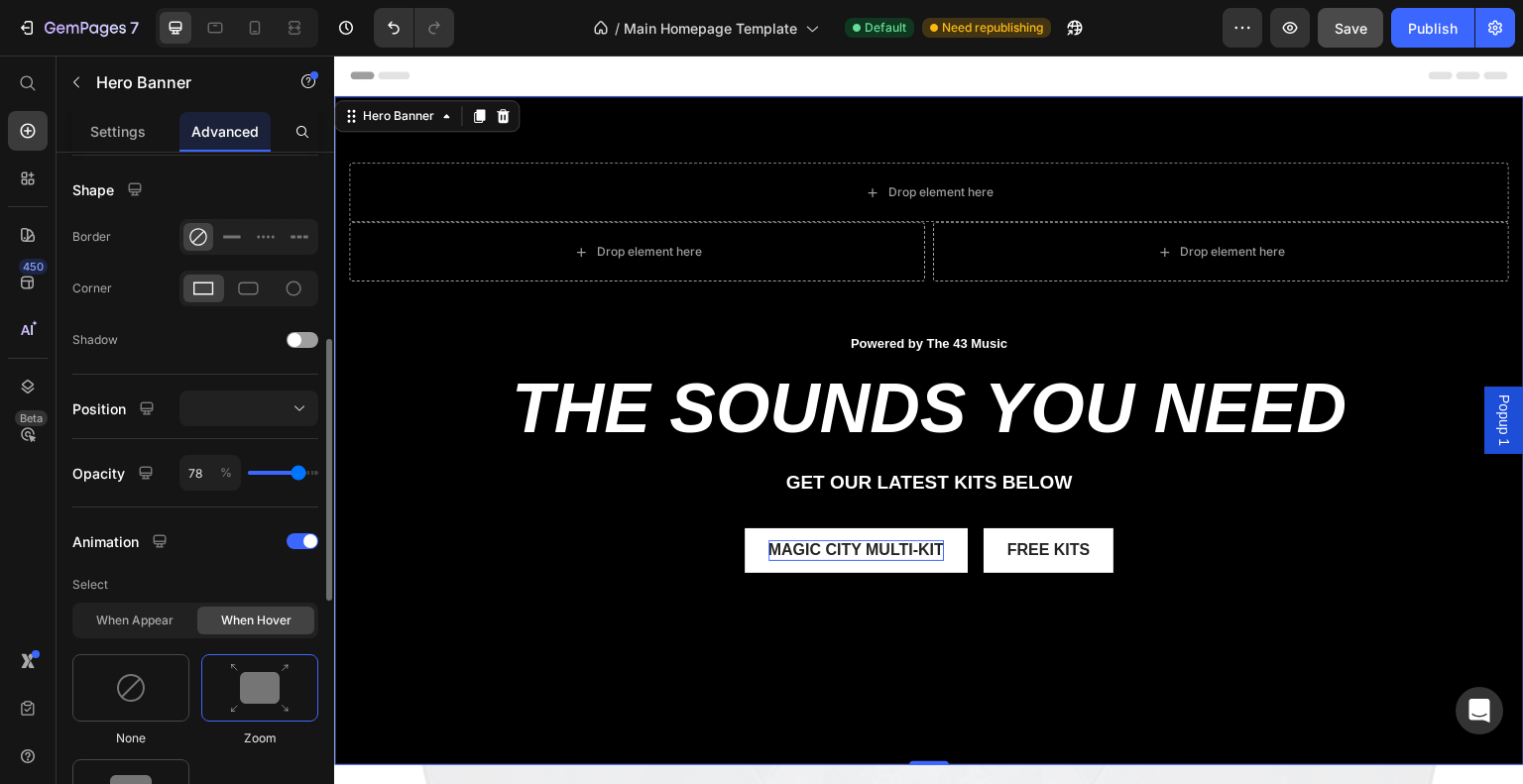type on "76" 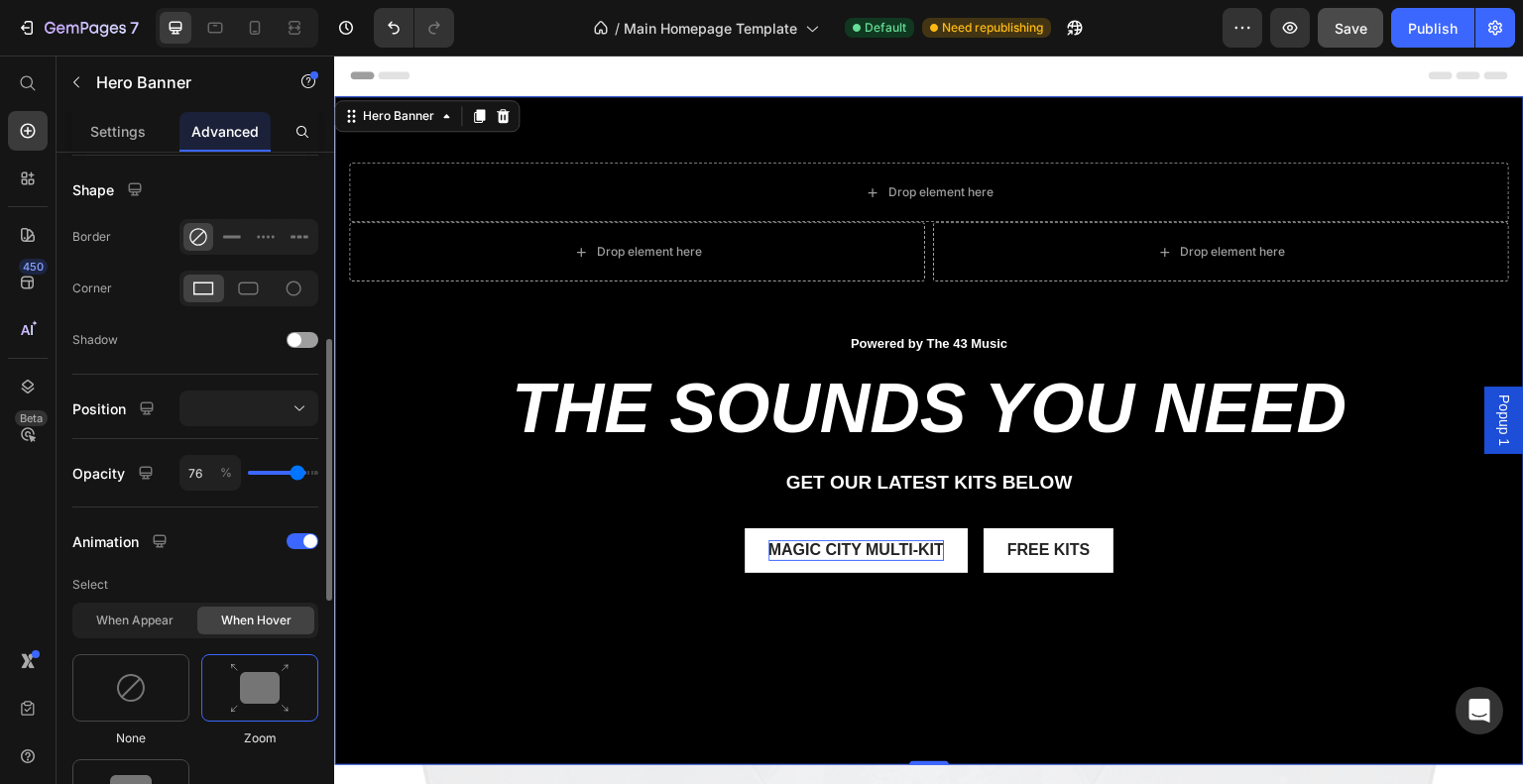 type on "75" 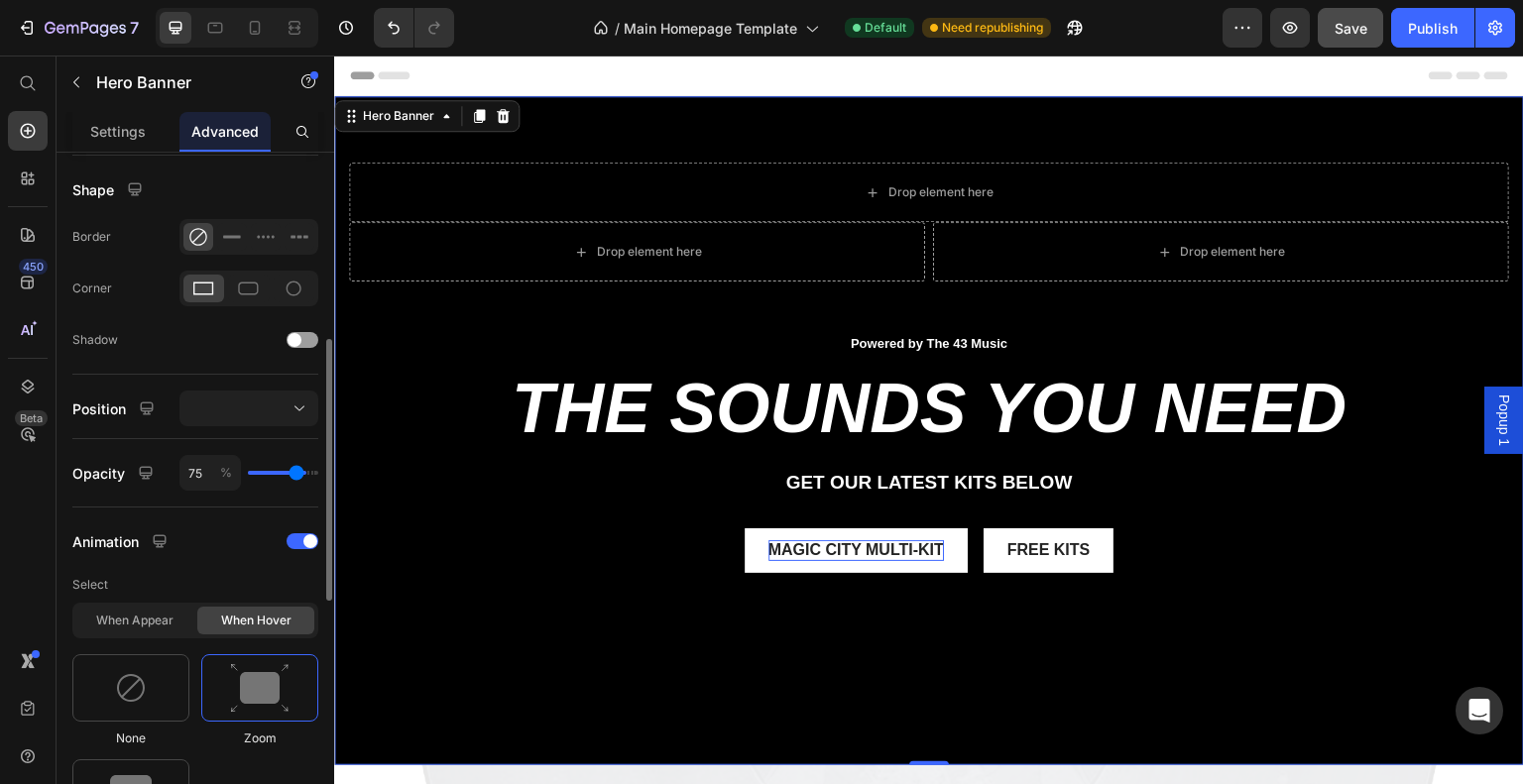 type on "73" 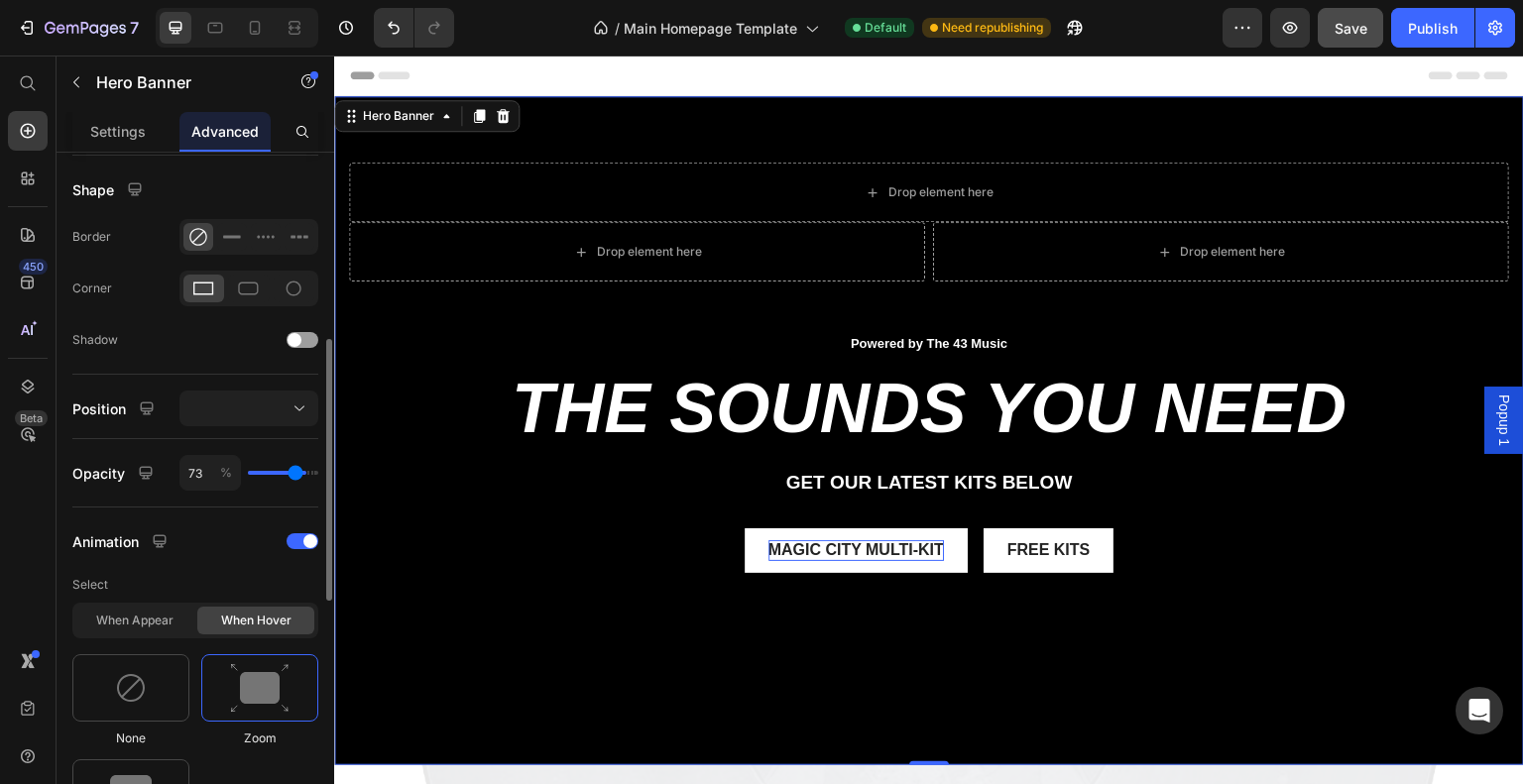 type on "72" 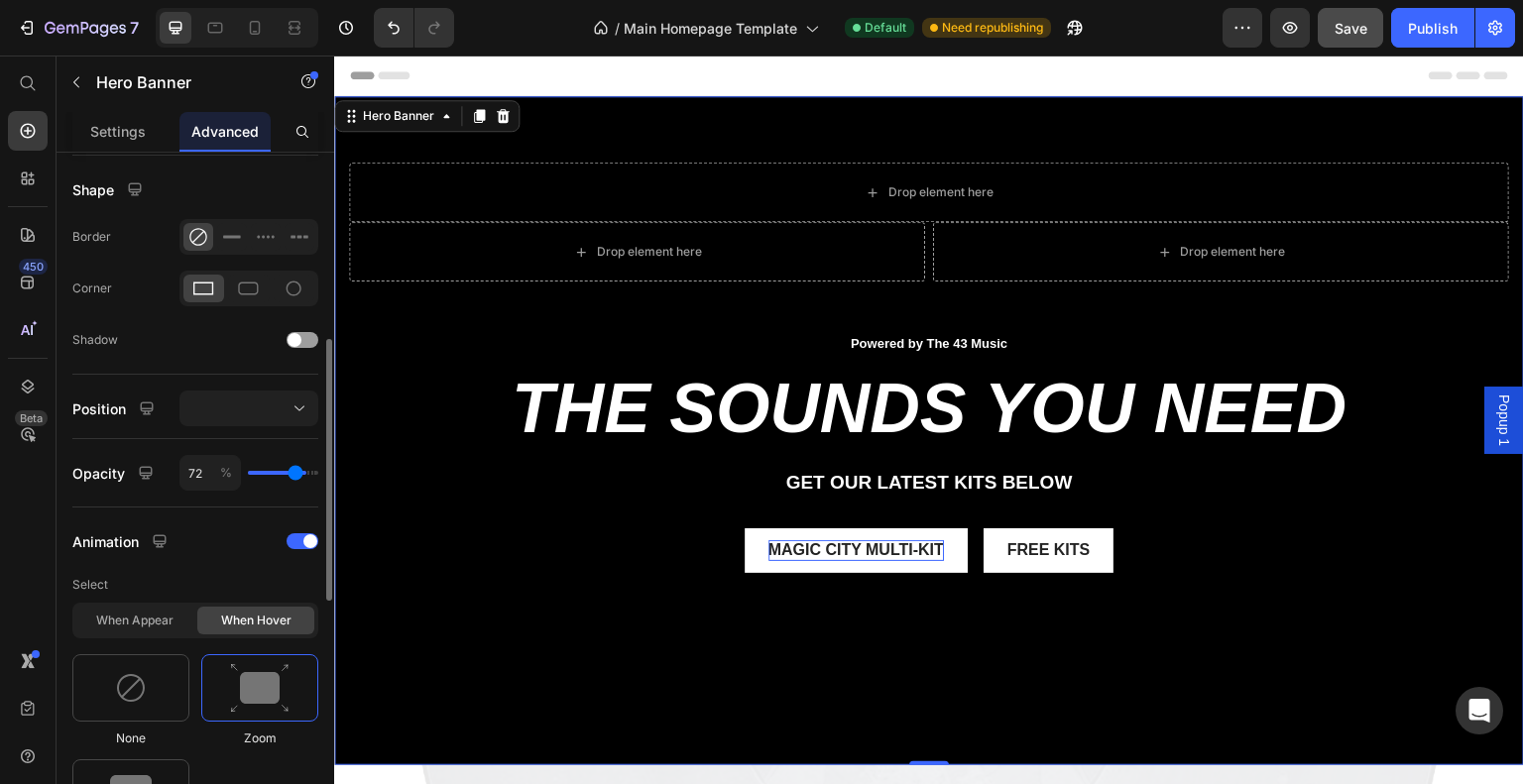 type on "71" 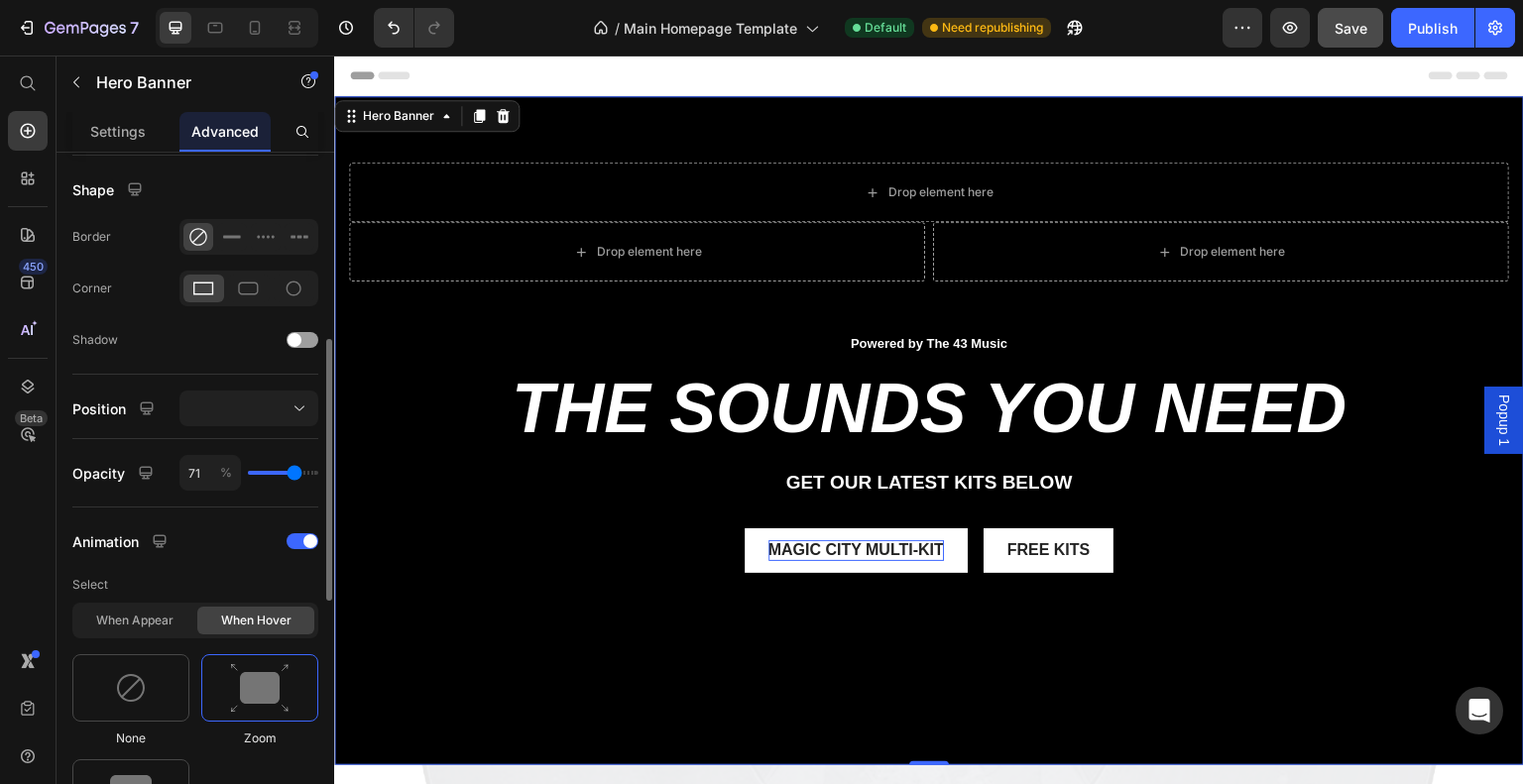 type on "69" 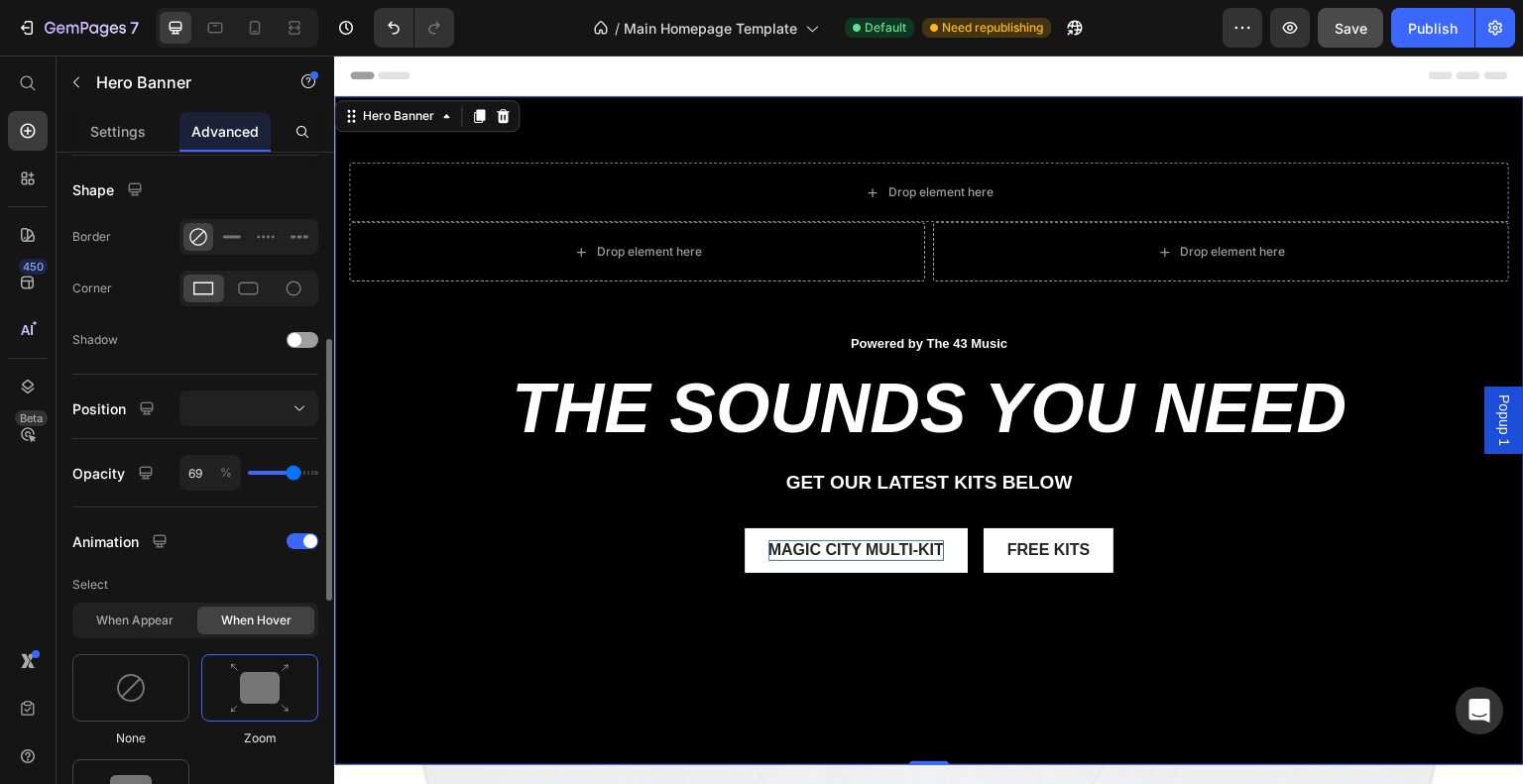 type on "68" 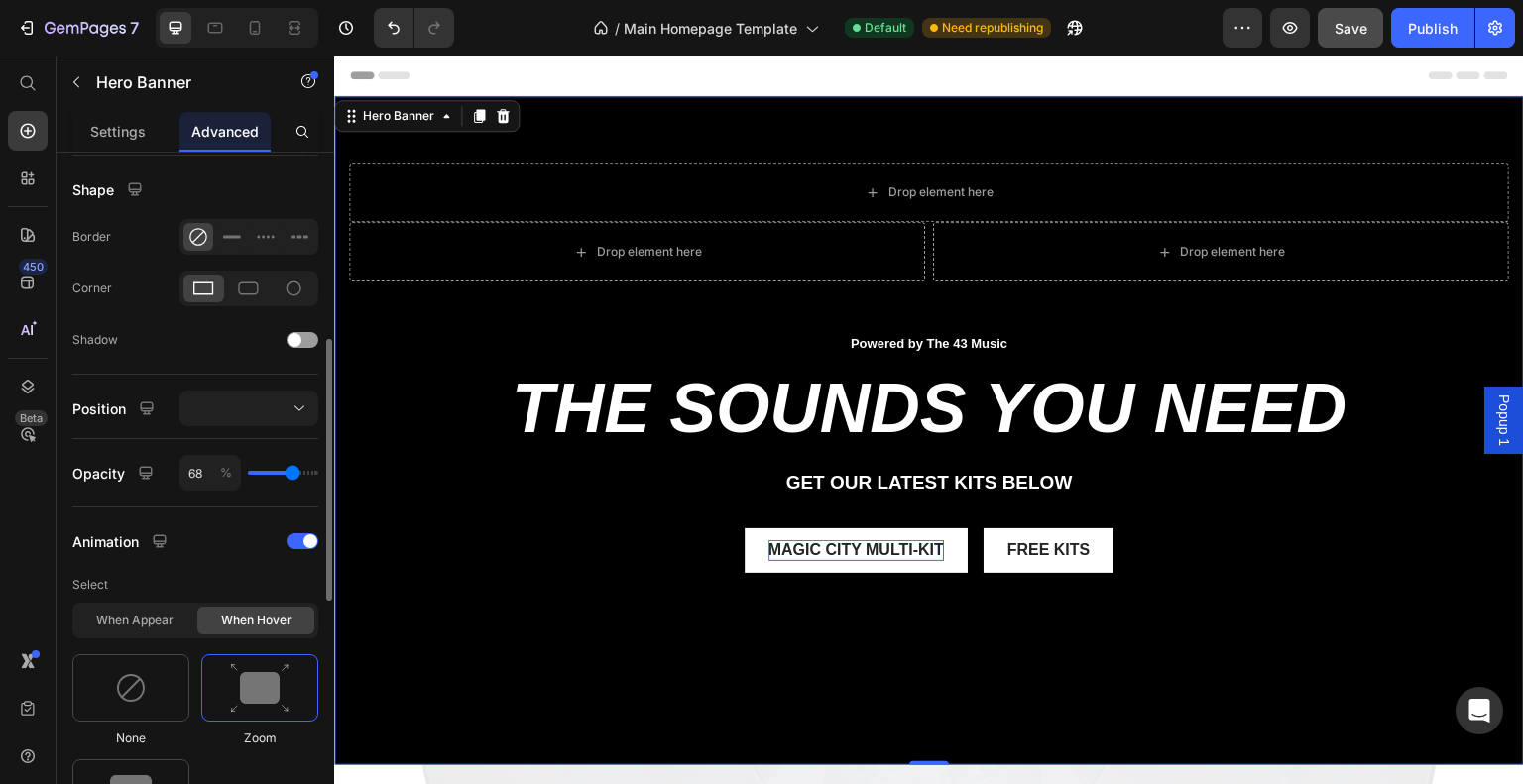 type on "66" 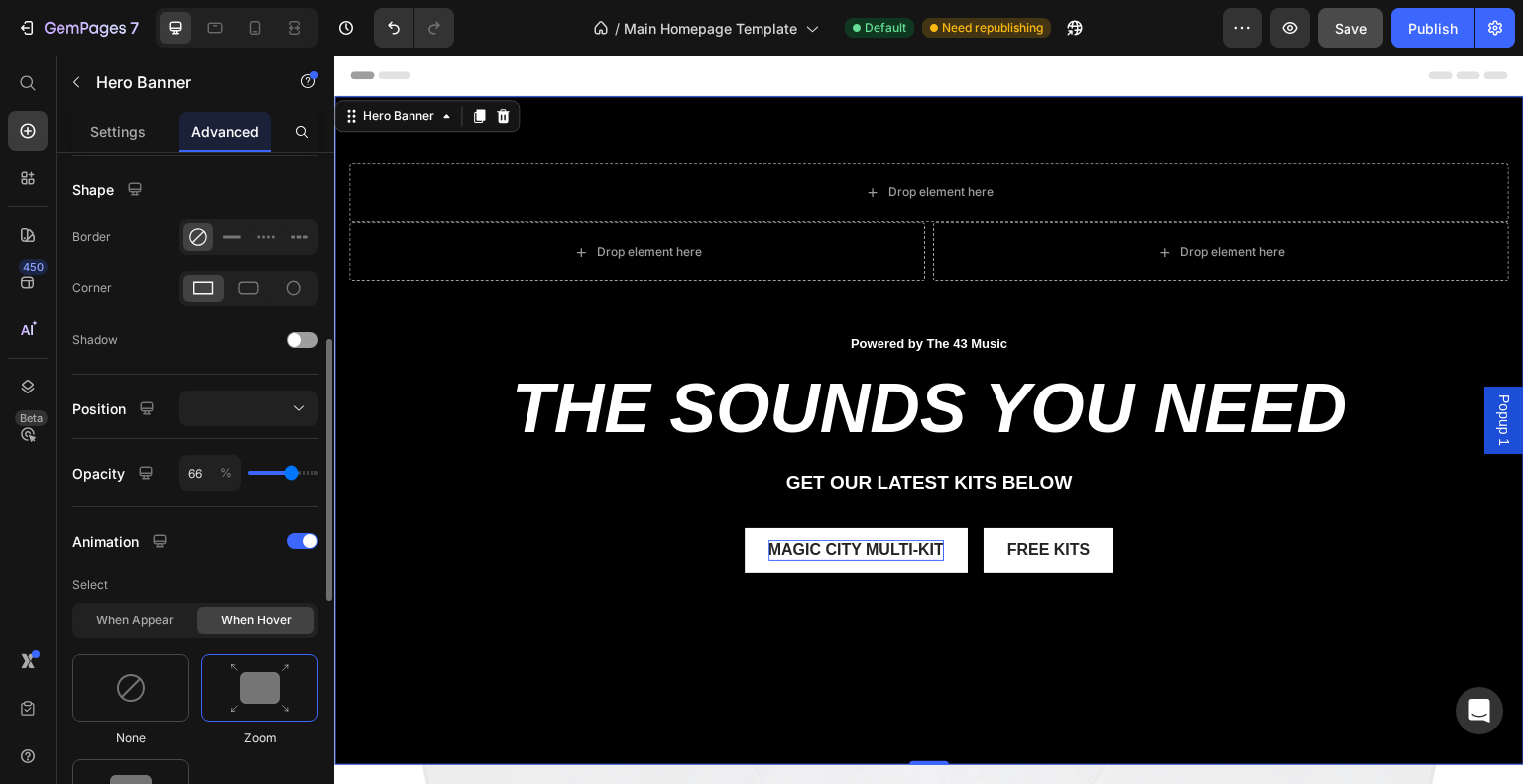 type on "65" 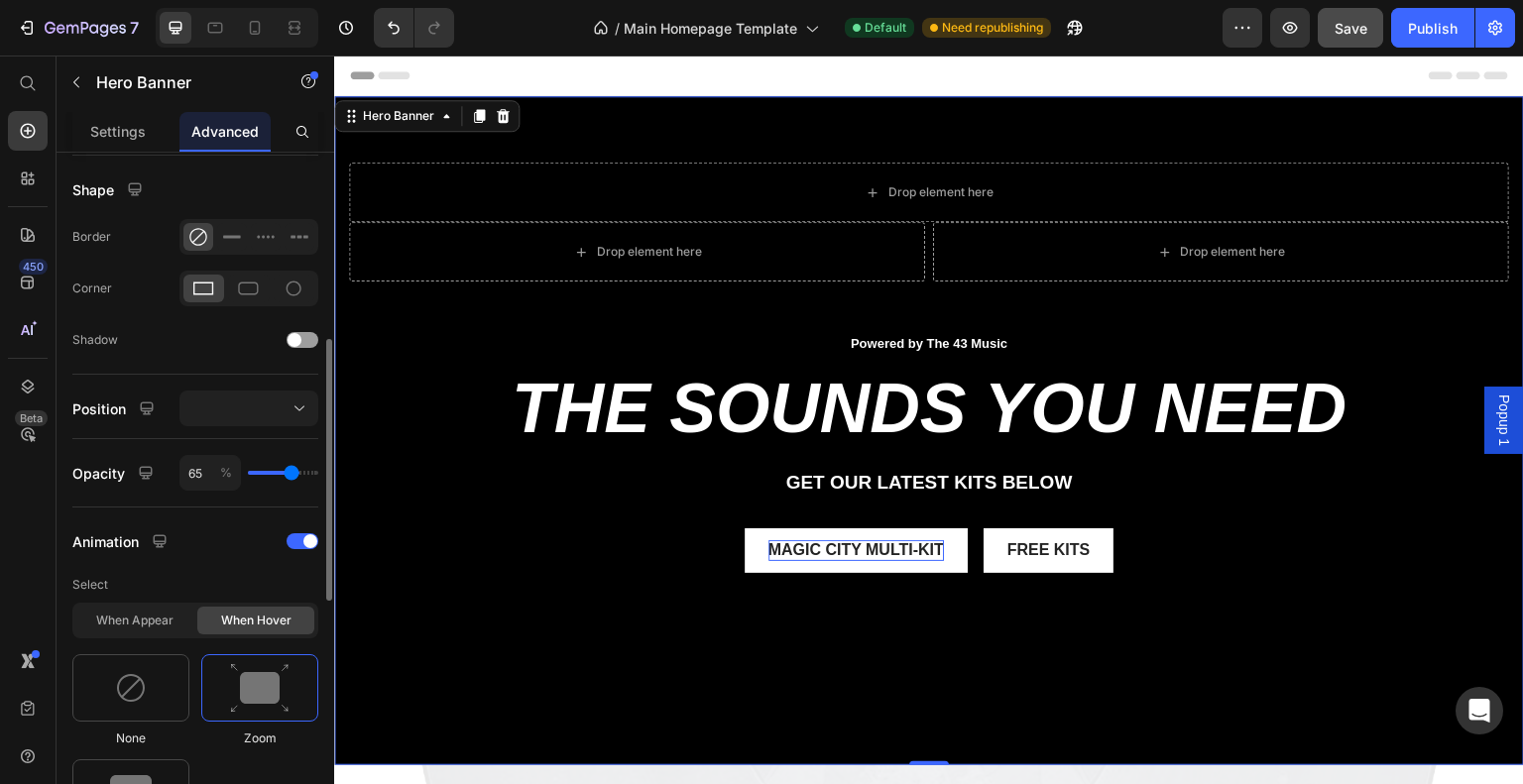 type on "63" 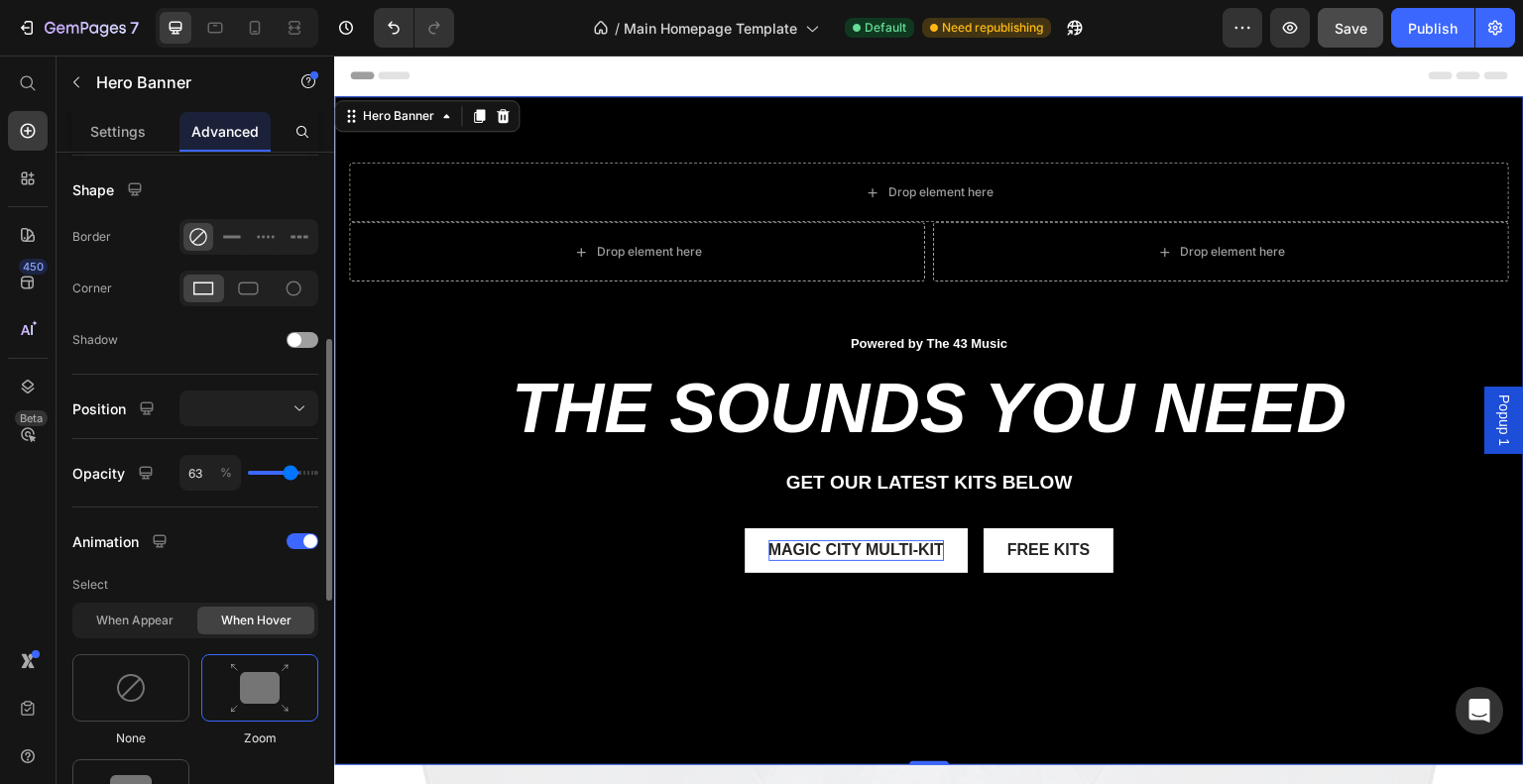 type on "62" 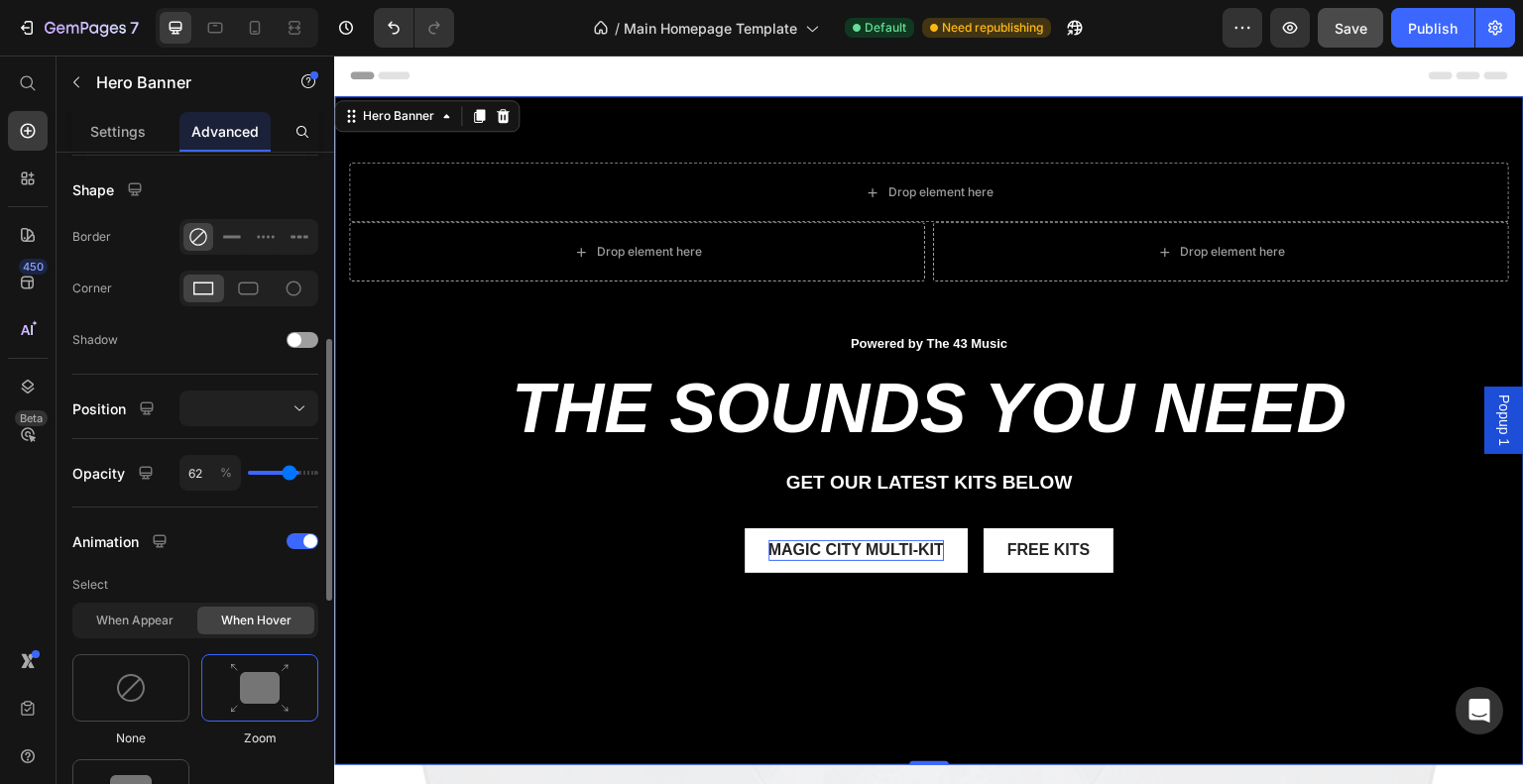type on "60" 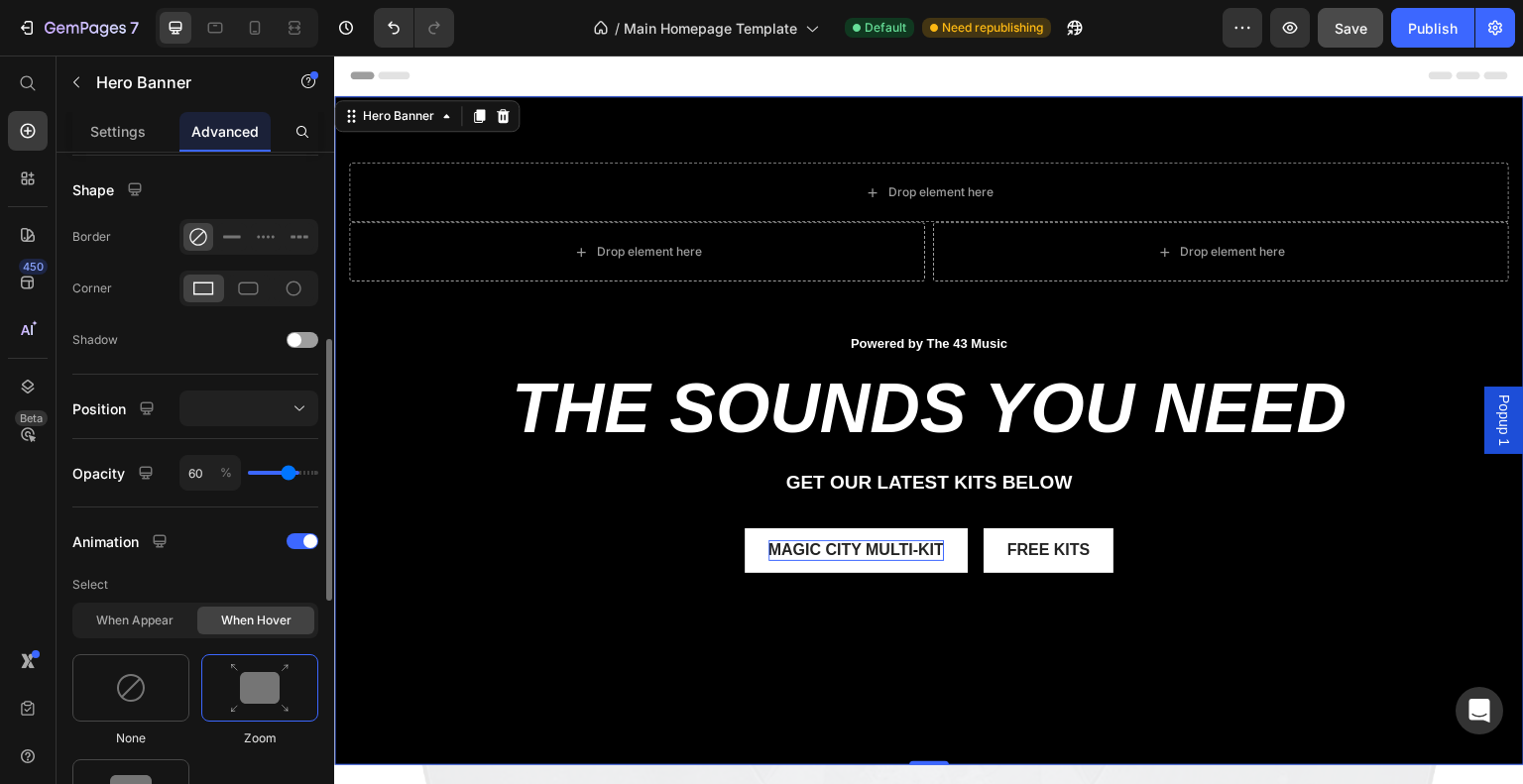 type on "59" 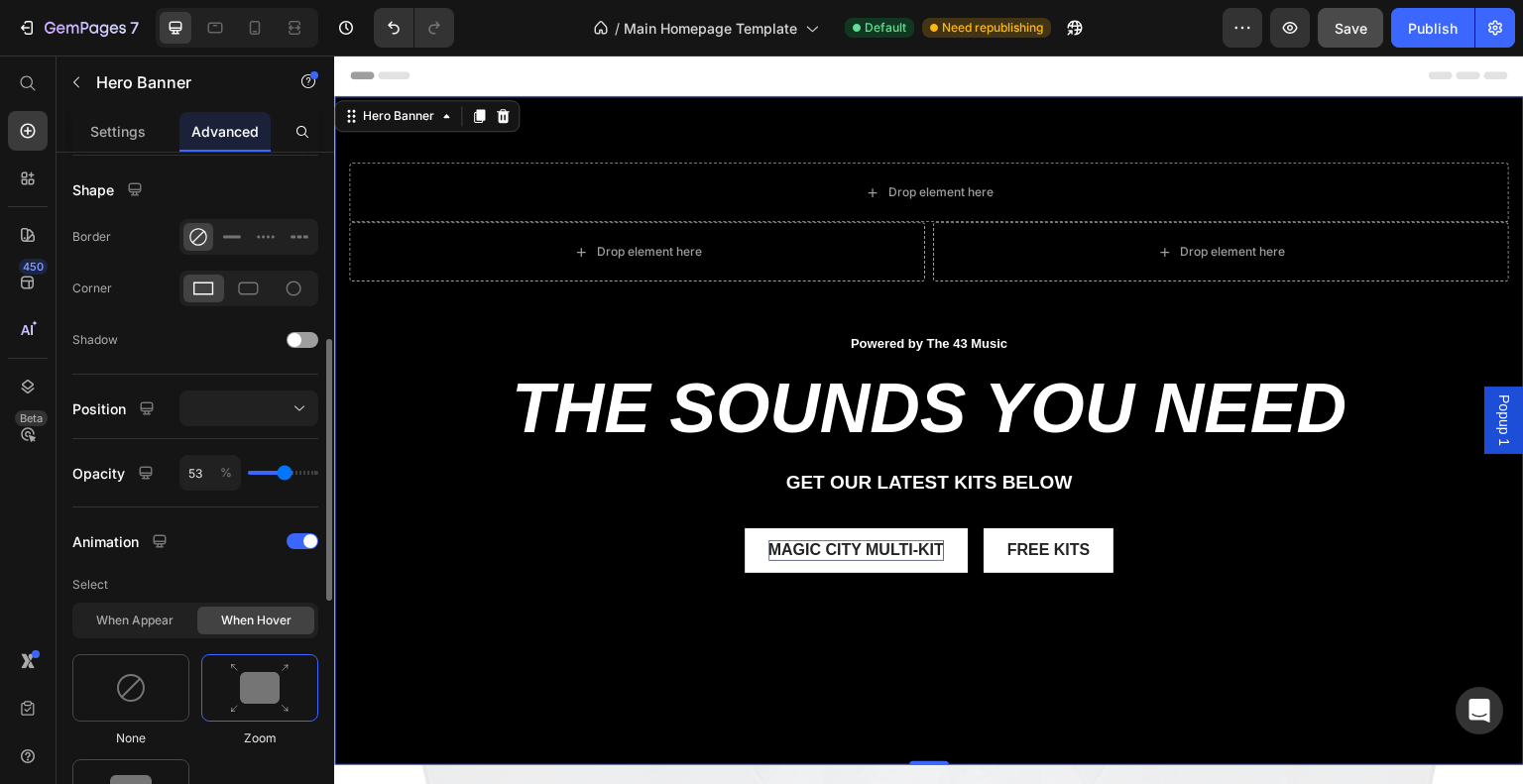 drag, startPoint x: 306, startPoint y: 471, endPoint x: 285, endPoint y: 475, distance: 21.37756 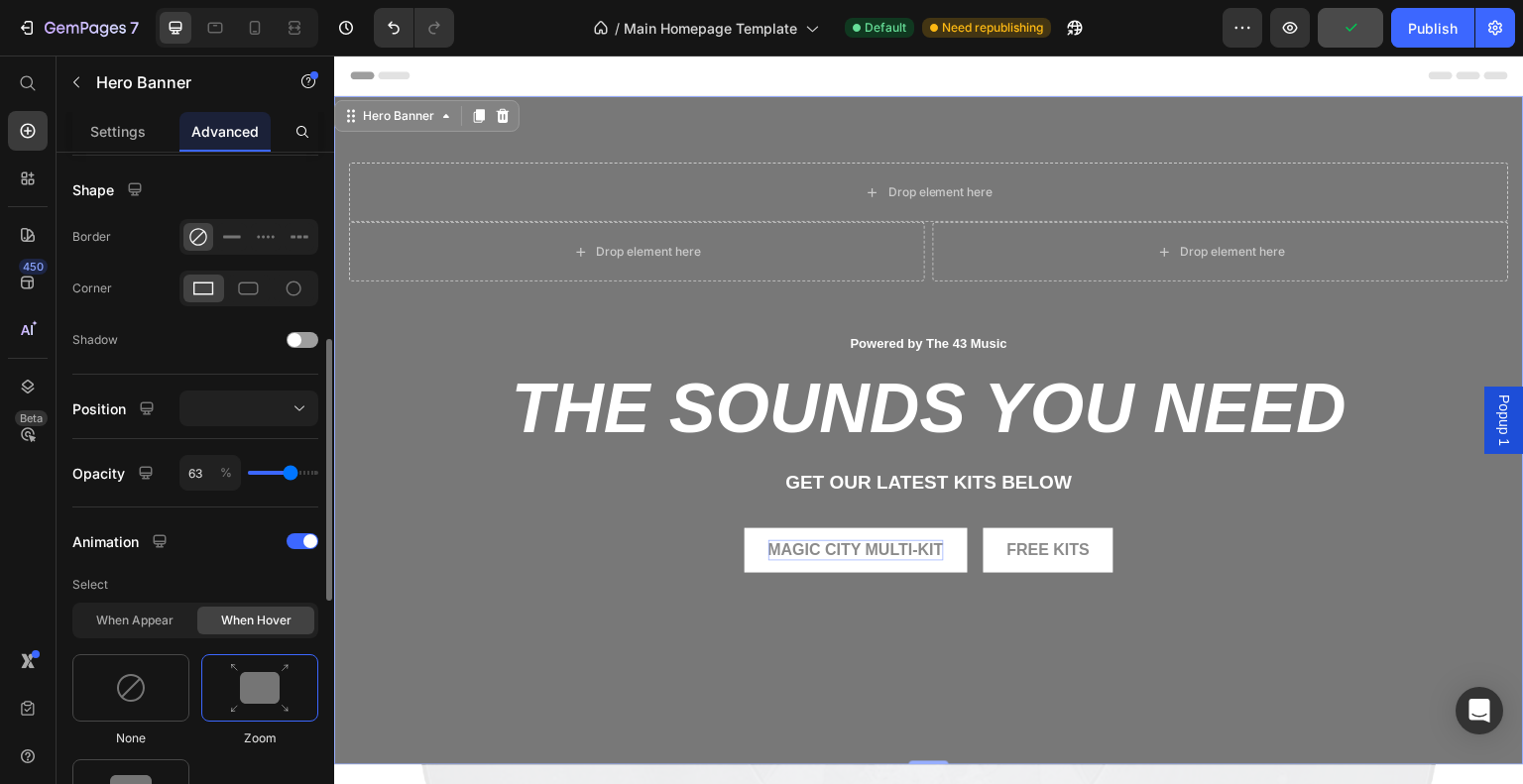 click at bounding box center [283, 473] 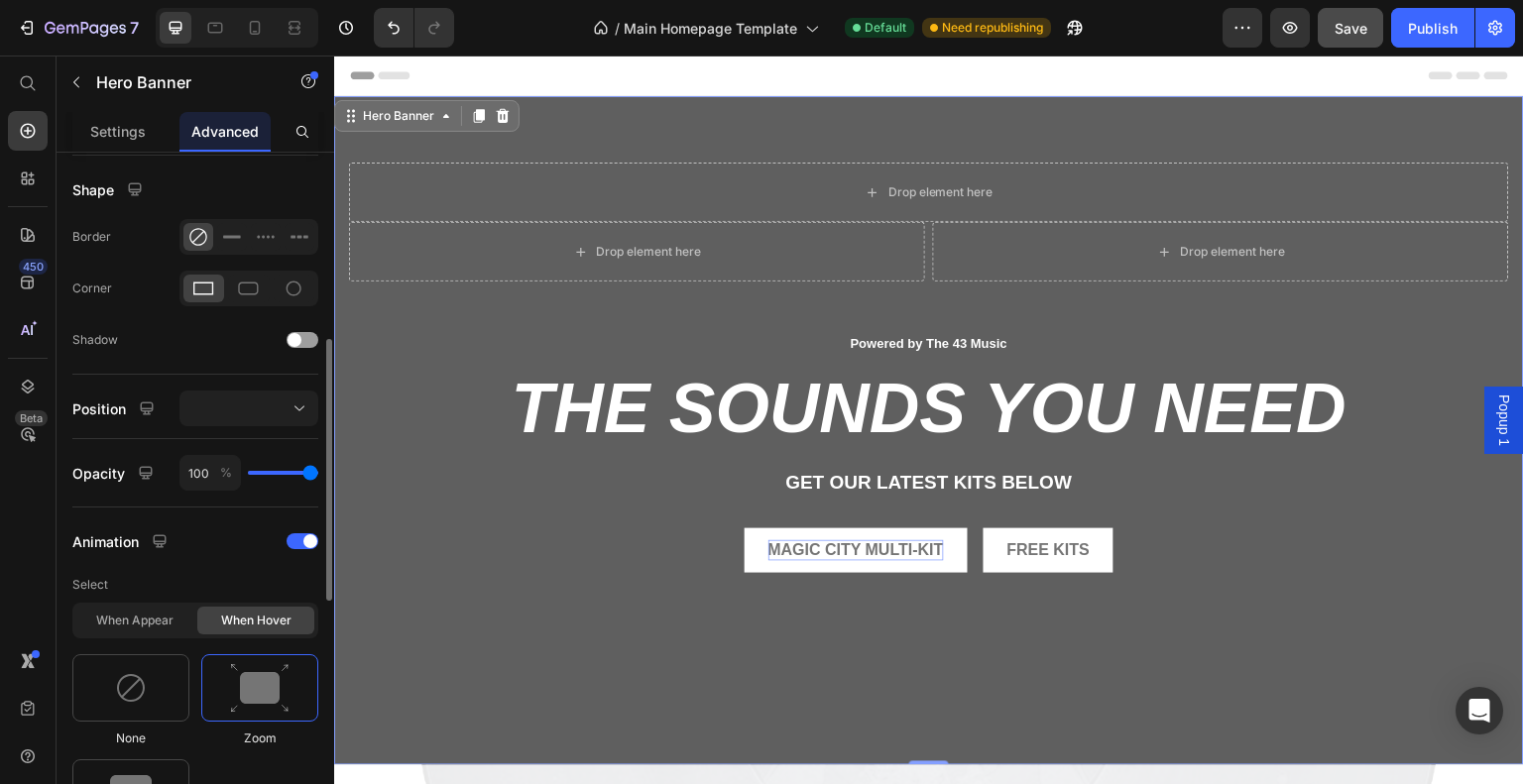 drag, startPoint x: 291, startPoint y: 472, endPoint x: 362, endPoint y: 471, distance: 71.00704 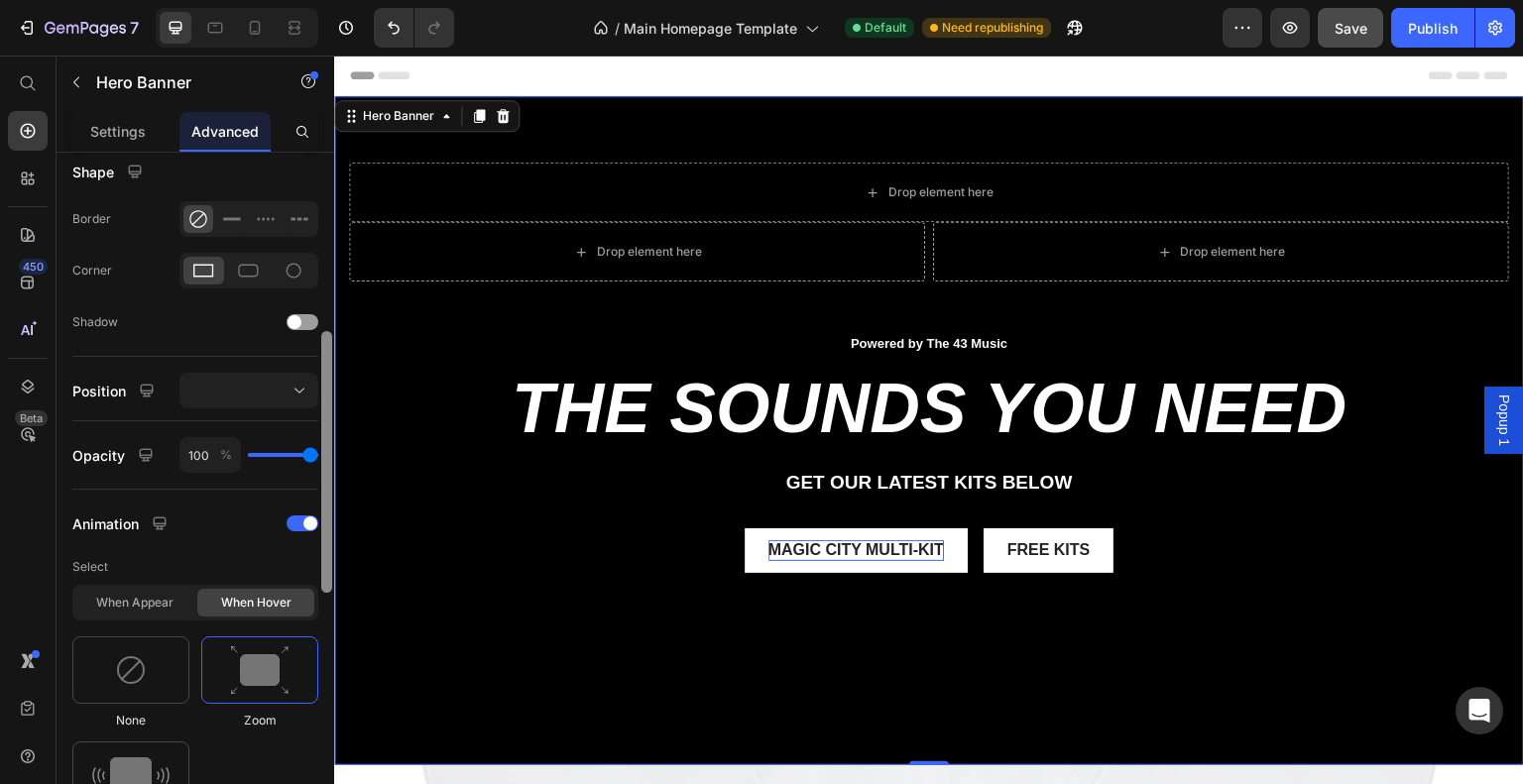 scroll, scrollTop: 495, scrollLeft: 0, axis: vertical 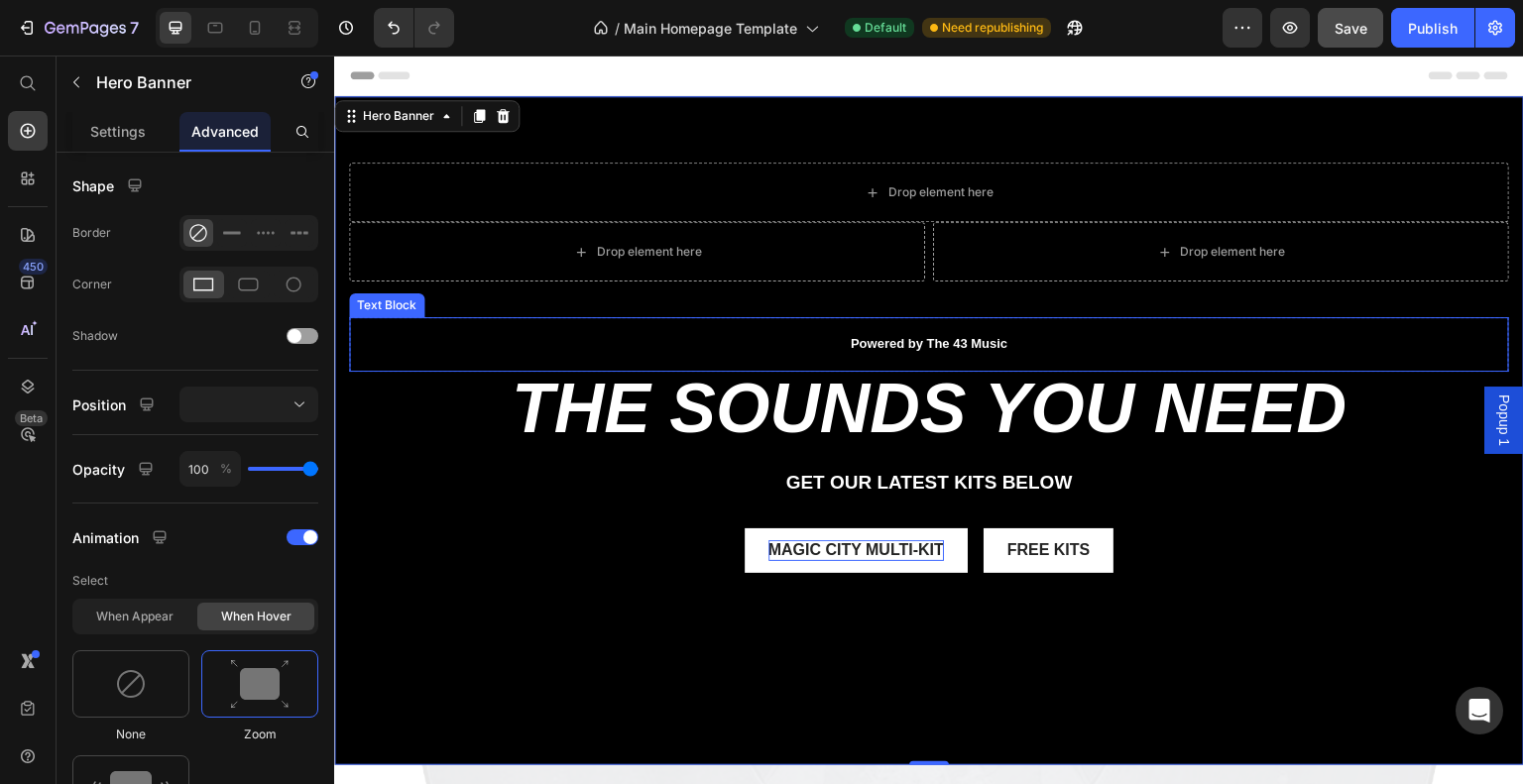 click on "Powered by The 43 Music" at bounding box center [929, 344] 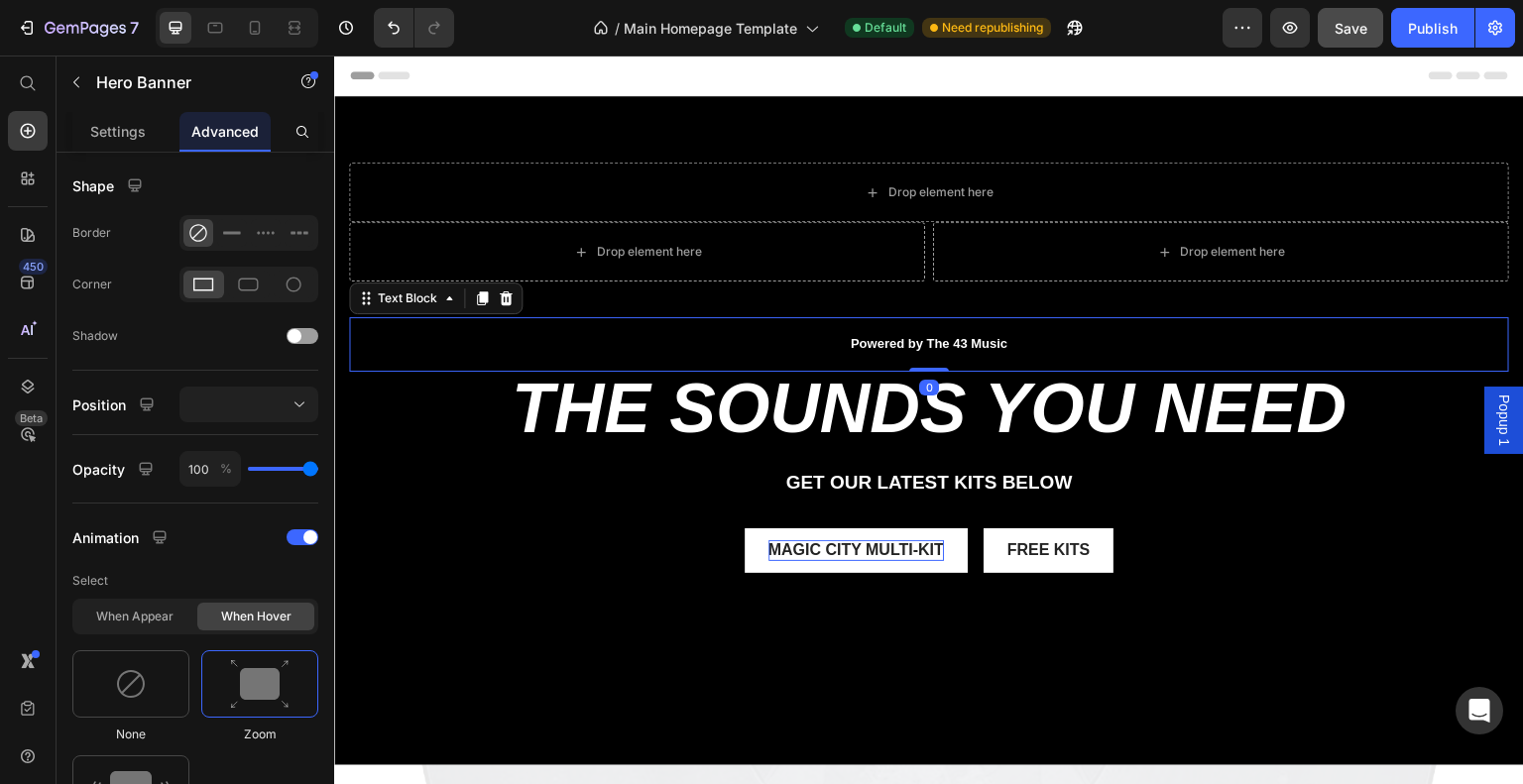scroll, scrollTop: 0, scrollLeft: 0, axis: both 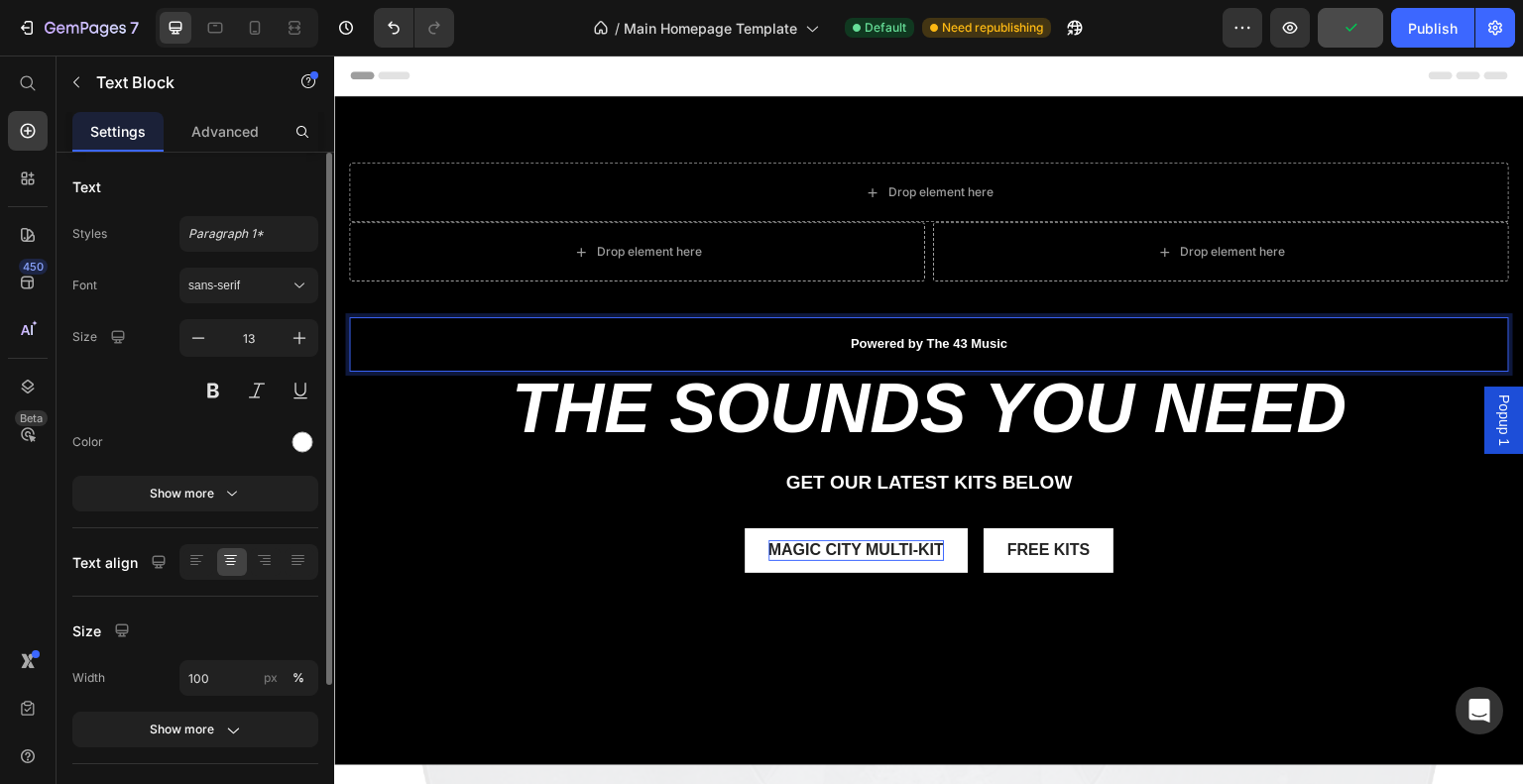 click on "Powered by The 43 Music" at bounding box center [929, 344] 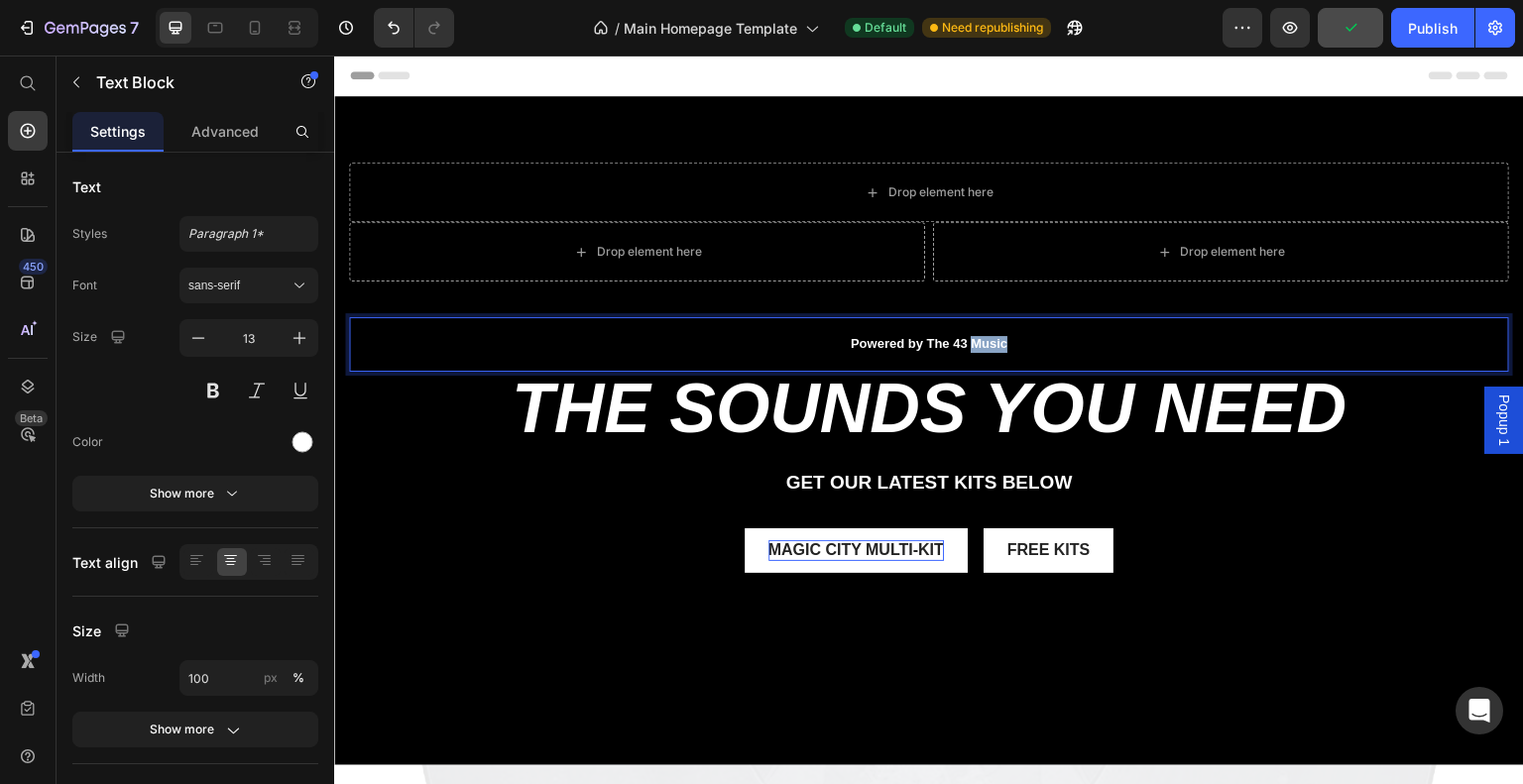 click on "Powered by The 43 Music" at bounding box center [929, 344] 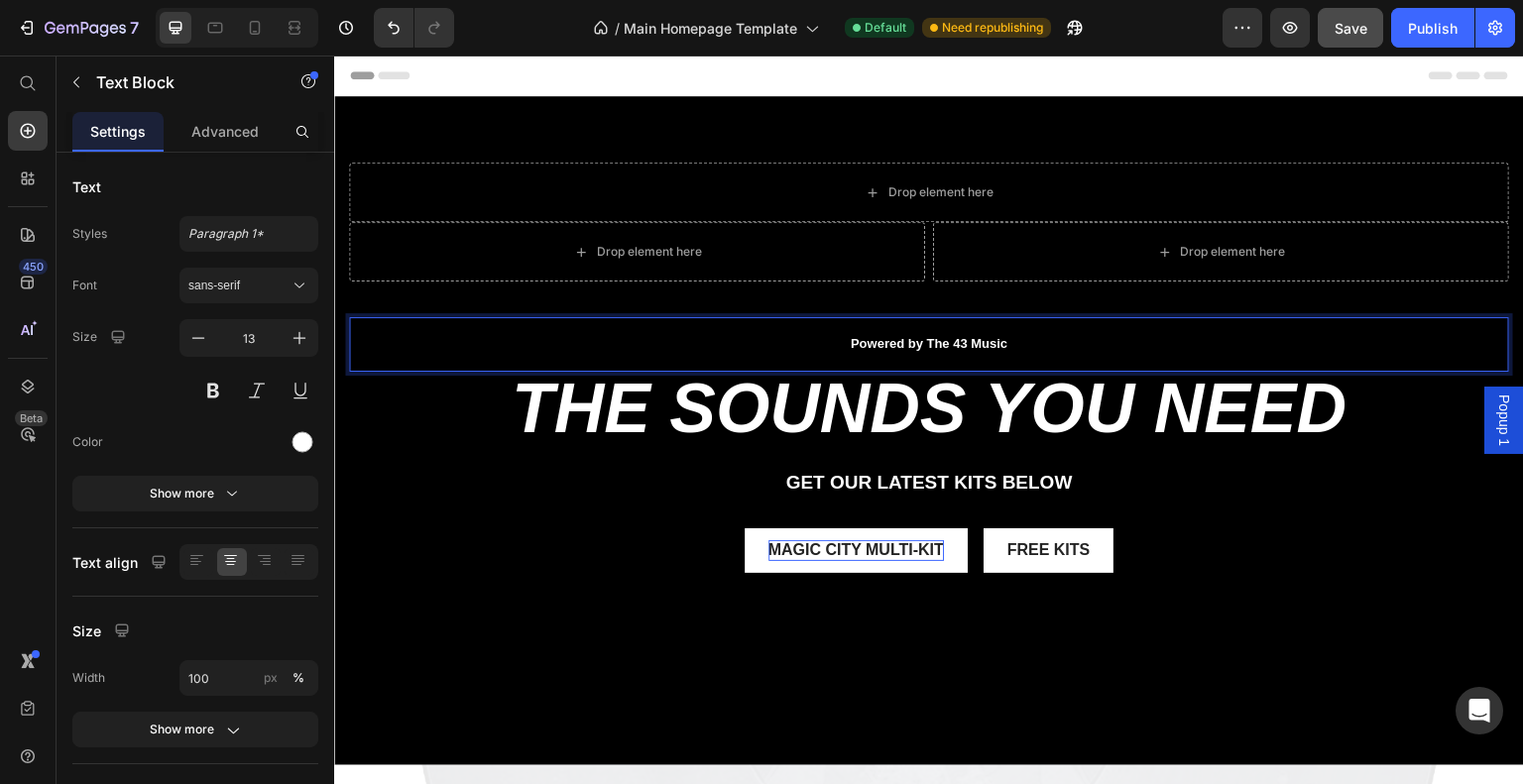 drag, startPoint x: 1001, startPoint y: 343, endPoint x: 822, endPoint y: 344, distance: 179.00279 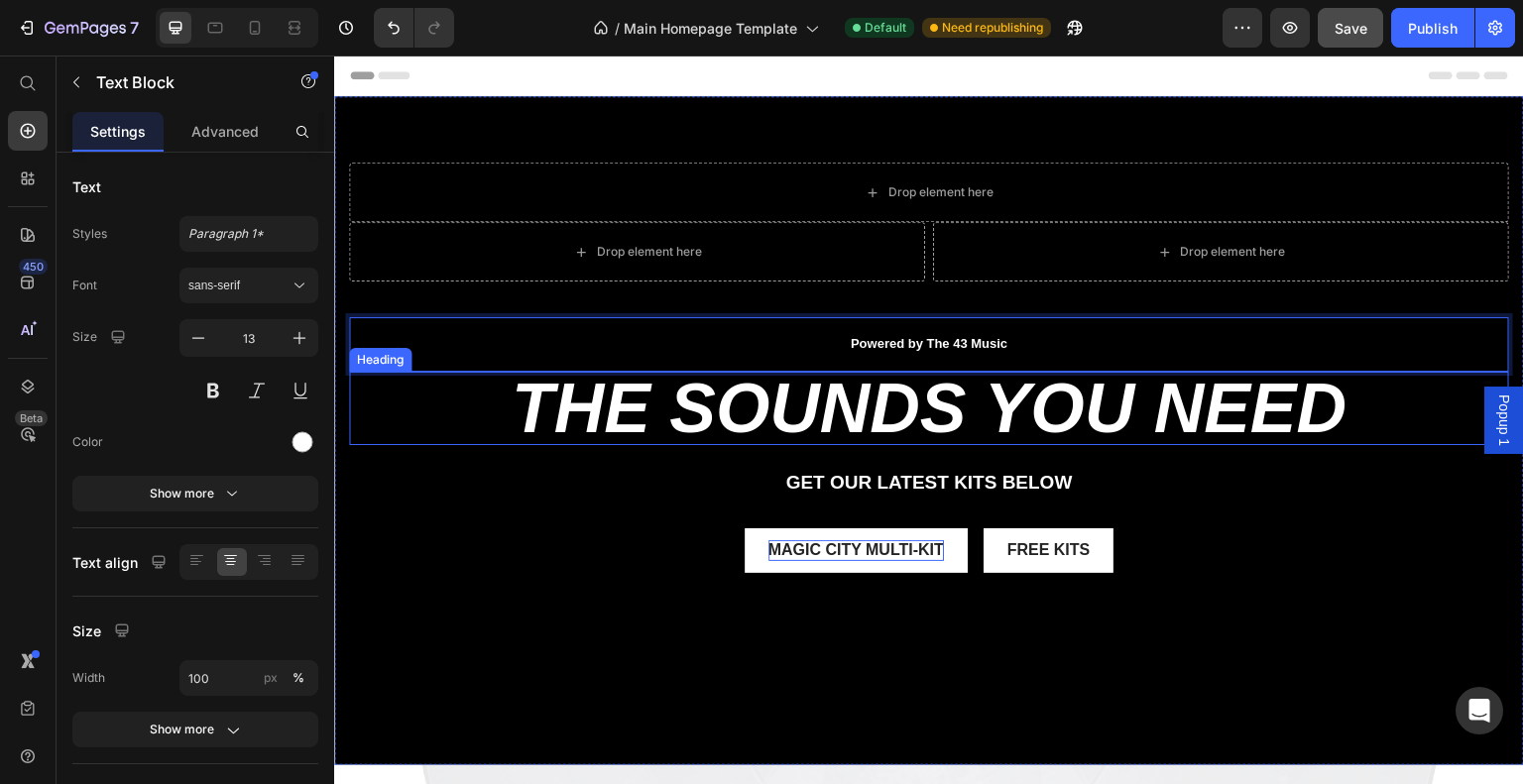 click on "the sounds you need" at bounding box center [929, 408] 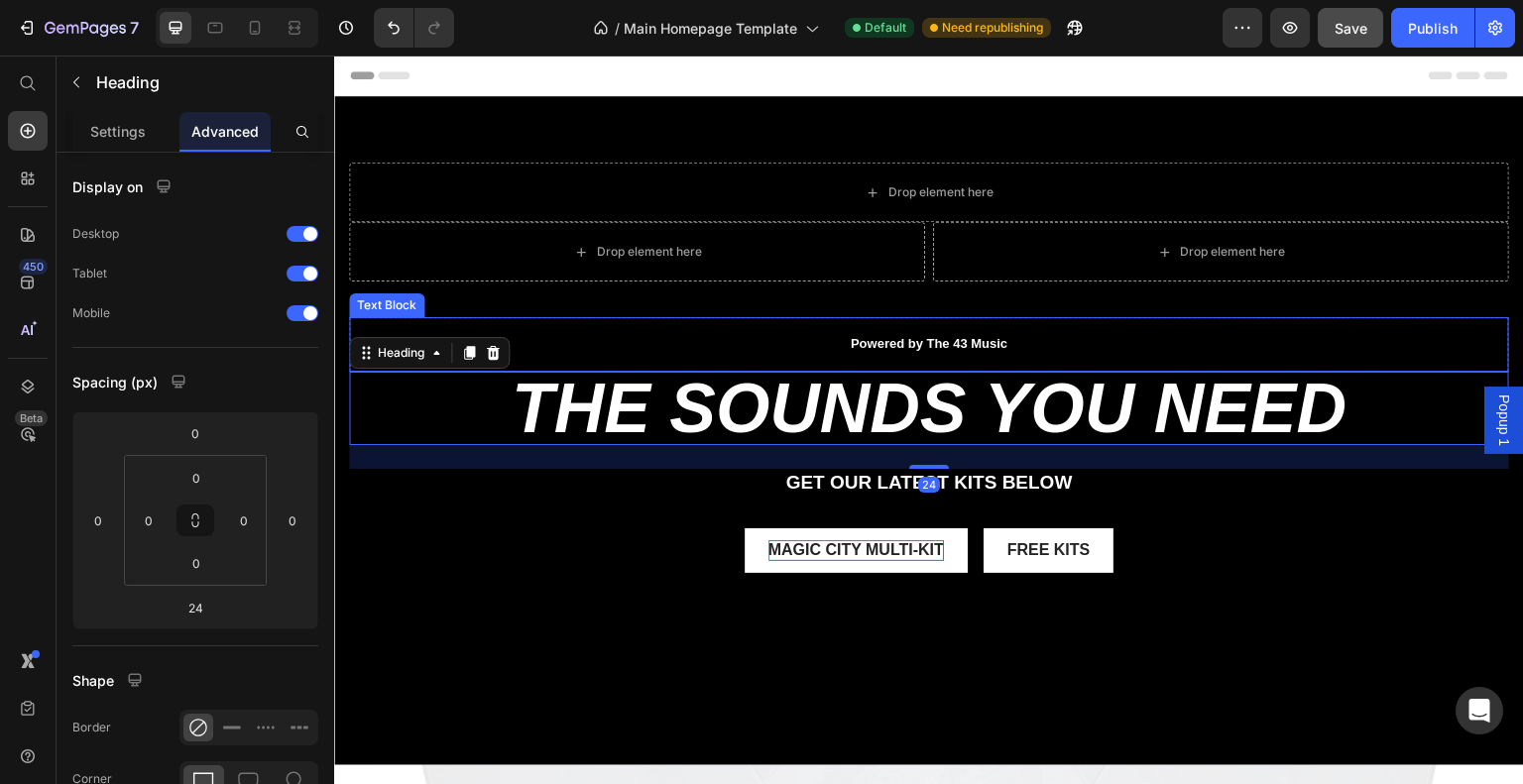 click on "Powered by The 43 Music" at bounding box center [929, 344] 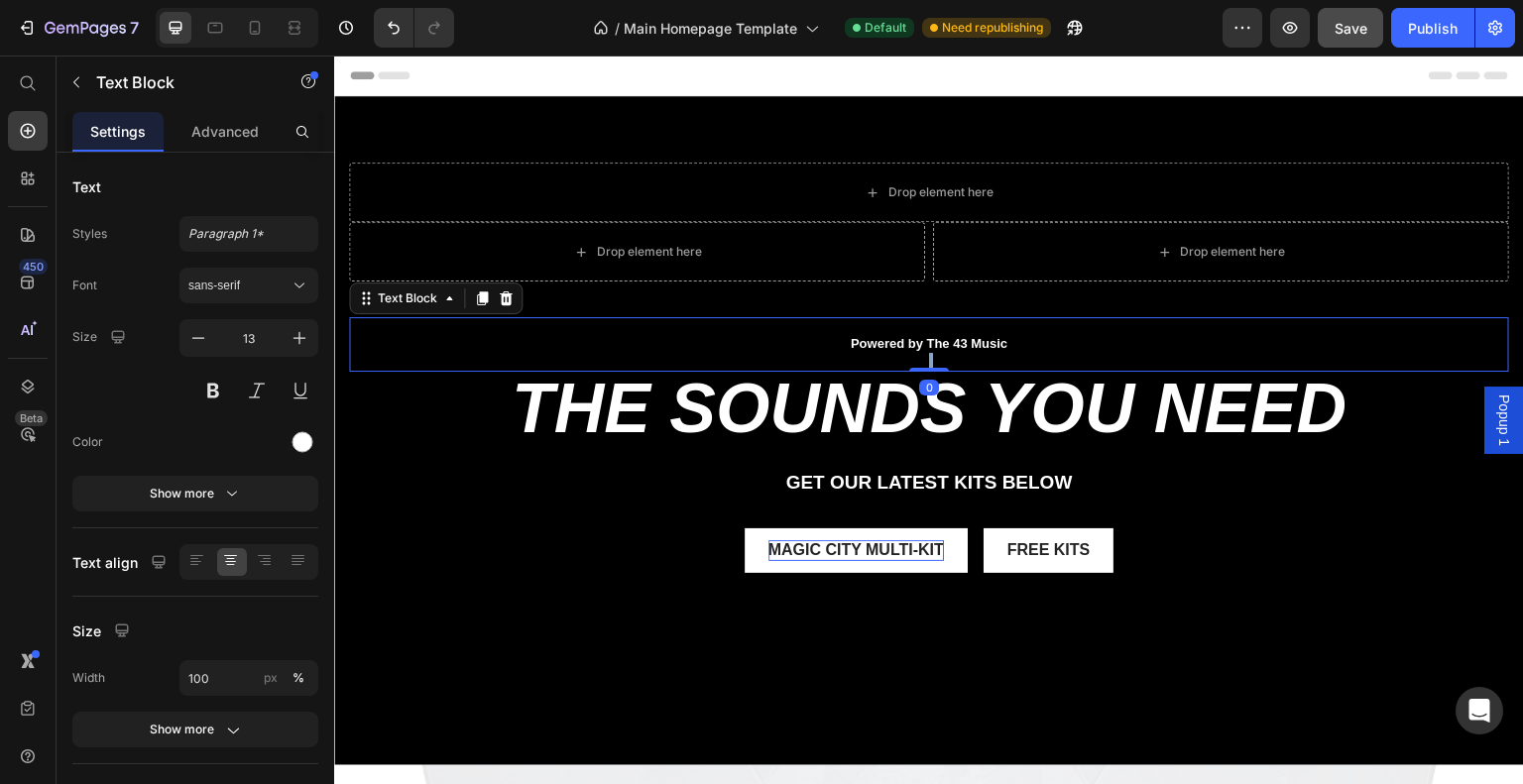 click on "Powered by The 43 Music" at bounding box center [929, 344] 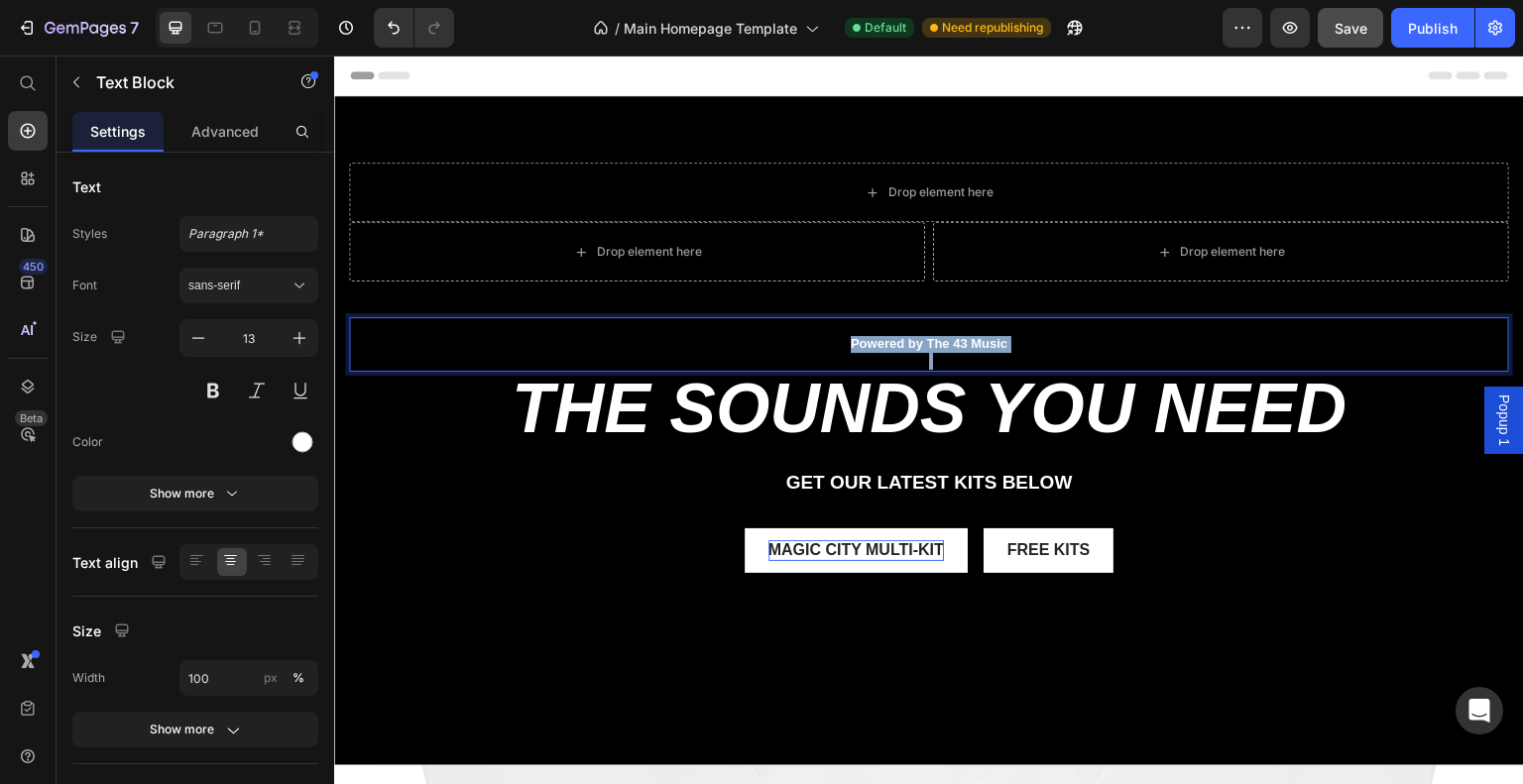 drag, startPoint x: 1002, startPoint y: 344, endPoint x: 844, endPoint y: 347, distance: 158.02848 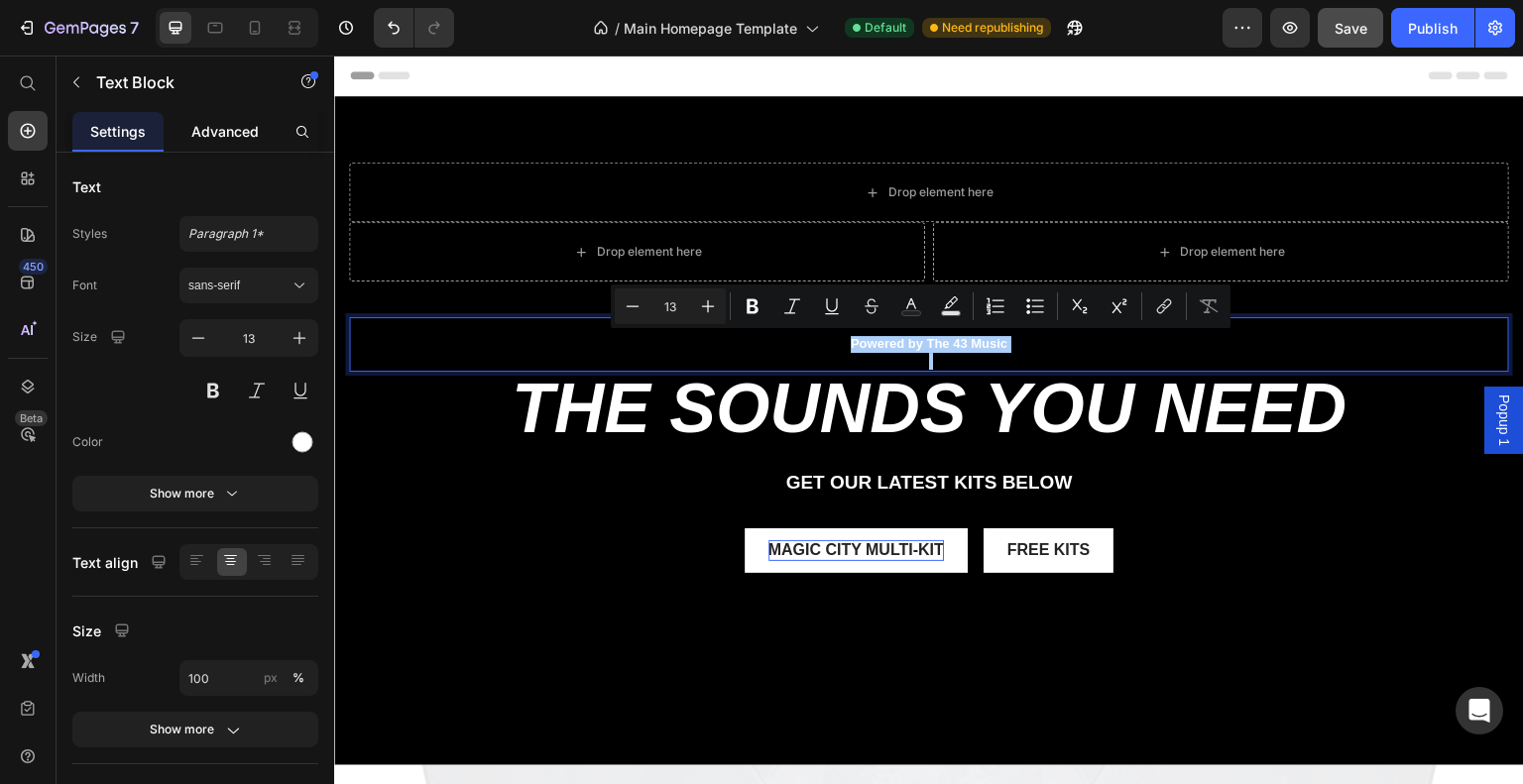 click on "Advanced" at bounding box center (225, 131) 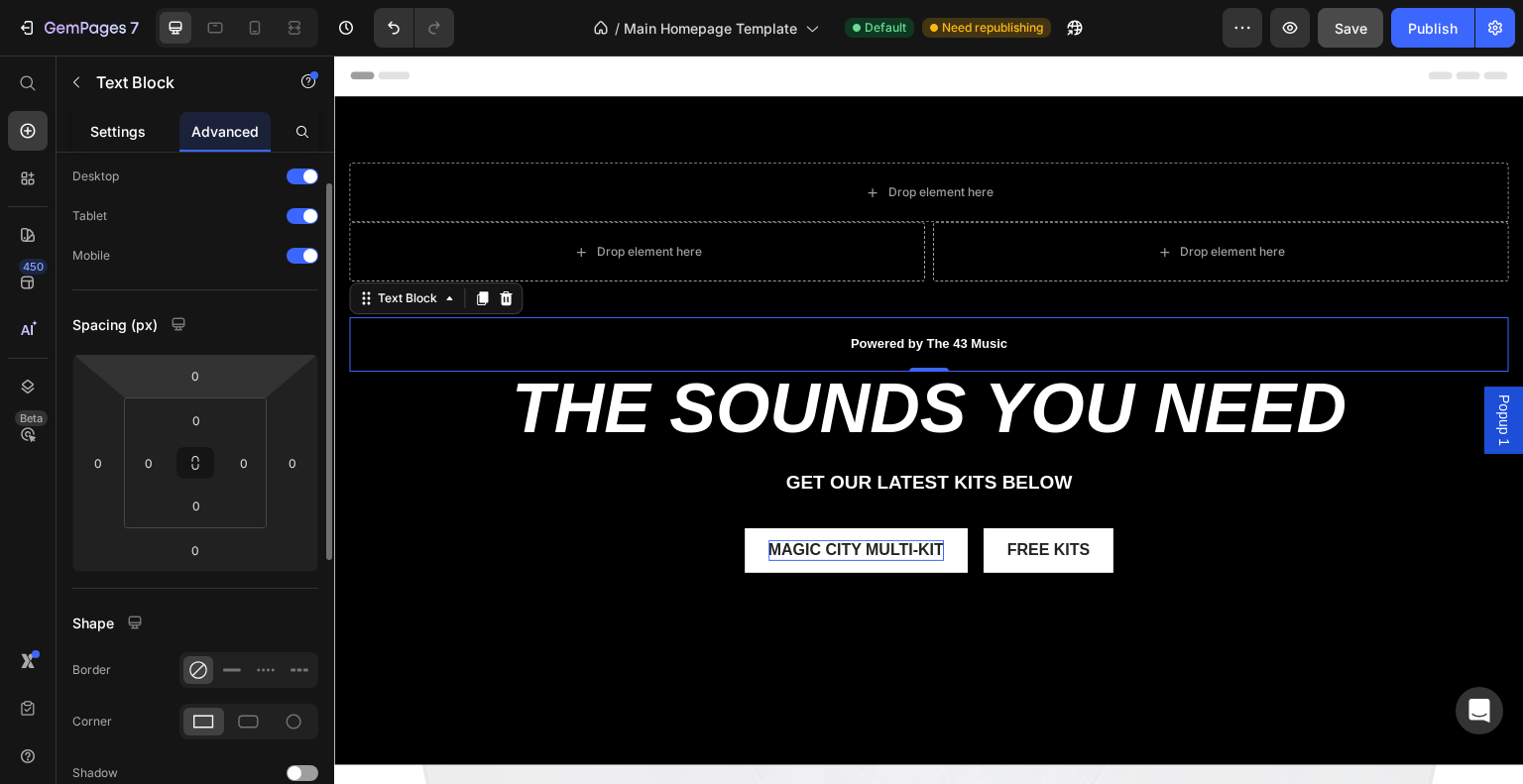 scroll, scrollTop: 27, scrollLeft: 0, axis: vertical 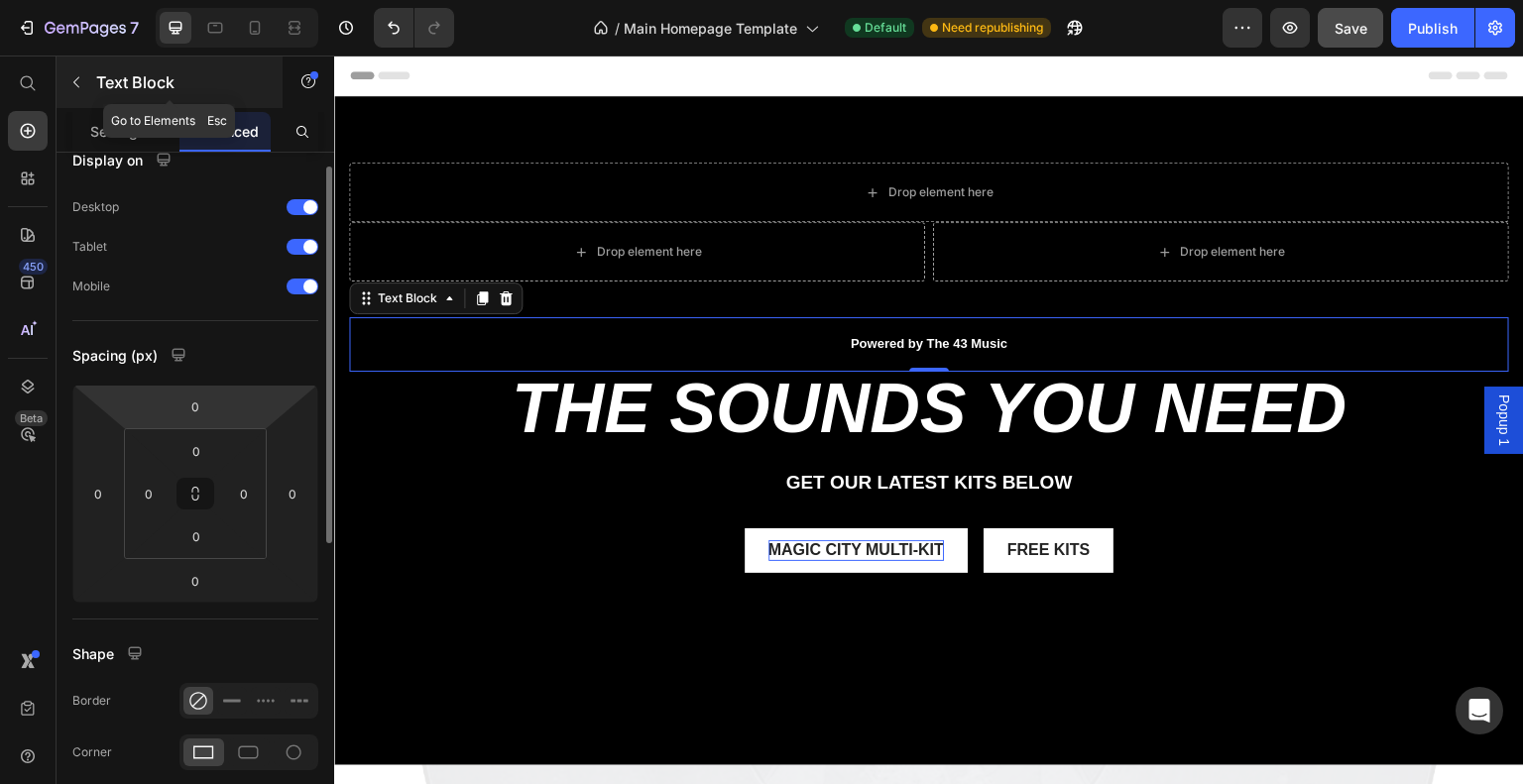 click on "Text Block" at bounding box center [180, 82] 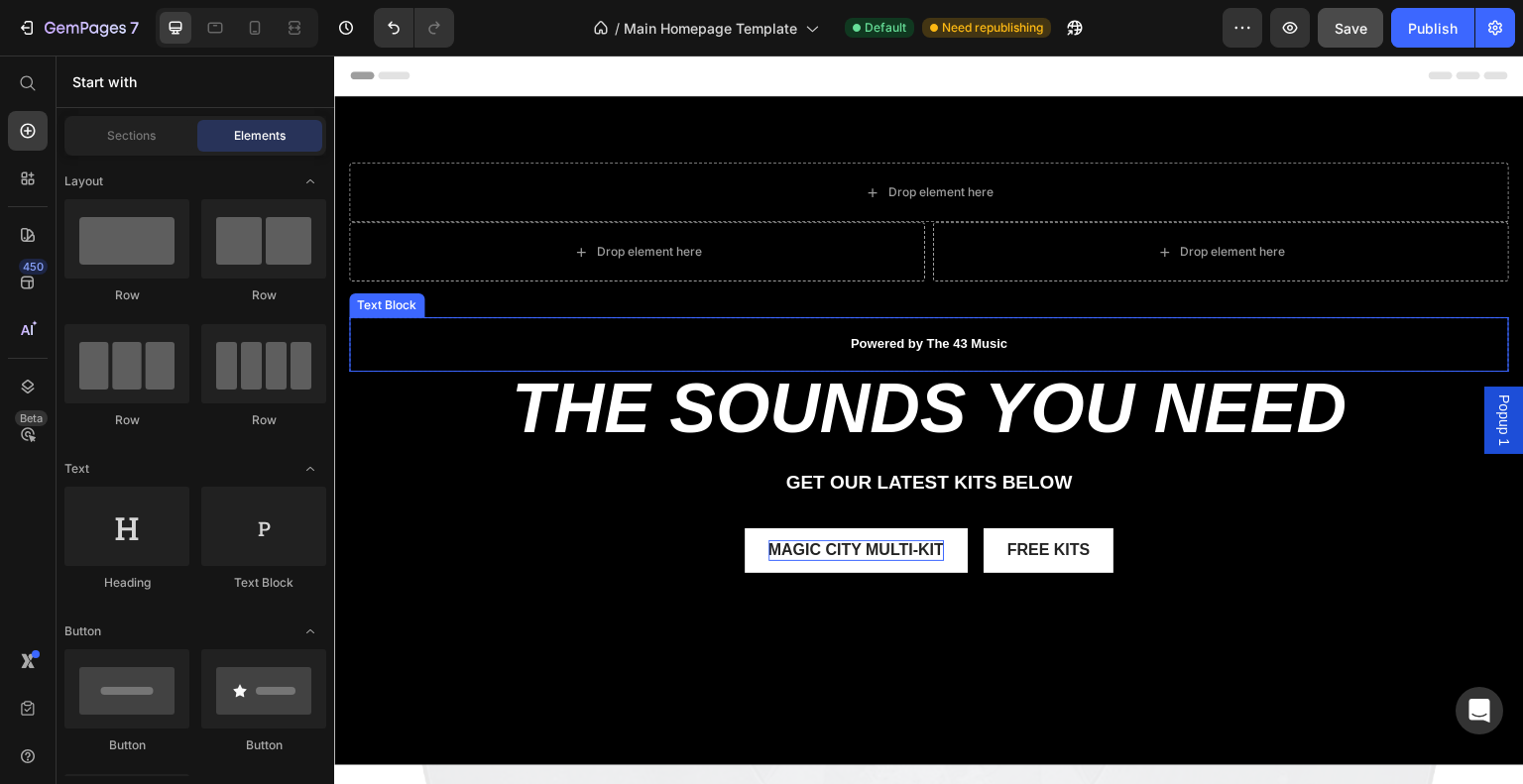 click on "Powered by The 43 Music" at bounding box center [929, 344] 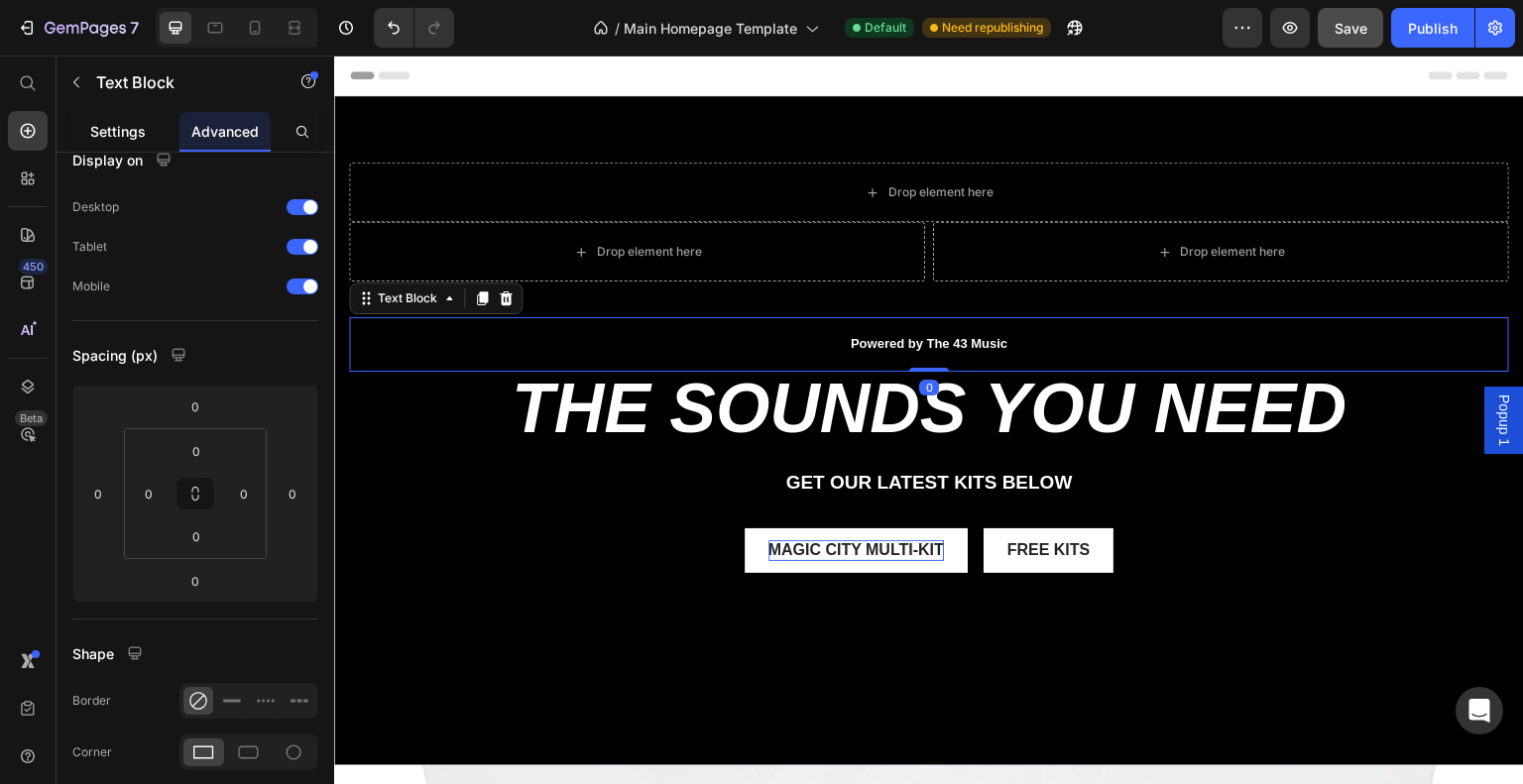 click on "Settings" at bounding box center (118, 131) 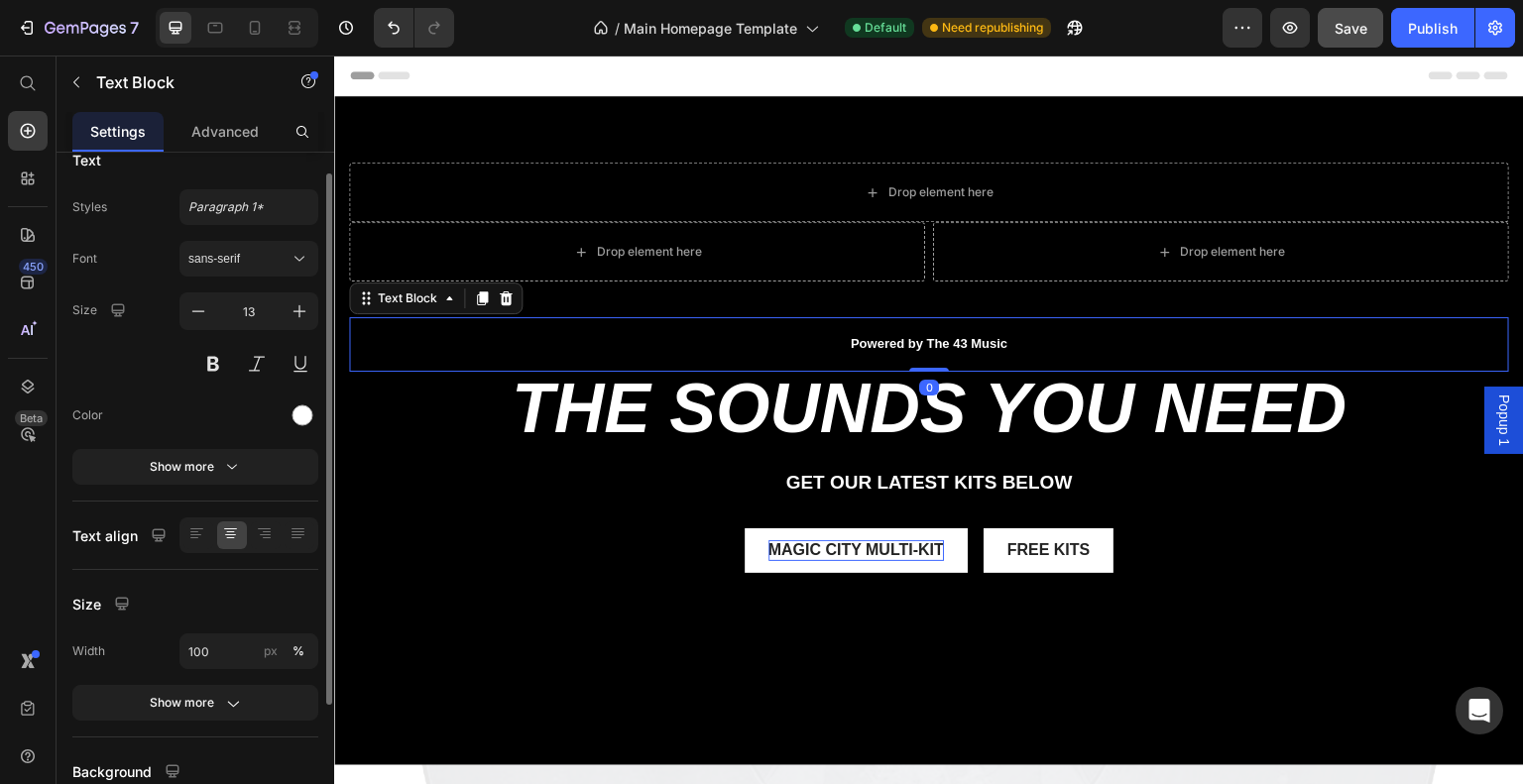 scroll, scrollTop: 0, scrollLeft: 0, axis: both 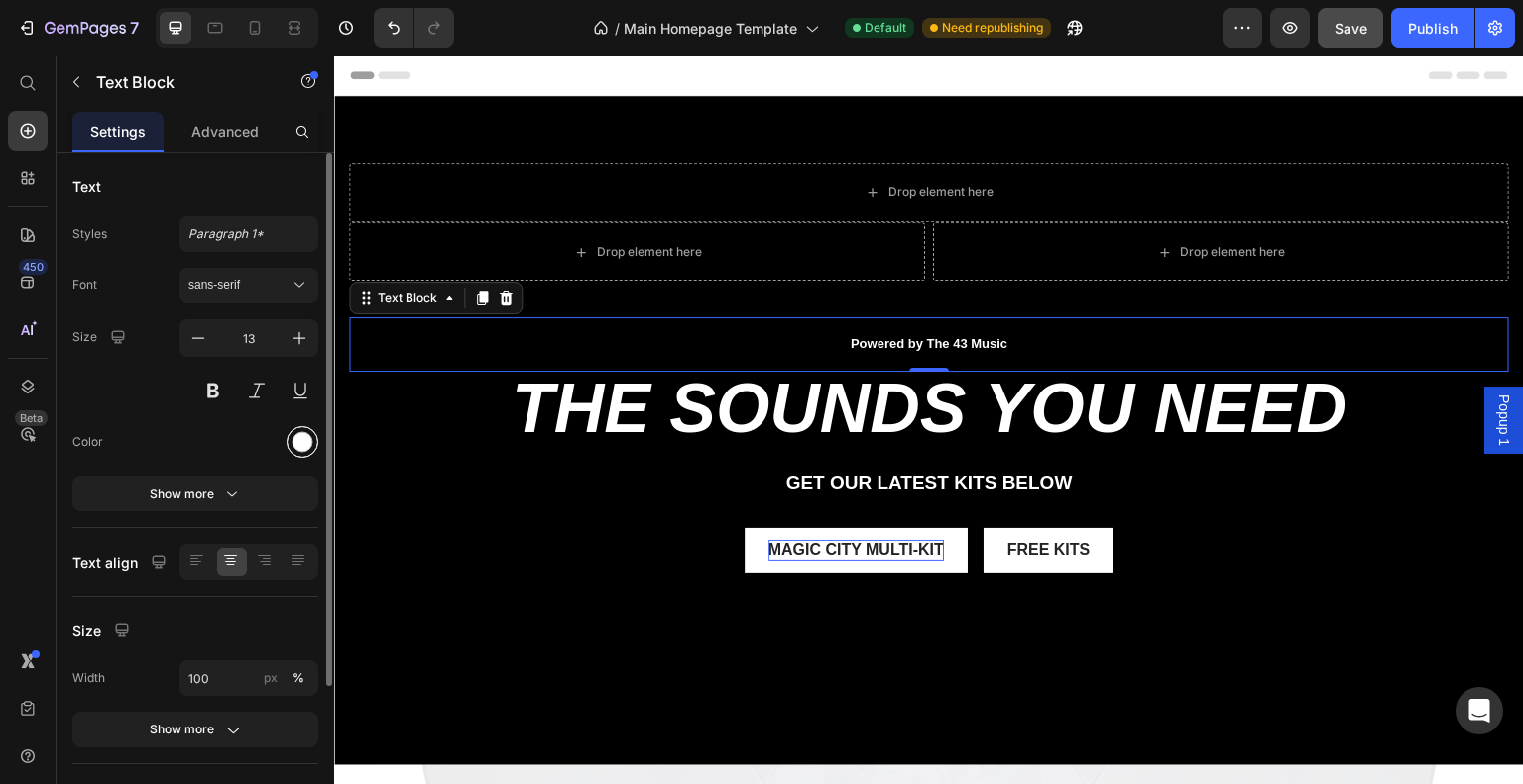click at bounding box center [302, 442] 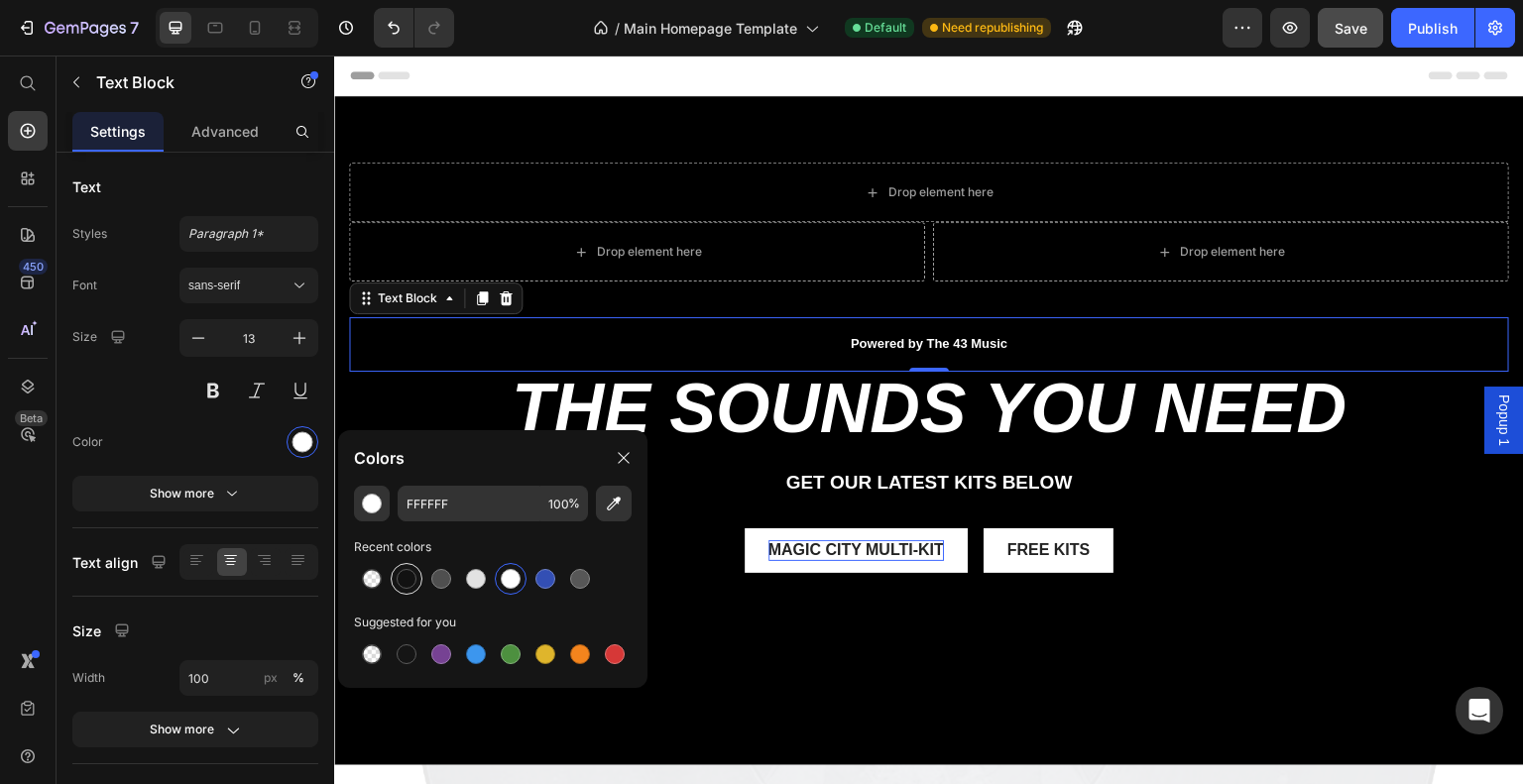 click at bounding box center [407, 579] 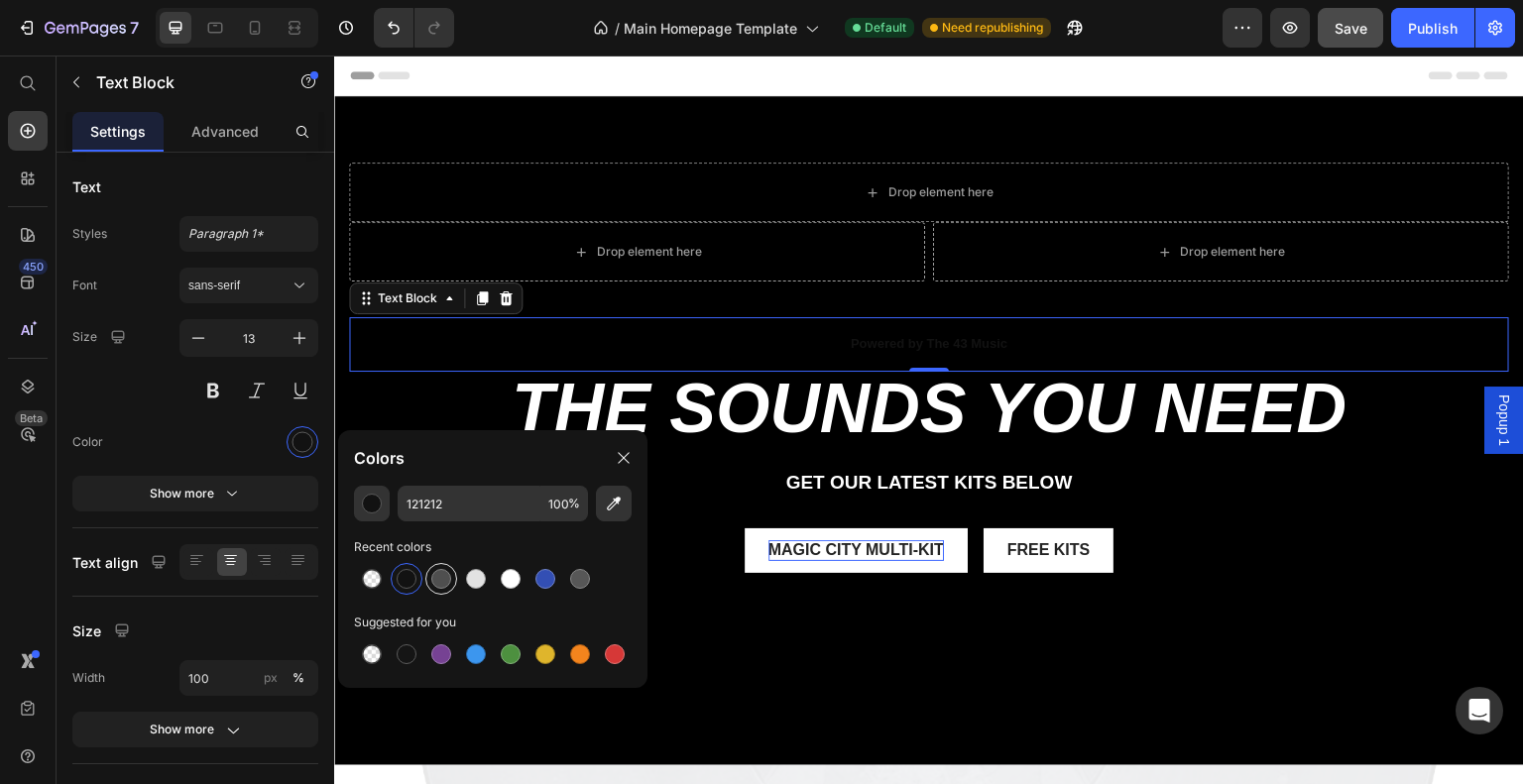 click at bounding box center [441, 579] 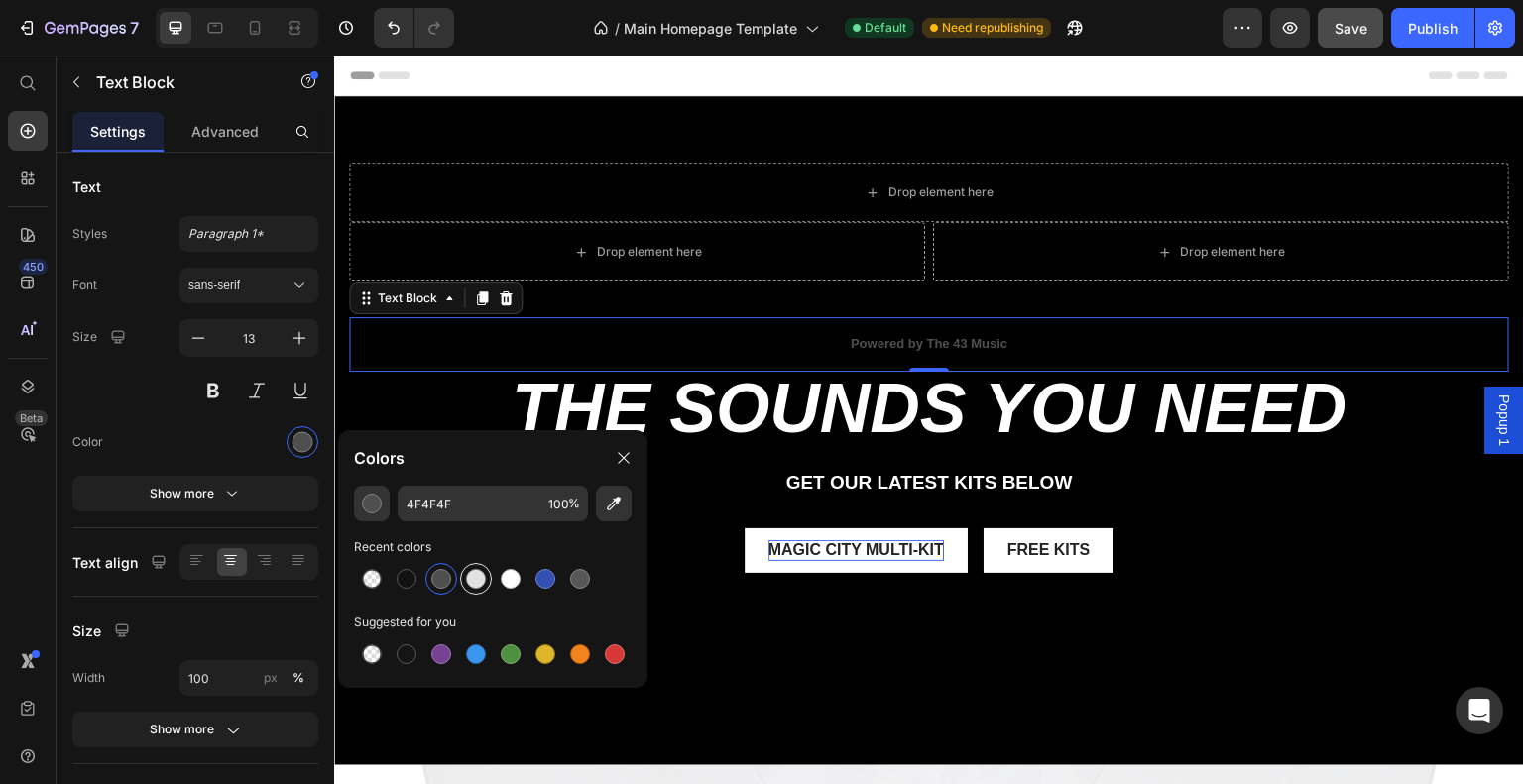 click at bounding box center (476, 579) 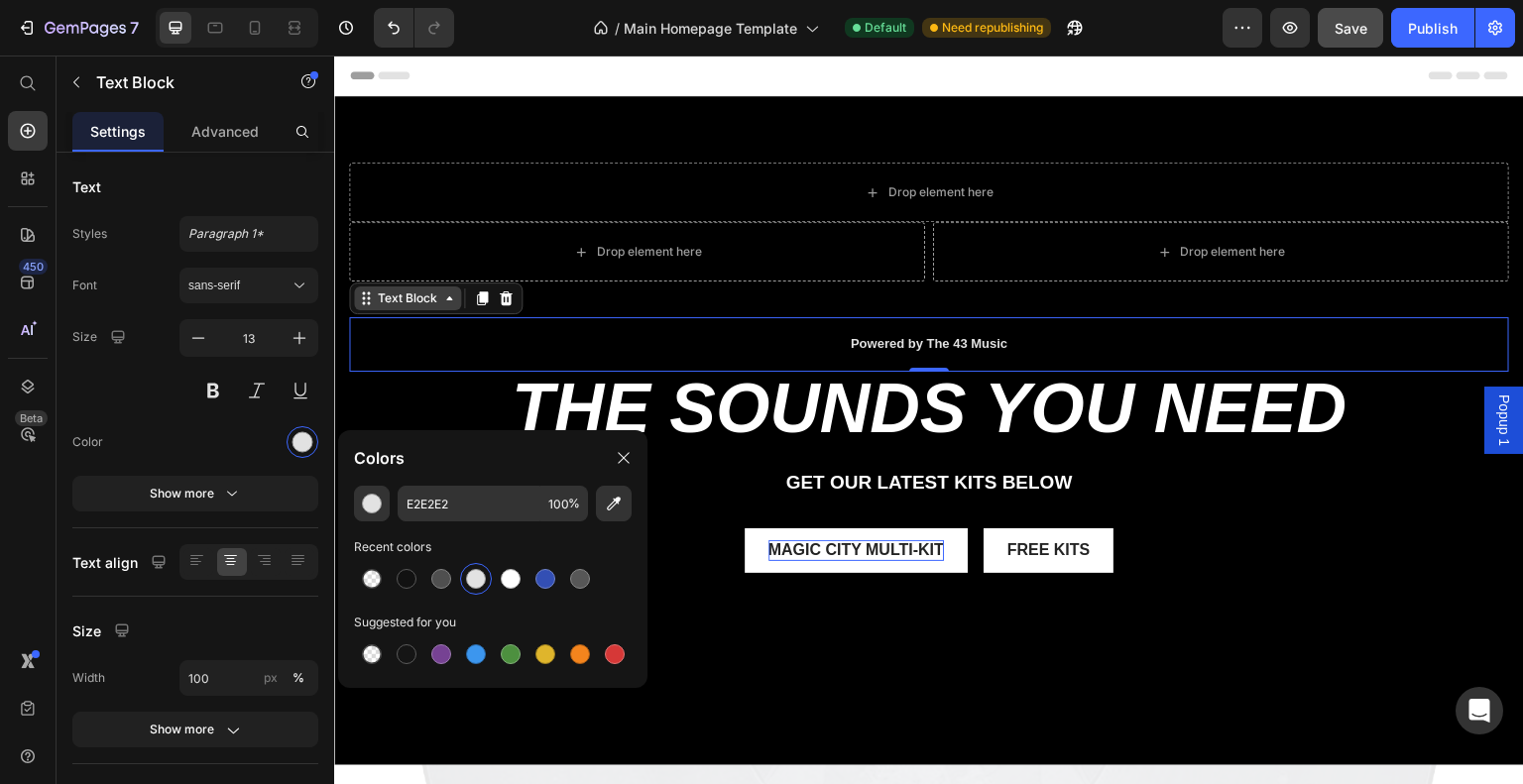 click 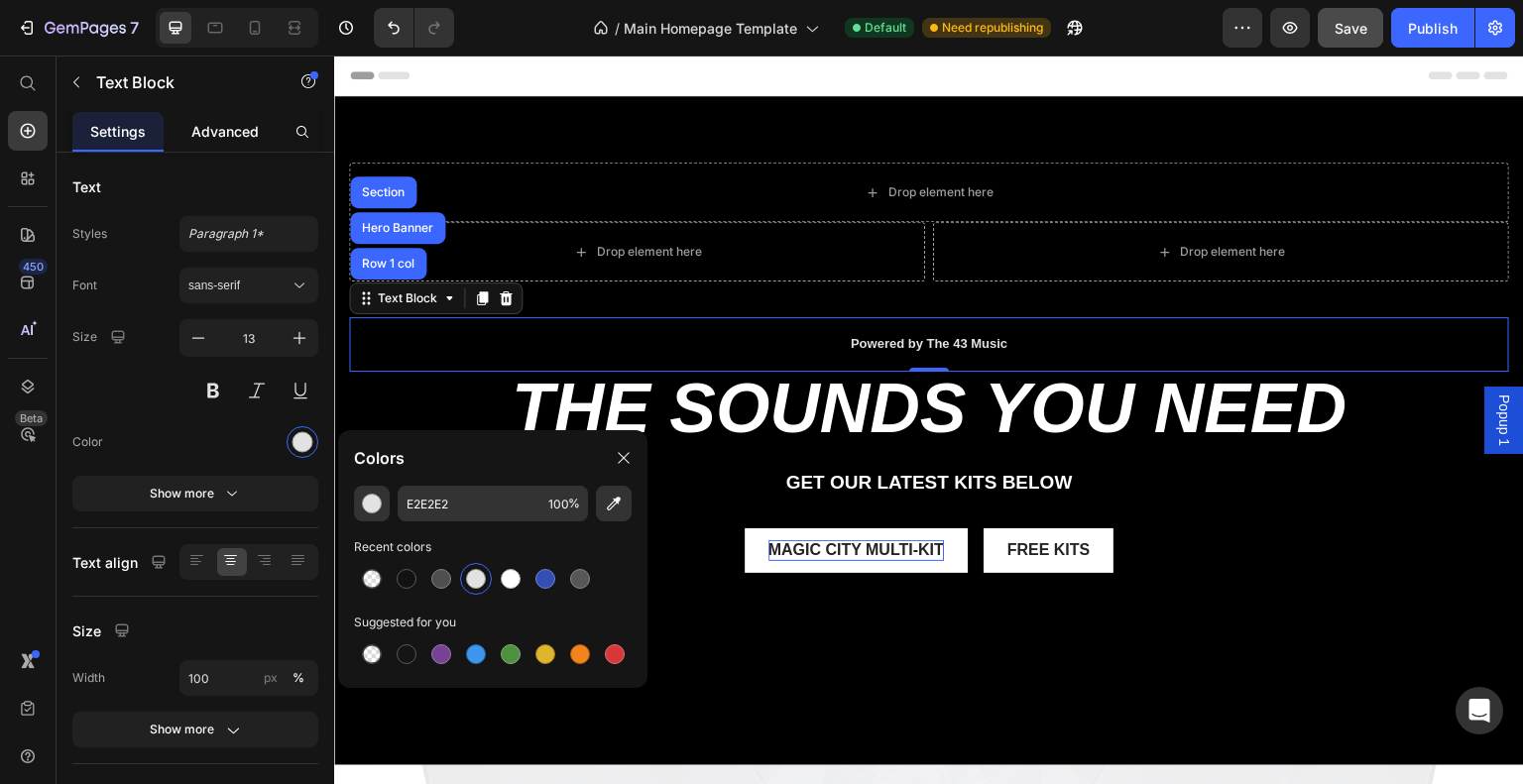click on "Advanced" at bounding box center [225, 131] 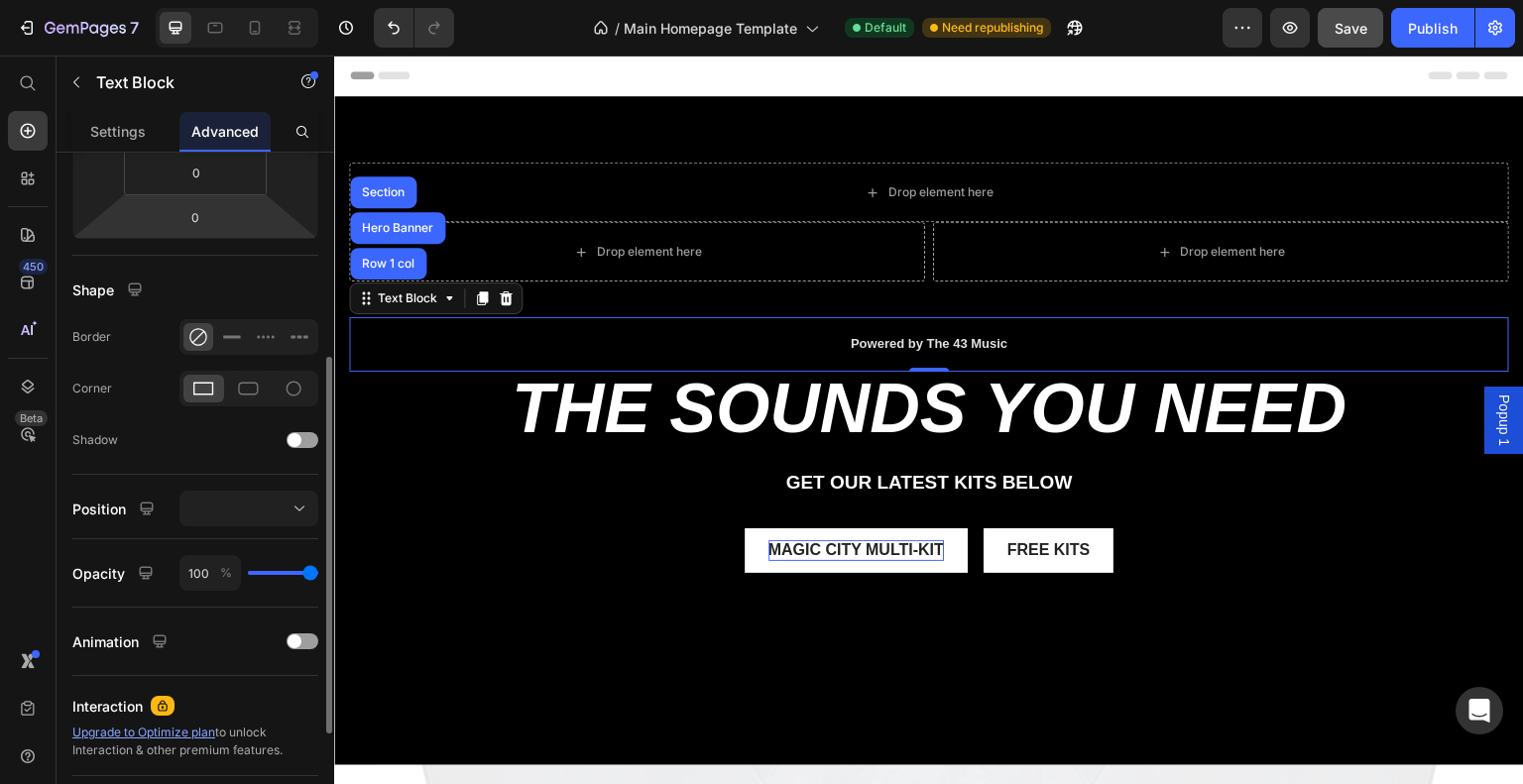 scroll, scrollTop: 392, scrollLeft: 0, axis: vertical 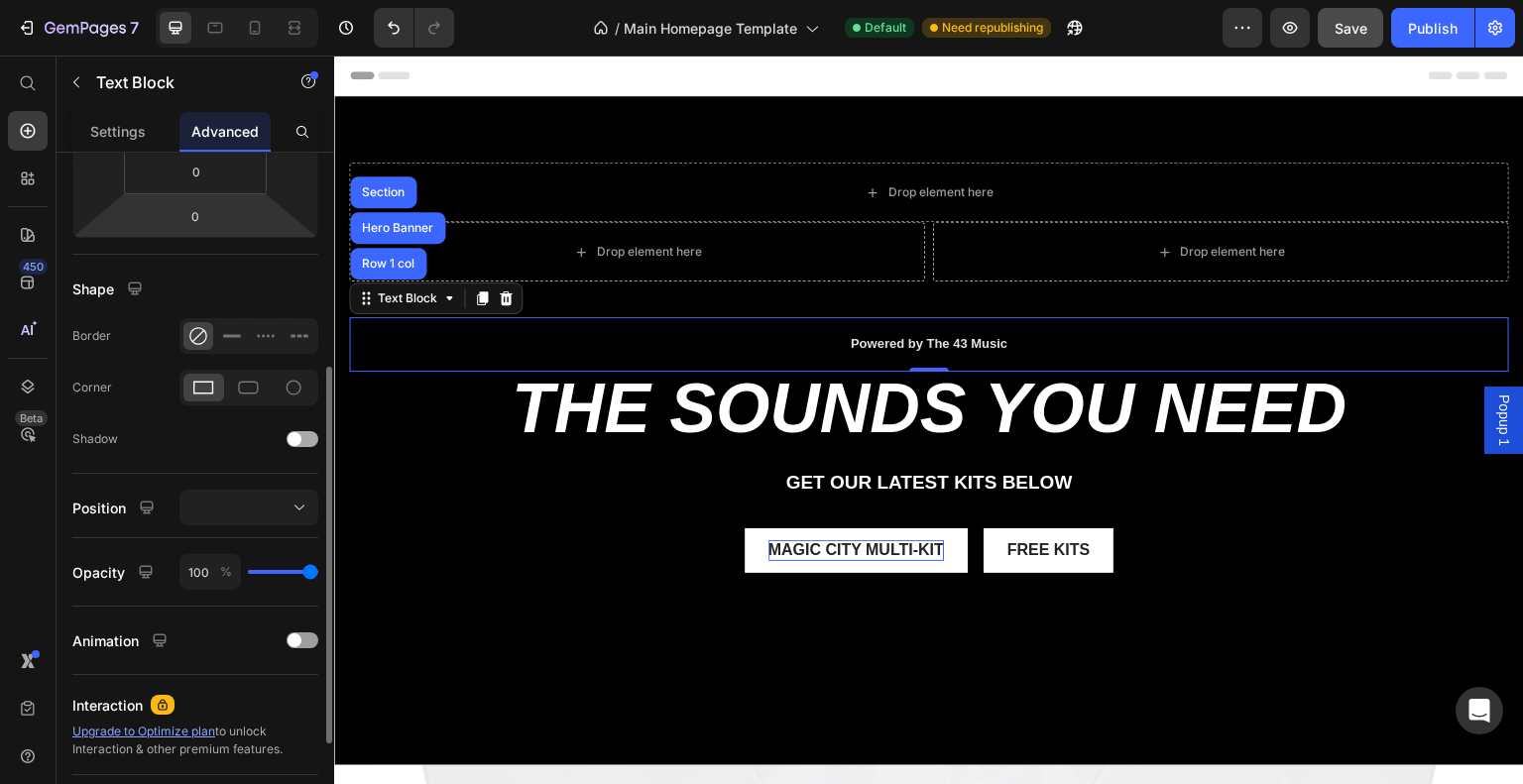 click at bounding box center (302, 439) 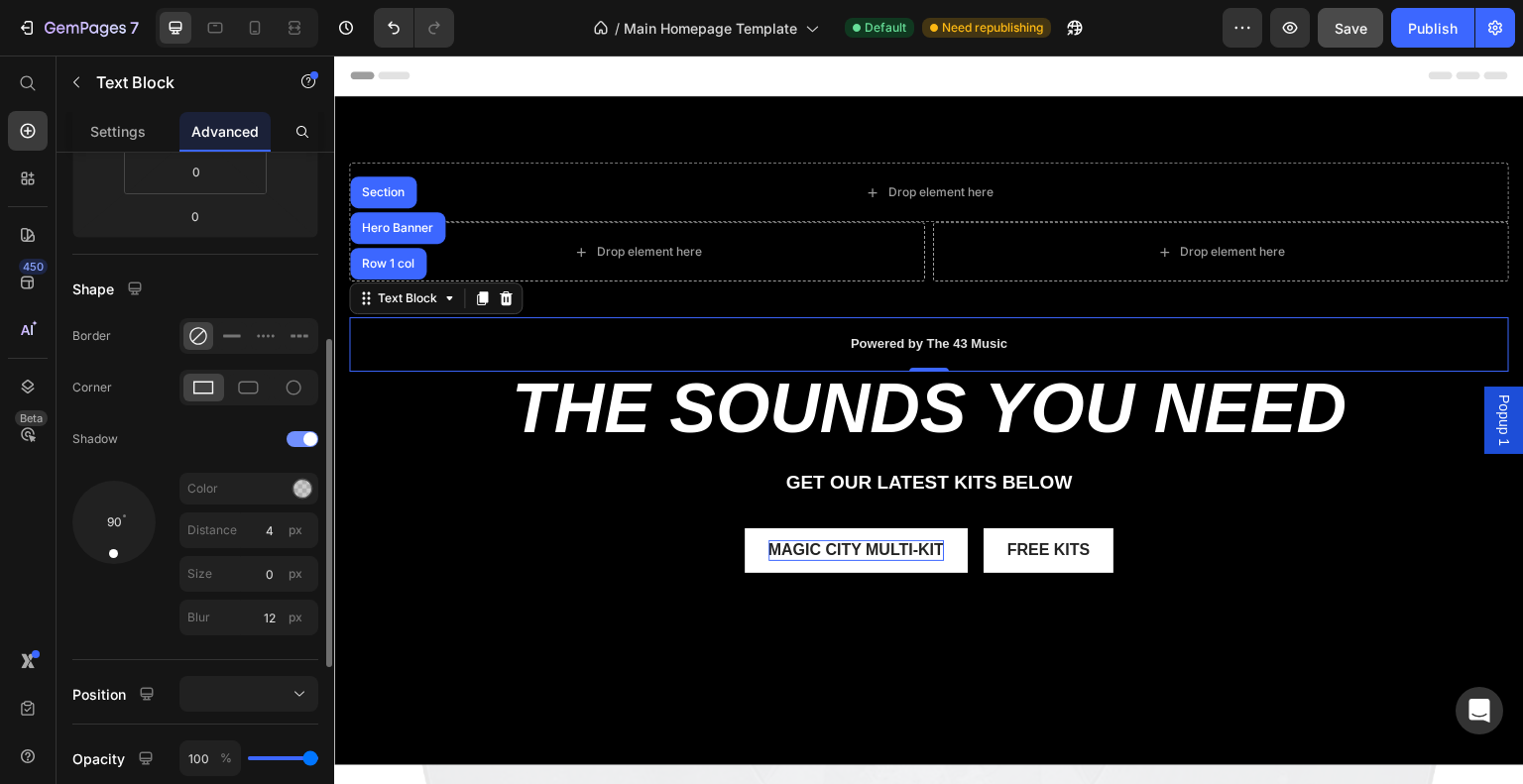 click at bounding box center [310, 439] 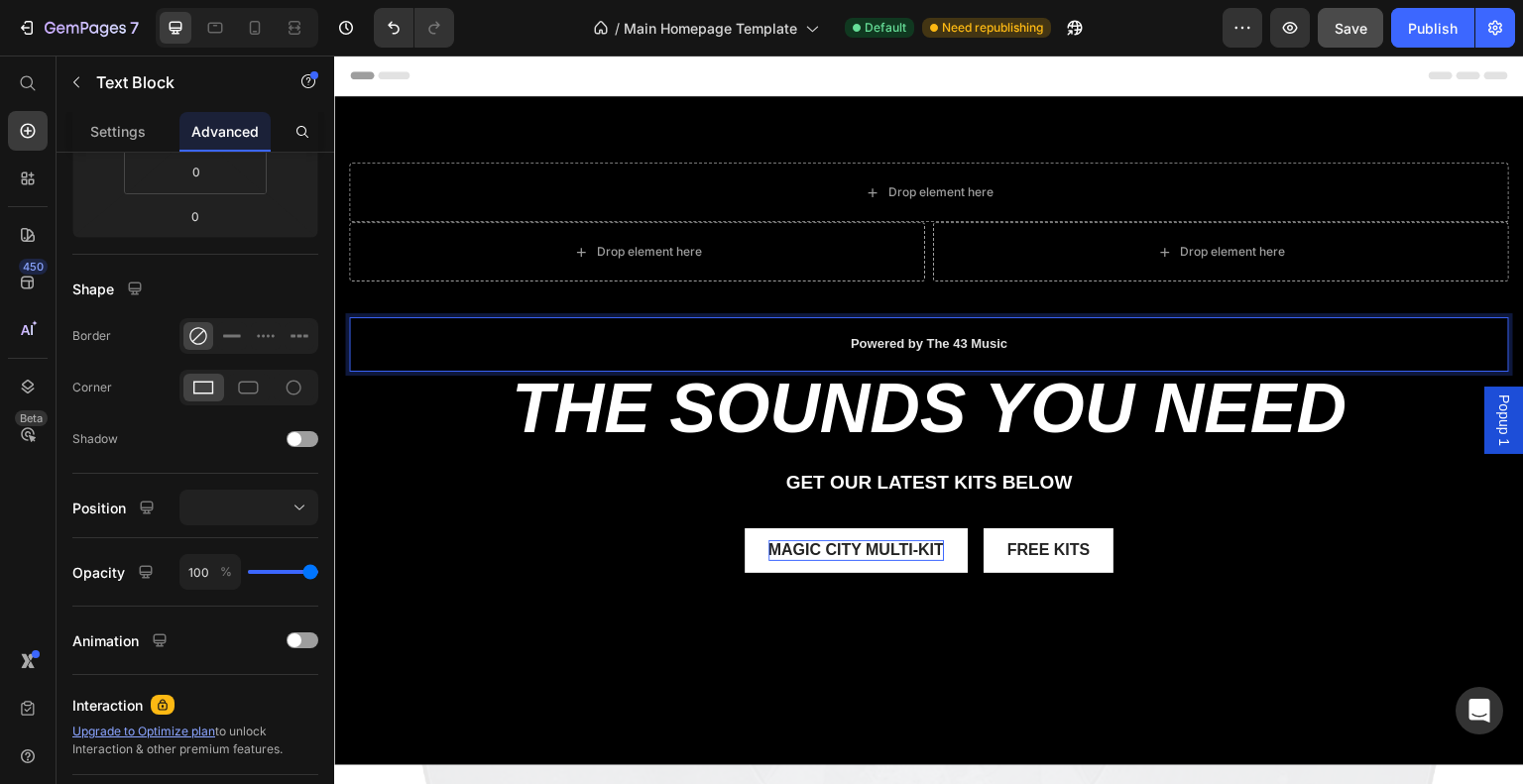 click on "Powered by The 43 Music" at bounding box center [929, 344] 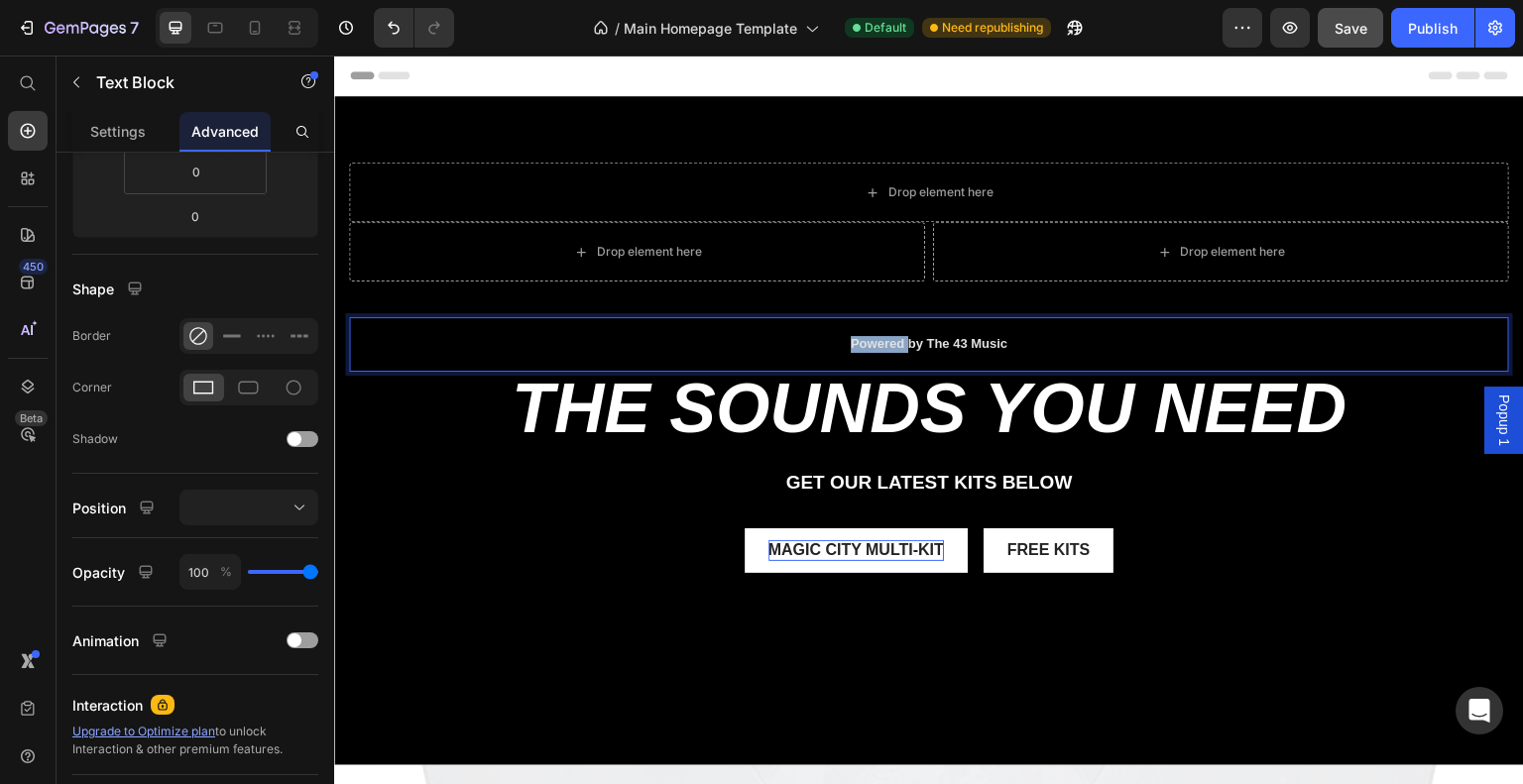 click on "Powered by The 43 Music" at bounding box center (929, 344) 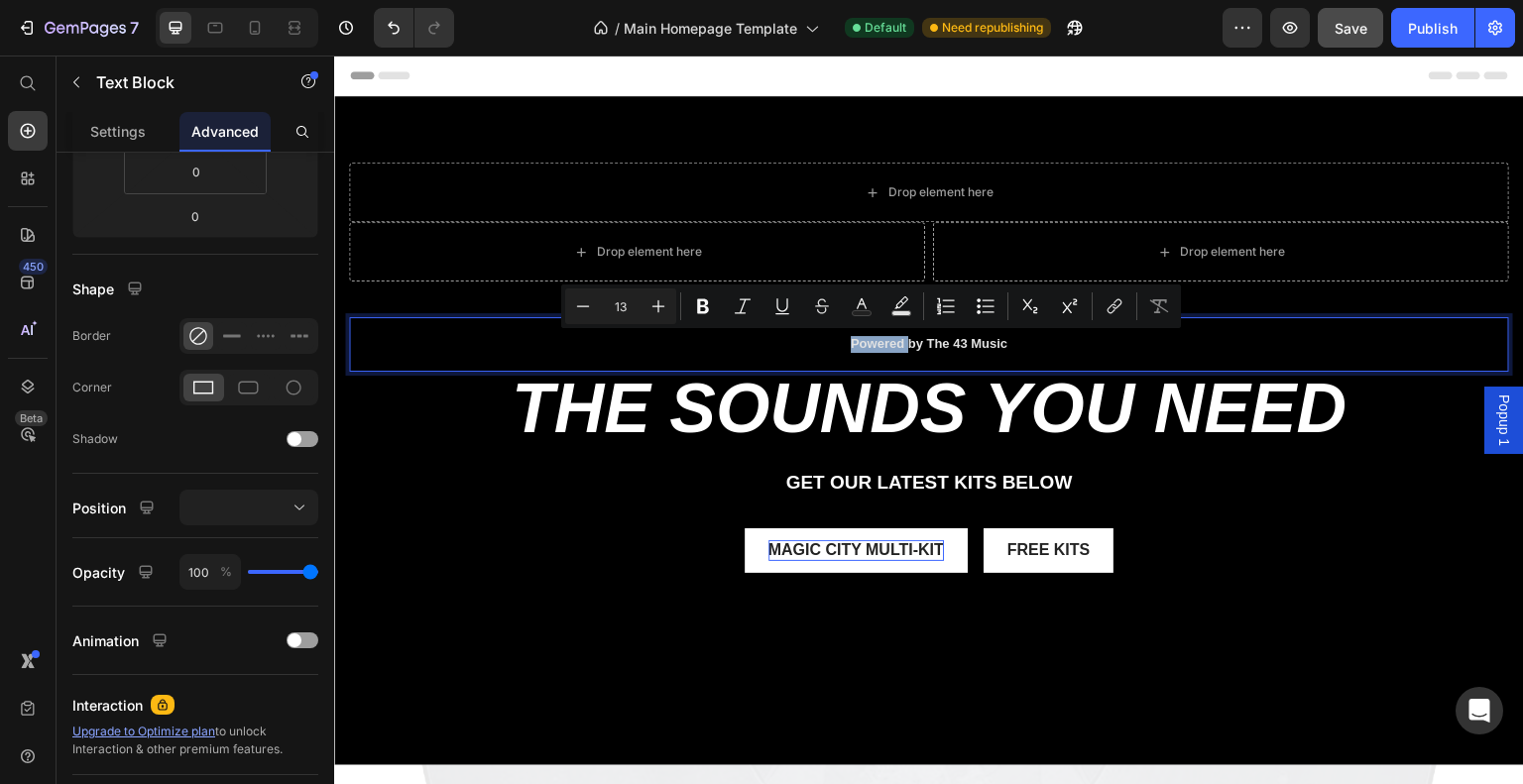 click on "Powered by The 43 Music" at bounding box center (929, 344) 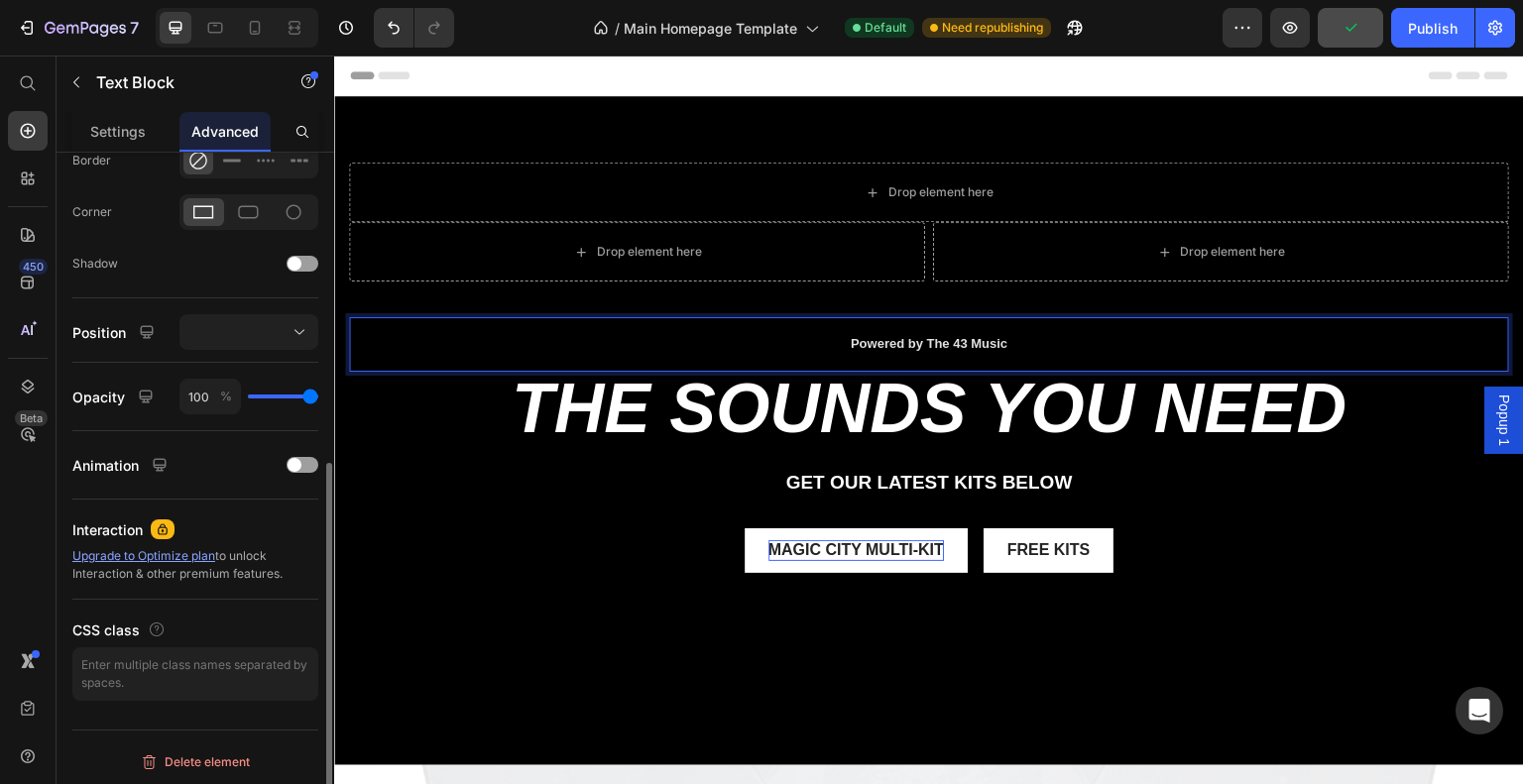 scroll, scrollTop: 567, scrollLeft: 0, axis: vertical 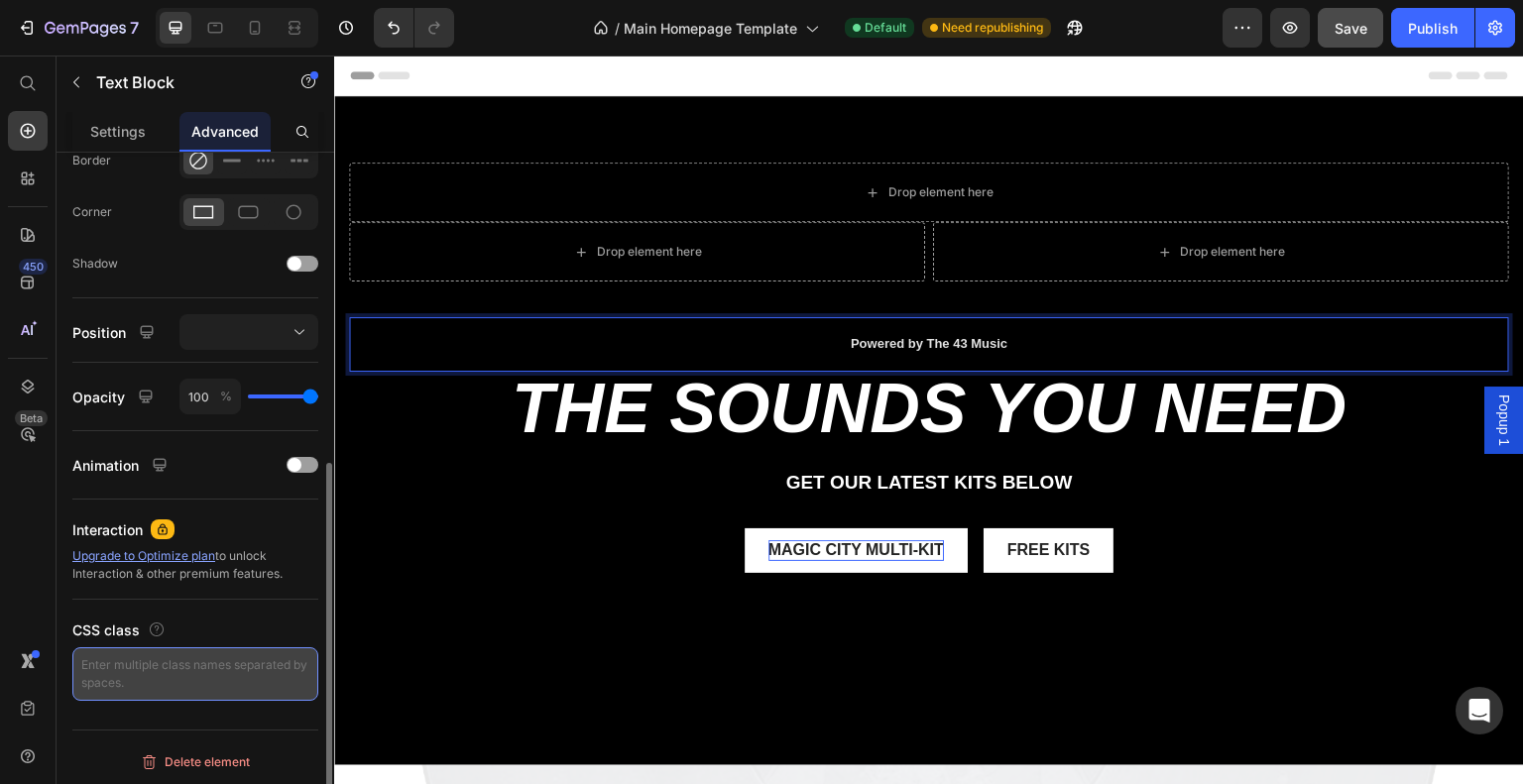 click at bounding box center (195, 674) 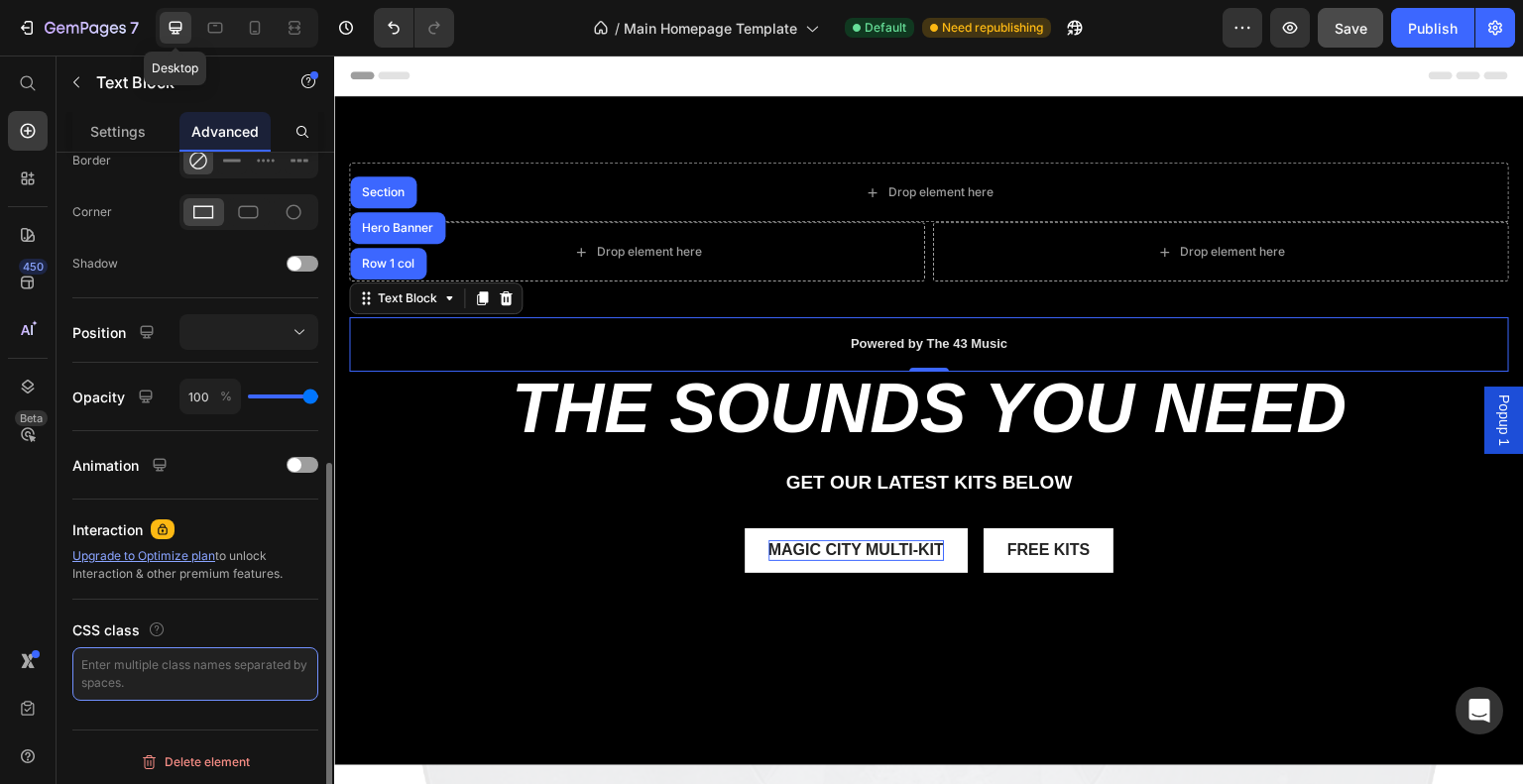 paste on "gempages-visible-text" 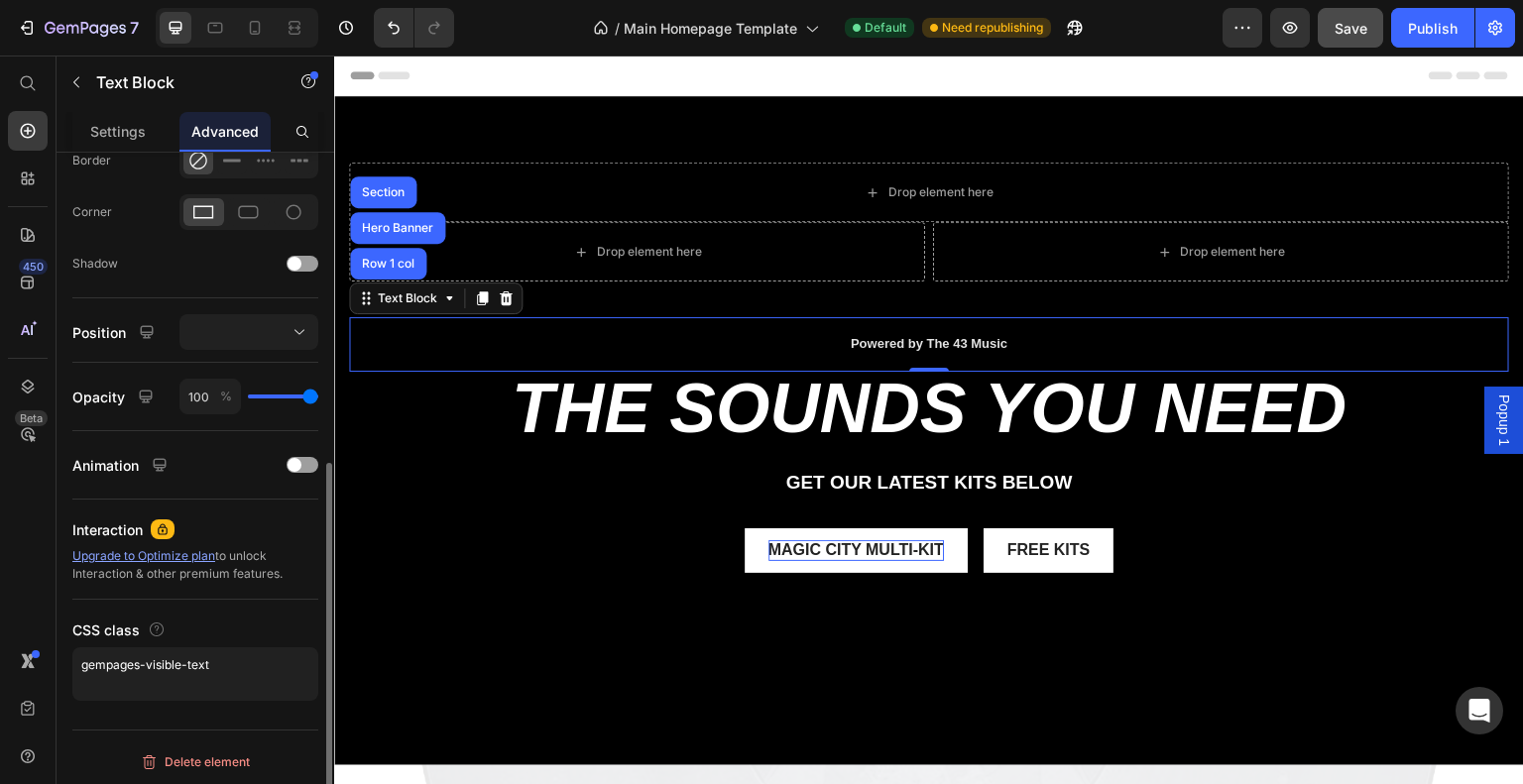 click on "CSS class" at bounding box center (195, 629) 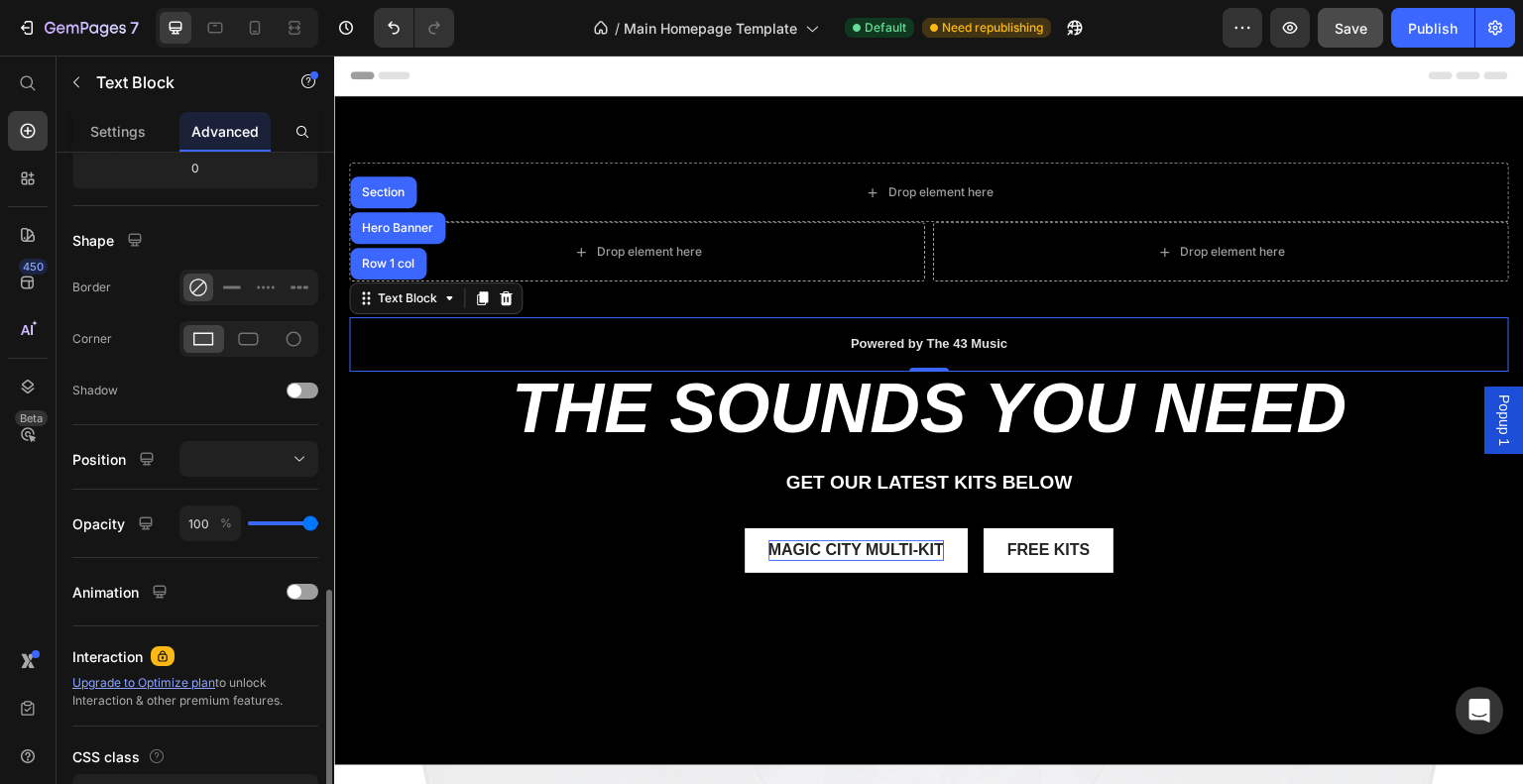 scroll, scrollTop: 567, scrollLeft: 0, axis: vertical 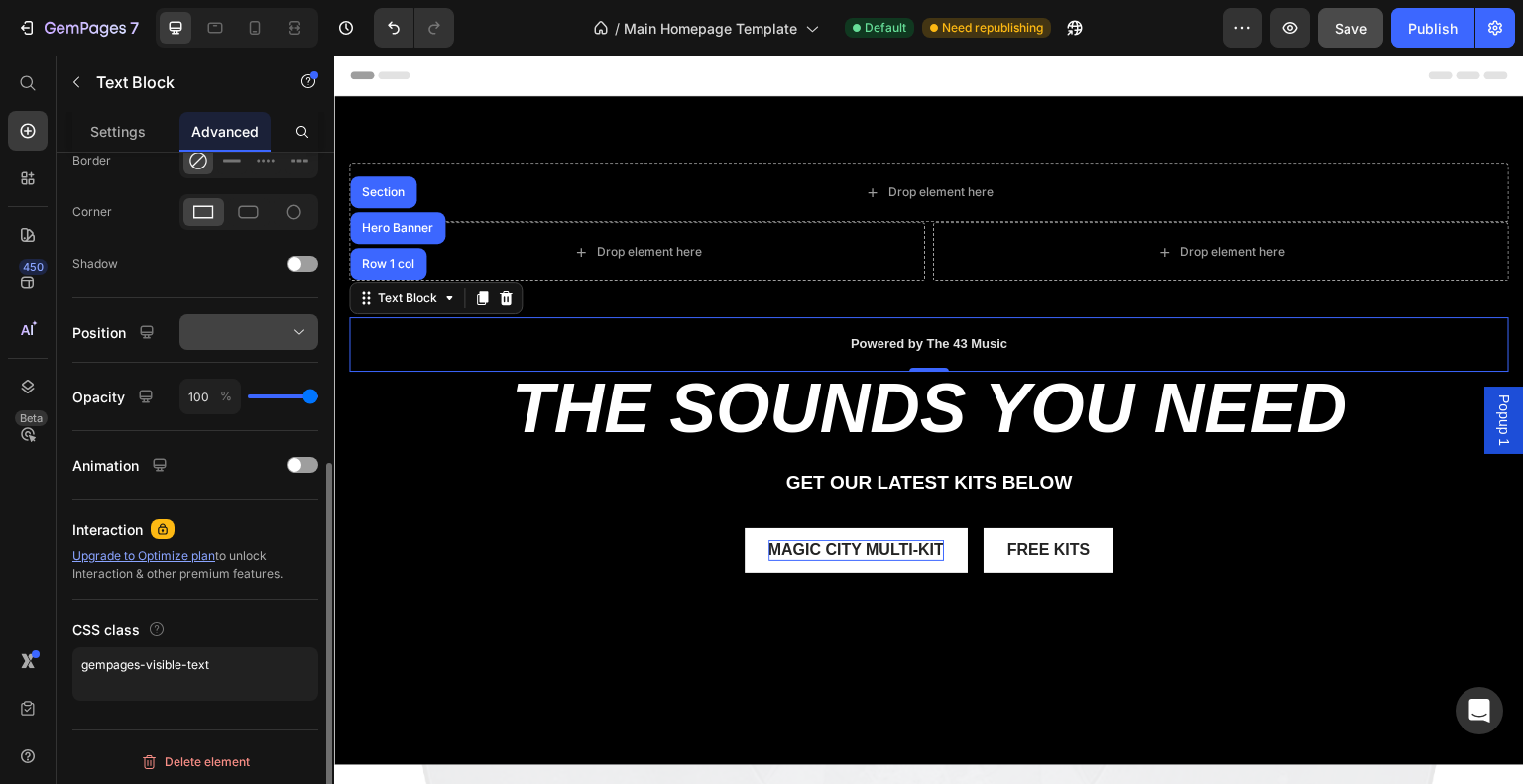 click at bounding box center (249, 332) 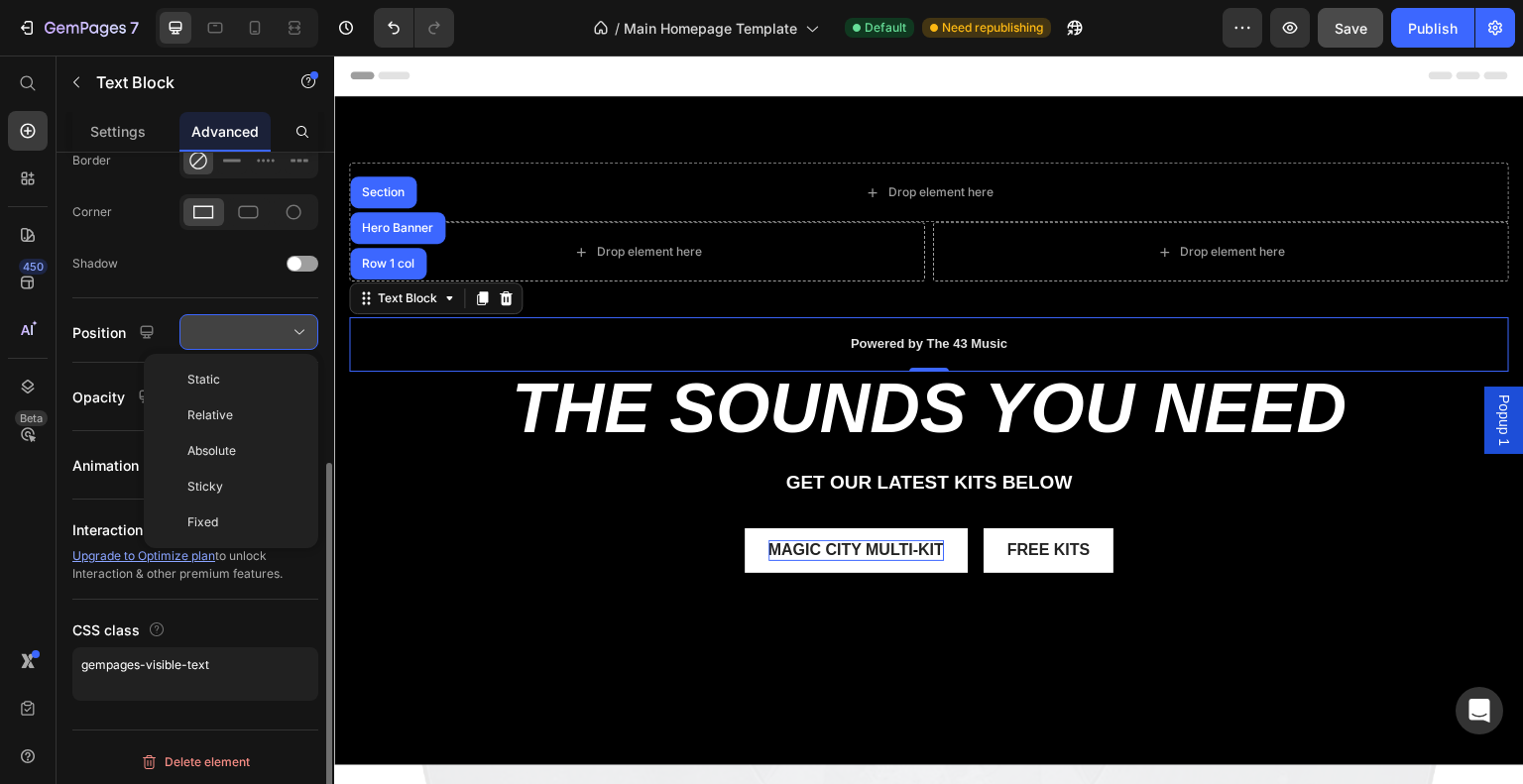 click at bounding box center [249, 332] 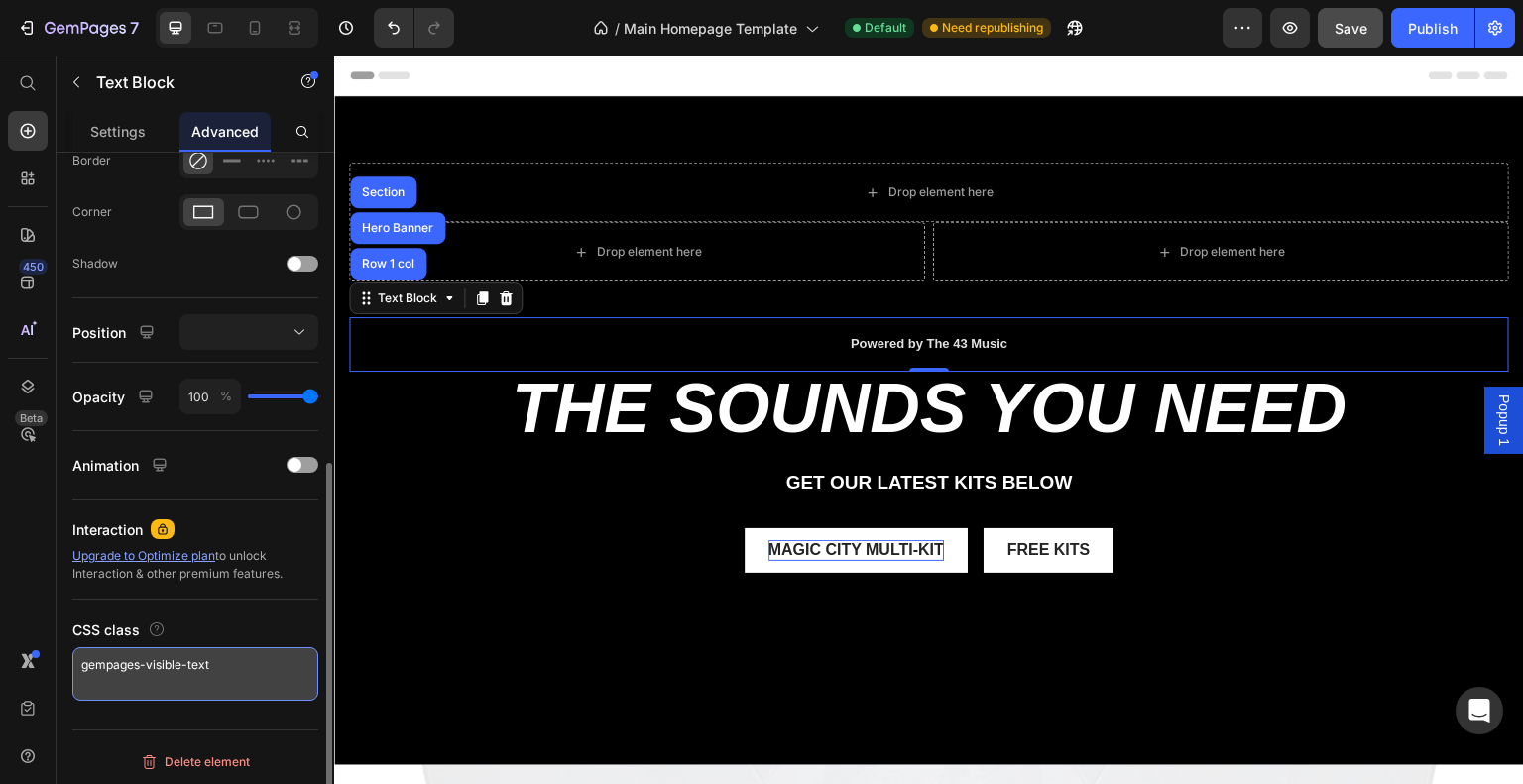 drag, startPoint x: 238, startPoint y: 670, endPoint x: 253, endPoint y: 666, distance: 15.524175 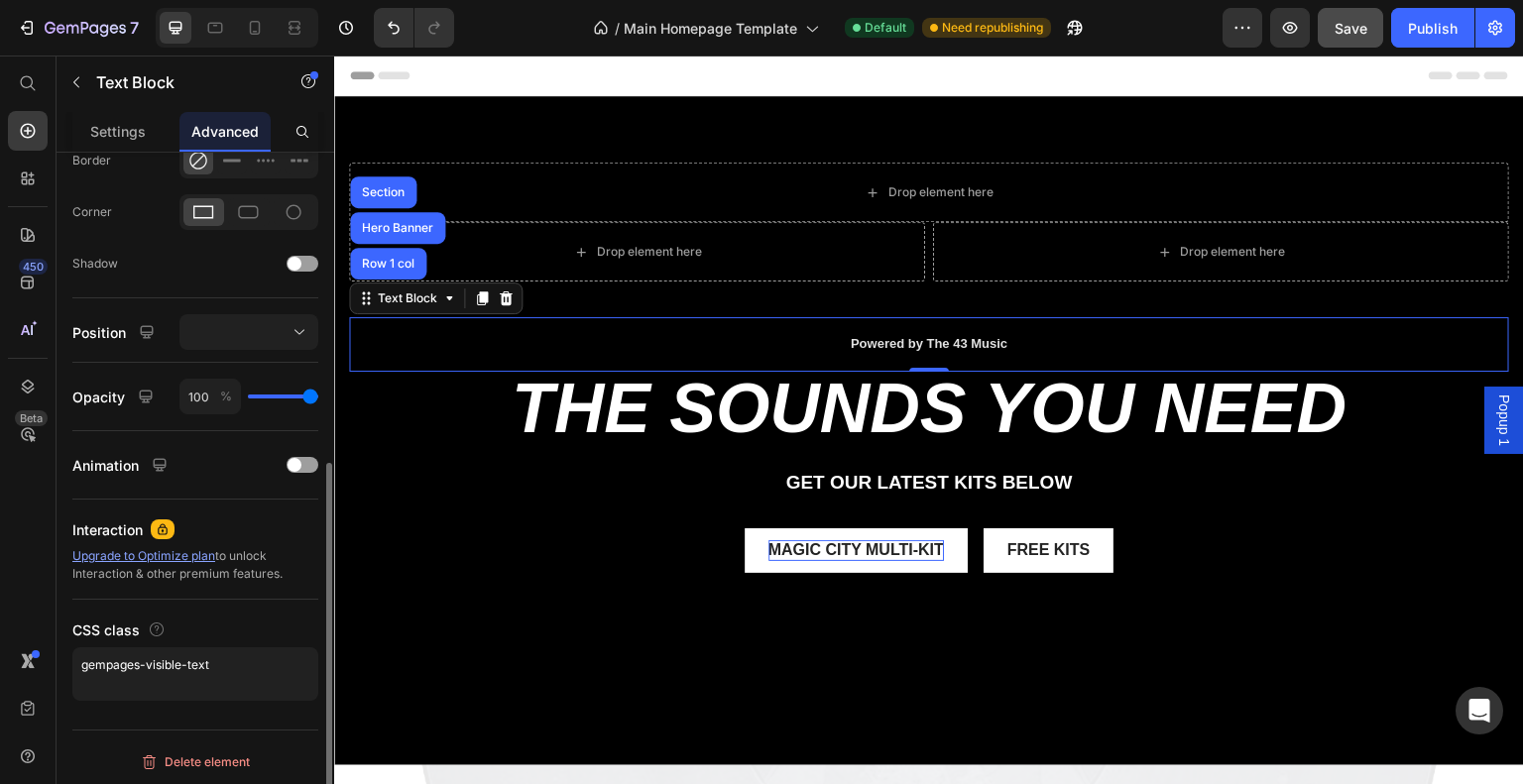 drag, startPoint x: 243, startPoint y: 621, endPoint x: 220, endPoint y: 621, distance: 23 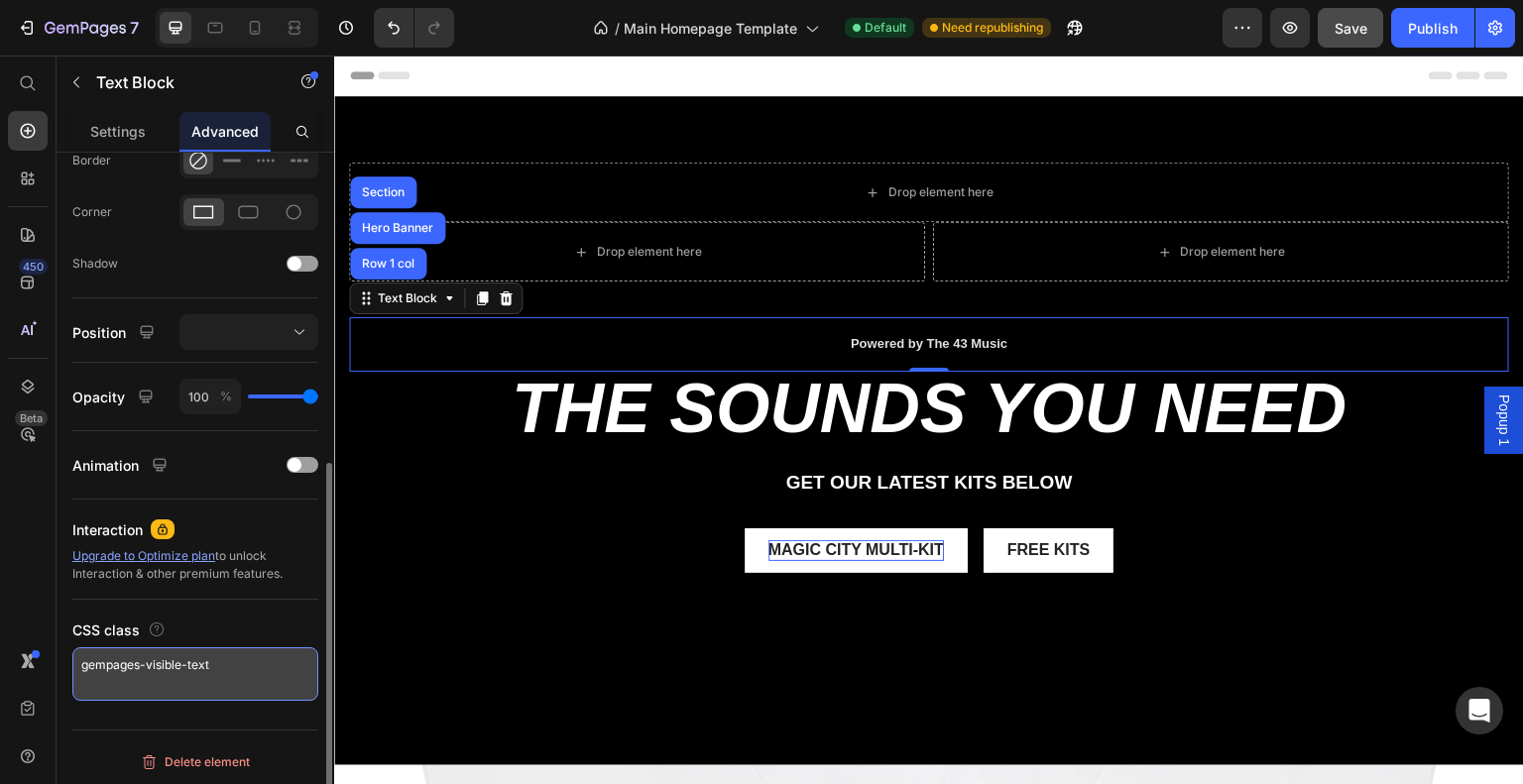 drag, startPoint x: 221, startPoint y: 662, endPoint x: 77, endPoint y: 648, distance: 144.679 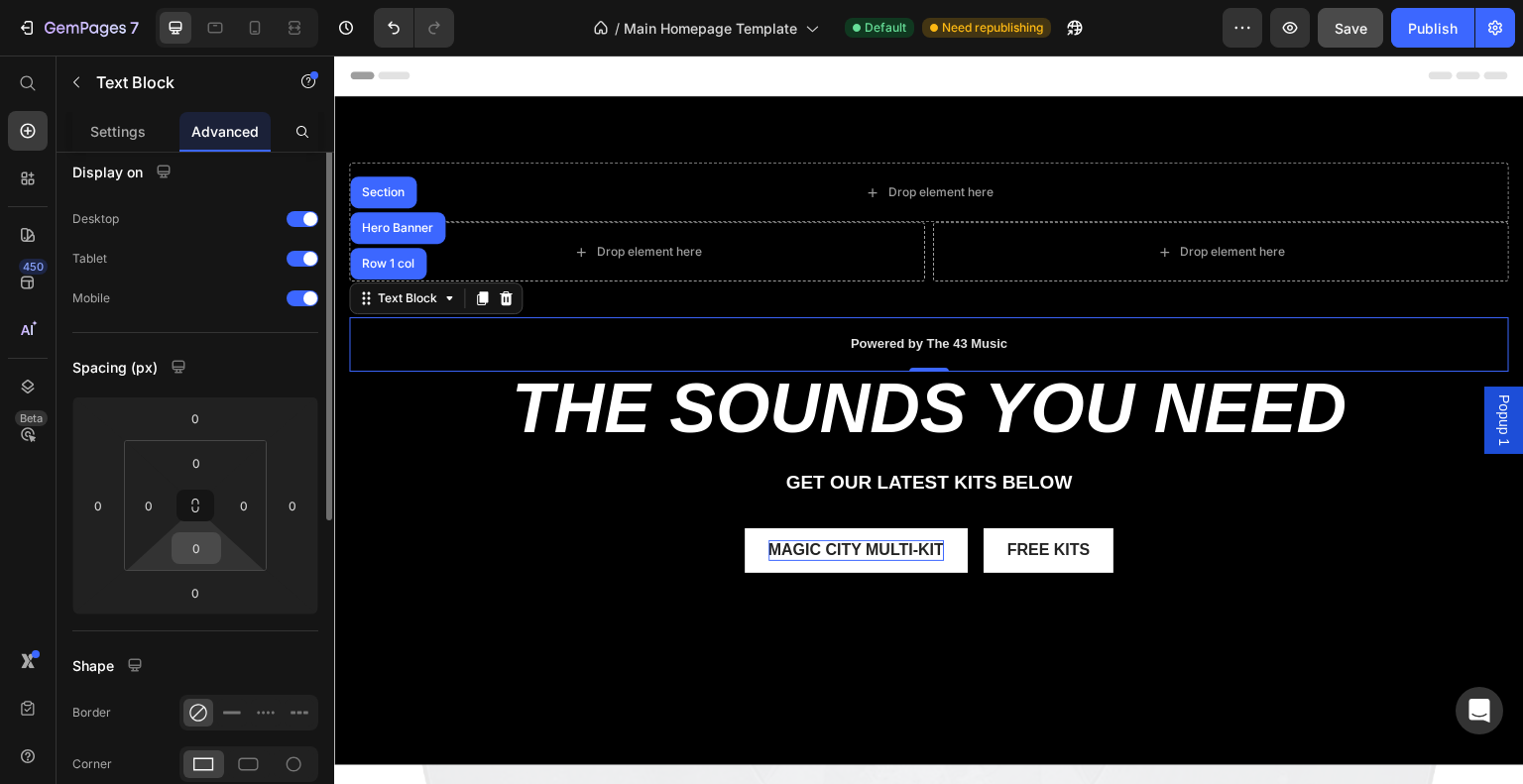 scroll, scrollTop: 0, scrollLeft: 0, axis: both 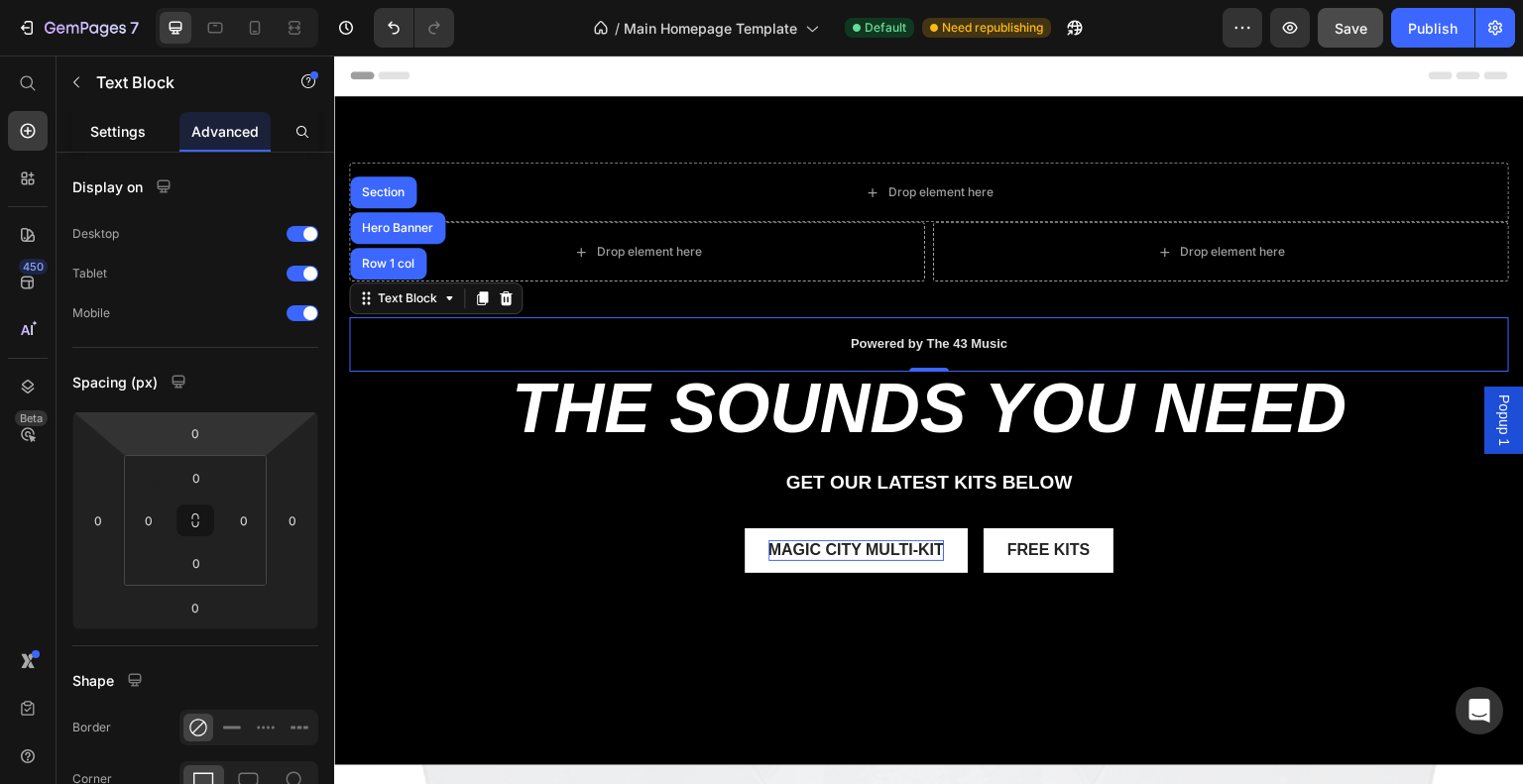 click on "Settings" at bounding box center [118, 131] 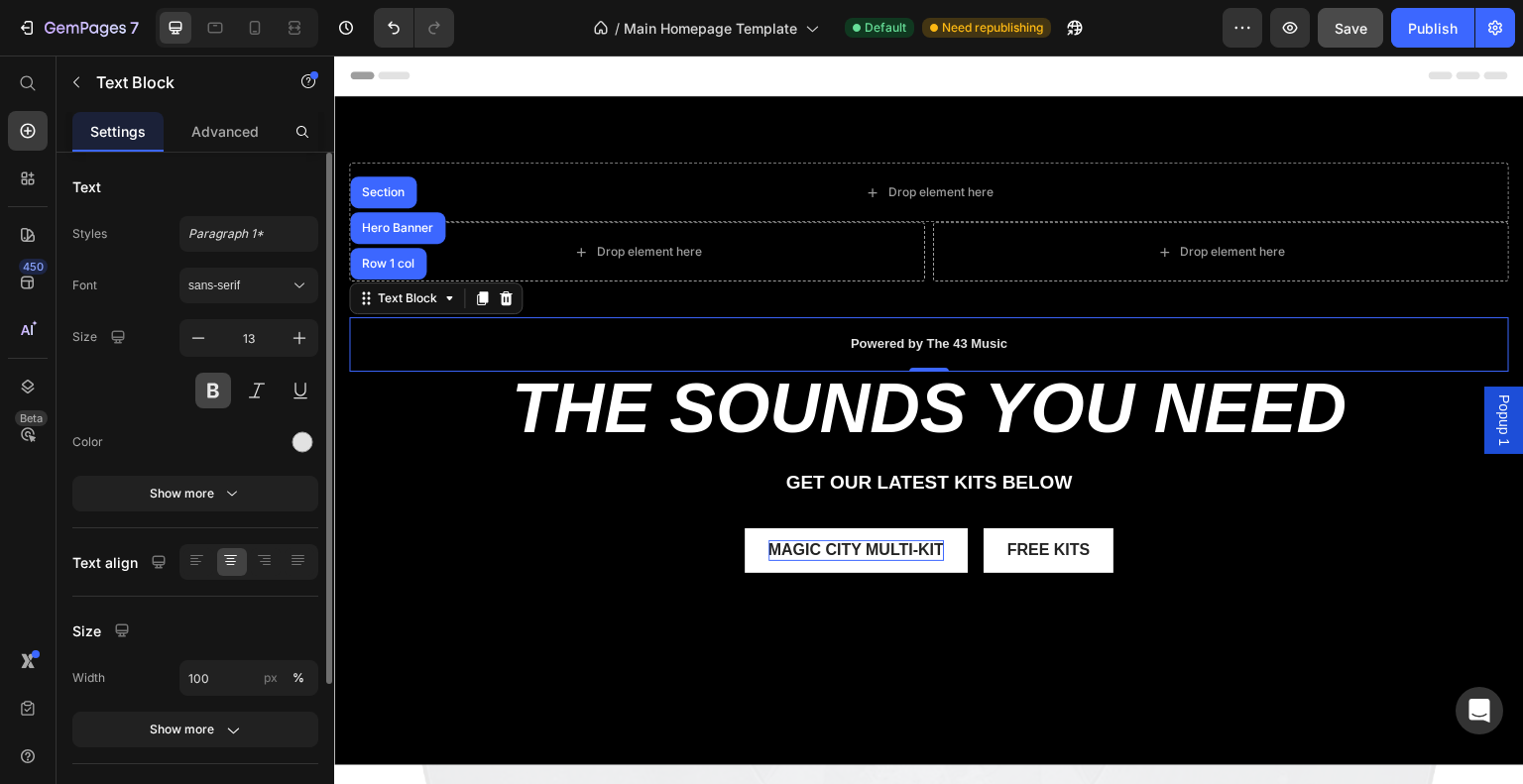 click at bounding box center [213, 391] 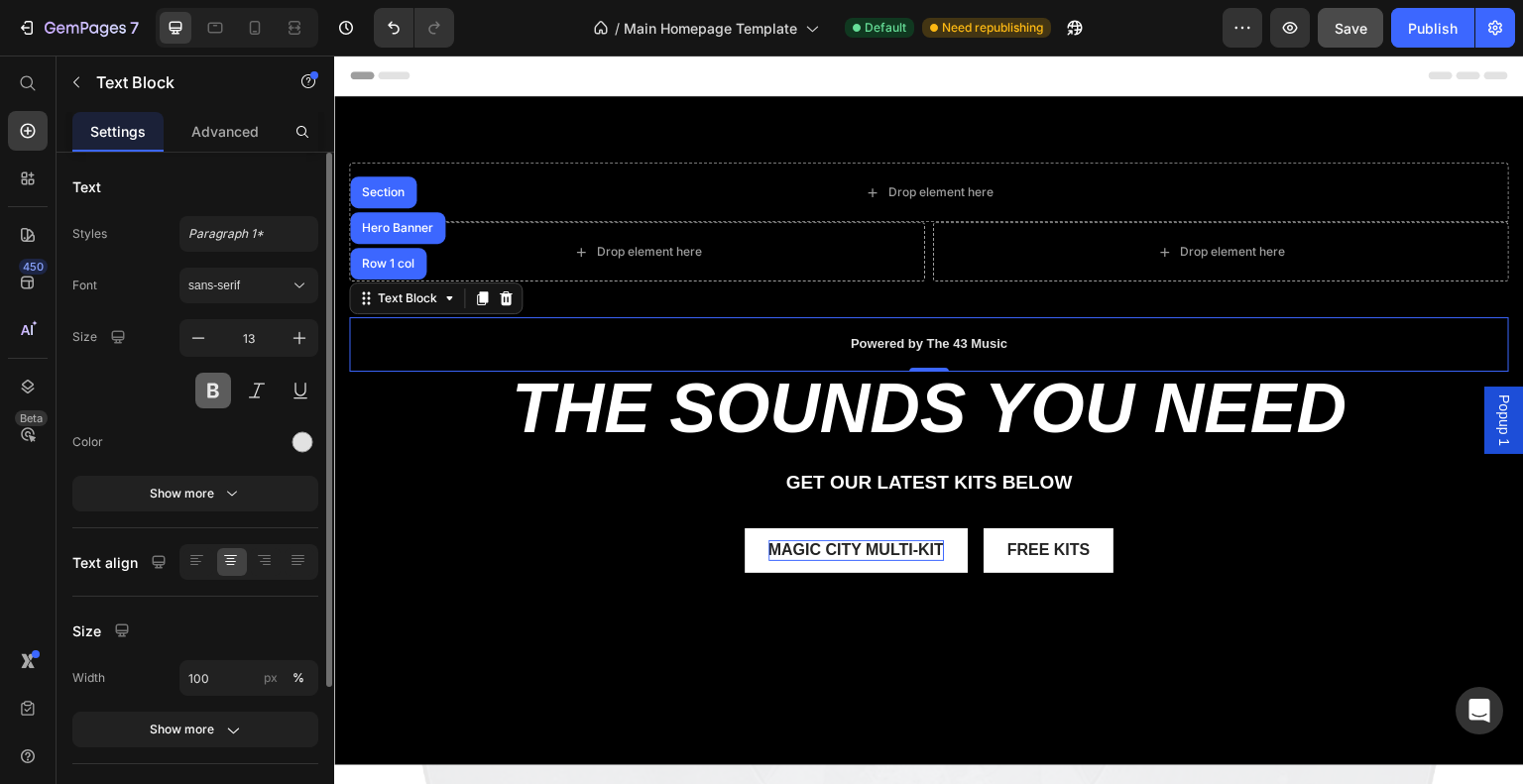 click at bounding box center (213, 391) 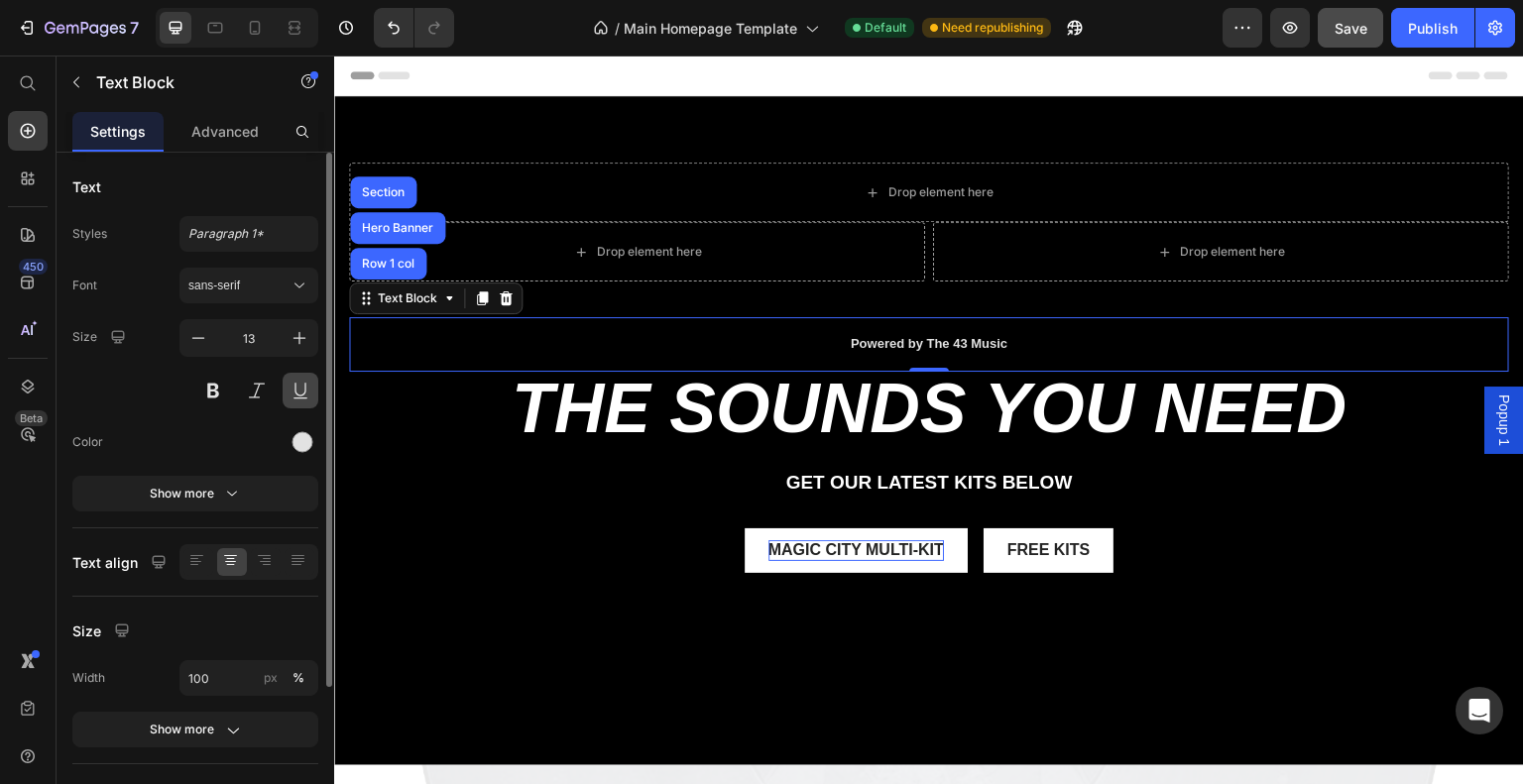 click at bounding box center (300, 391) 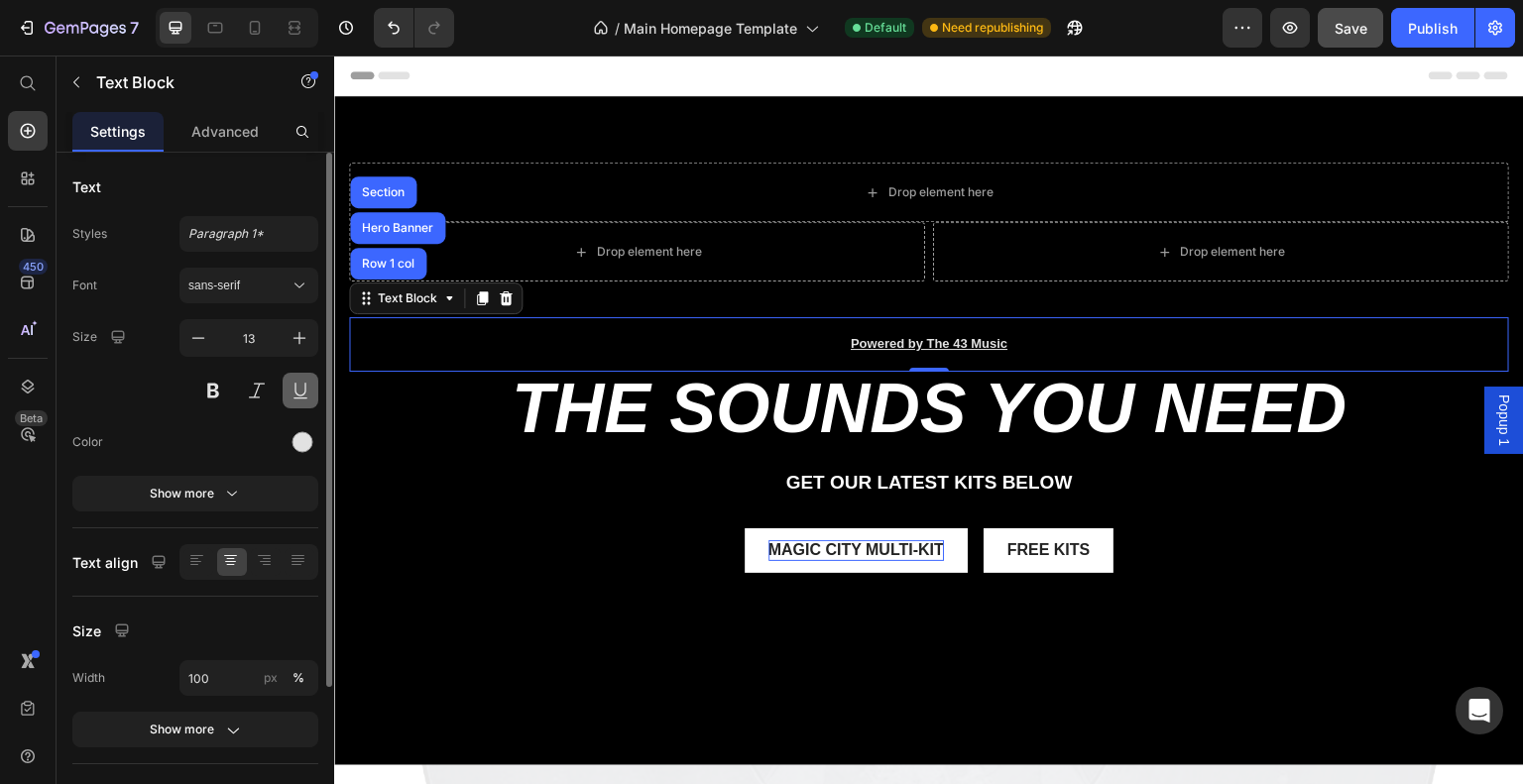 click at bounding box center [300, 391] 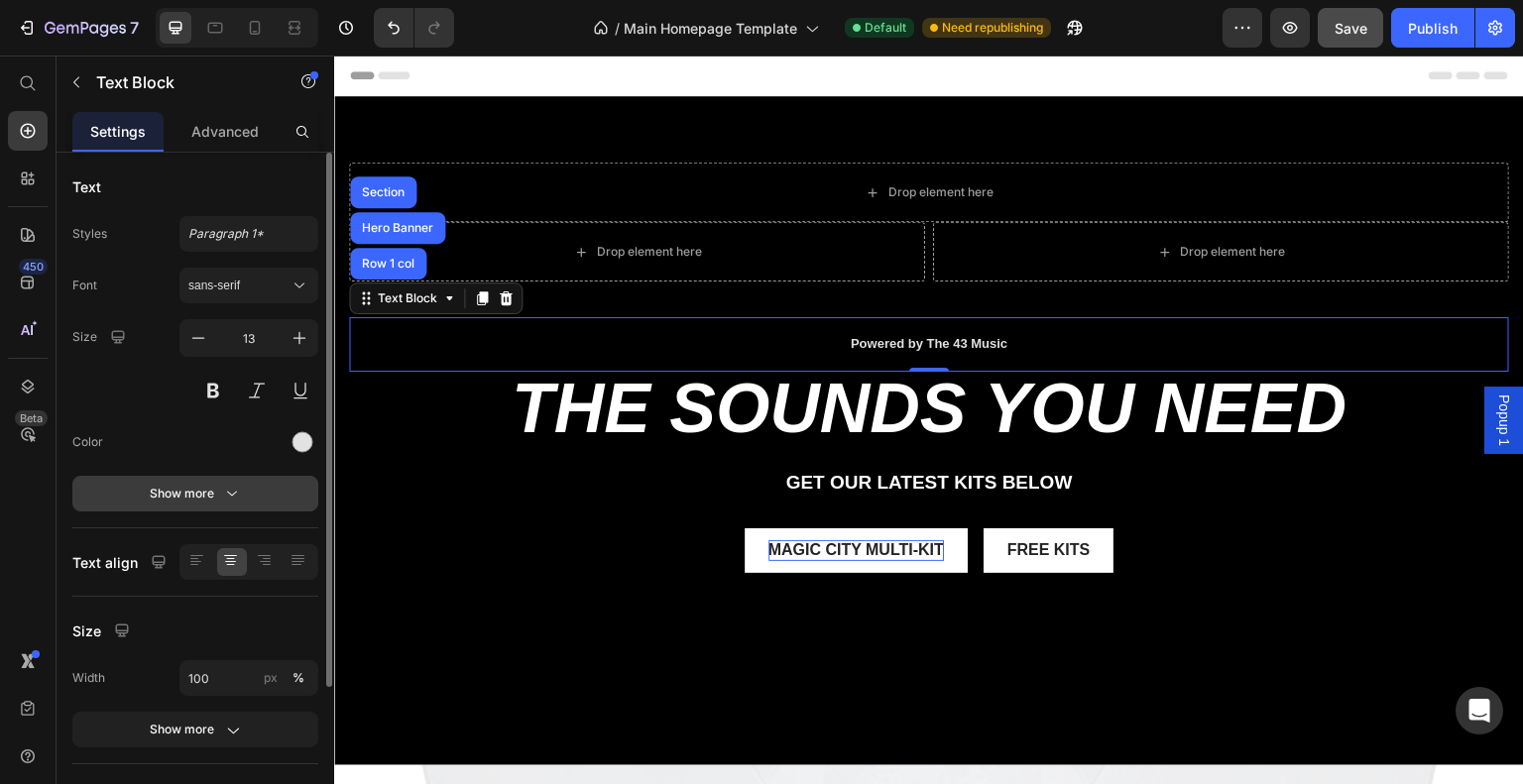 click on "Show more" at bounding box center (195, 494) 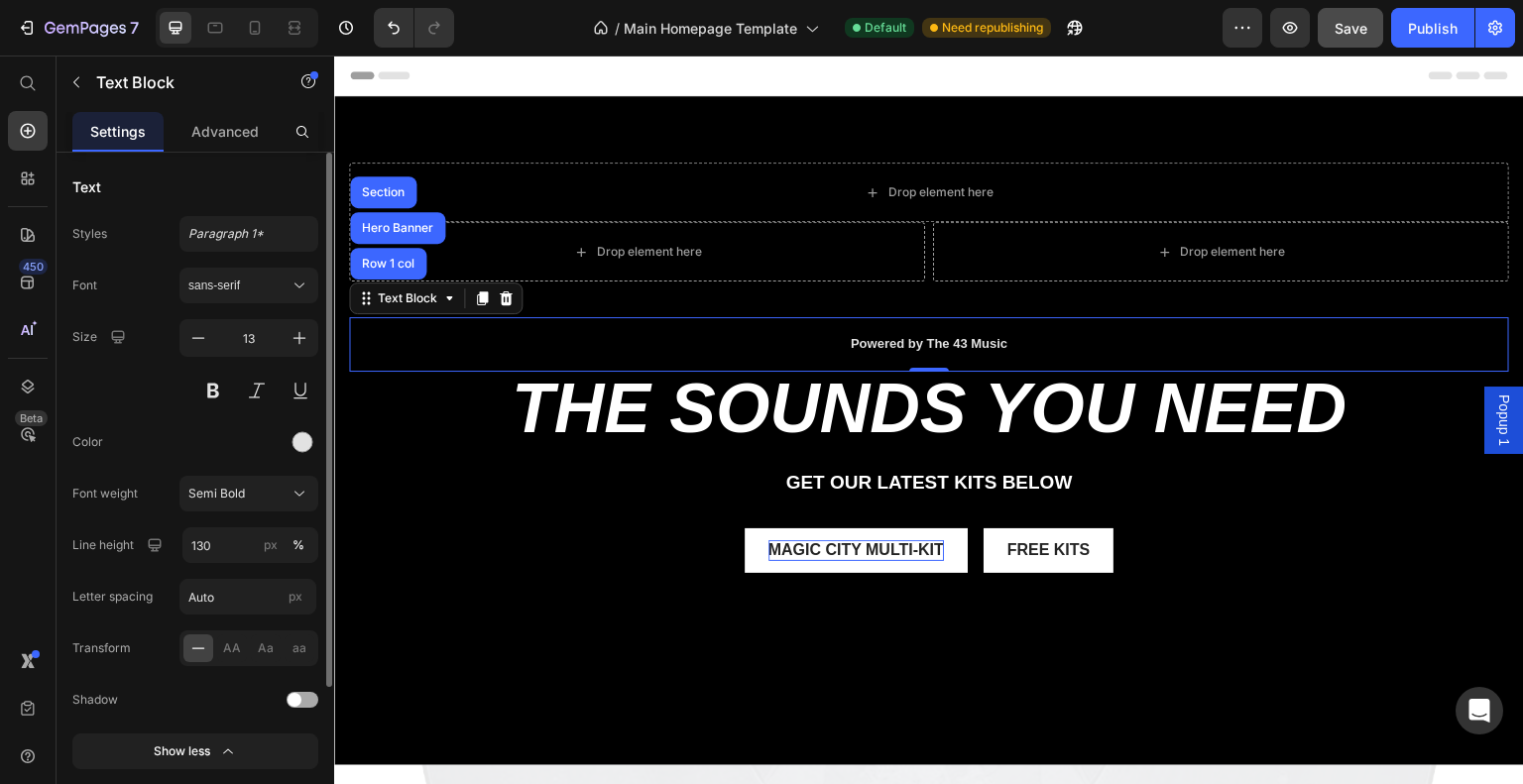 click at bounding box center [302, 700] 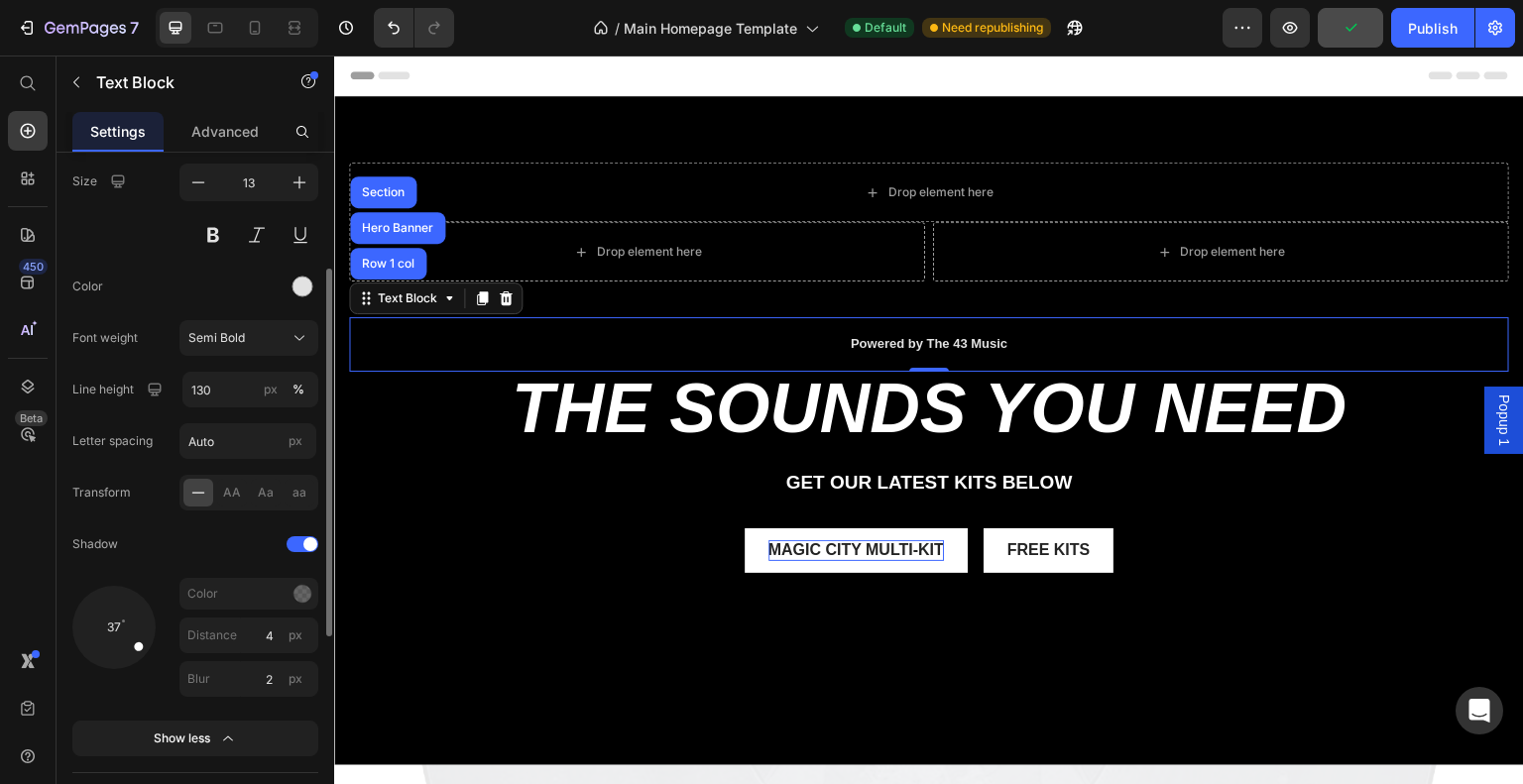 scroll, scrollTop: 180, scrollLeft: 0, axis: vertical 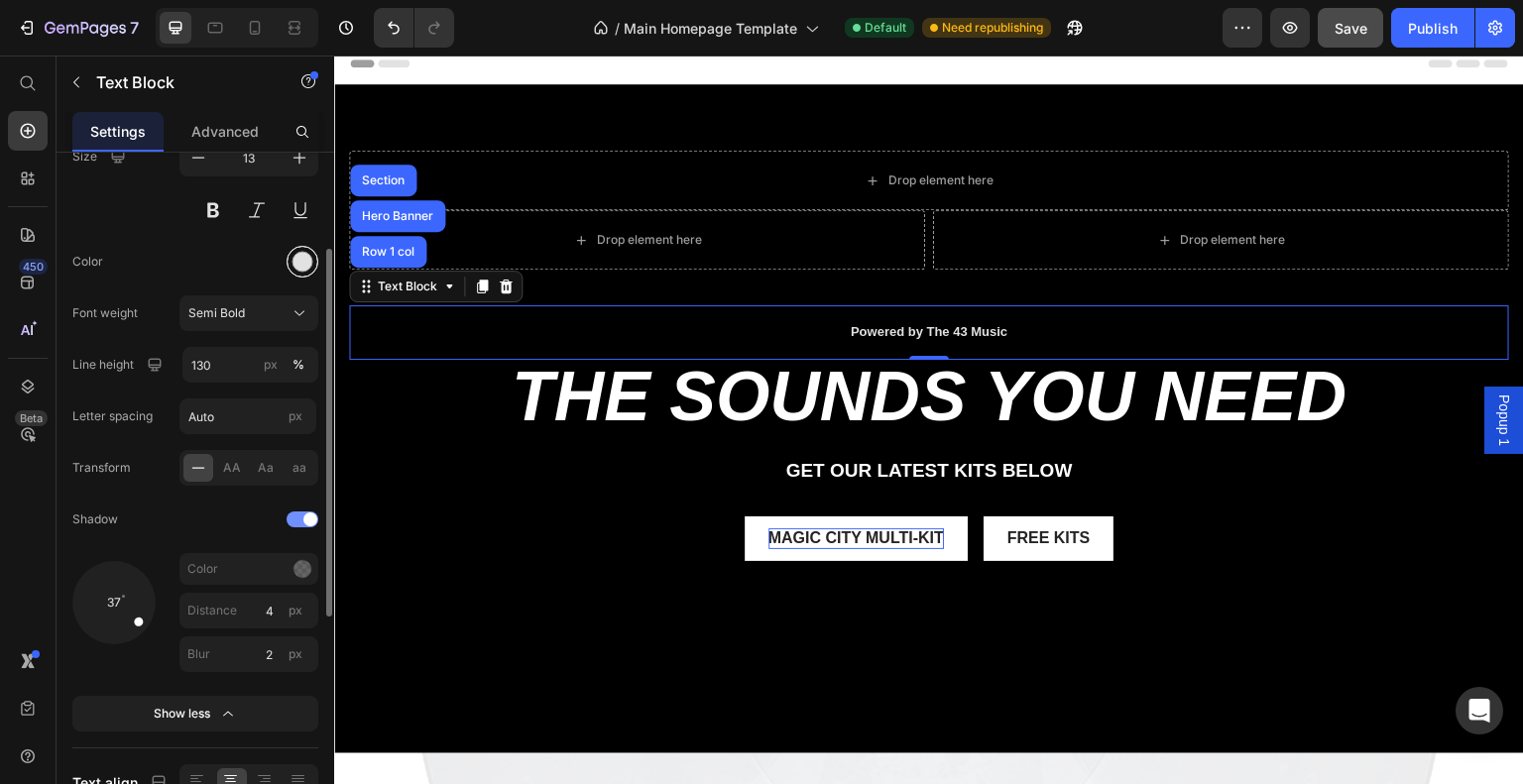 click at bounding box center [302, 262] 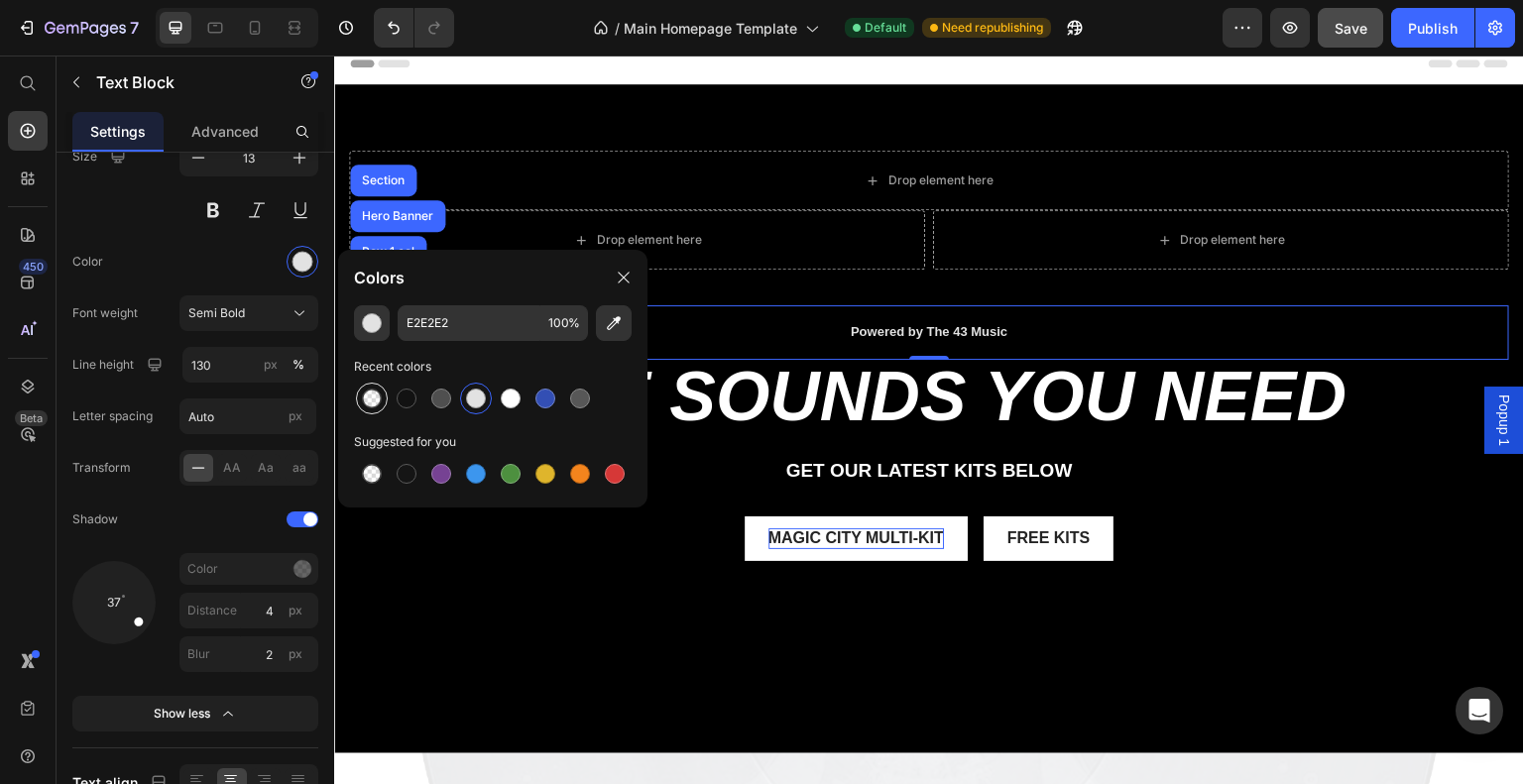 click at bounding box center (372, 398) 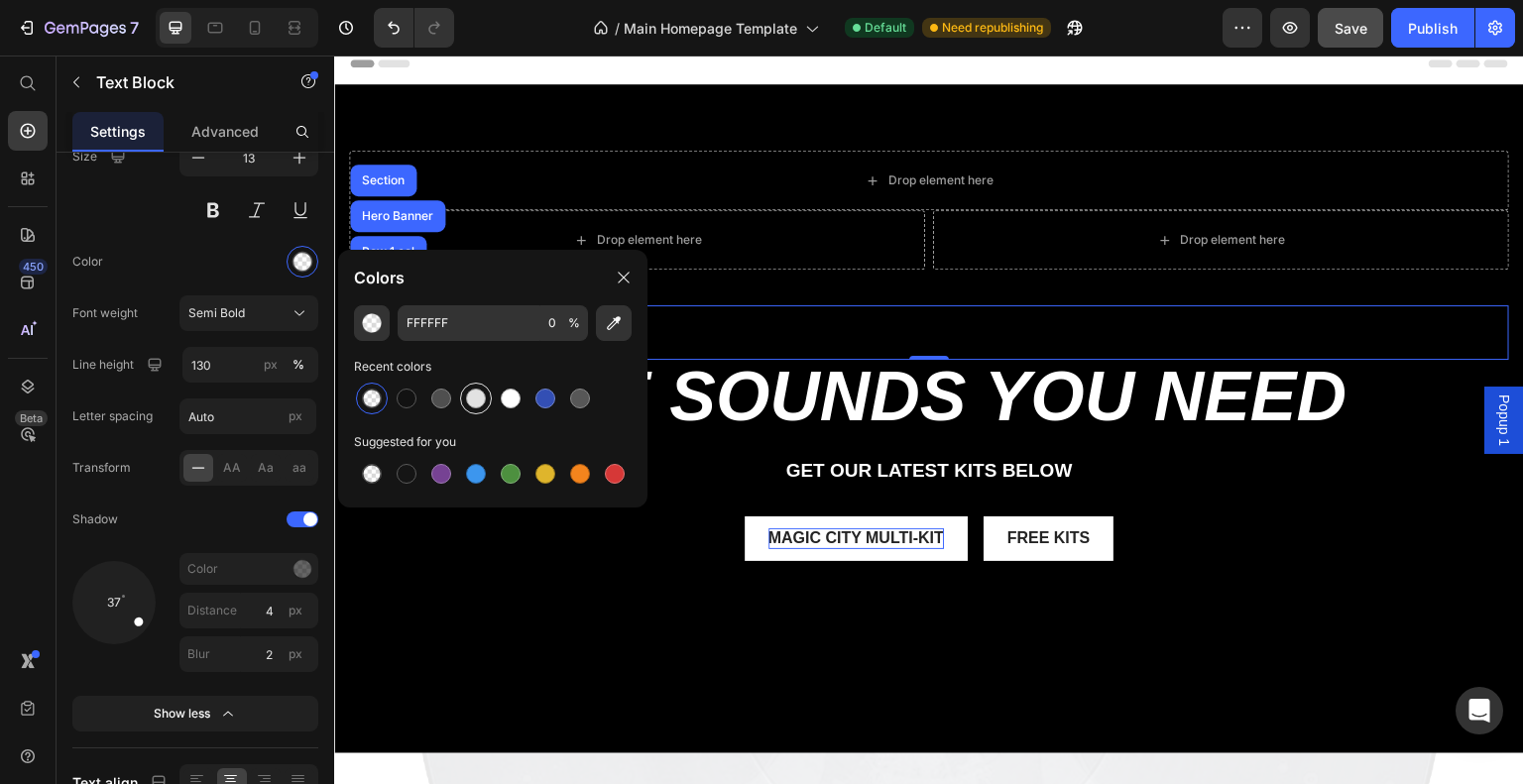 click at bounding box center (476, 398) 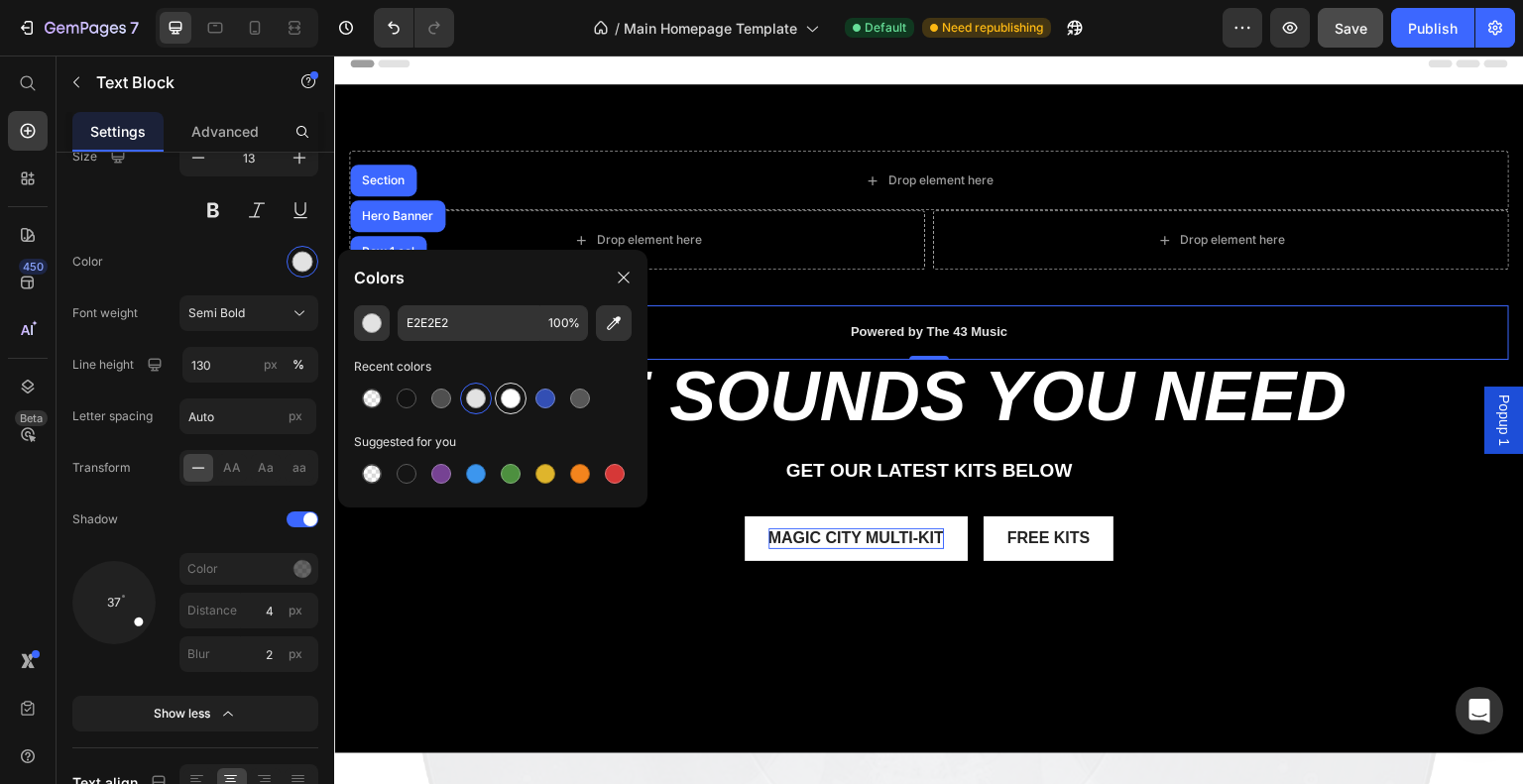 click at bounding box center [511, 398] 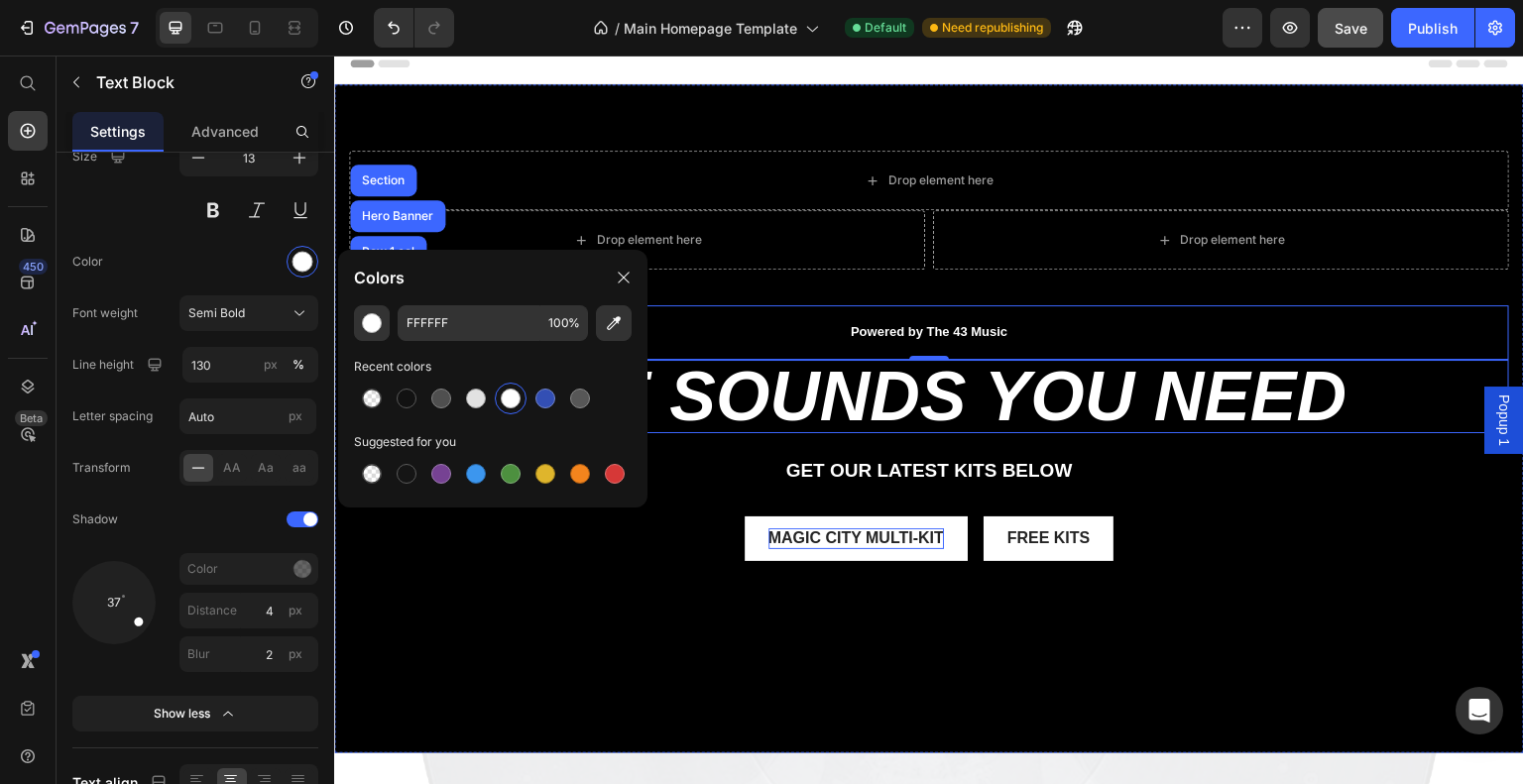 click on "the sounds you need" at bounding box center (929, 396) 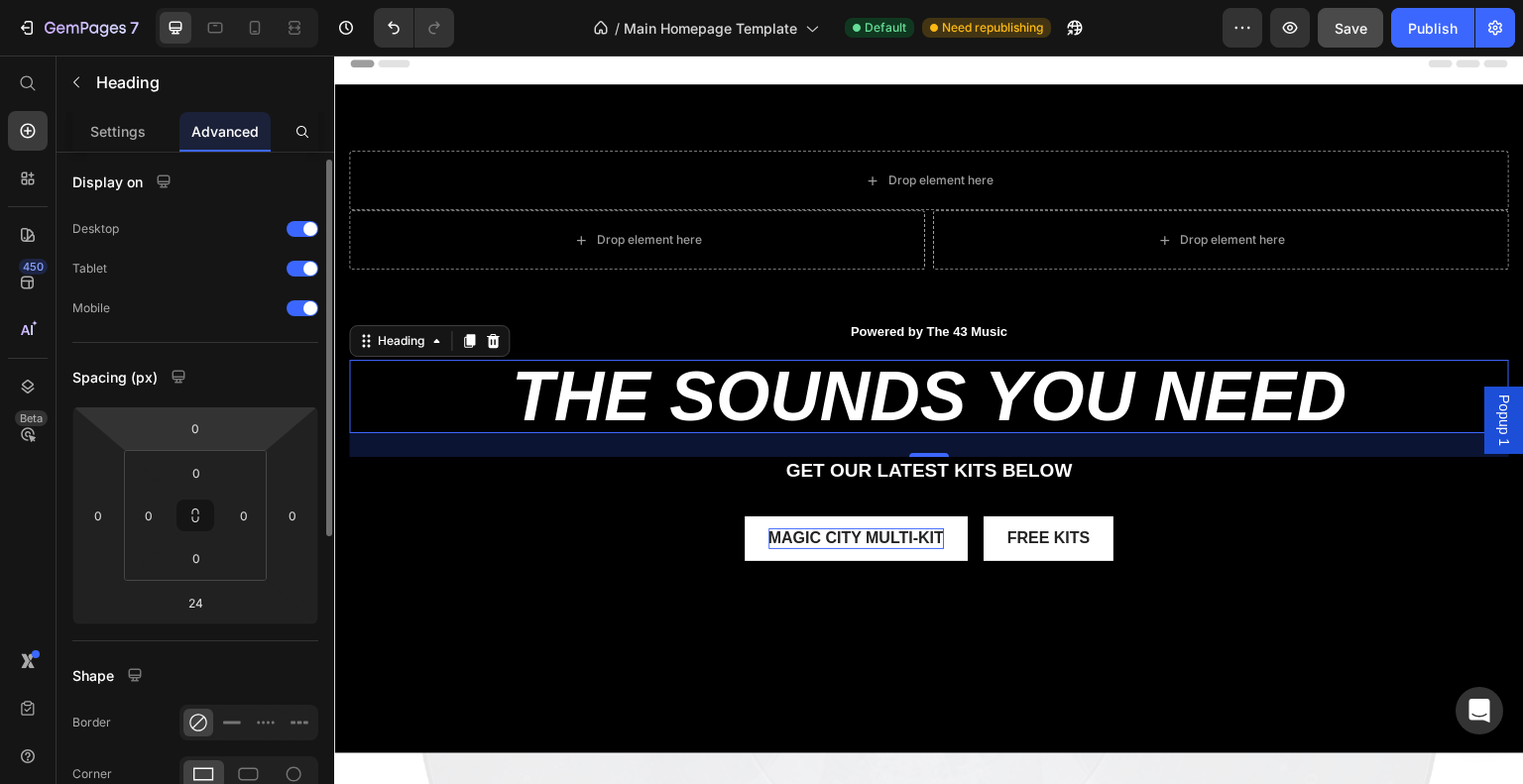 scroll, scrollTop: 3, scrollLeft: 0, axis: vertical 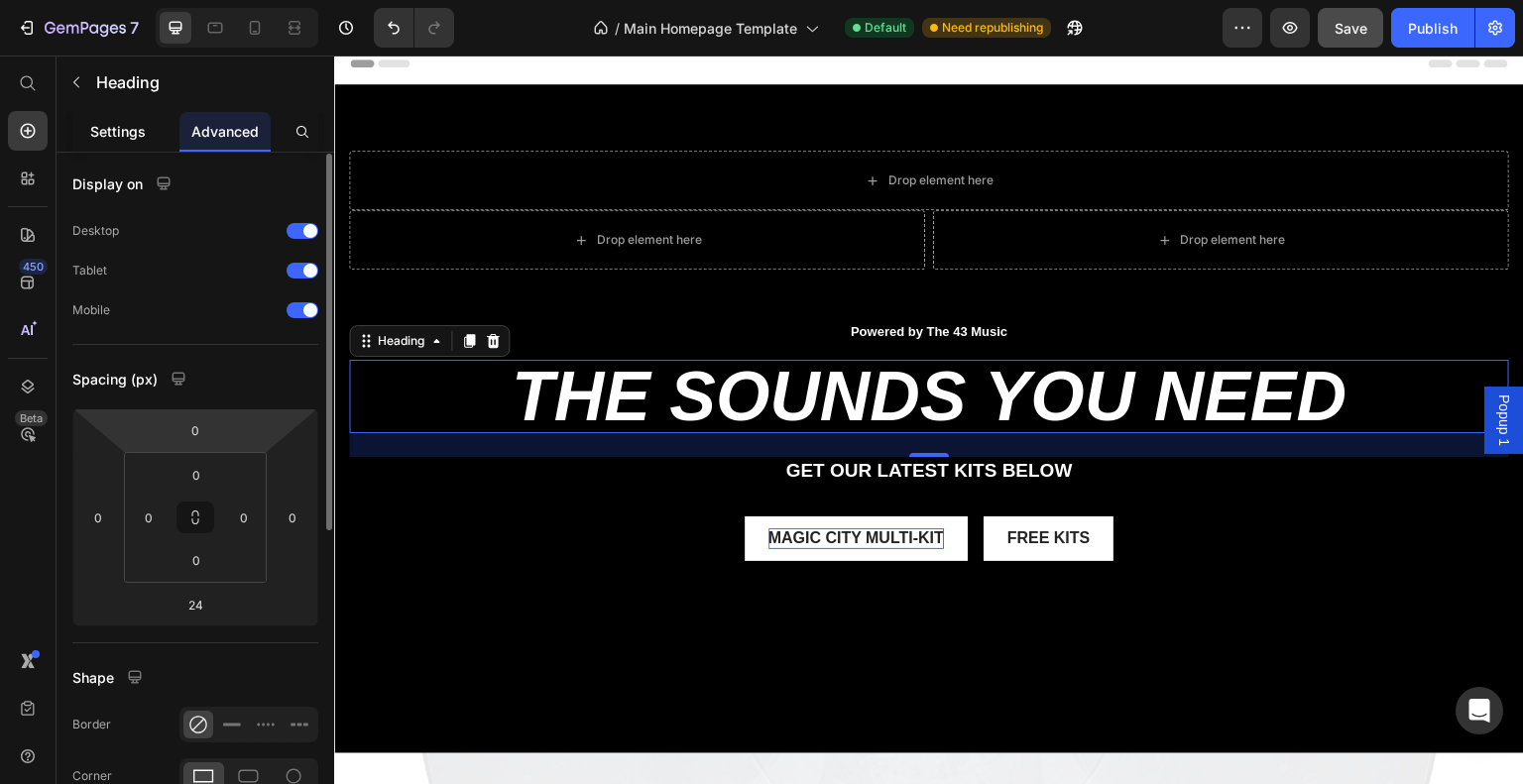 click on "Settings" 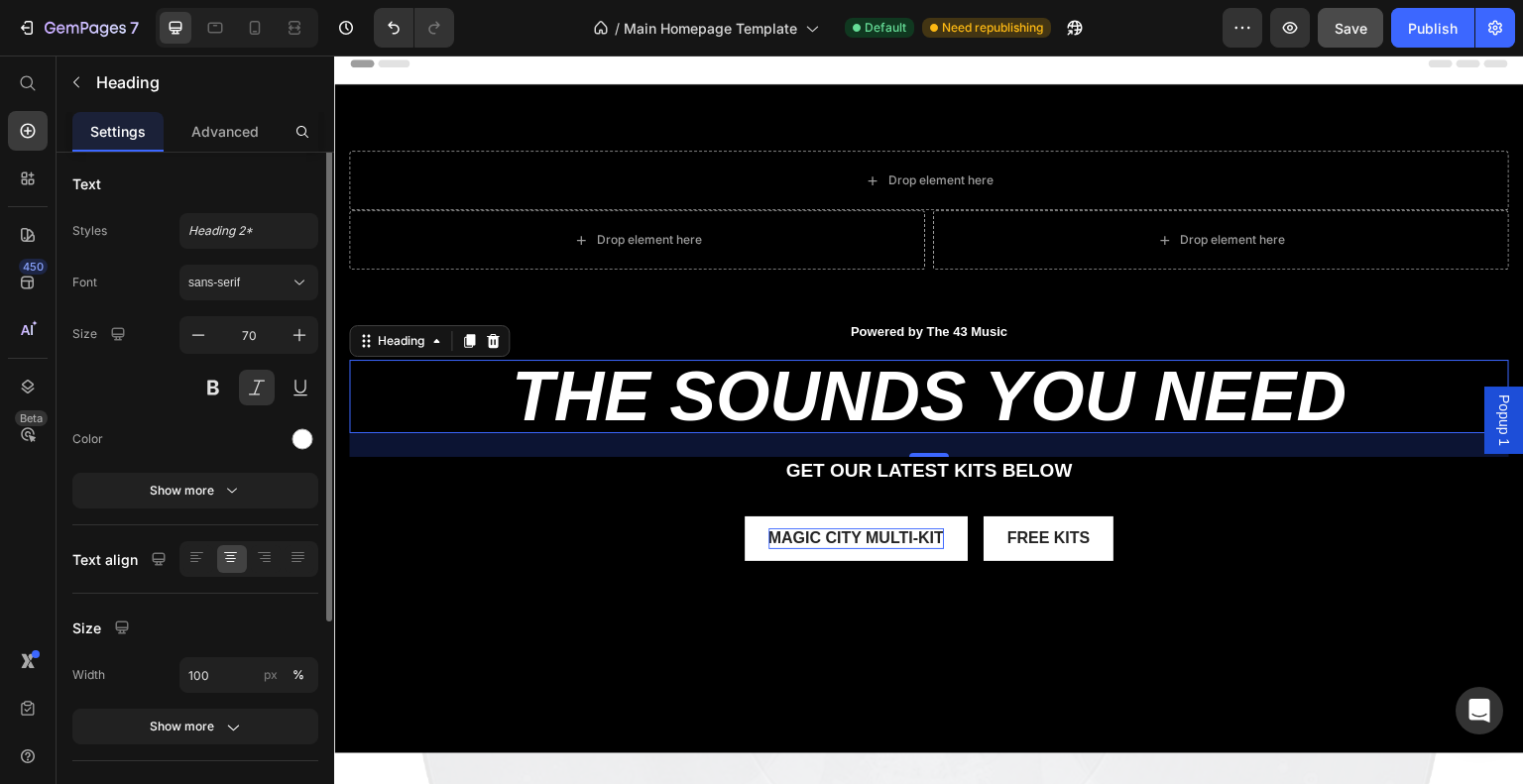 scroll, scrollTop: 0, scrollLeft: 0, axis: both 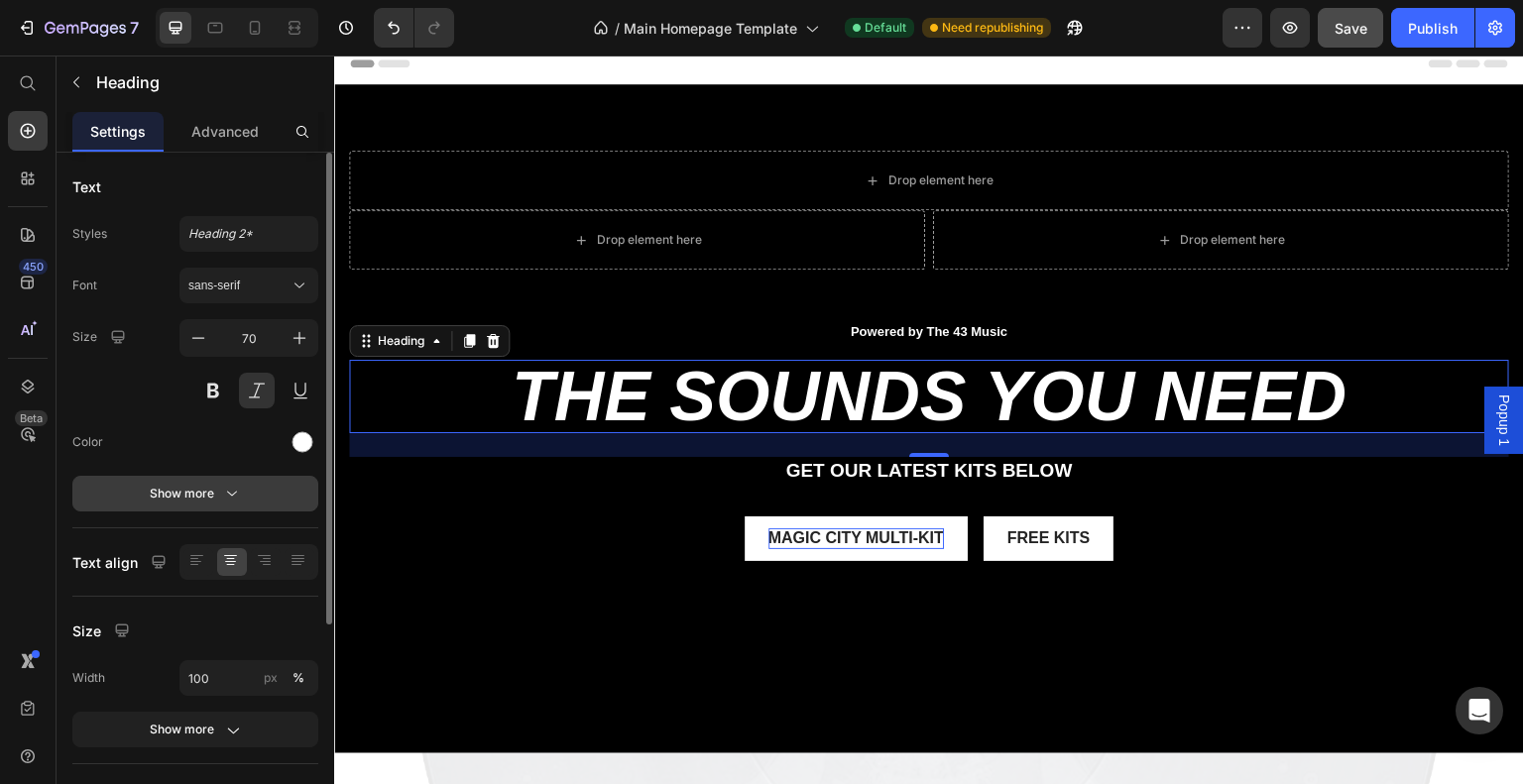 click on "Show more" at bounding box center (195, 494) 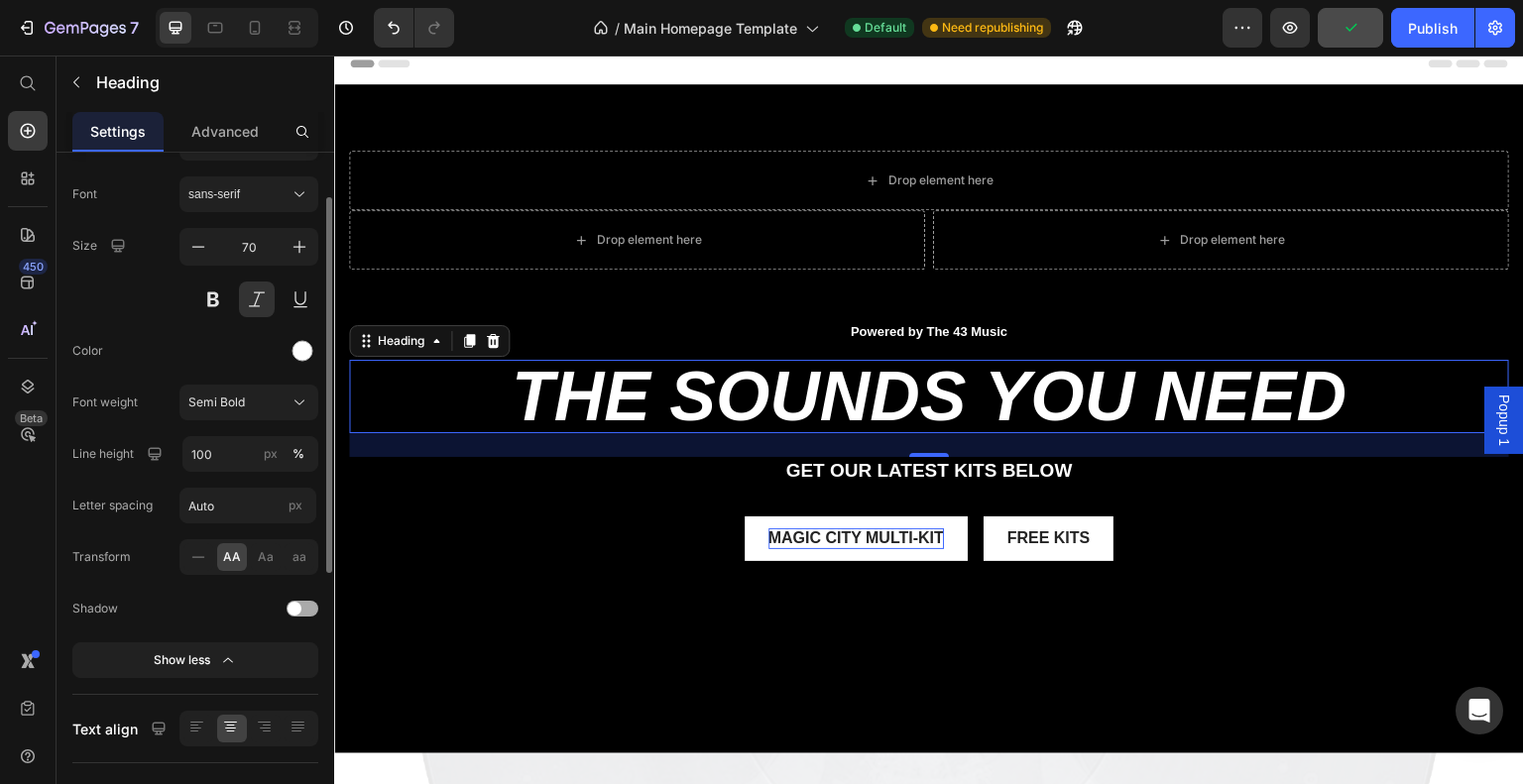 click at bounding box center [302, 609] 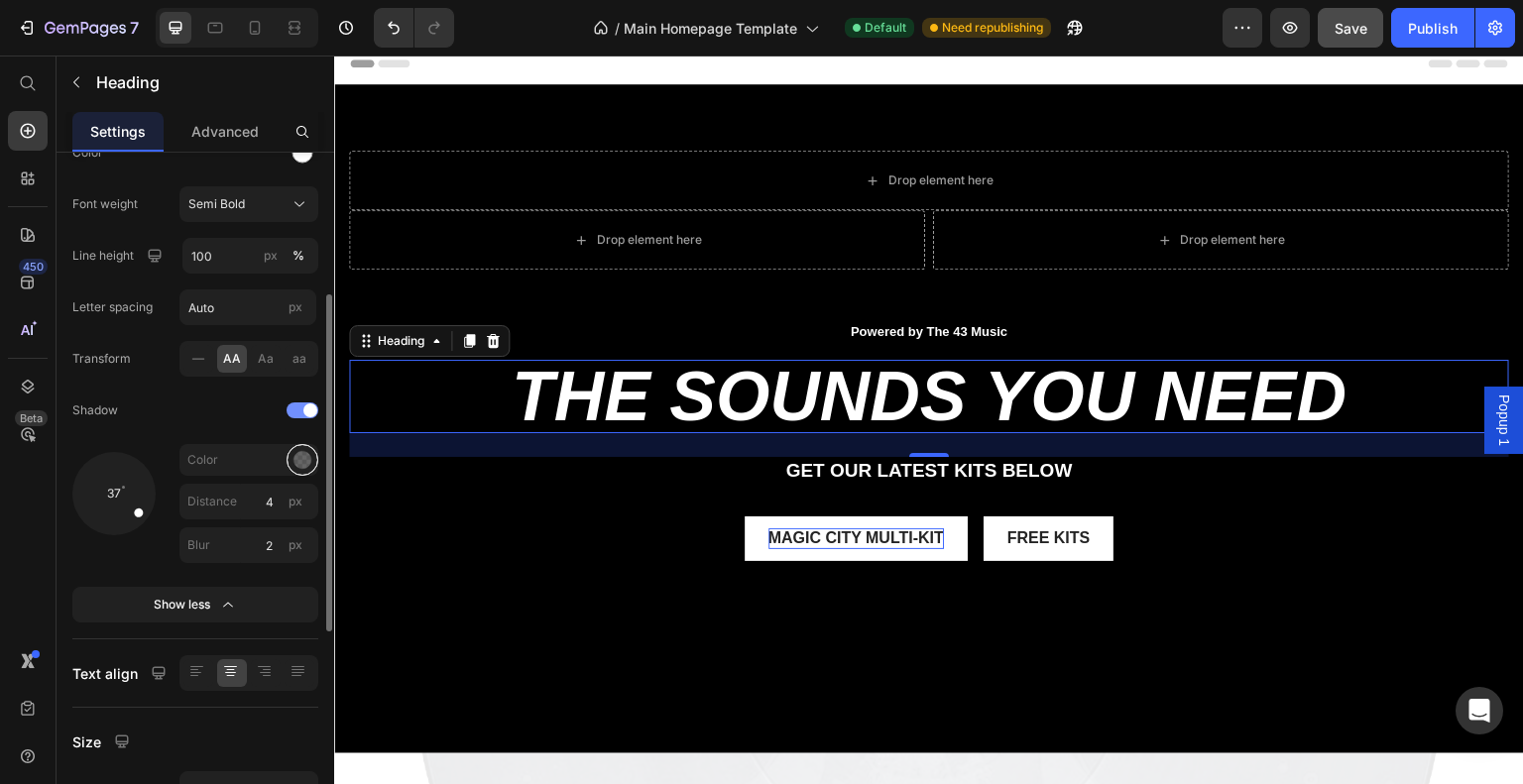 scroll, scrollTop: 290, scrollLeft: 0, axis: vertical 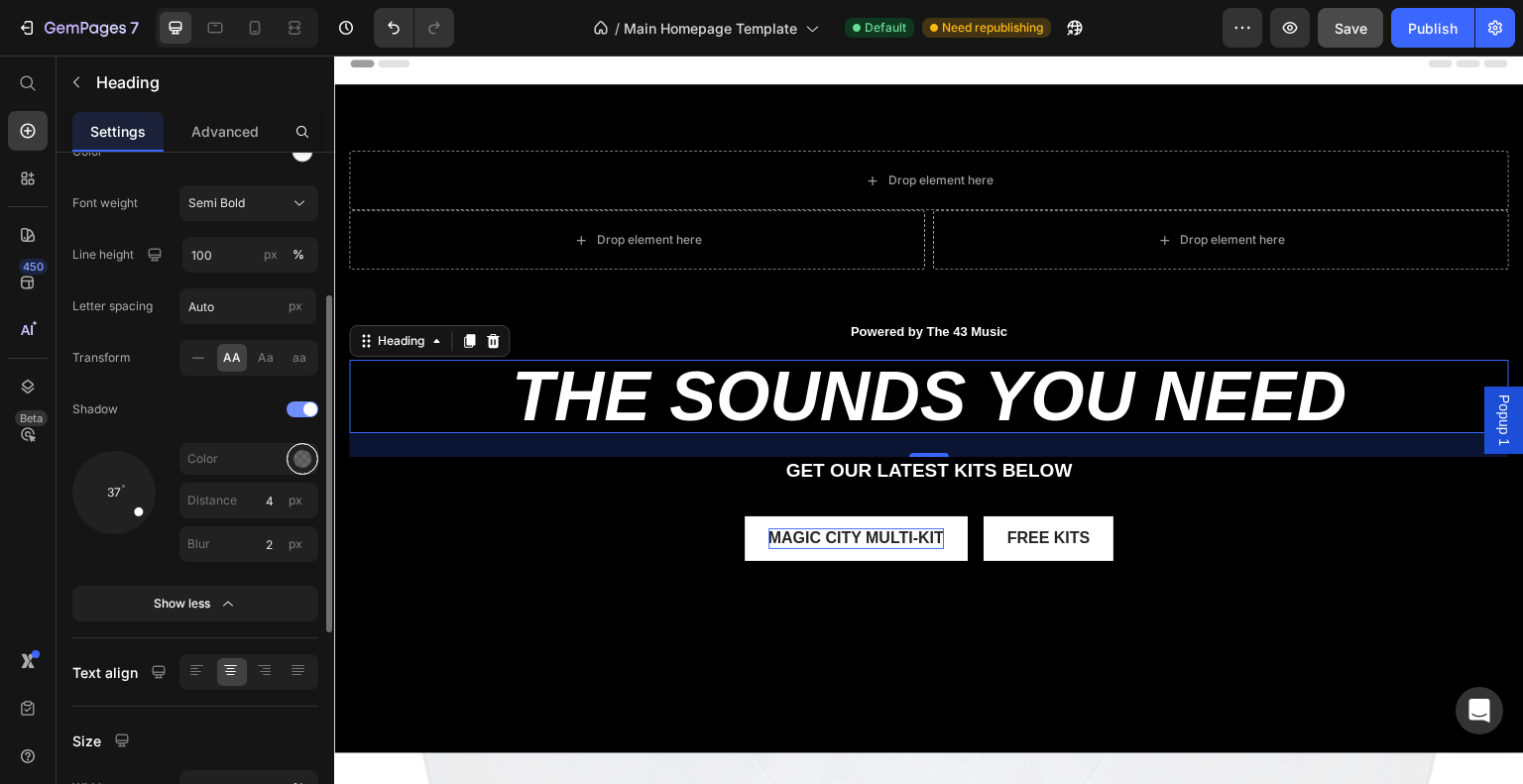 click at bounding box center [302, 459] 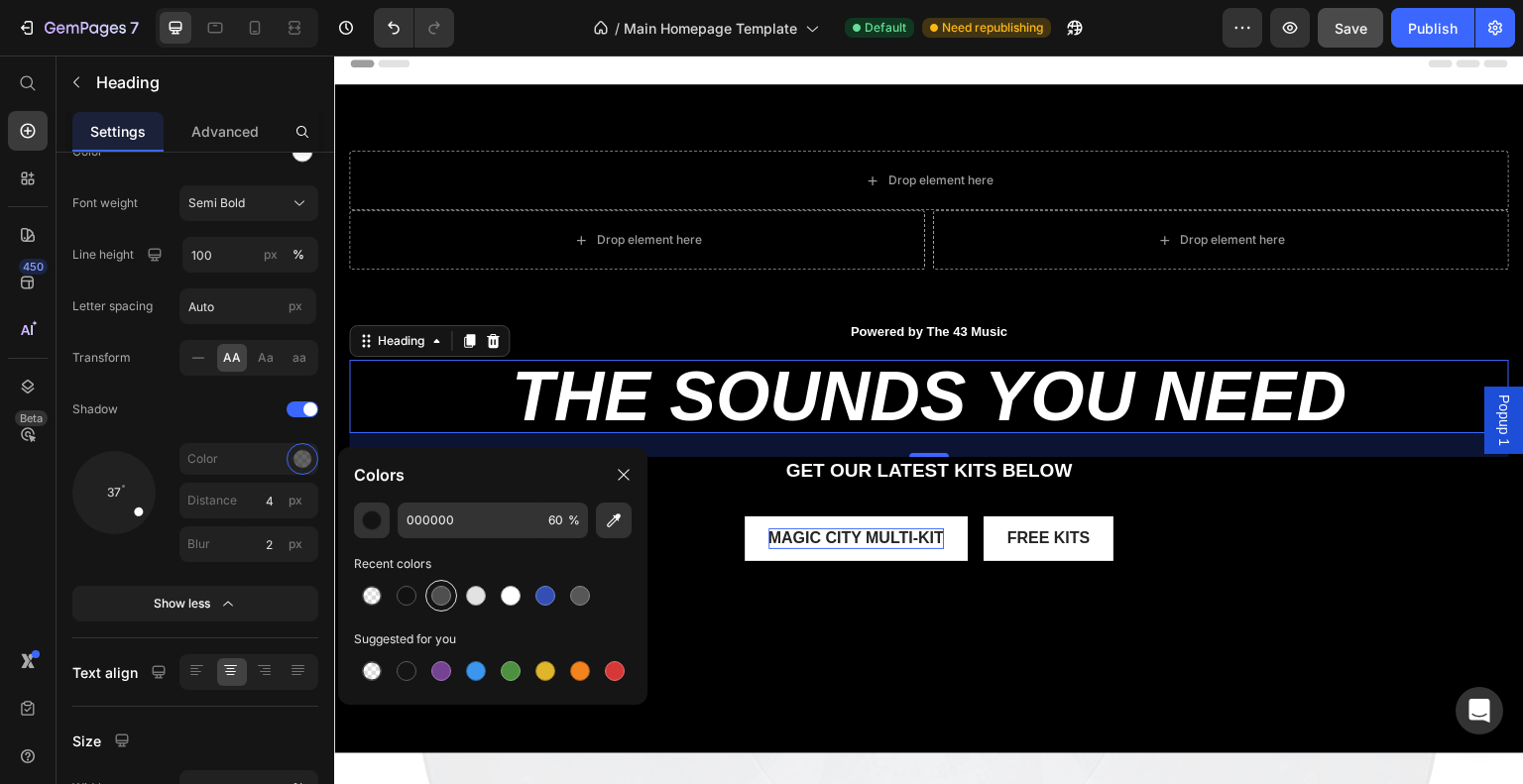 click at bounding box center [441, 596] 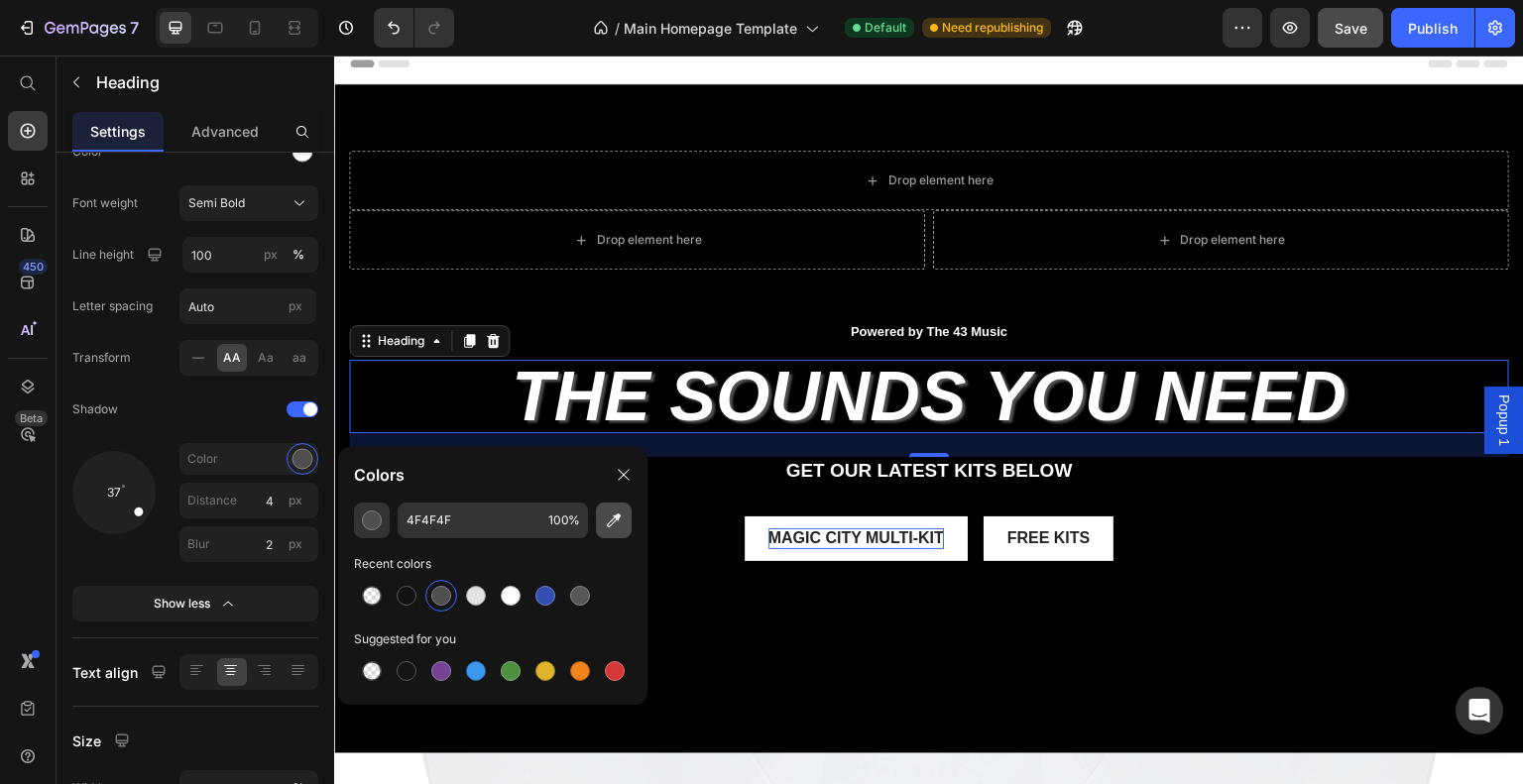 click 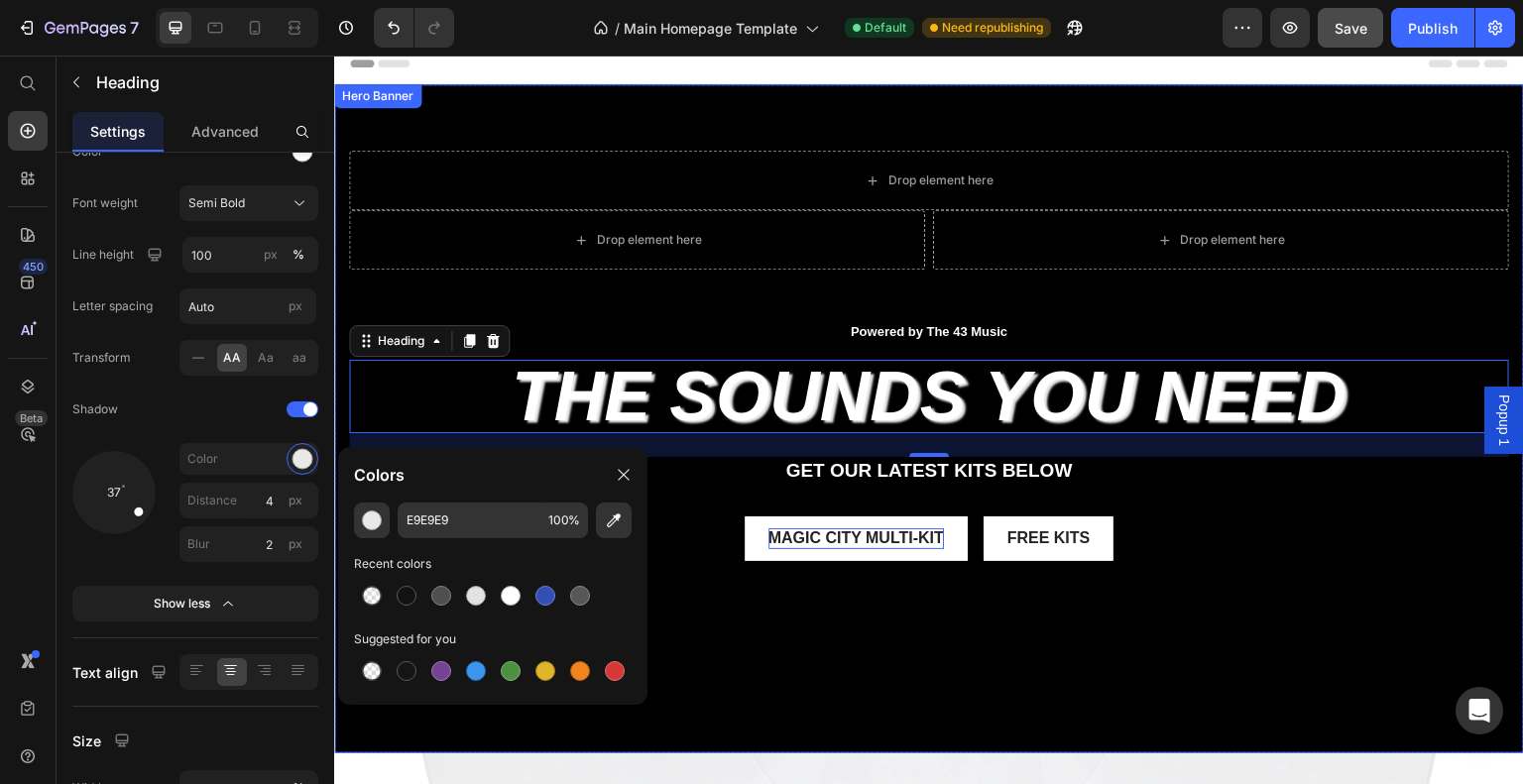 click on "Drop element here Row
Drop element here
Drop element here Row Powered by The 43 Music Text Block Row the sounds you need Heading   24 get our LATEST kits BELOW Text Block magic city multi-kit Button Free kits Button Row" at bounding box center (929, 406) 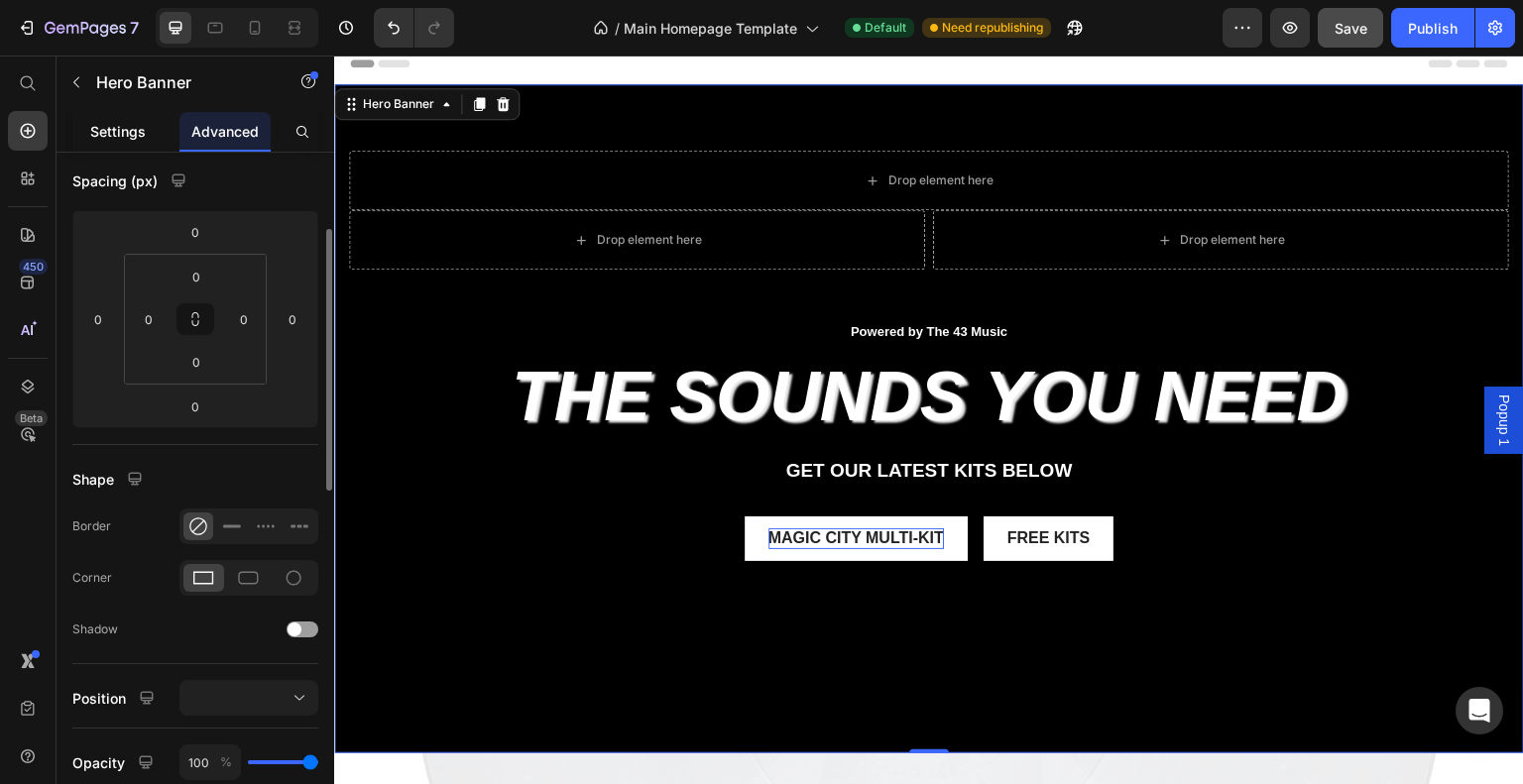 scroll, scrollTop: 198, scrollLeft: 0, axis: vertical 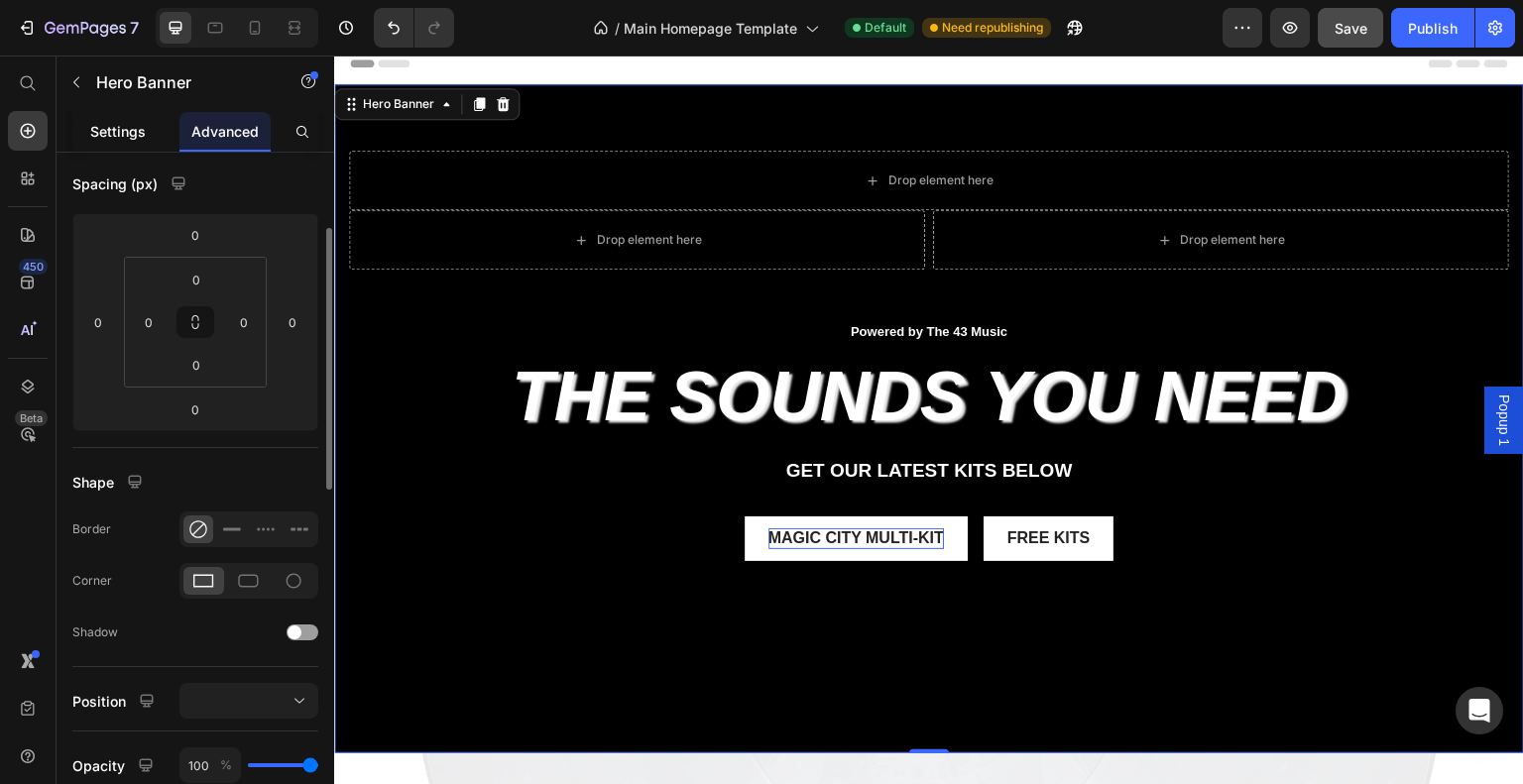 click on "Settings" 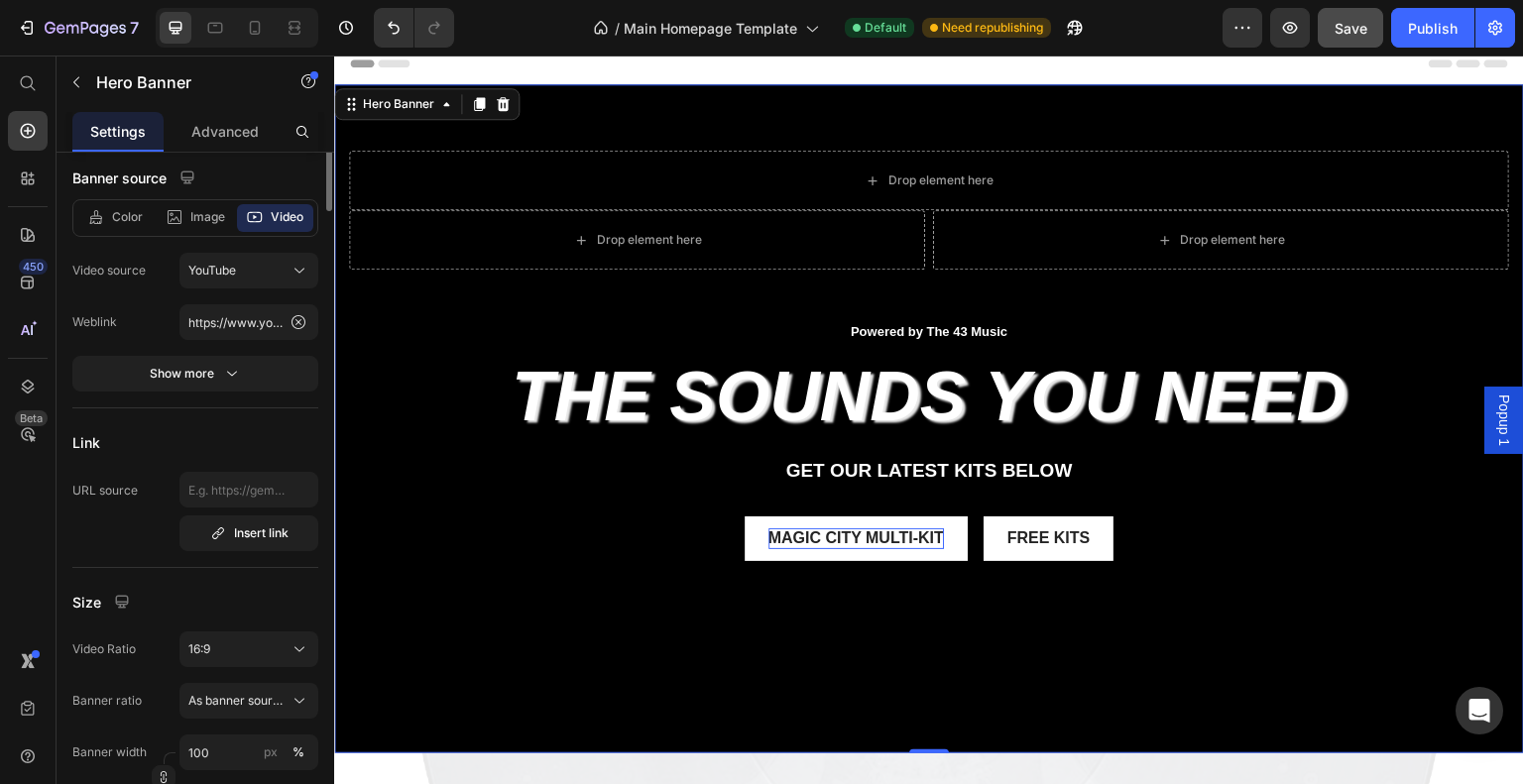 scroll, scrollTop: 0, scrollLeft: 0, axis: both 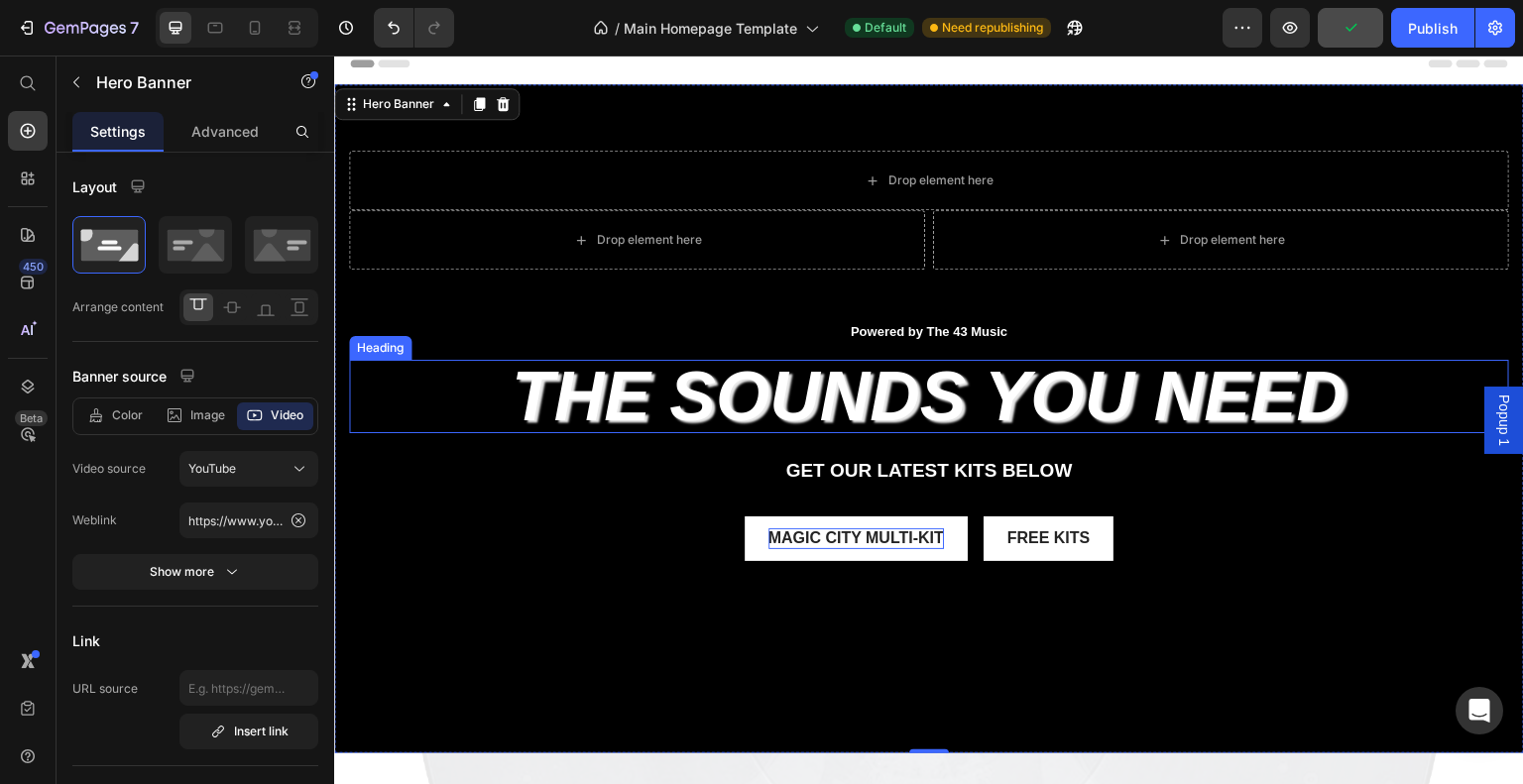click on "the sounds you need" at bounding box center (929, 396) 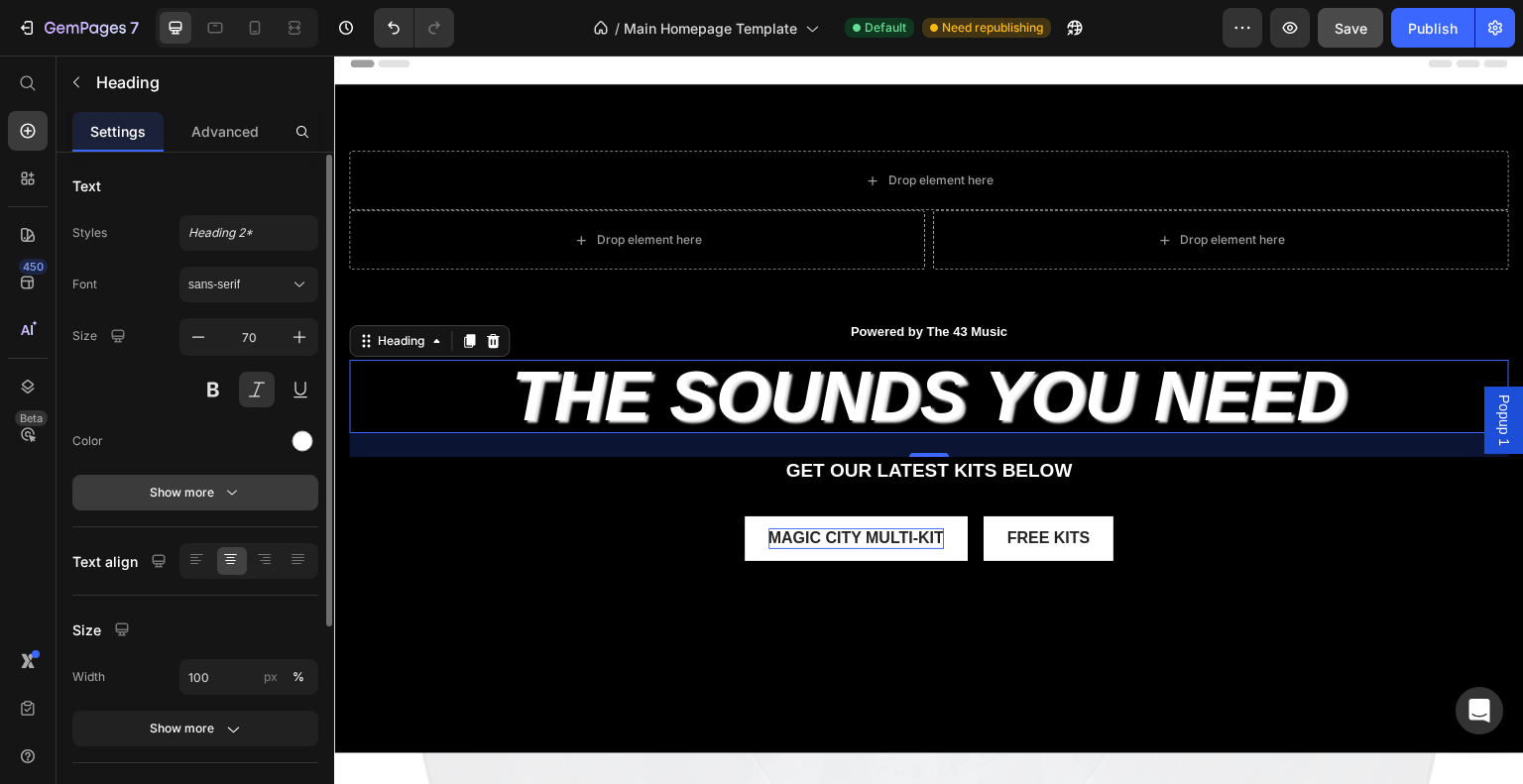 scroll, scrollTop: 0, scrollLeft: 0, axis: both 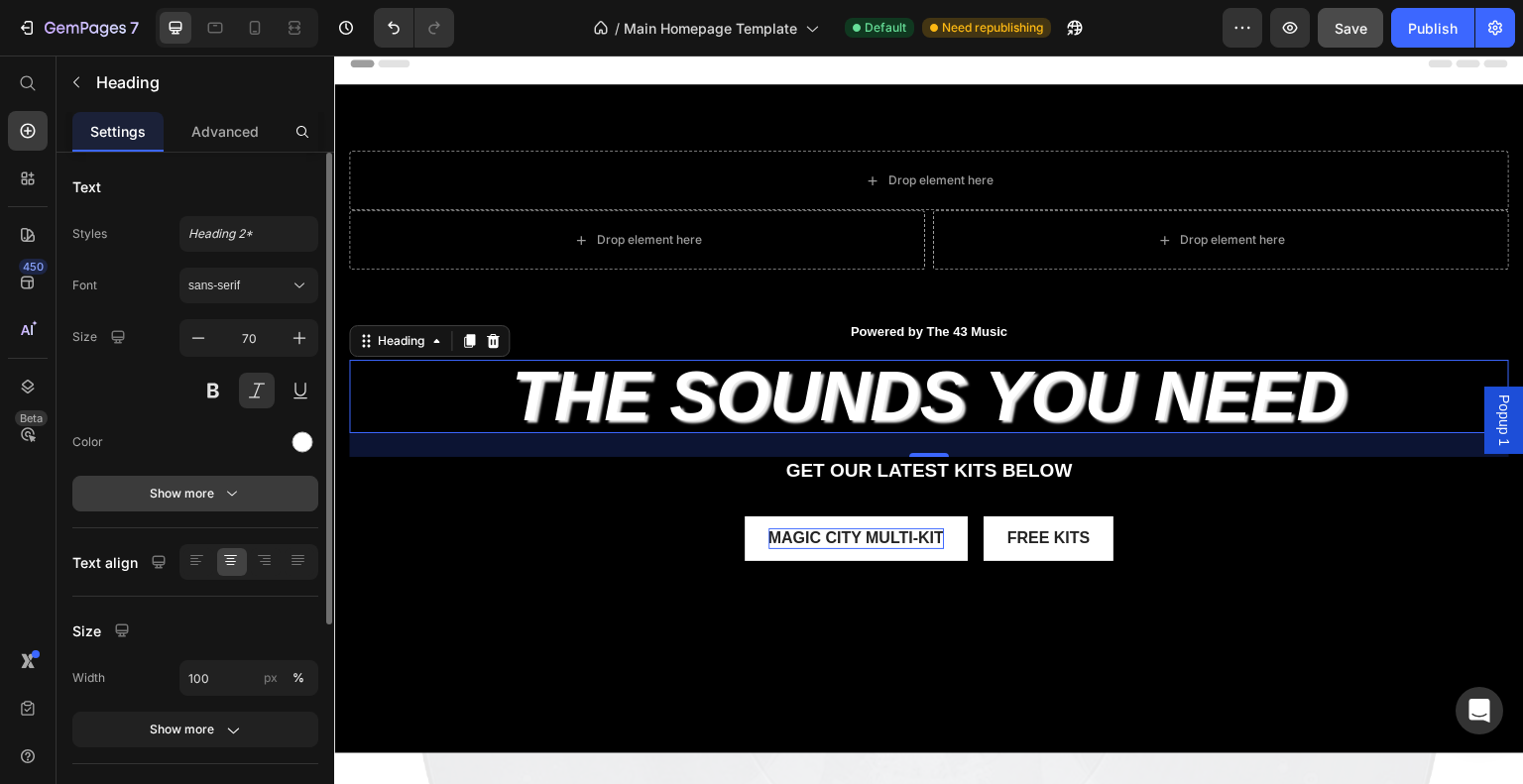 click 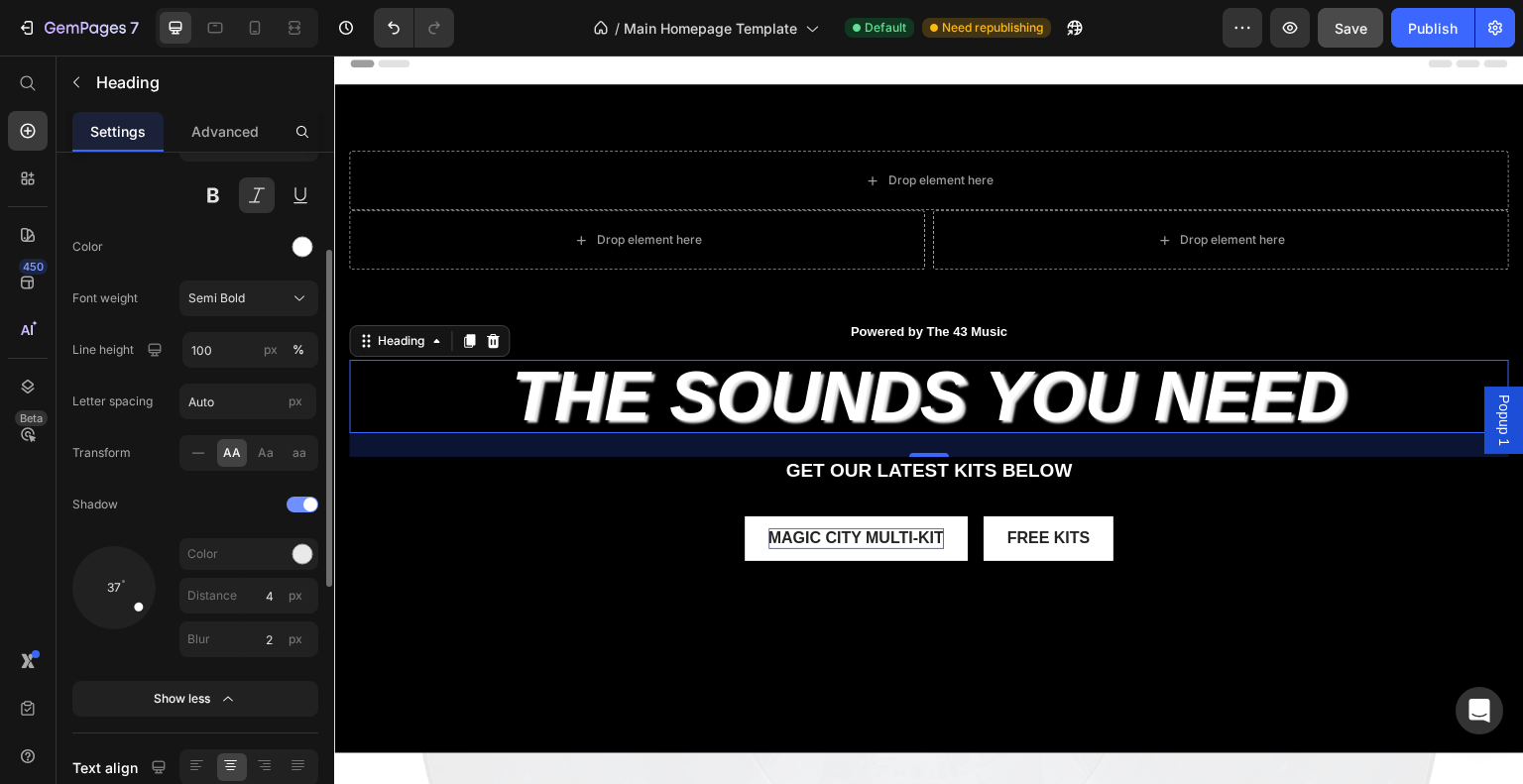 scroll, scrollTop: 196, scrollLeft: 0, axis: vertical 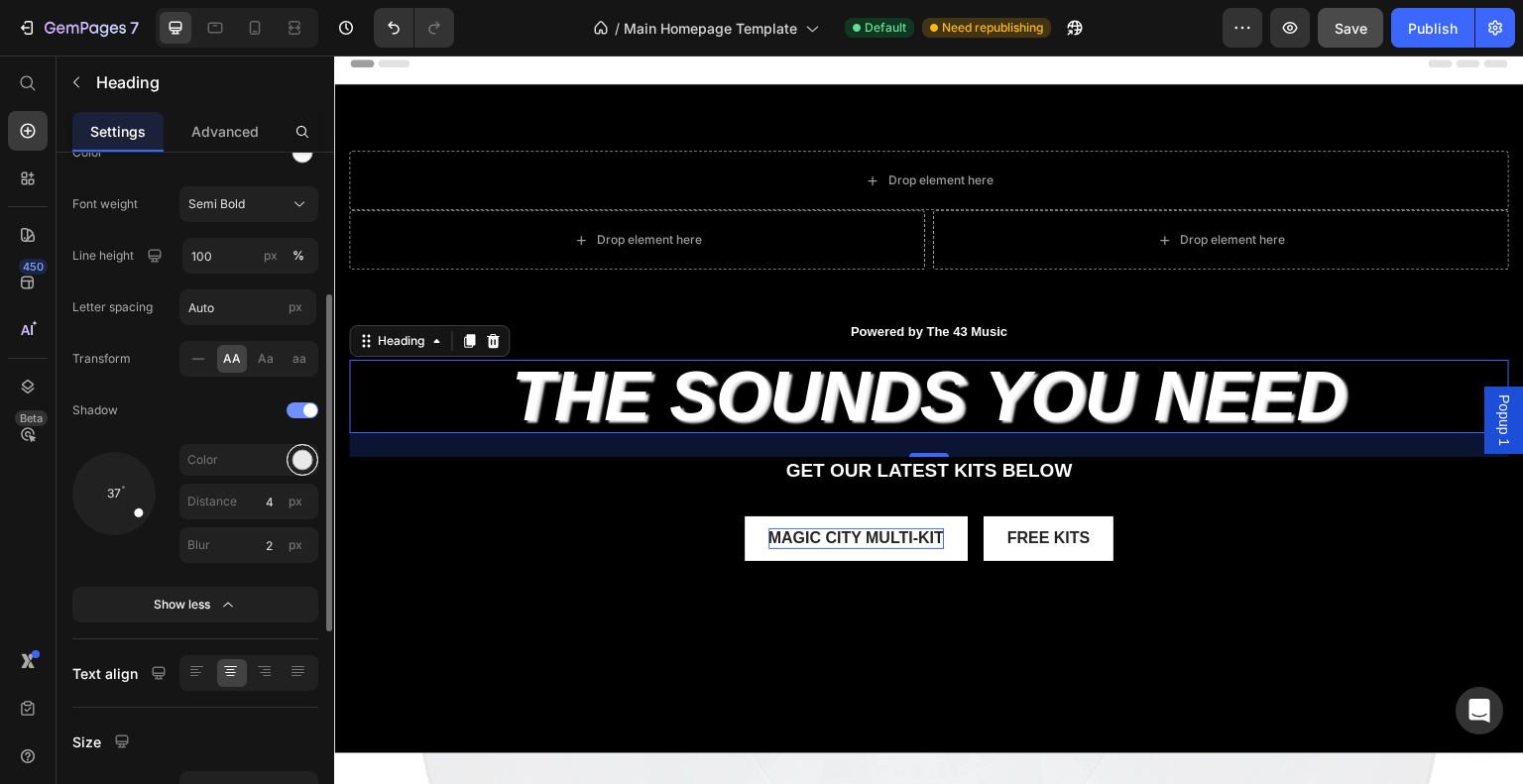 click at bounding box center [302, 460] 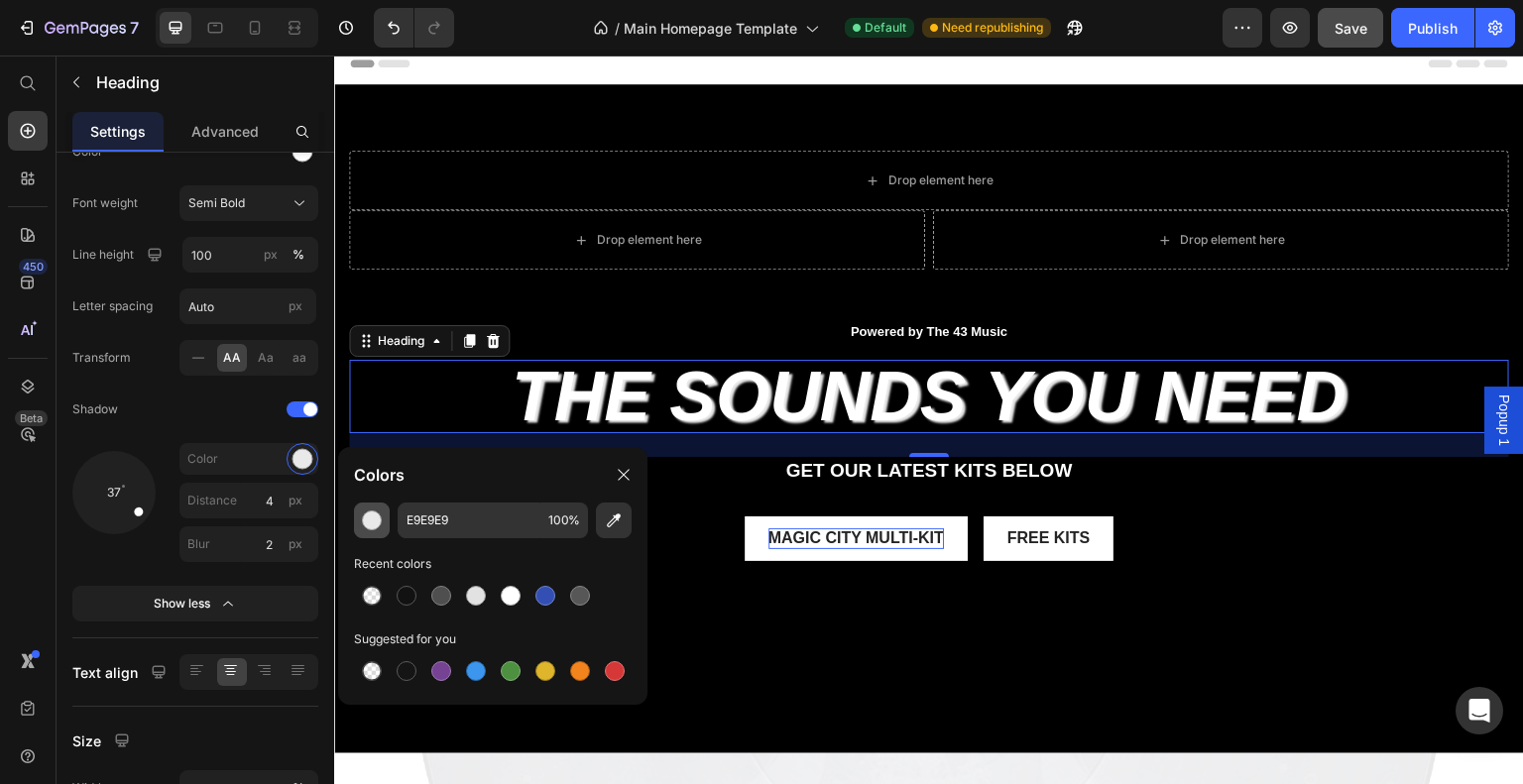click at bounding box center (372, 520) 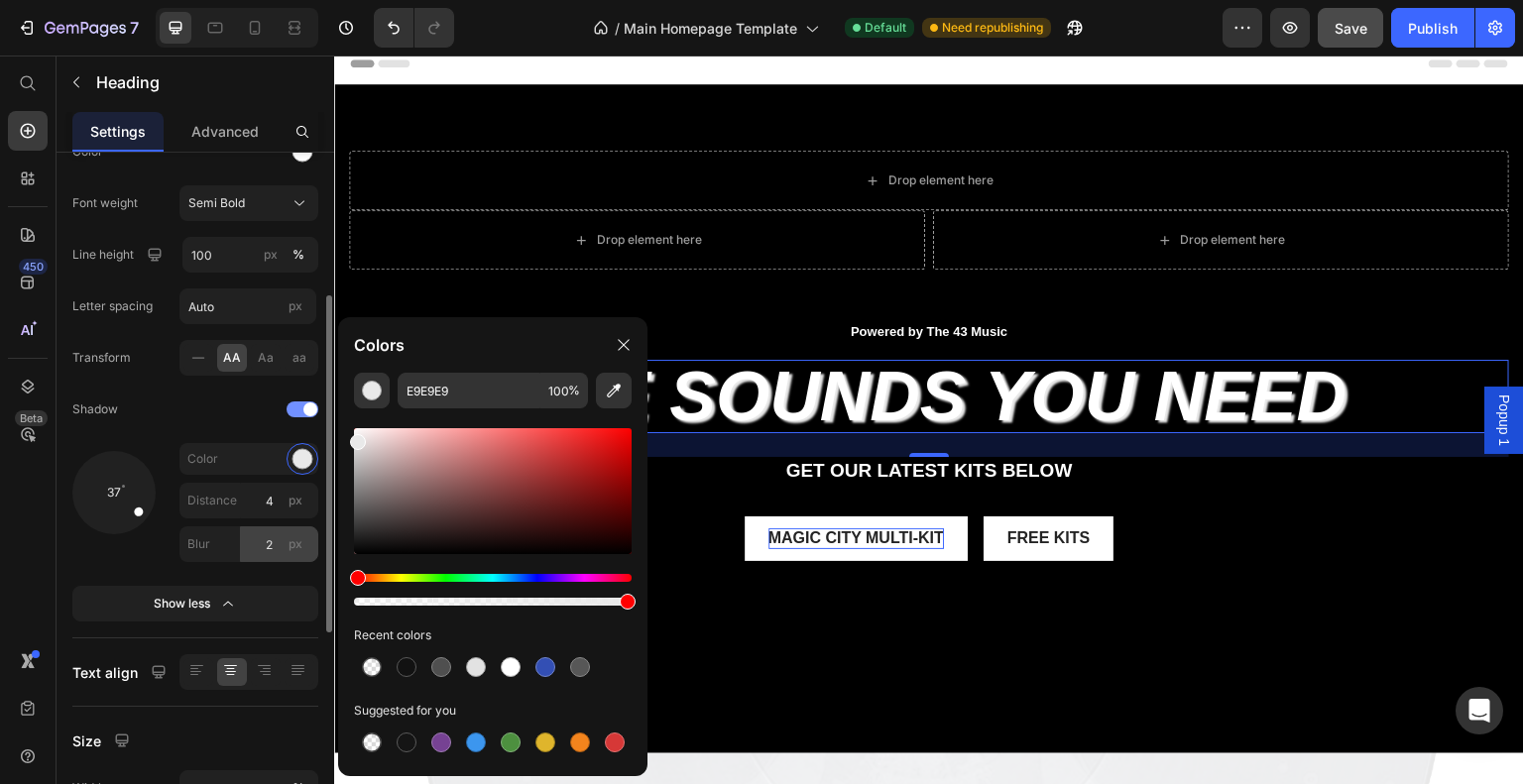 click on "px" at bounding box center [295, 544] 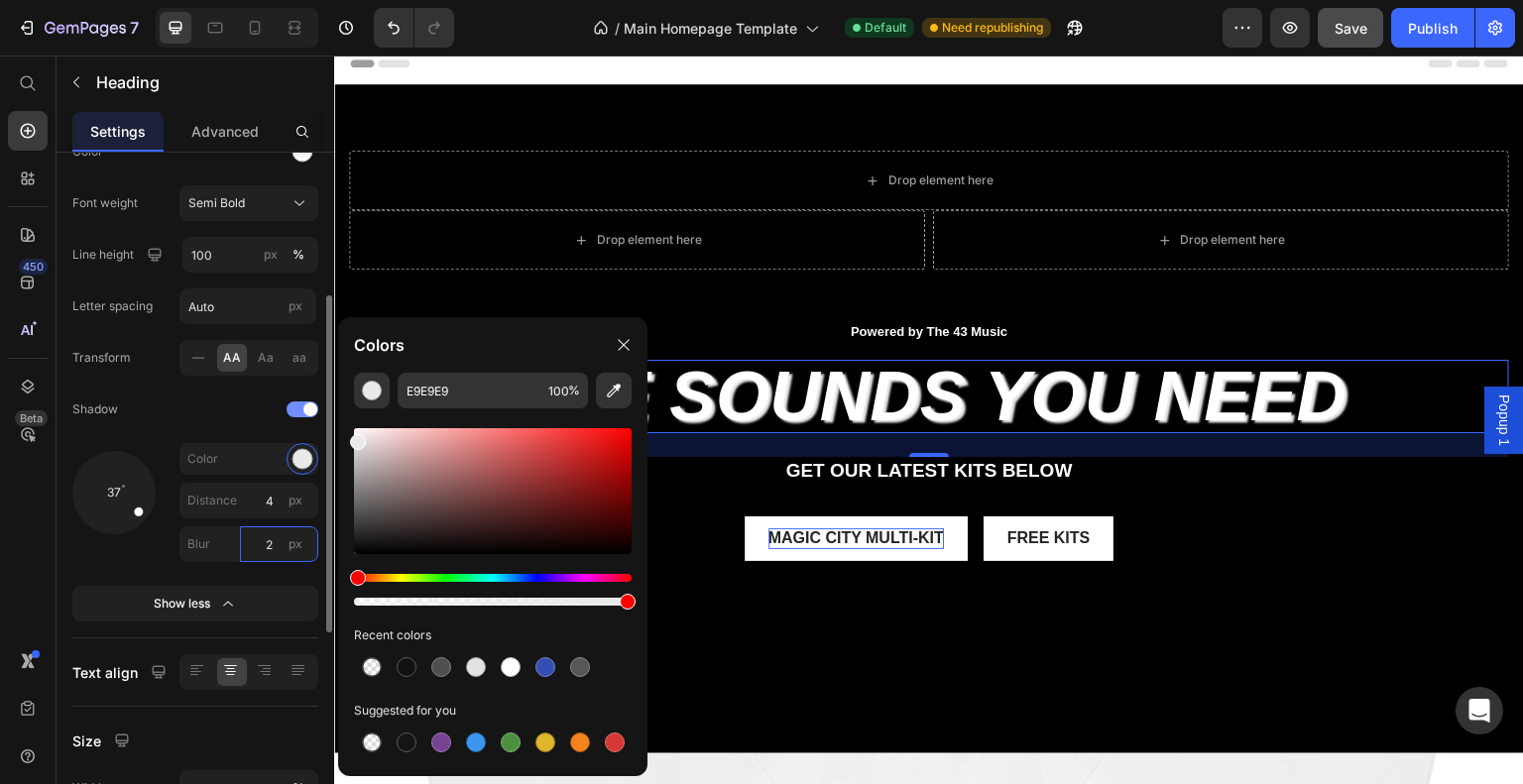 click on "2" at bounding box center [279, 544] 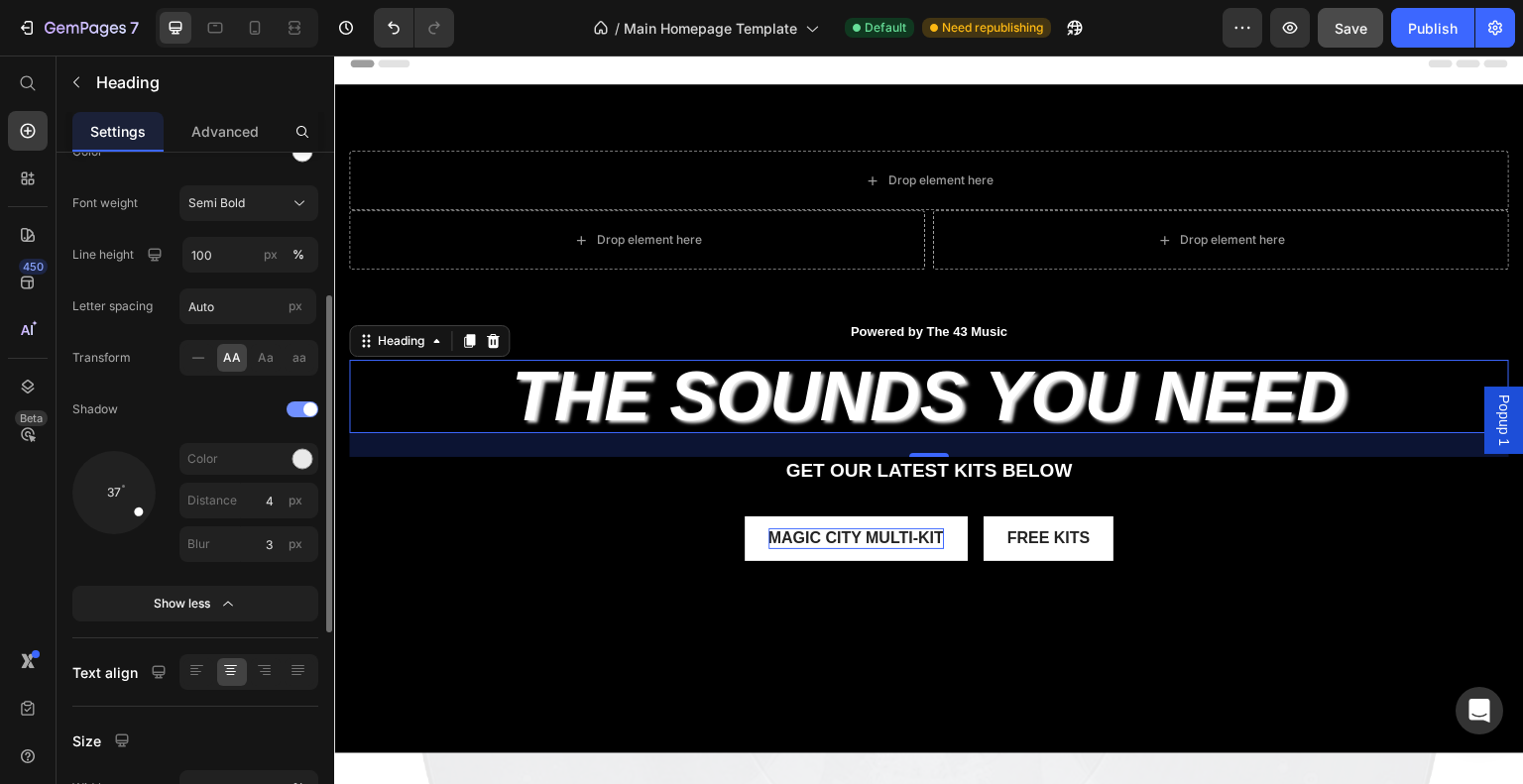 click on "37" at bounding box center (114, 506) 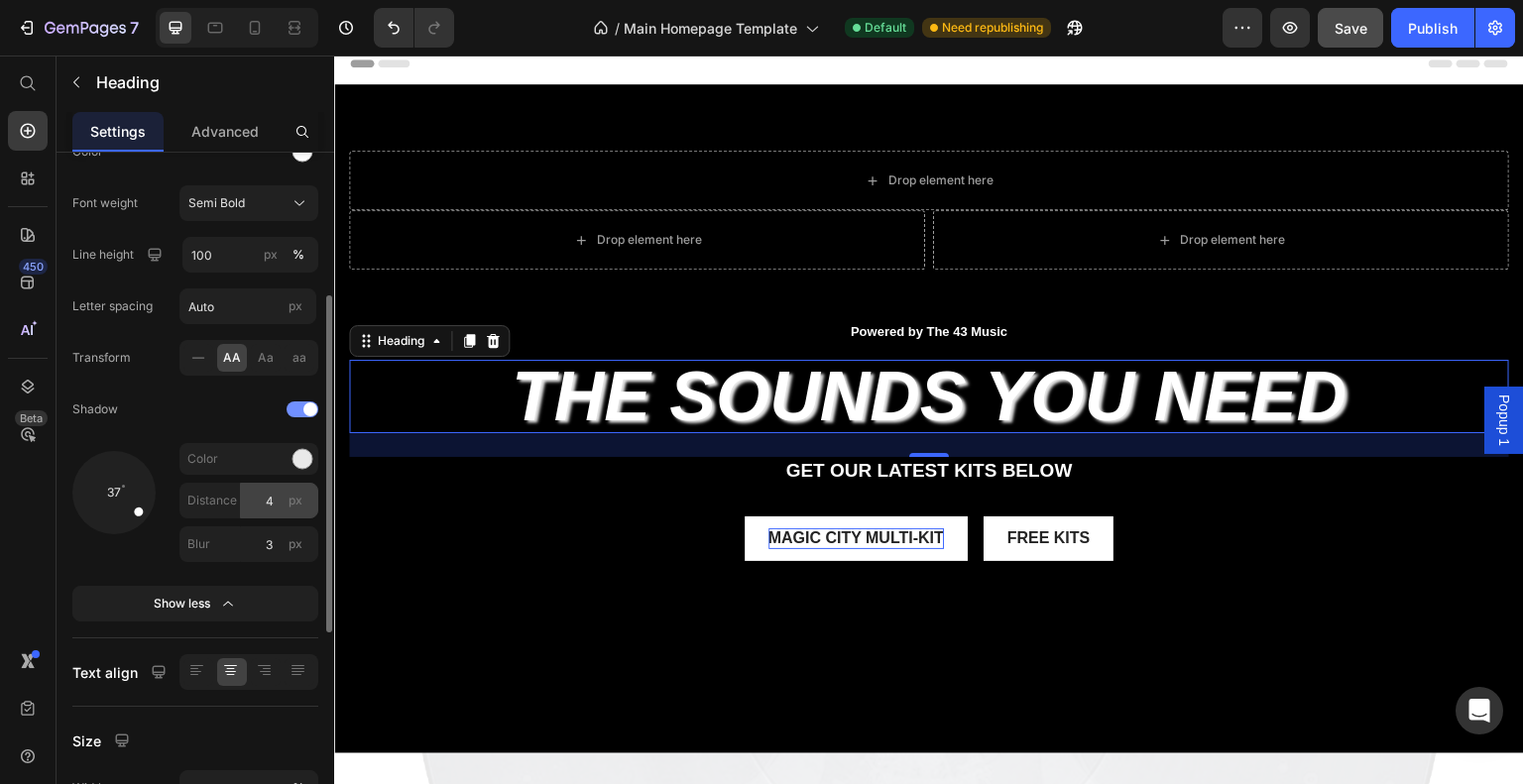 click on "px" at bounding box center [295, 501] 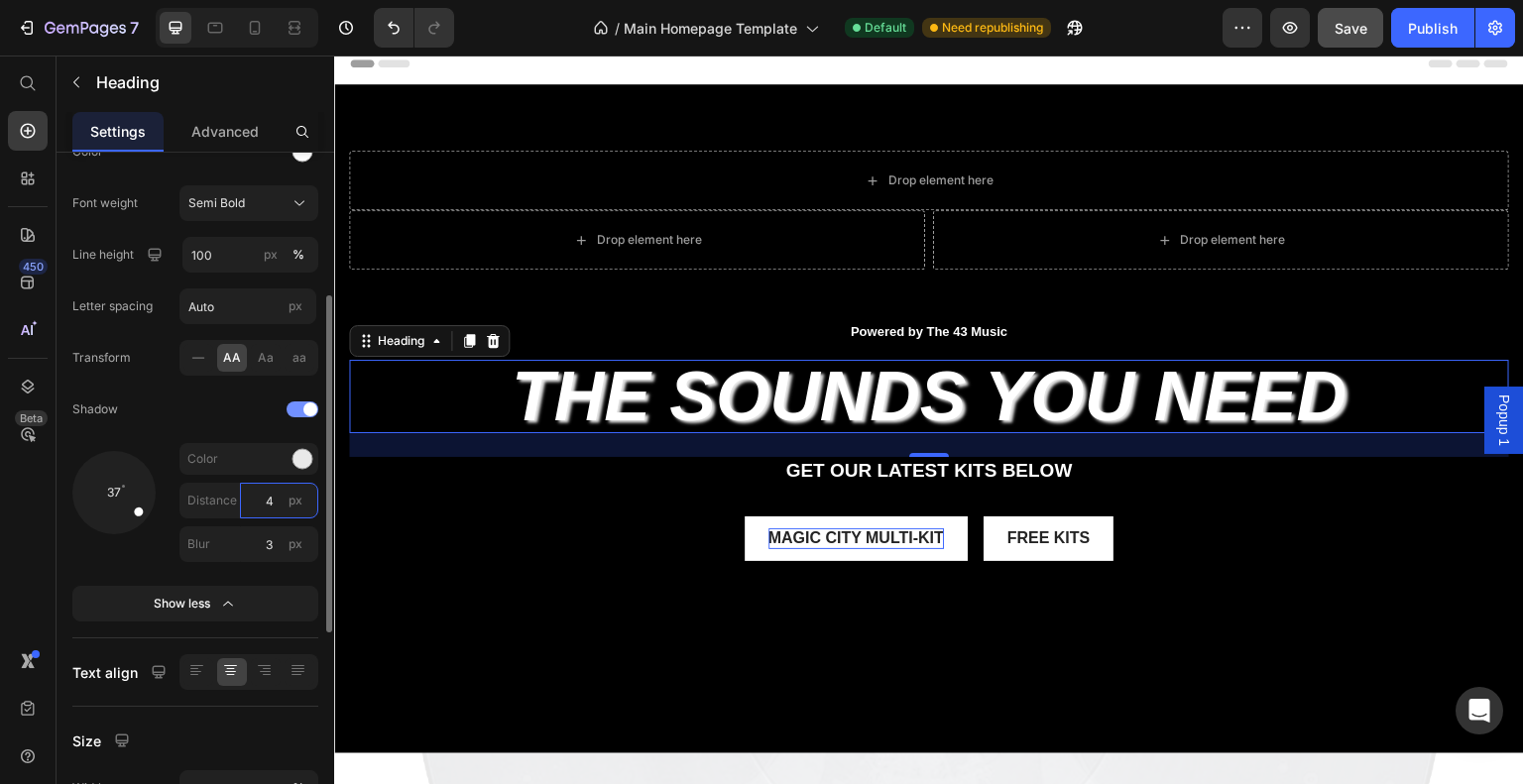 click on "4" at bounding box center (279, 501) 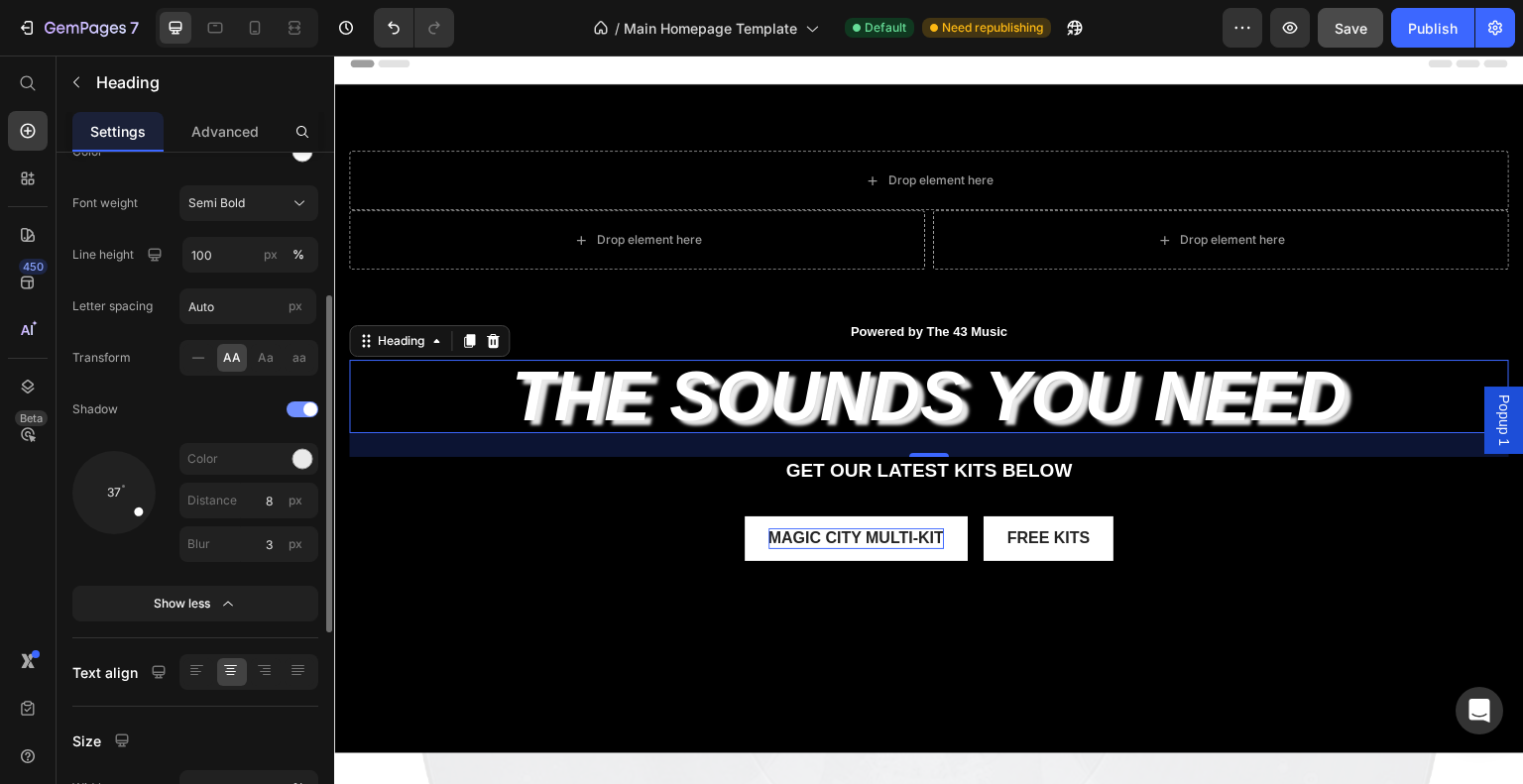 click on "37" at bounding box center [114, 506] 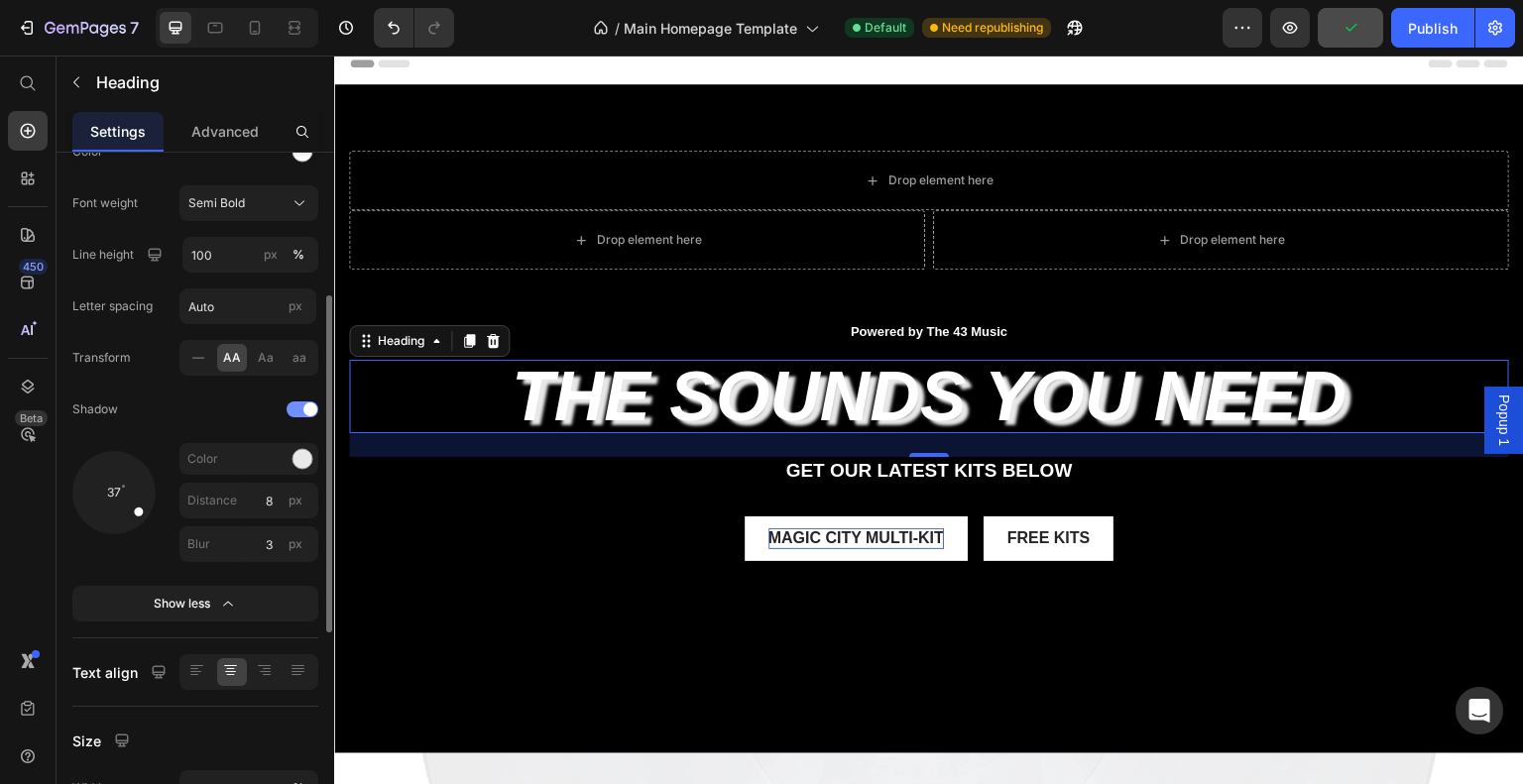 click on "Text Styles Heading 2* Font sans-serif Size 70 Color Font weight Semi Bold Line height 100 px % Letter spacing Auto px Transform
AA Aa aa Shadow 37 Color Distance 8 px Blur 3 px Show less" 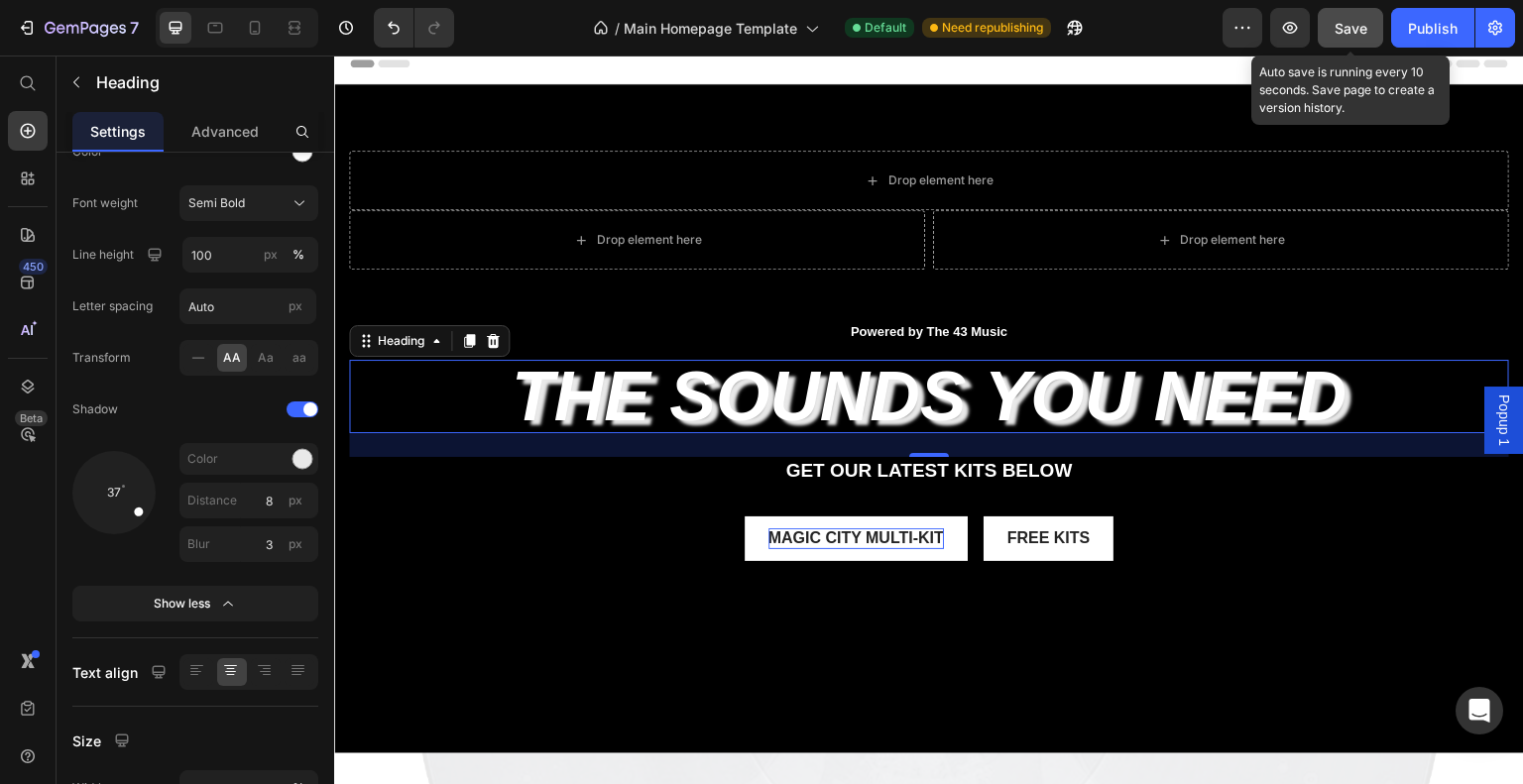 click on "Save" 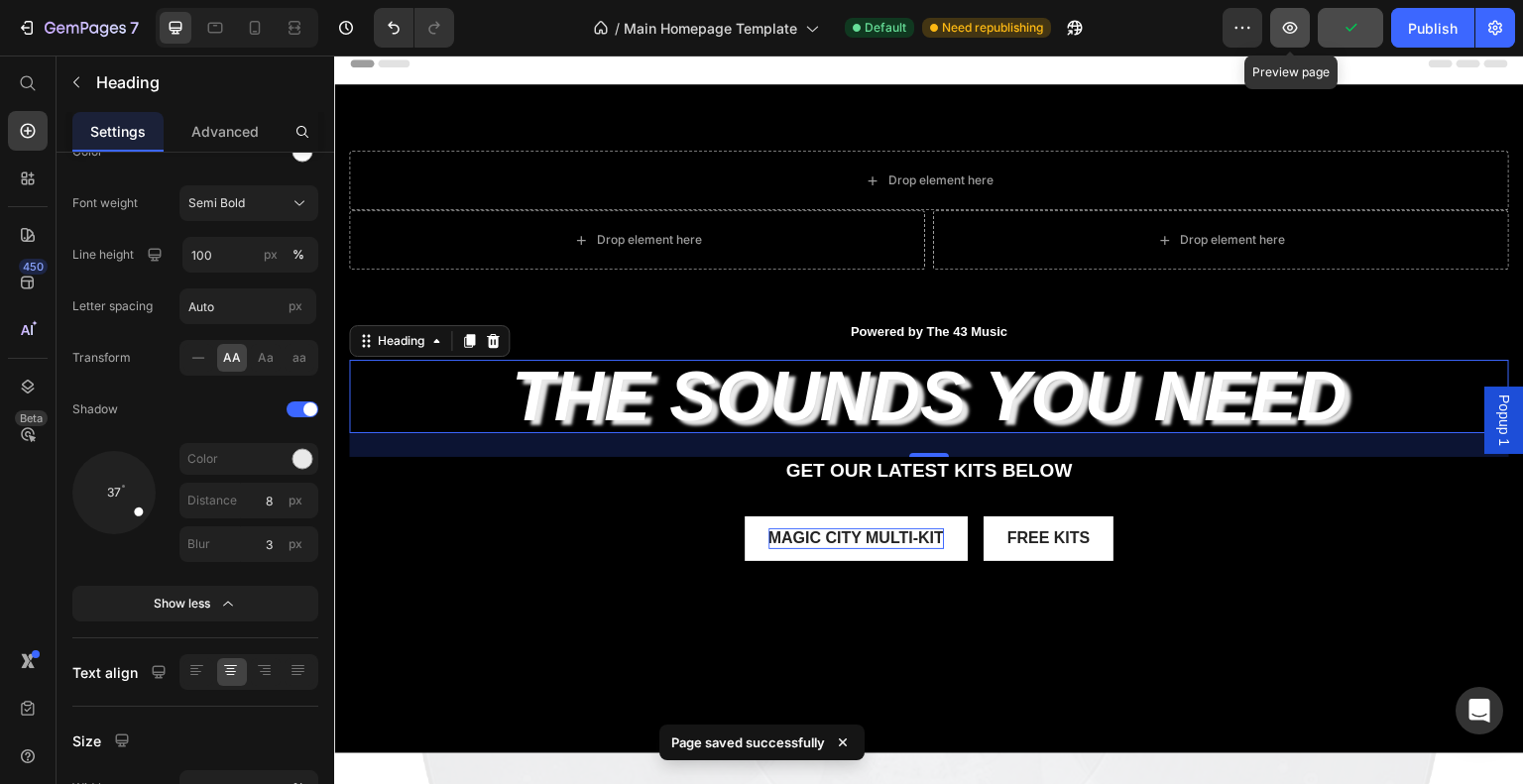click 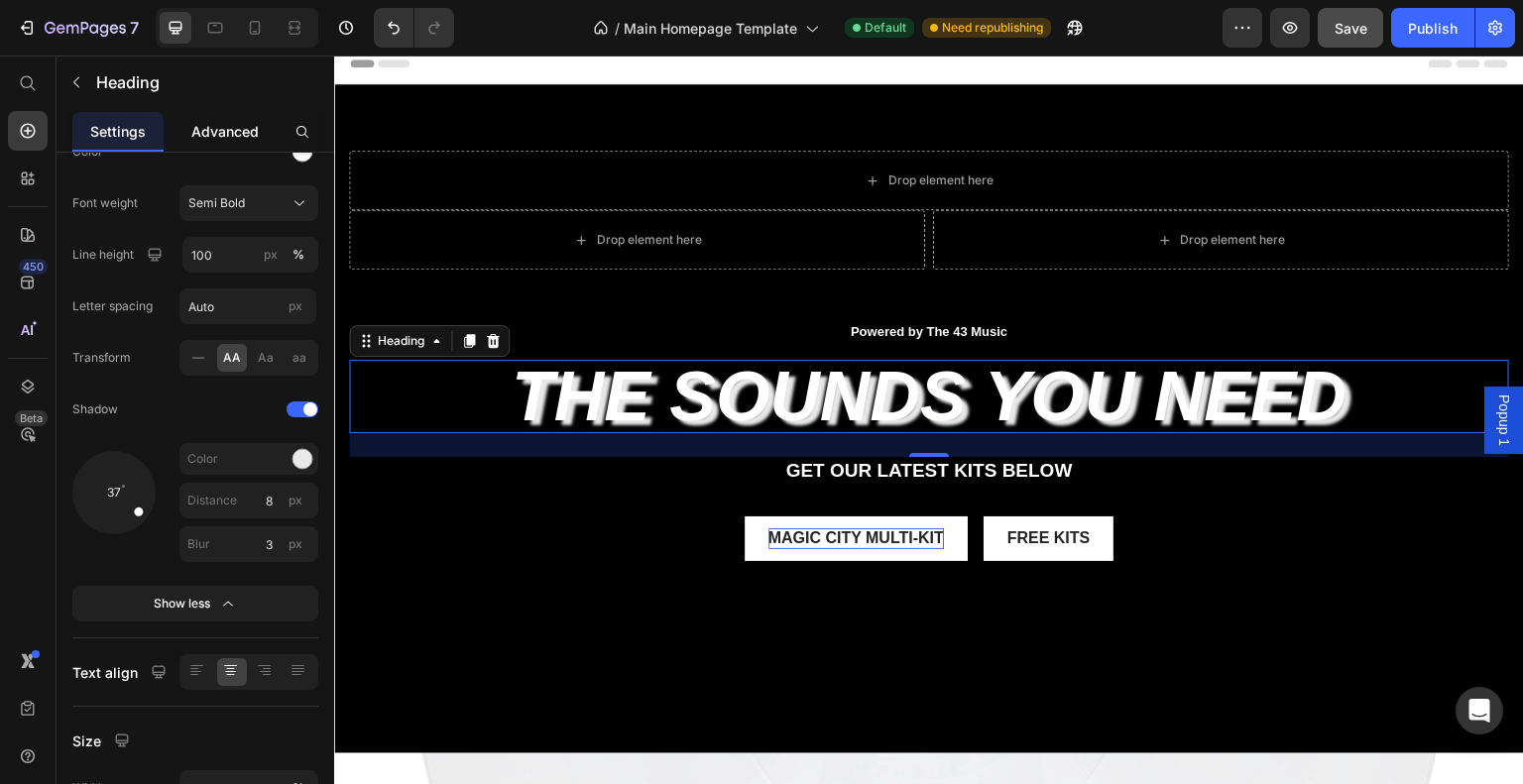 click on "Advanced" at bounding box center (225, 131) 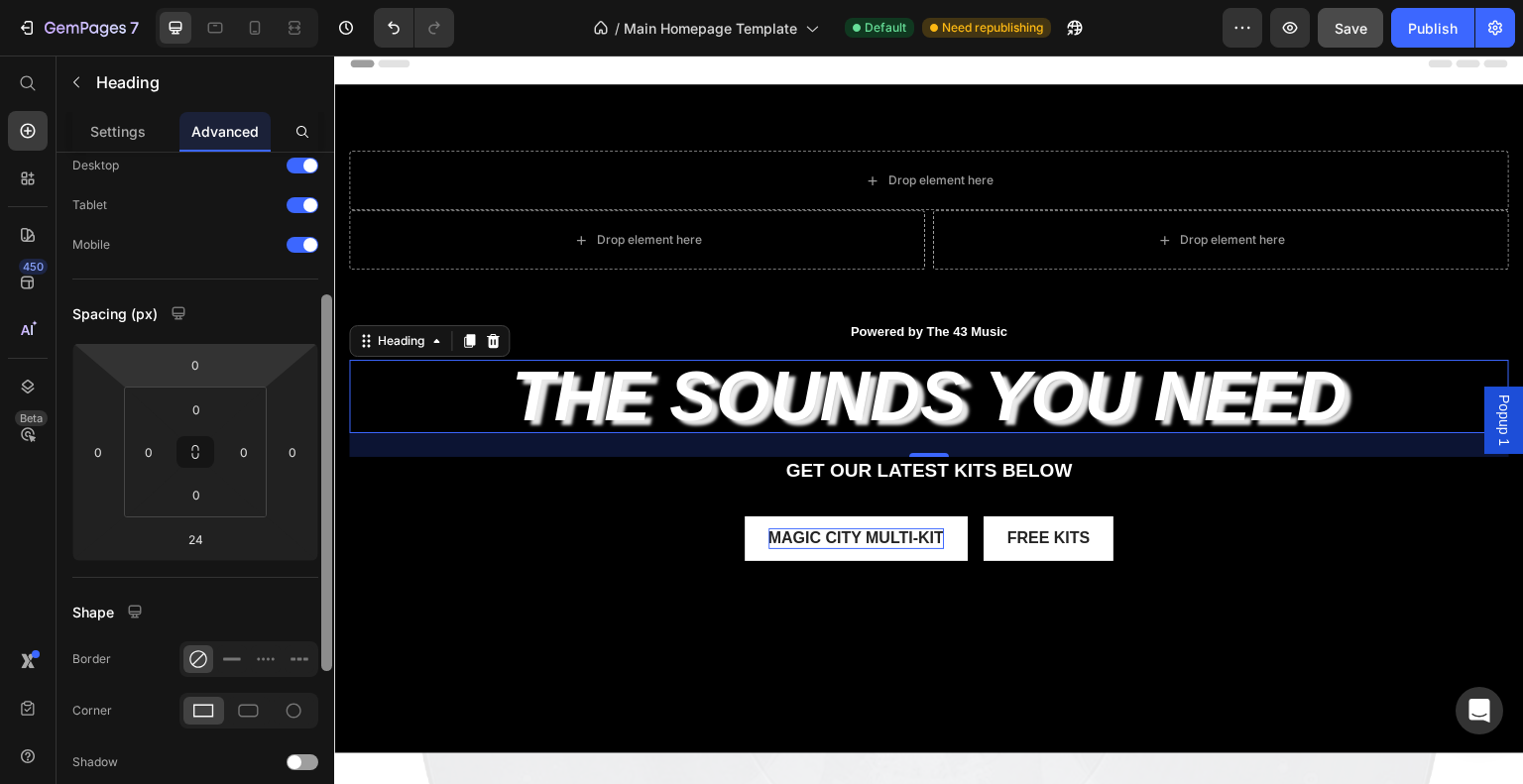 scroll, scrollTop: 0, scrollLeft: 0, axis: both 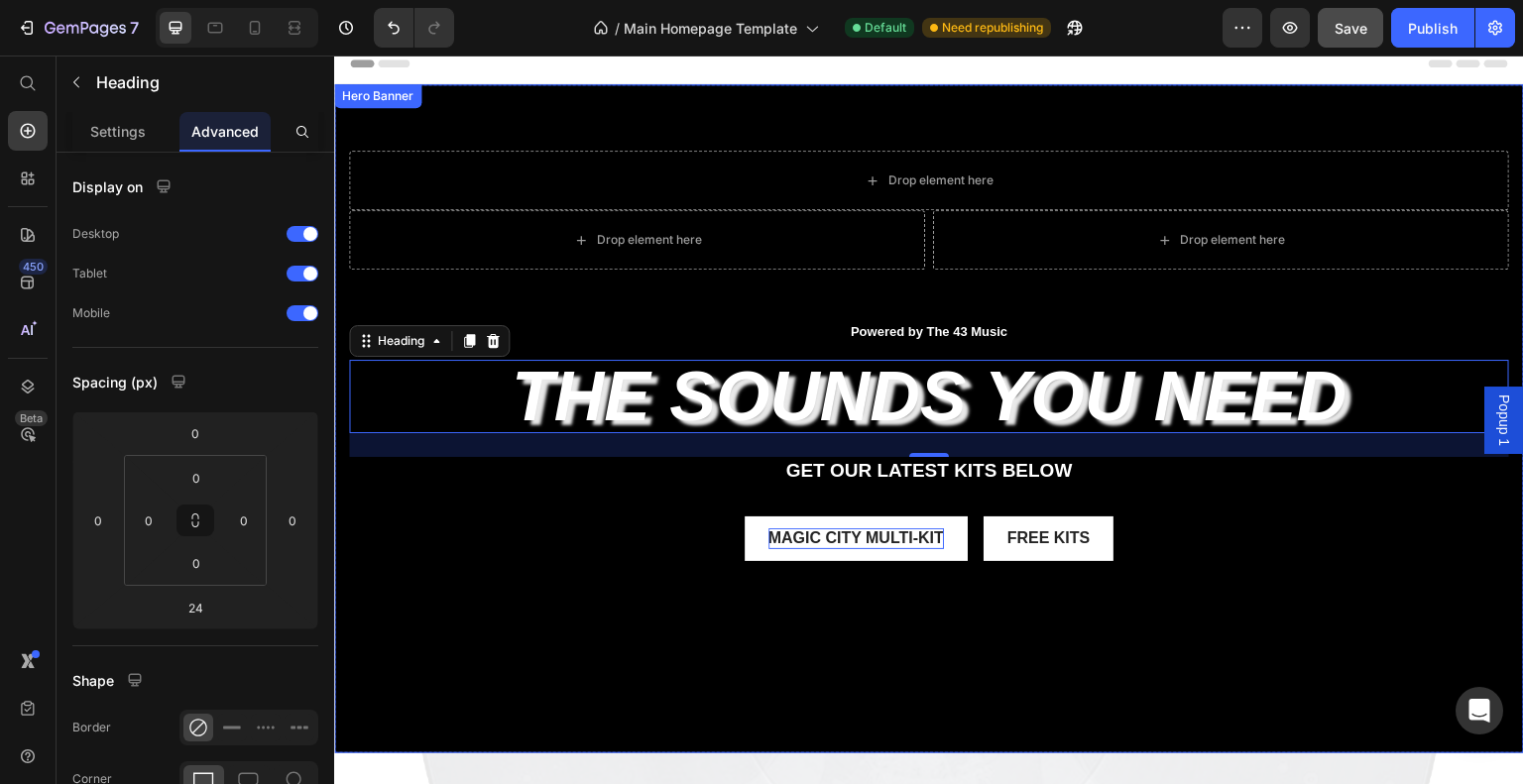 click on "Drop element here Row
Drop element here
Drop element here Row Powered by The 43 Music Text Block Row the sounds you need Heading   24 get our LATEST kits BELOW Text Block magic city multi-kit Button Free kits Button Row" at bounding box center [929, 406] 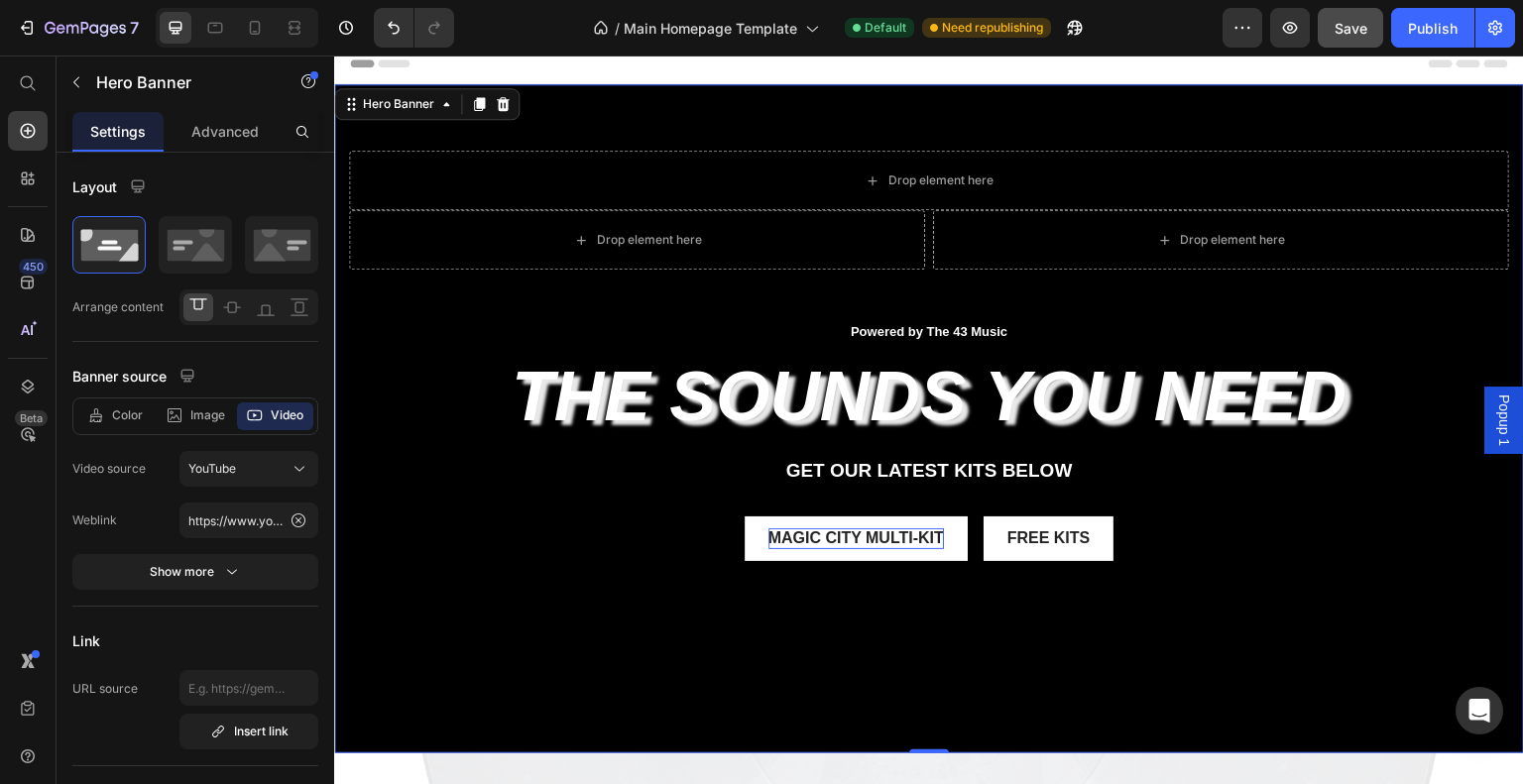 click on "Drop element here Row
Drop element here
Drop element here Row Powered by The 43 Music Text Block Row the sounds you need Heading get our LATEST kits BELOW Text Block magic city multi-kit Button Free kits Button Row" at bounding box center [929, 406] 